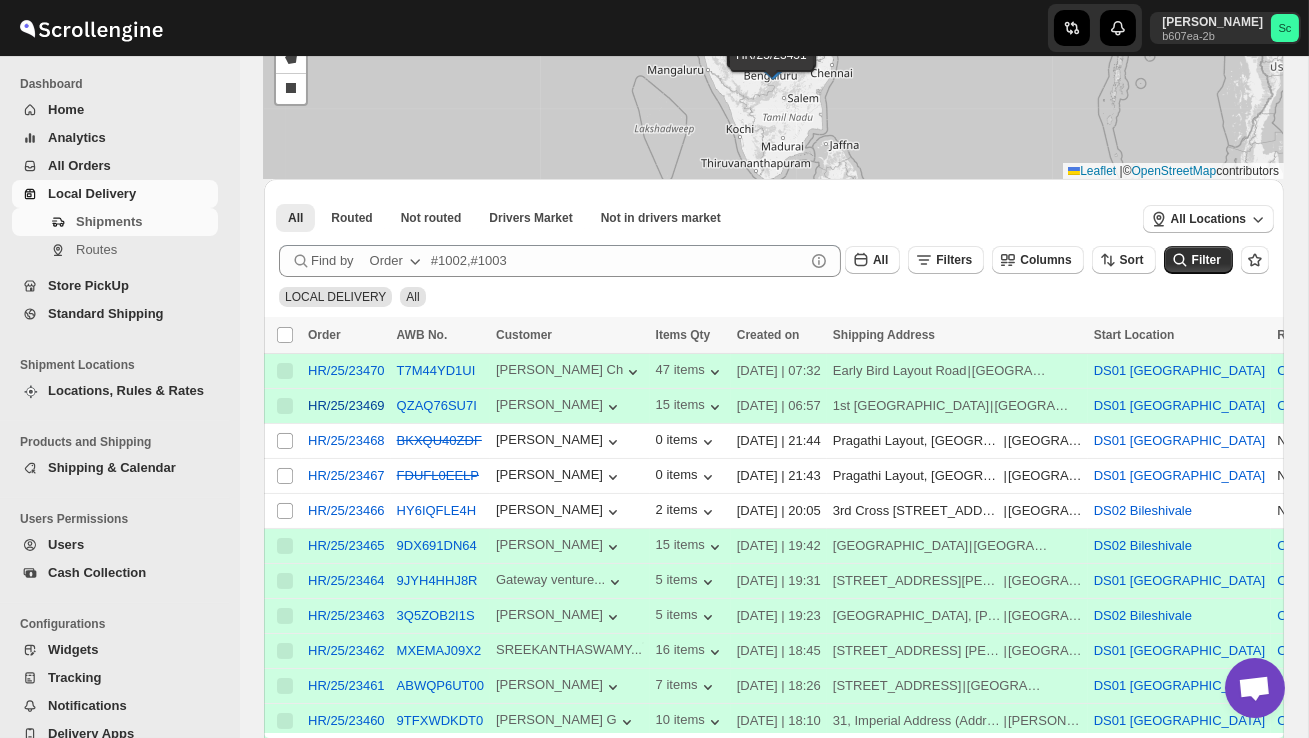 scroll, scrollTop: 239, scrollLeft: 0, axis: vertical 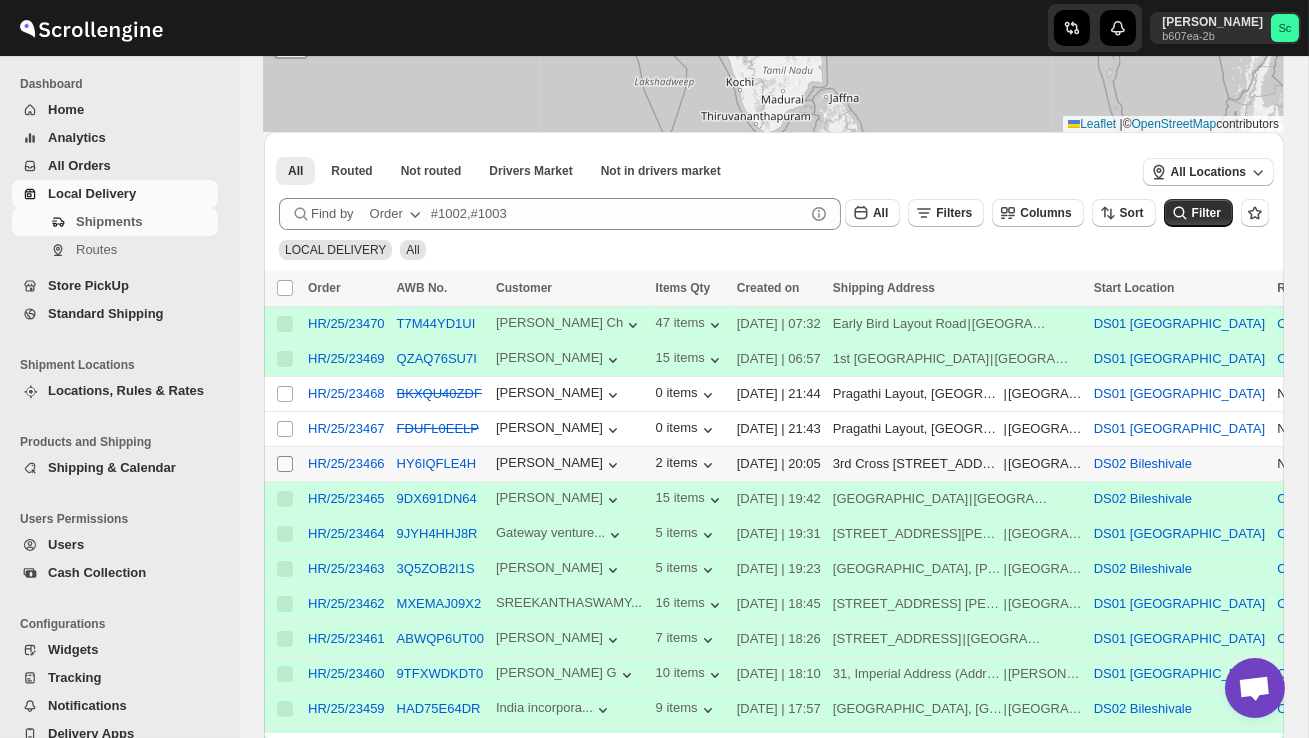 click on "Select shipment" at bounding box center [285, 464] 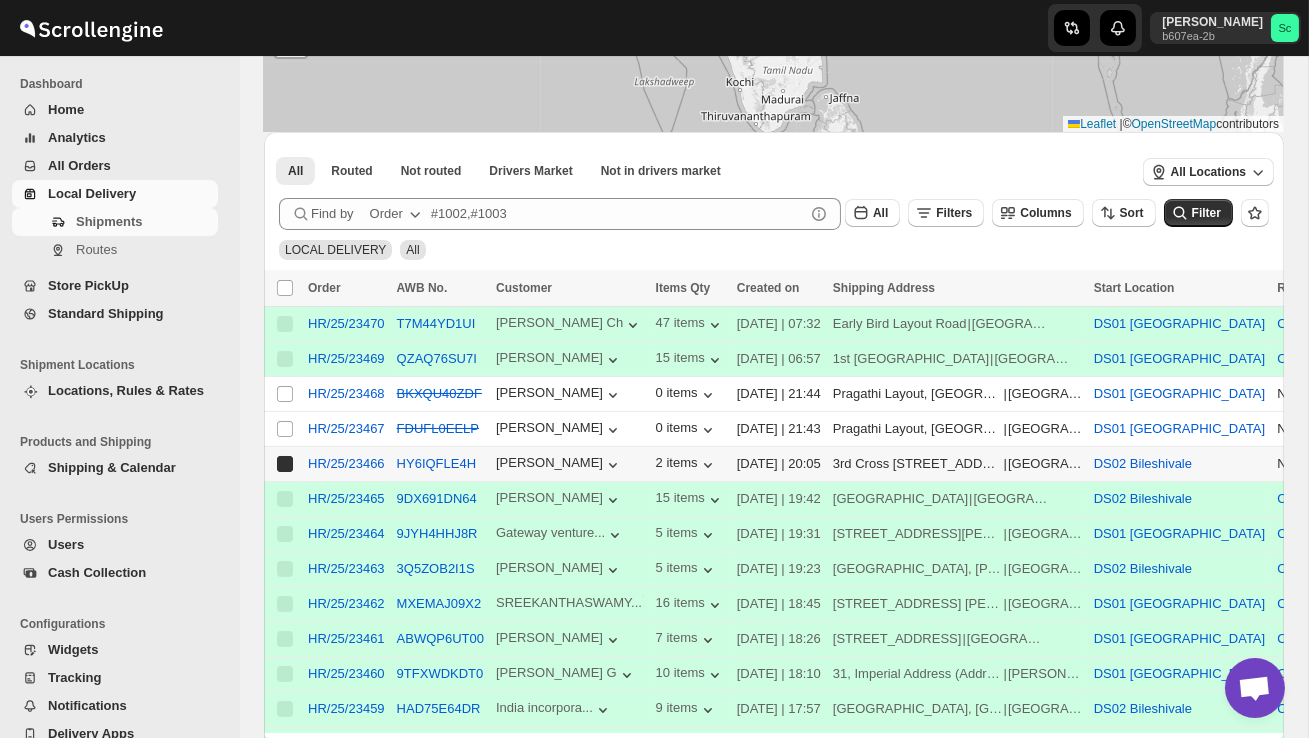 checkbox on "true" 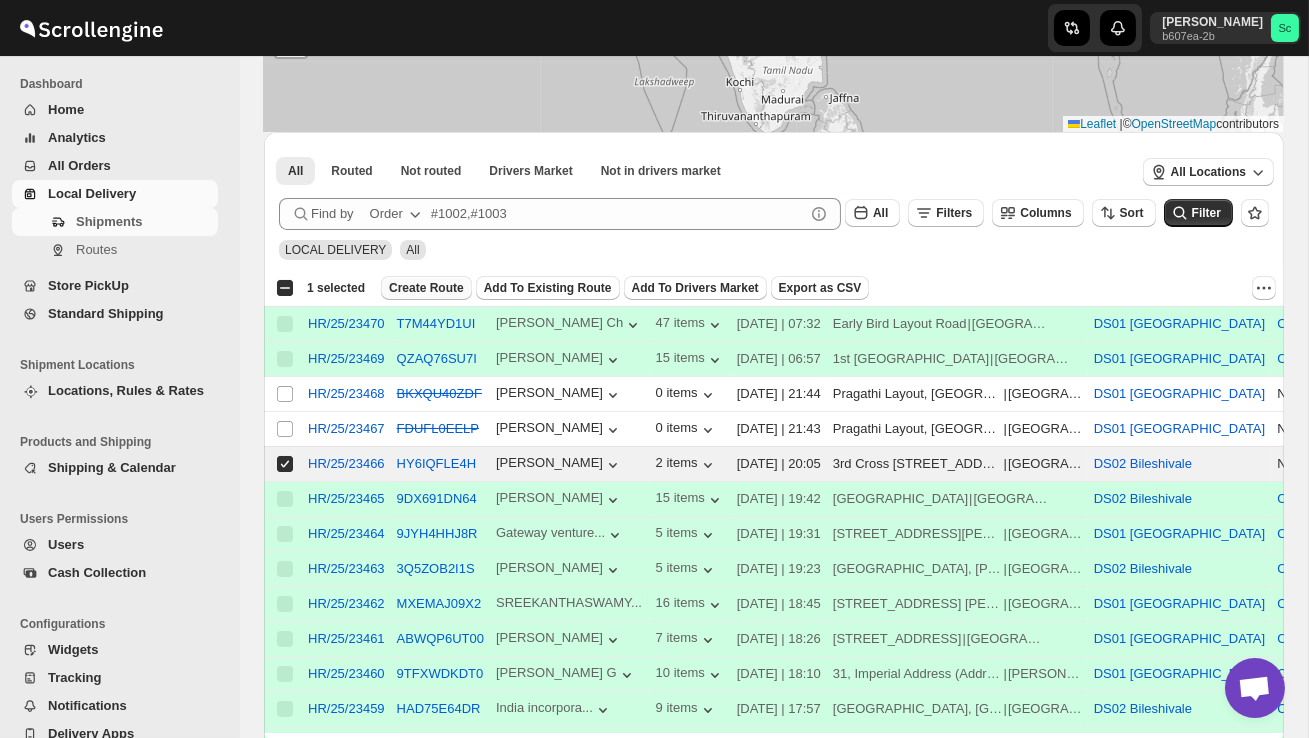 click on "Create Route" at bounding box center [426, 288] 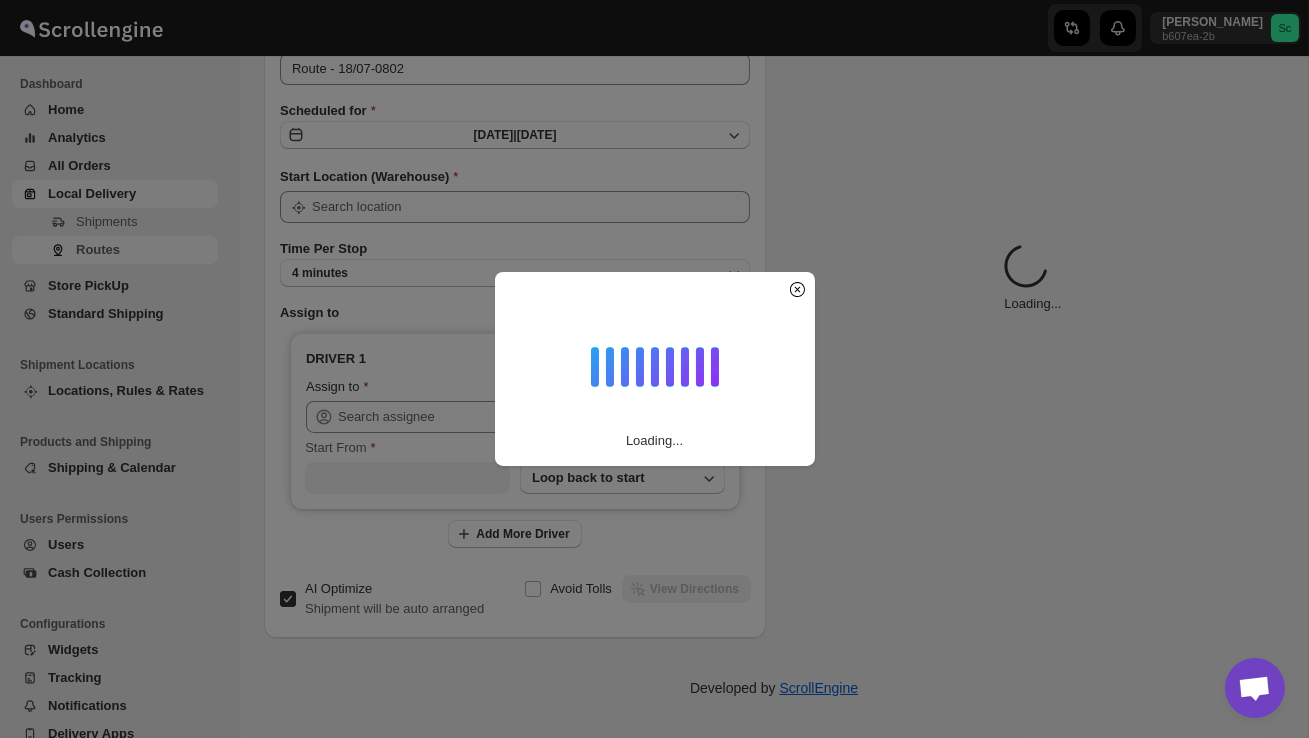 scroll, scrollTop: 0, scrollLeft: 0, axis: both 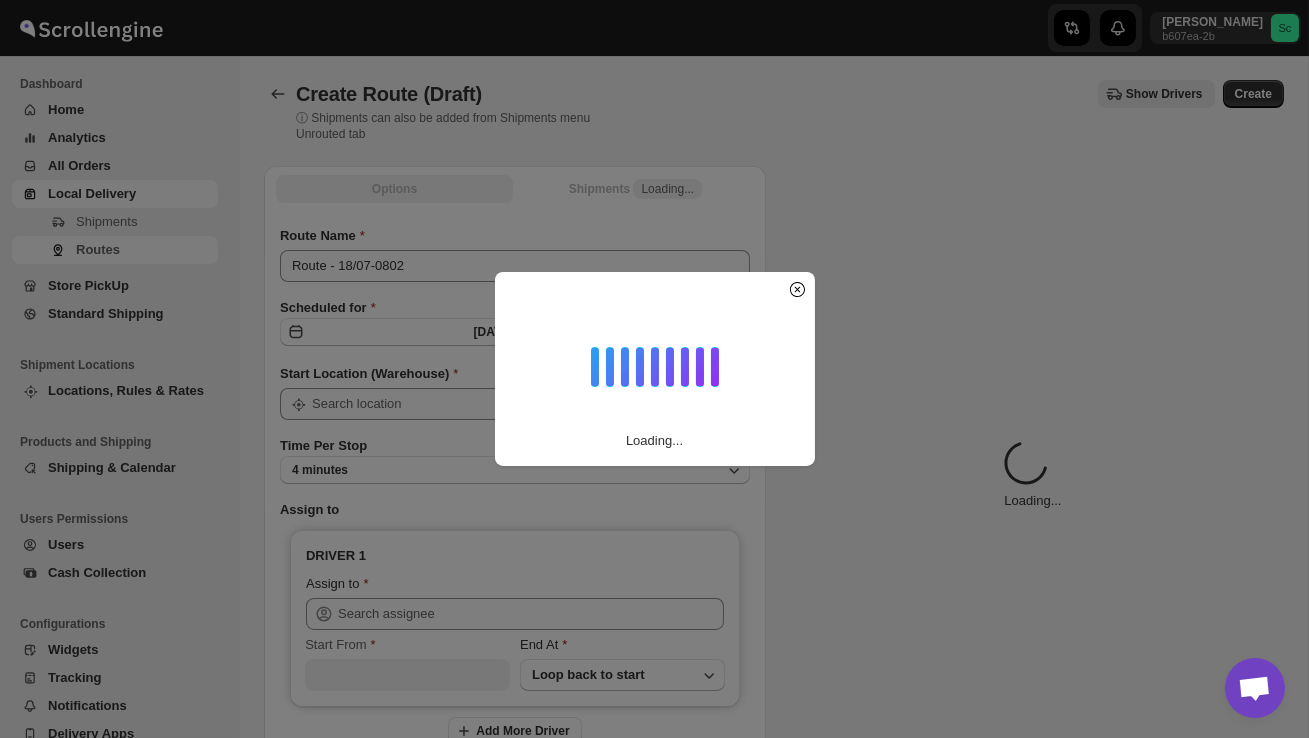 type on "DS02 Bileshivale" 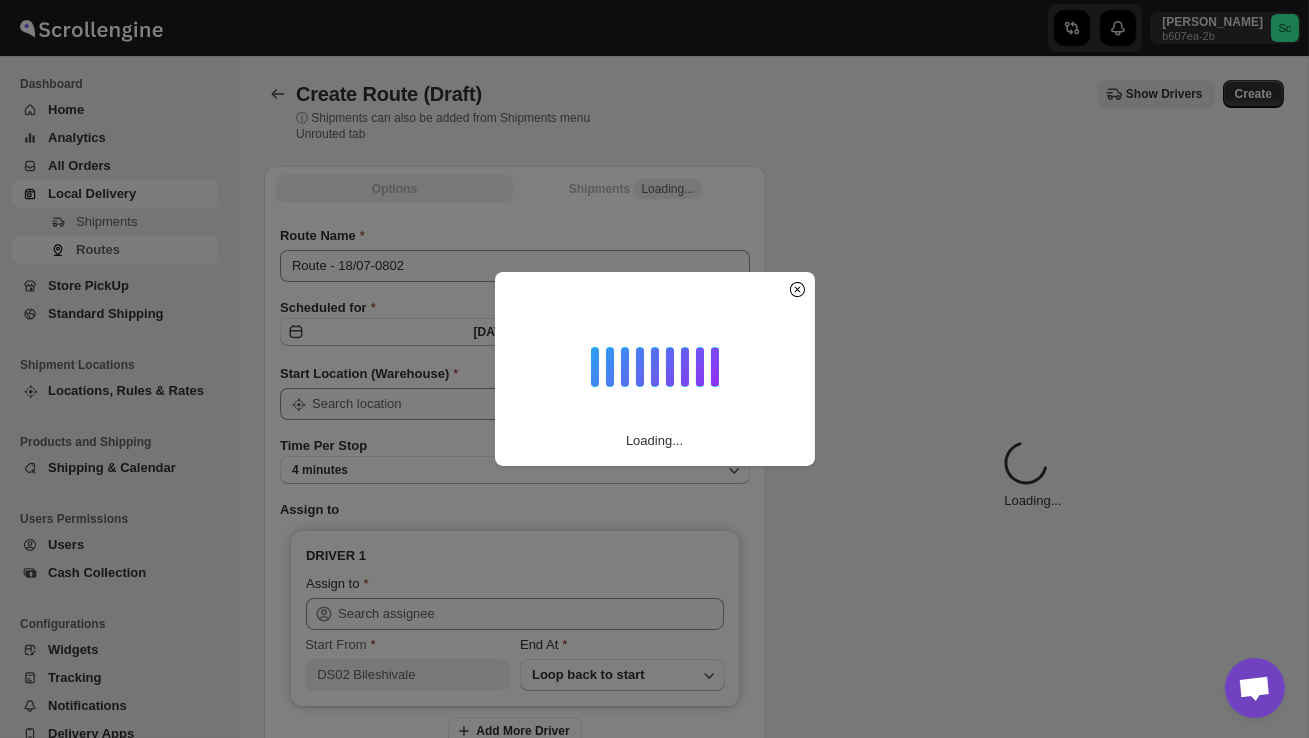 type on "DS02 Bileshivale" 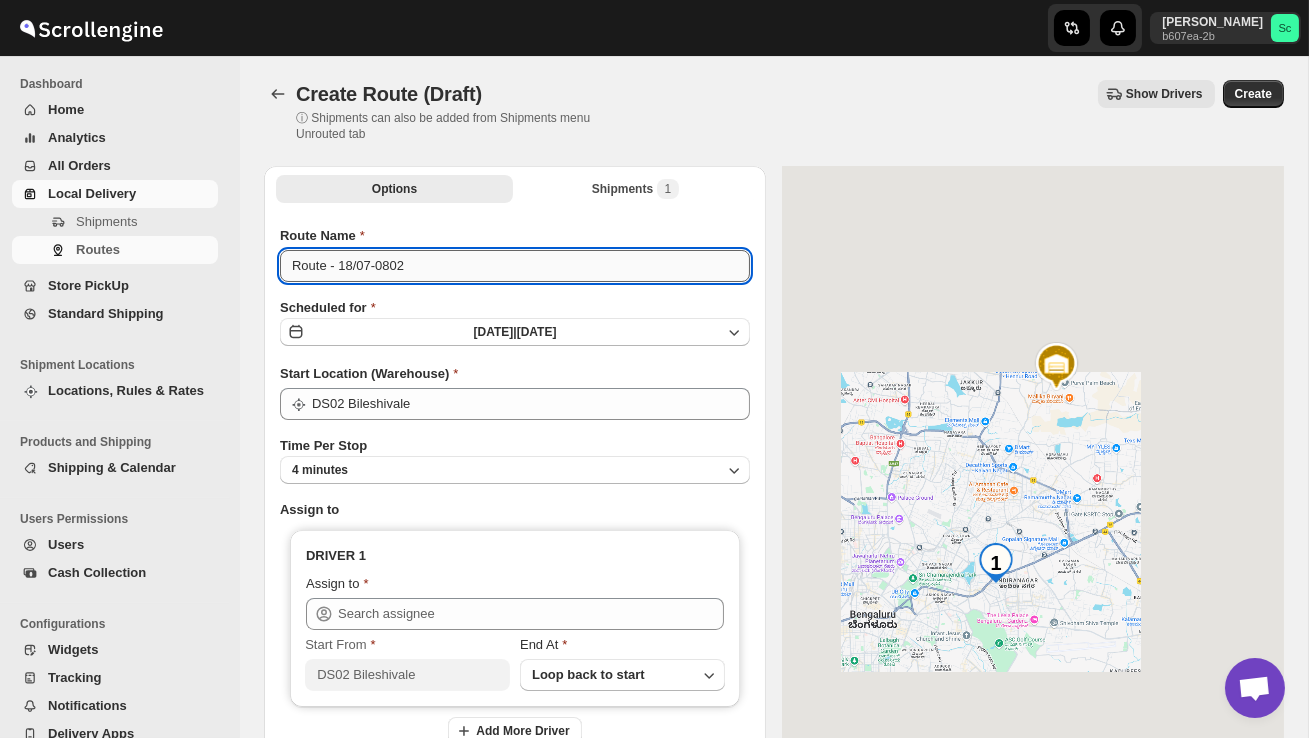 click on "Route - 18/07-0802" at bounding box center (515, 266) 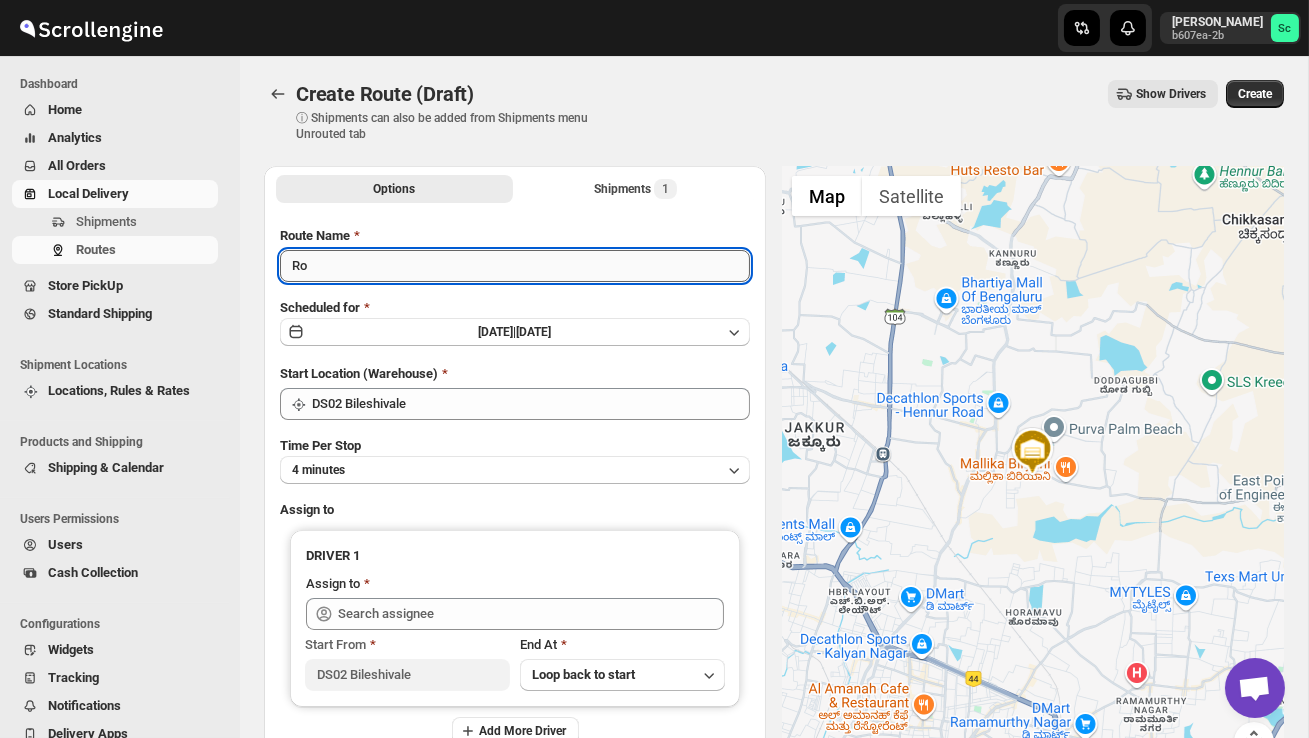 type on "R" 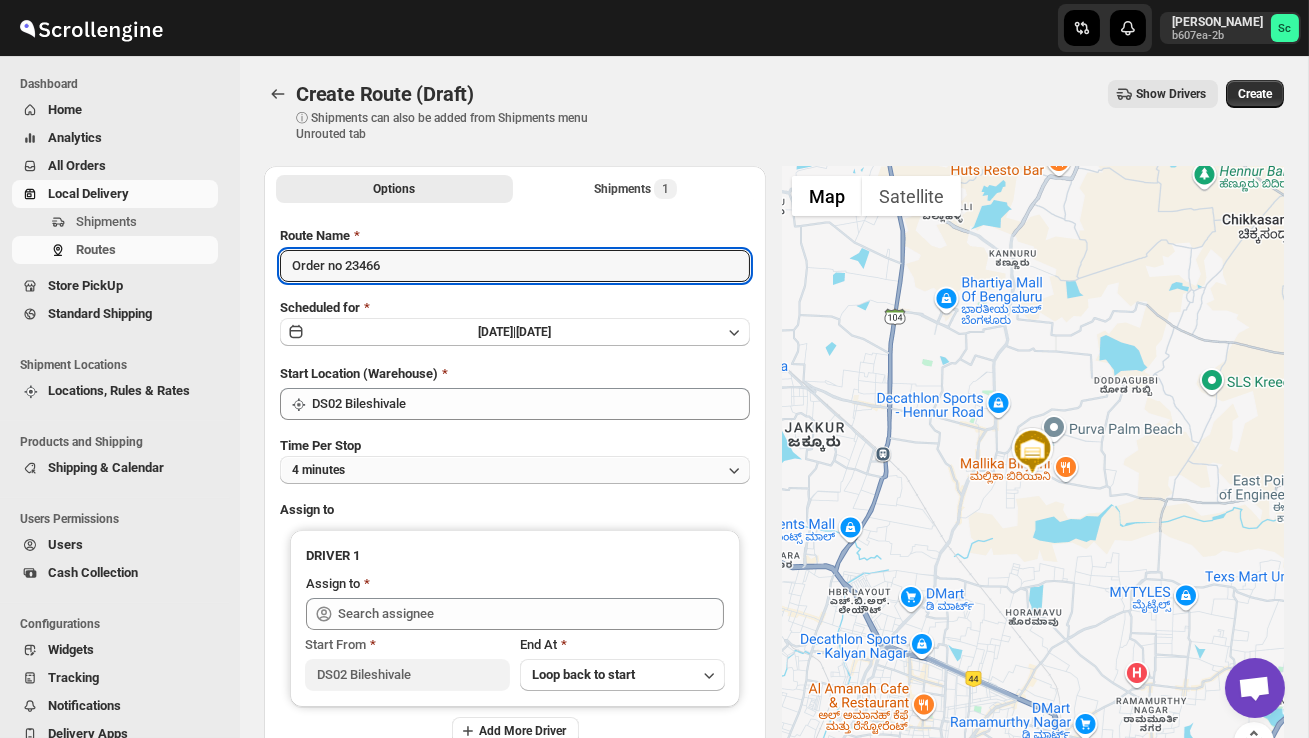 type on "Order no 23466" 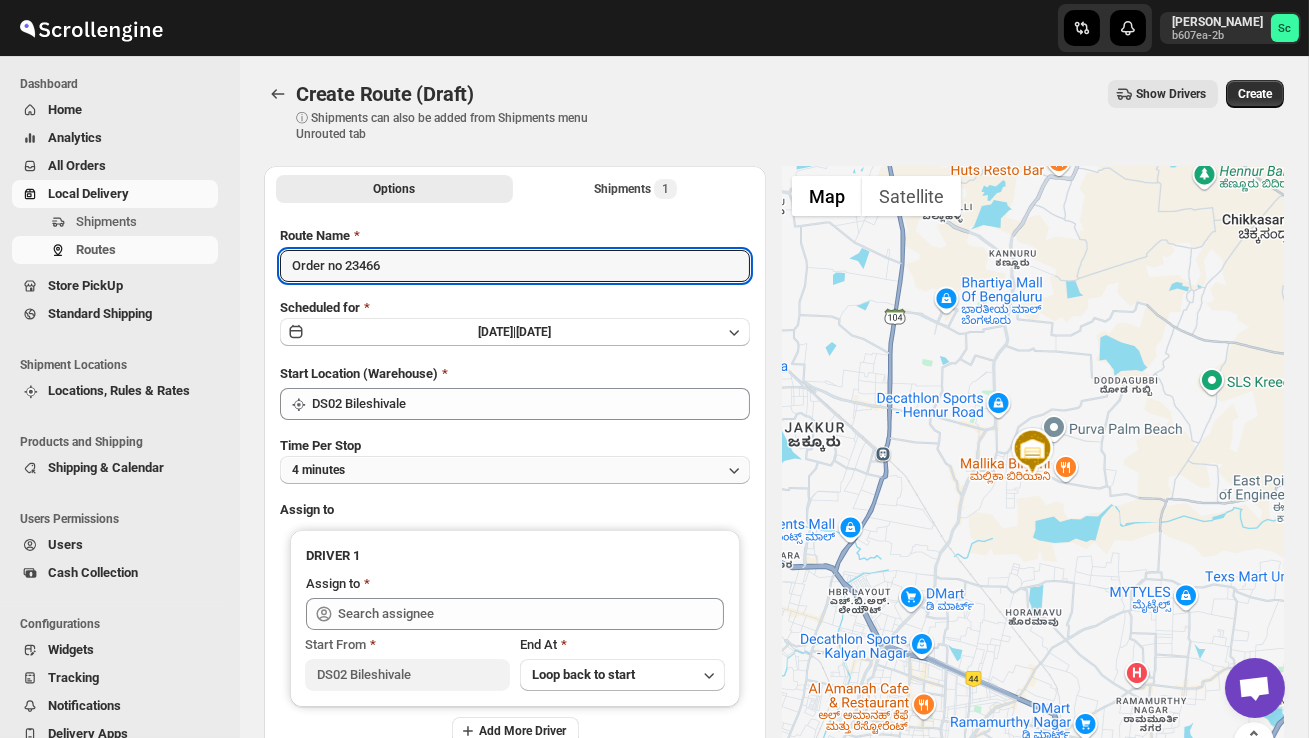 click on "4 minutes" at bounding box center (515, 470) 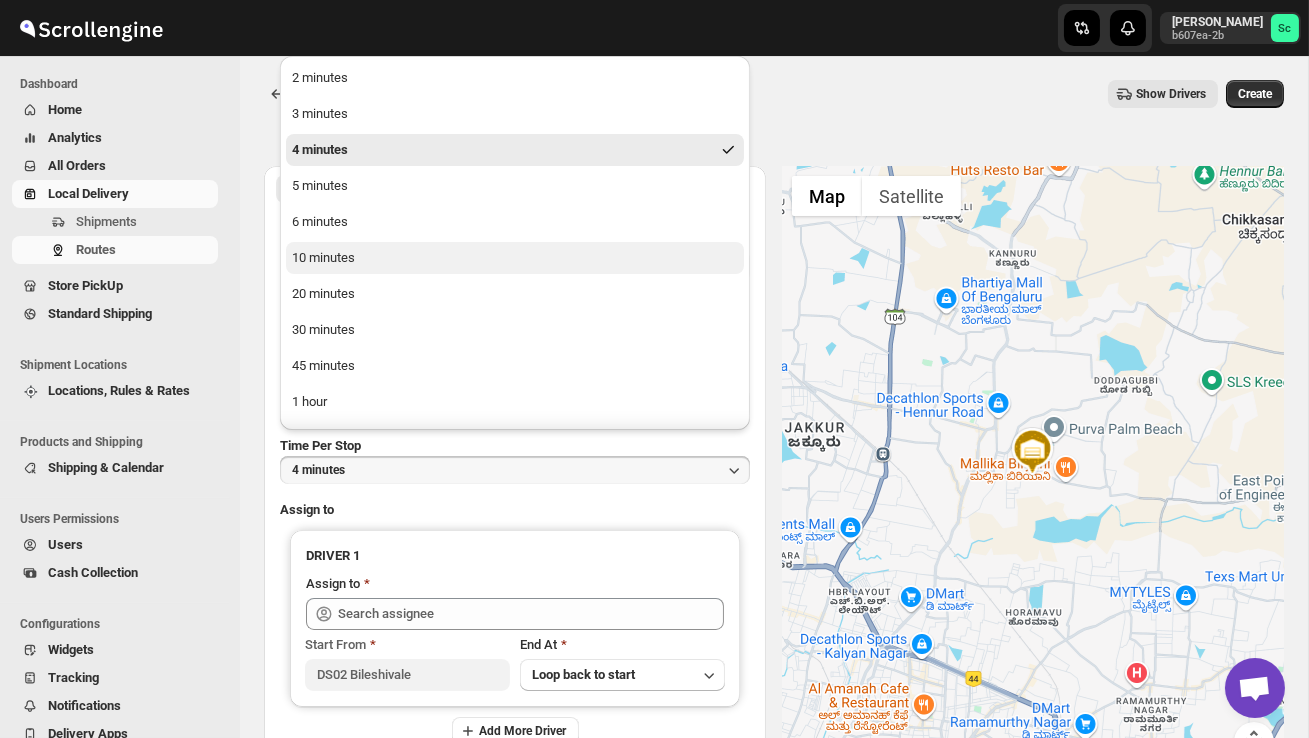 click on "10 minutes" at bounding box center (515, 258) 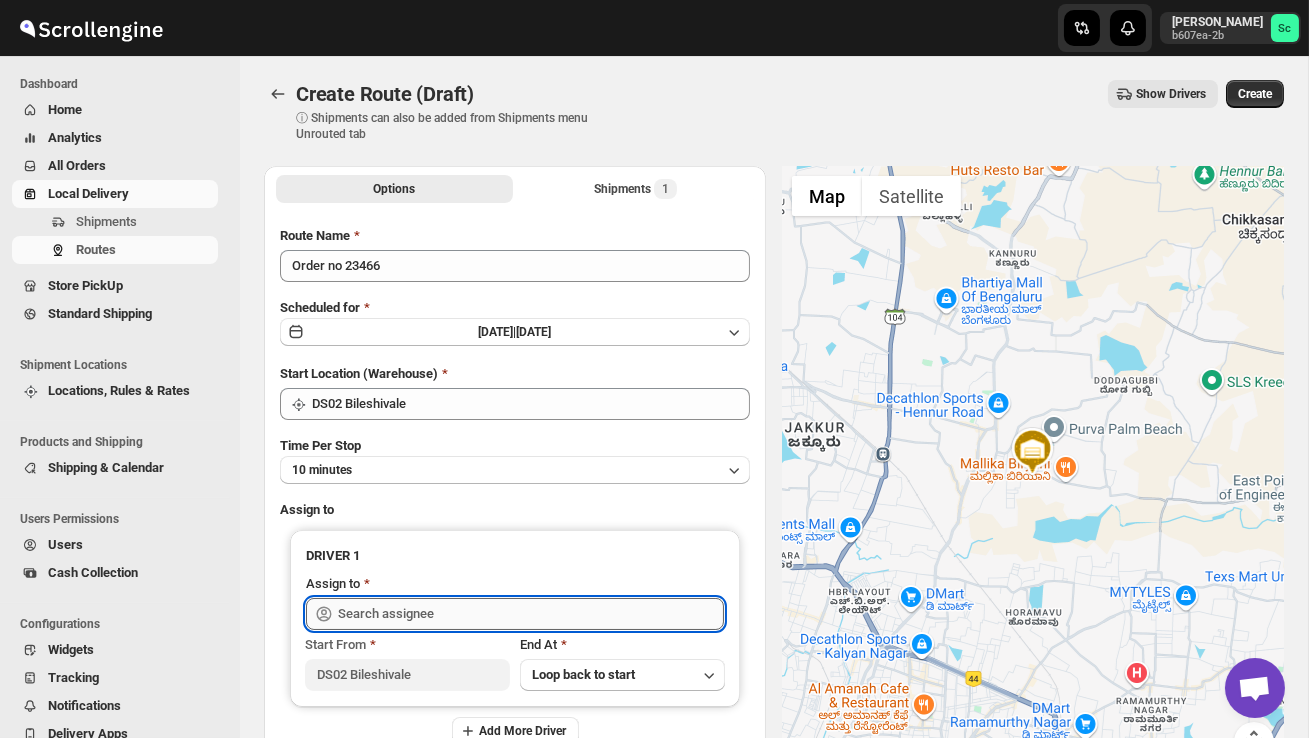 click at bounding box center [531, 614] 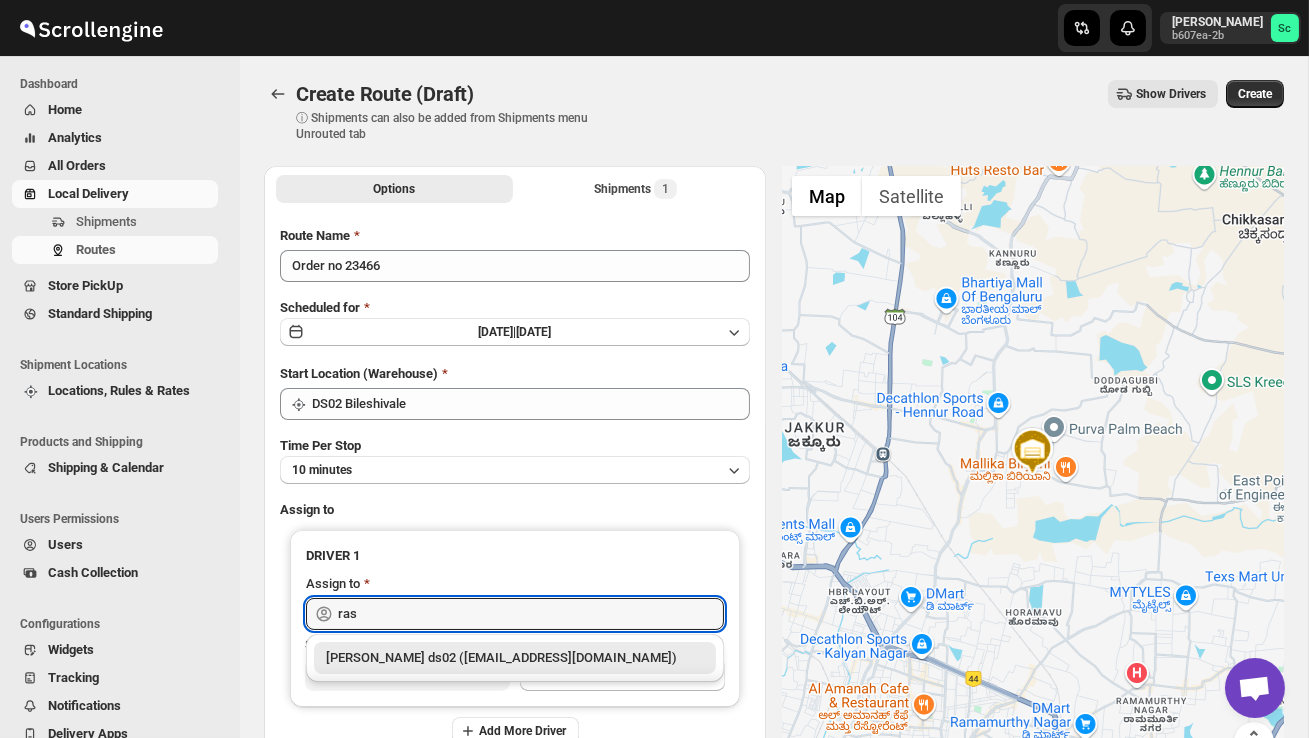 click on "[PERSON_NAME] ds02 ([EMAIL_ADDRESS][DOMAIN_NAME])" at bounding box center (515, 658) 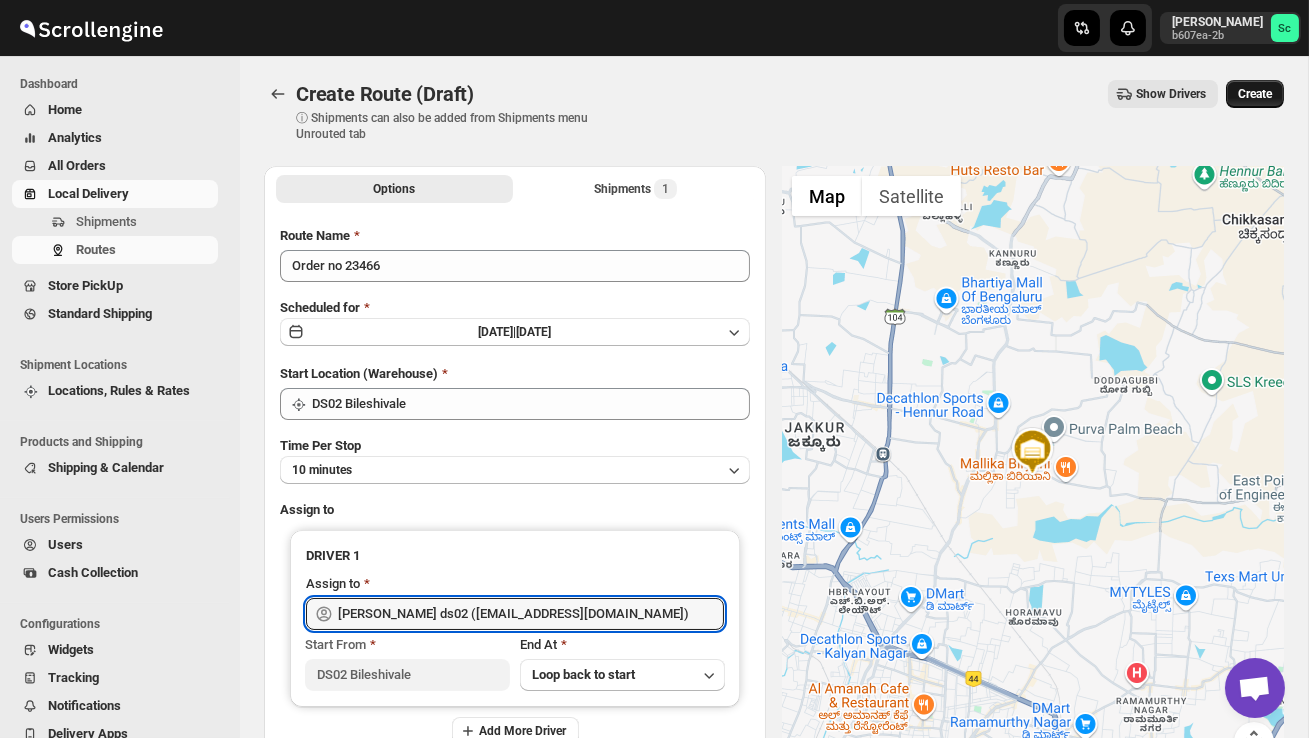 type on "[PERSON_NAME] ds02 ([EMAIL_ADDRESS][DOMAIN_NAME])" 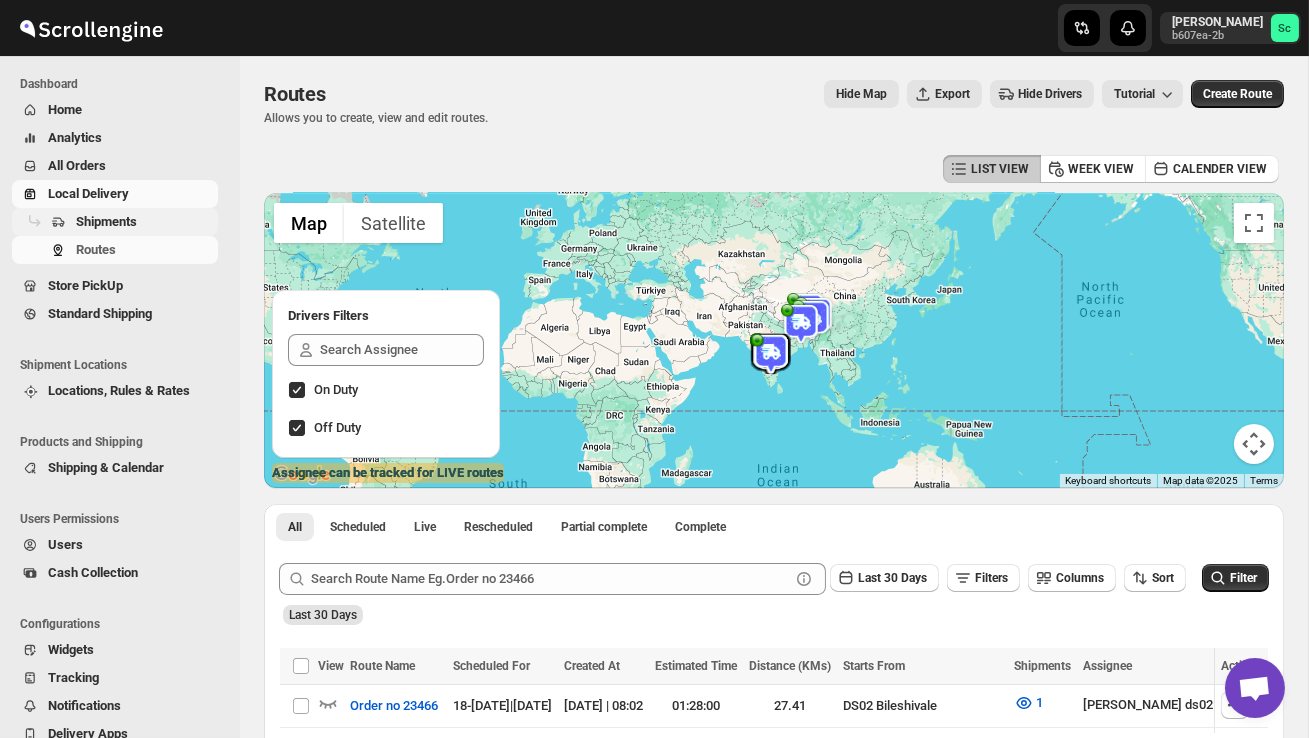 click on "Shipments" at bounding box center [115, 222] 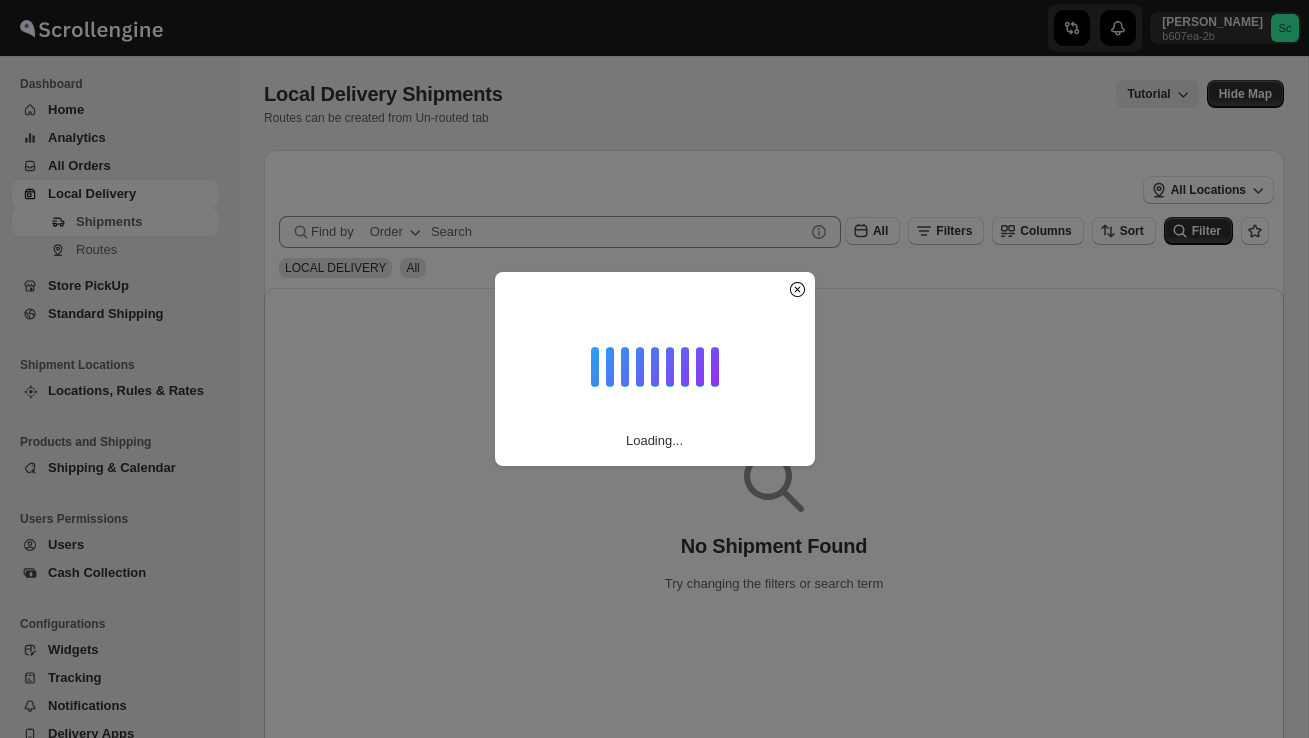 scroll, scrollTop: 0, scrollLeft: 0, axis: both 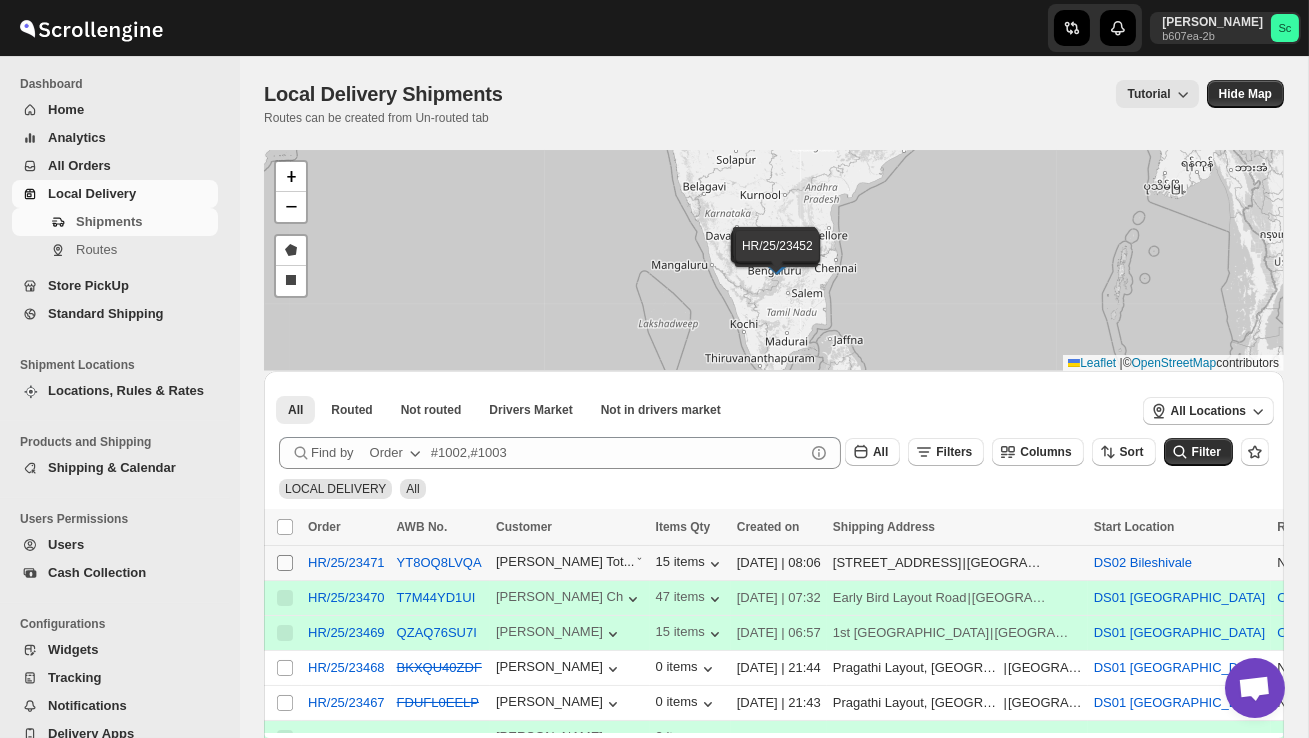 click on "Select shipment" at bounding box center (285, 563) 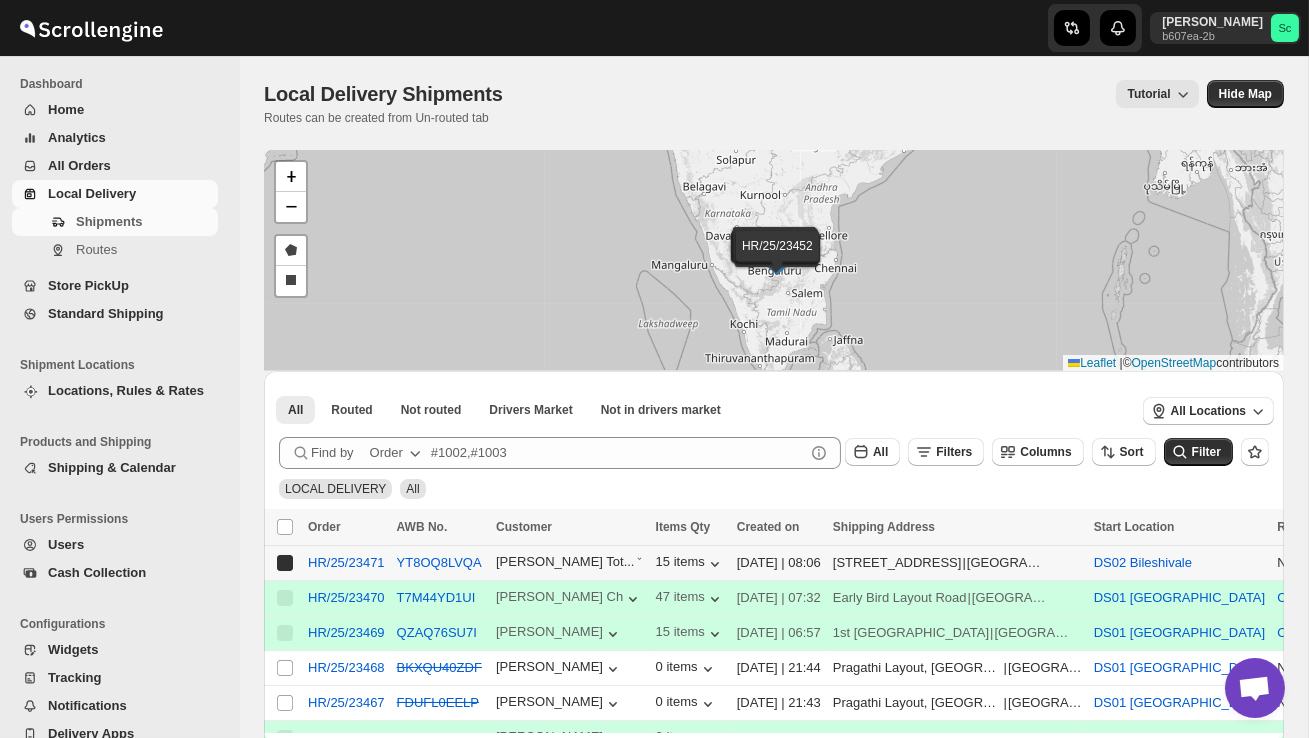 checkbox on "true" 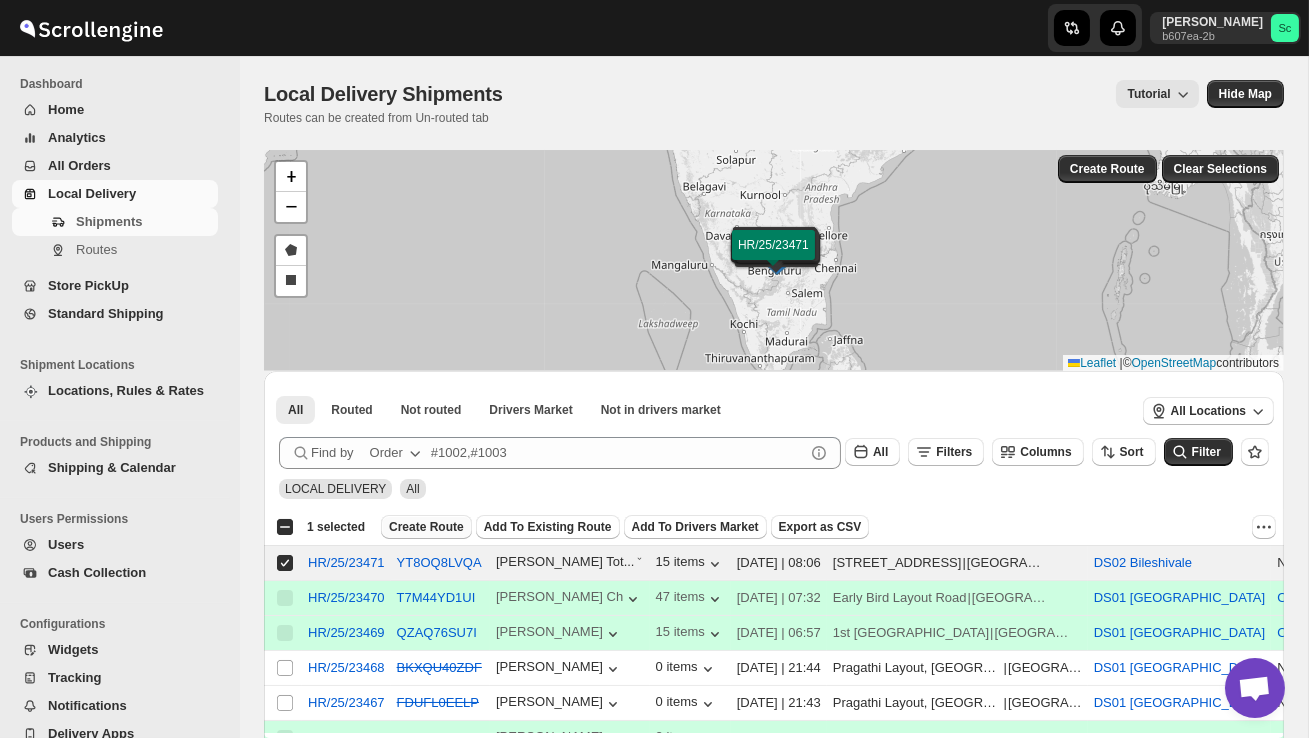 click on "Create Route" at bounding box center [426, 527] 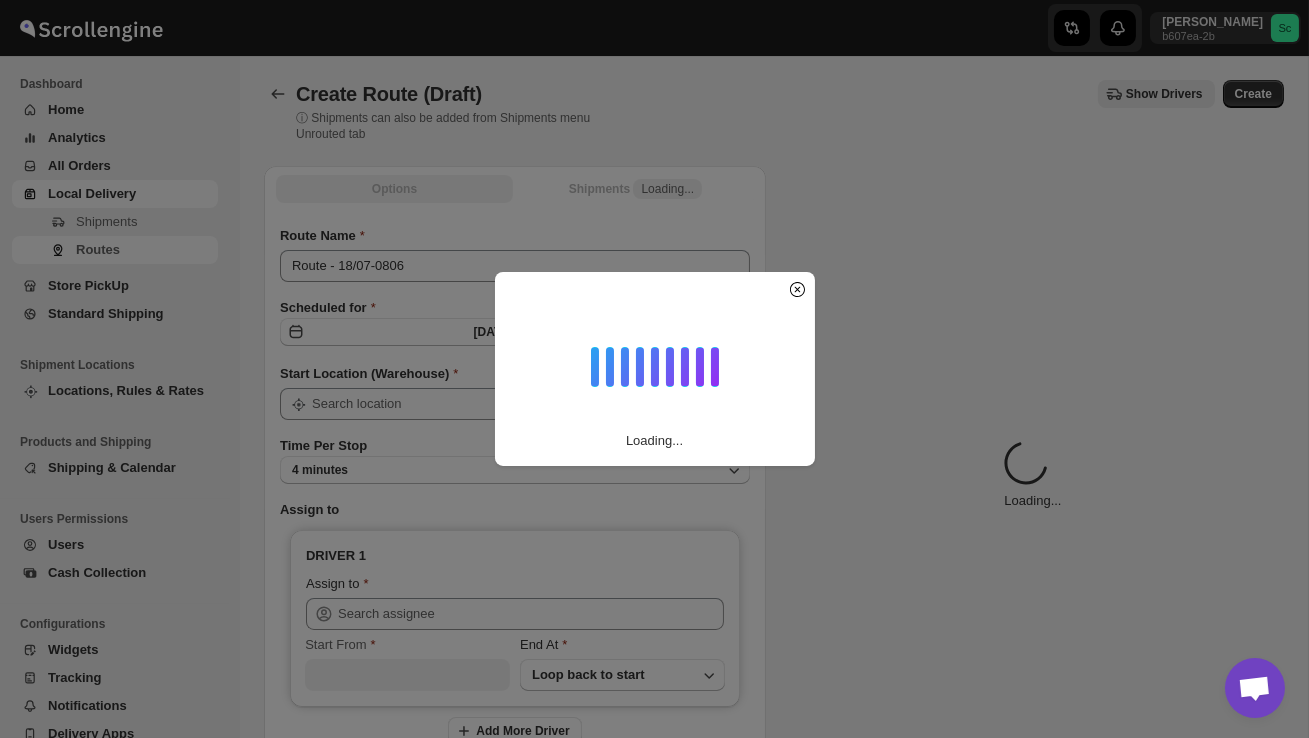 type on "DS02 Bileshivale" 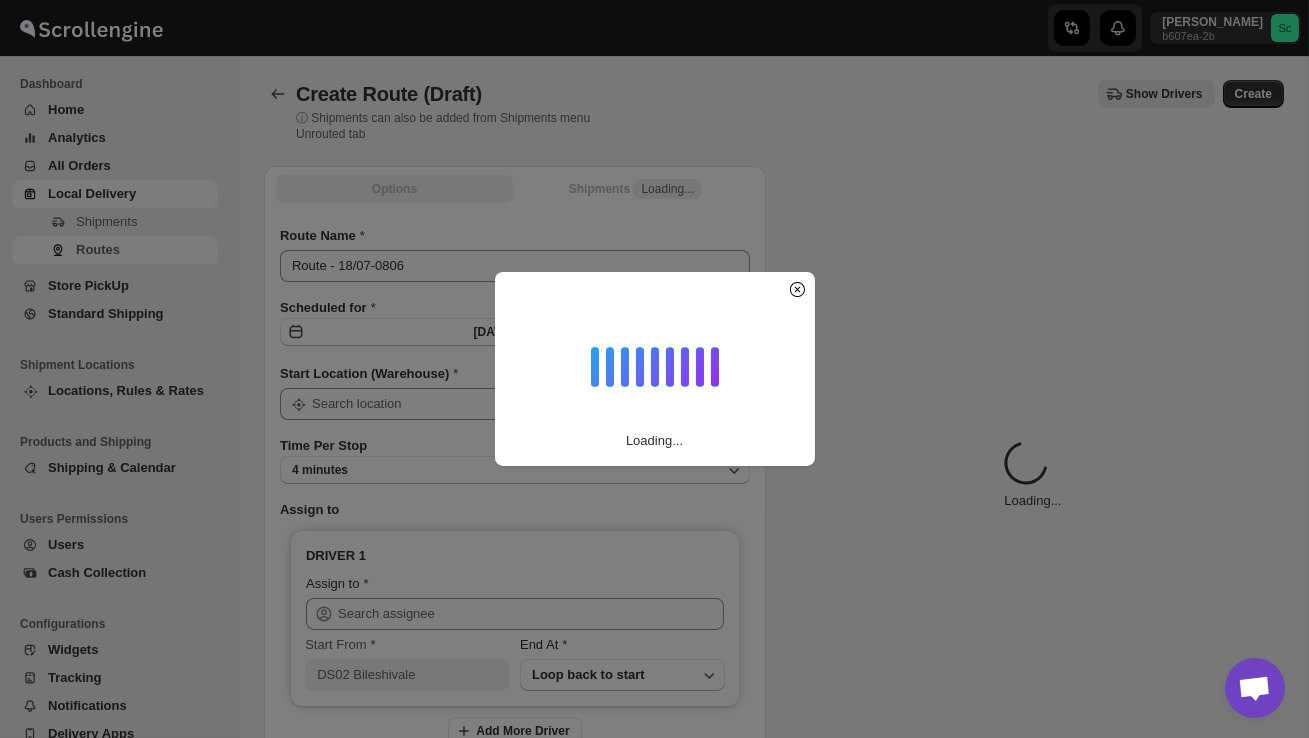 type on "DS02 Bileshivale" 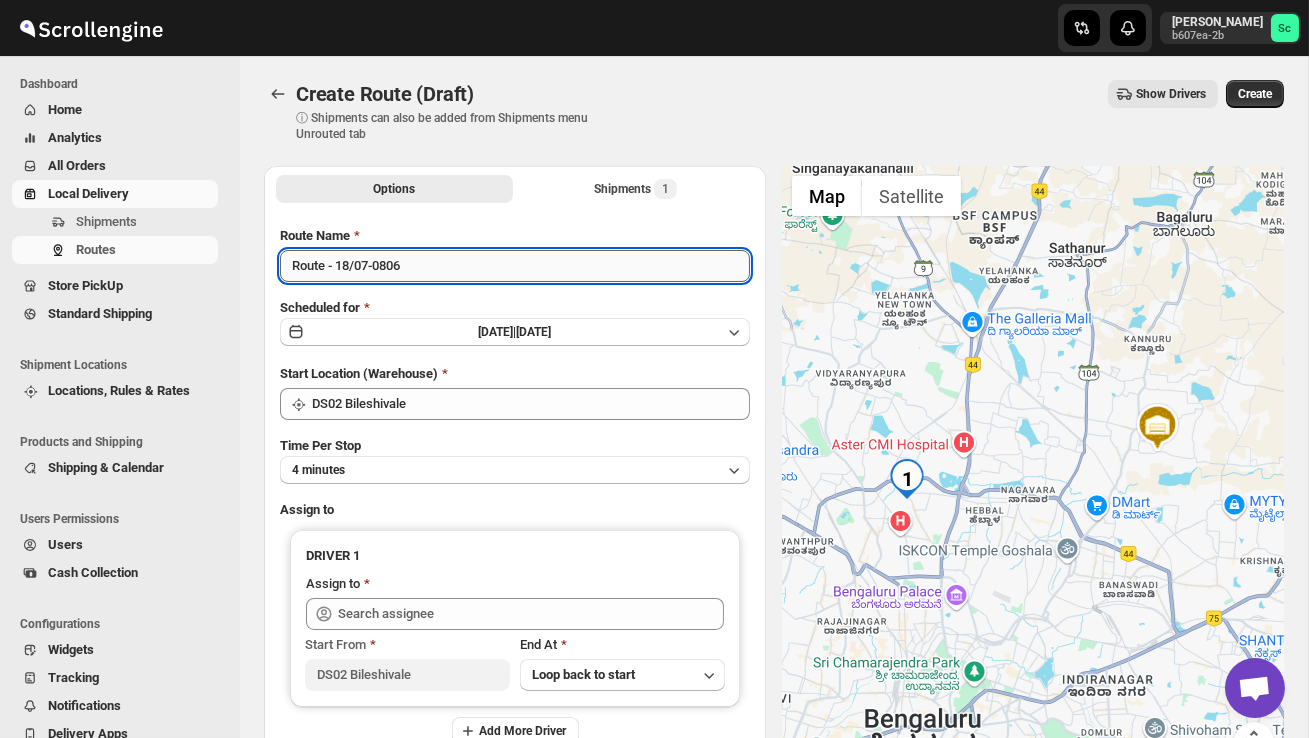 click on "Route - 18/07-0806" at bounding box center [515, 266] 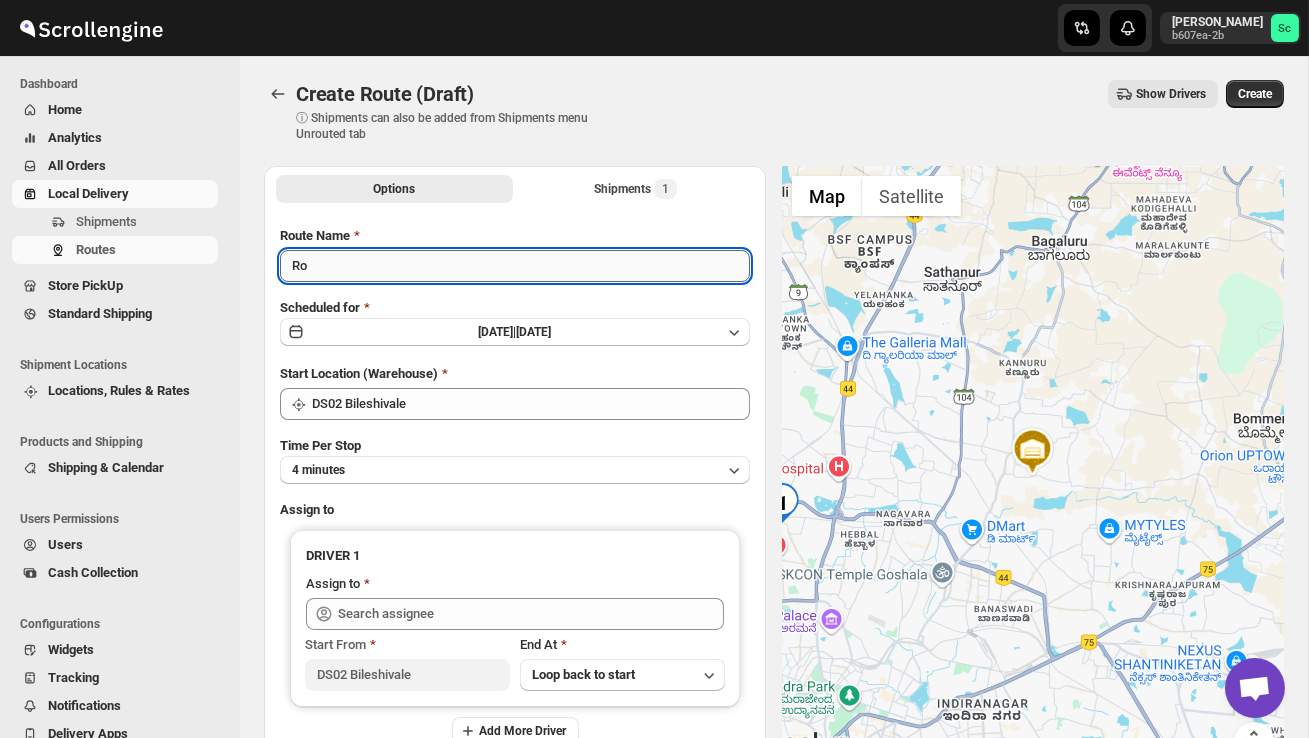 type on "R" 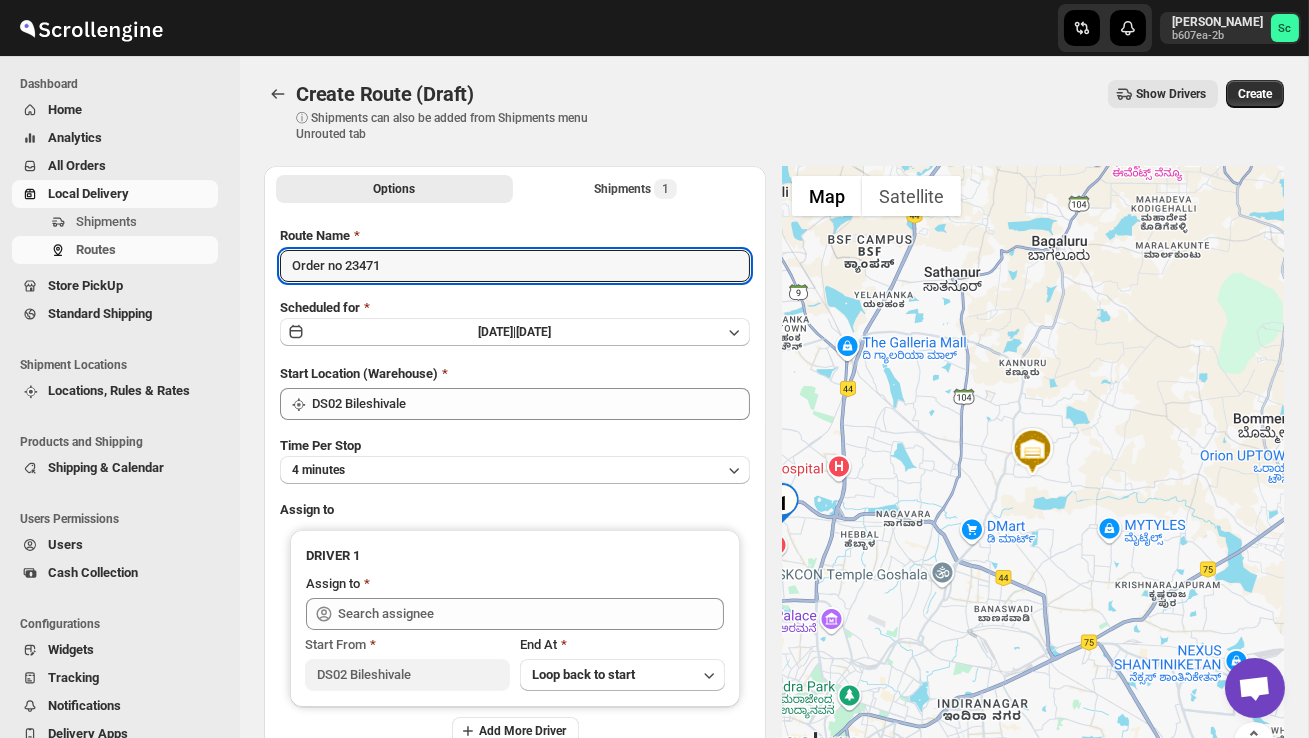 type on "Order no 23471" 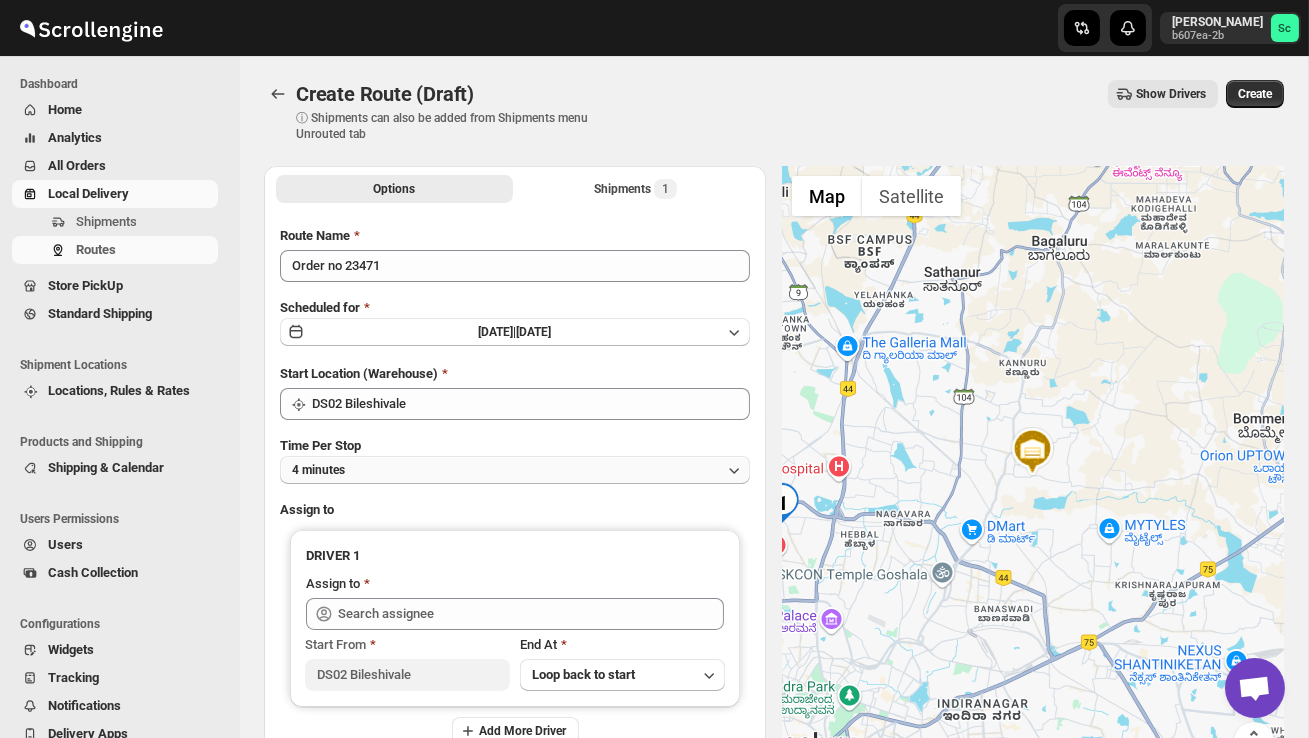click on "4 minutes" at bounding box center [515, 470] 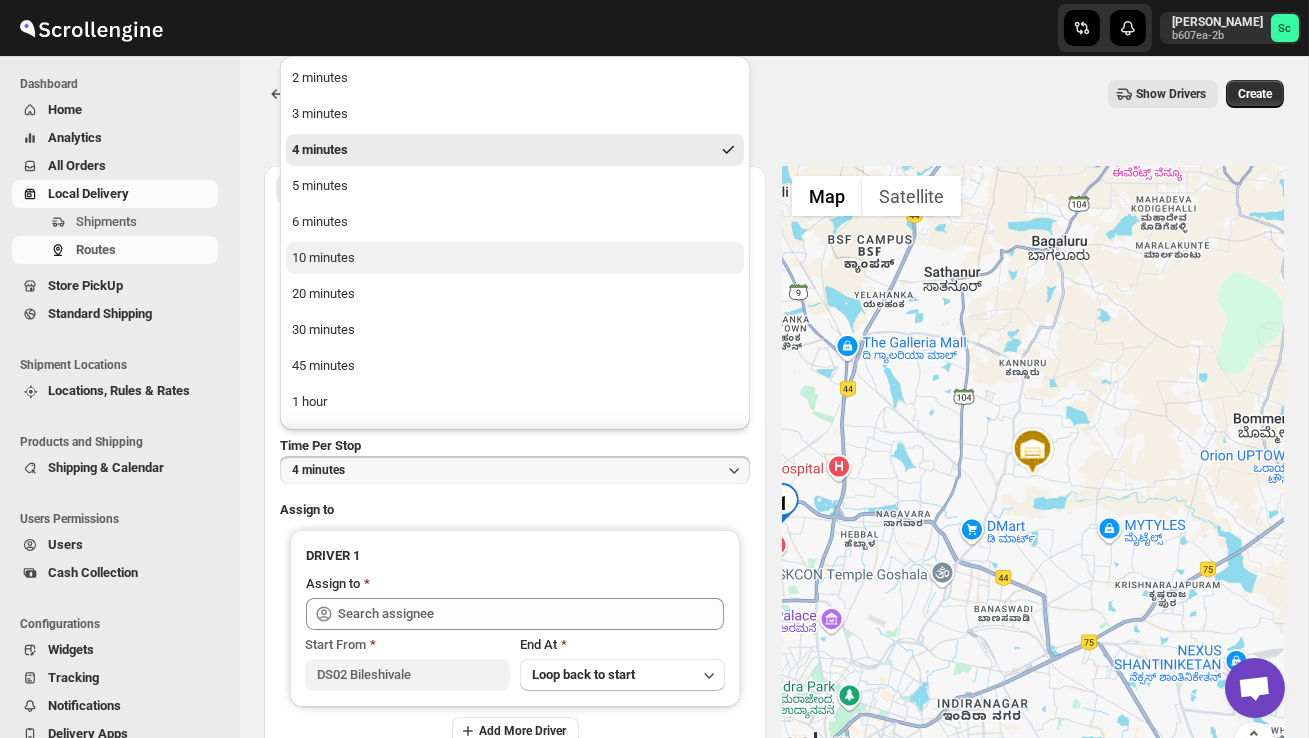 click on "10 minutes" at bounding box center [515, 258] 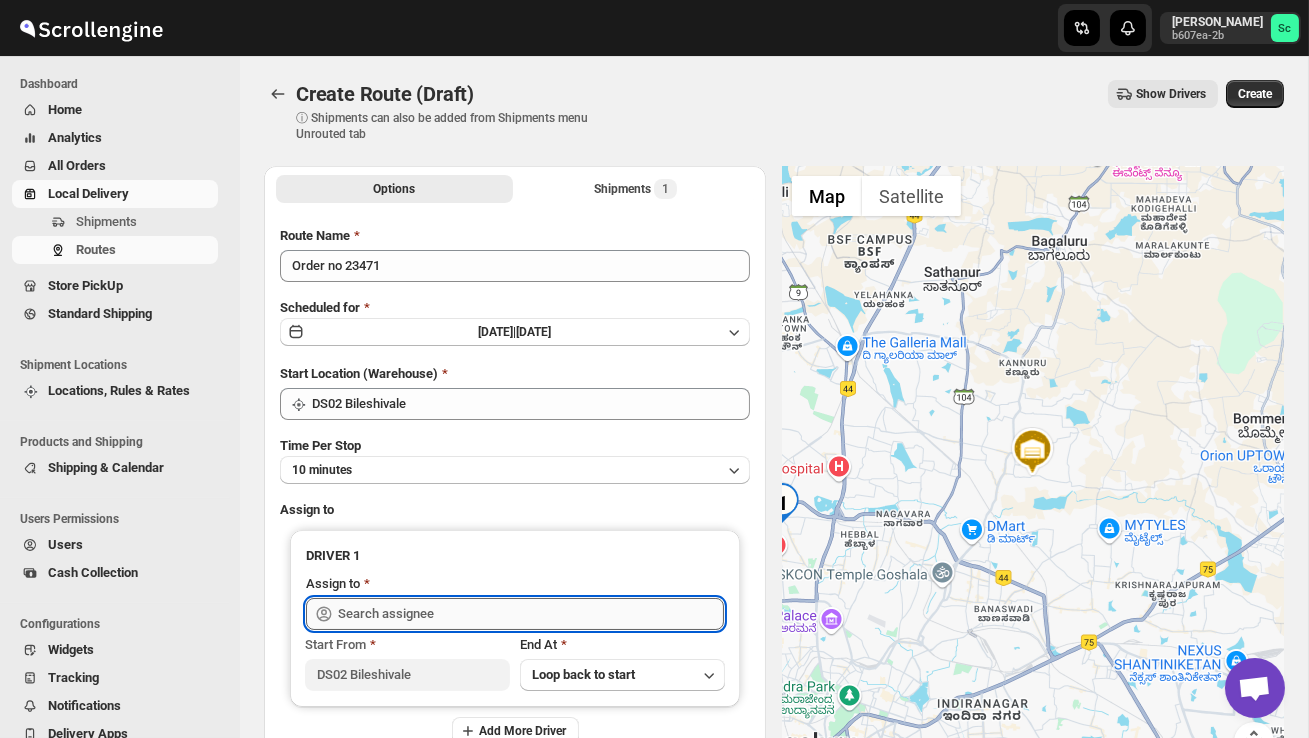 click at bounding box center [531, 614] 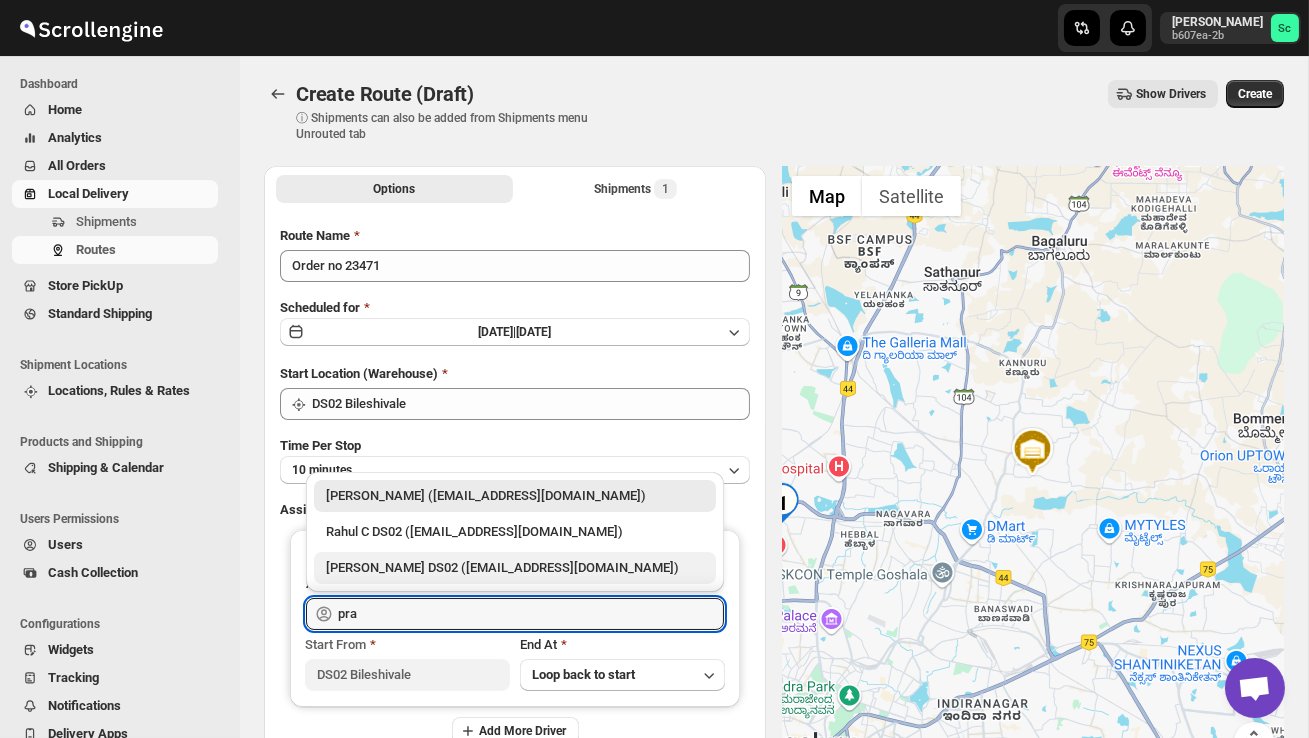 click on "[PERSON_NAME] DS02 ([EMAIL_ADDRESS][DOMAIN_NAME])" at bounding box center [515, 568] 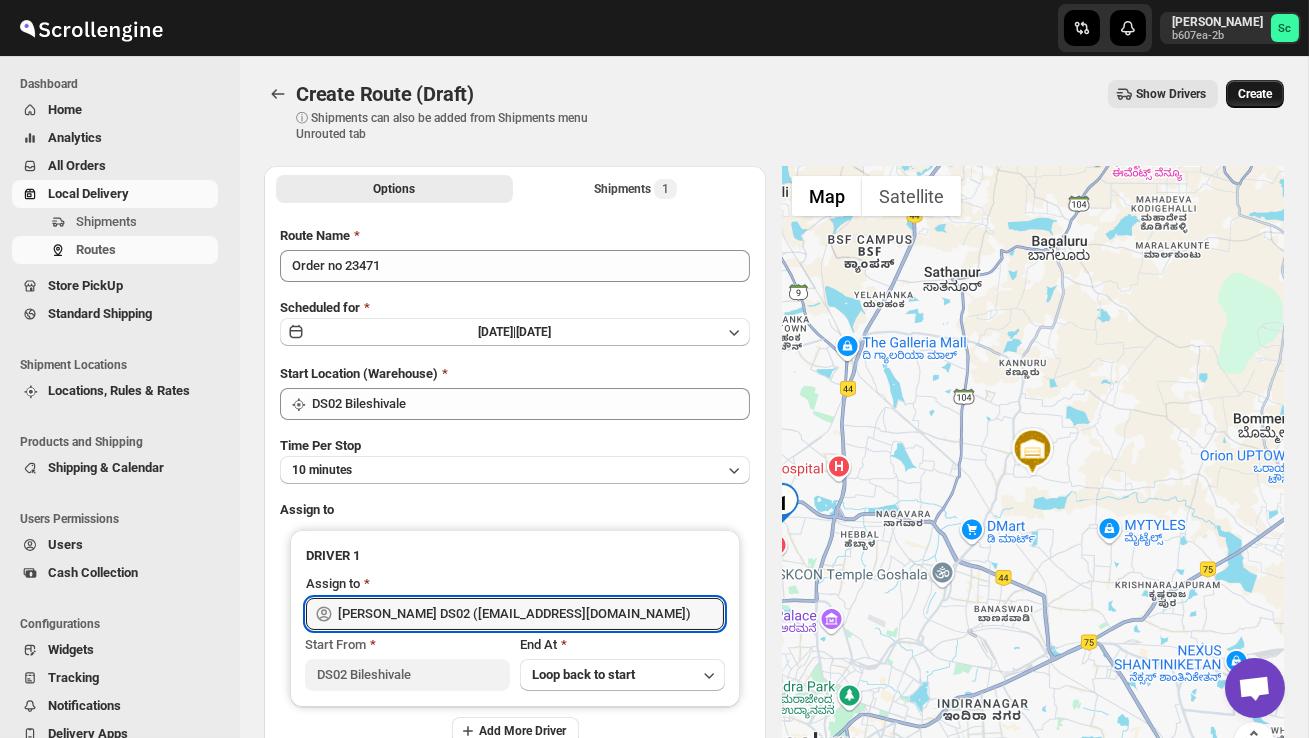 type on "[PERSON_NAME] DS02 ([EMAIL_ADDRESS][DOMAIN_NAME])" 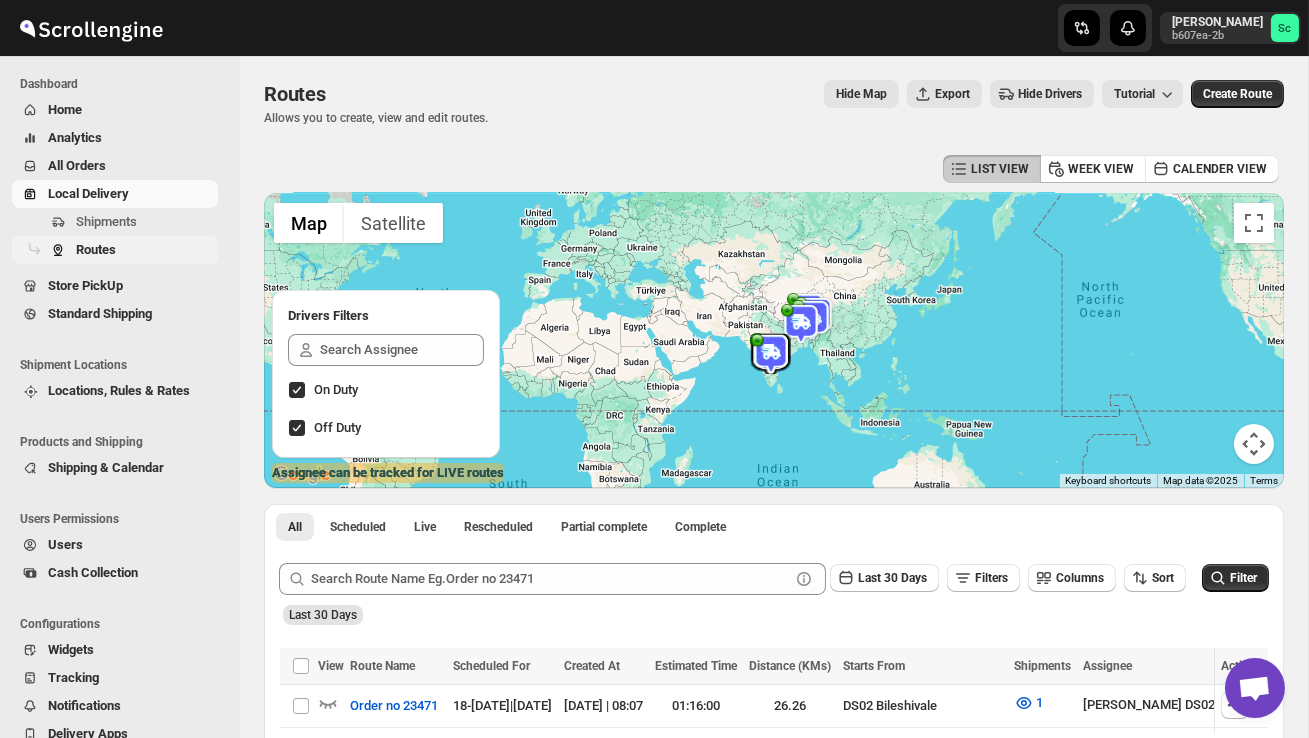 click on "Routes" at bounding box center (145, 250) 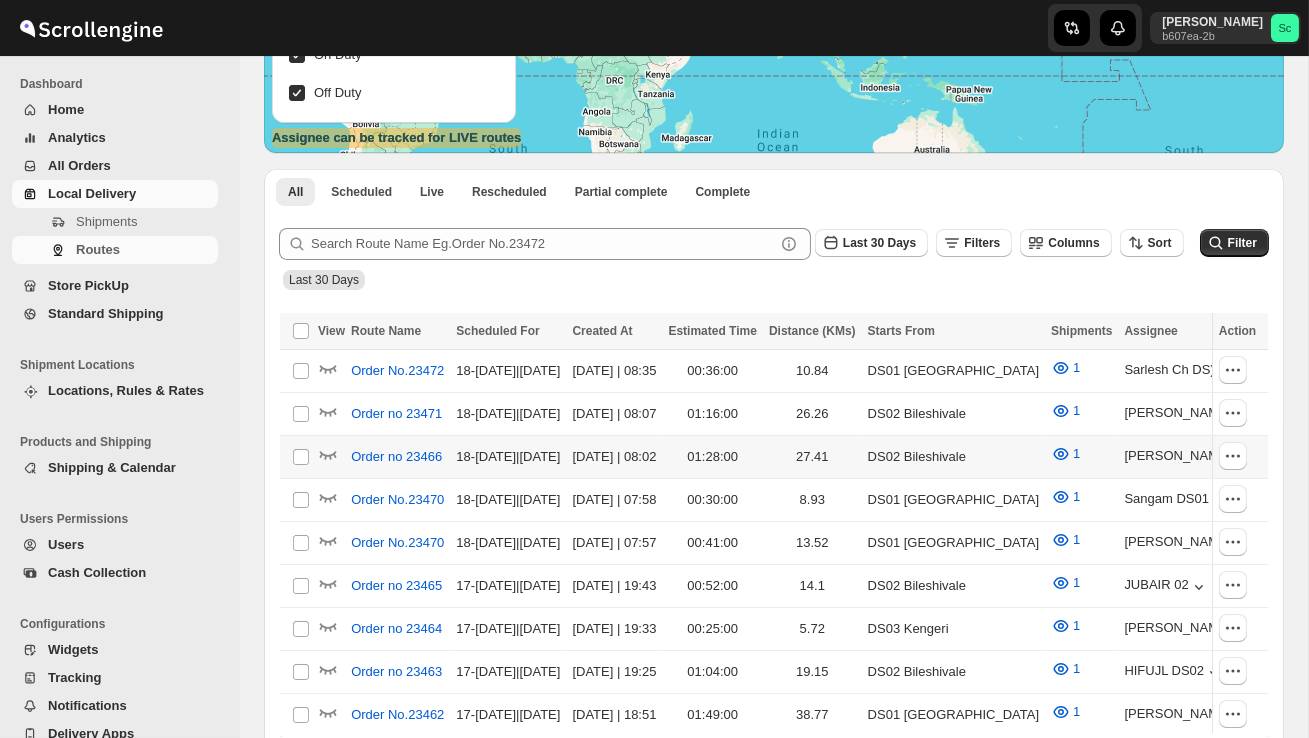 scroll, scrollTop: 344, scrollLeft: 0, axis: vertical 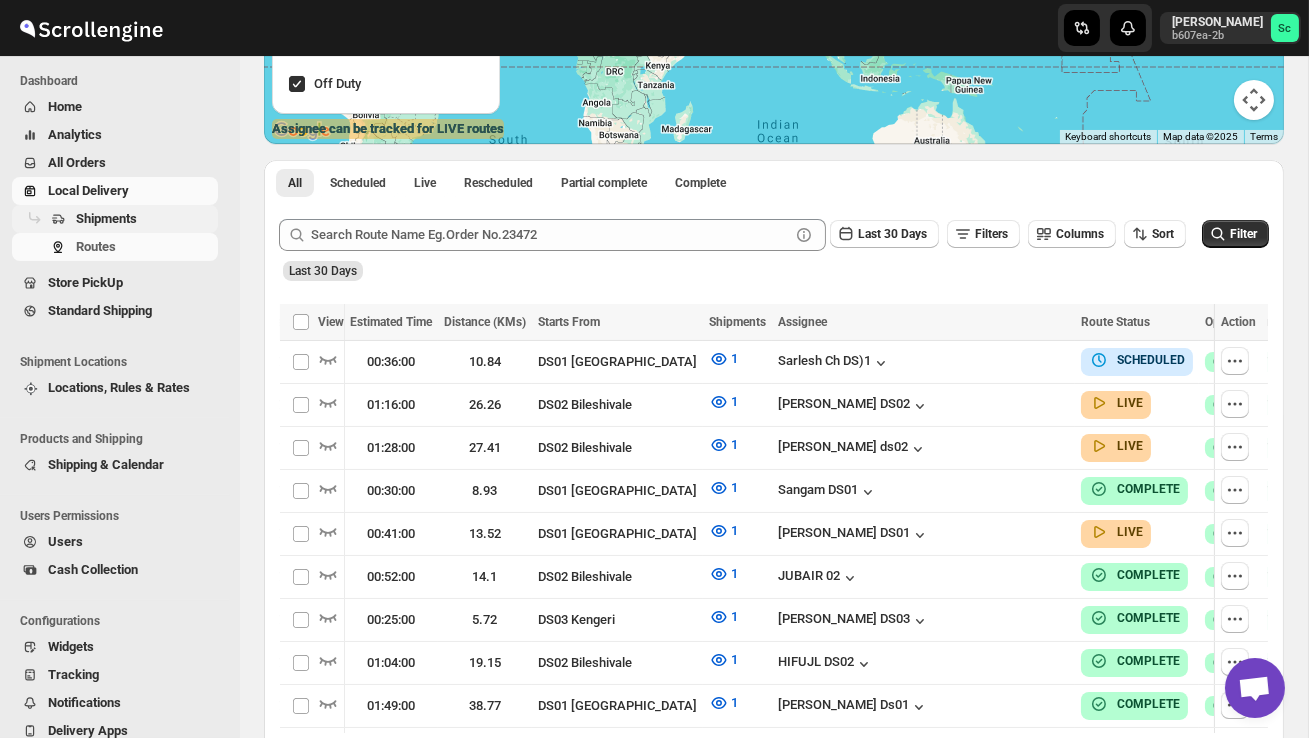 click on "Shipments" at bounding box center [115, 219] 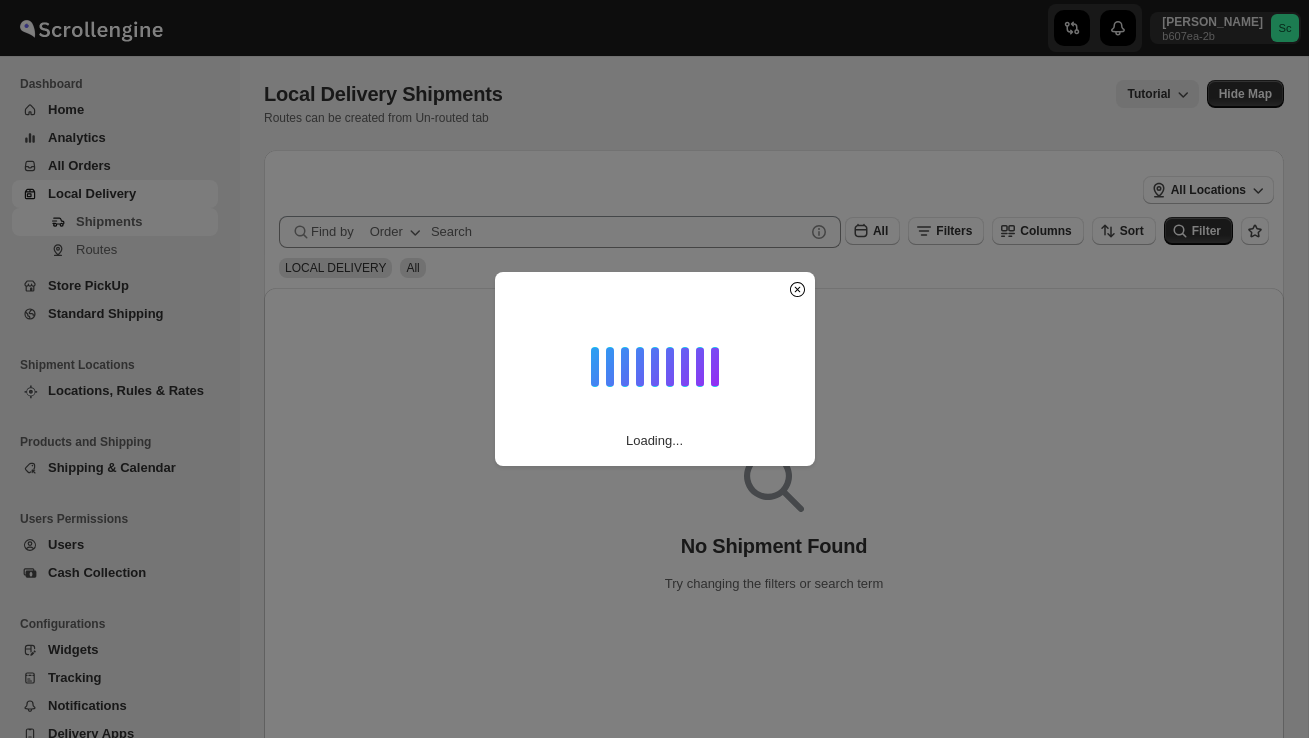 scroll, scrollTop: 0, scrollLeft: 0, axis: both 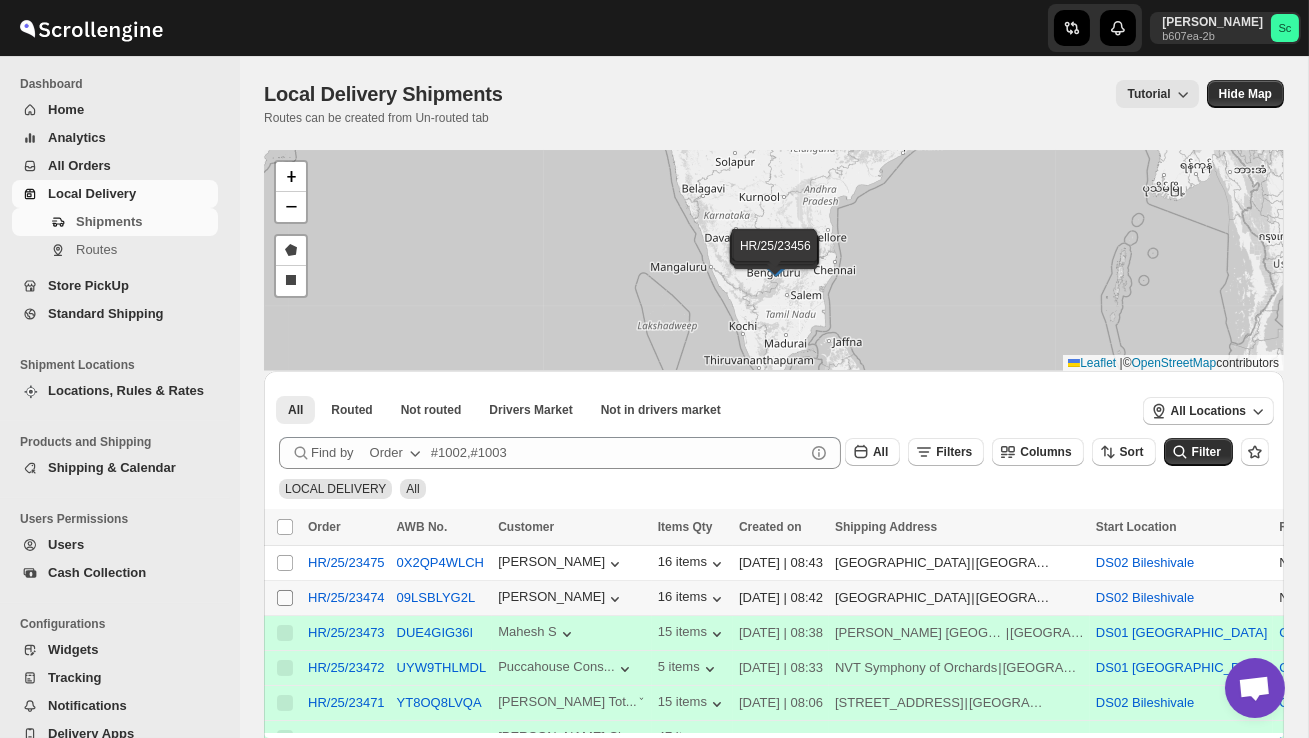 click on "Select shipment" at bounding box center (285, 598) 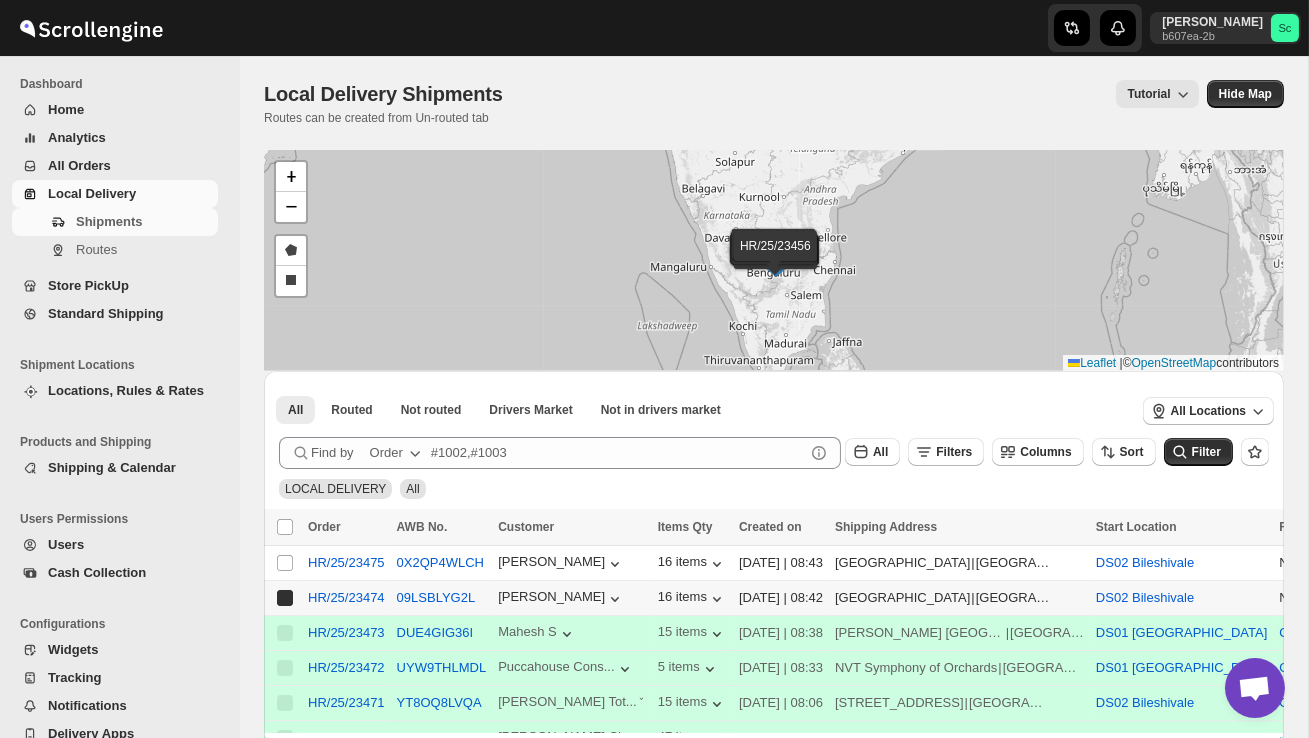 checkbox on "true" 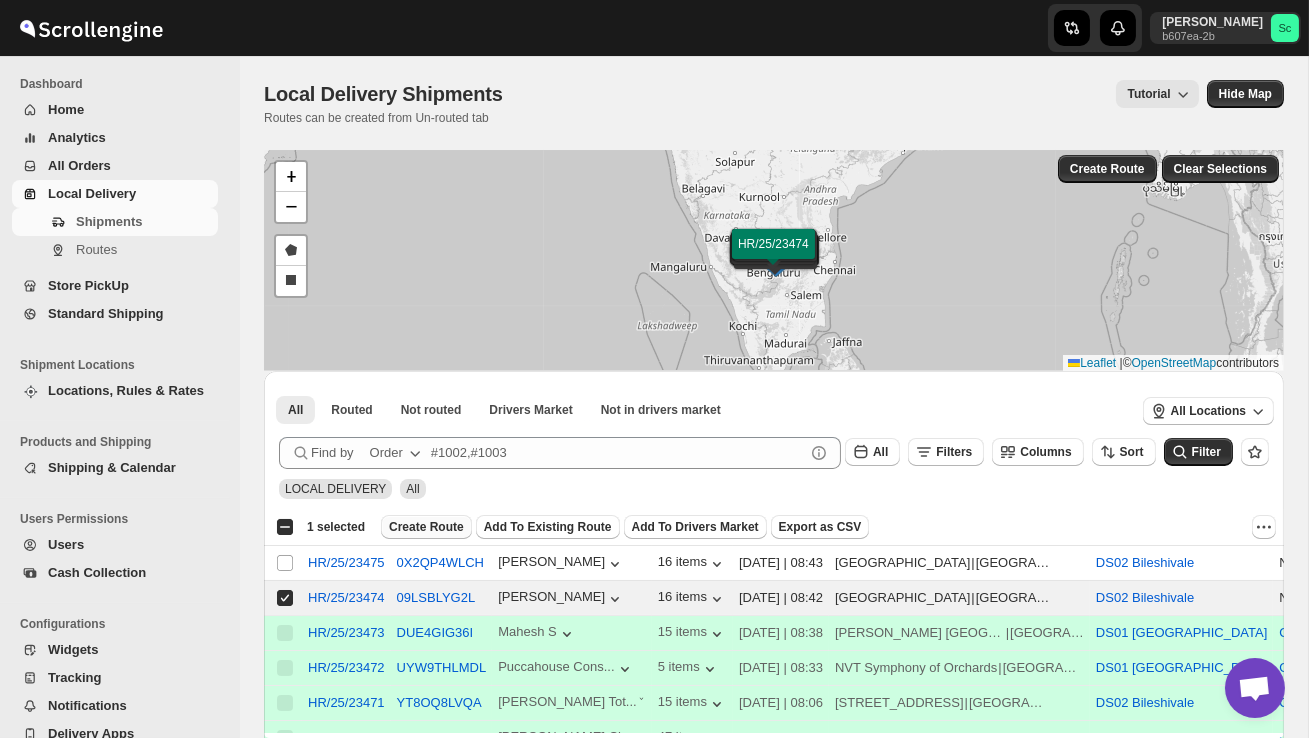 click on "Create Route" at bounding box center [426, 527] 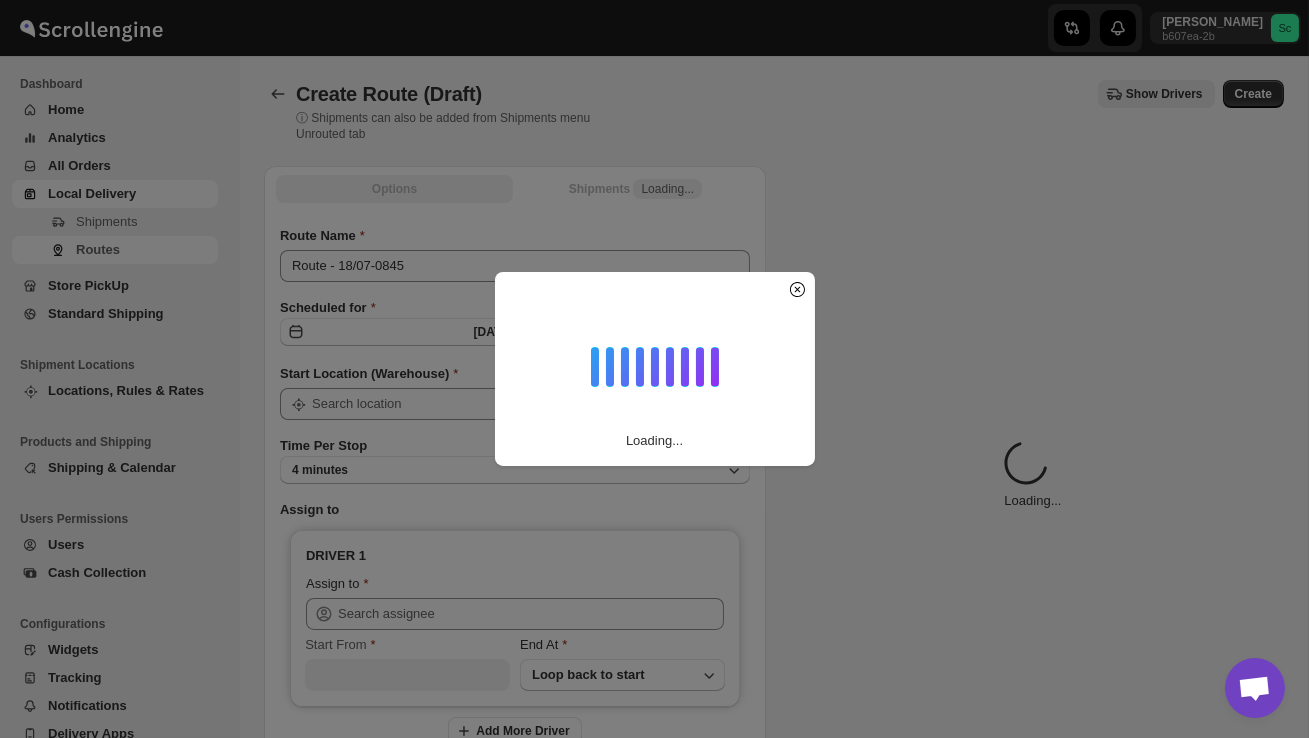 type on "DS02 Bileshivale" 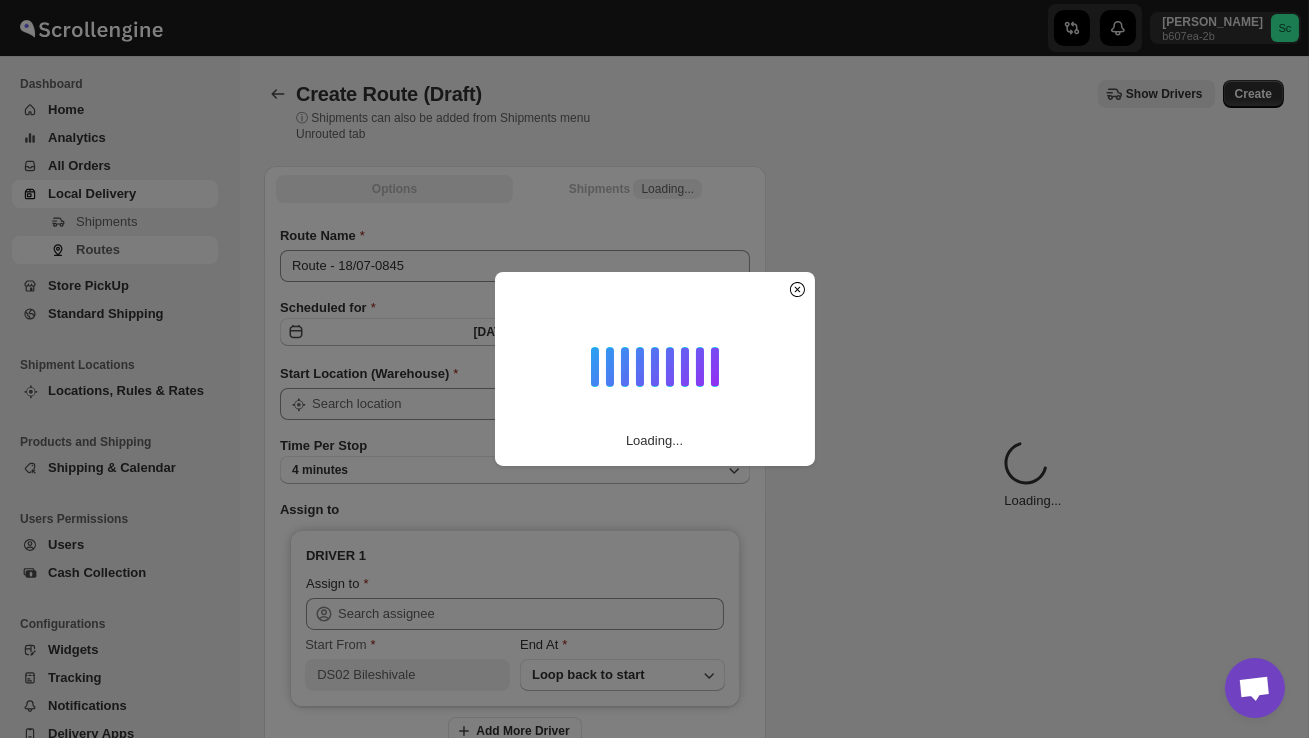 type on "DS02 Bileshivale" 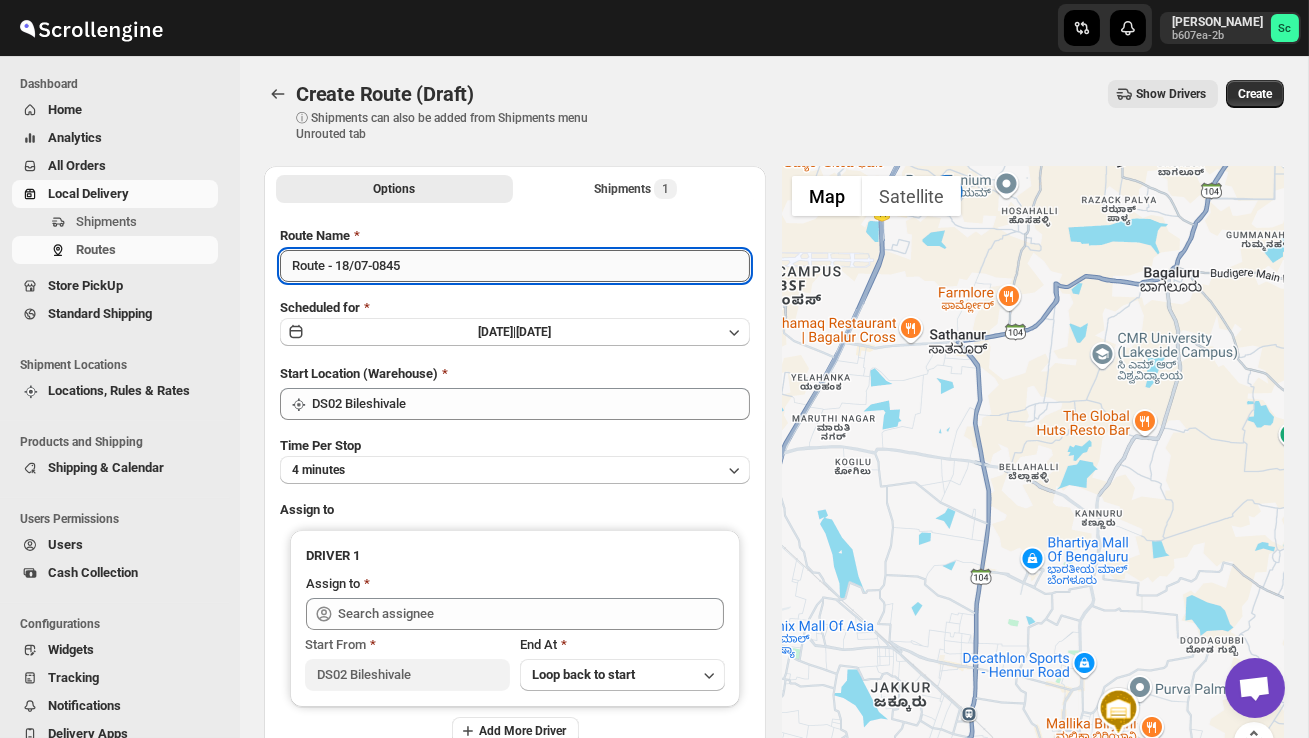 click on "Route - 18/07-0845" at bounding box center [515, 266] 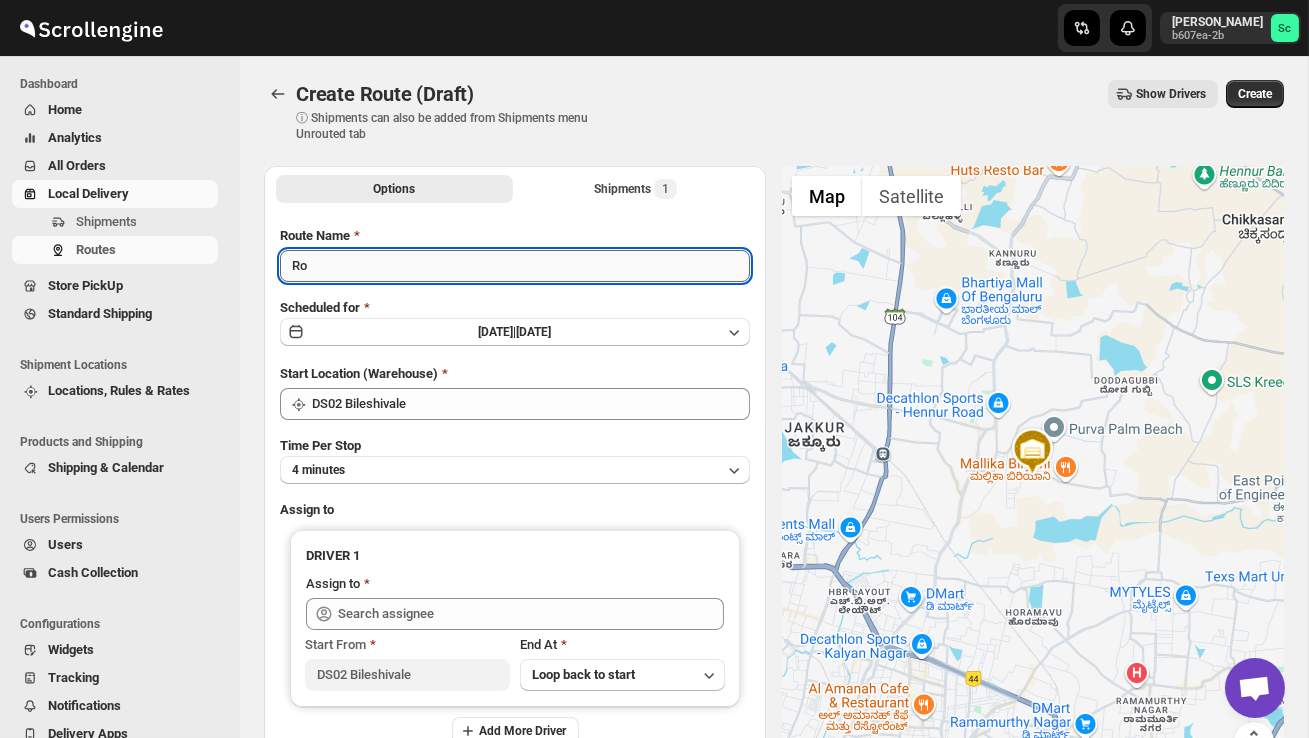type on "R" 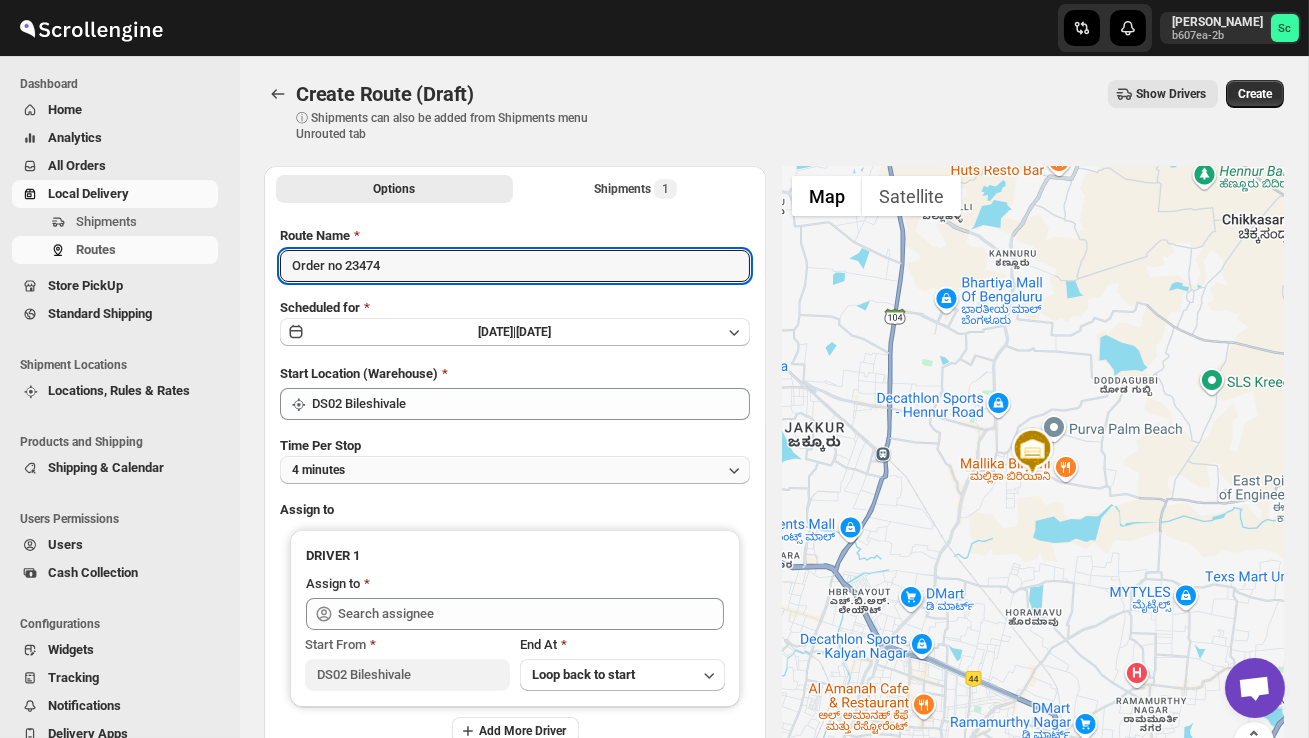 type on "Order no 23474" 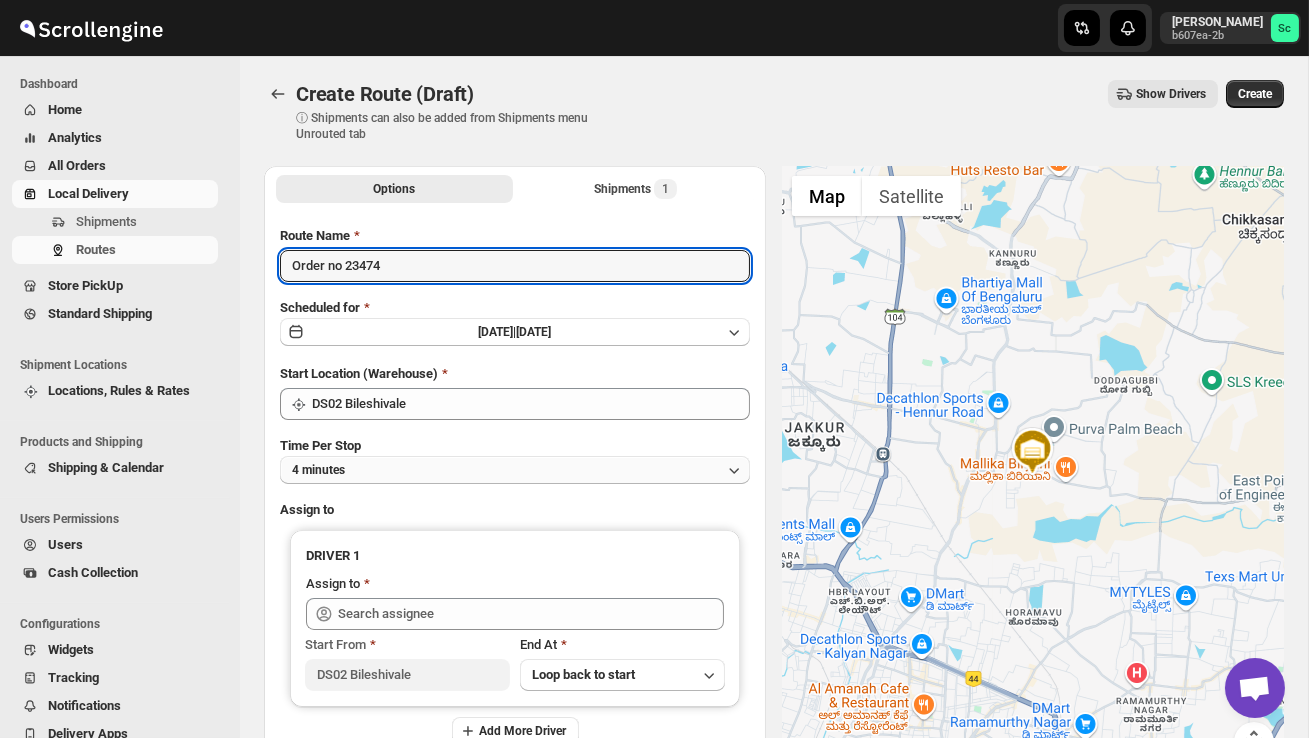 click on "4 minutes" at bounding box center (515, 470) 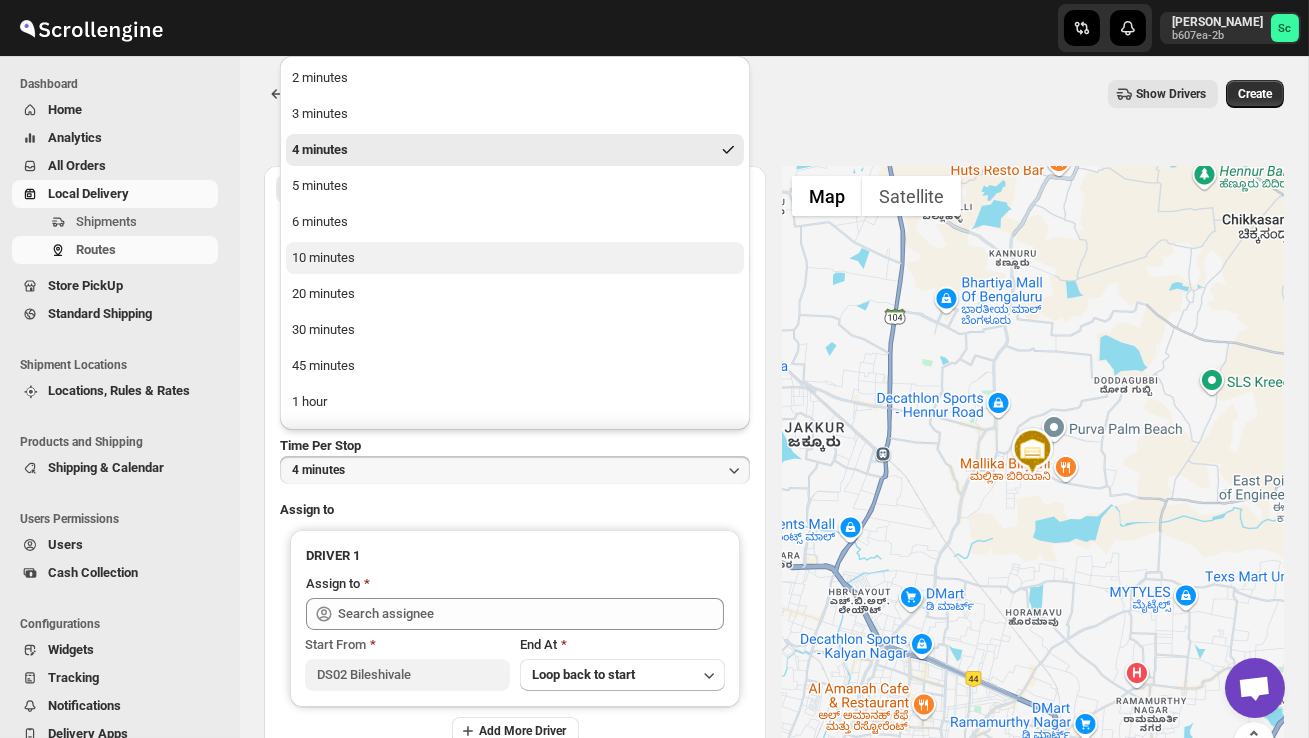 click on "10 minutes" at bounding box center [515, 258] 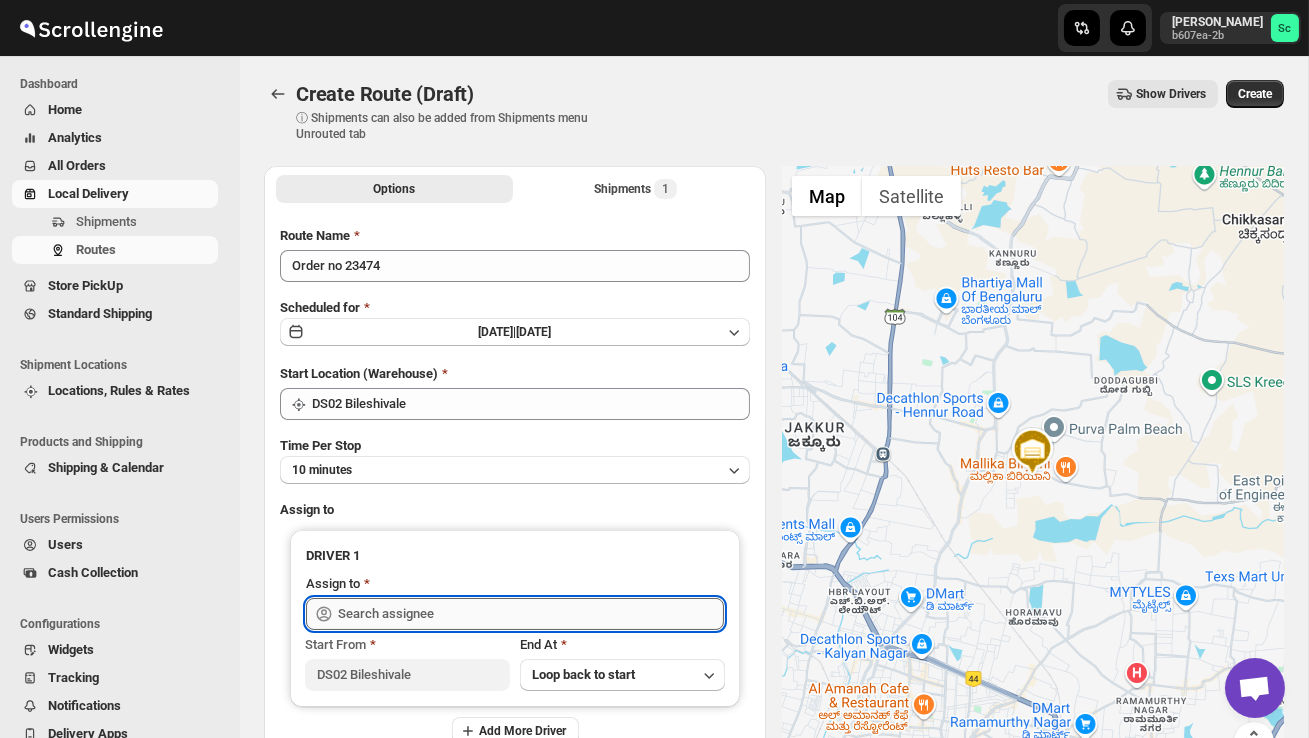 click at bounding box center (531, 614) 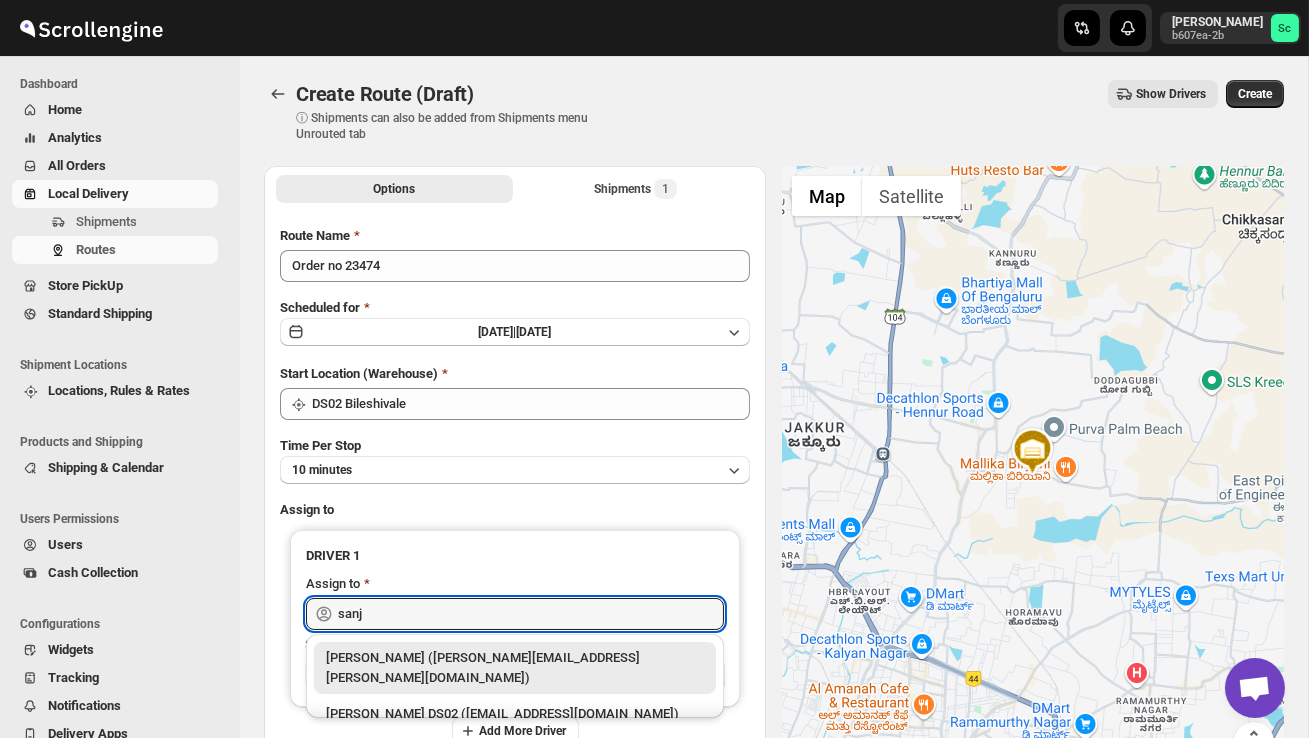 click on "[PERSON_NAME]  DS02 ([EMAIL_ADDRESS][DOMAIN_NAME])" at bounding box center (515, 714) 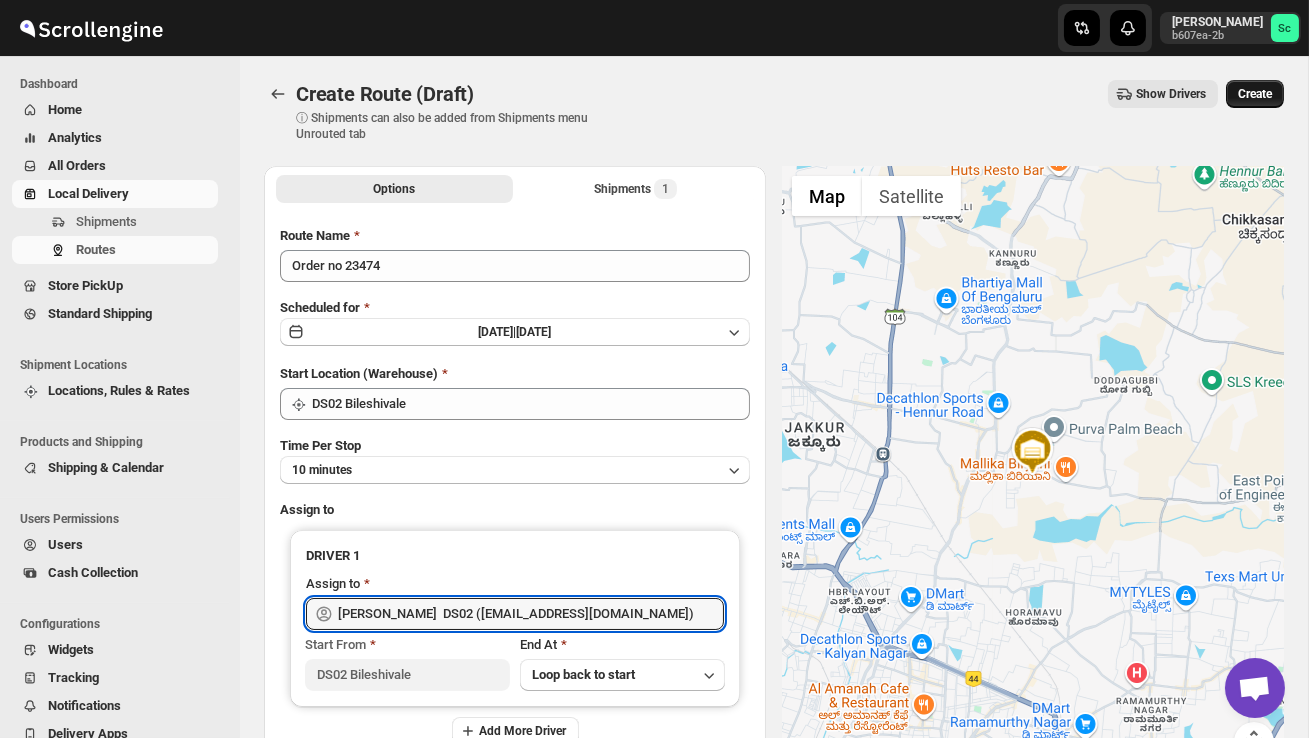 type on "[PERSON_NAME]  DS02 ([EMAIL_ADDRESS][DOMAIN_NAME])" 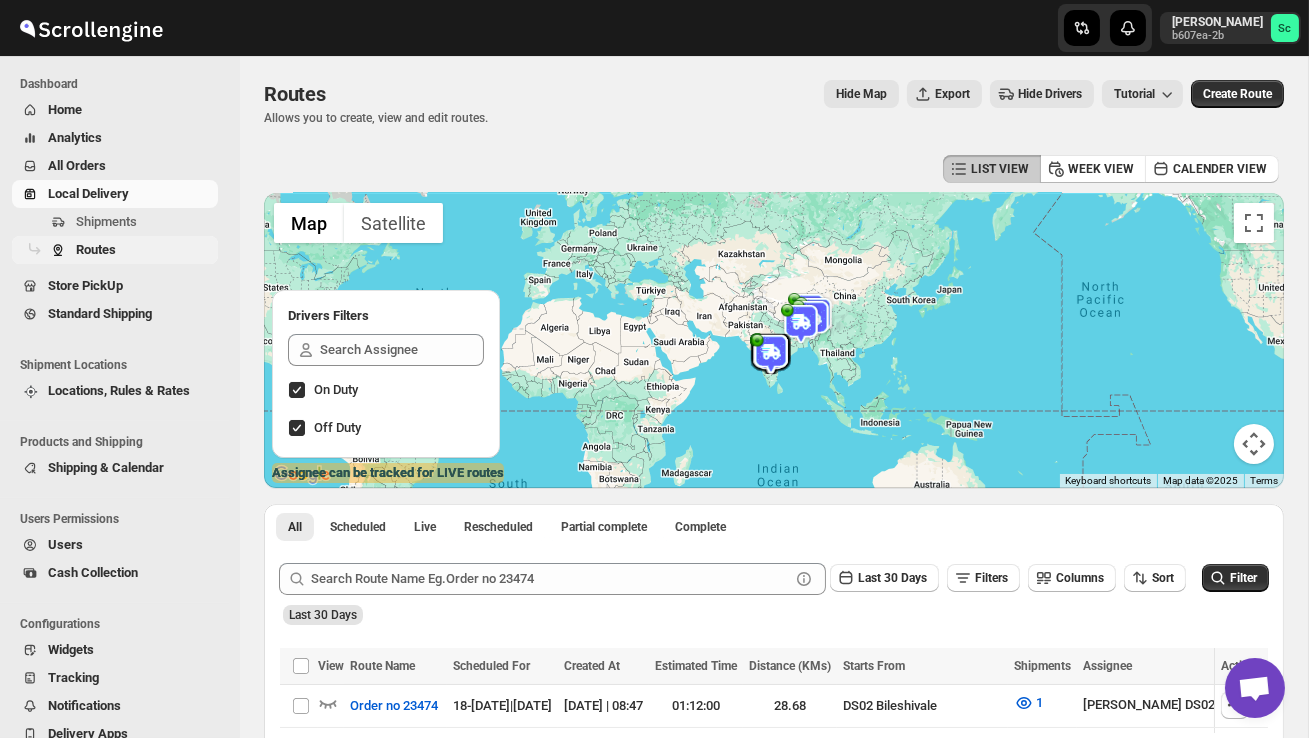 click on "Routes" at bounding box center [96, 249] 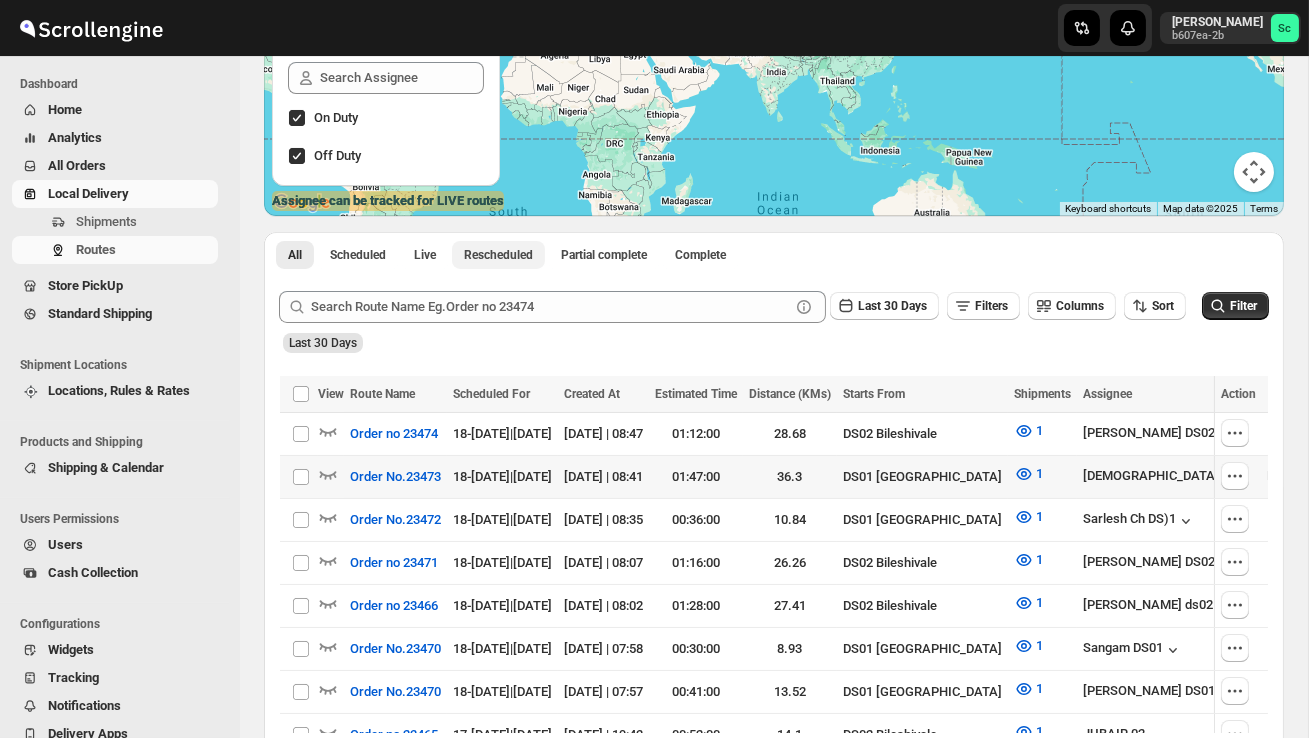 scroll, scrollTop: 294, scrollLeft: 0, axis: vertical 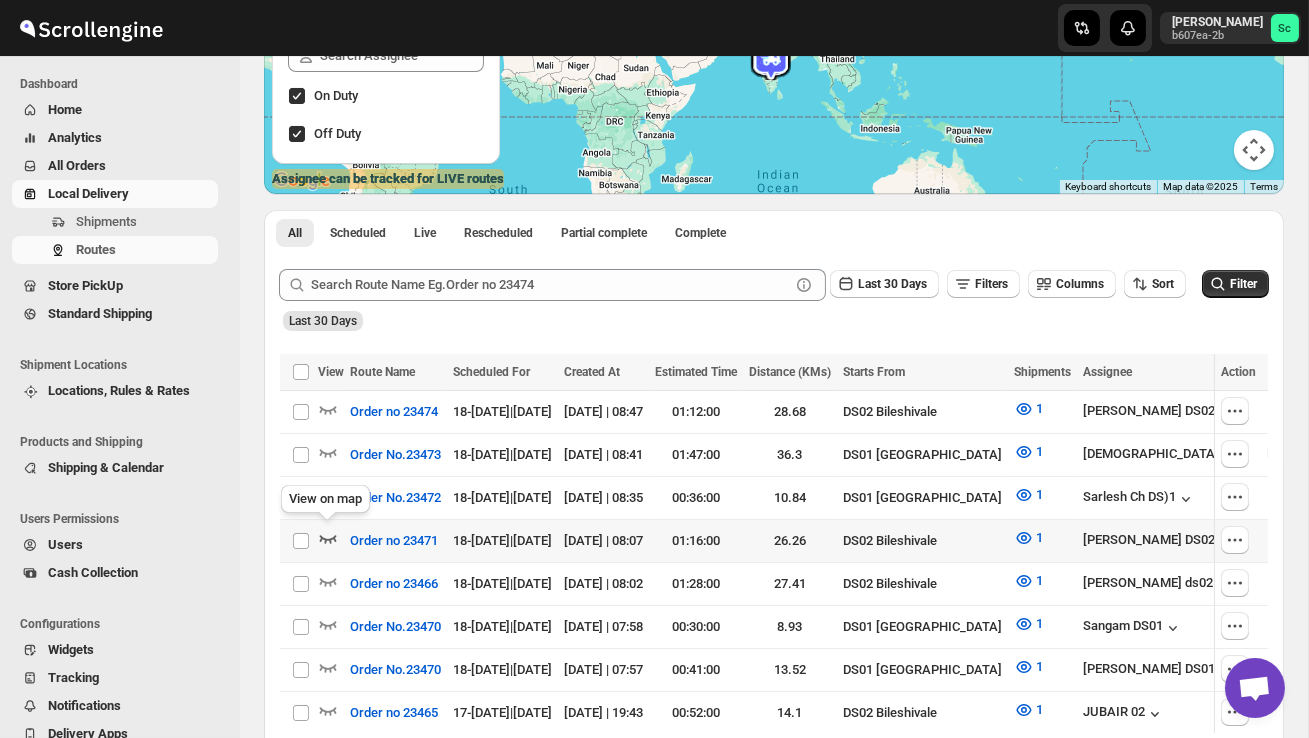 click 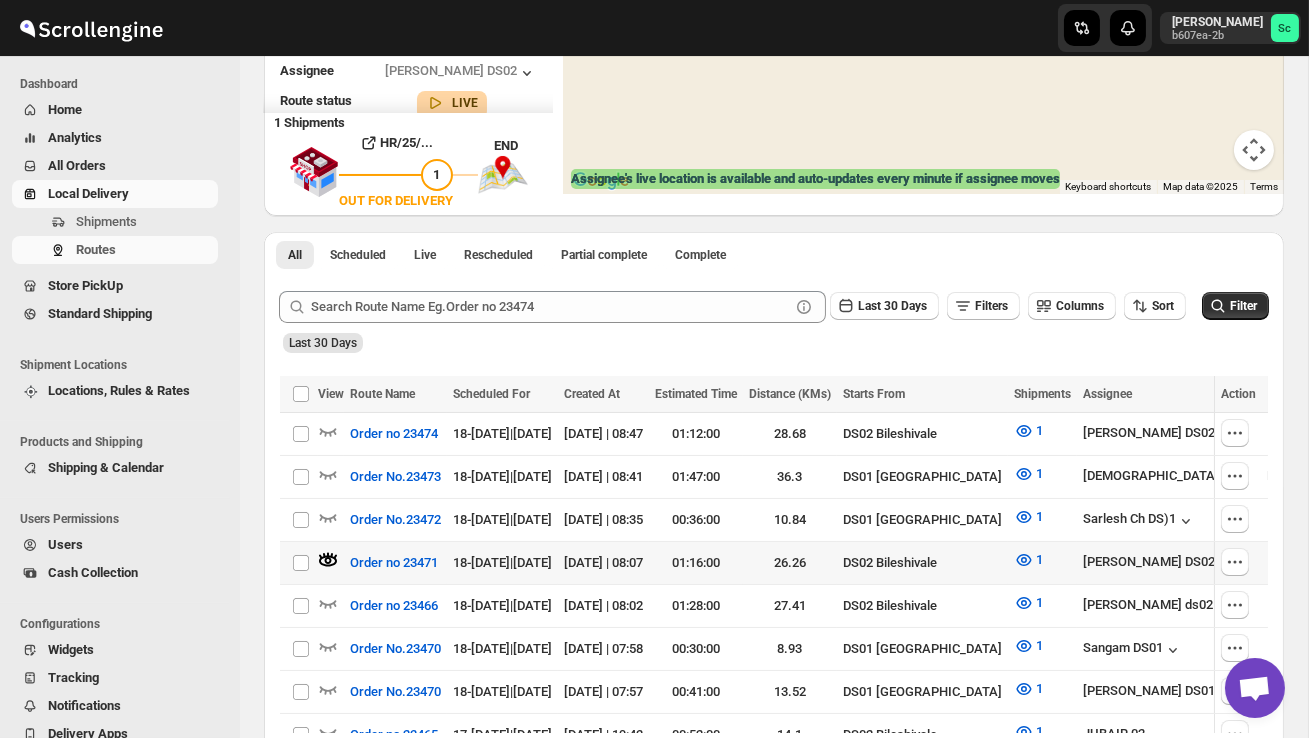 scroll, scrollTop: 0, scrollLeft: 0, axis: both 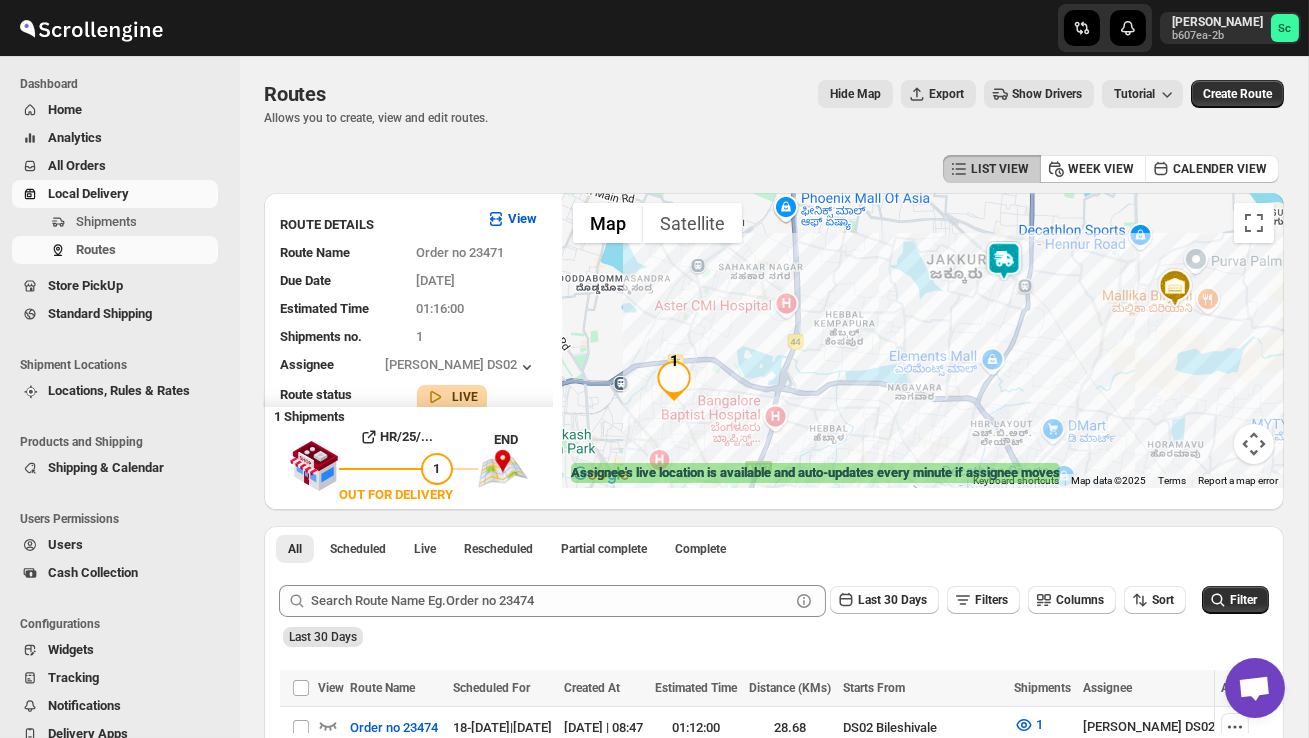 drag, startPoint x: 1020, startPoint y: 261, endPoint x: 1024, endPoint y: 330, distance: 69.115845 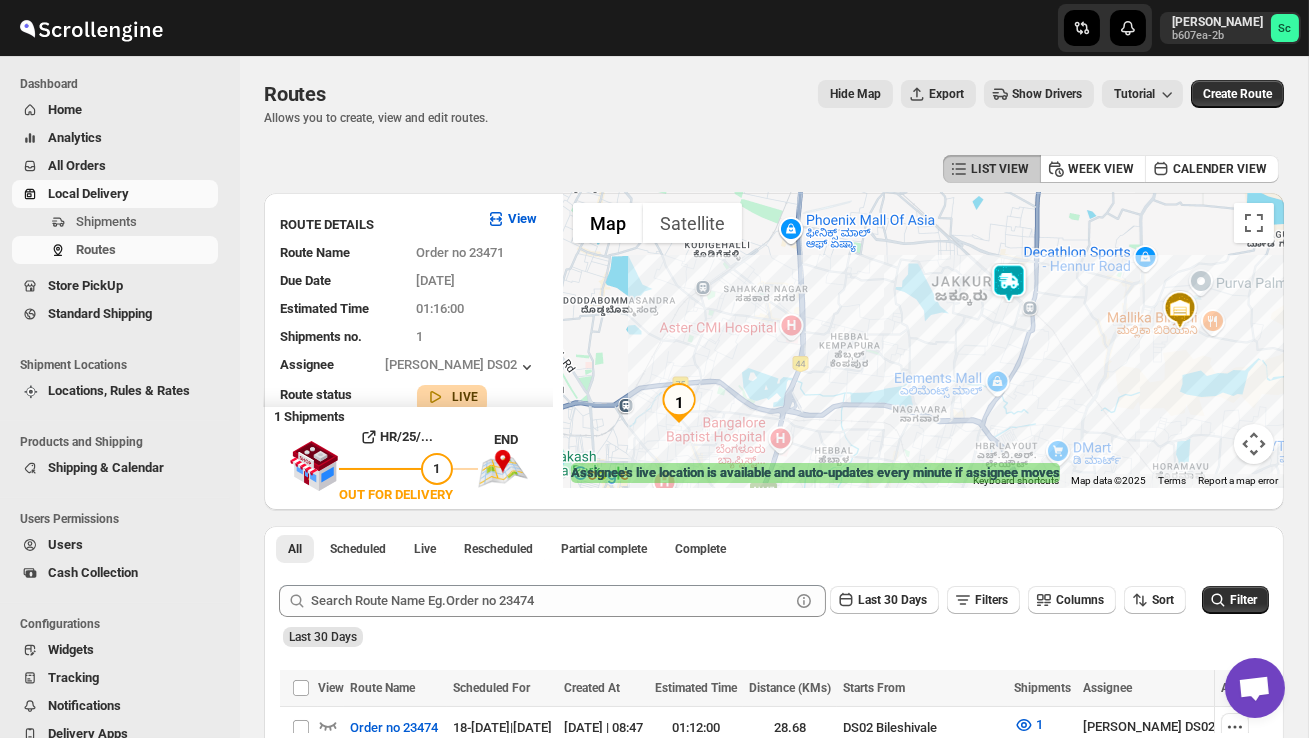 click at bounding box center [1009, 283] 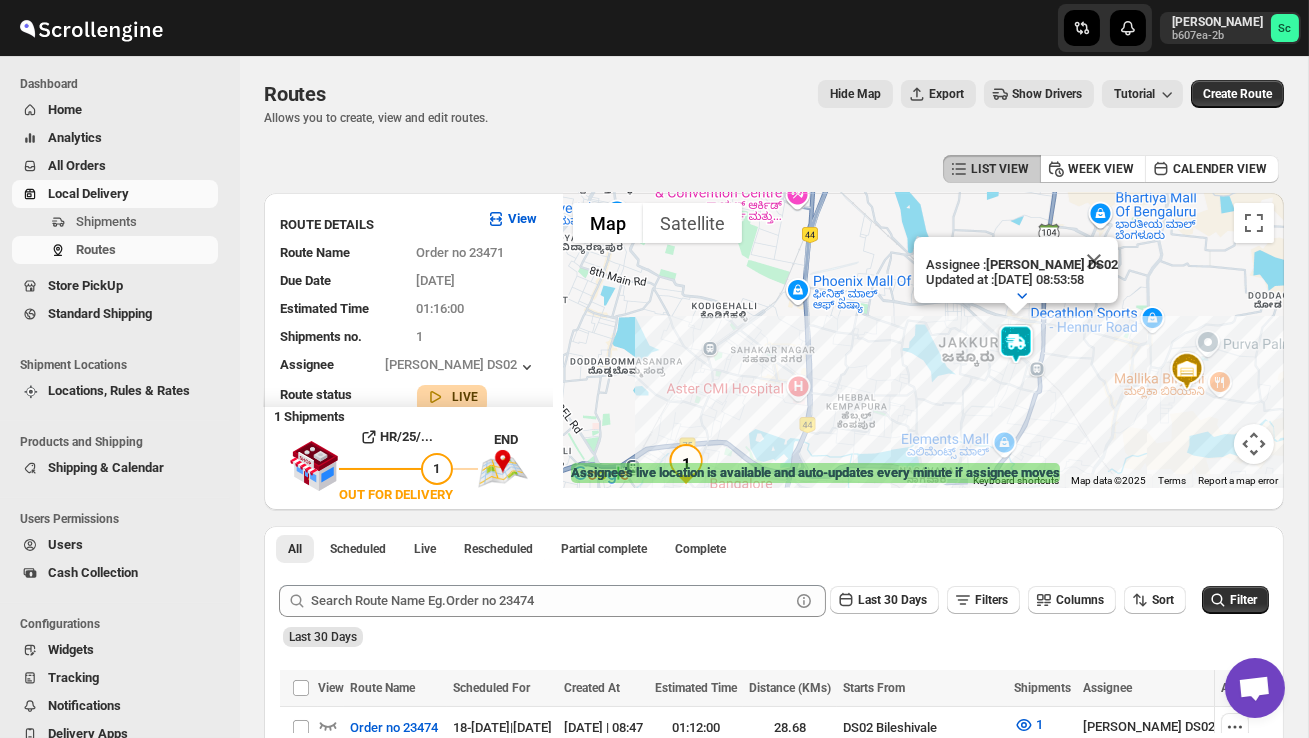 drag, startPoint x: 1031, startPoint y: 418, endPoint x: 1053, endPoint y: 367, distance: 55.542778 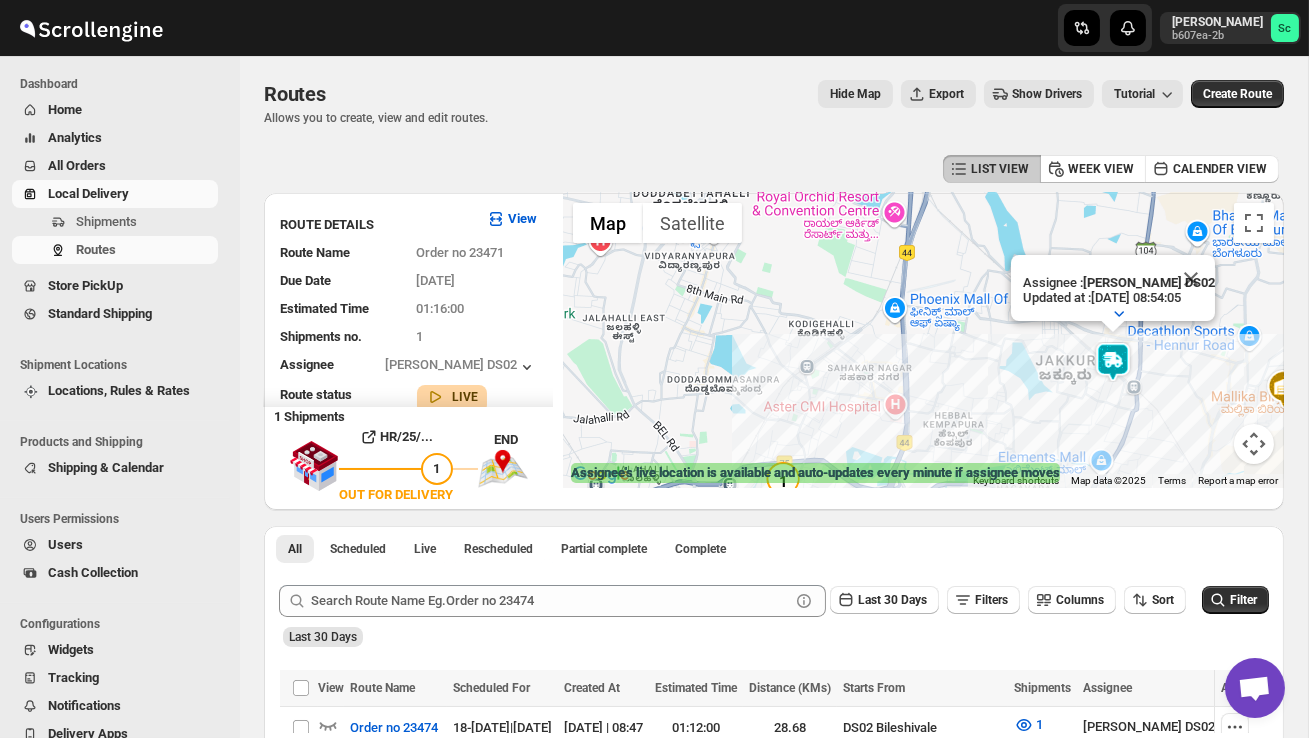drag, startPoint x: 958, startPoint y: 390, endPoint x: 944, endPoint y: 375, distance: 20.518284 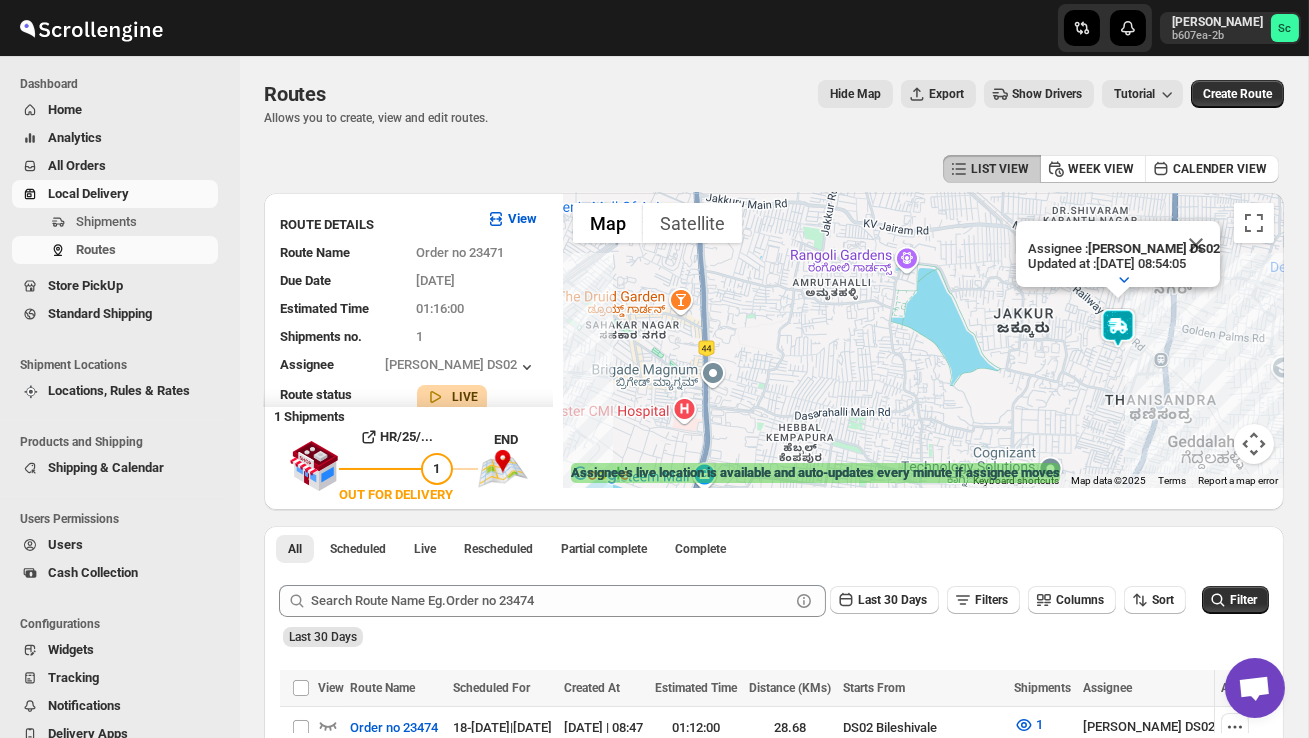 click on "Assignee :  PRAKSH DS02 Updated at :  18/07/2025, 08:54:05 Duty mode  Enabled Battery percentage    90% Battery optimization    Disabled Device type    android OS version    12 Device model    itel P662L App version    16.4" at bounding box center (923, 340) 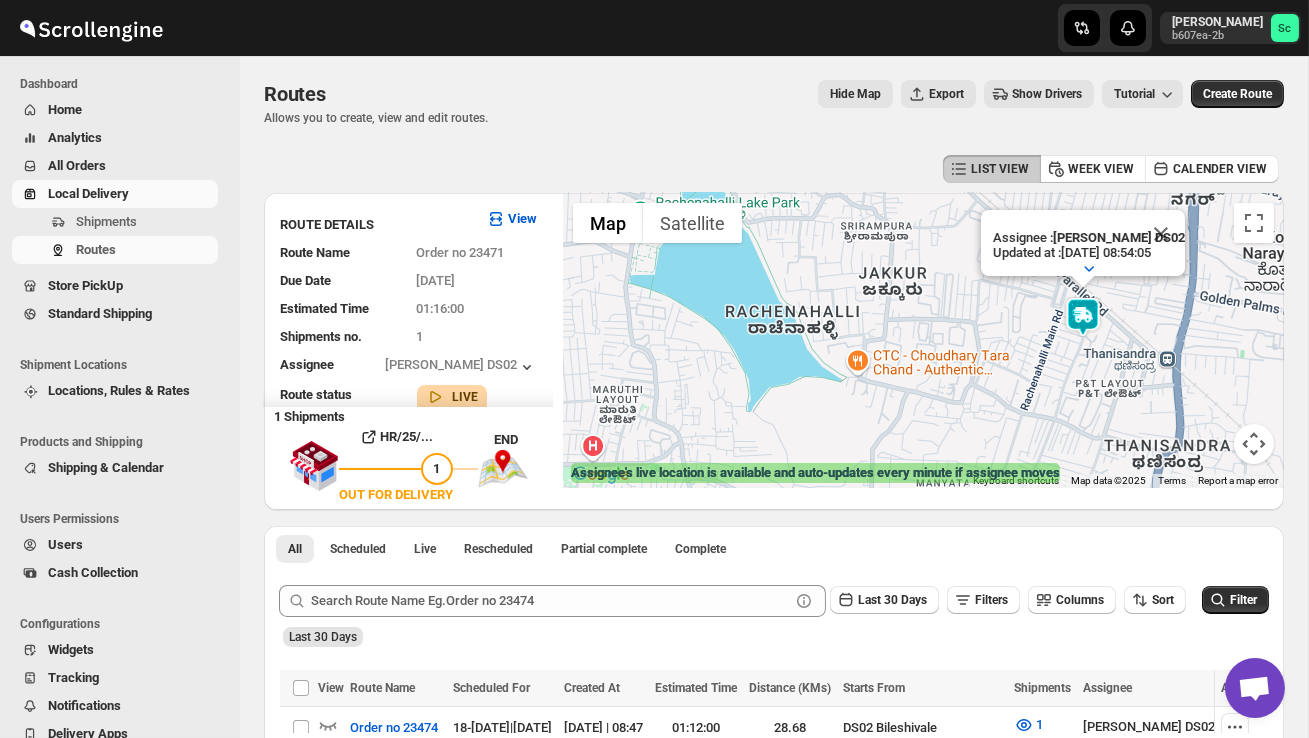 drag, startPoint x: 1138, startPoint y: 334, endPoint x: 1084, endPoint y: 376, distance: 68.41052 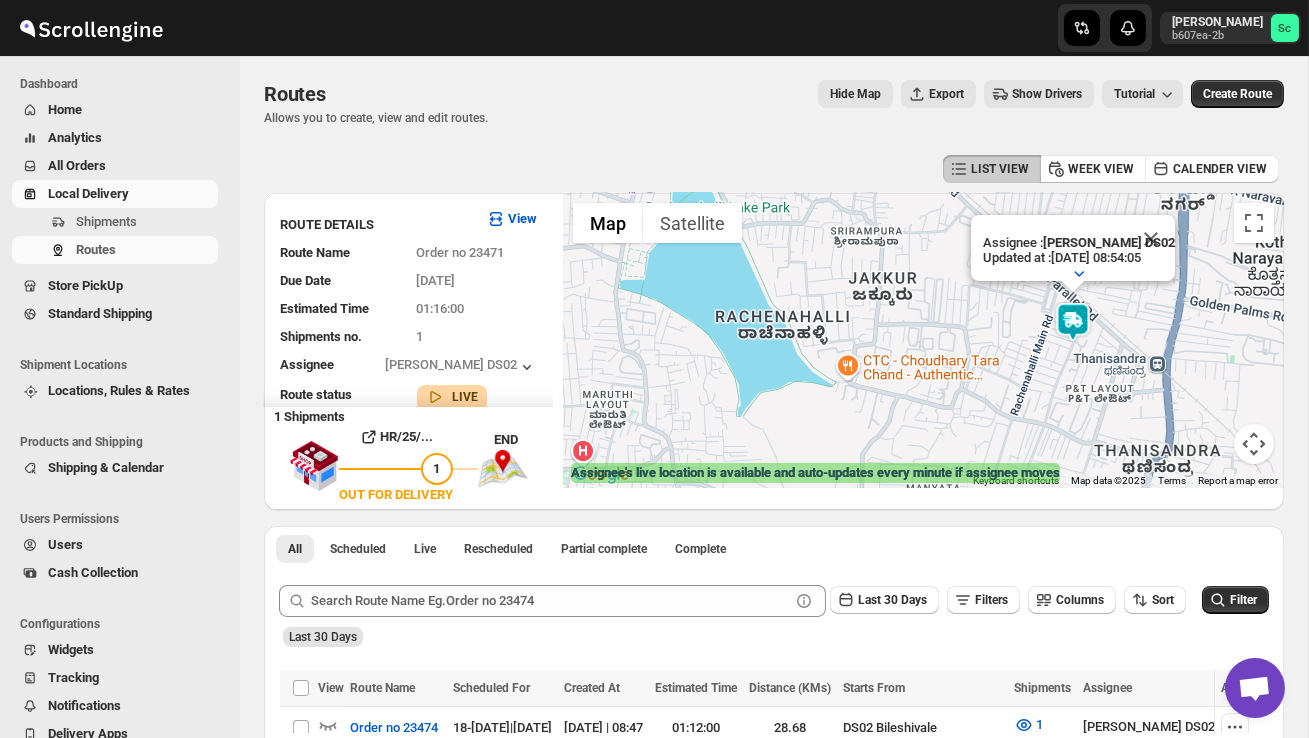 click on "Assignee :  PRAKSH DS02 Updated at :  18/07/2025, 08:54:05 Duty mode  Enabled Battery percentage    90% Battery optimization    Disabled Device type    android OS version    12 Device model    itel P662L App version    16.4" at bounding box center [923, 340] 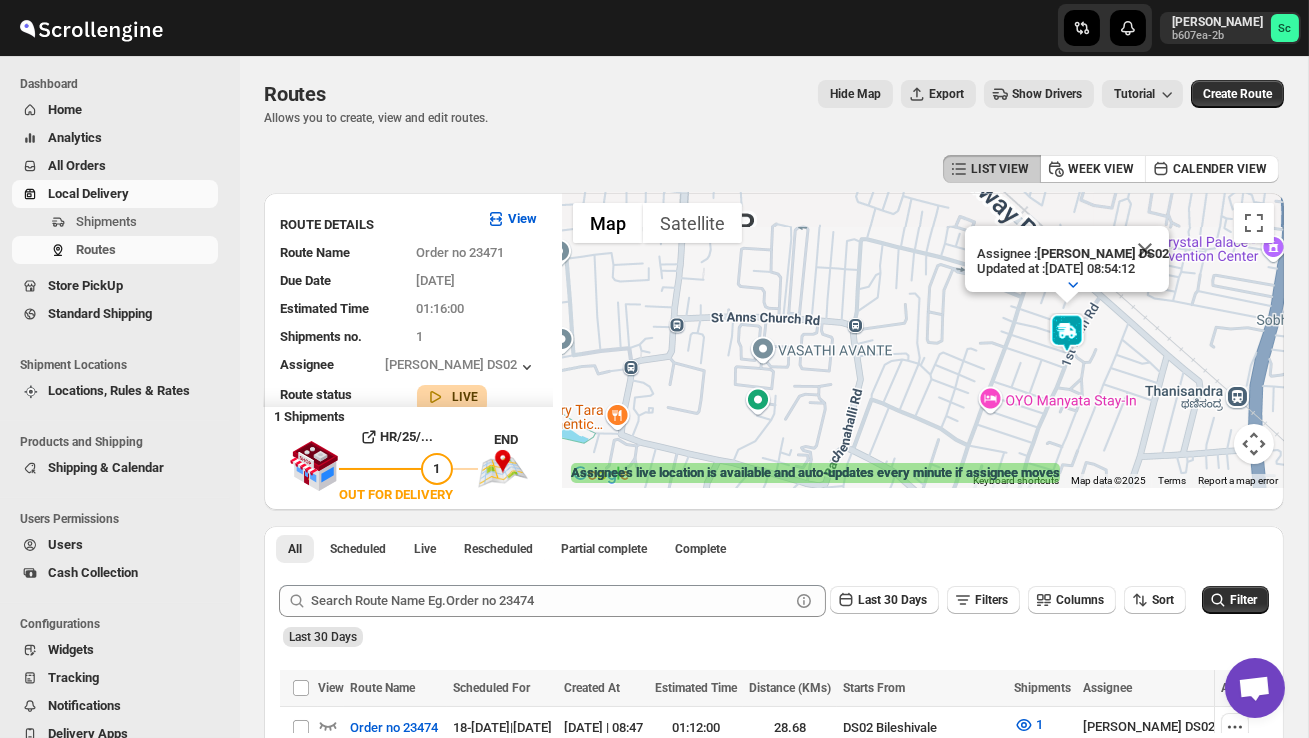 click at bounding box center (1067, 333) 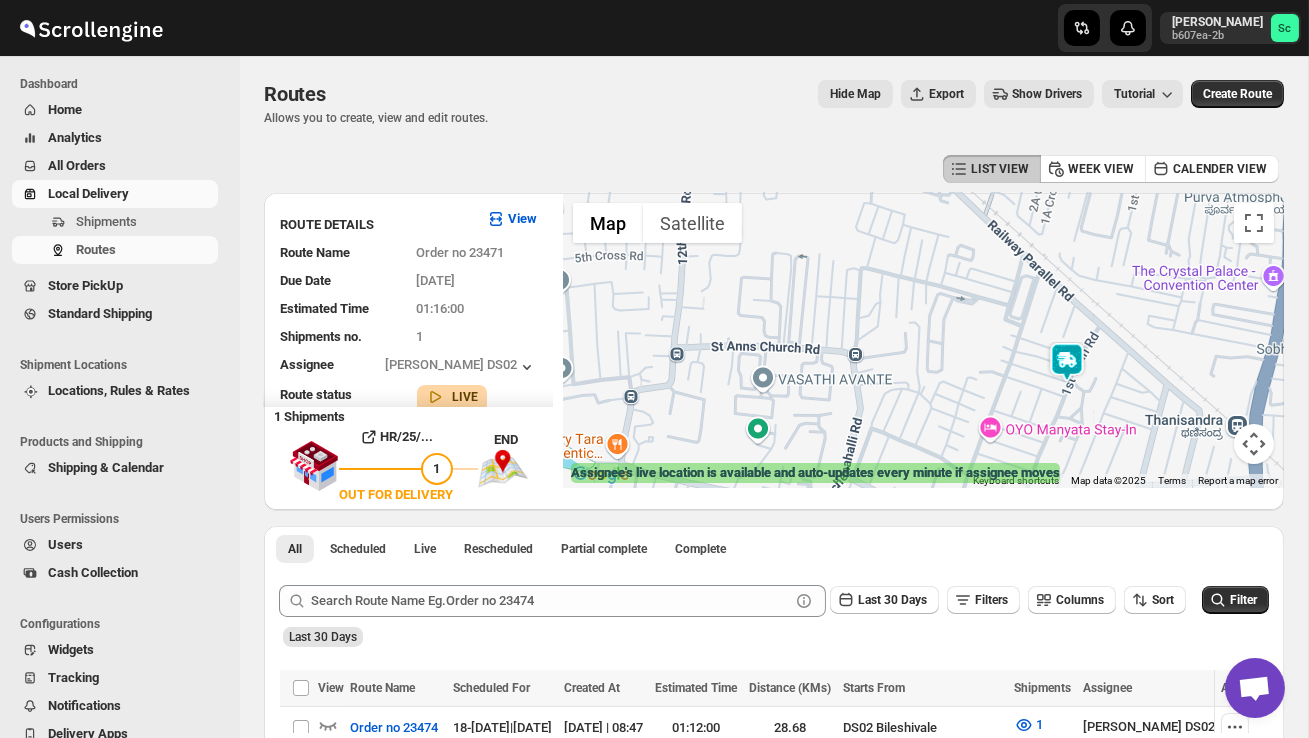 click at bounding box center [1067, 362] 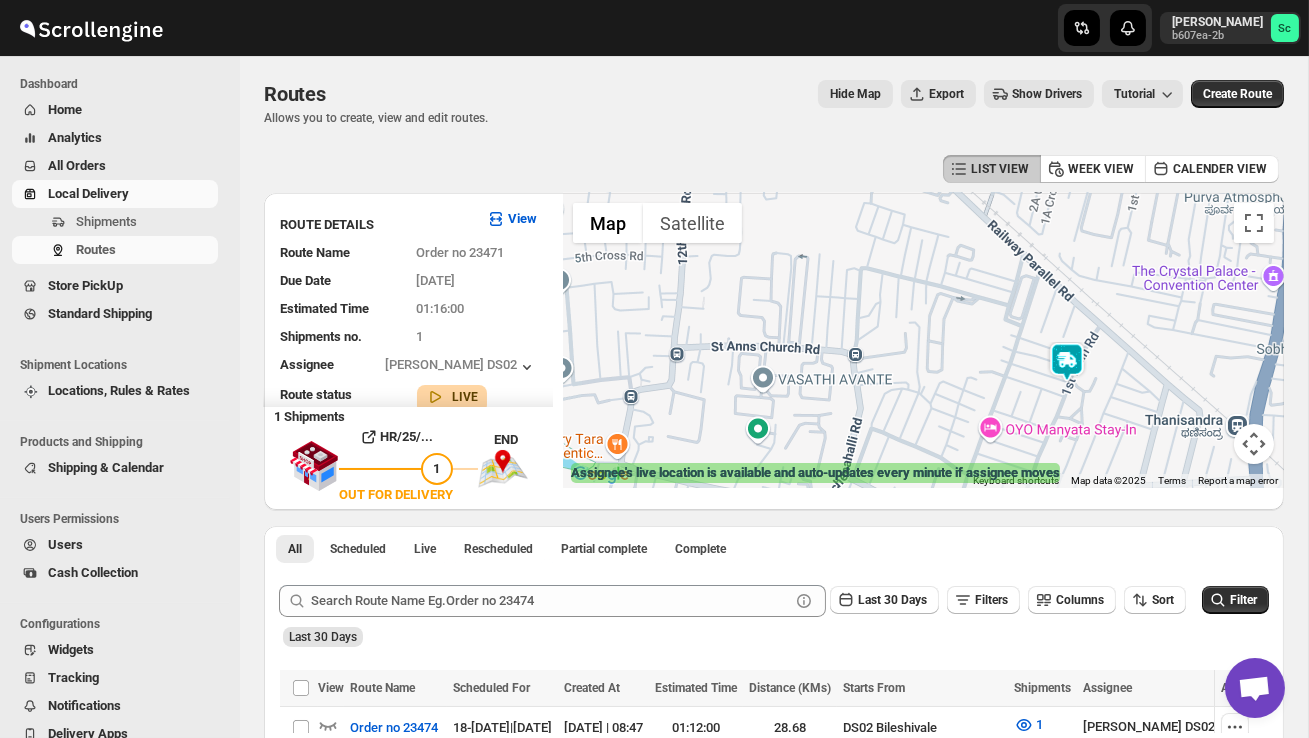 click at bounding box center [1067, 362] 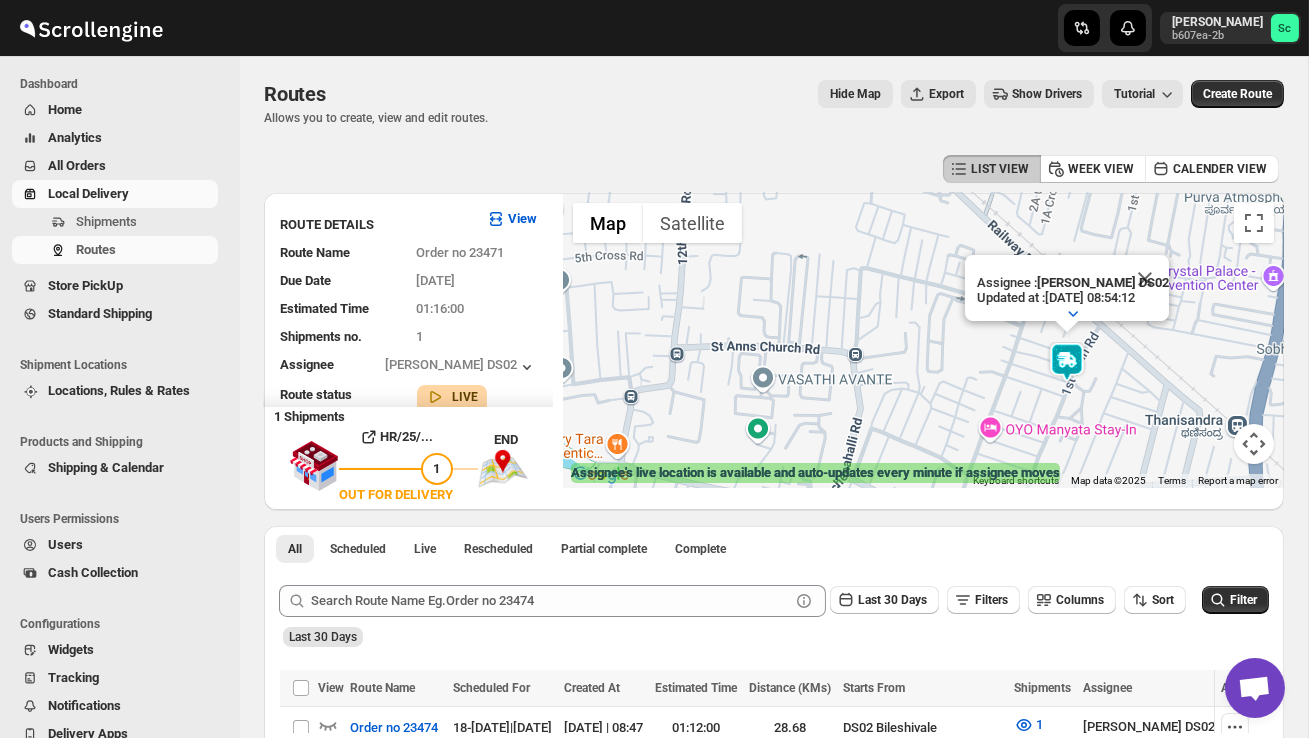 click on "Assignee :  PRAKSH DS02 Updated at :  18/07/2025, 08:54:12 Duty mode  Enabled Battery percentage    90% Battery optimization    Disabled Device type    android OS version    12 Device model    itel P662L App version    16.4" at bounding box center [923, 340] 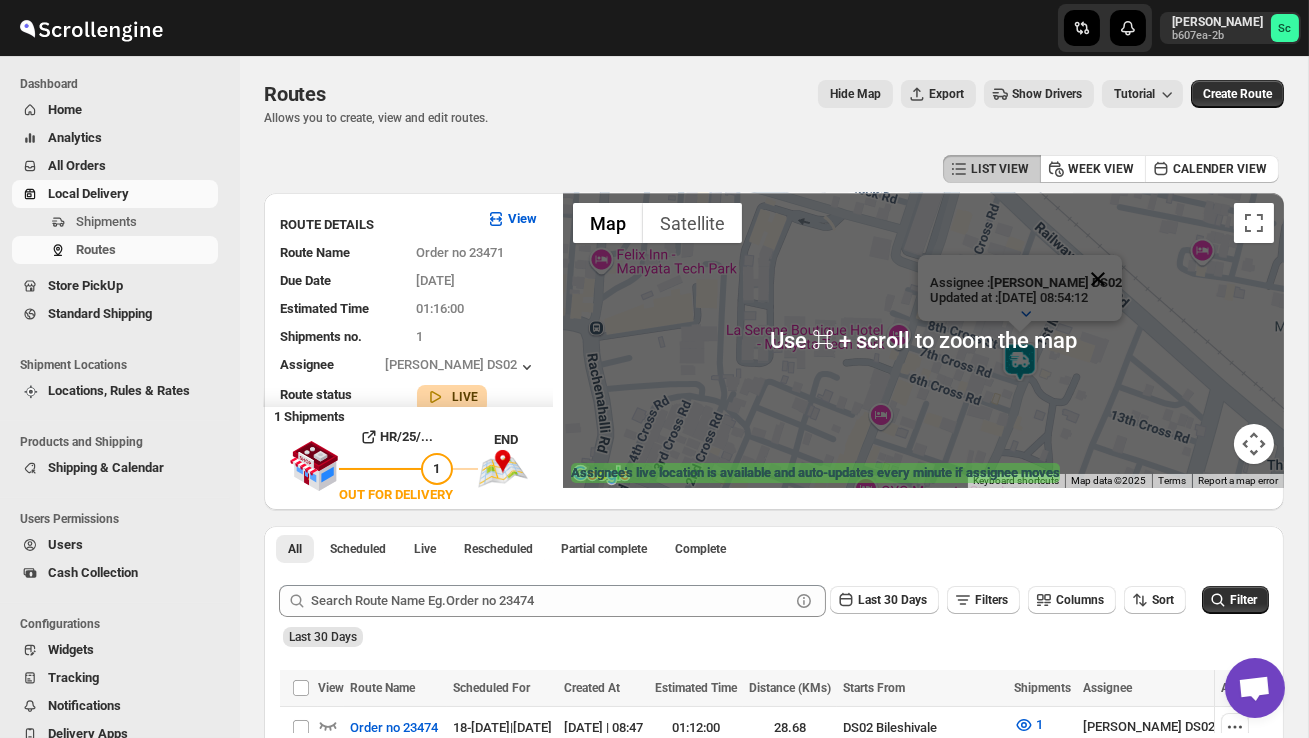 click at bounding box center (1098, 279) 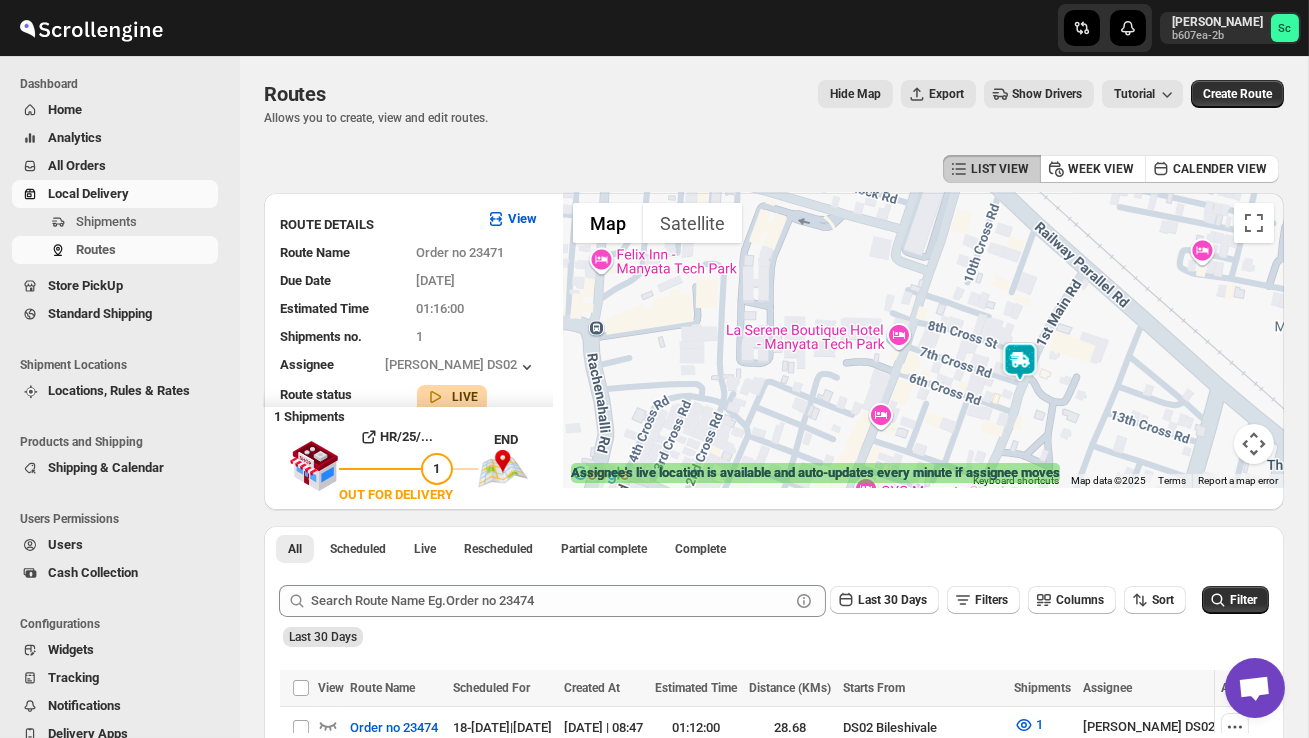 click on "To navigate, press the arrow keys." at bounding box center [923, 340] 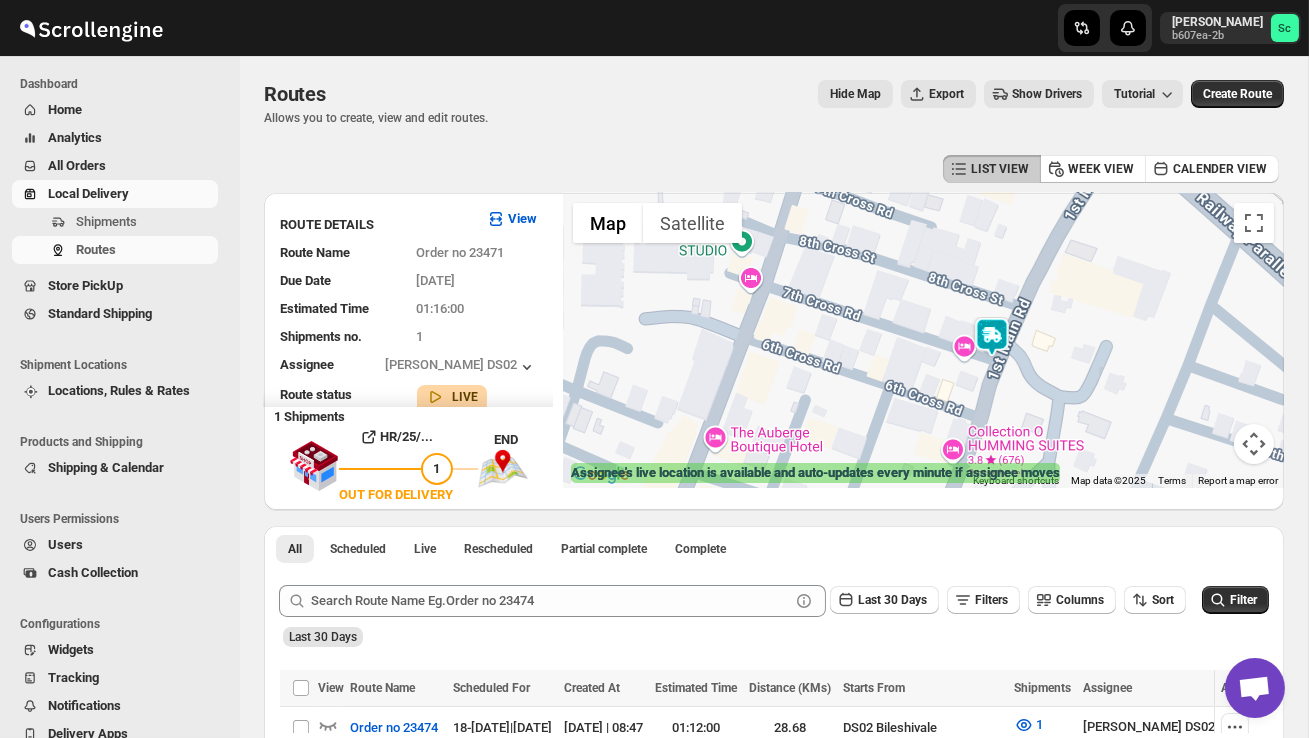 click at bounding box center (1254, 444) 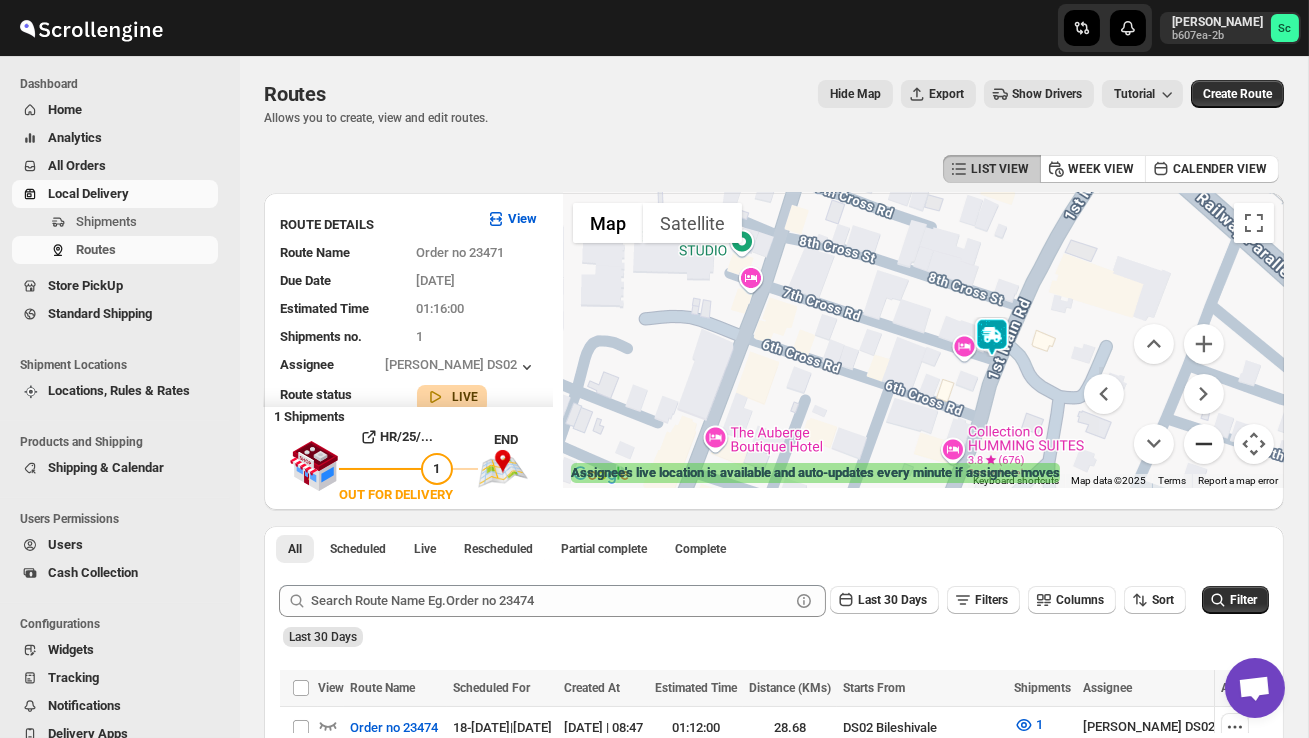 click at bounding box center [1204, 444] 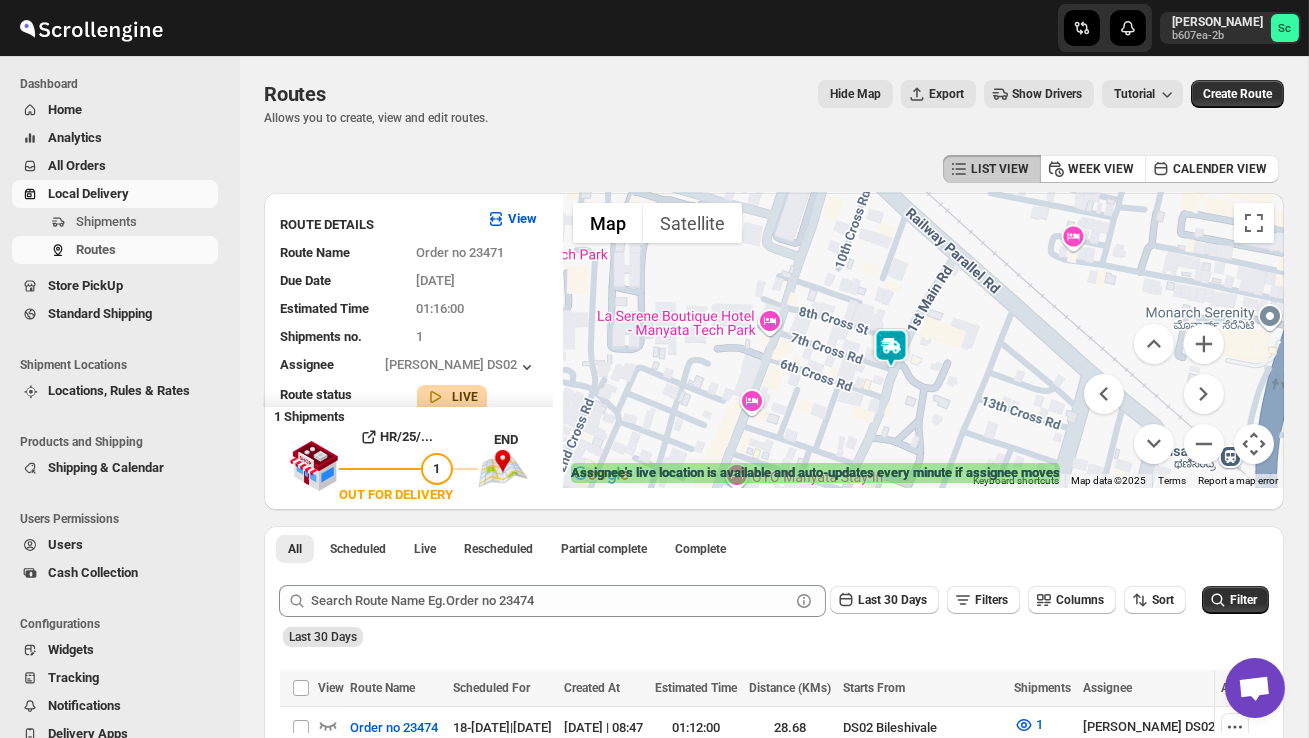 drag, startPoint x: 1036, startPoint y: 403, endPoint x: 968, endPoint y: 418, distance: 69.63476 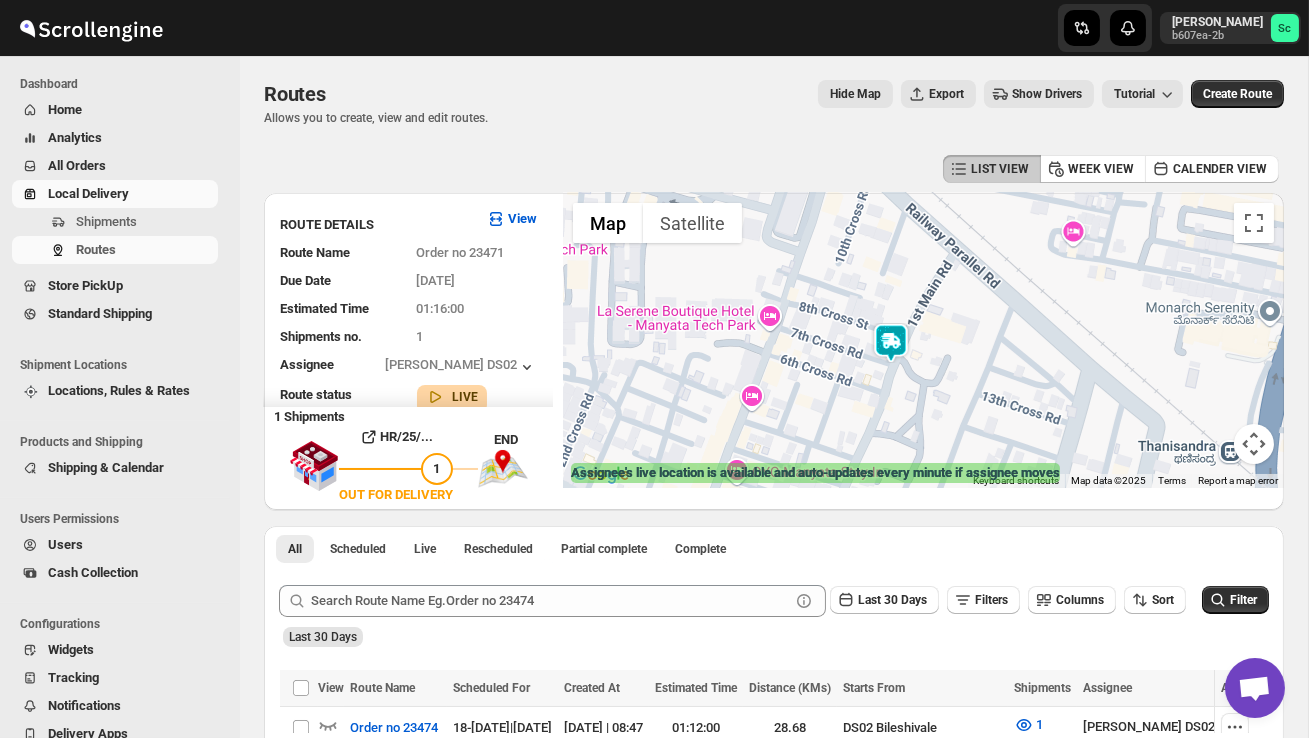 click at bounding box center [1254, 444] 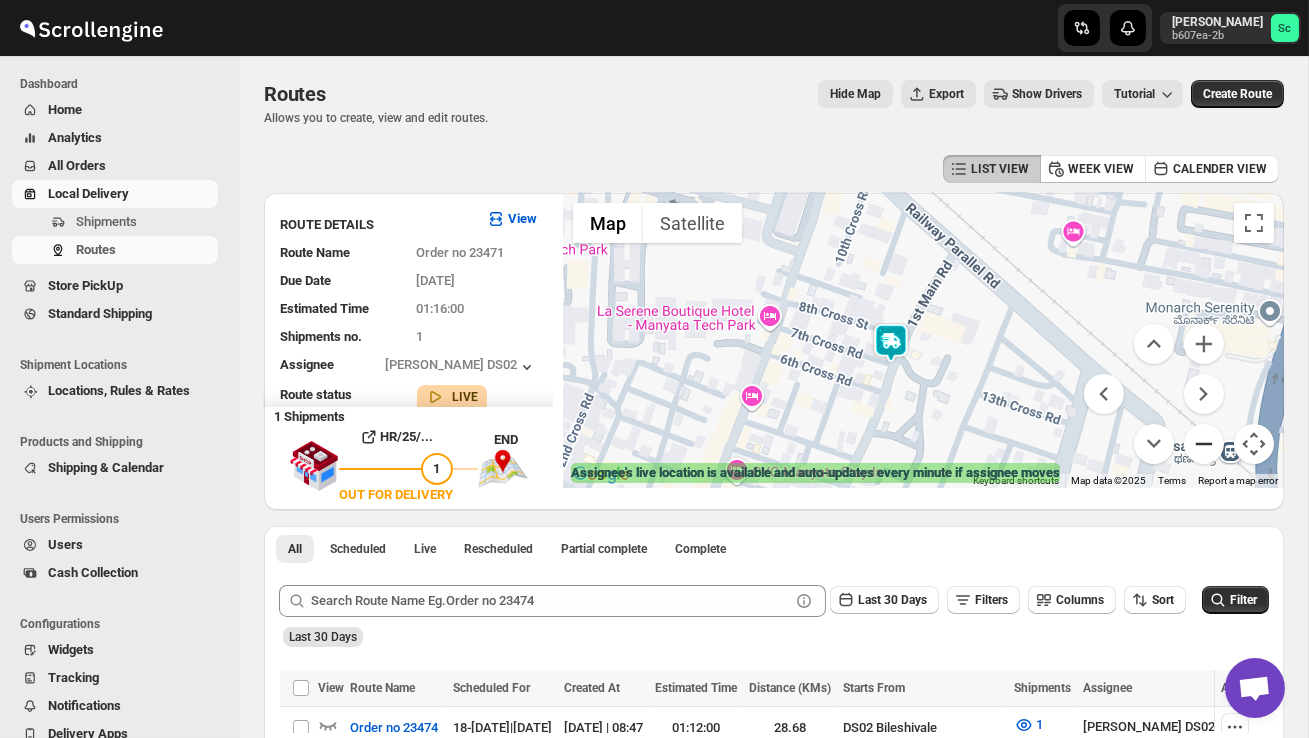 click at bounding box center (1204, 444) 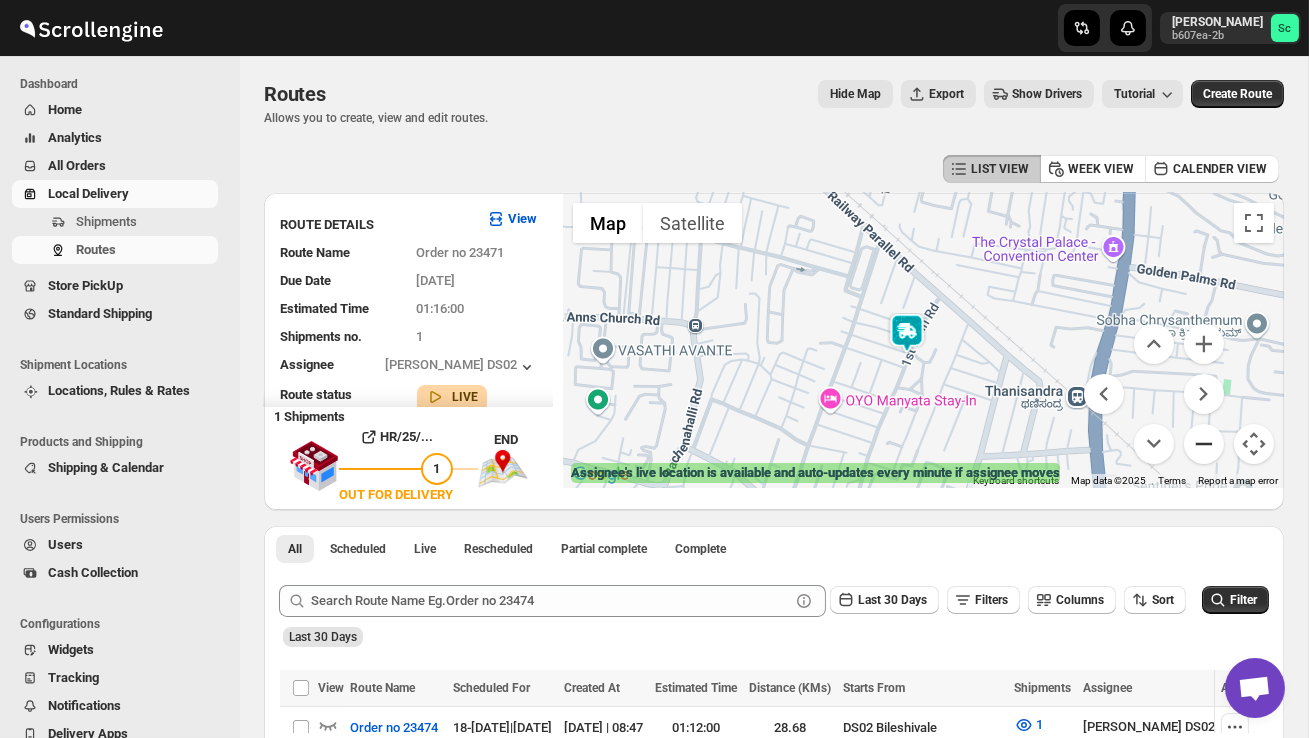 click at bounding box center (1204, 444) 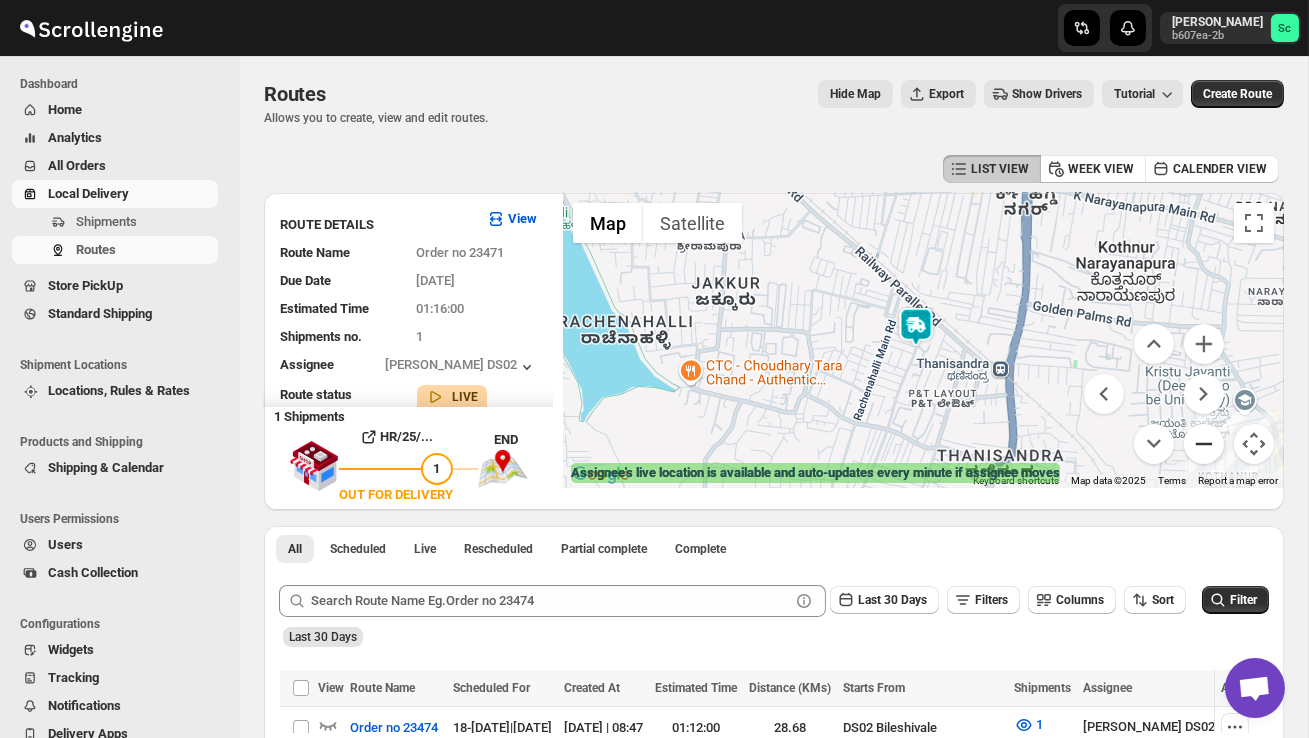 click at bounding box center [1204, 444] 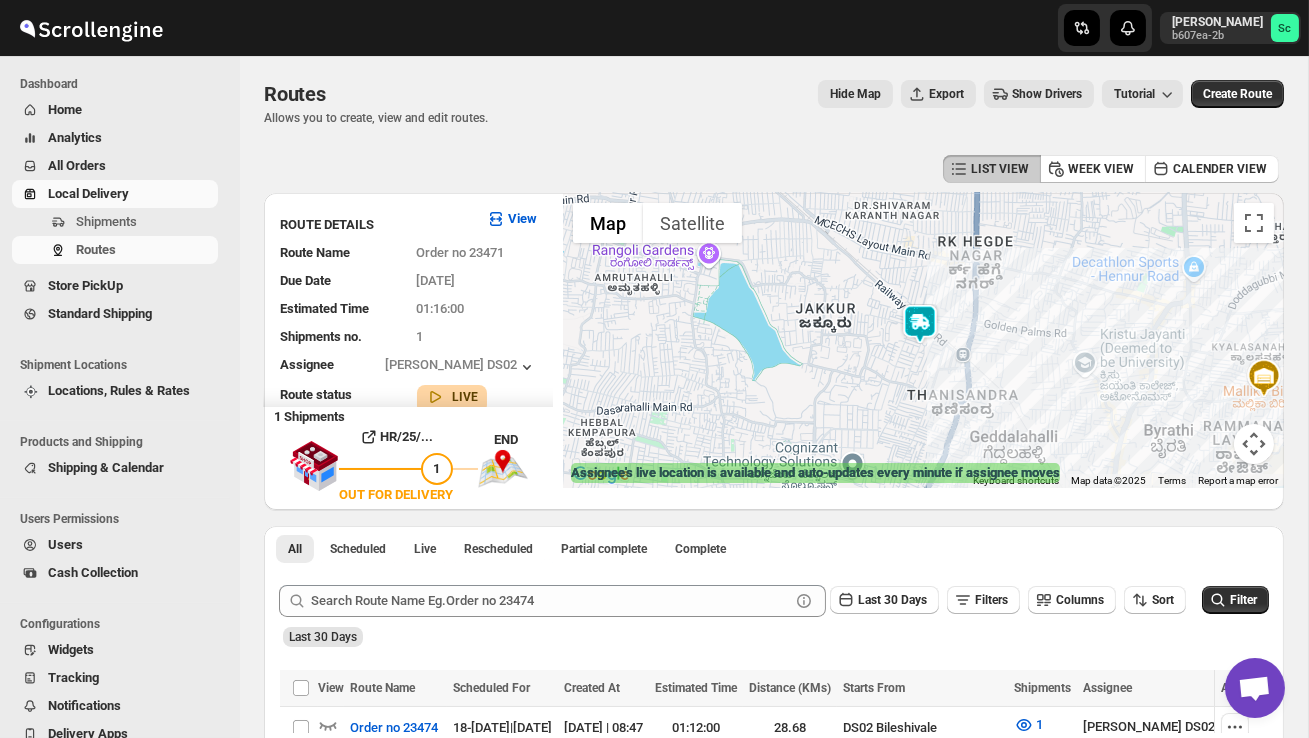 click at bounding box center [1254, 444] 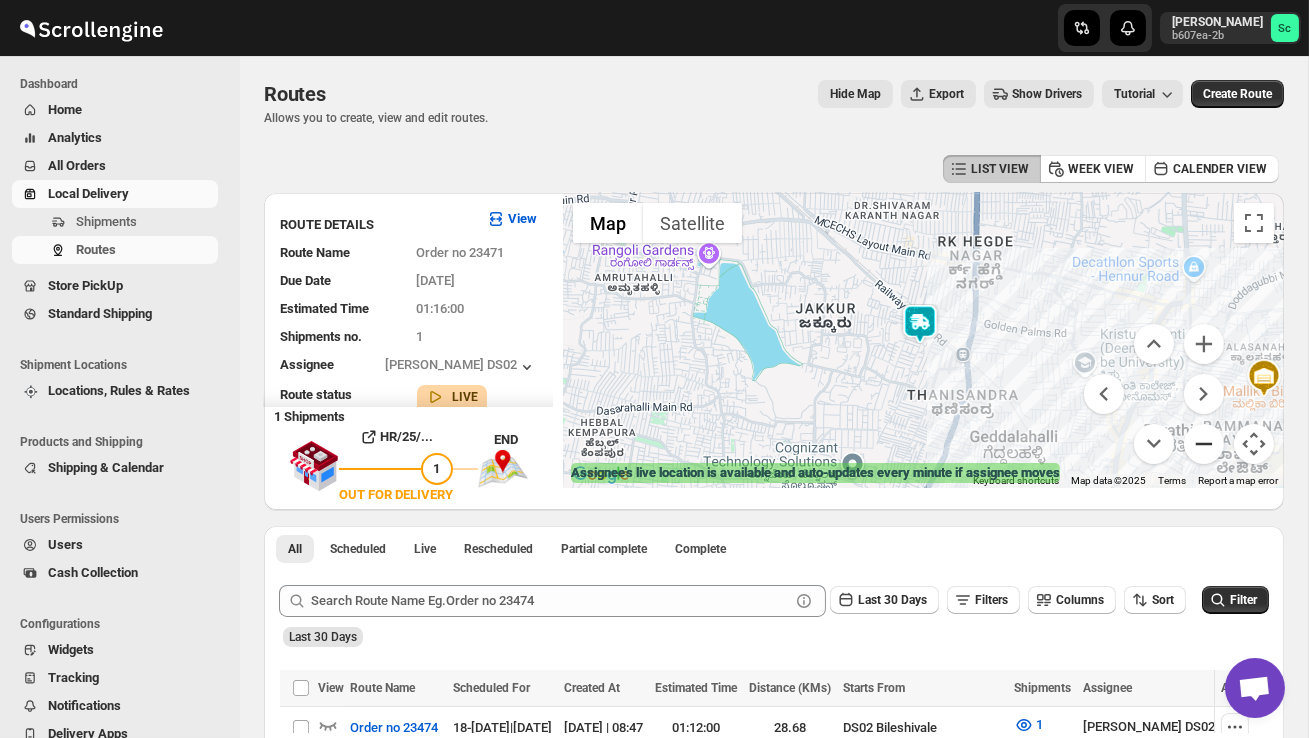 click at bounding box center [1204, 444] 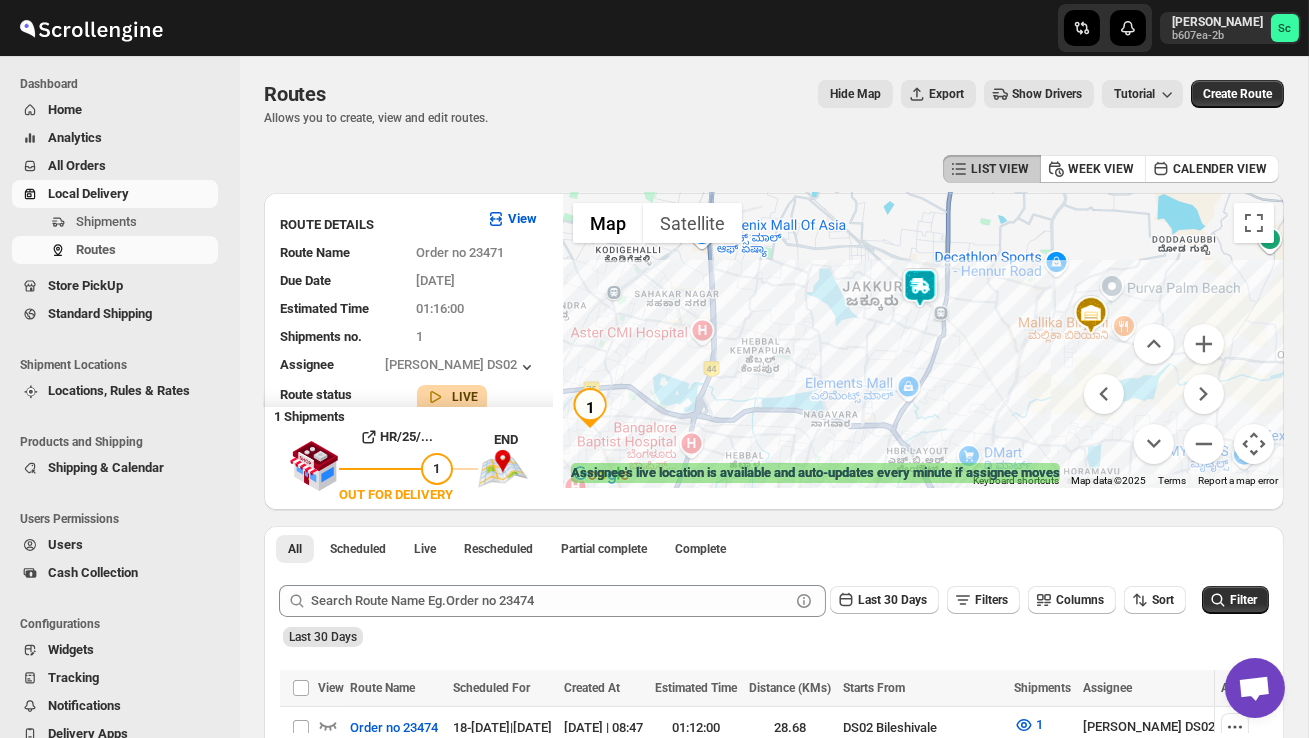 drag, startPoint x: 1010, startPoint y: 442, endPoint x: 1008, endPoint y: 403, distance: 39.051247 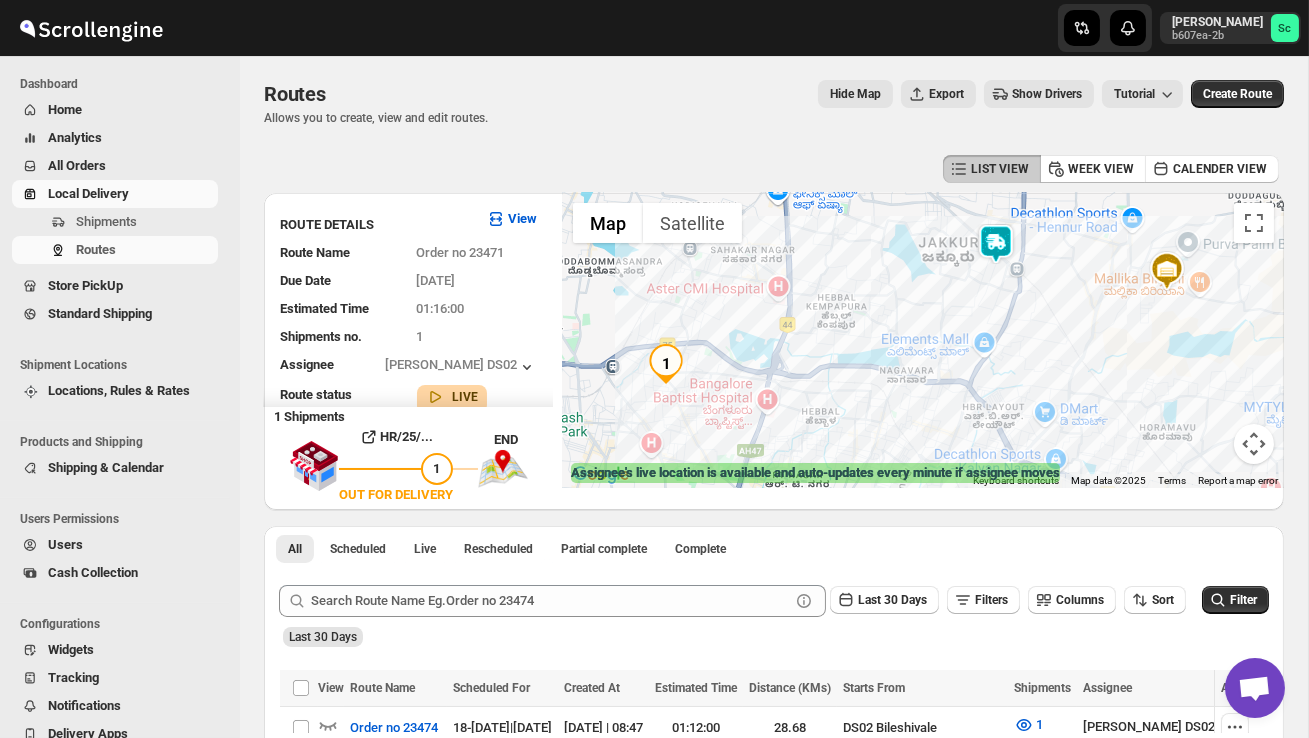 drag, startPoint x: 947, startPoint y: 395, endPoint x: 1026, endPoint y: 350, distance: 90.91754 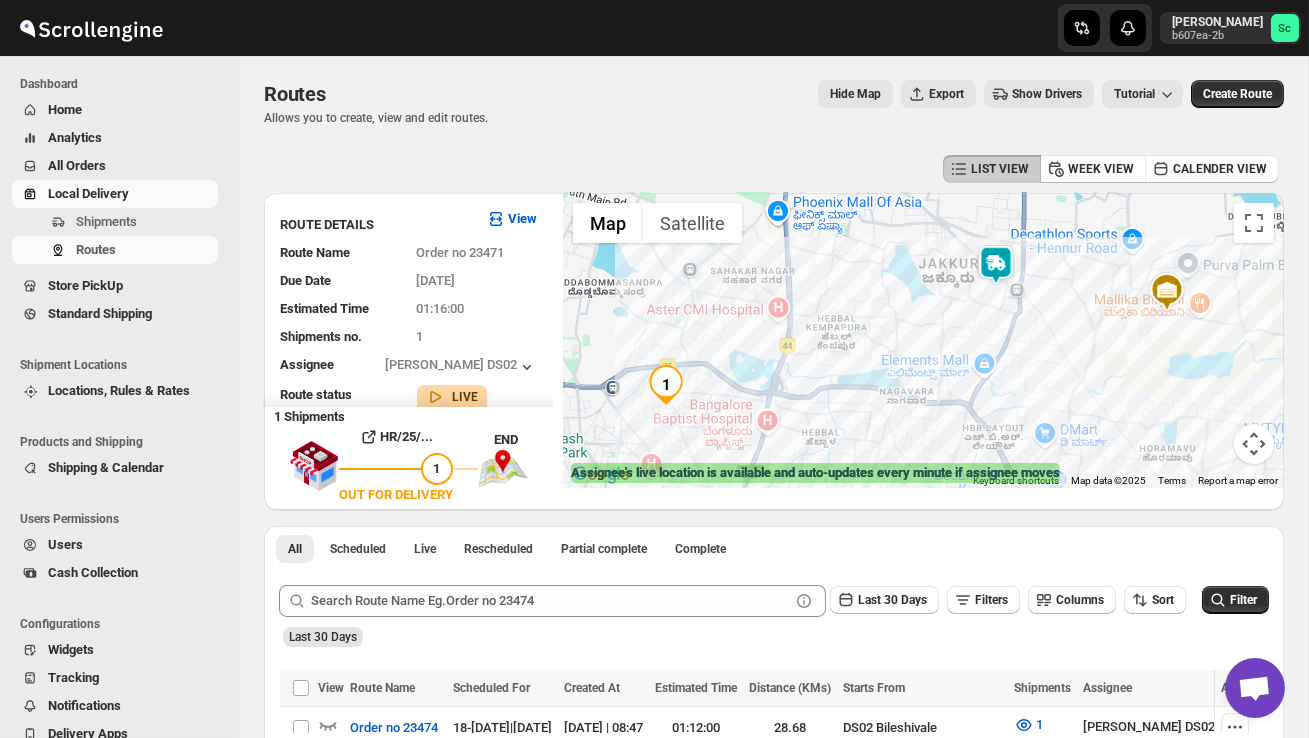 drag, startPoint x: 1003, startPoint y: 285, endPoint x: 1003, endPoint y: 313, distance: 28 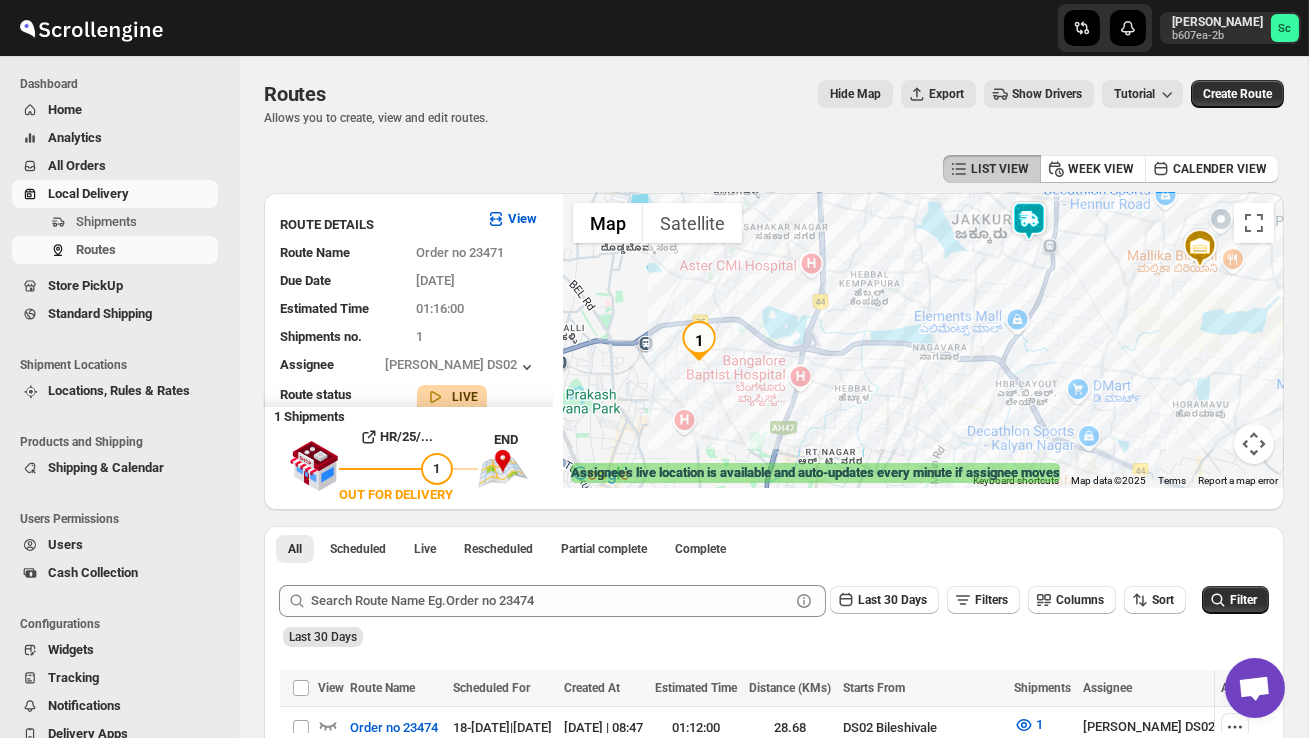 drag, startPoint x: 893, startPoint y: 446, endPoint x: 925, endPoint y: 399, distance: 56.859474 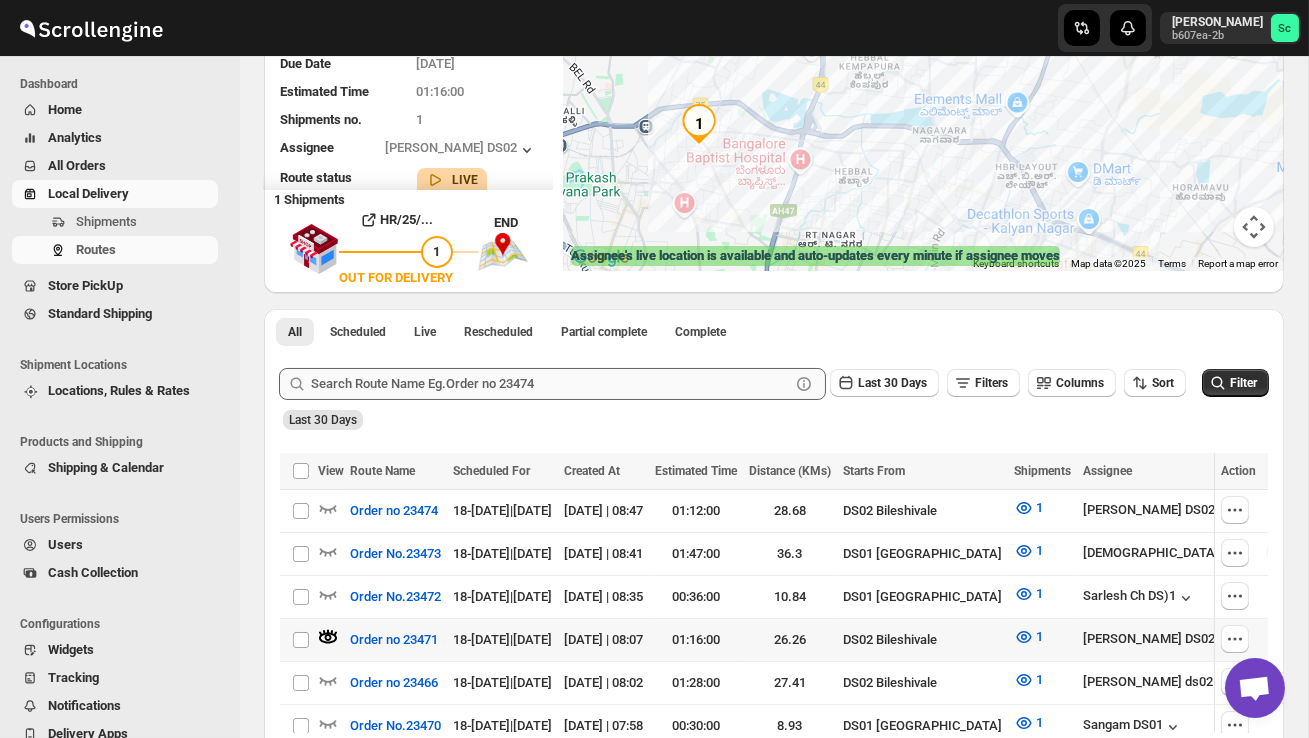 scroll, scrollTop: 280, scrollLeft: 0, axis: vertical 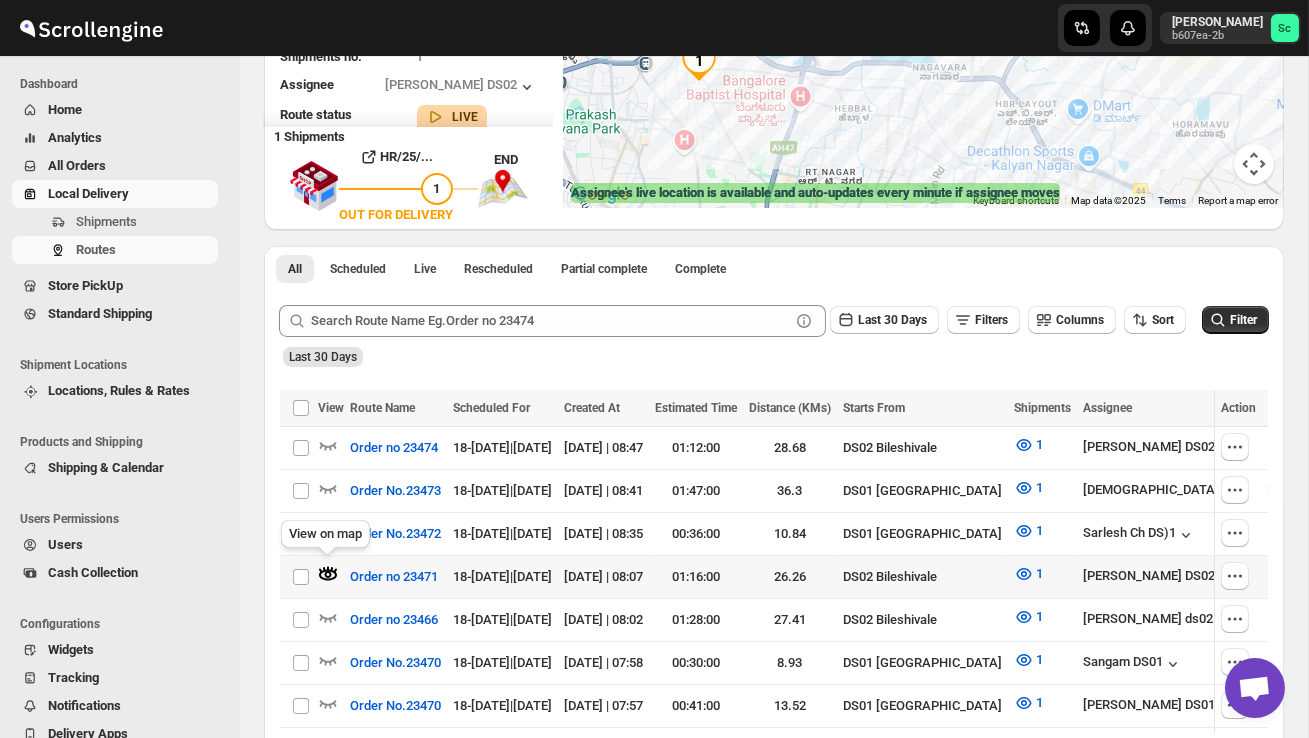 click 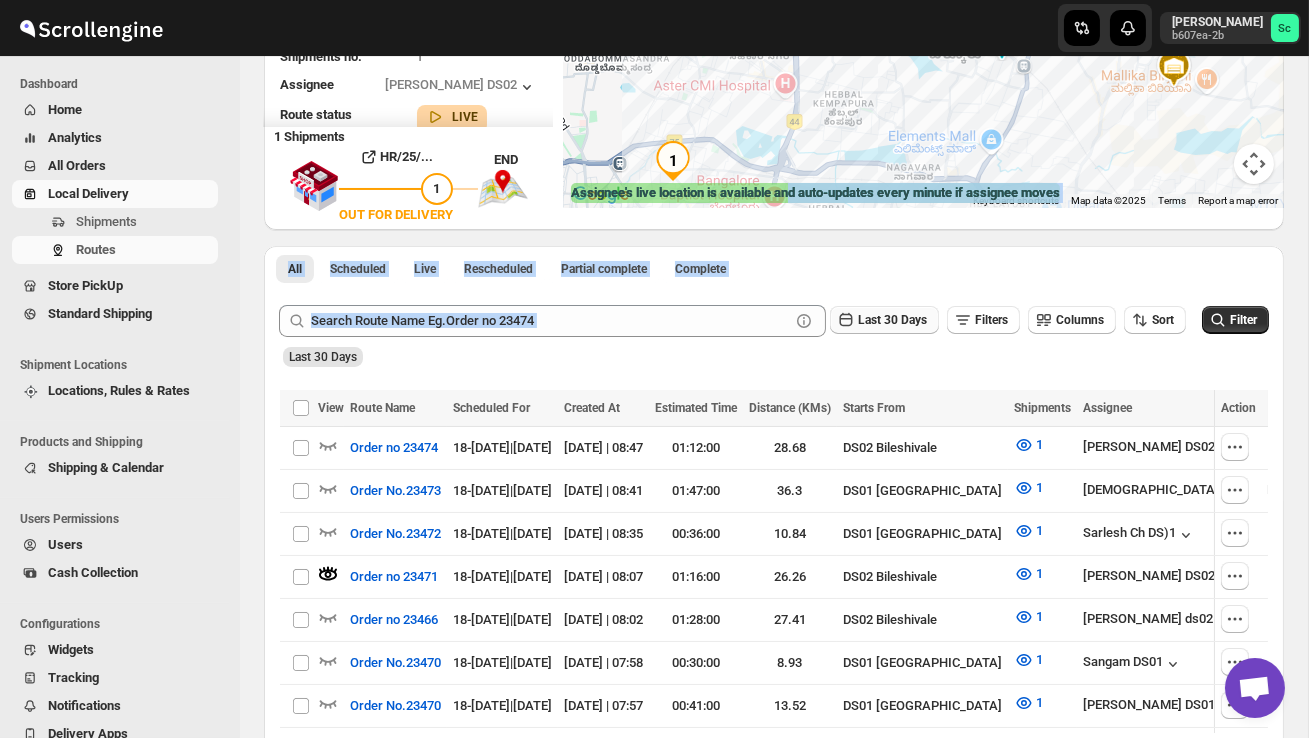 drag, startPoint x: 828, startPoint y: 184, endPoint x: 821, endPoint y: 322, distance: 138.17743 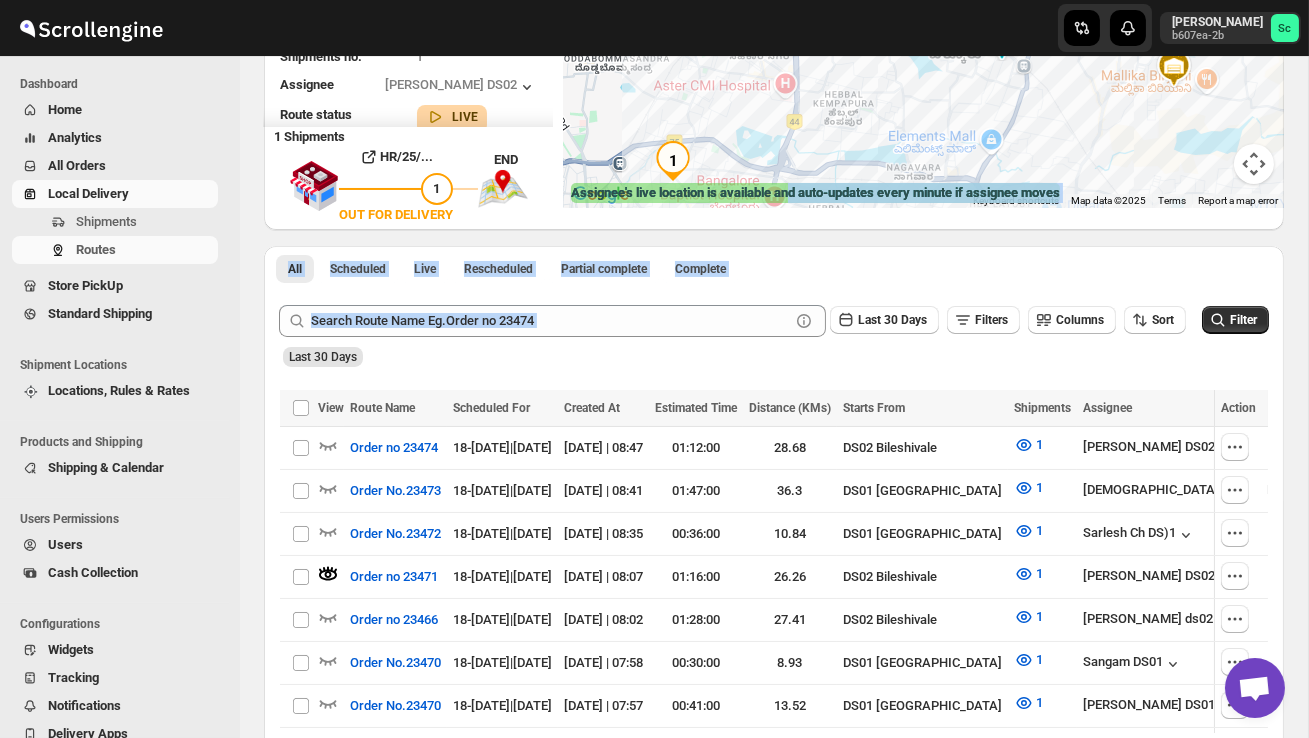 click at bounding box center [1254, 164] 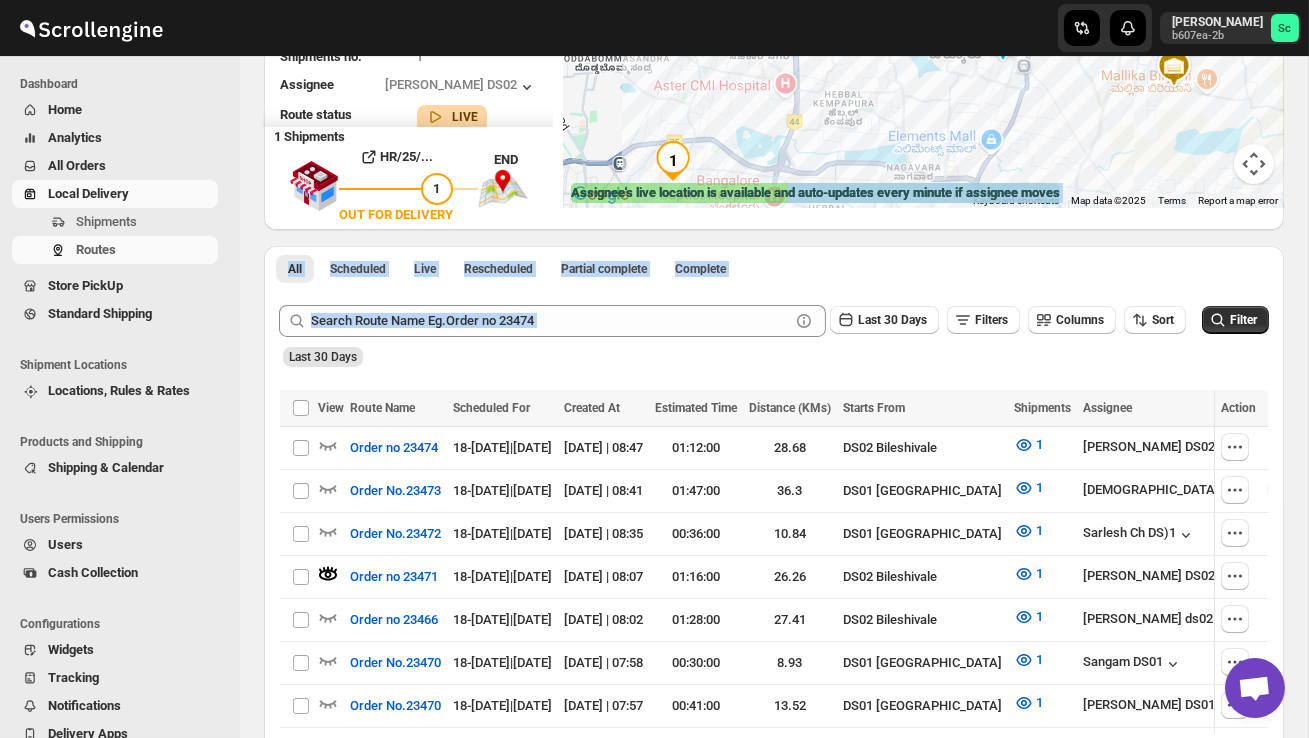 click on "Assignee :  PRAKSH DS02 Updated at :  18/07/2025, 09:01:36 Duty mode  Enabled Battery percentage    88% Battery optimization    Disabled Device type    android OS version    12 Device model    itel P662L App version    16.4" at bounding box center [923, 60] 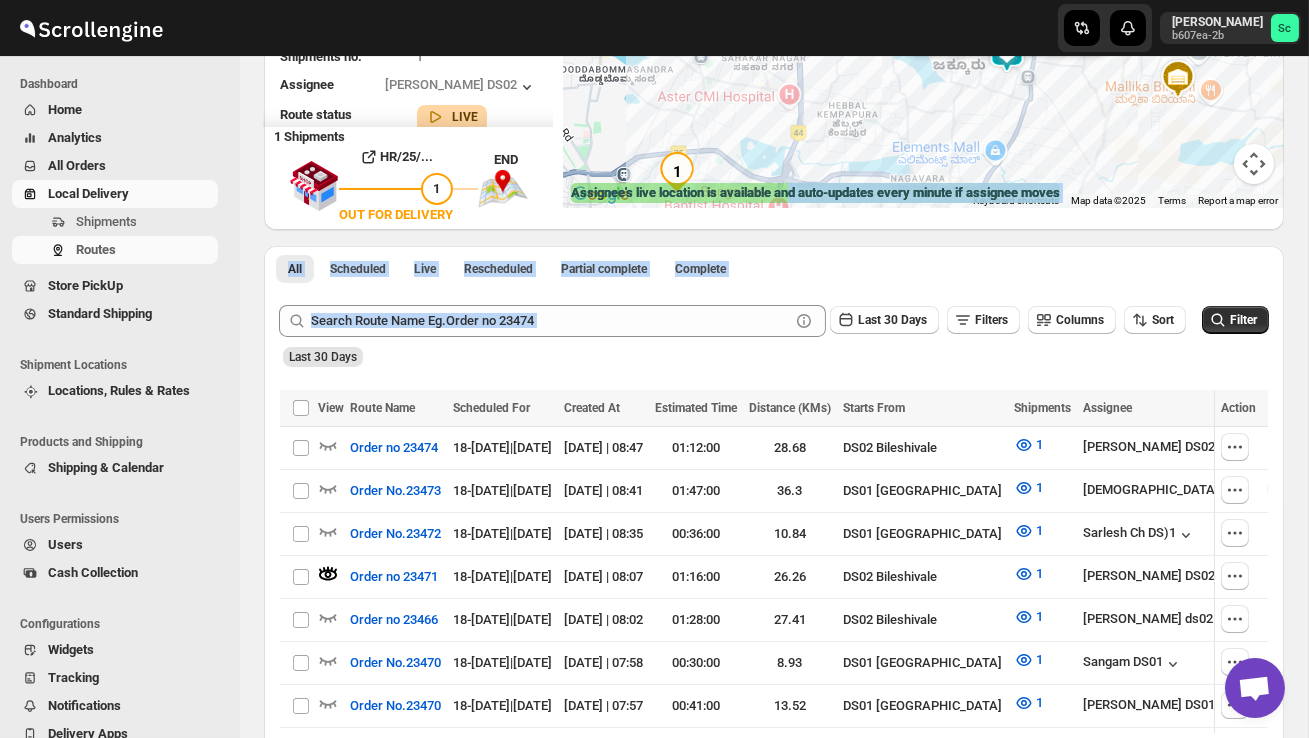 drag, startPoint x: 832, startPoint y: 114, endPoint x: 836, endPoint y: 126, distance: 12.649111 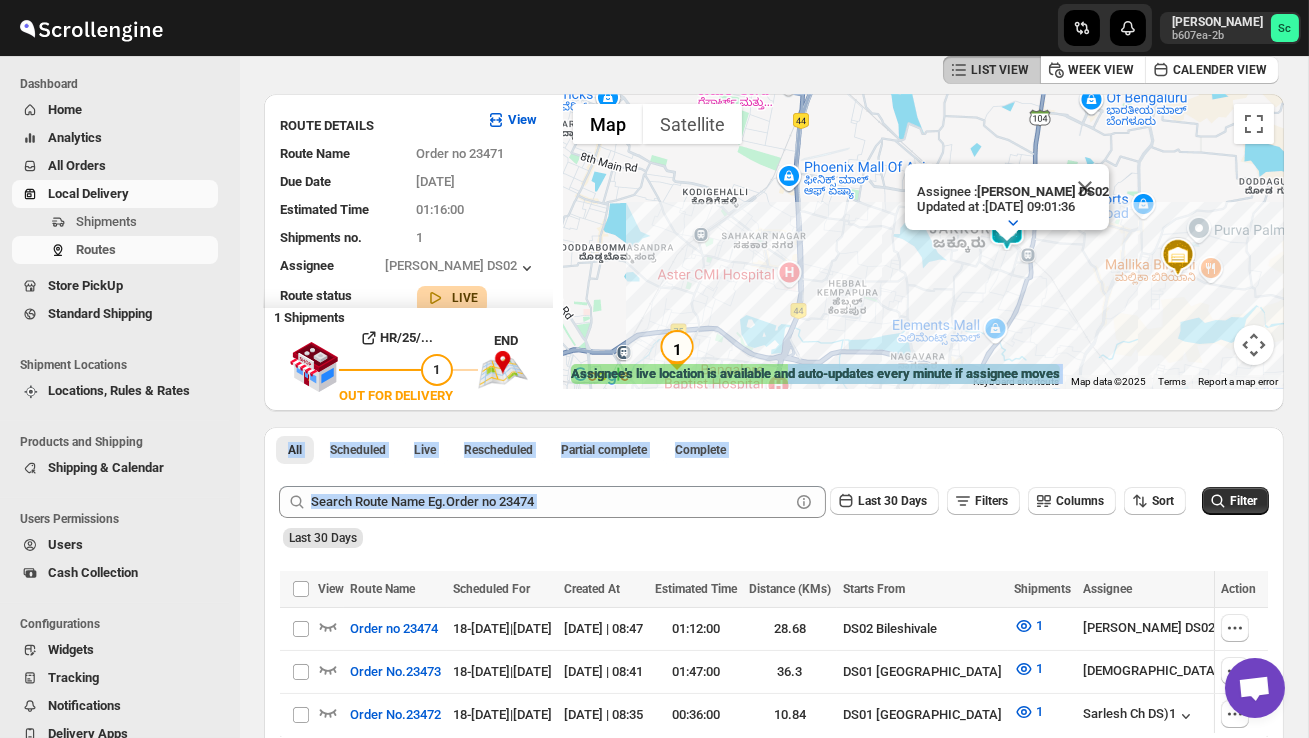 scroll, scrollTop: 0, scrollLeft: 0, axis: both 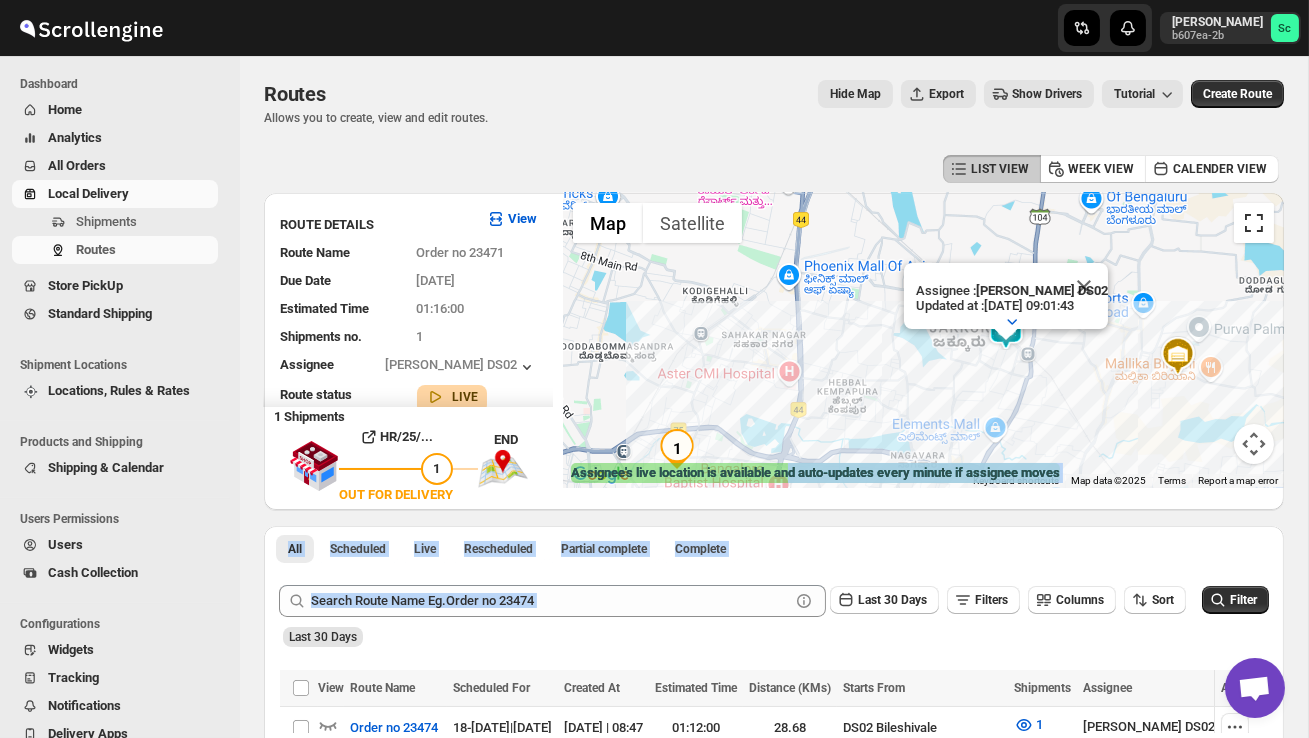 click at bounding box center [1254, 223] 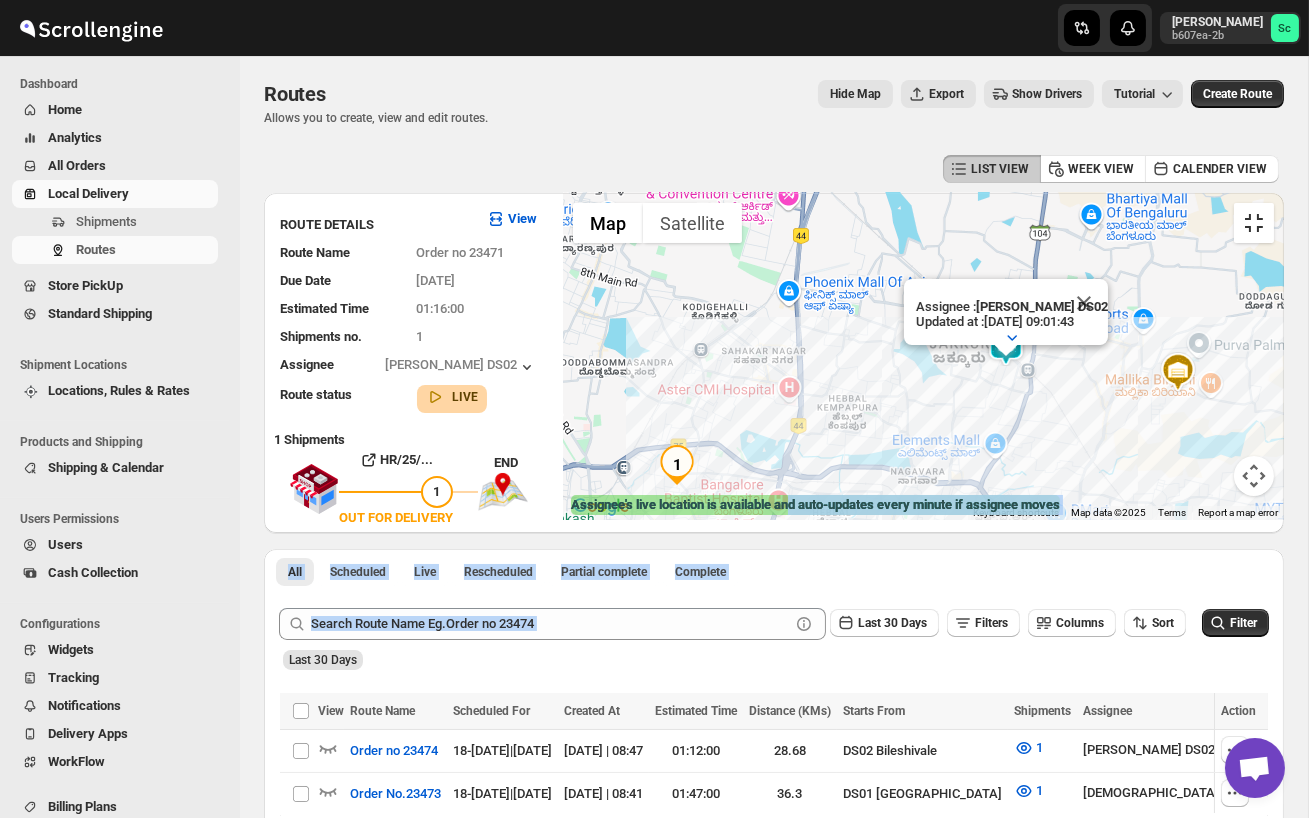 type 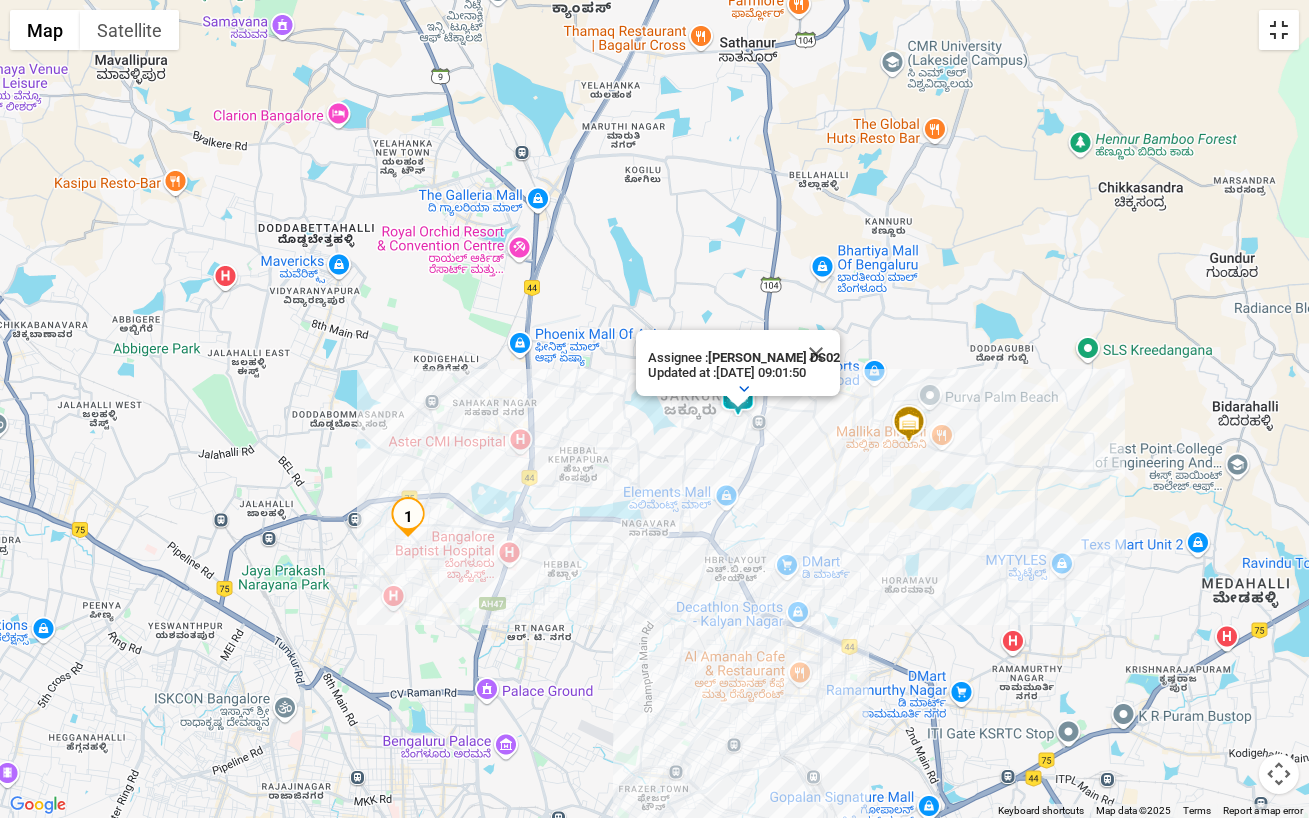 click at bounding box center (1279, 30) 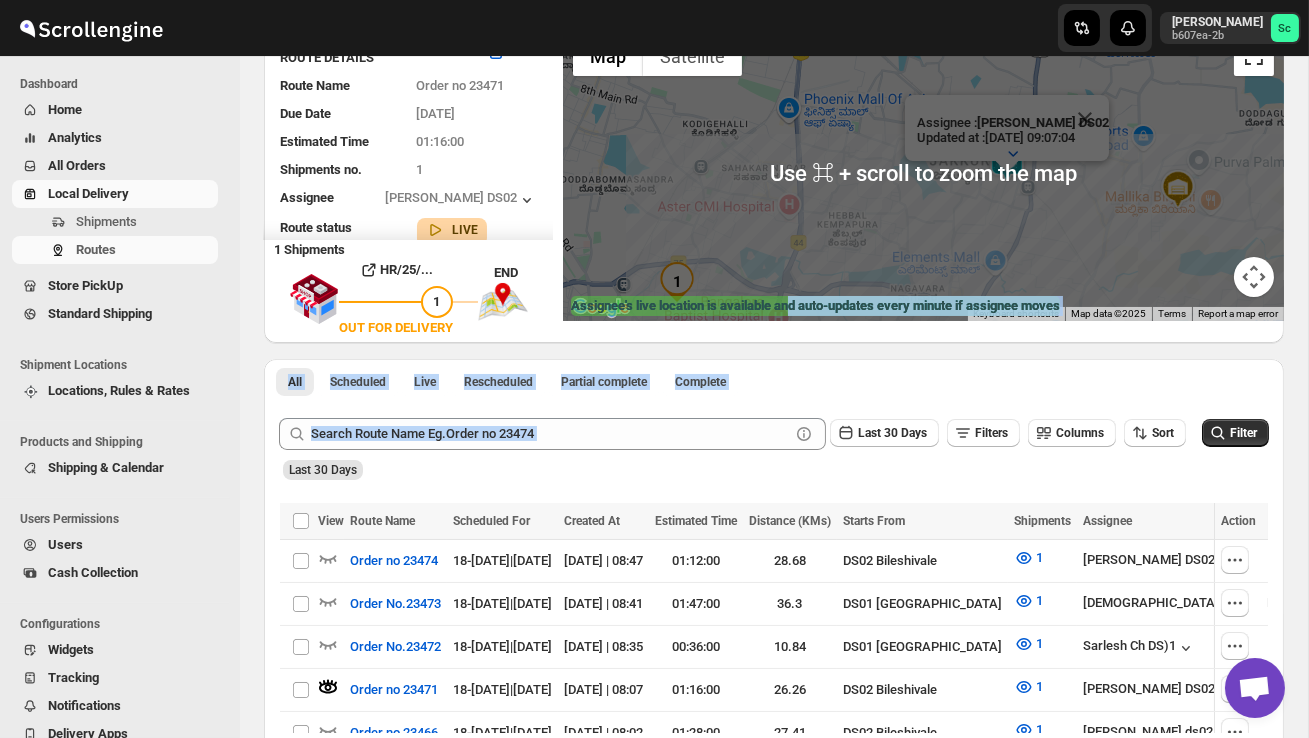 scroll, scrollTop: 176, scrollLeft: 0, axis: vertical 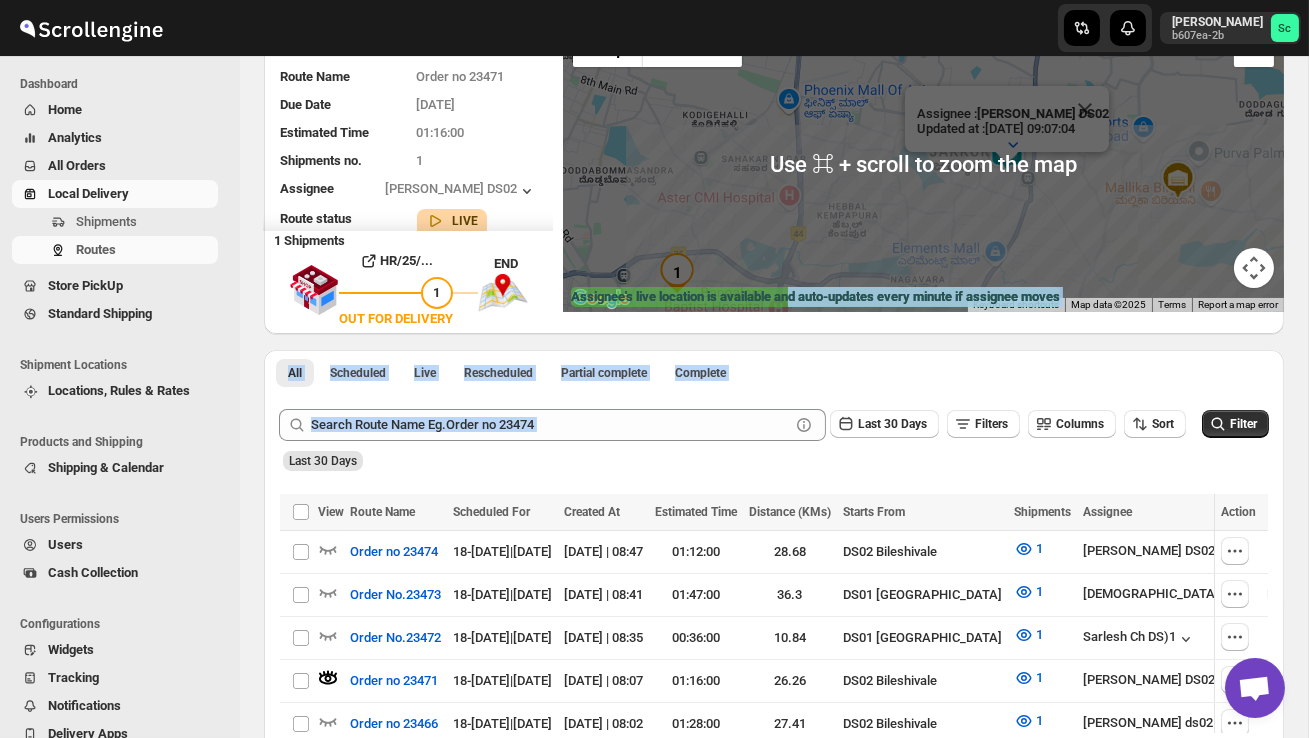 click on "All Scheduled Live Rescheduled Partial complete Complete More views All Scheduled Live Rescheduled Partial complete Complete More views" at bounding box center [774, 372] 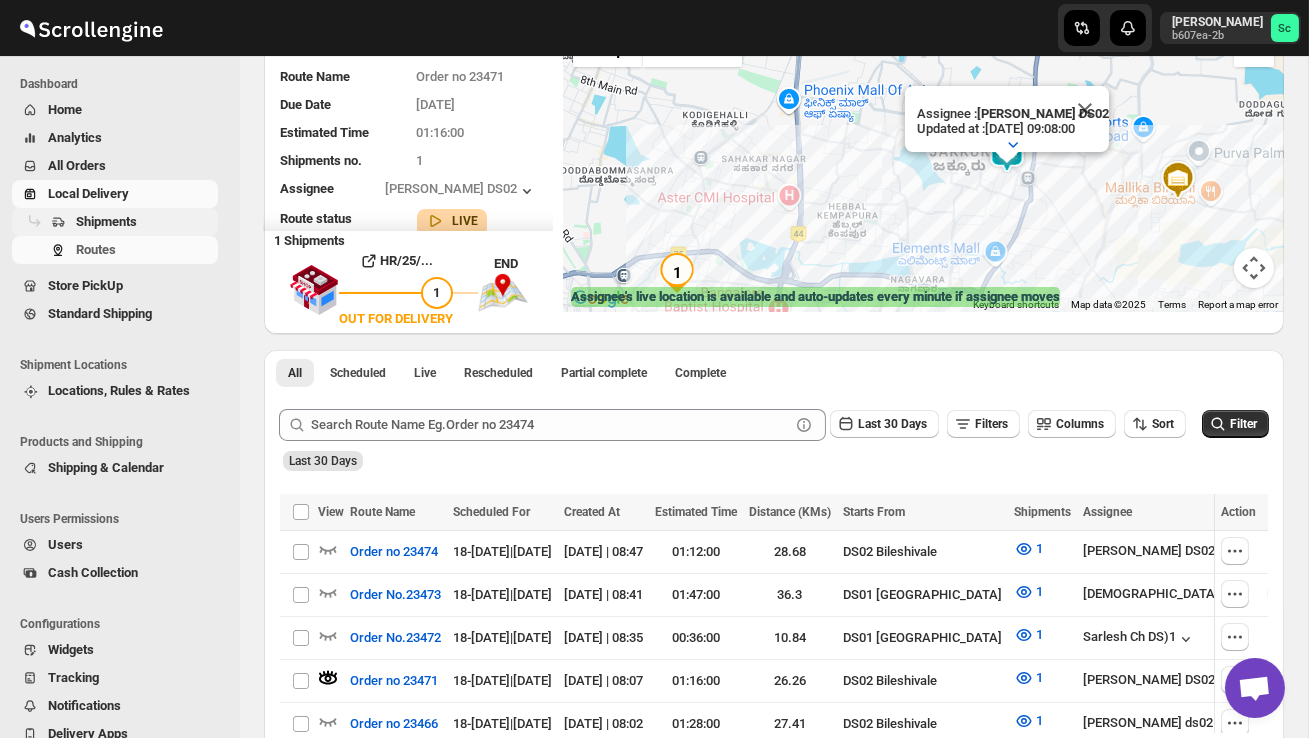 click on "Shipments" at bounding box center (145, 222) 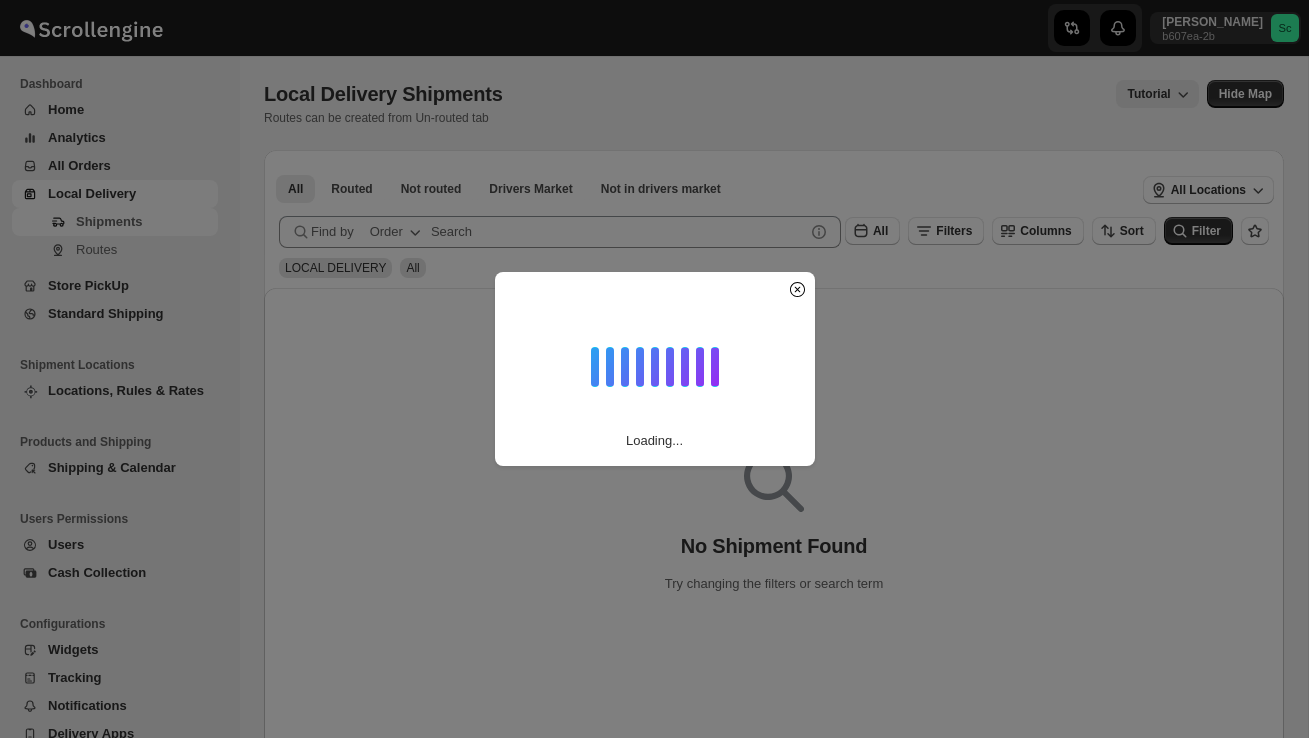 scroll, scrollTop: 0, scrollLeft: 0, axis: both 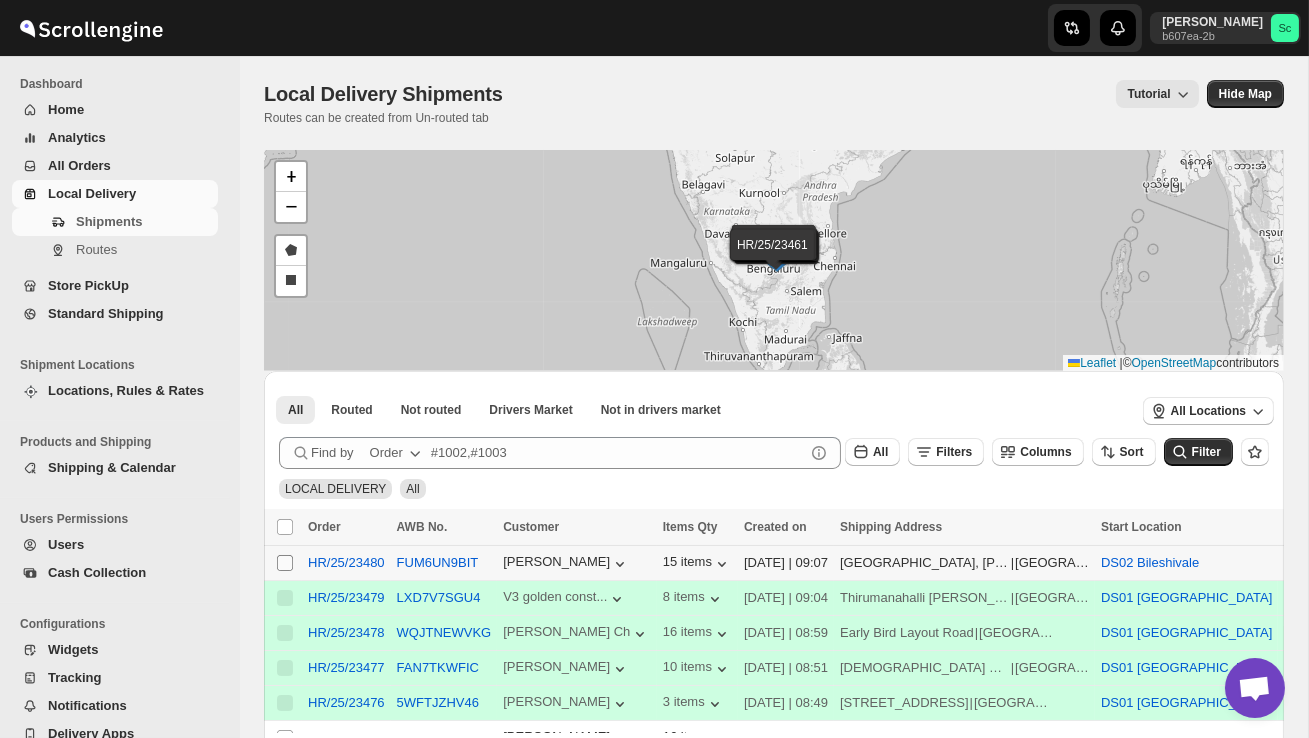 click on "Select shipment" at bounding box center [285, 563] 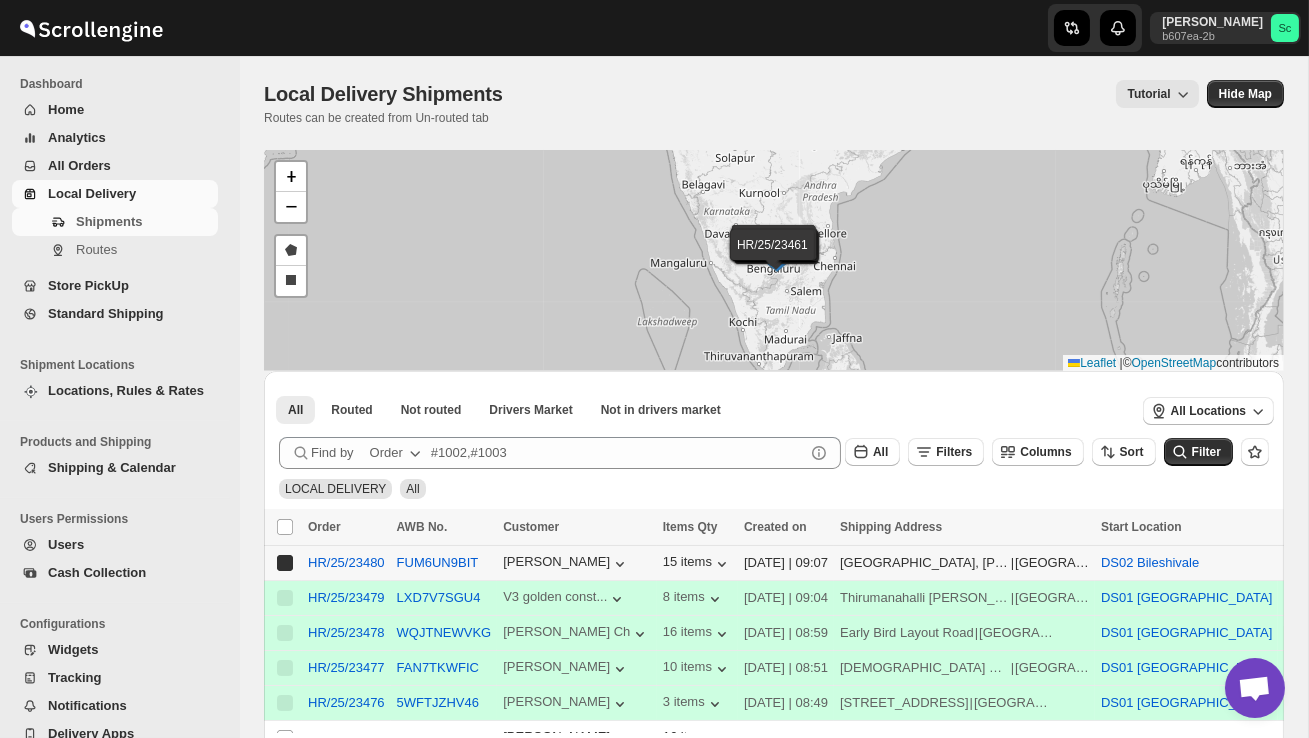 checkbox on "true" 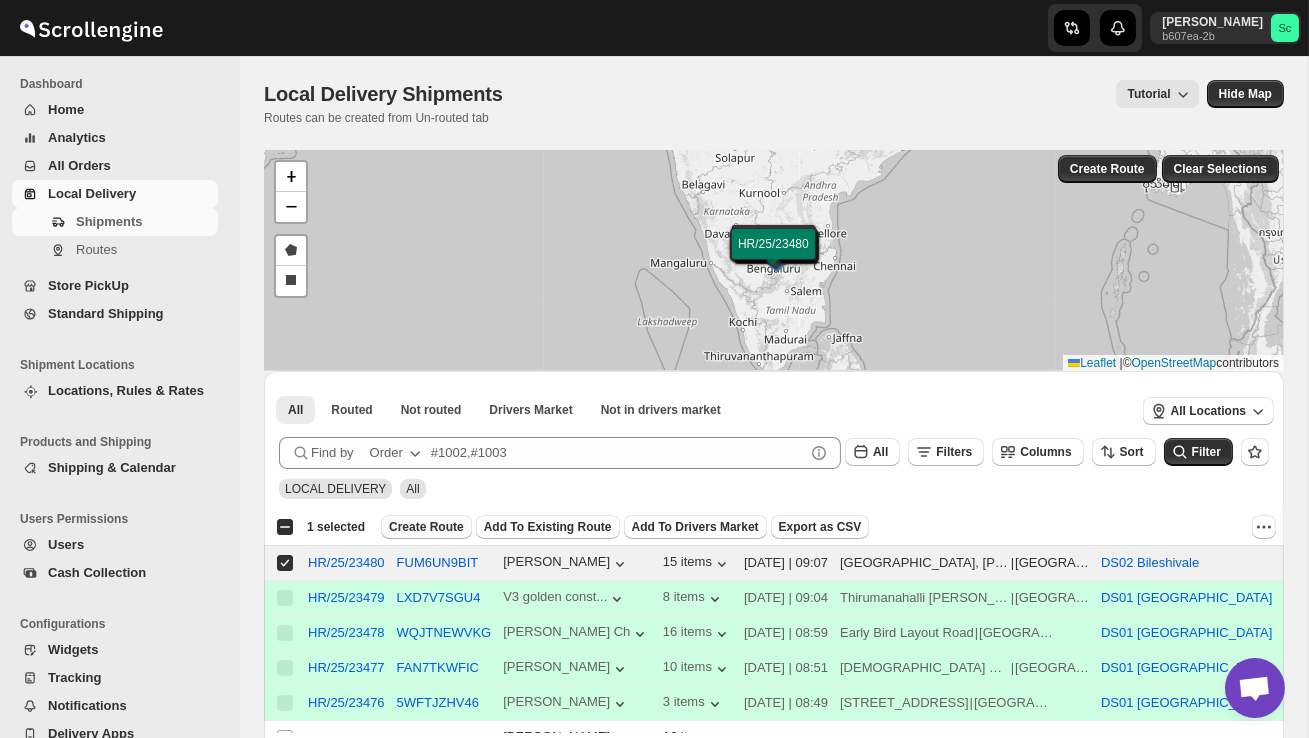 click on "Create Route" at bounding box center [426, 527] 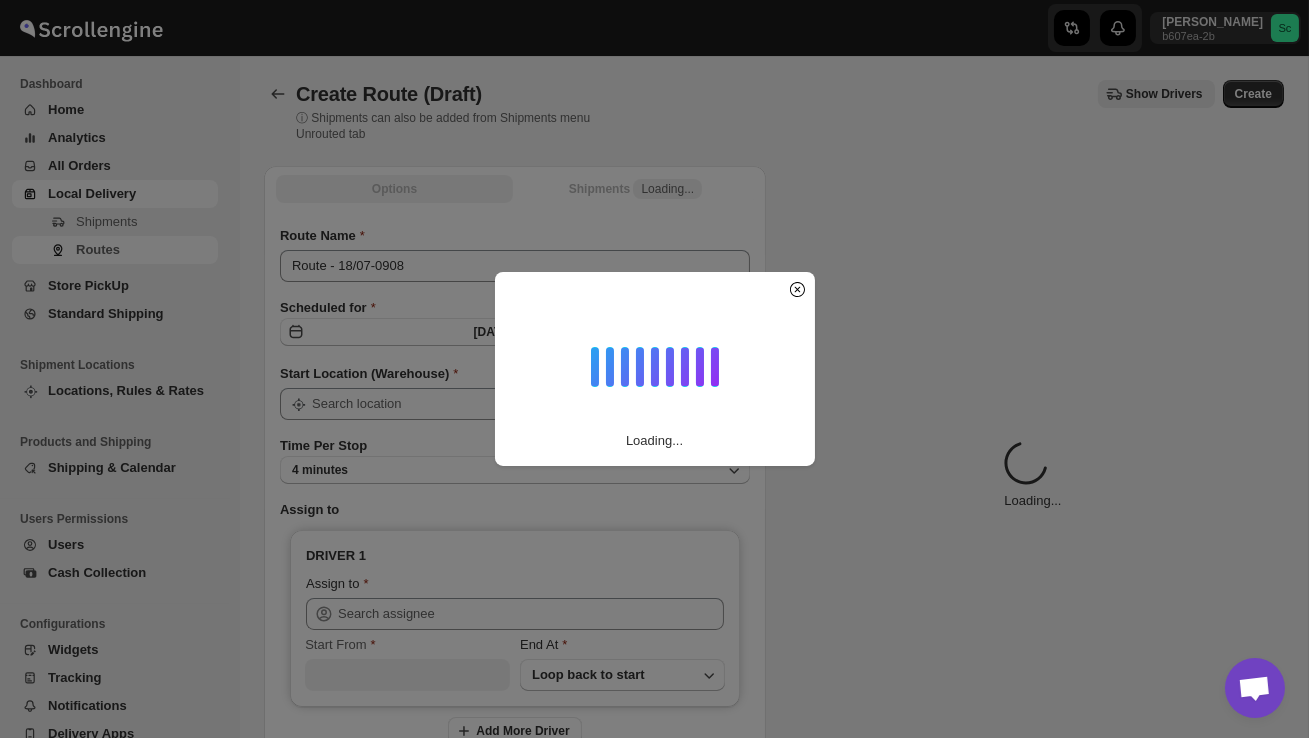 type on "DS02 Bileshivale" 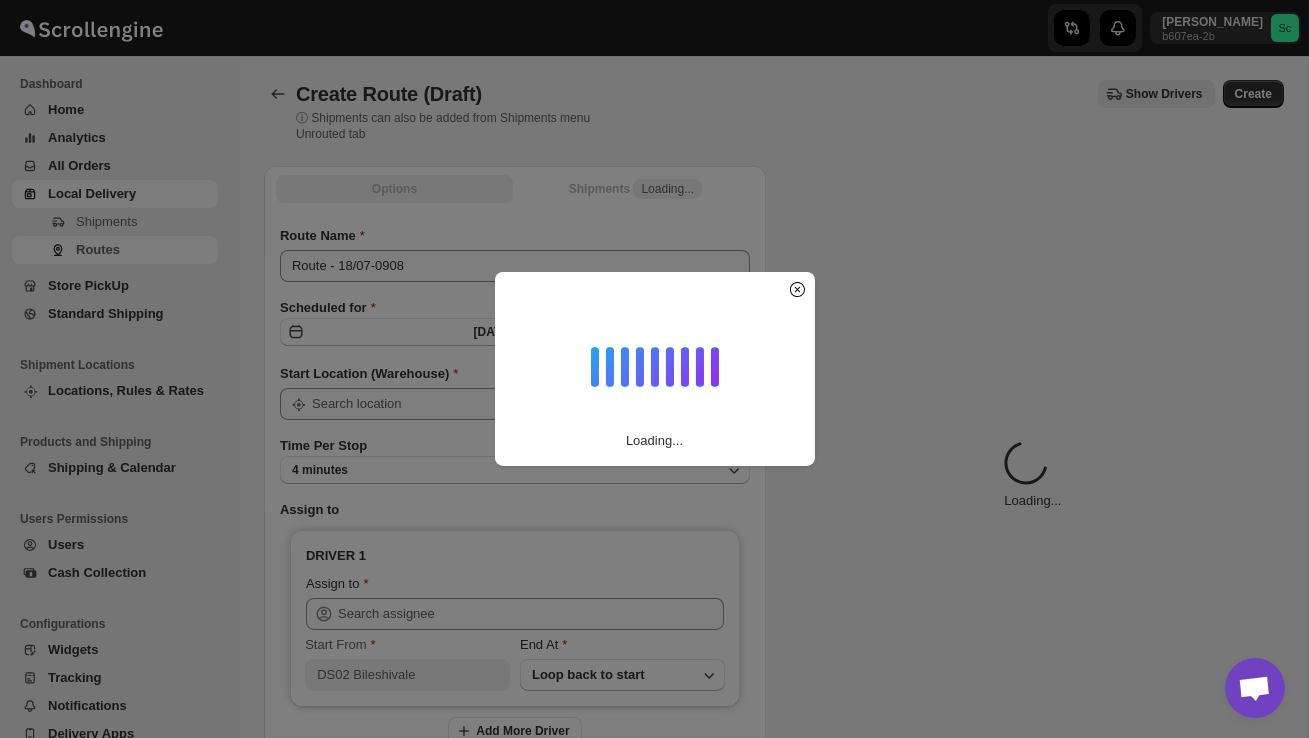 type on "DS02 Bileshivale" 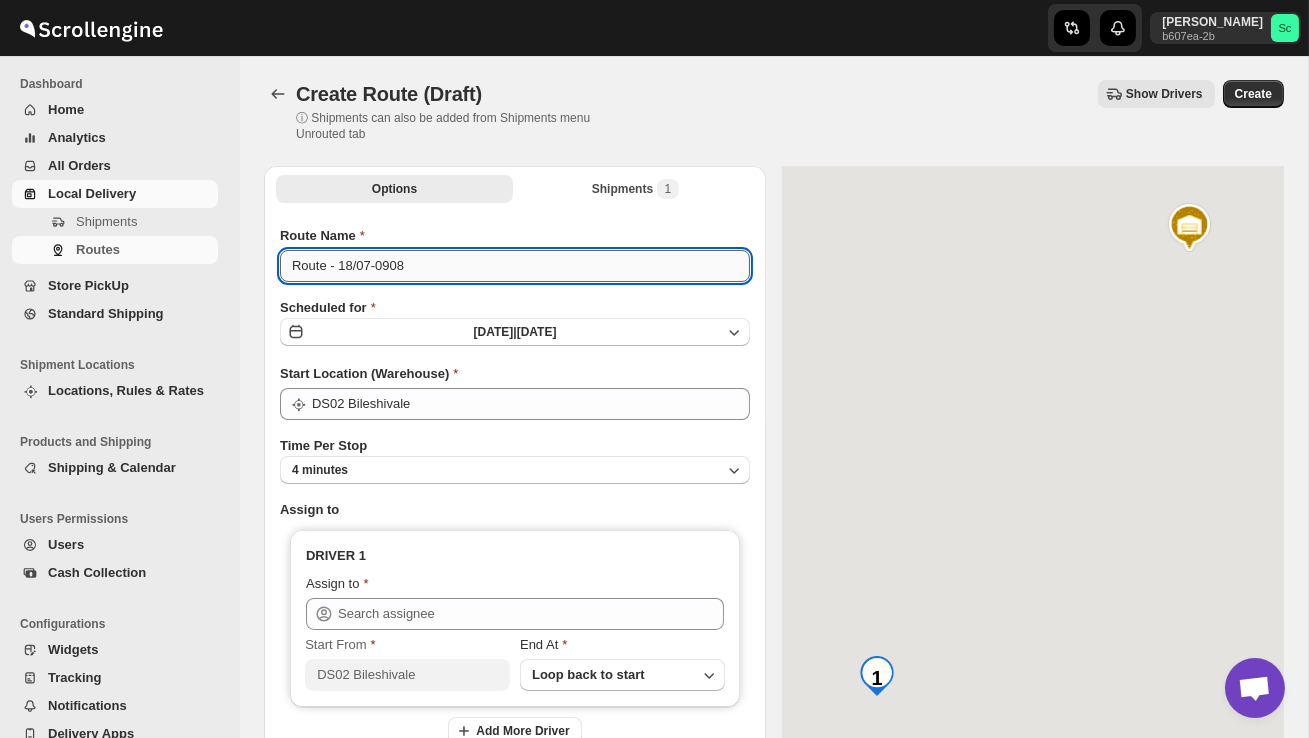 click on "Route - 18/07-0908" at bounding box center (515, 266) 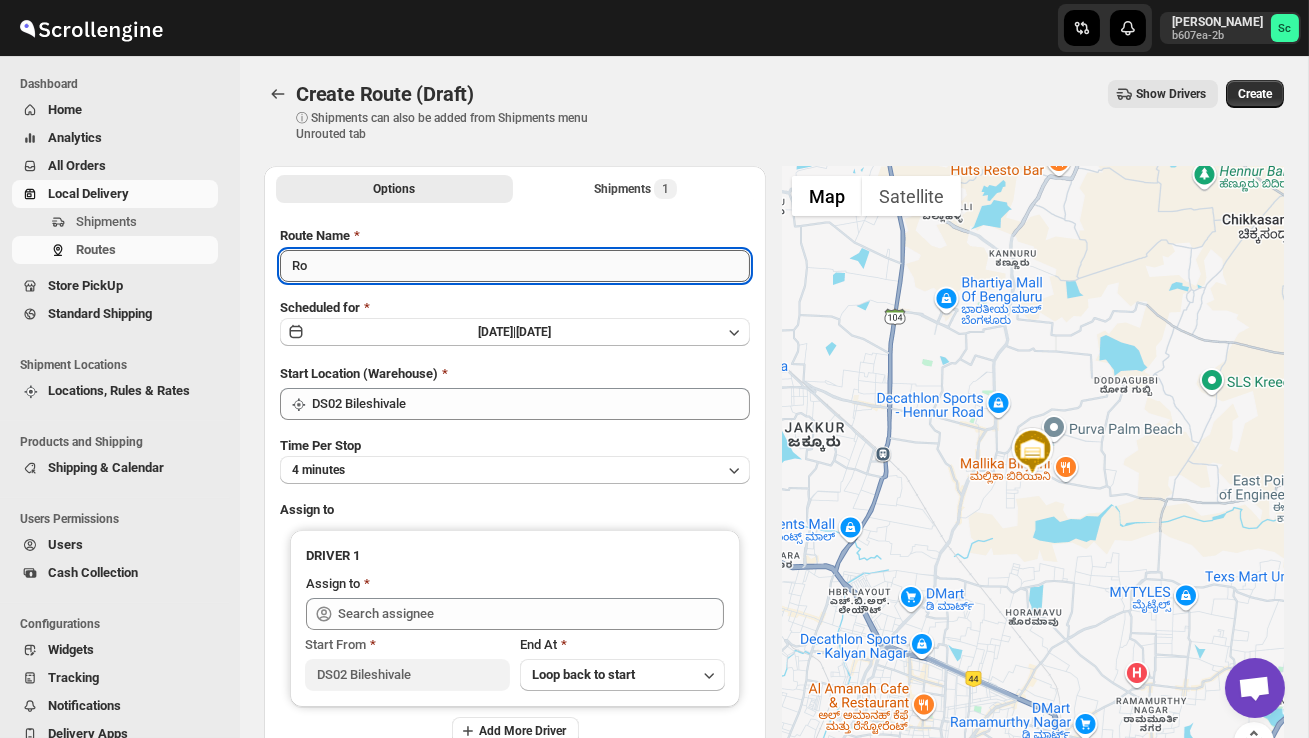 type on "R" 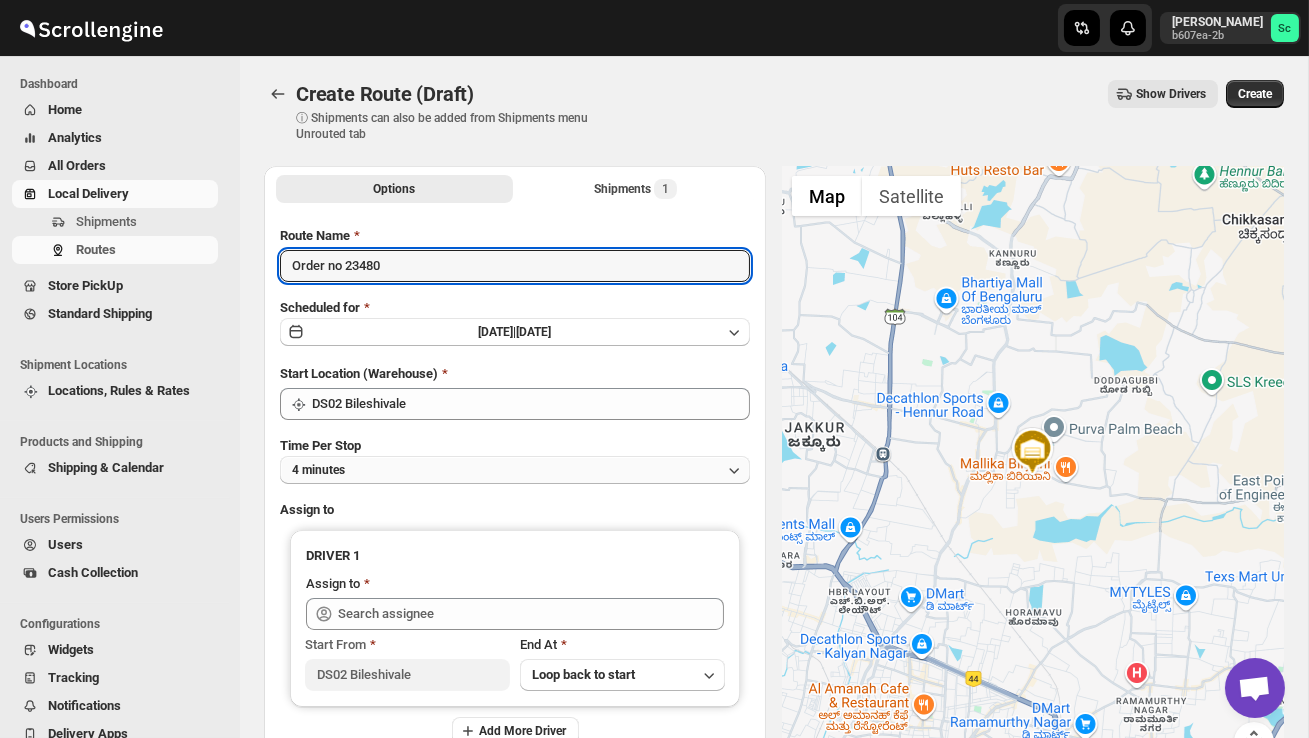 type on "Order no 23480" 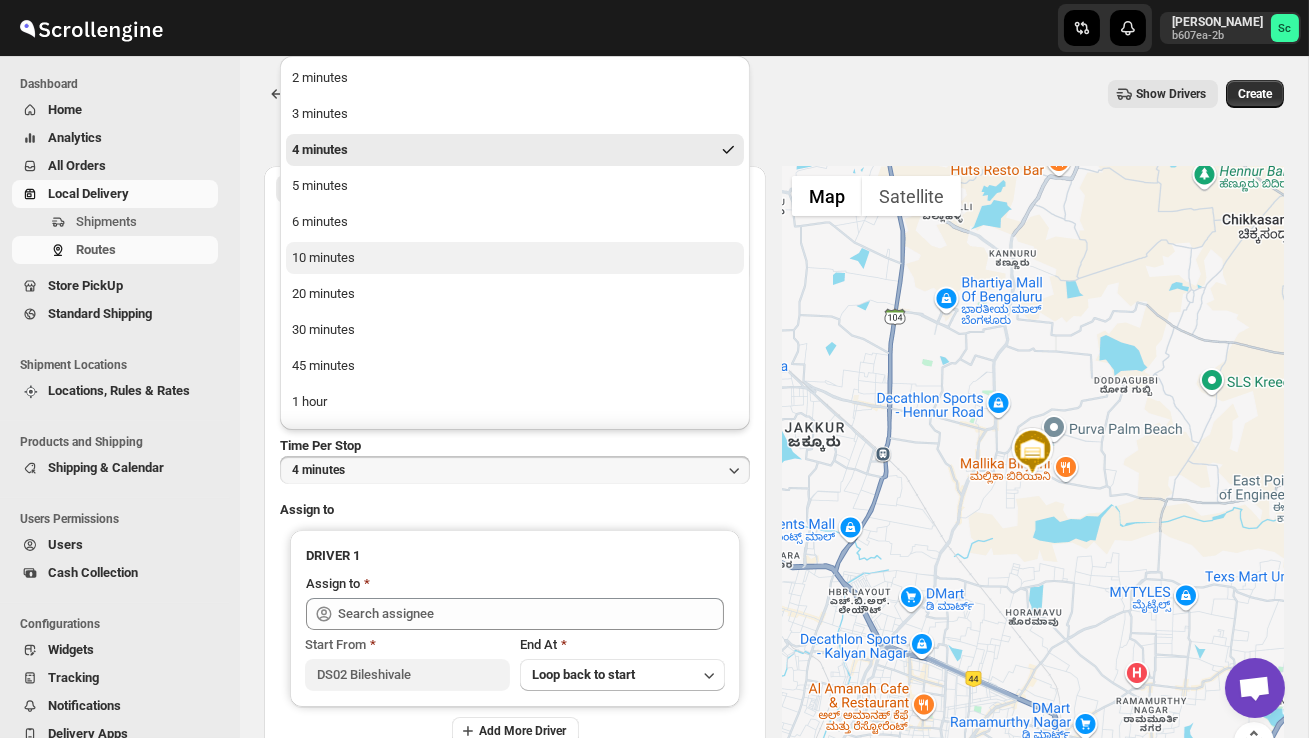 click on "10 minutes" at bounding box center [515, 258] 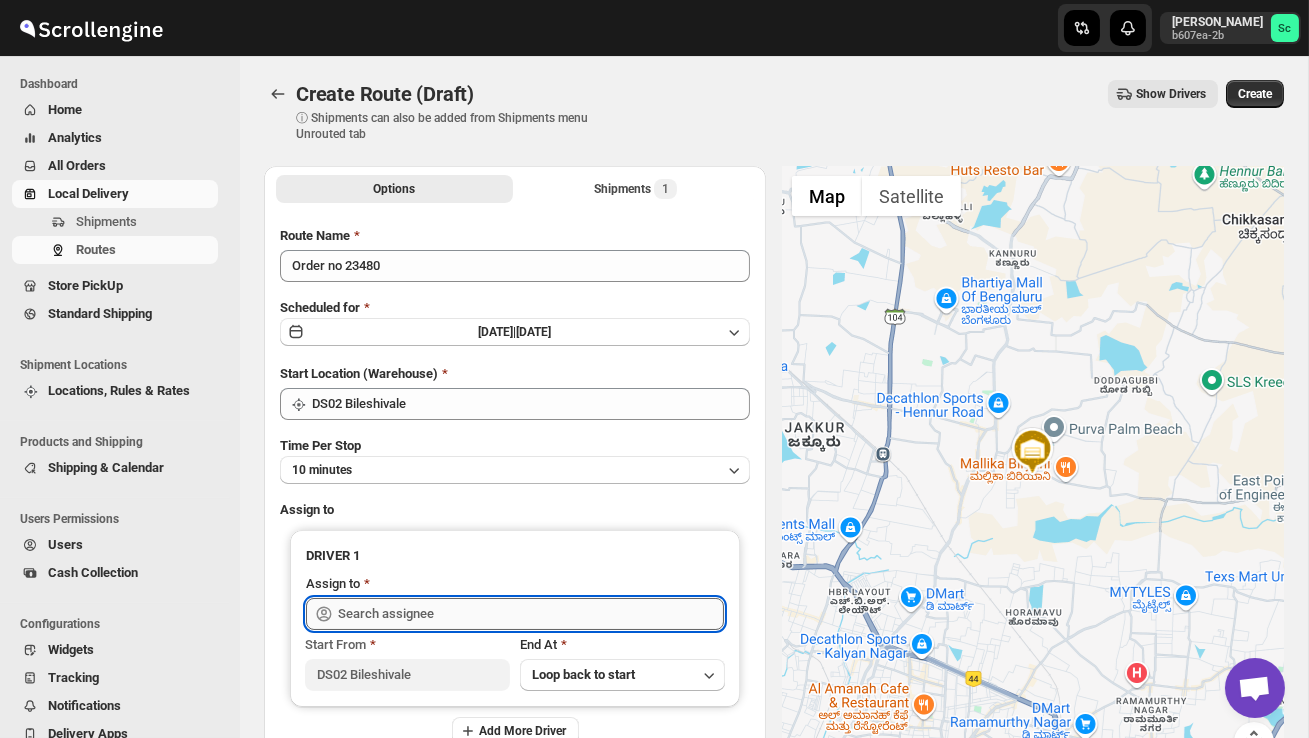 click at bounding box center (531, 614) 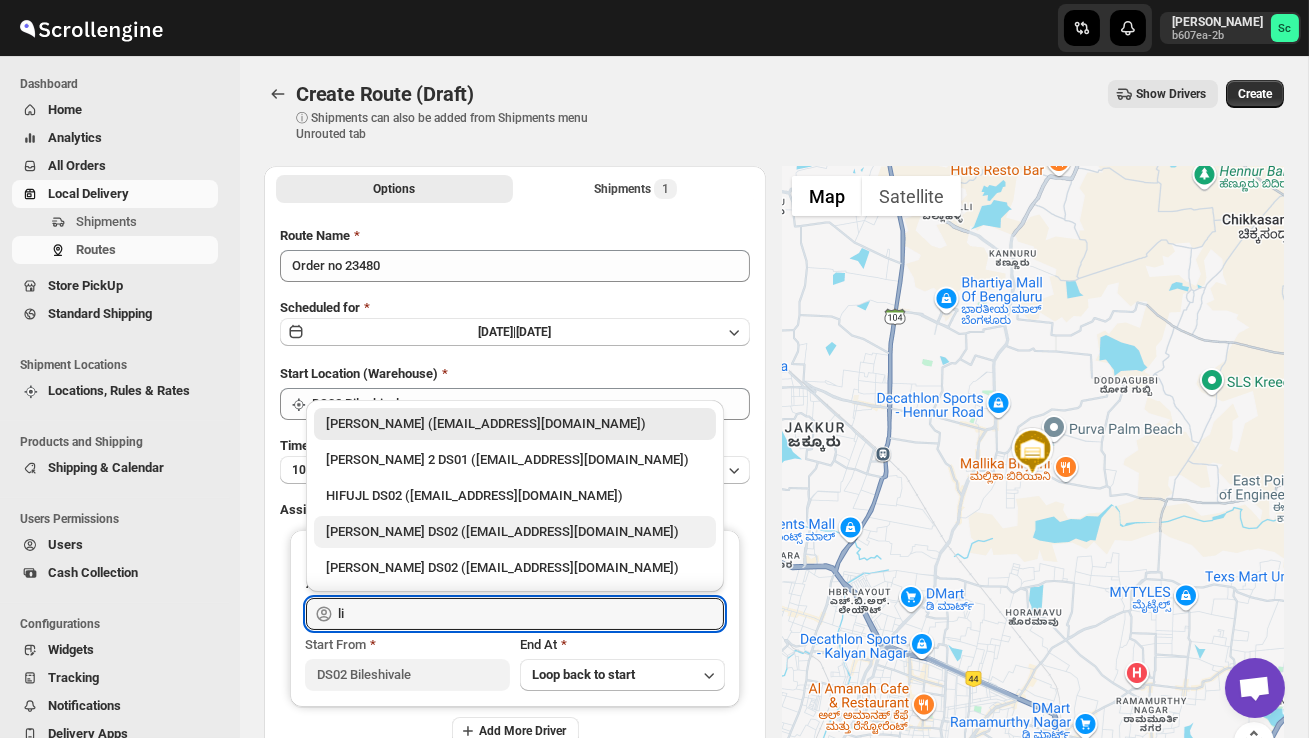 click on "[PERSON_NAME] DS02 ([EMAIL_ADDRESS][DOMAIN_NAME])" at bounding box center [515, 532] 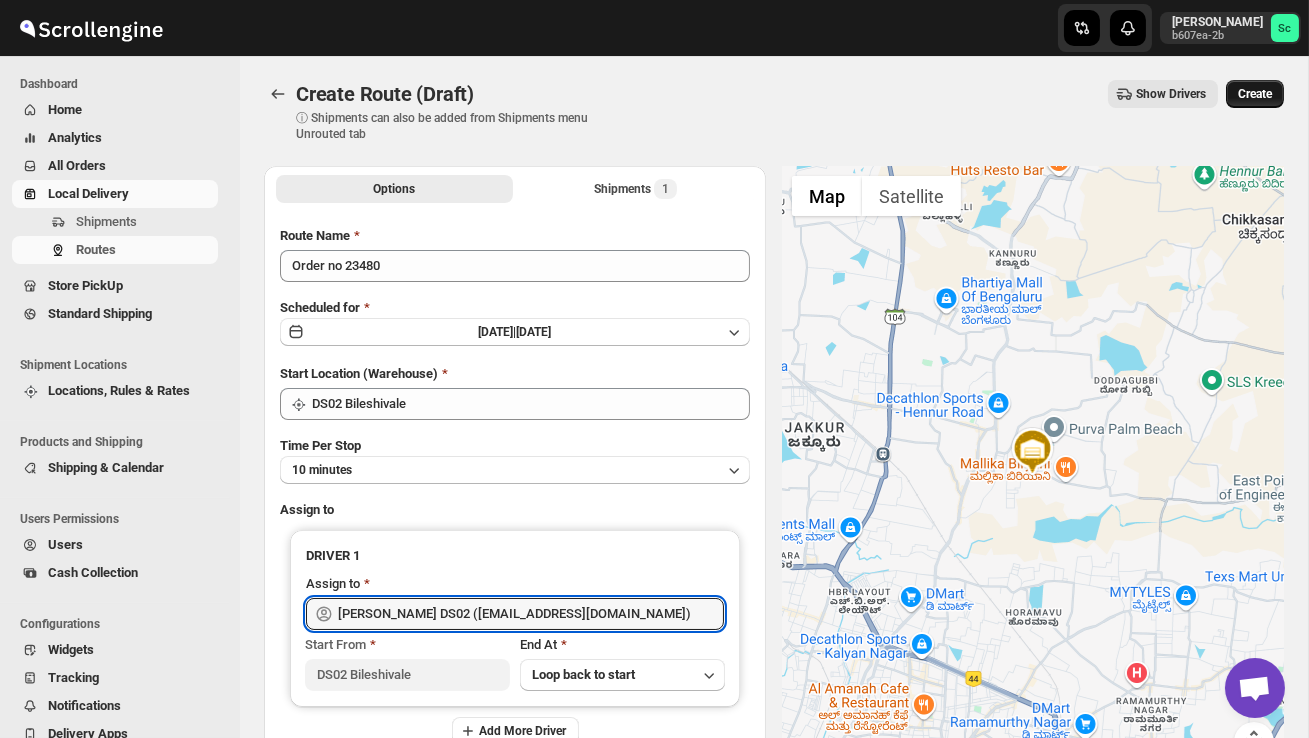 type on "[PERSON_NAME] DS02 ([EMAIL_ADDRESS][DOMAIN_NAME])" 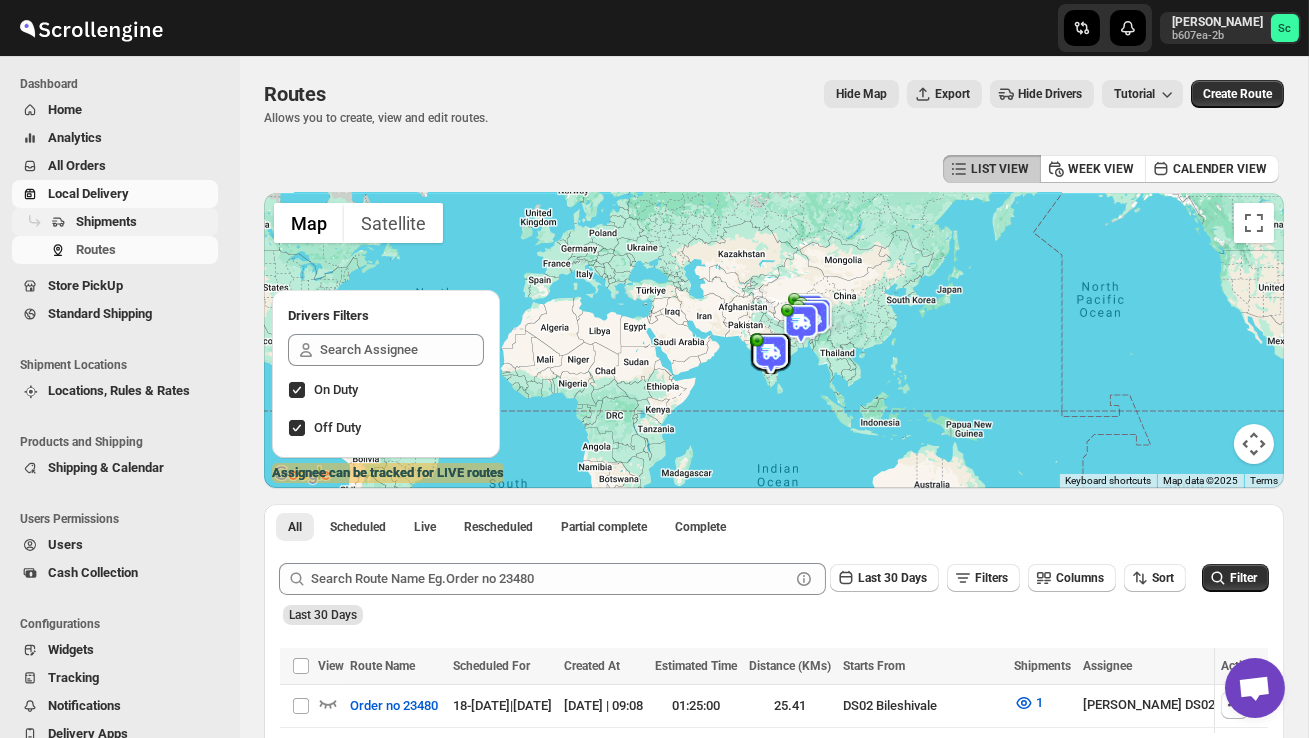 click on "Shipments" at bounding box center [145, 222] 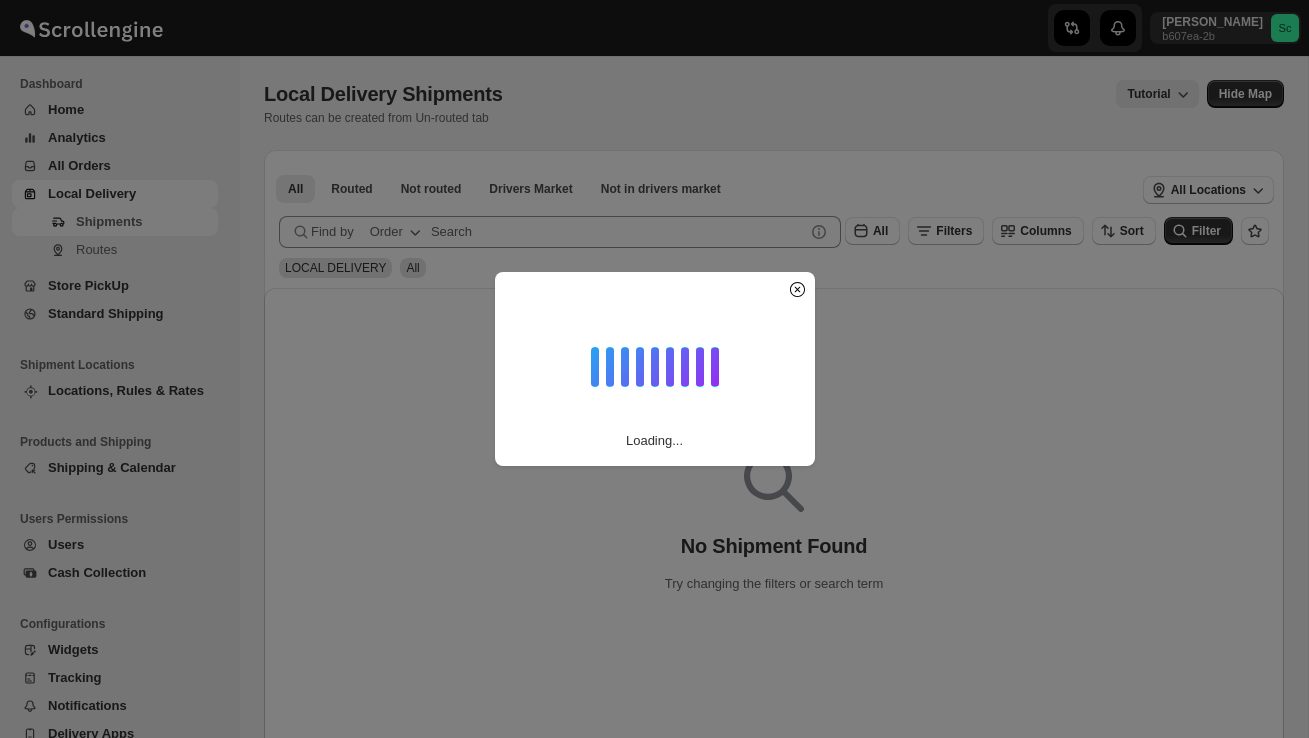 scroll, scrollTop: 0, scrollLeft: 0, axis: both 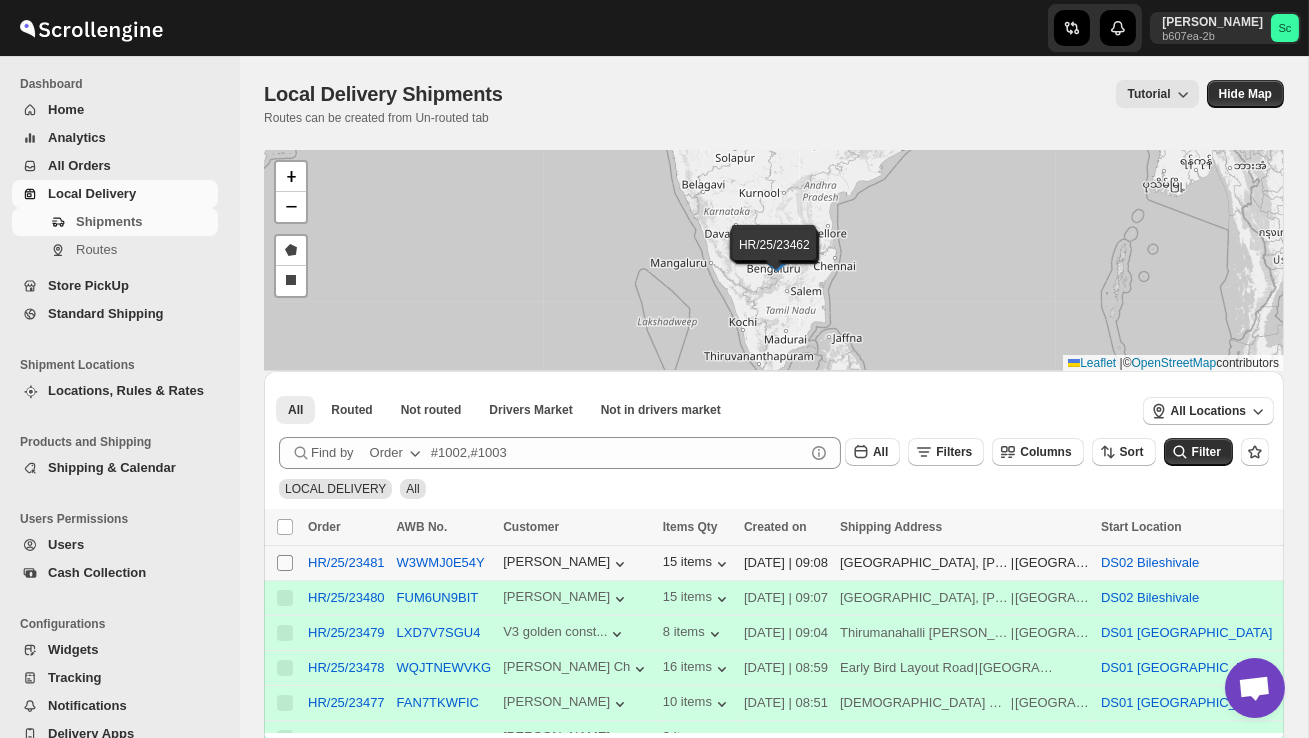 click on "Select shipment" at bounding box center (285, 563) 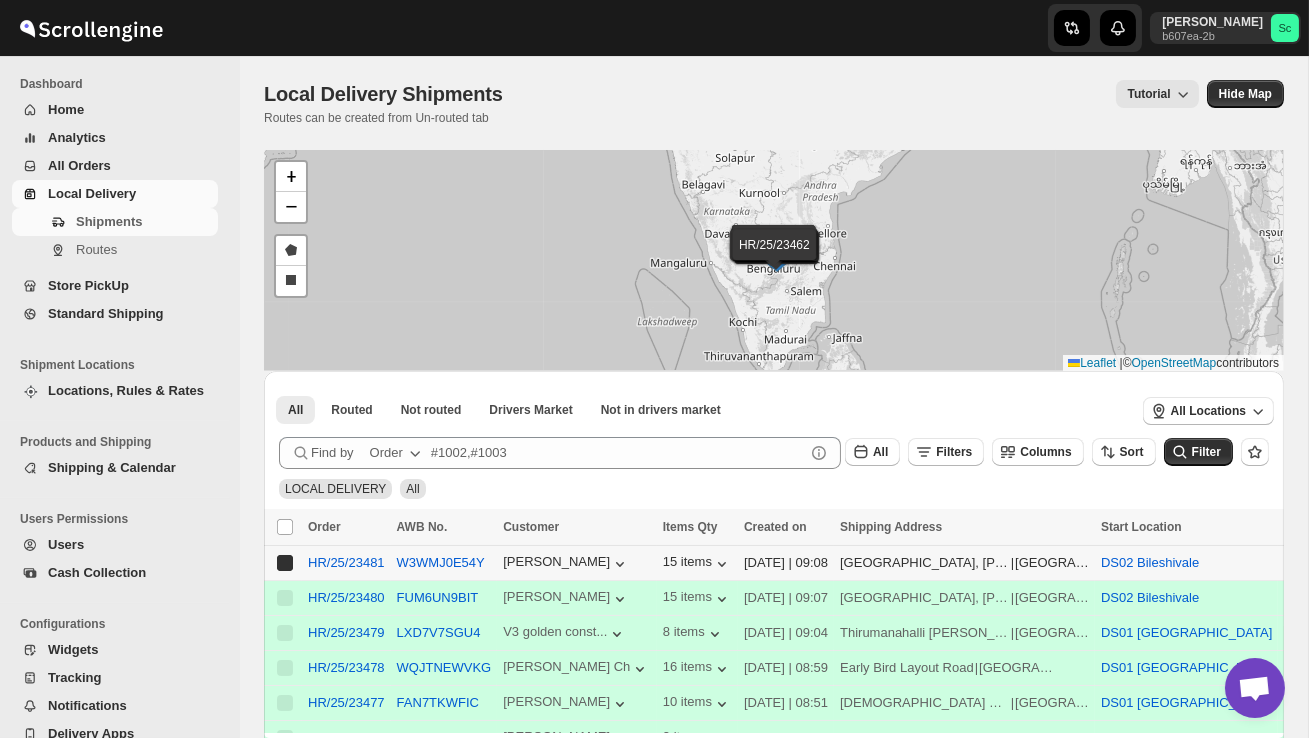checkbox on "true" 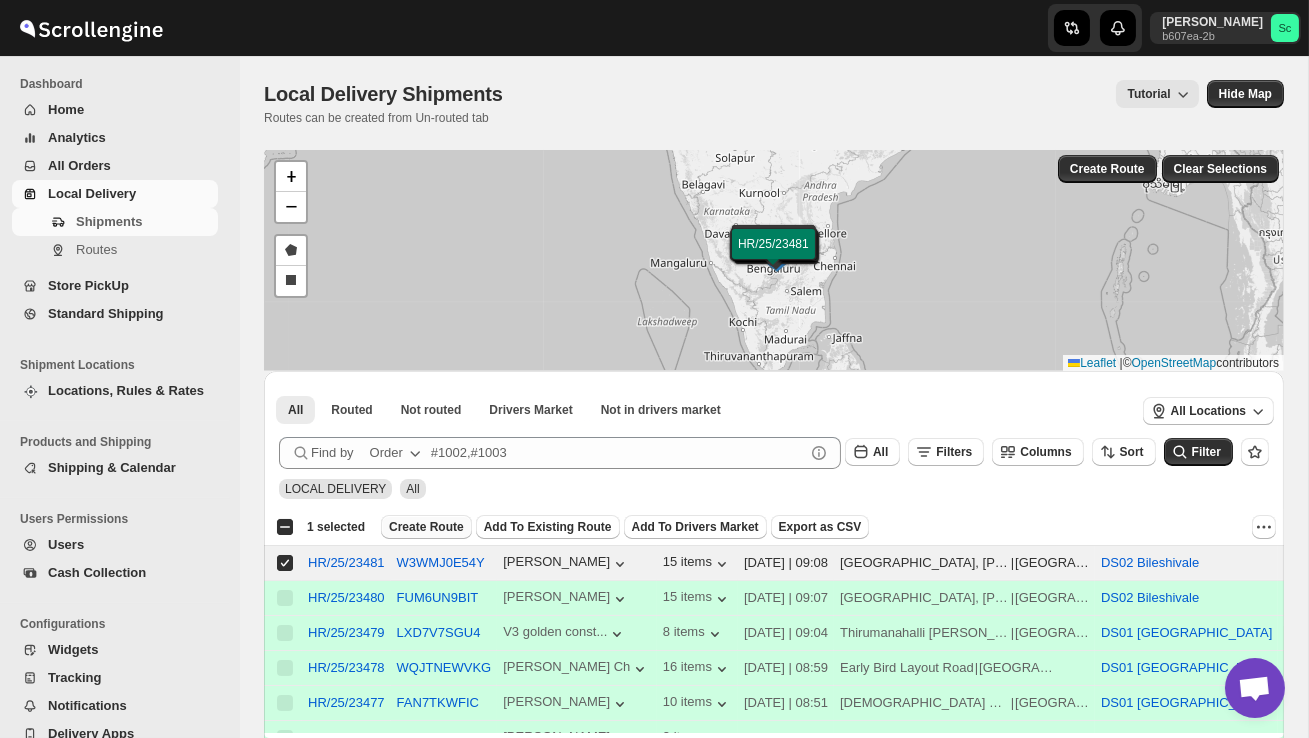 click on "Create Route" at bounding box center (426, 527) 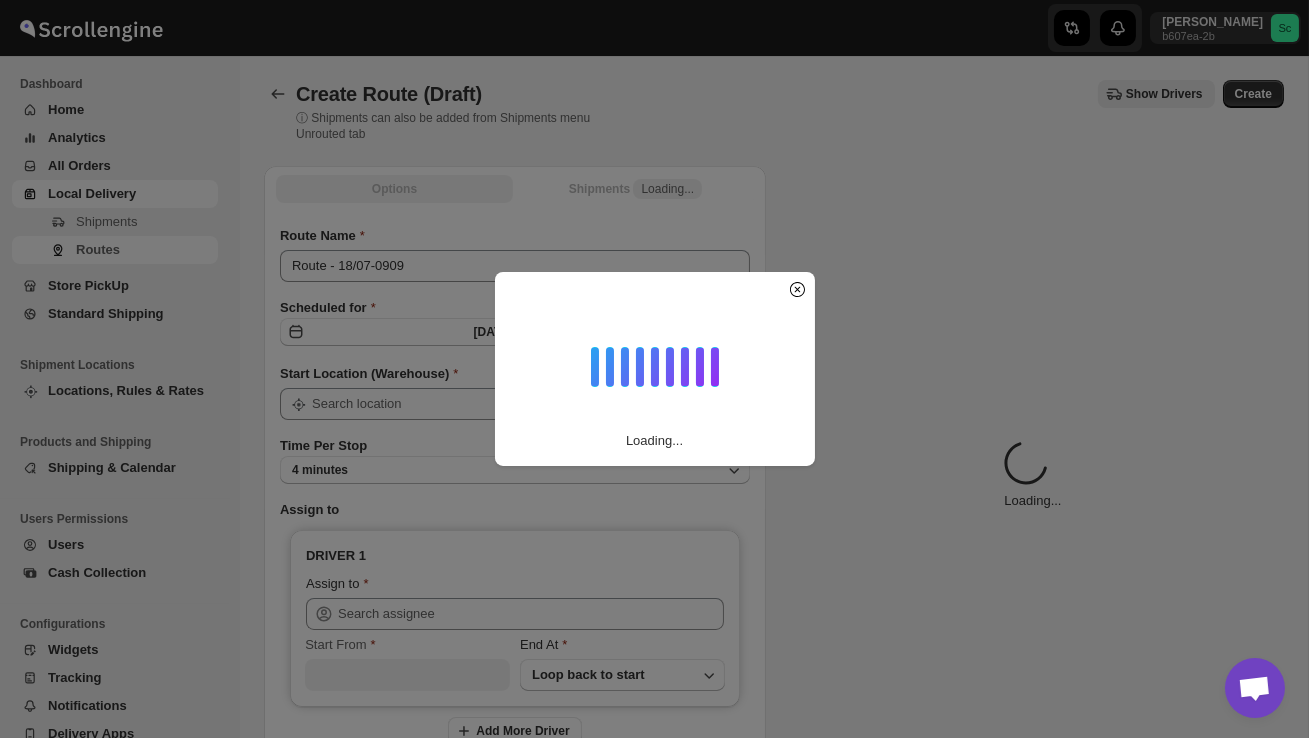 type on "DS02 Bileshivale" 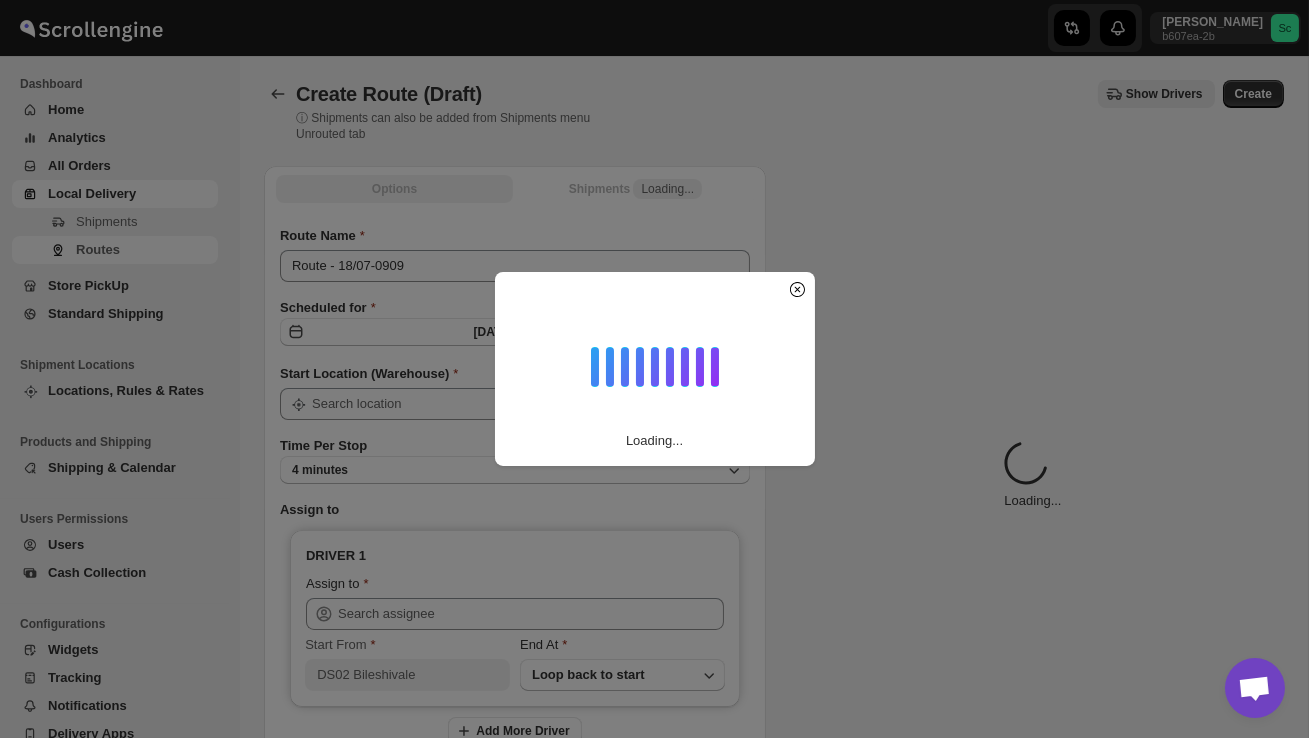 type on "DS02 Bileshivale" 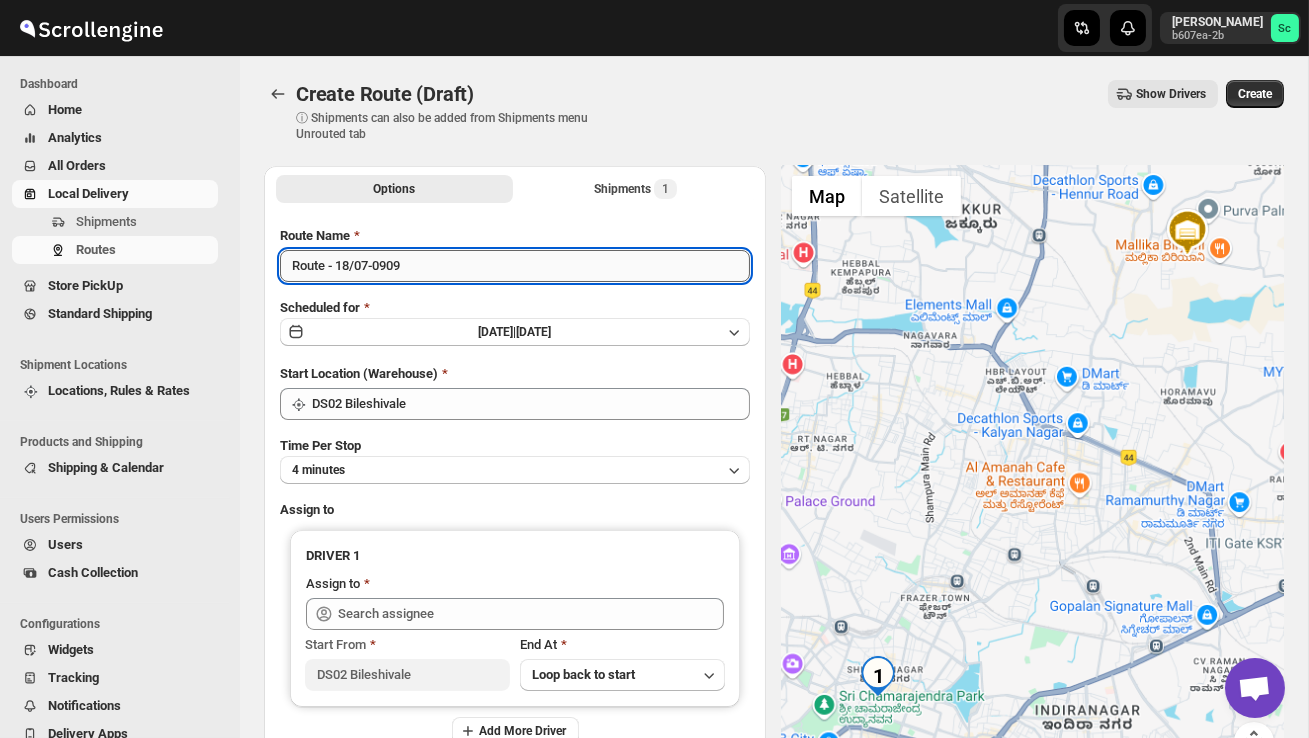click on "Route - 18/07-0909" at bounding box center [515, 266] 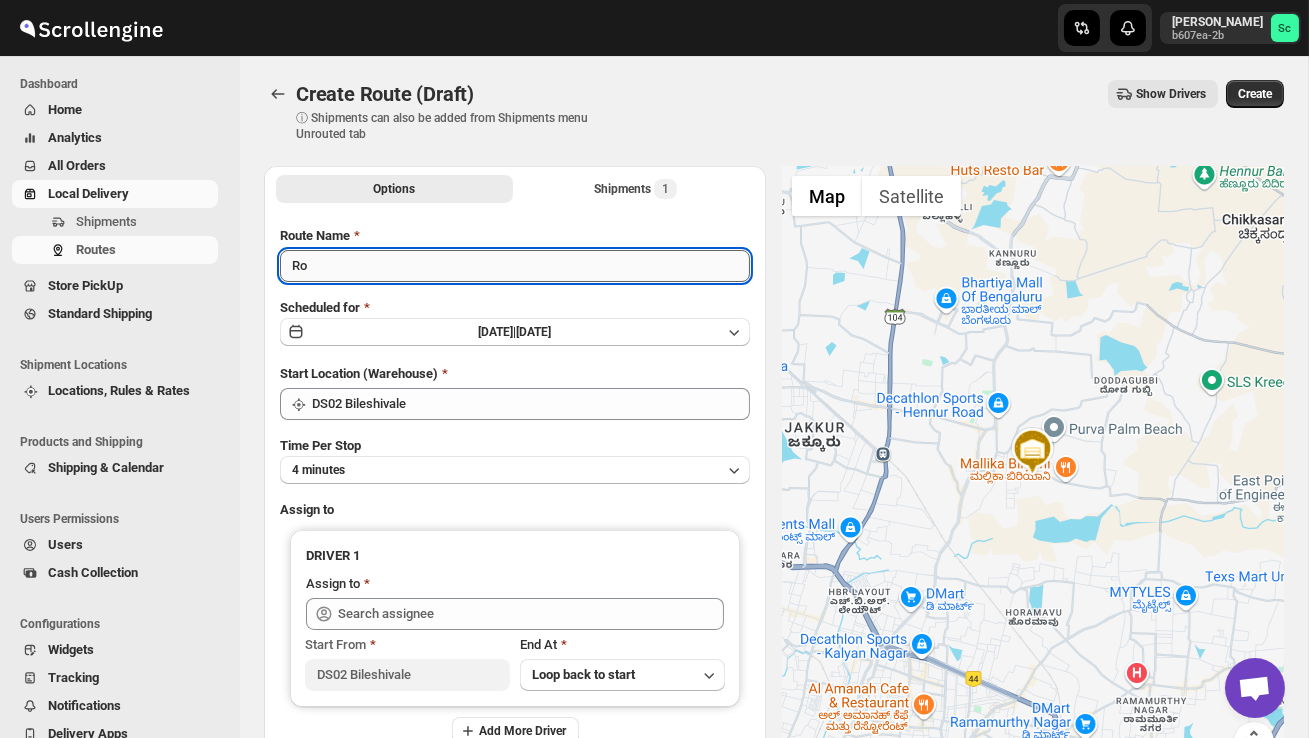 type on "R" 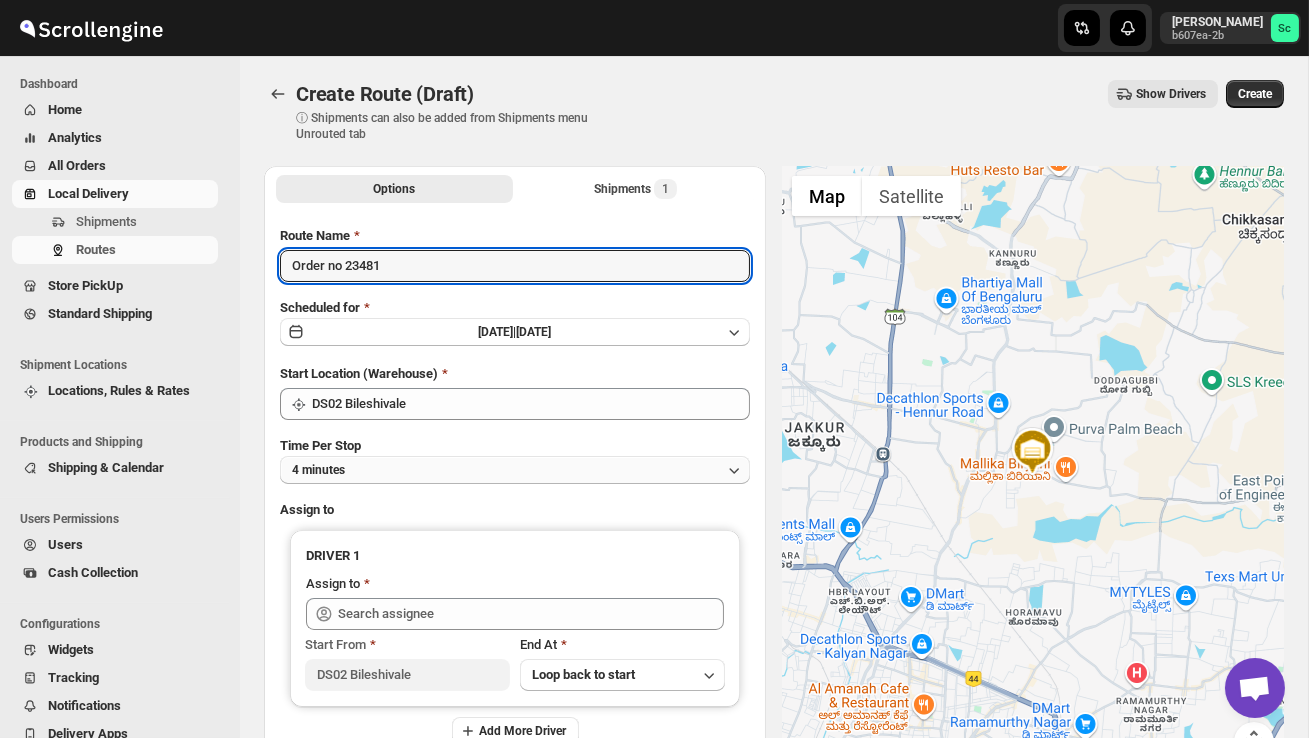 type on "Order no 23481" 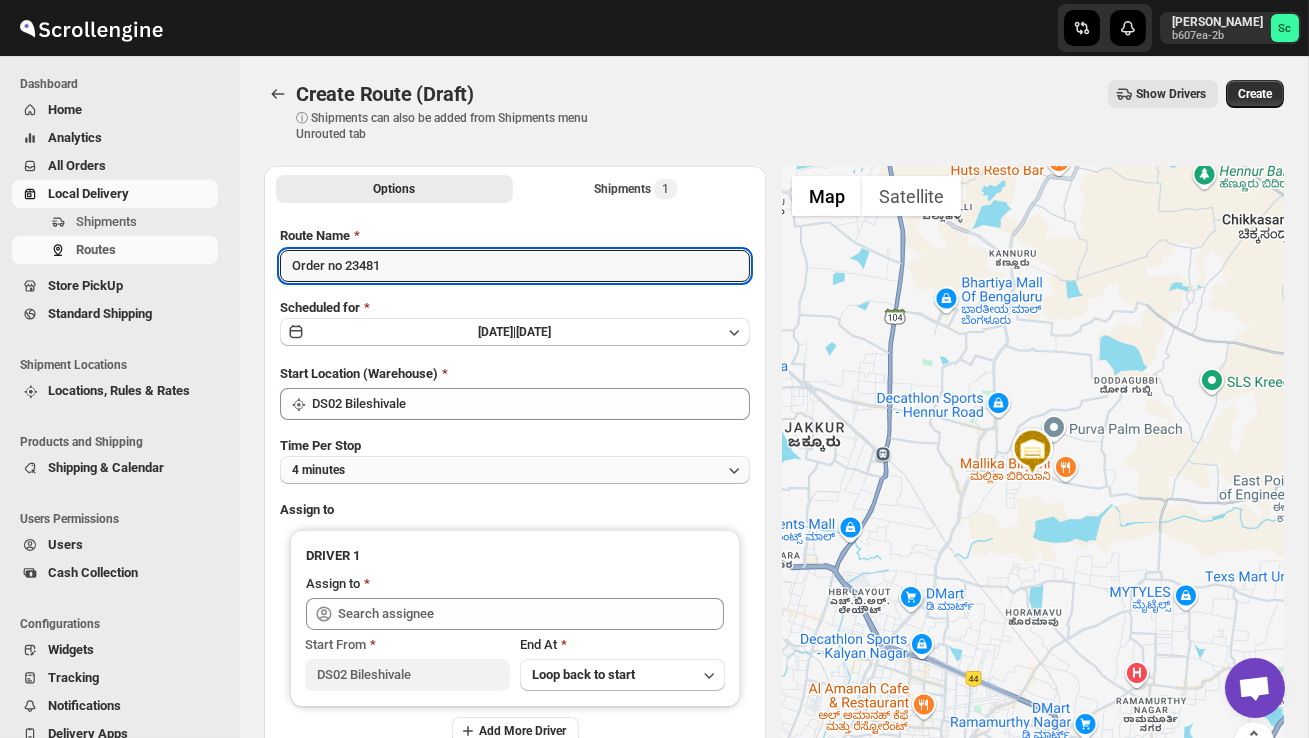 click on "4 minutes" at bounding box center [515, 470] 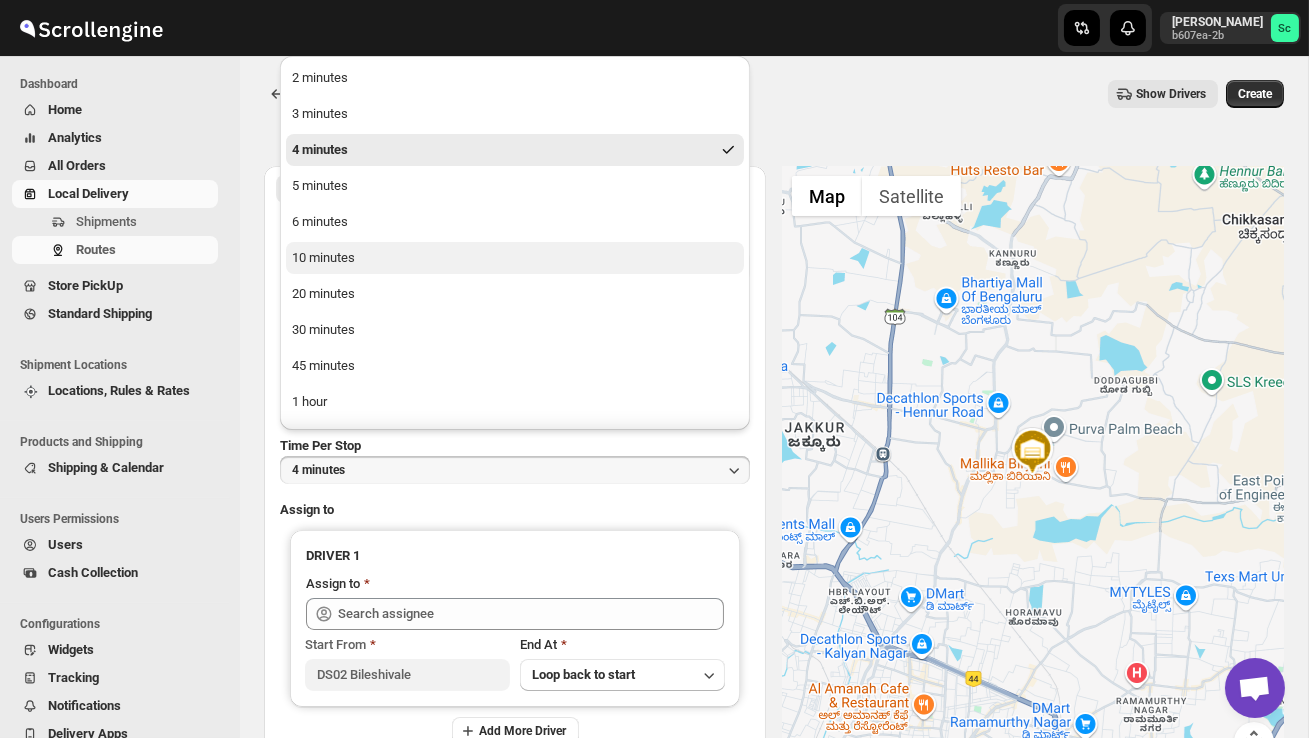 click on "10 minutes" at bounding box center (515, 258) 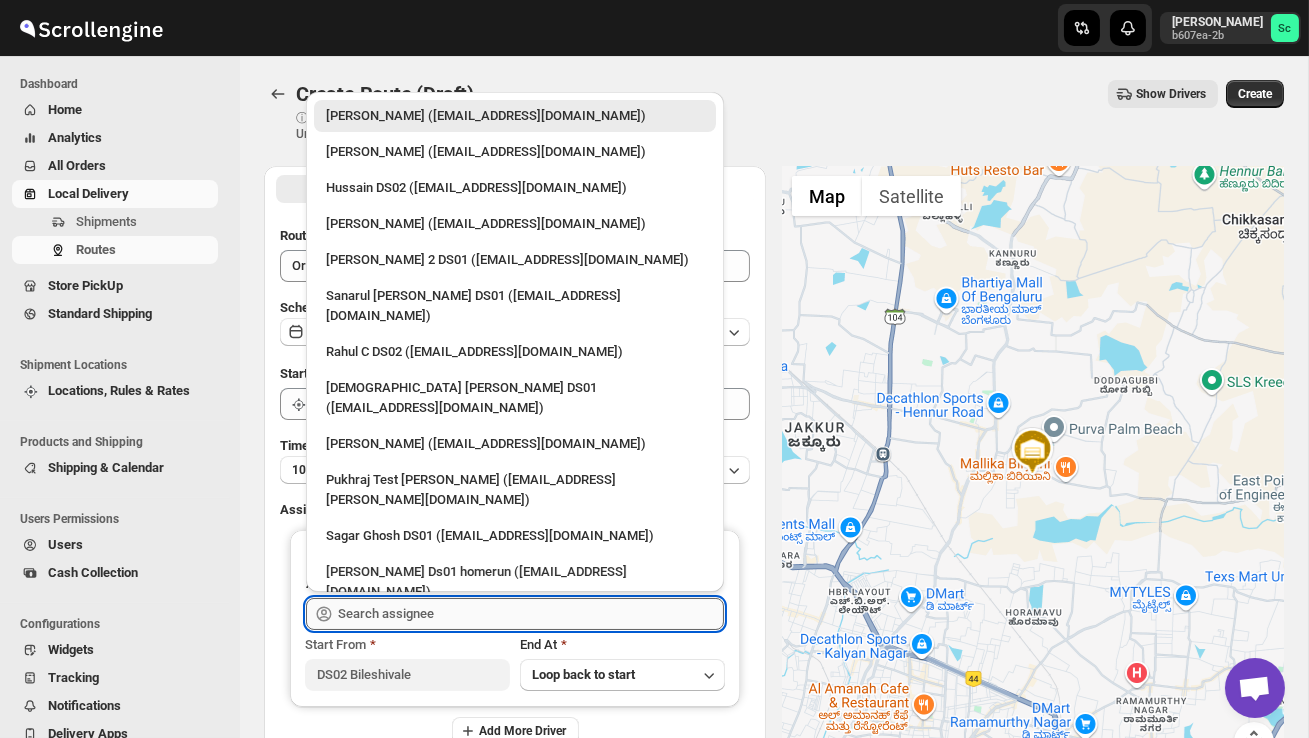 click at bounding box center [531, 614] 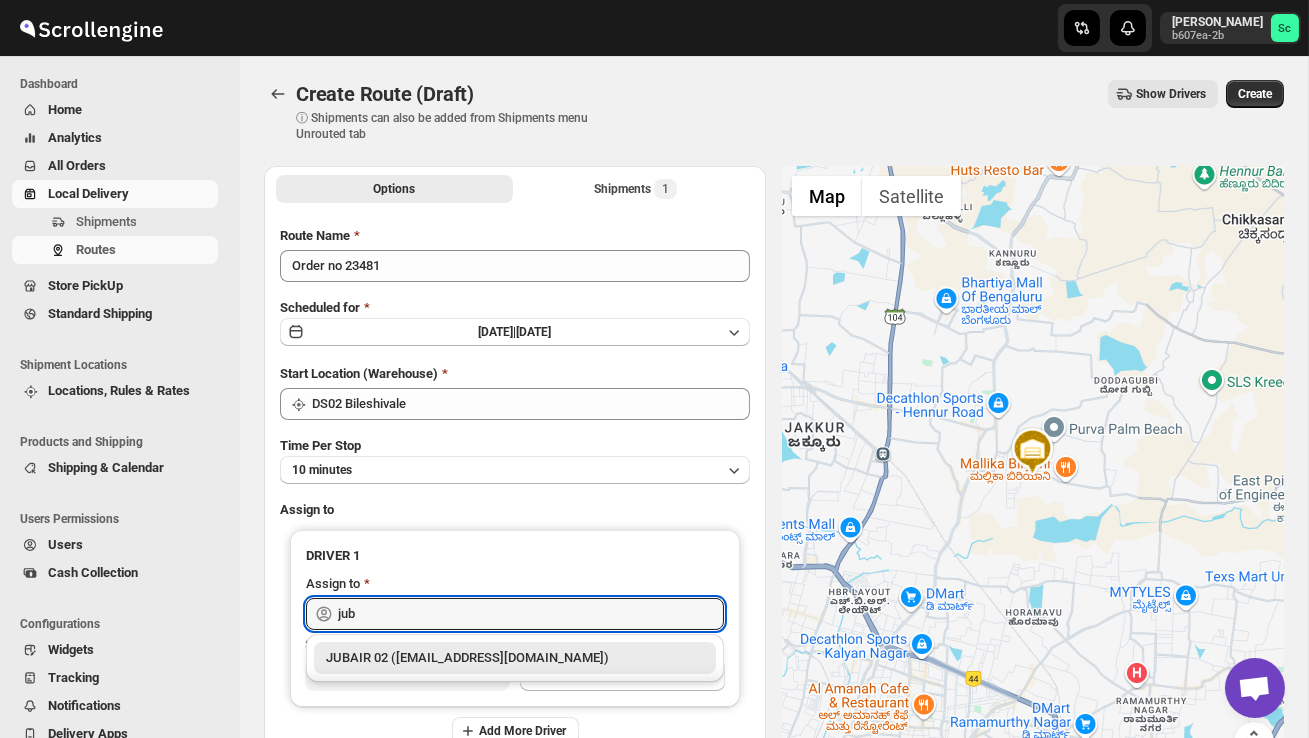 click on "JUBAIR  02 (vanafe7637@isorax.com)" at bounding box center (515, 658) 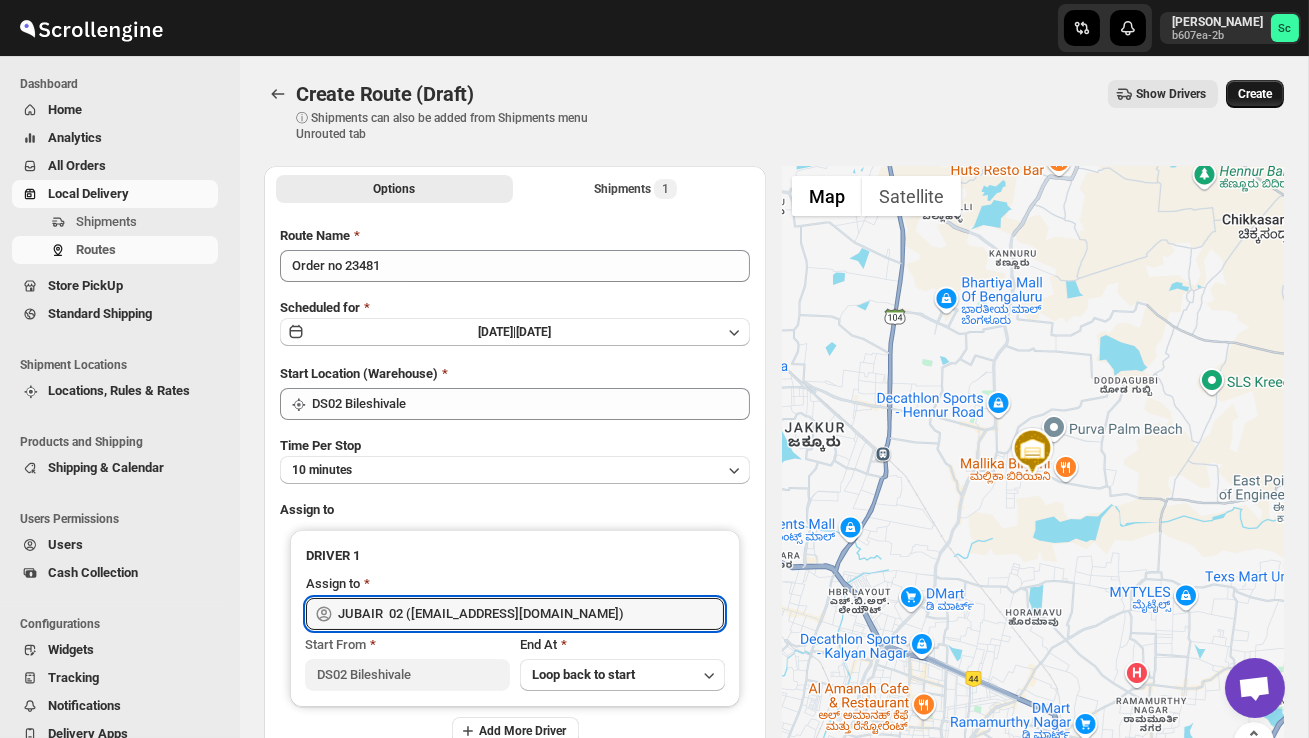 type on "JUBAIR  02 (vanafe7637@isorax.com)" 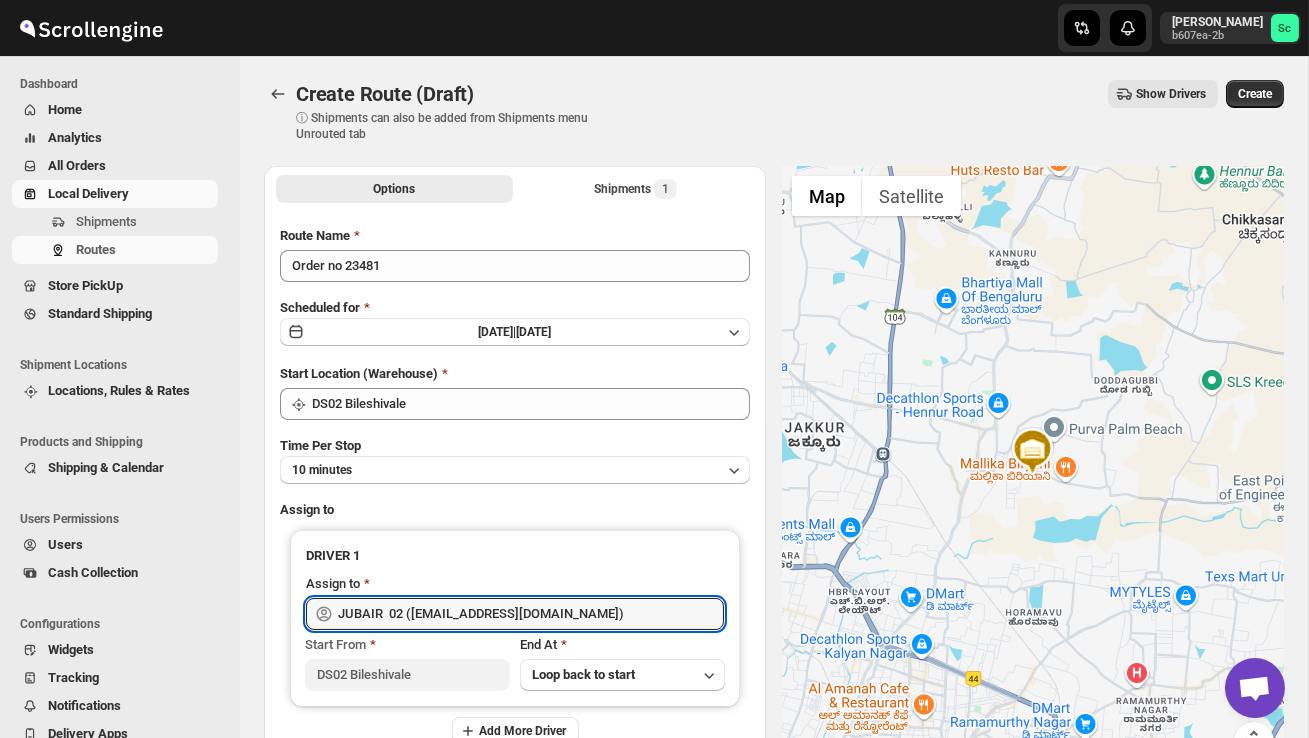 click on "Create" at bounding box center (1255, 94) 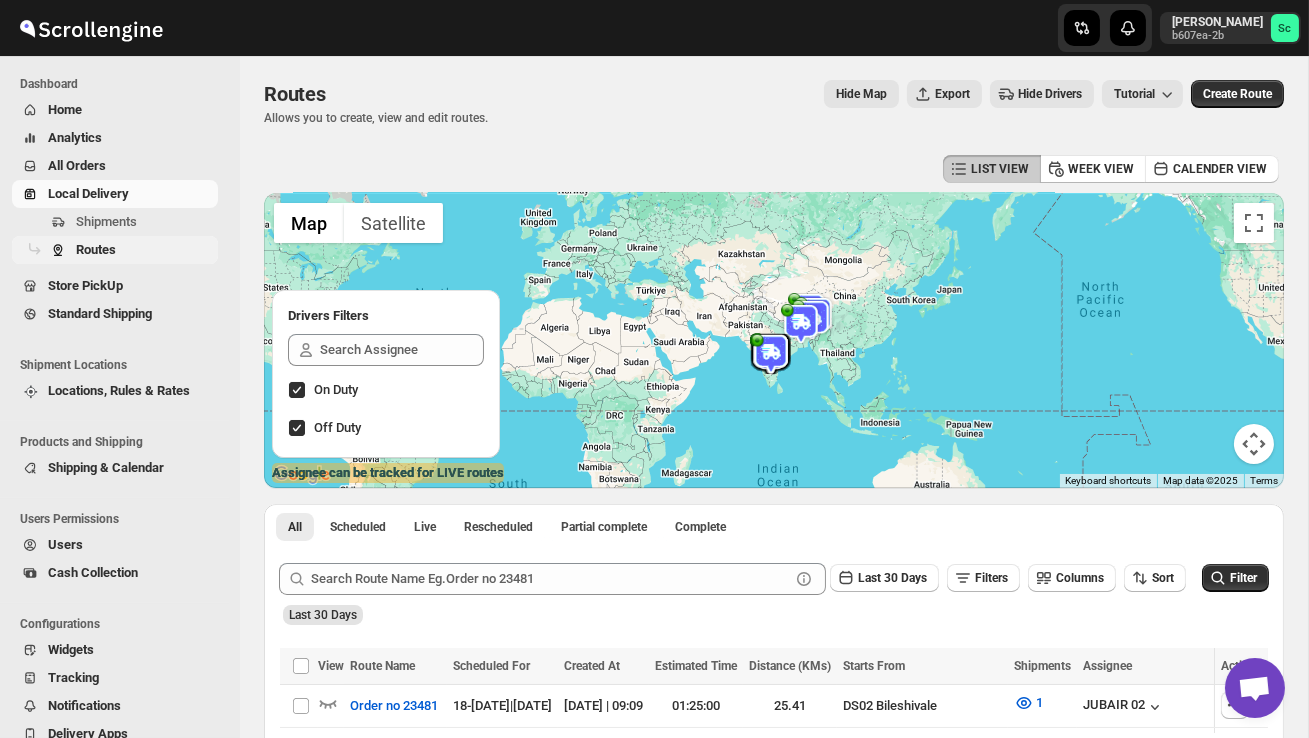 click on "Routes" at bounding box center (145, 250) 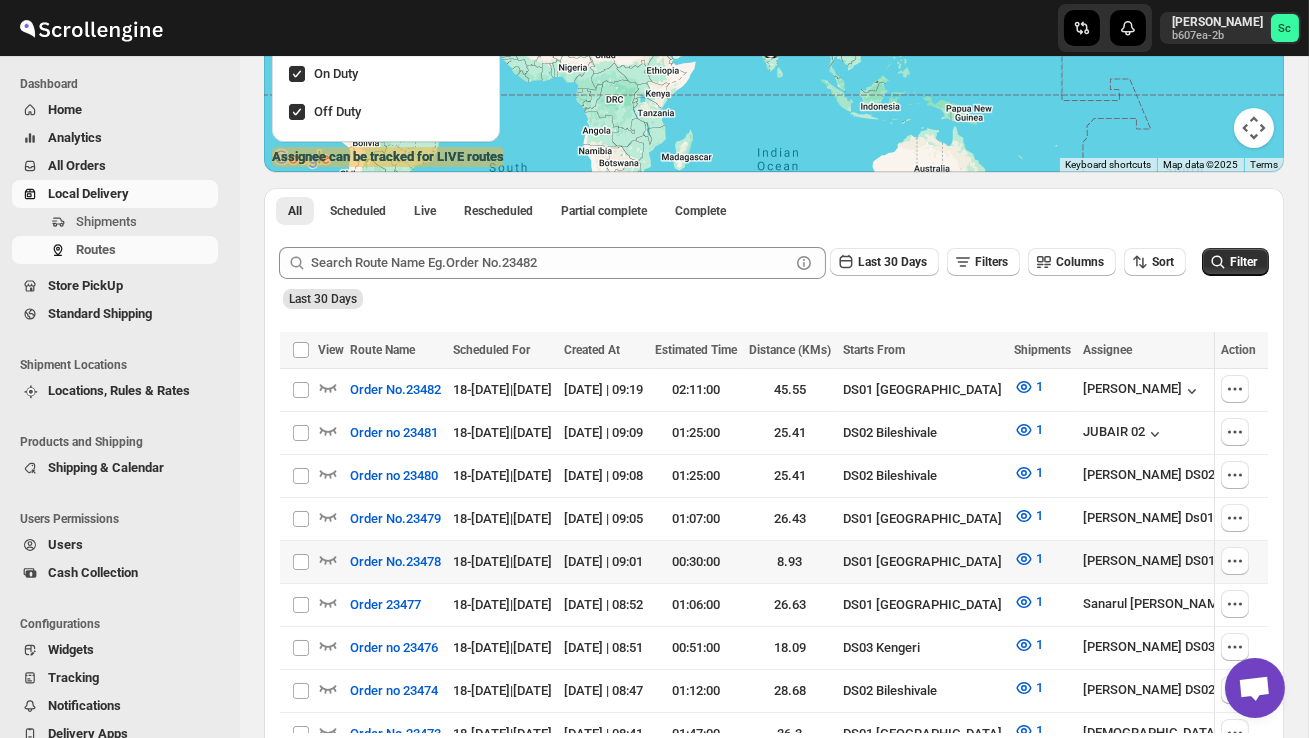 scroll, scrollTop: 320, scrollLeft: 0, axis: vertical 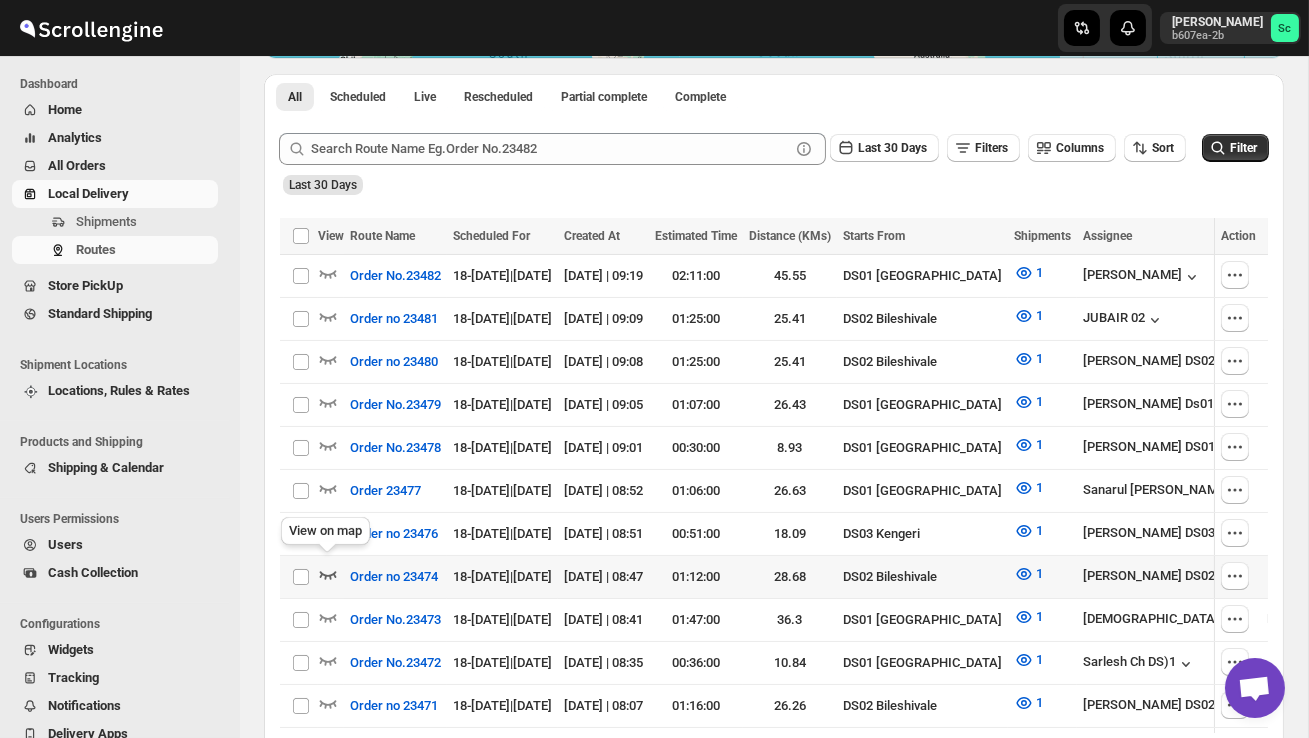click 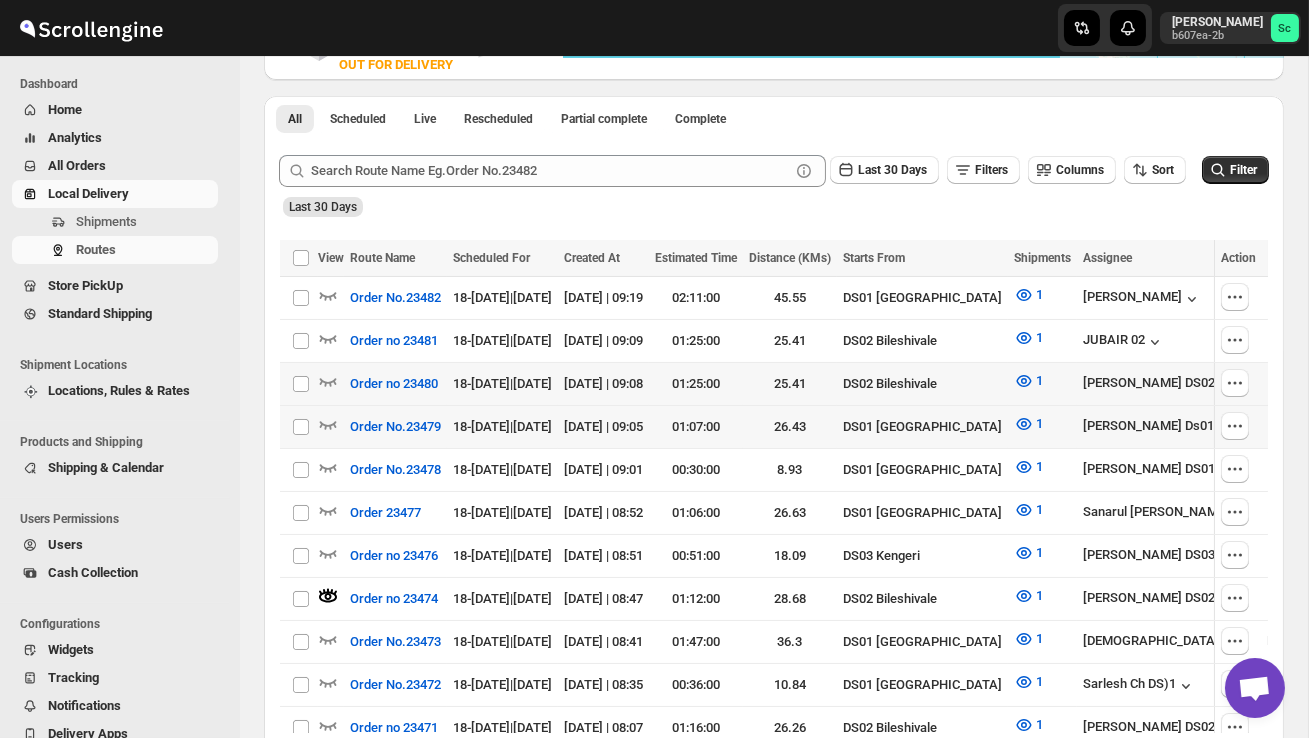 scroll, scrollTop: 0, scrollLeft: 0, axis: both 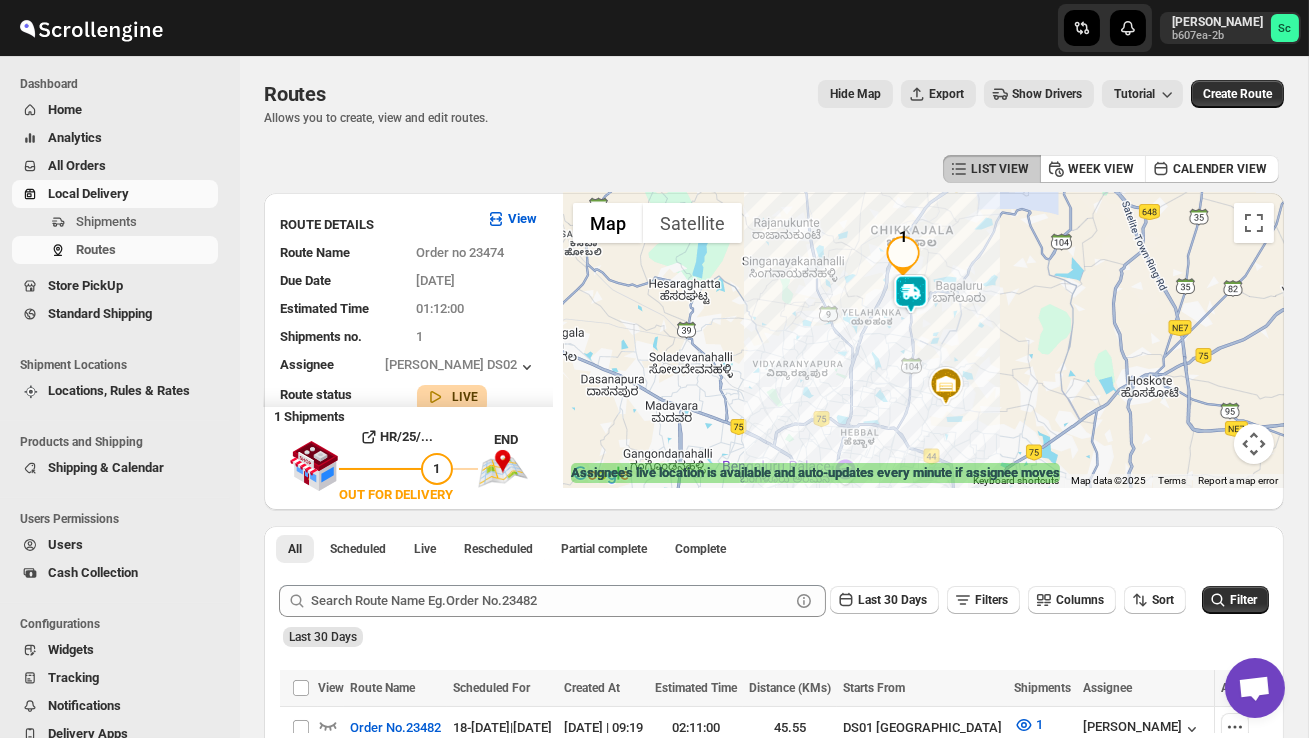 click at bounding box center (923, 340) 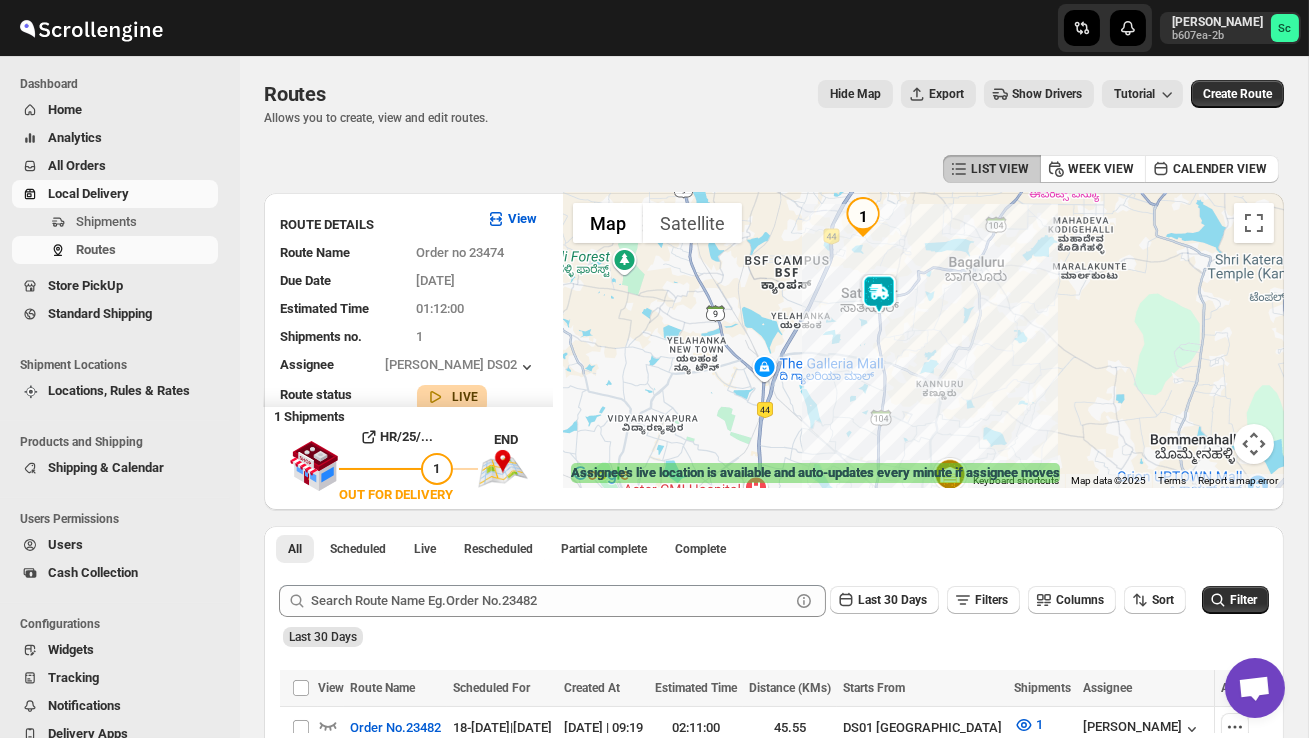 click at bounding box center (923, 340) 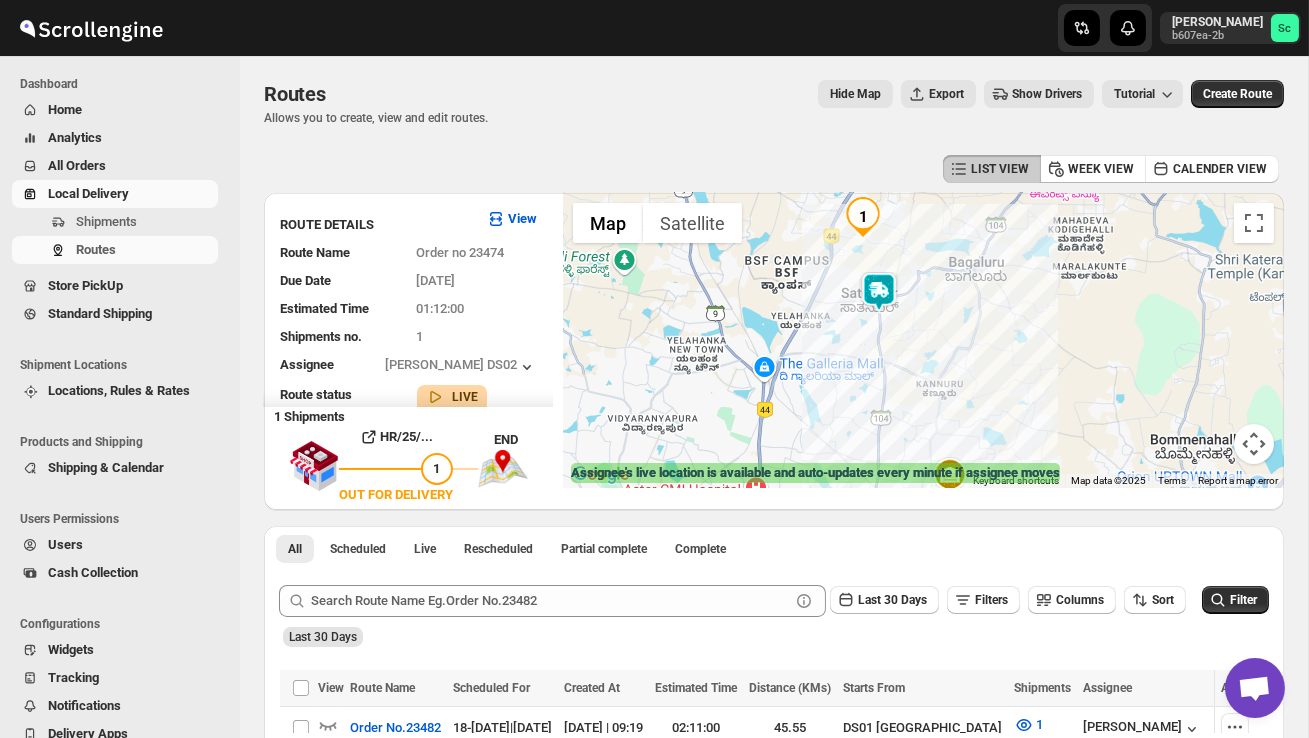 click at bounding box center [879, 292] 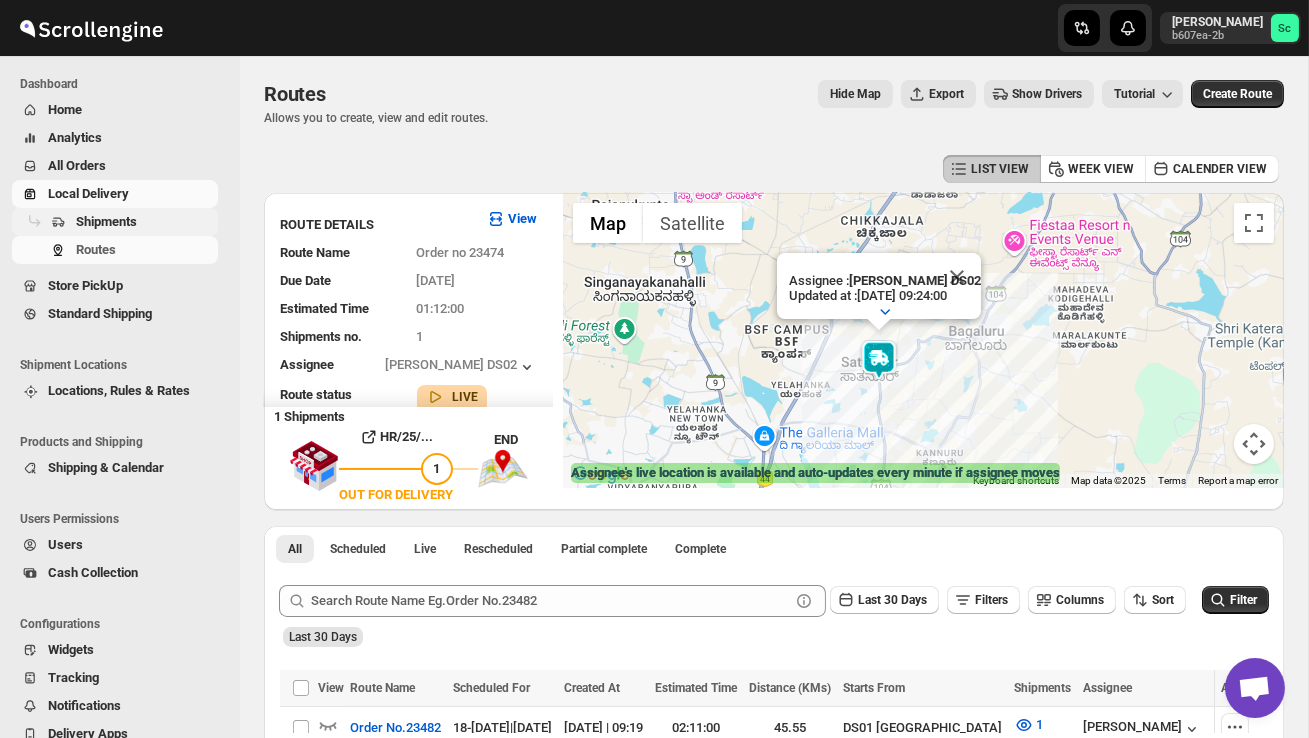 click on "Shipments" at bounding box center (145, 222) 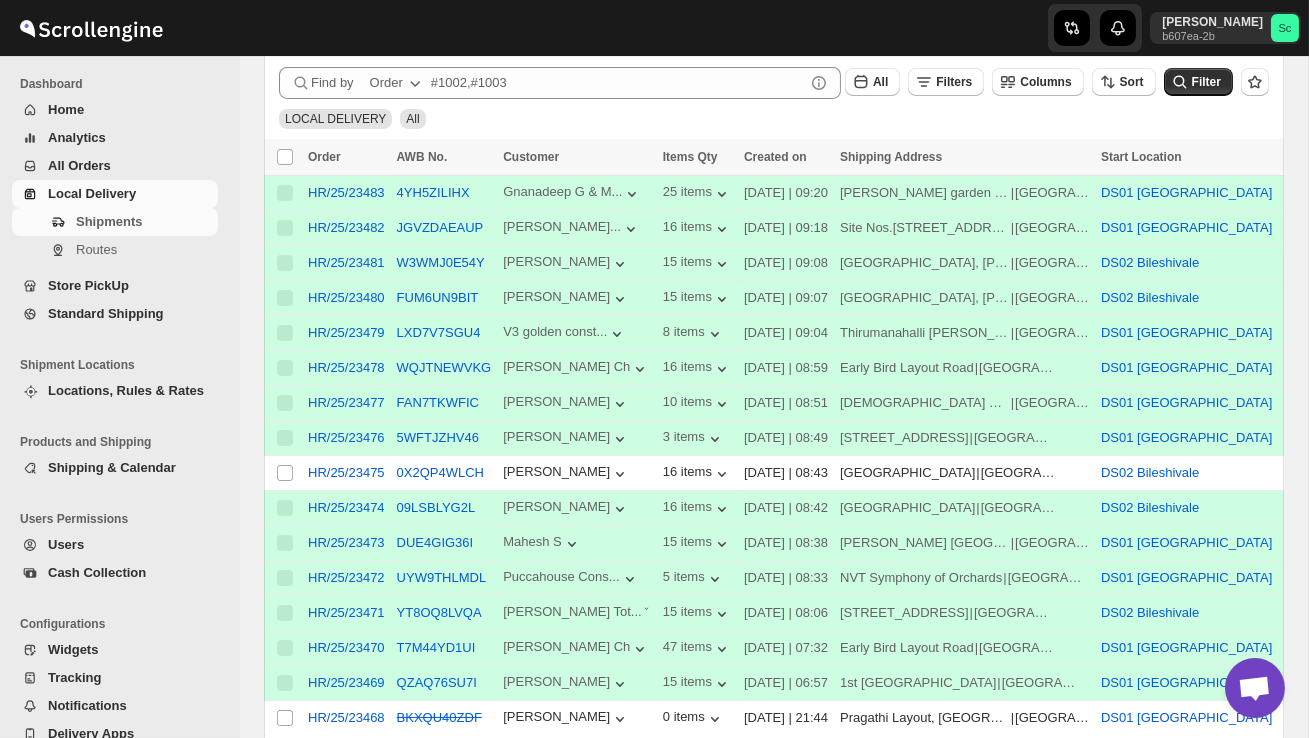 scroll, scrollTop: 371, scrollLeft: 0, axis: vertical 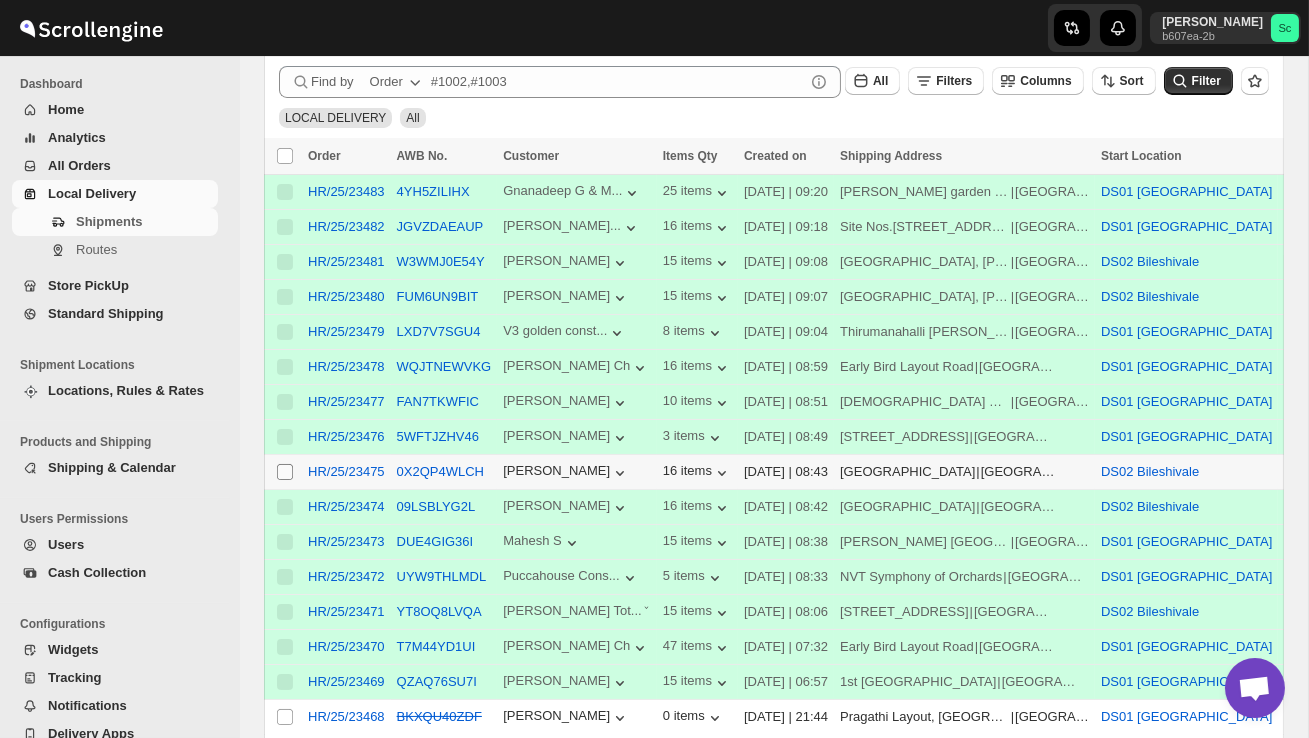 click on "Select shipment" at bounding box center [285, 472] 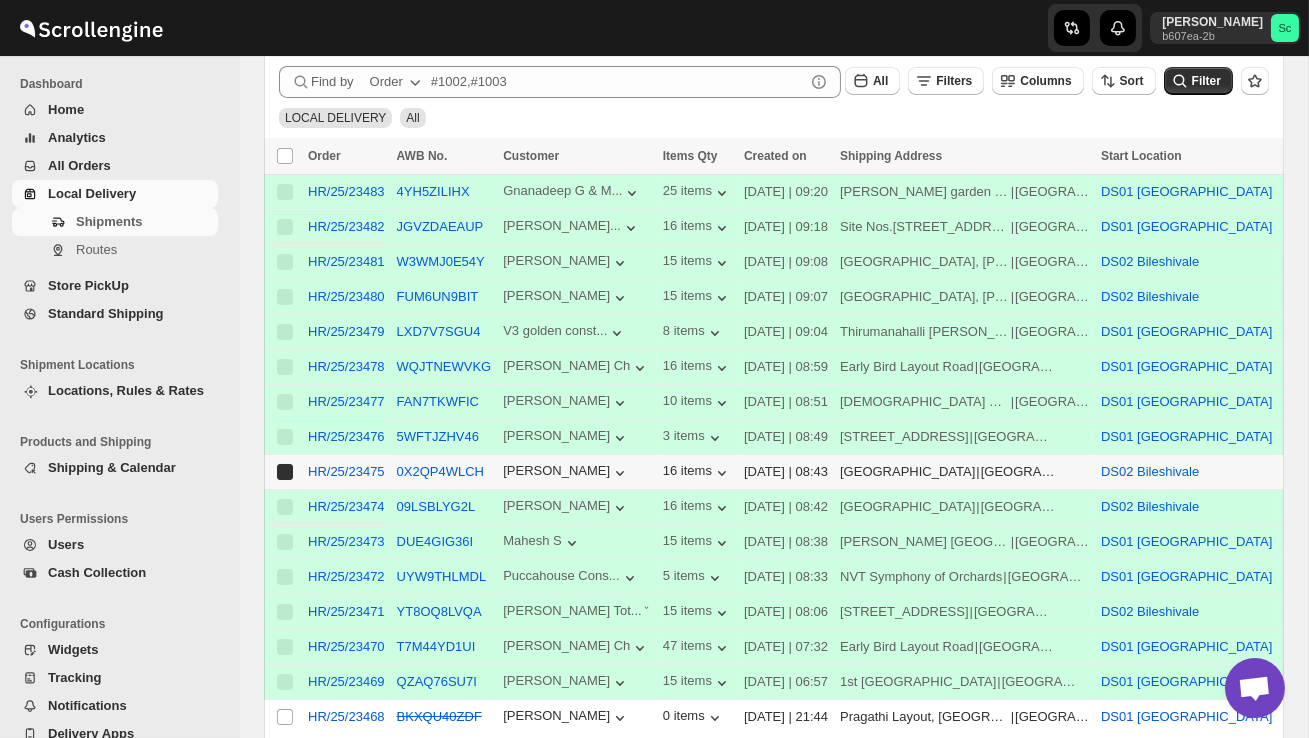 checkbox on "true" 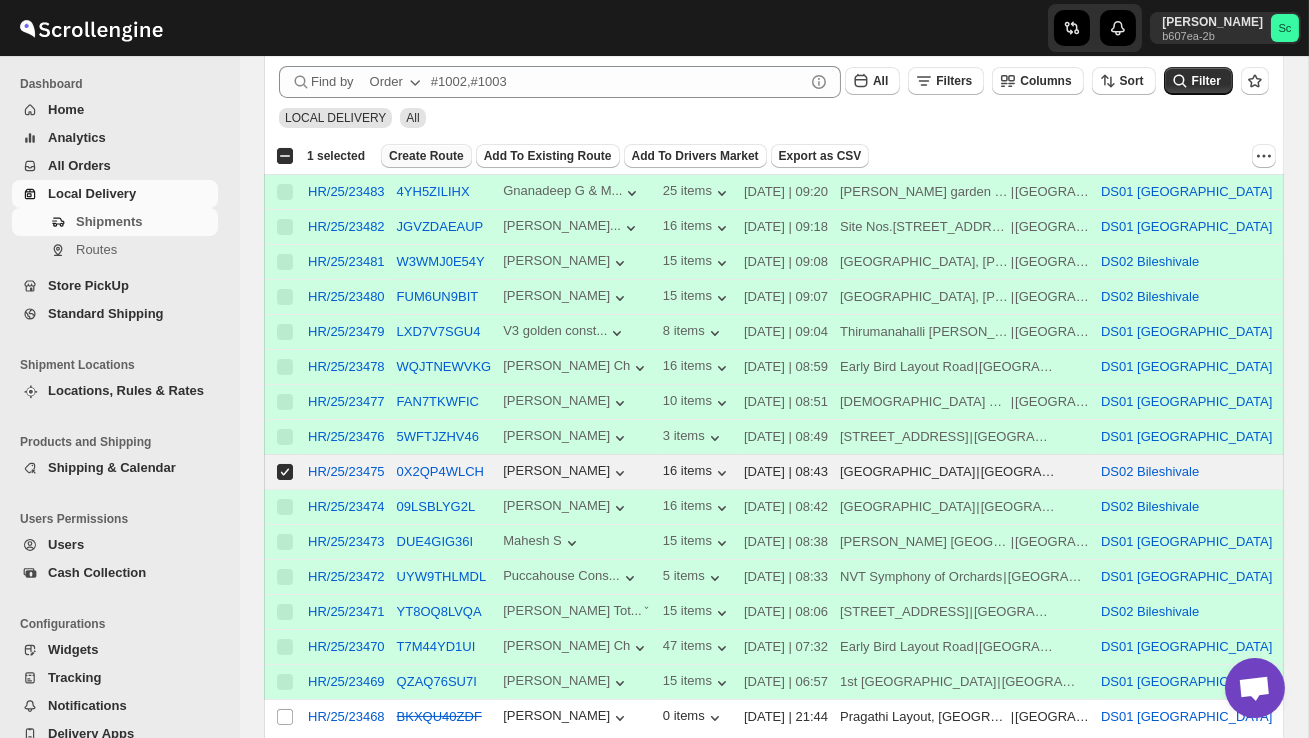 click on "Create Route" at bounding box center (426, 156) 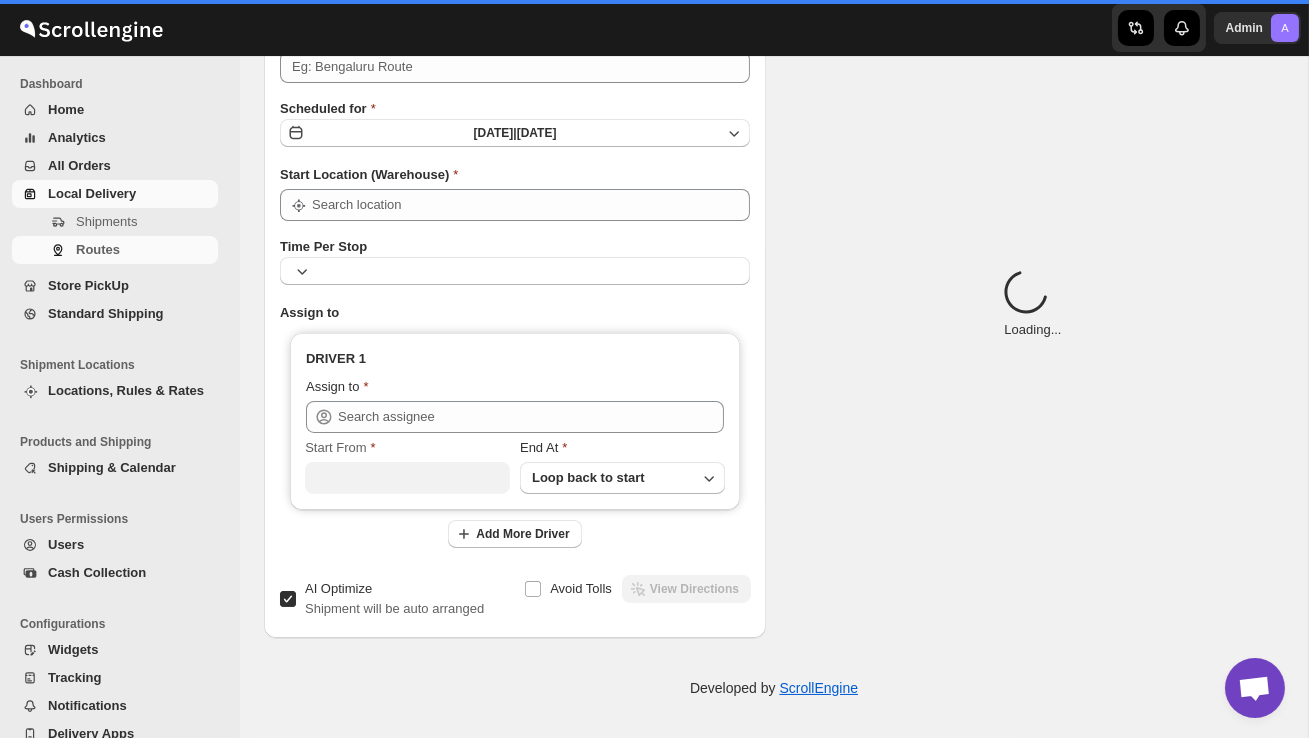 type on "Route - 18/07-0924" 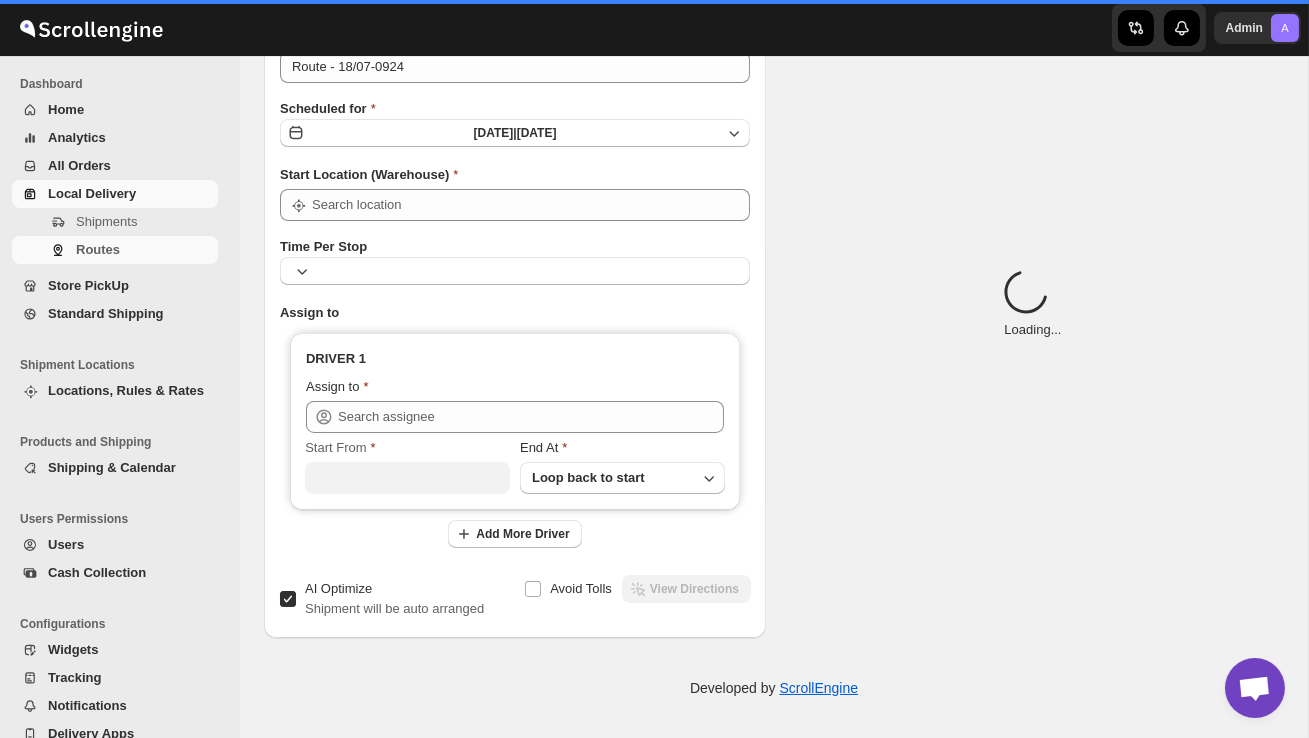 scroll, scrollTop: 0, scrollLeft: 0, axis: both 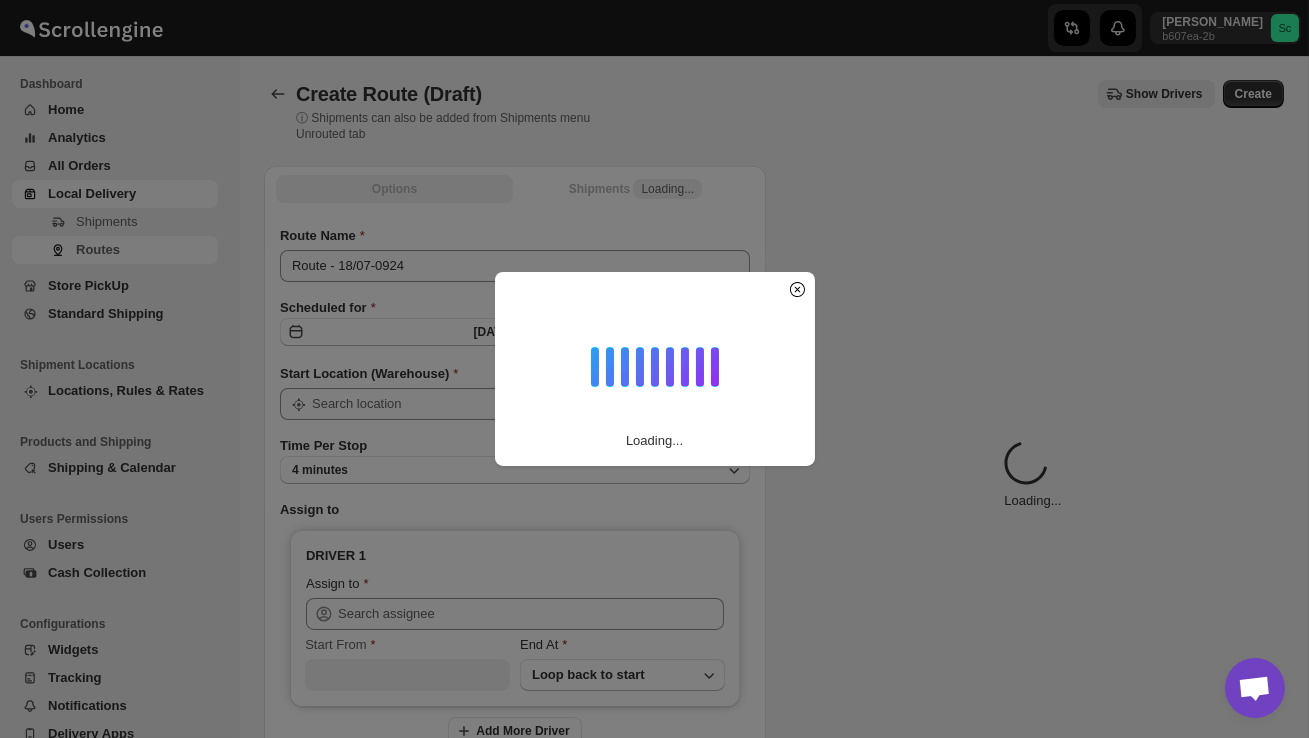 type on "DS02 Bileshivale" 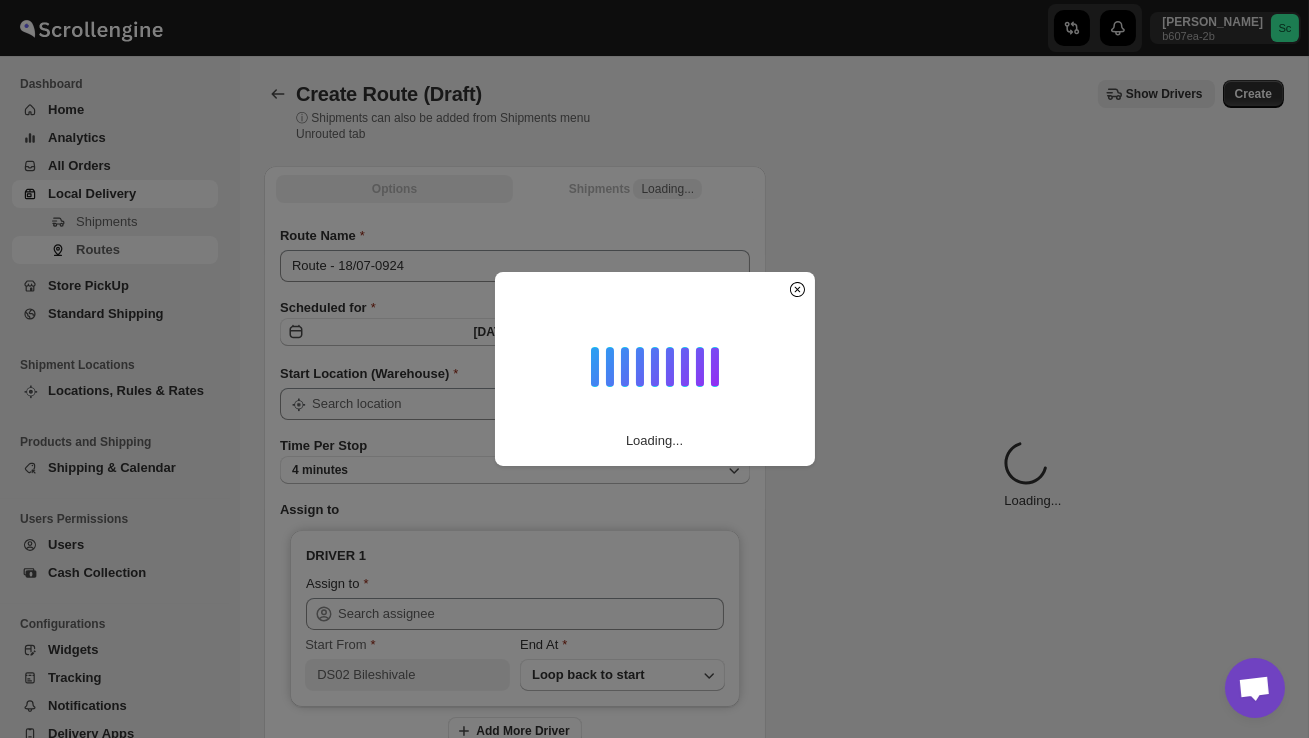 type on "DS02 Bileshivale" 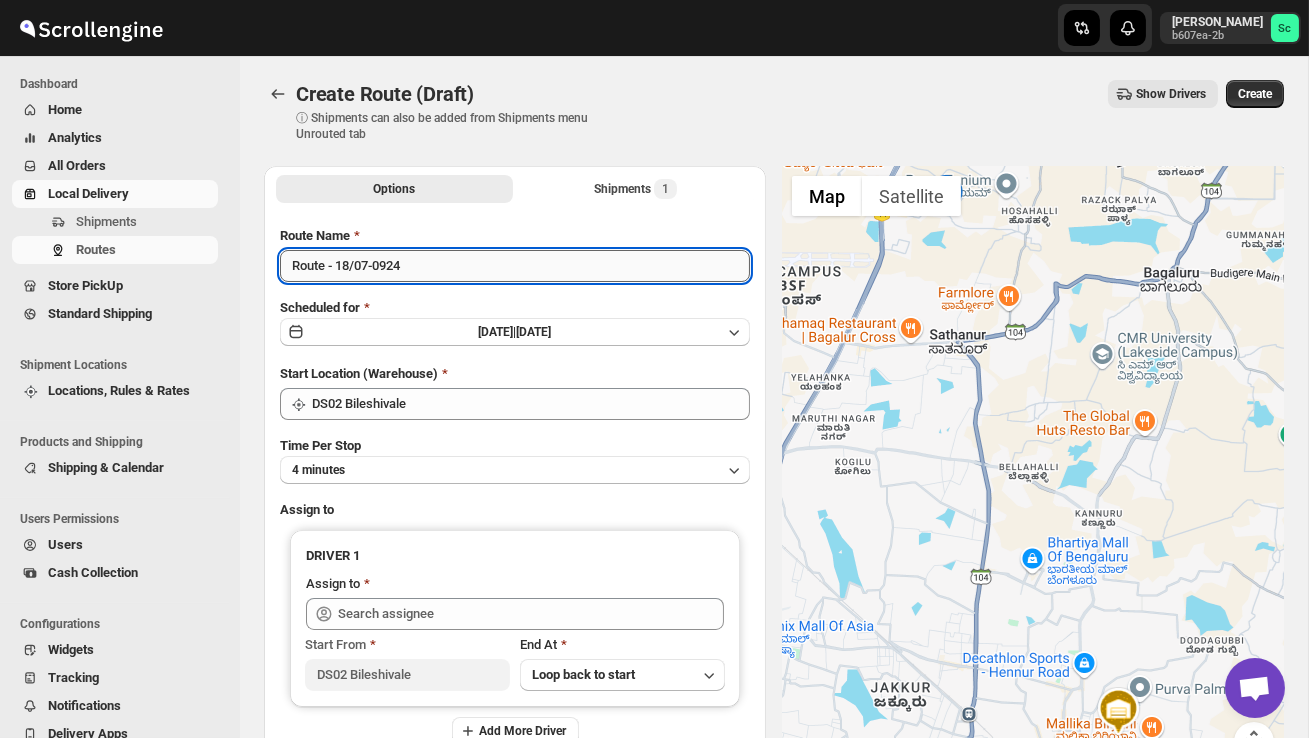 click on "Route - 18/07-0924" at bounding box center [515, 266] 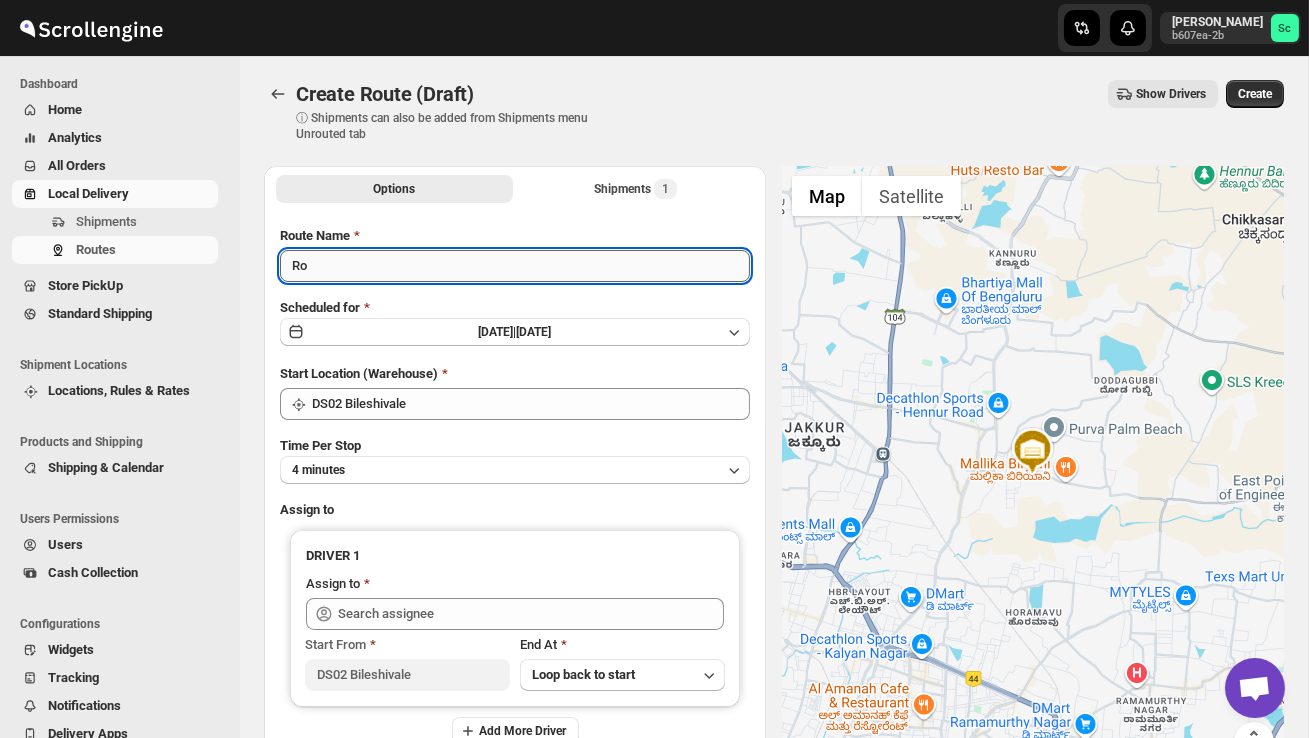 type on "R" 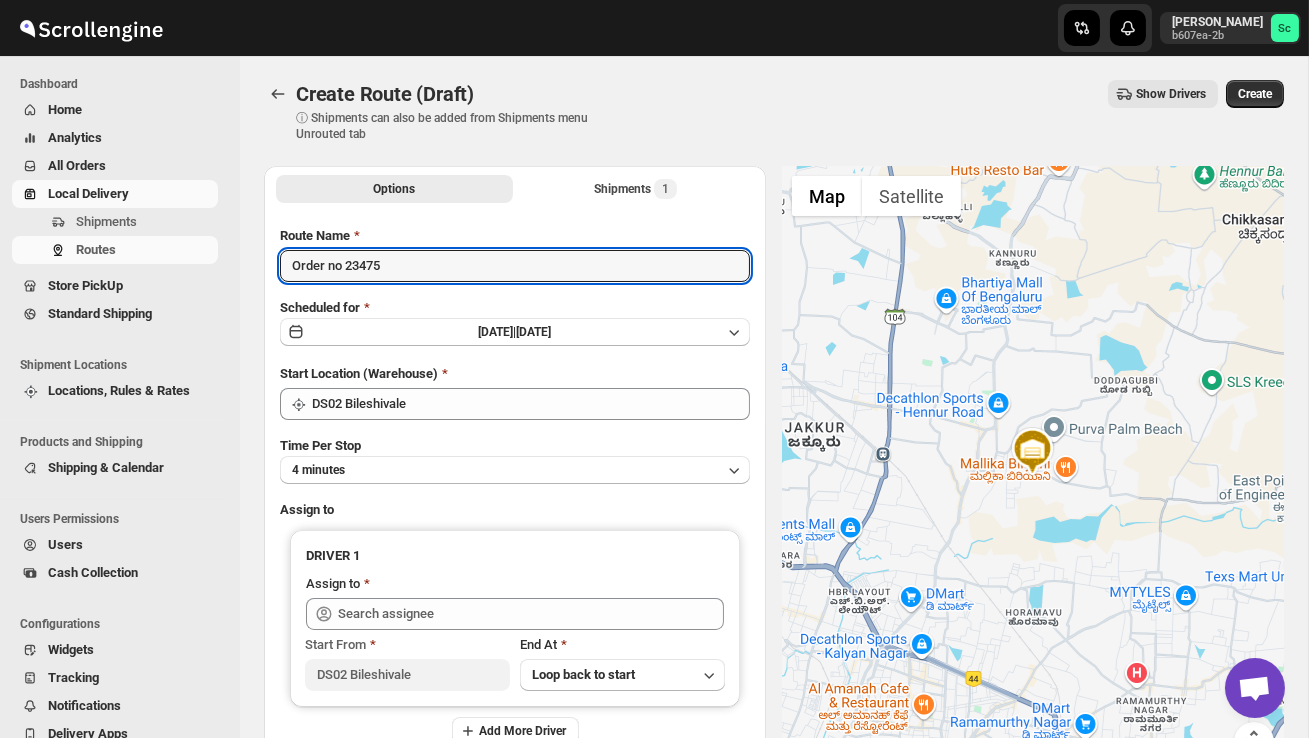 type on "Order no 23475" 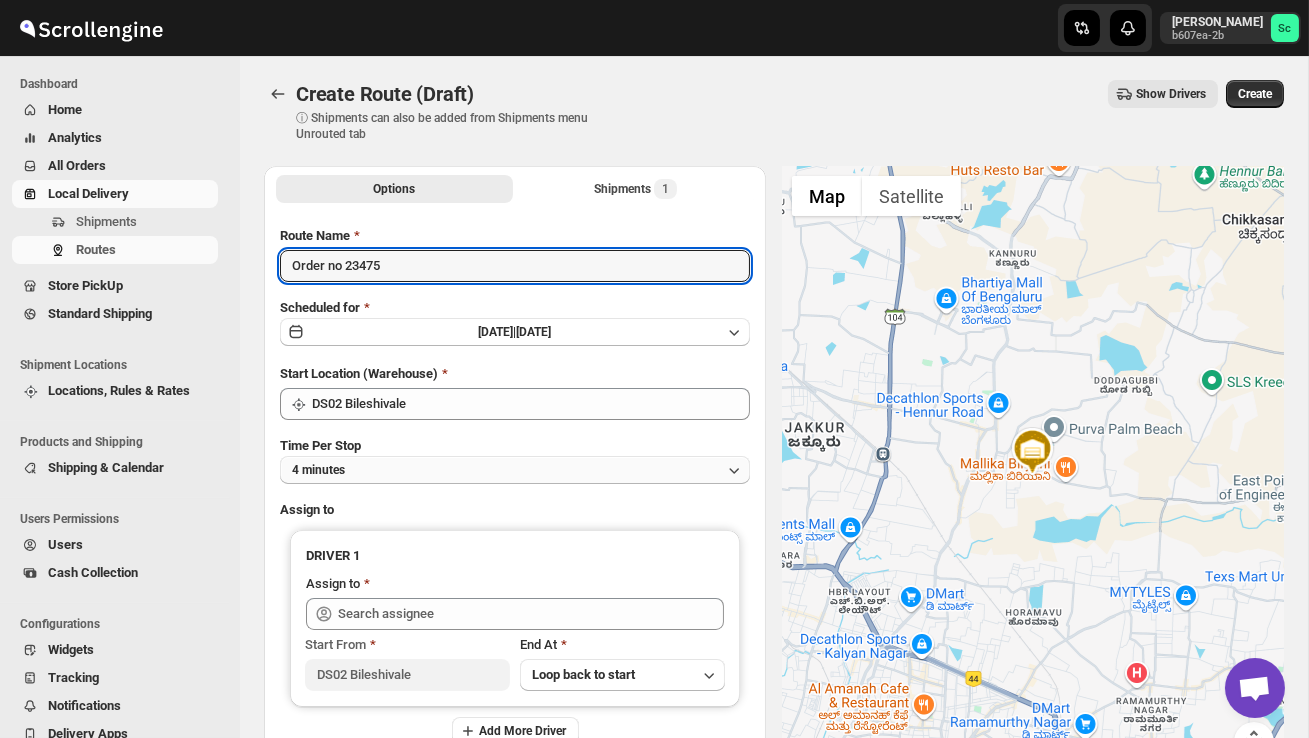 click on "4 minutes" at bounding box center (515, 470) 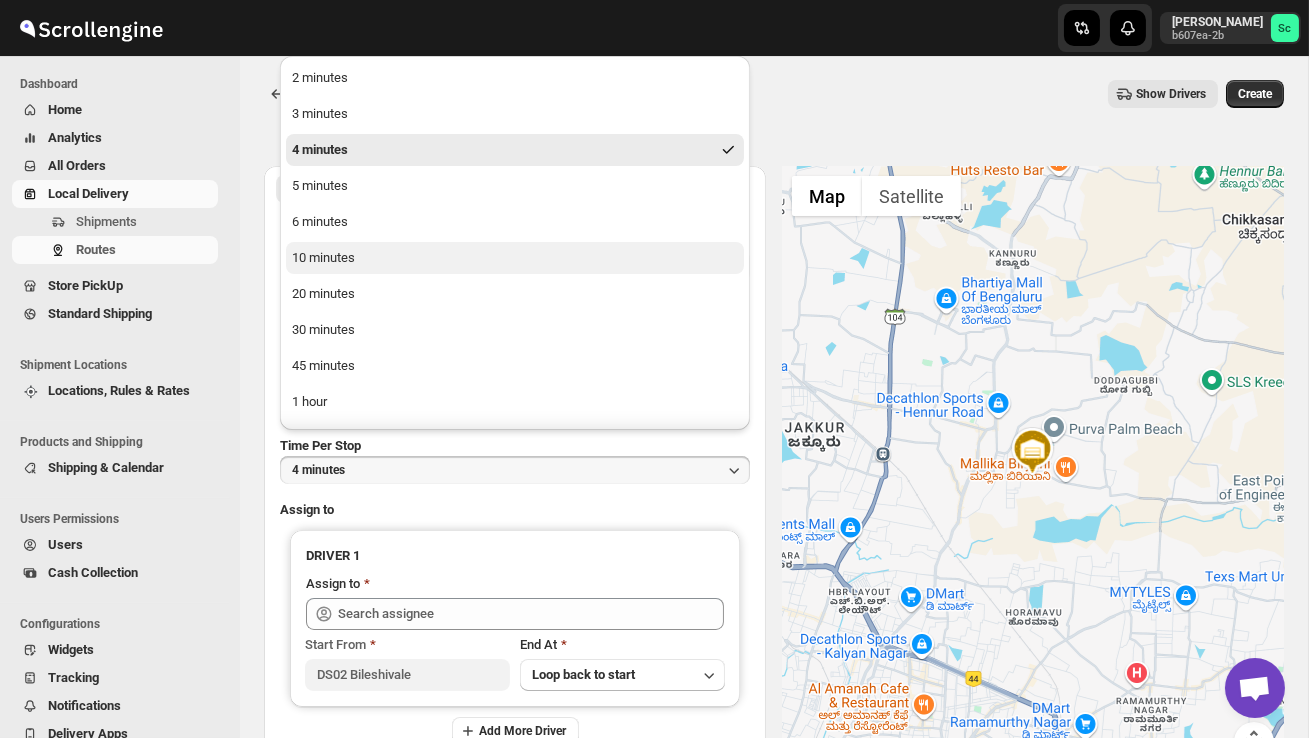 click on "10 minutes" at bounding box center [515, 258] 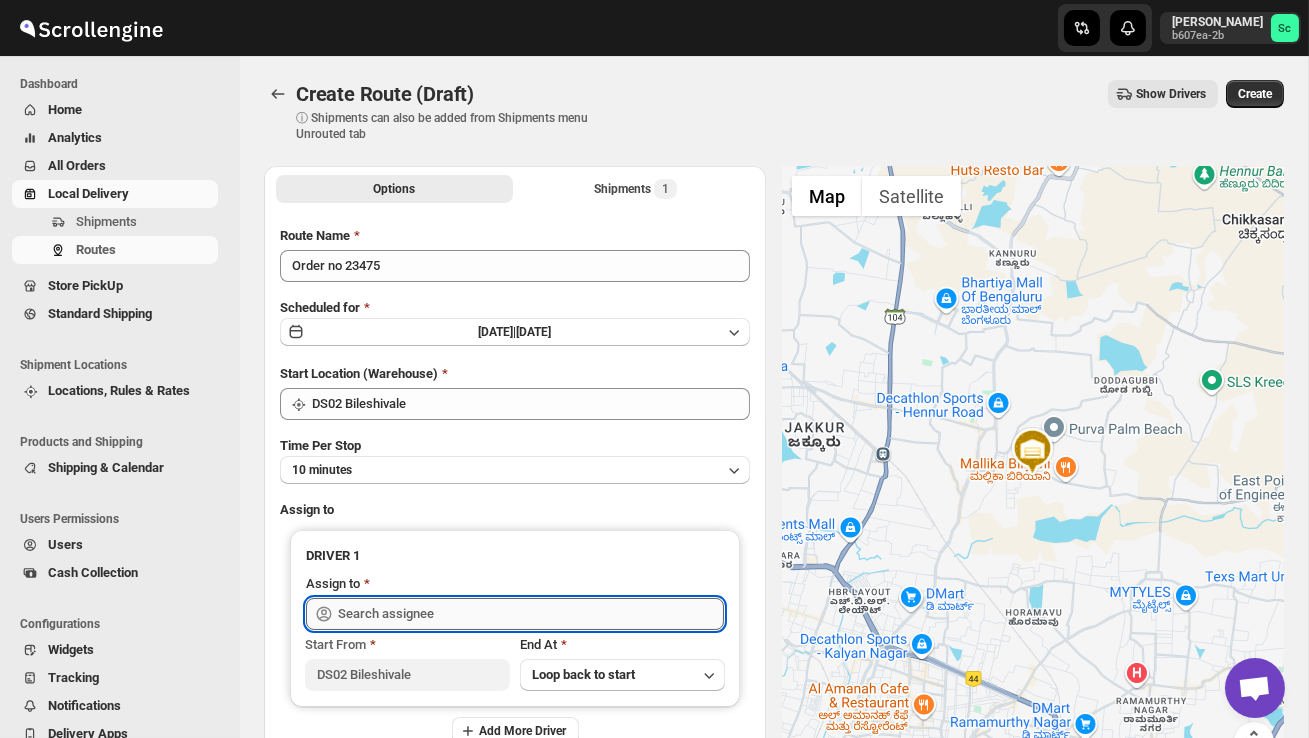 click at bounding box center [531, 614] 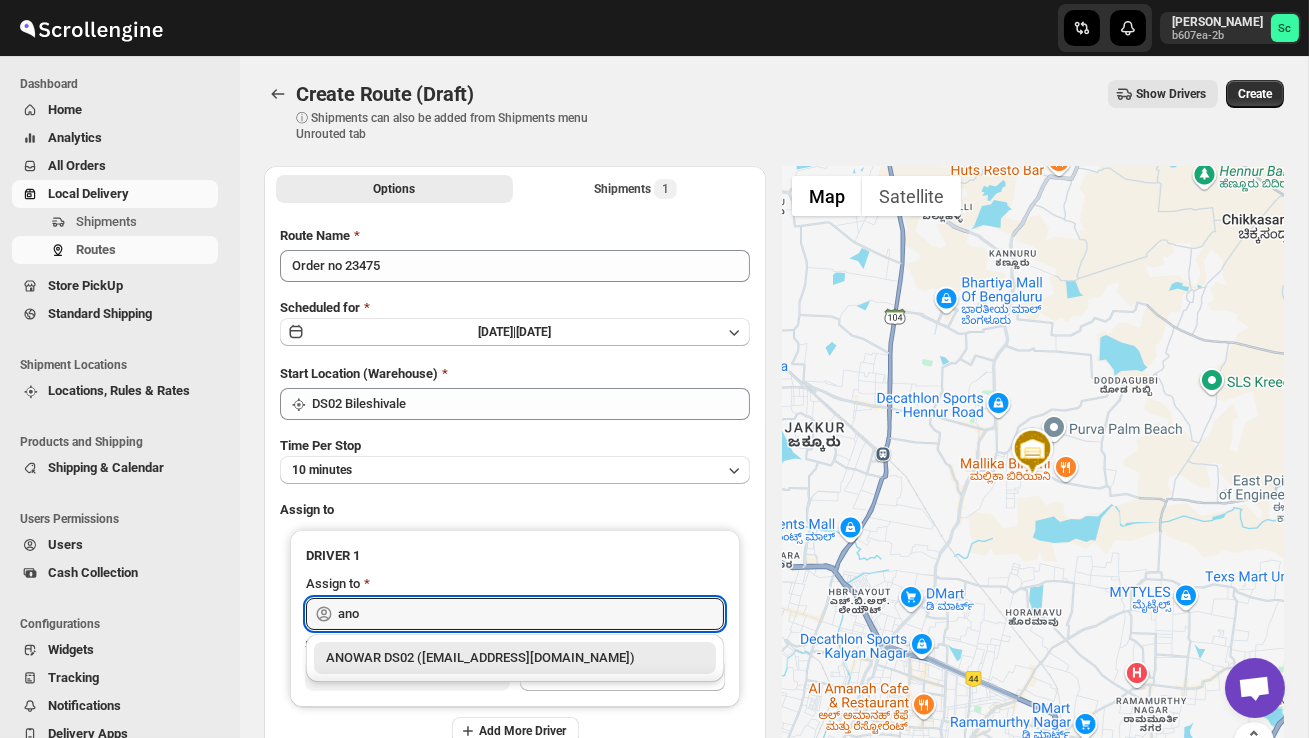 click on "ANOWAR  DS02 ([EMAIL_ADDRESS][DOMAIN_NAME])" at bounding box center [515, 658] 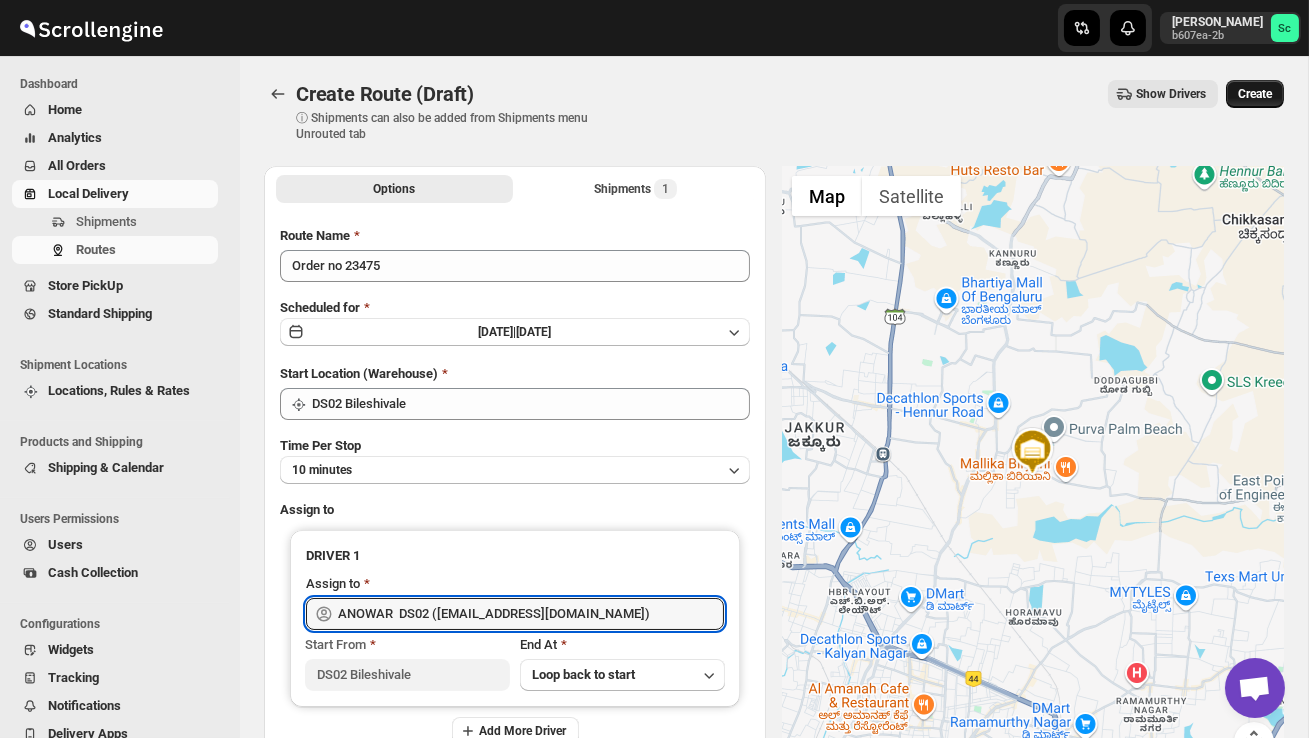 type on "ANOWAR  DS02 ([EMAIL_ADDRESS][DOMAIN_NAME])" 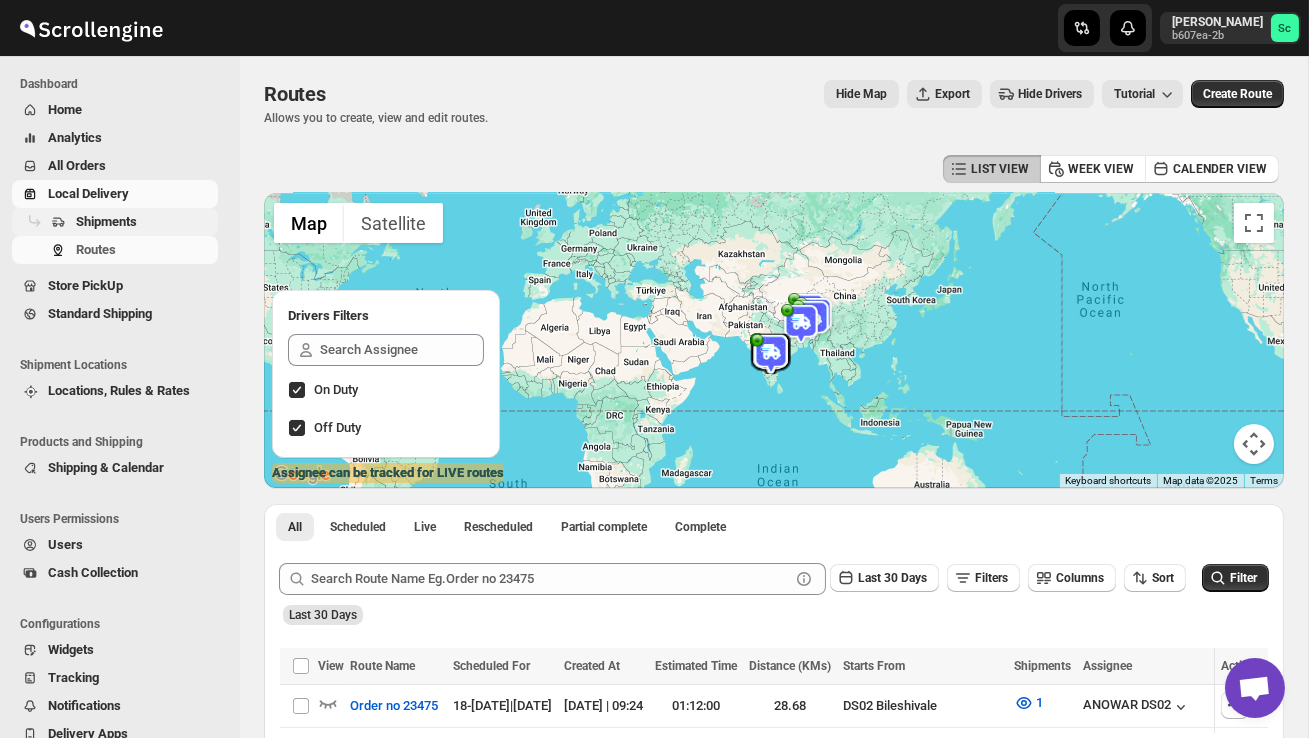 click on "Shipments" at bounding box center [115, 222] 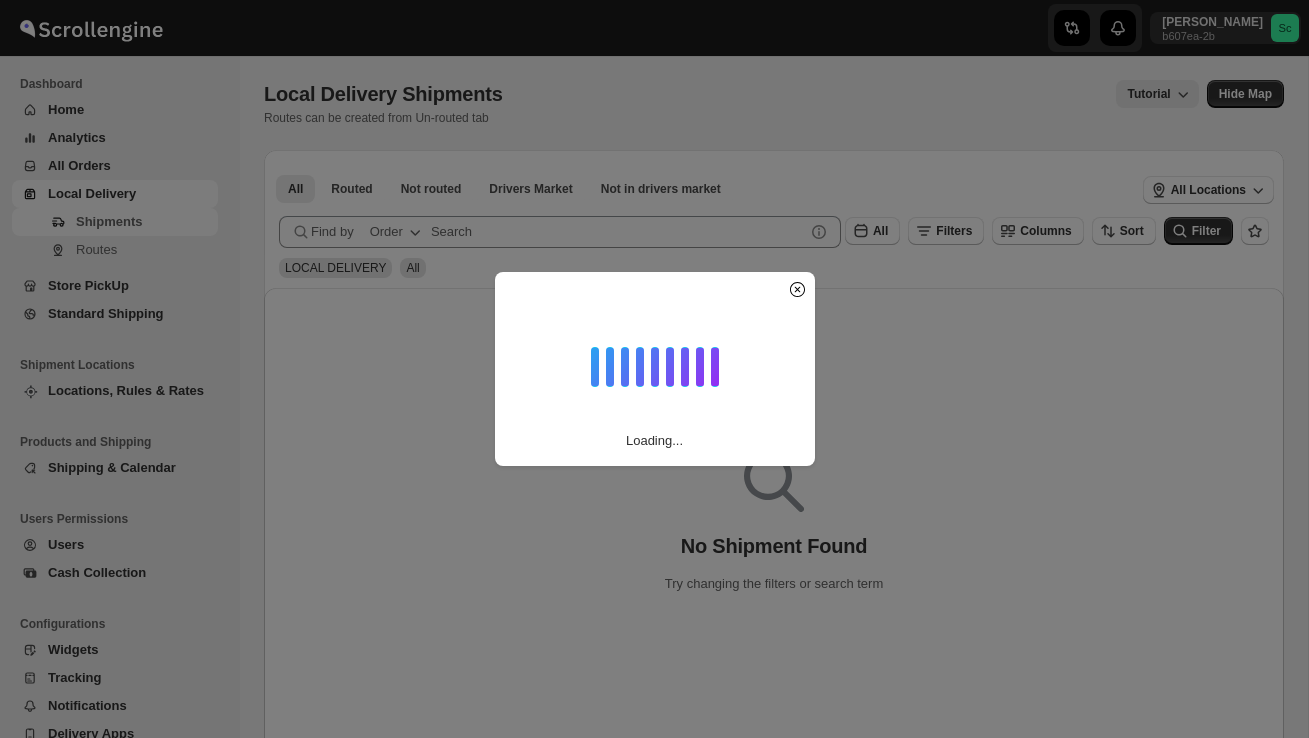 scroll, scrollTop: 0, scrollLeft: 0, axis: both 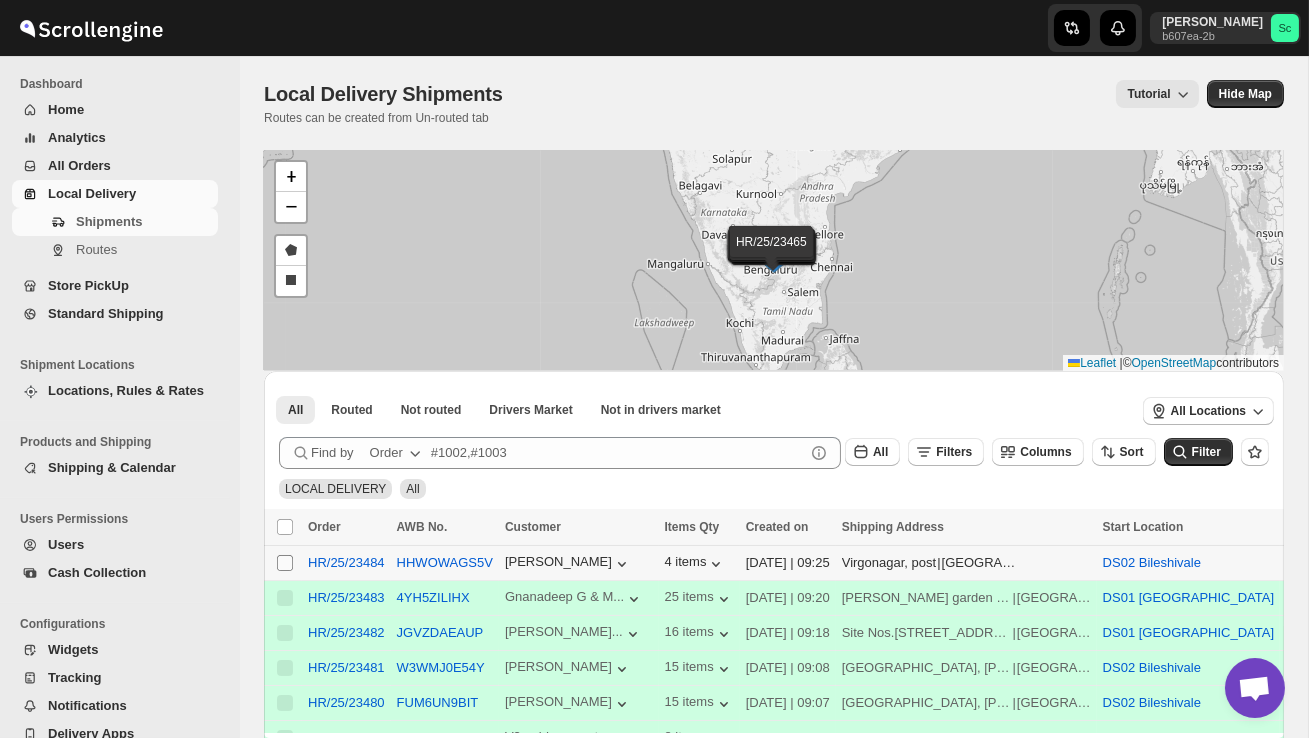 click on "Select shipment" at bounding box center [285, 563] 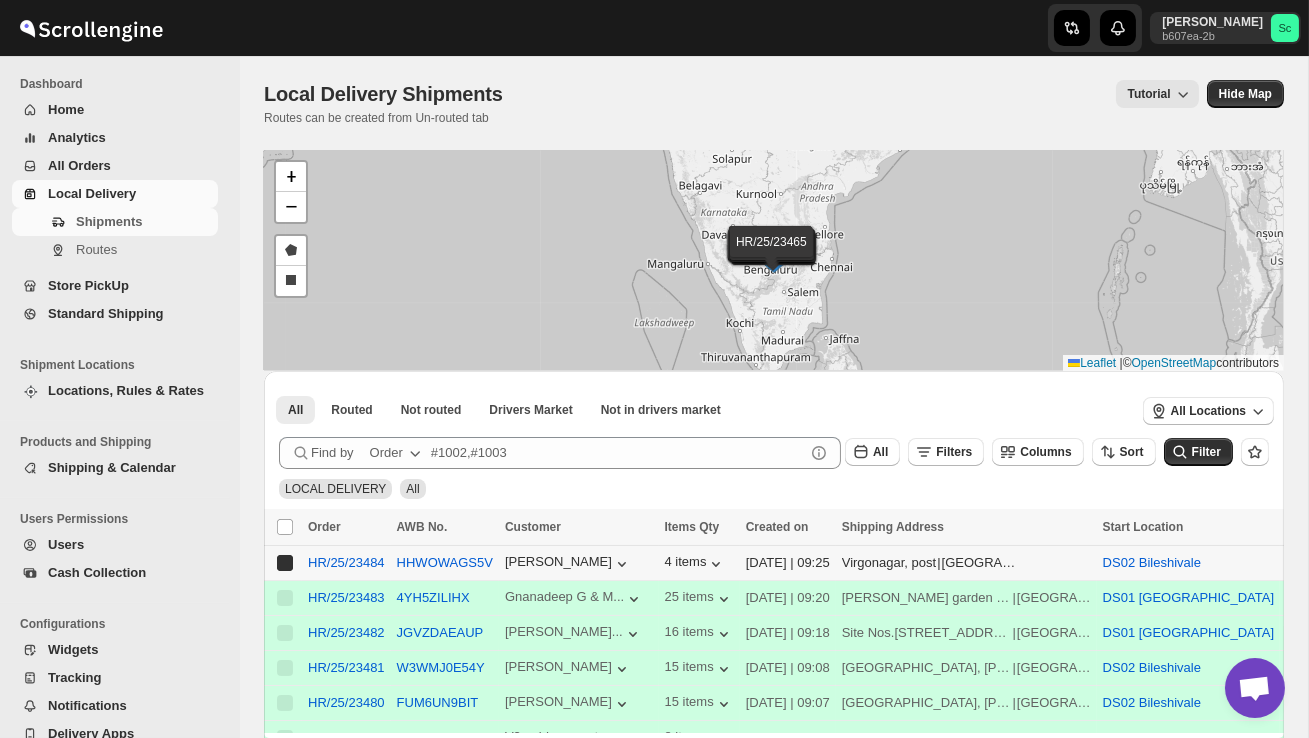 checkbox on "true" 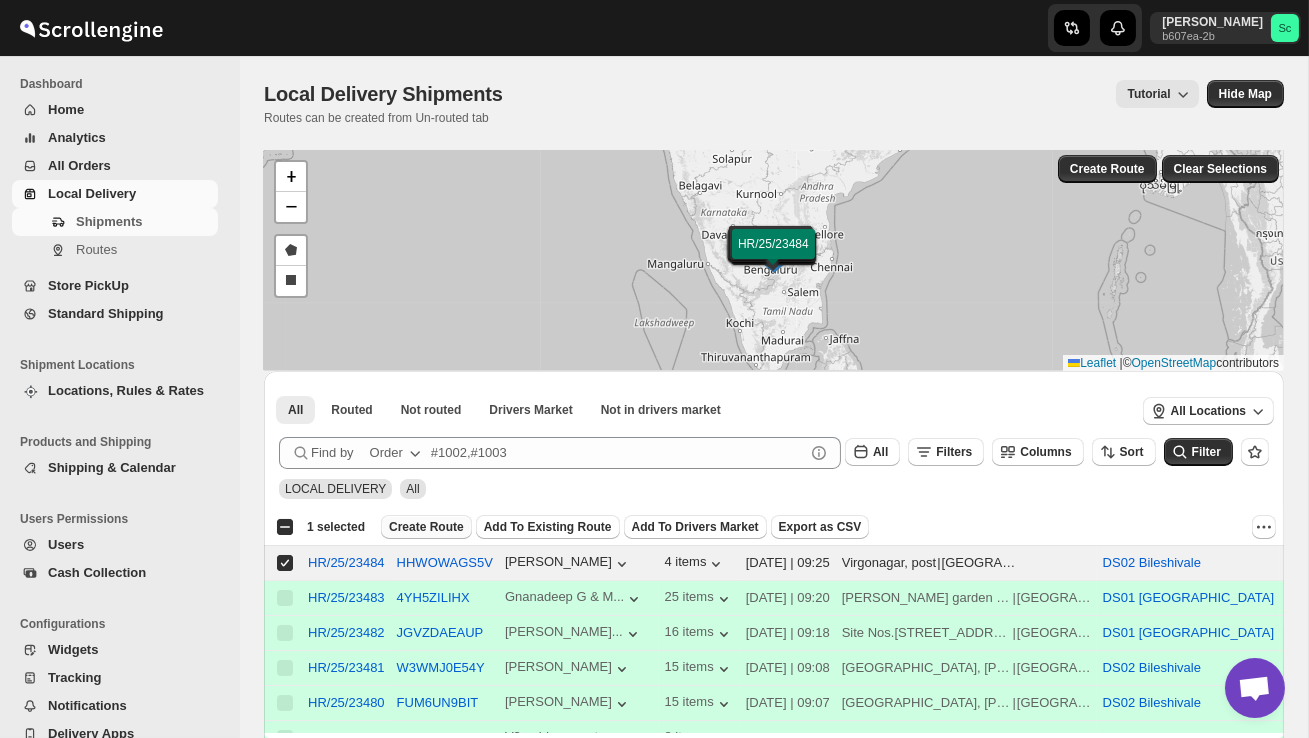click on "Create Route" at bounding box center (426, 527) 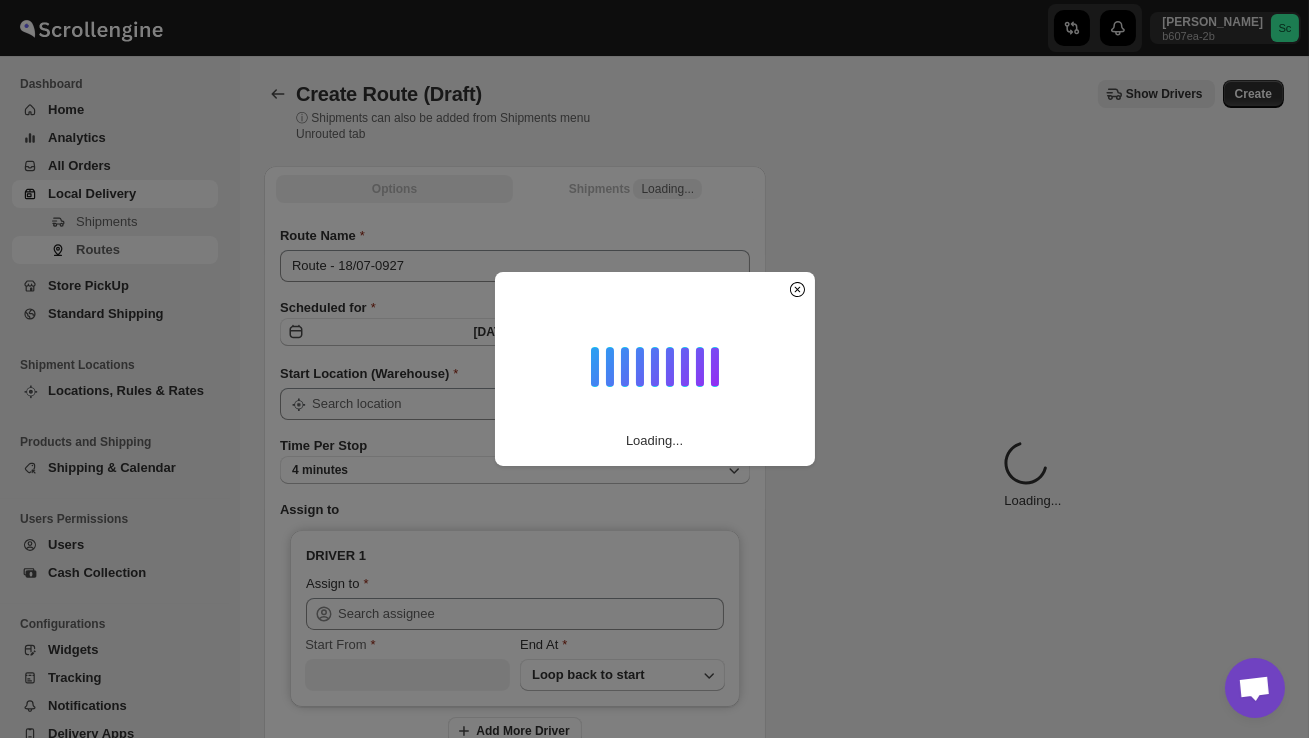 type on "DS02 Bileshivale" 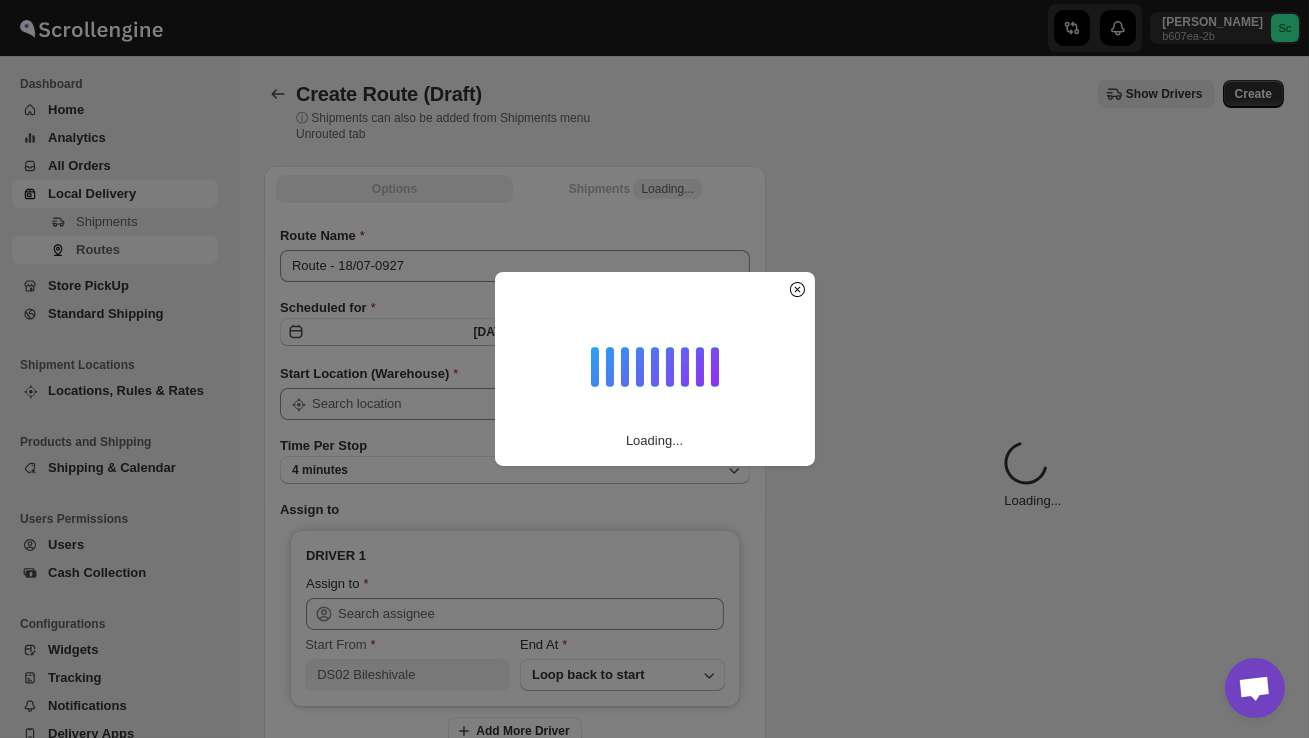 type on "DS02 Bileshivale" 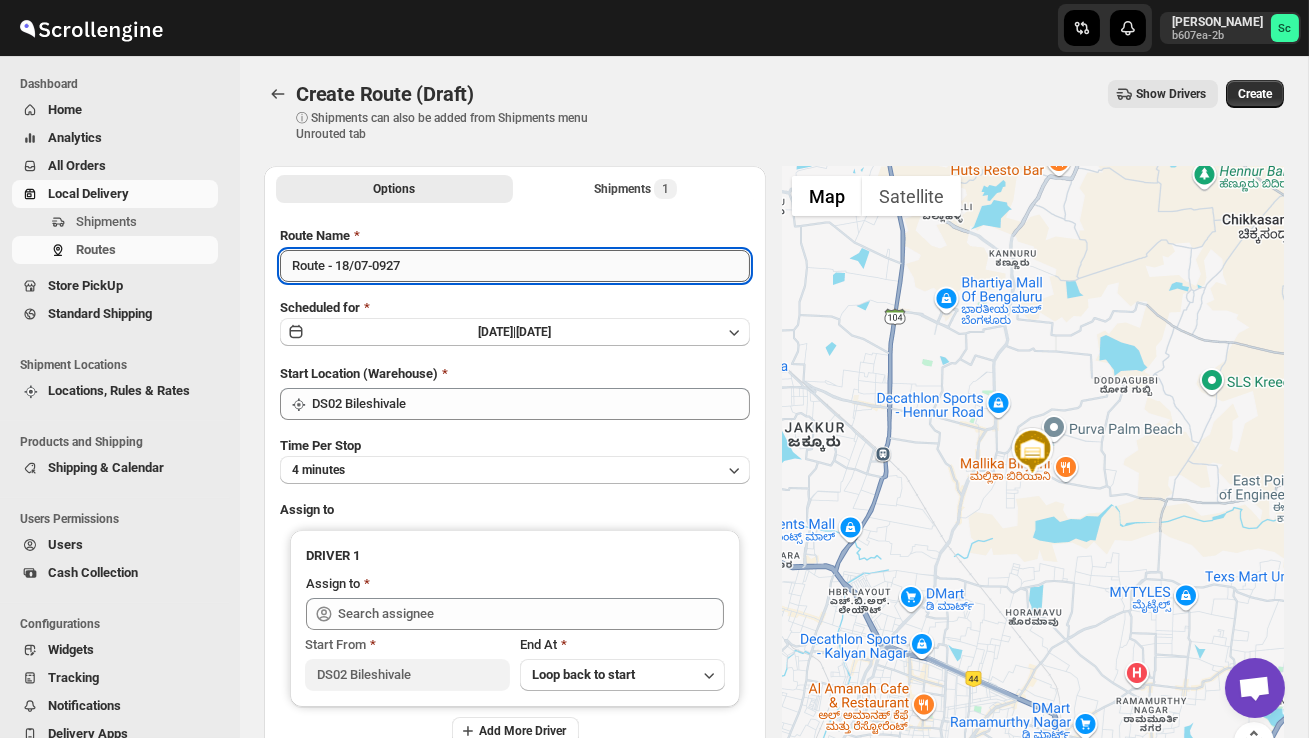 click on "Route - 18/07-0927" at bounding box center (515, 266) 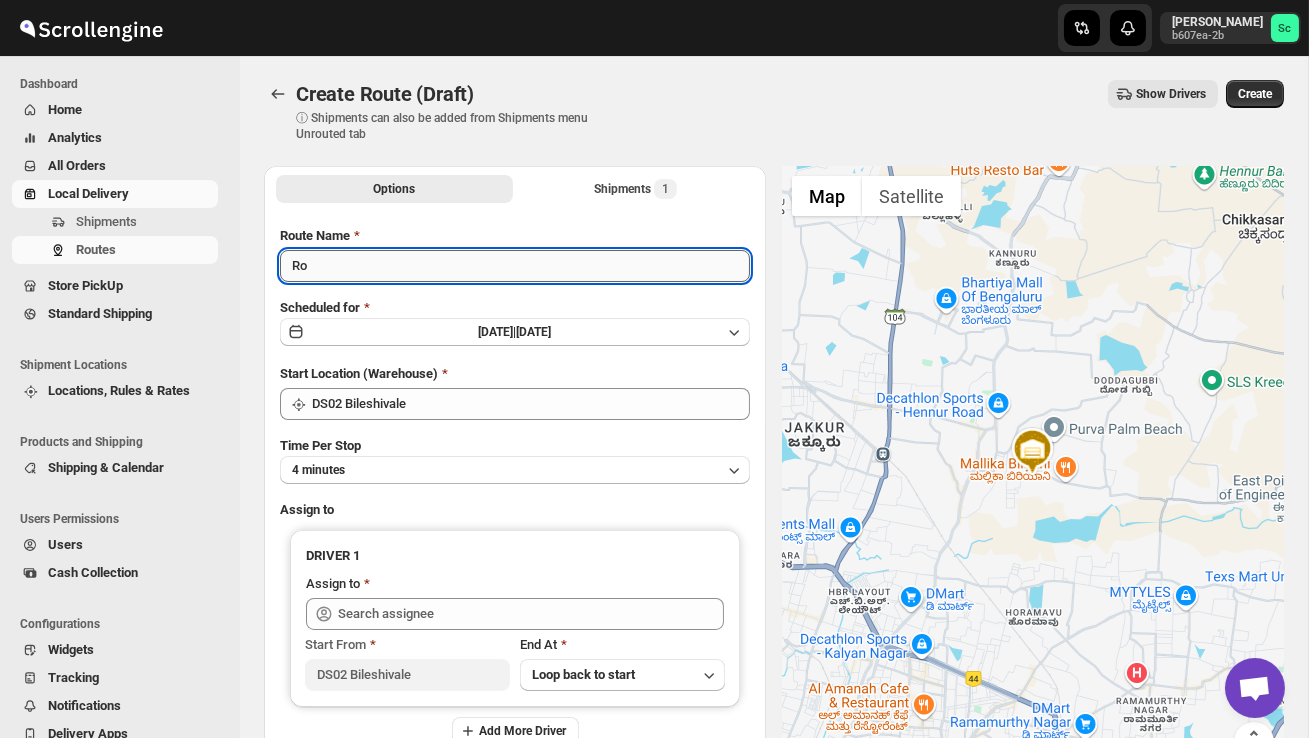 type on "R" 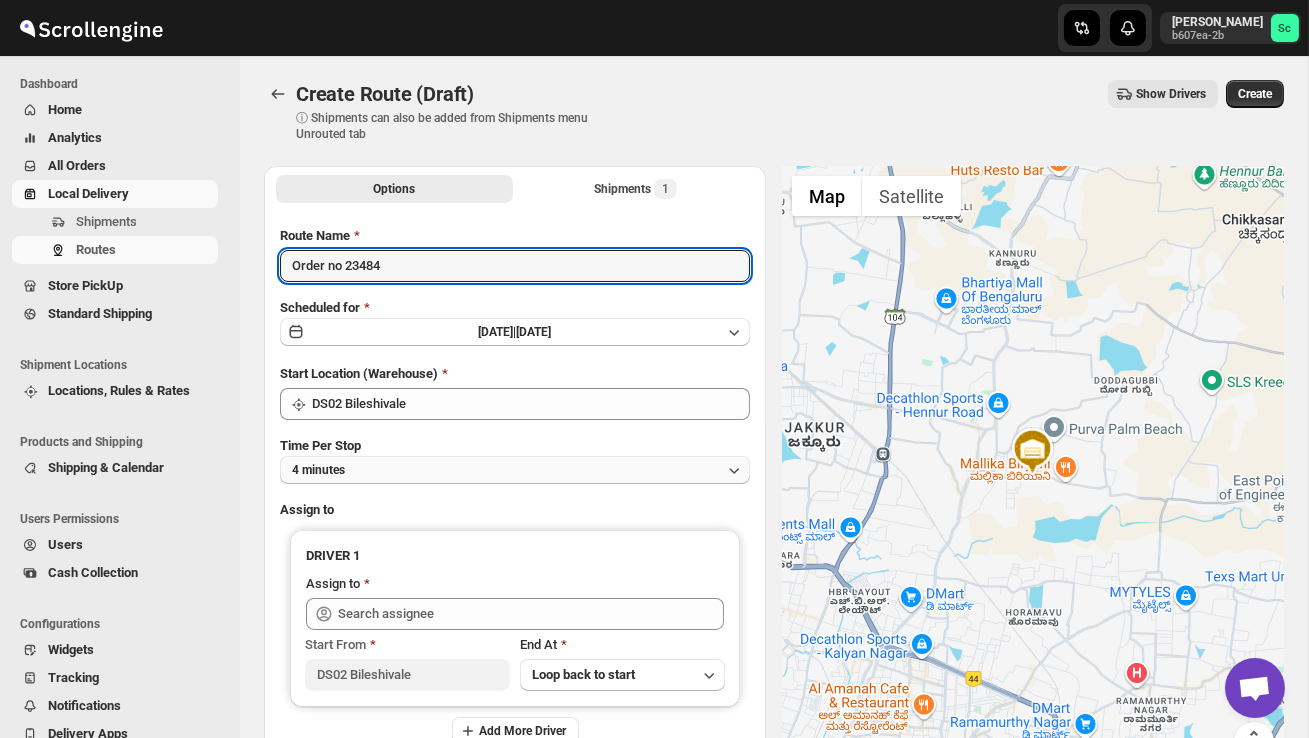 type on "Order no 23484" 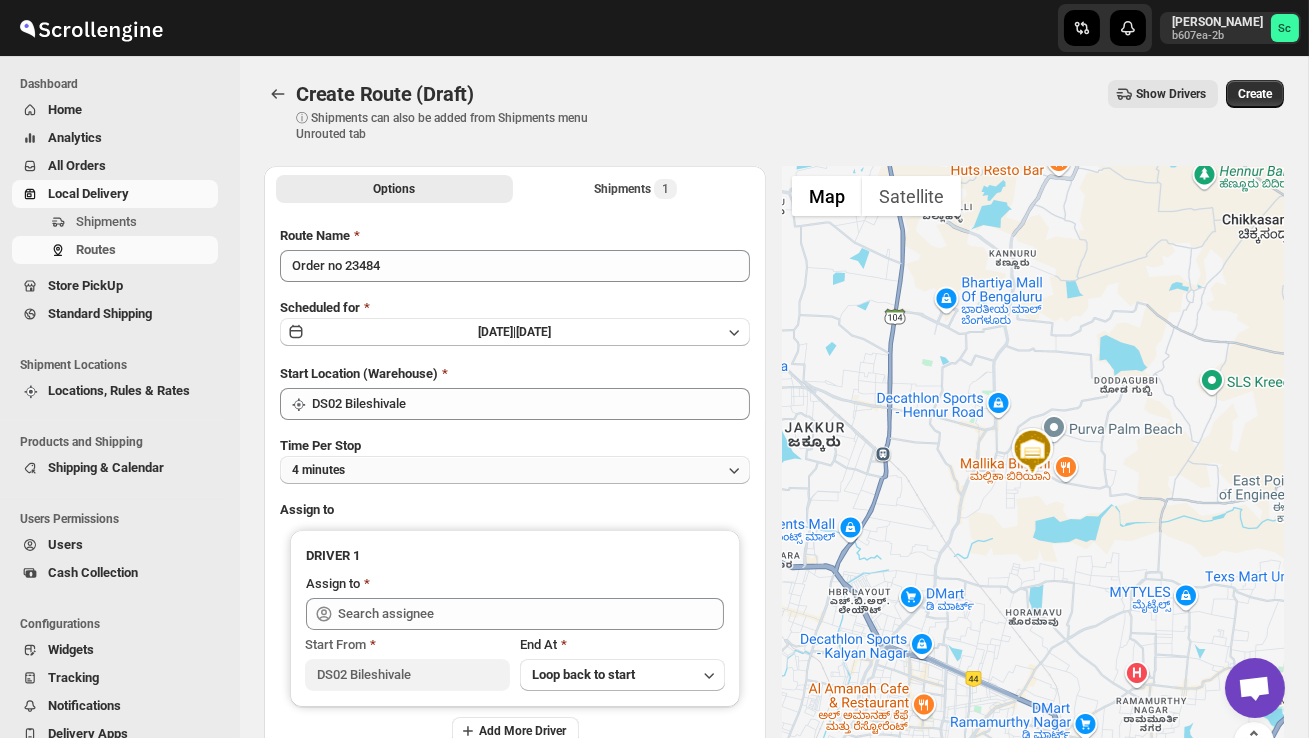 click on "4 minutes" at bounding box center [515, 470] 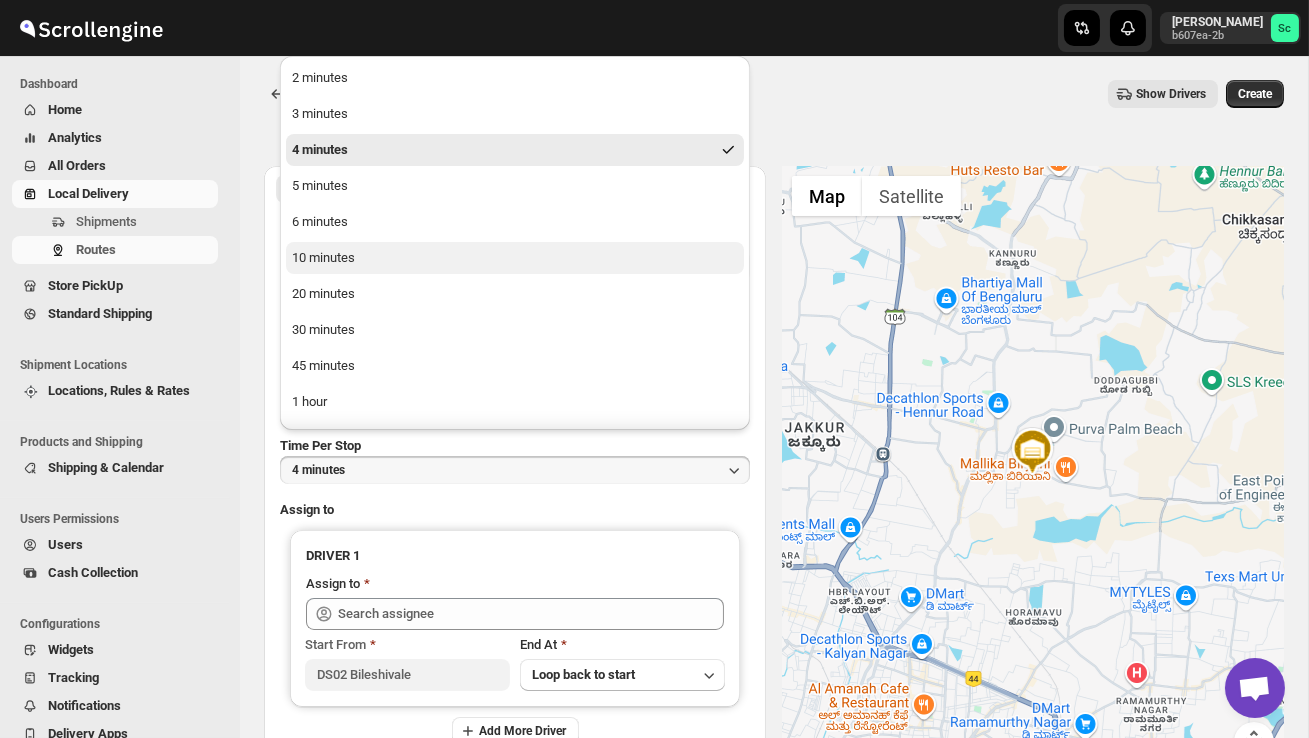 click on "10 minutes" at bounding box center (515, 258) 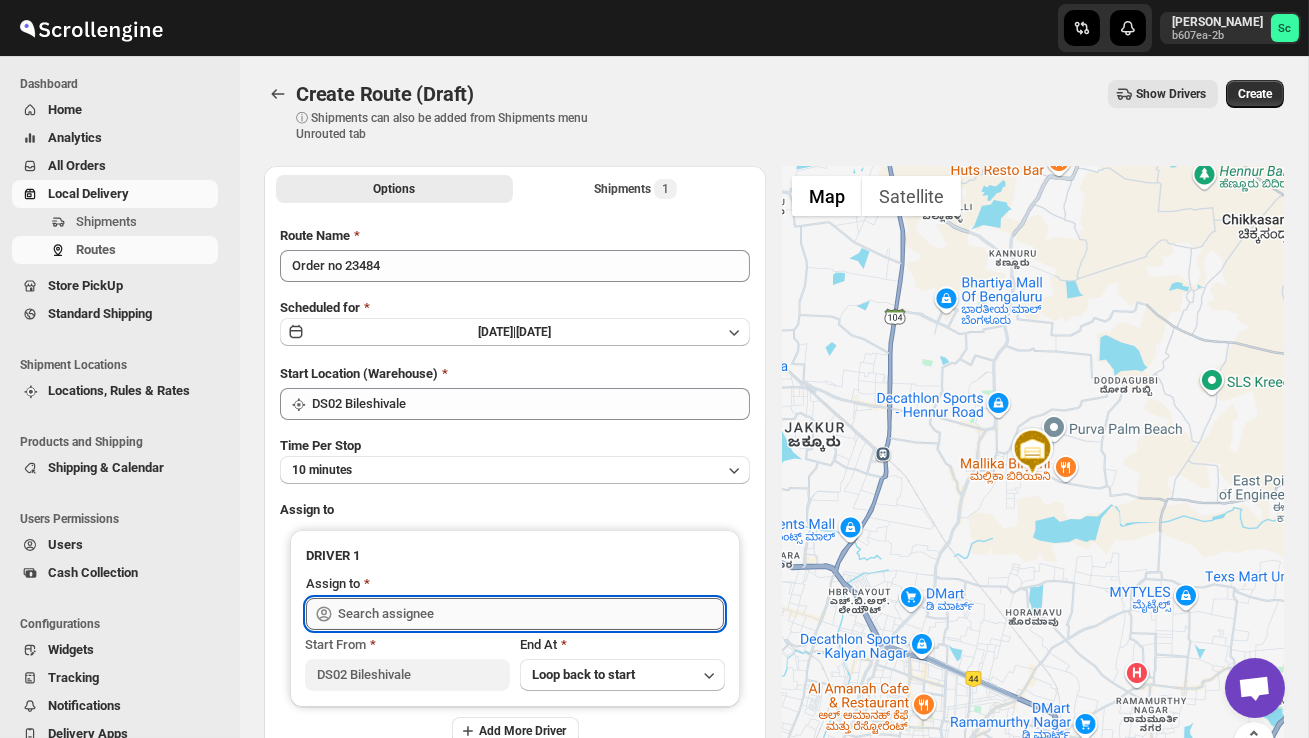 click at bounding box center (531, 614) 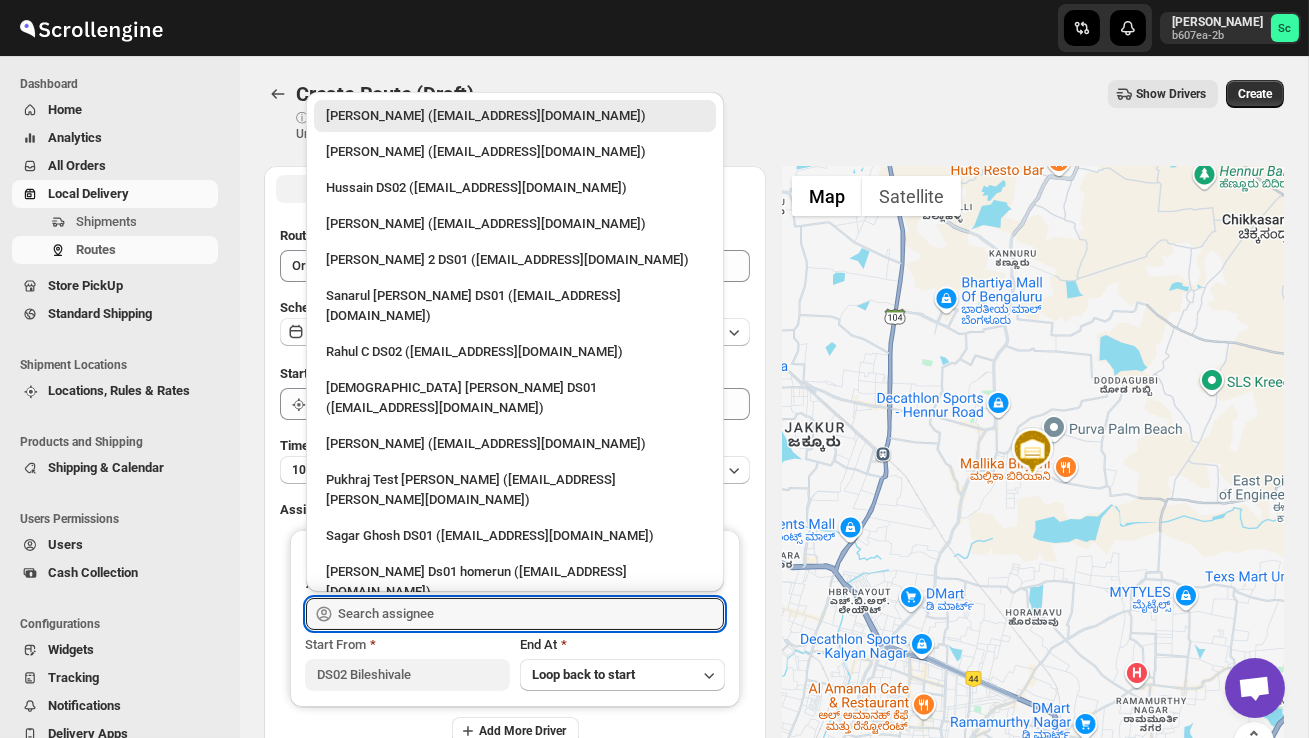 click on "Hussain DS02 ([EMAIL_ADDRESS][DOMAIN_NAME])" at bounding box center [515, 188] 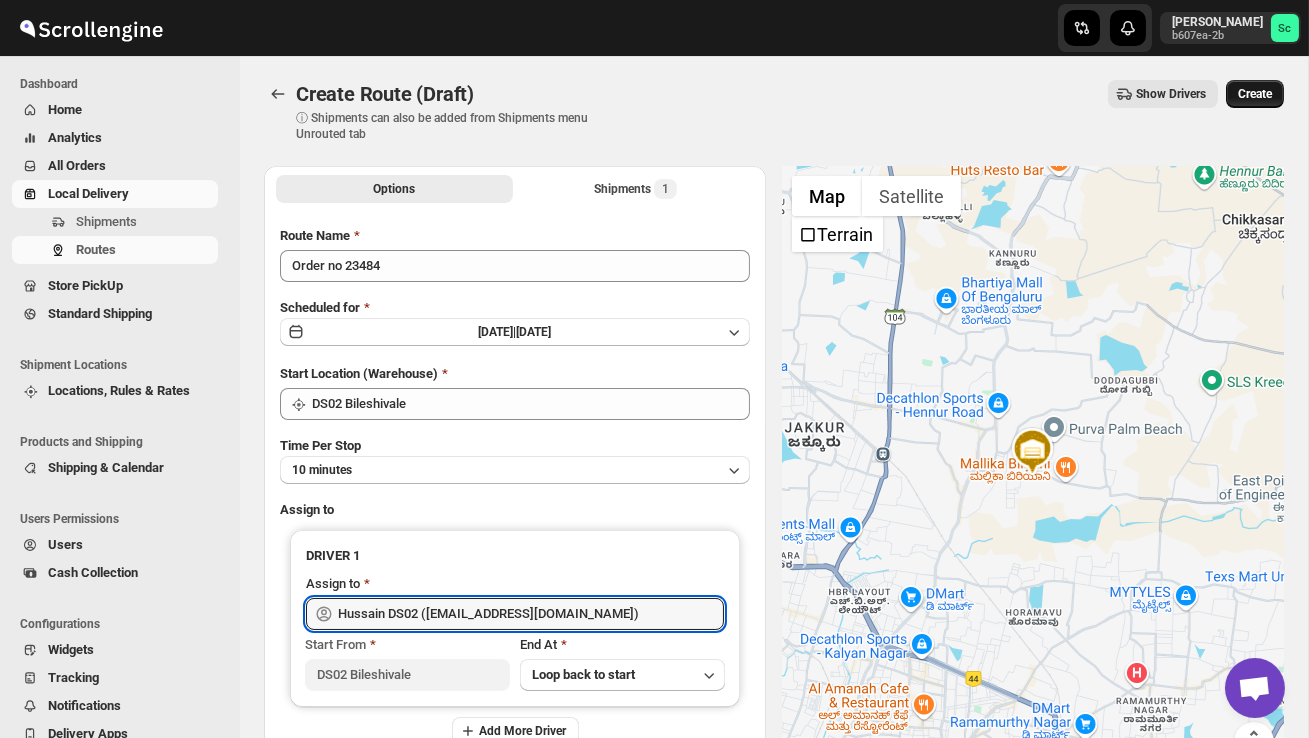 click on "Create" at bounding box center (1255, 94) 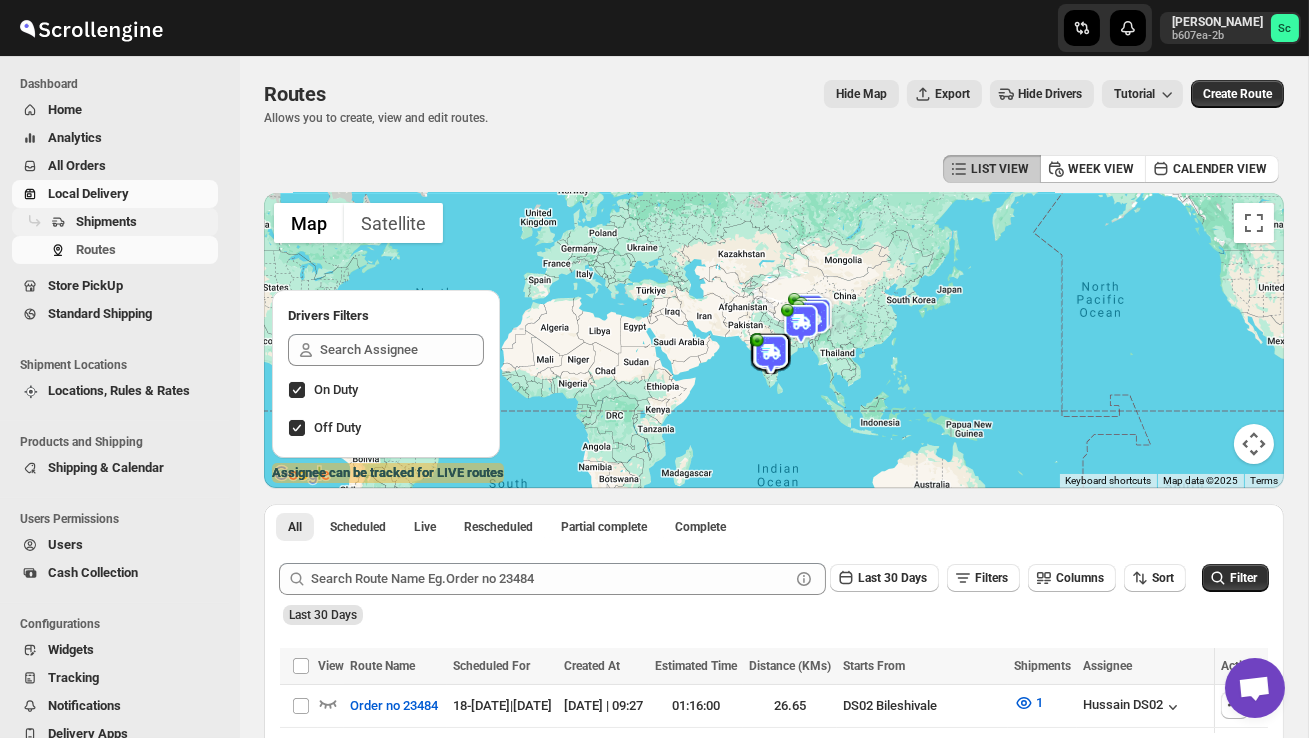click on "Shipments" at bounding box center [106, 221] 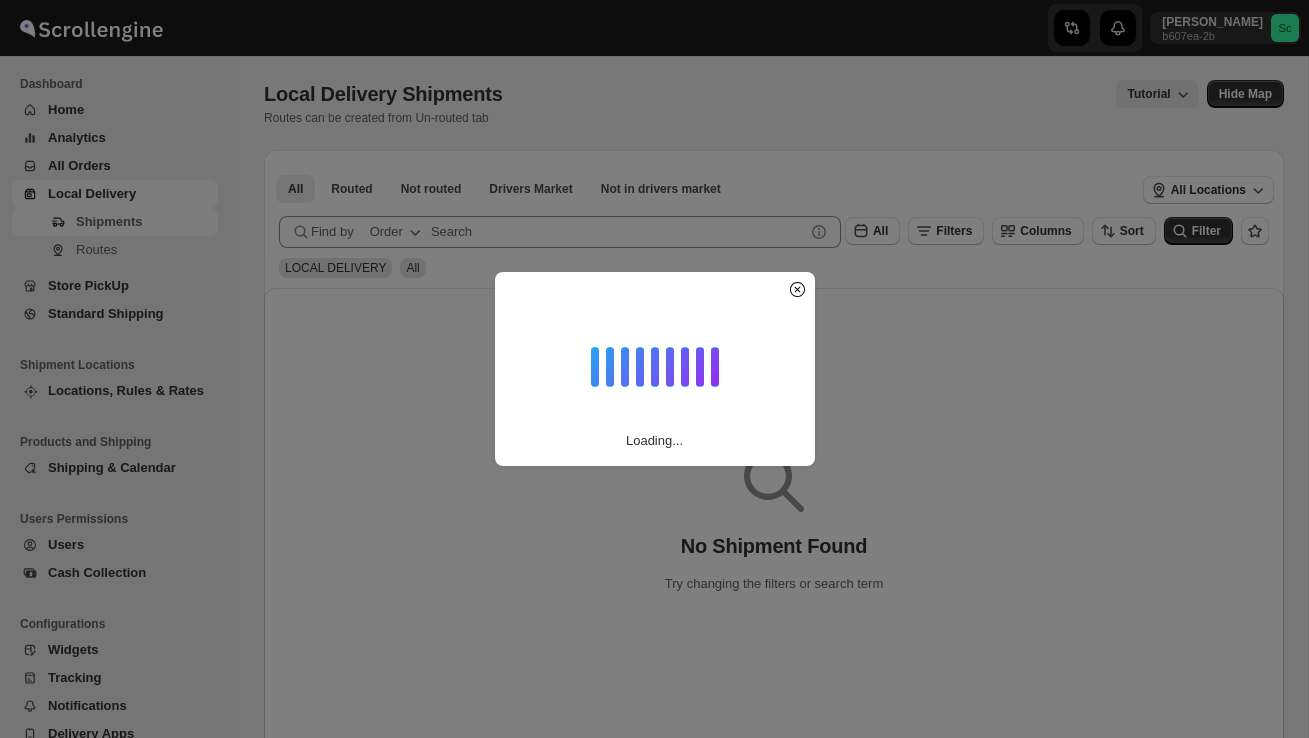 scroll, scrollTop: 0, scrollLeft: 0, axis: both 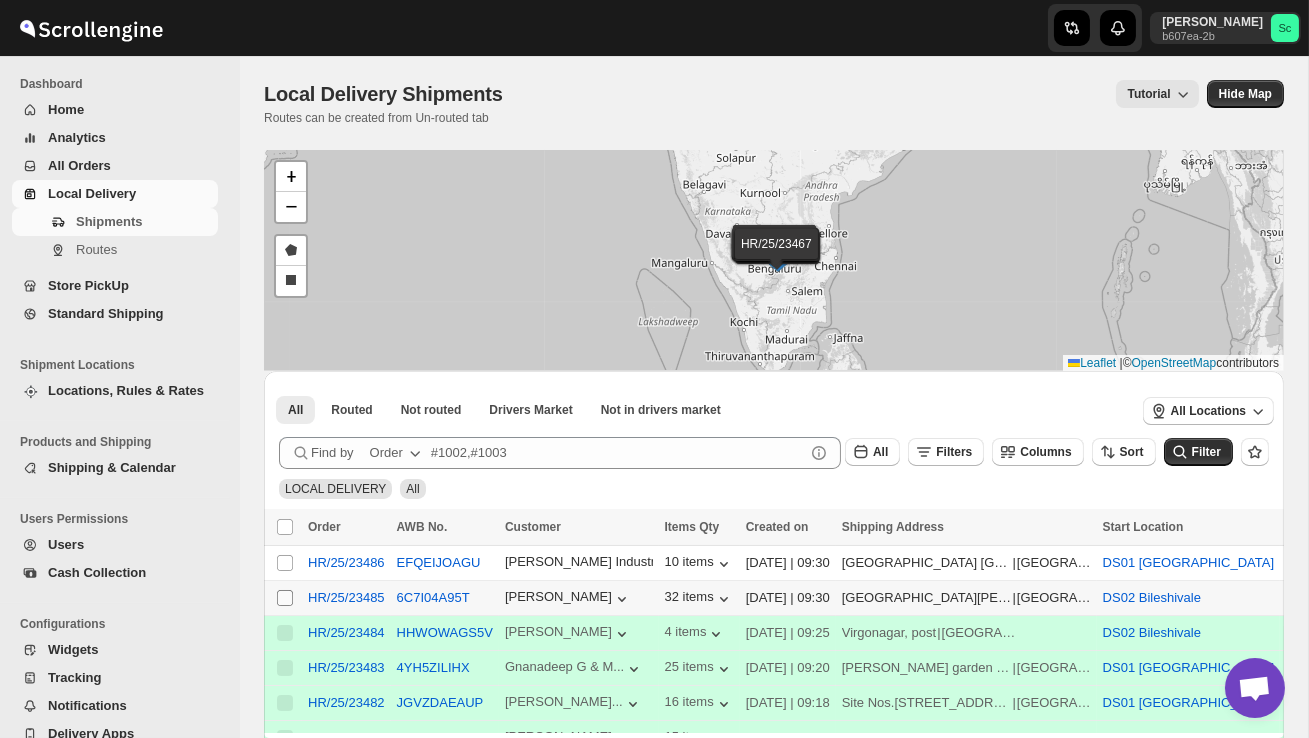 click on "Select shipment" at bounding box center (285, 598) 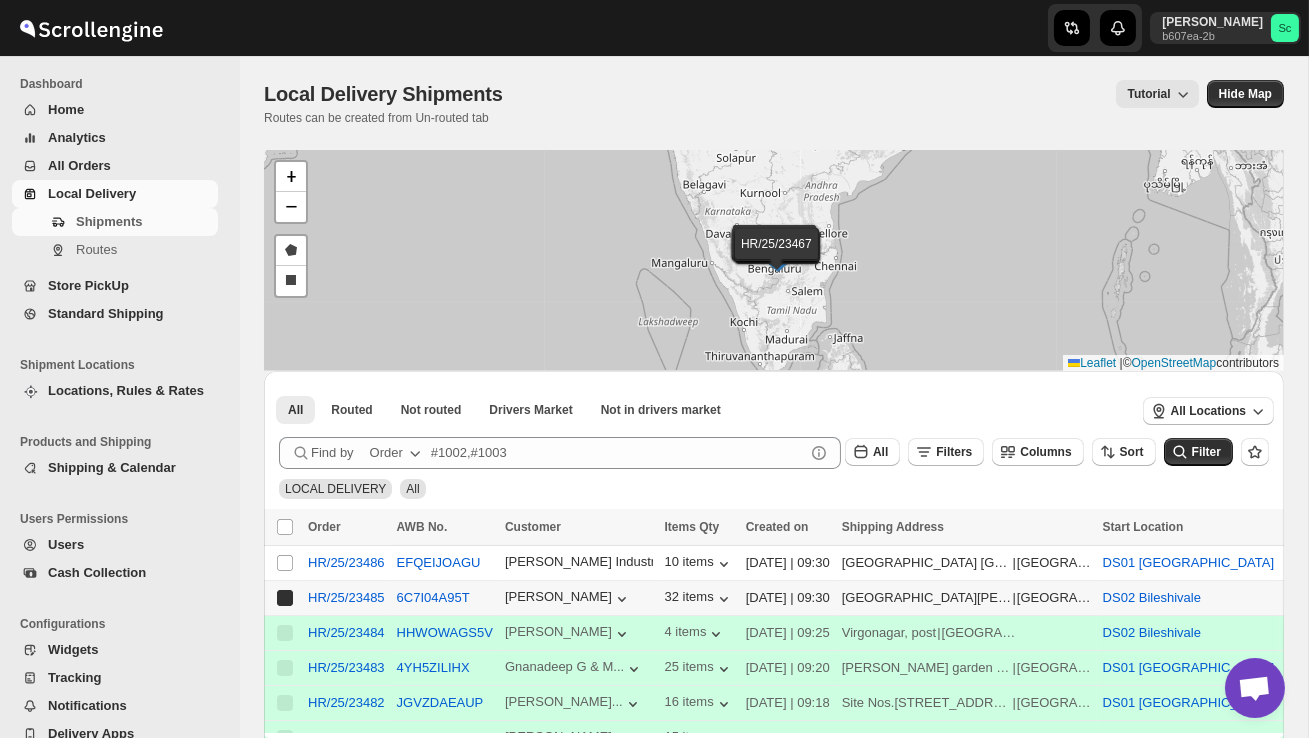 checkbox on "true" 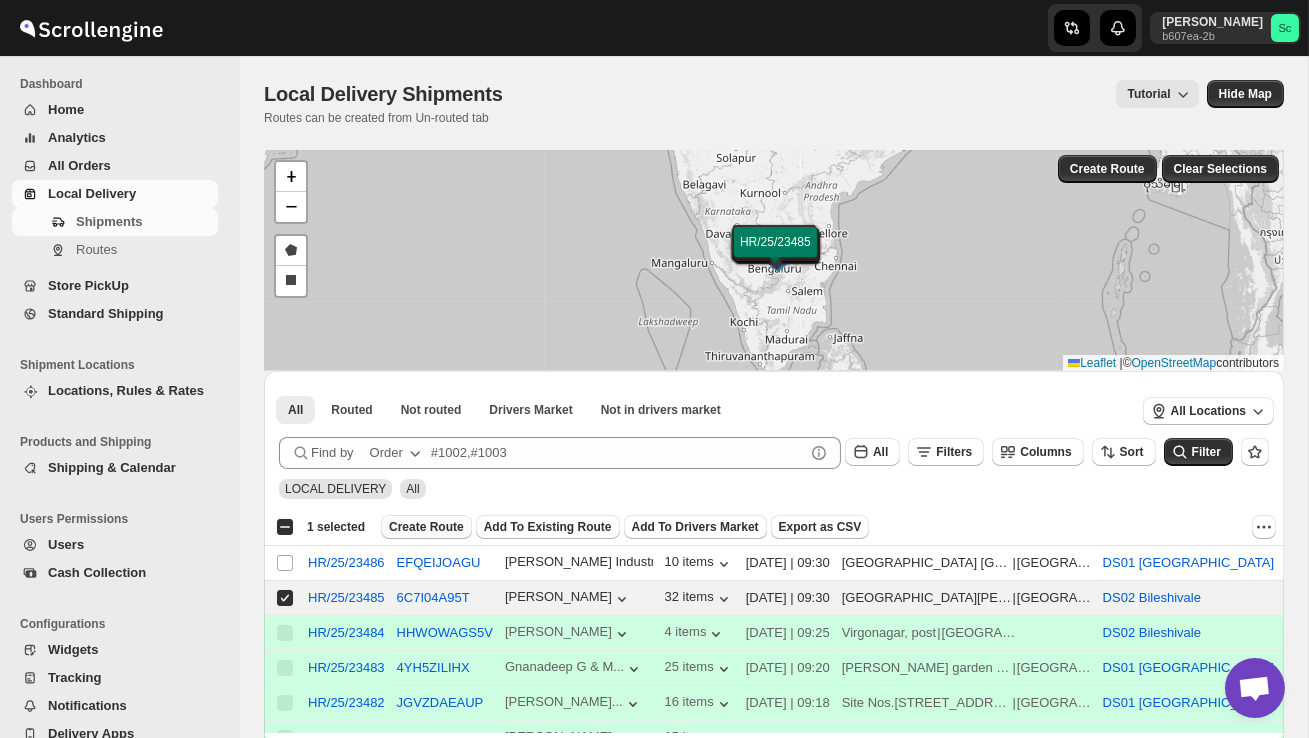 click on "Create Route" at bounding box center (426, 527) 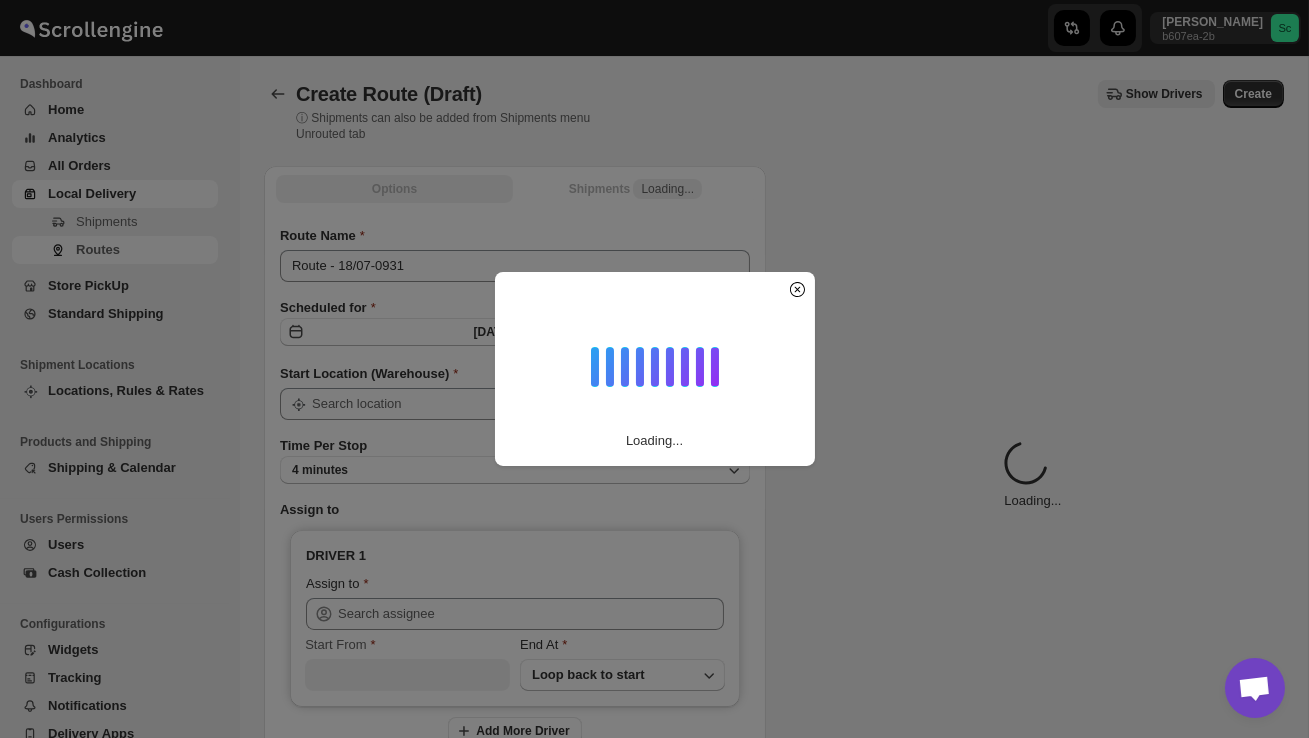 type on "DS02 Bileshivale" 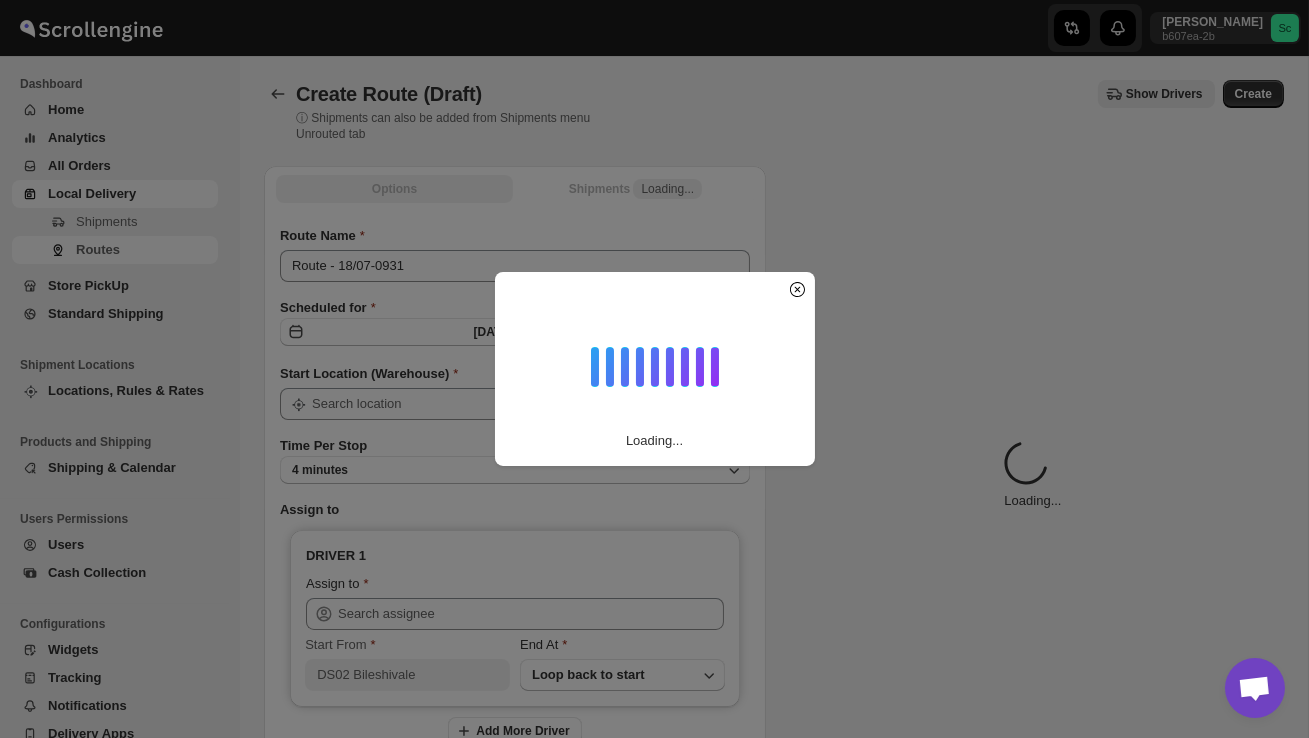 type on "DS02 Bileshivale" 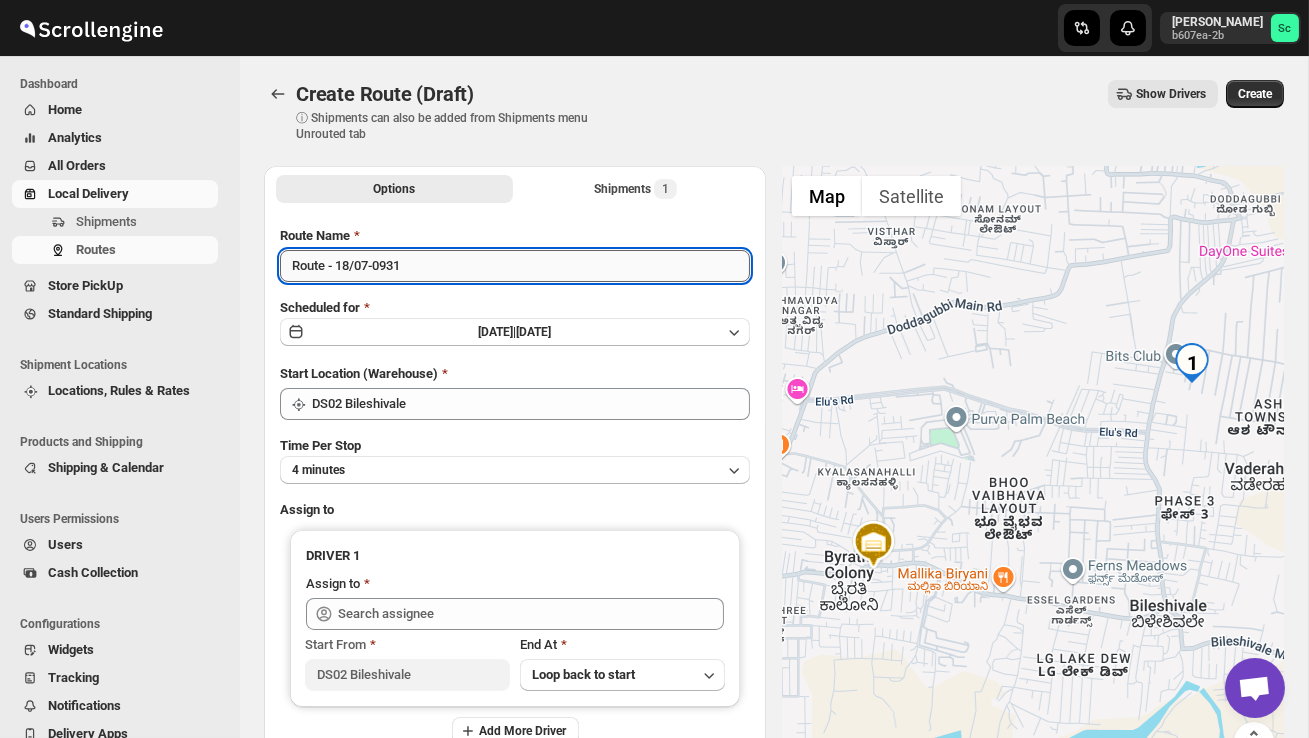 click on "Route - 18/07-0931" at bounding box center [515, 266] 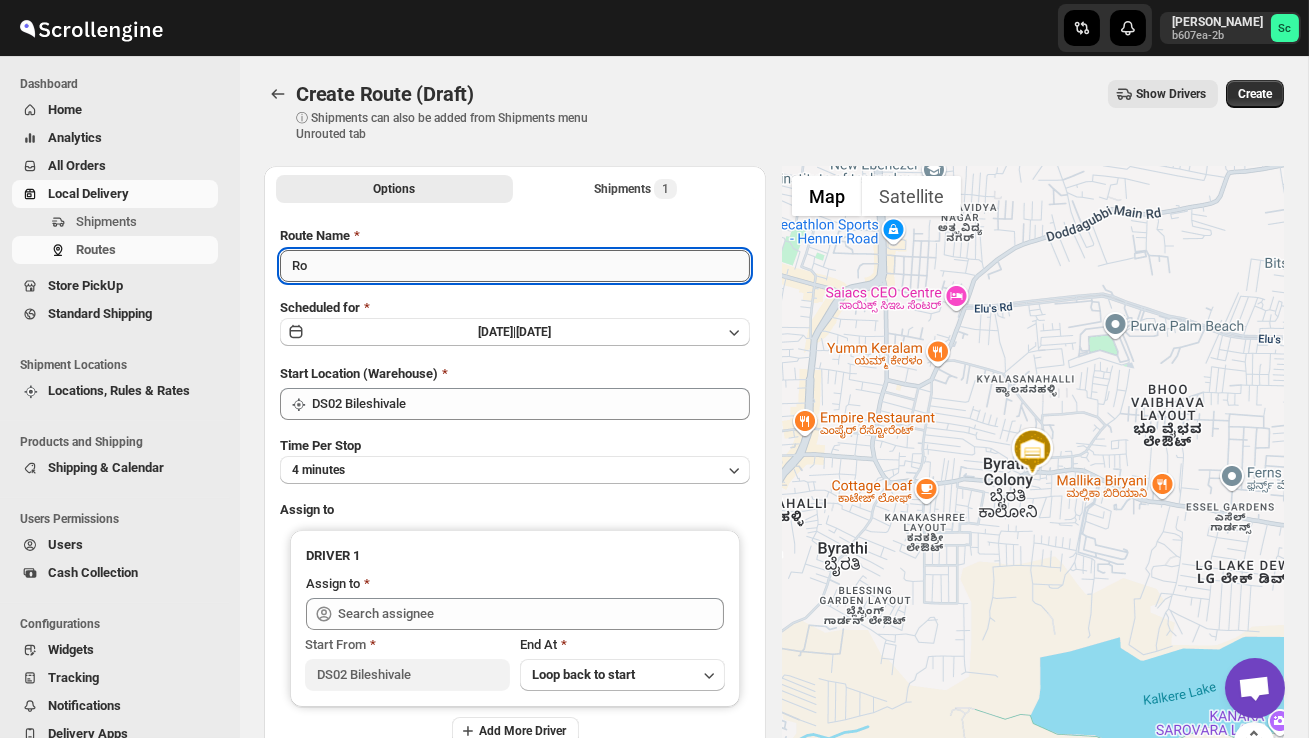 type on "R" 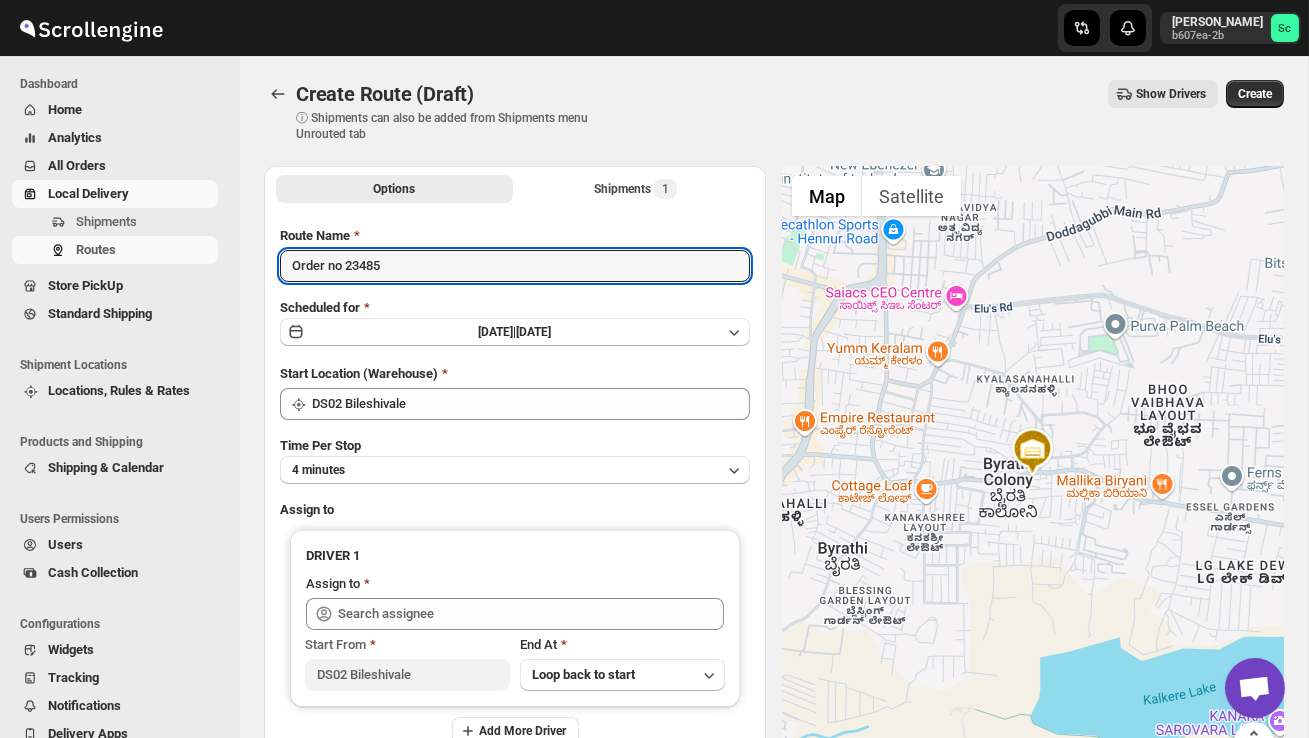 type on "Order no 23485" 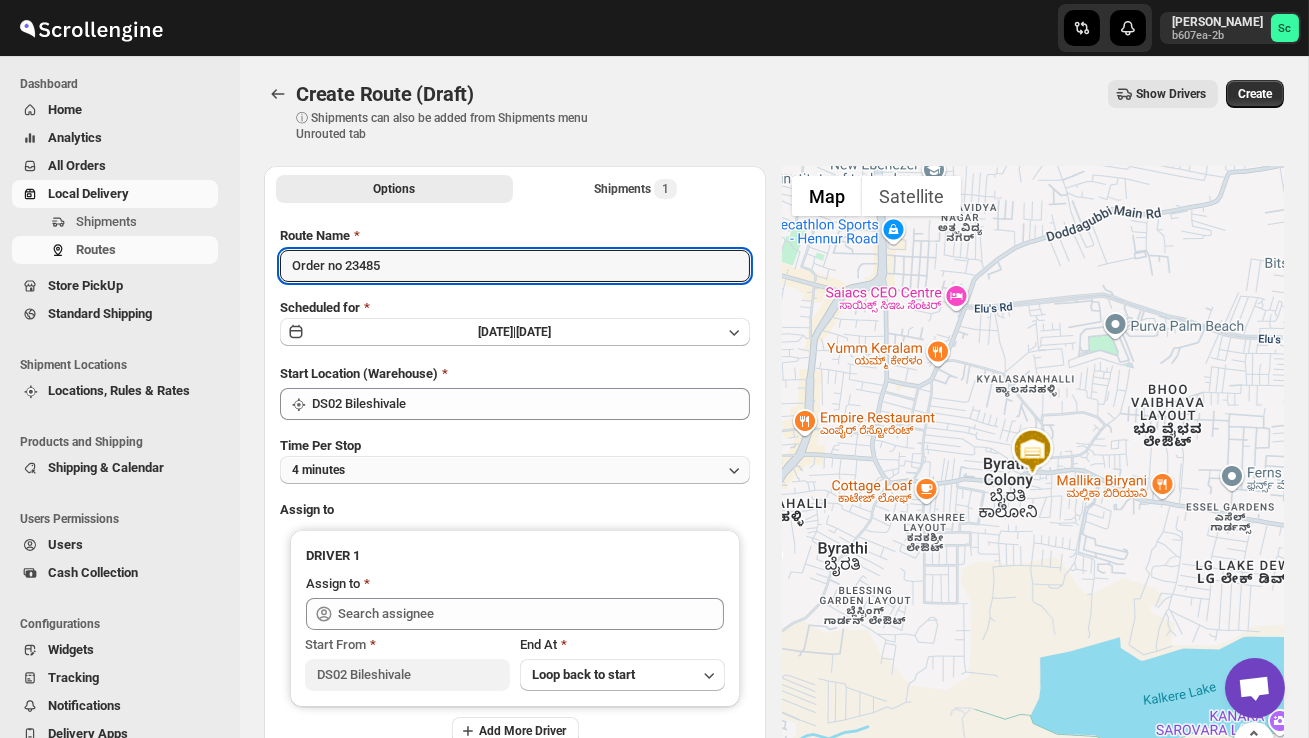 click on "4 minutes" at bounding box center (515, 470) 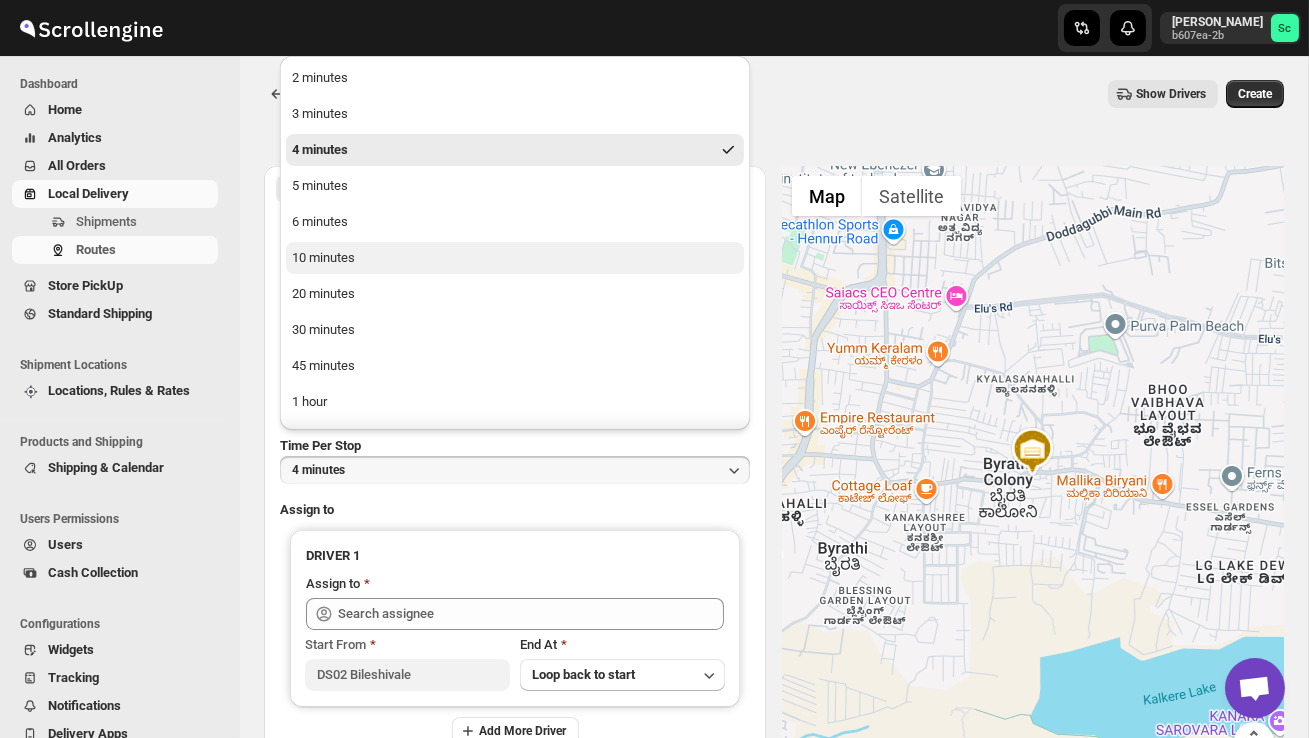 click on "10 minutes" at bounding box center [515, 258] 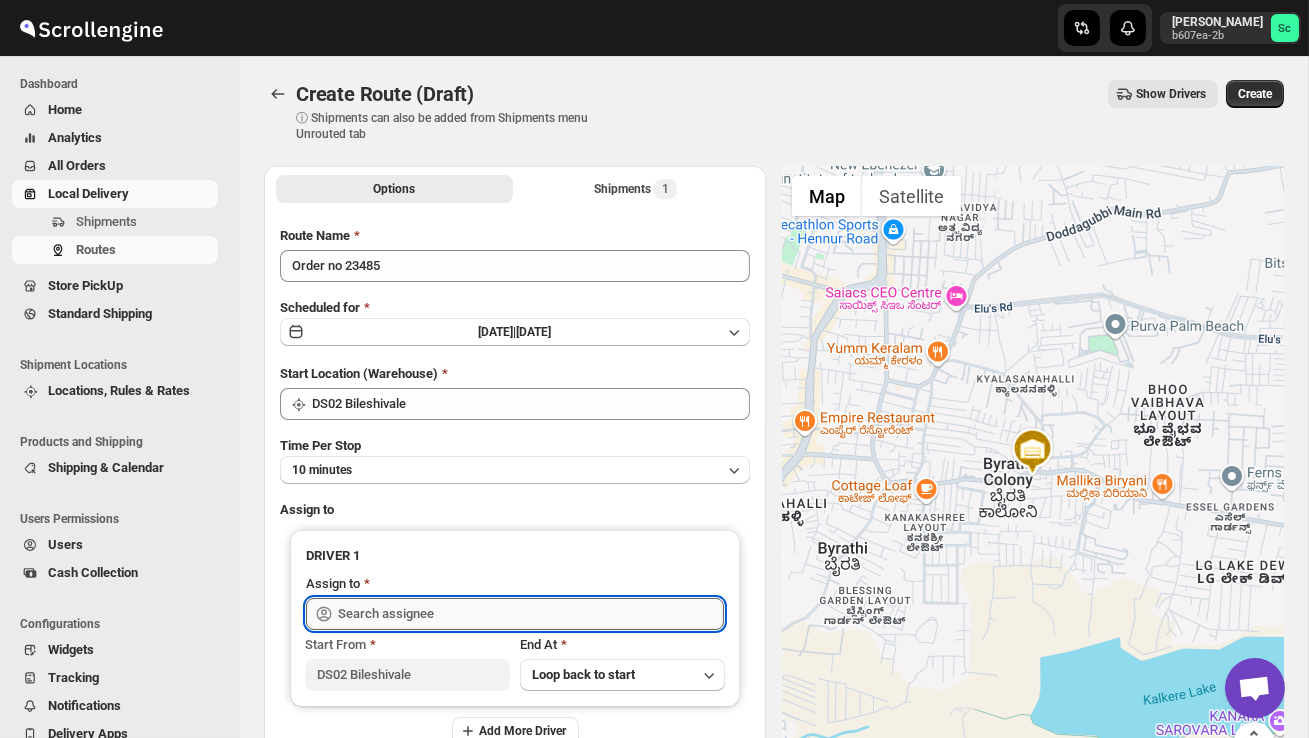 click at bounding box center [531, 614] 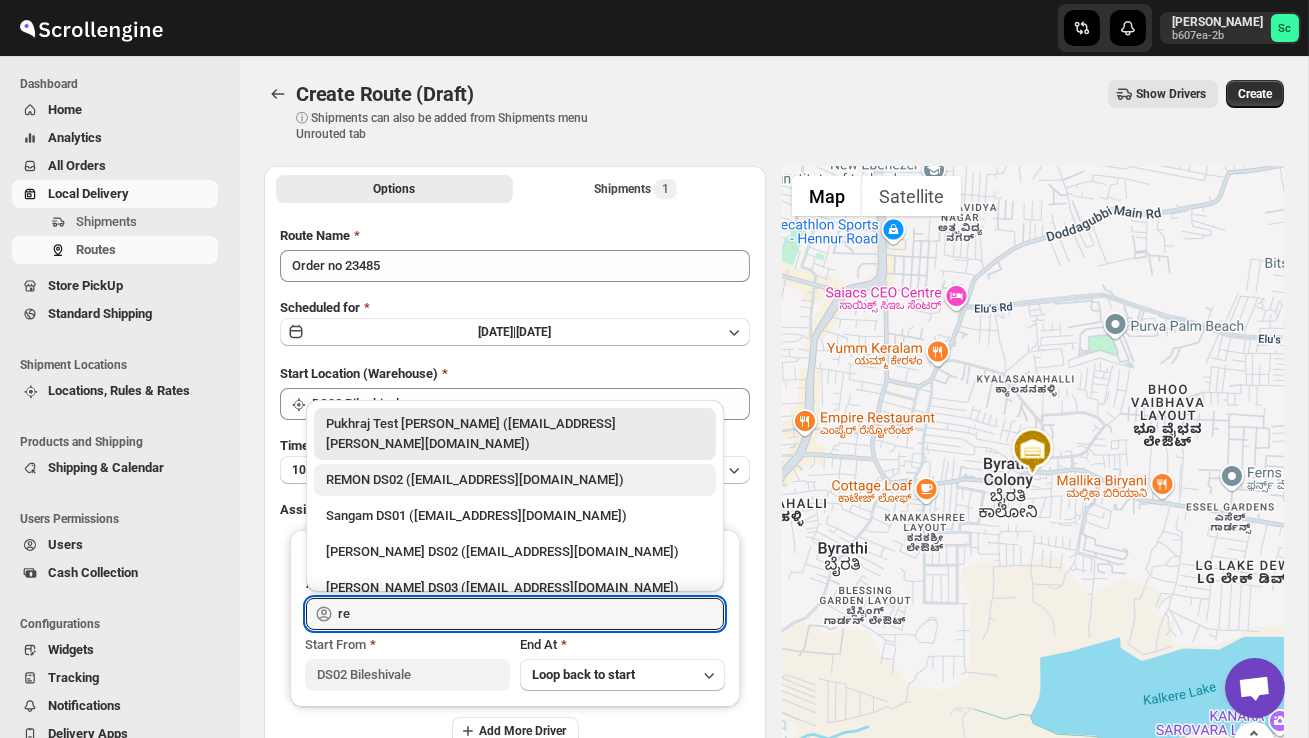 click on "REMON DS02 ([EMAIL_ADDRESS][DOMAIN_NAME])" at bounding box center (515, 480) 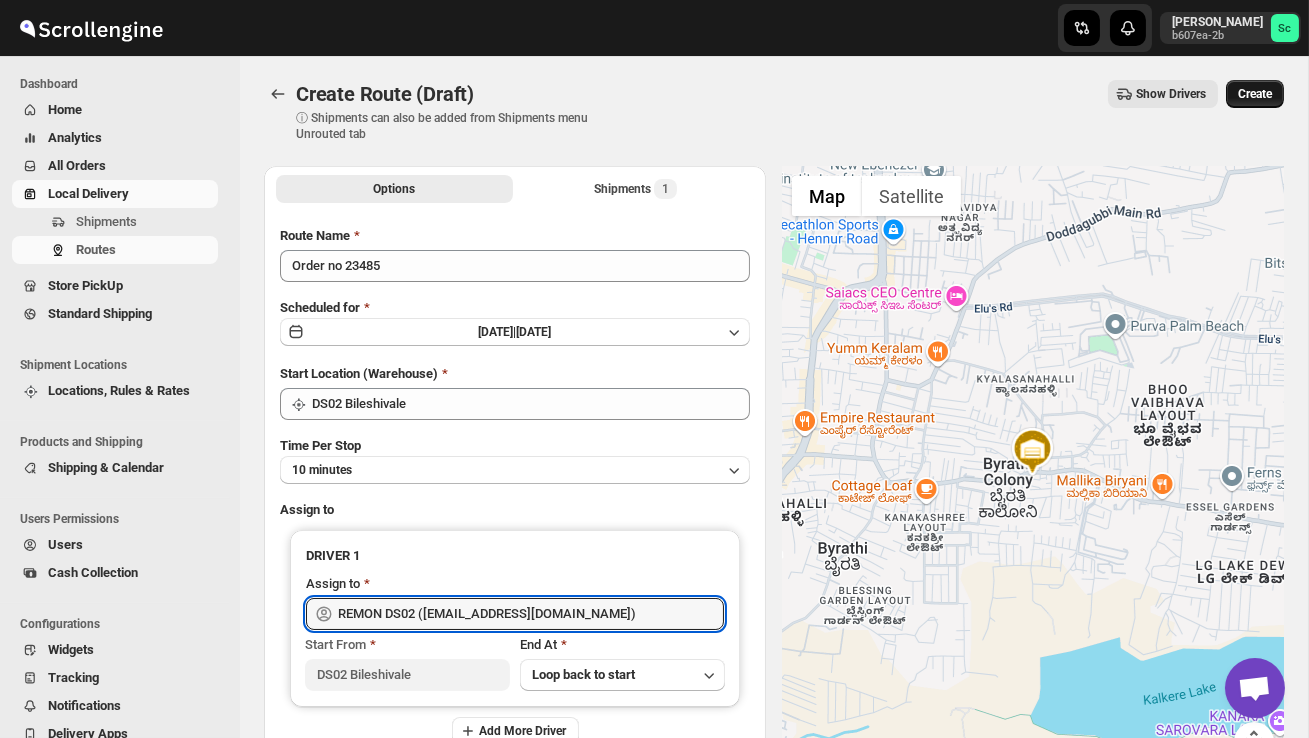 type on "REMON DS02 ([EMAIL_ADDRESS][DOMAIN_NAME])" 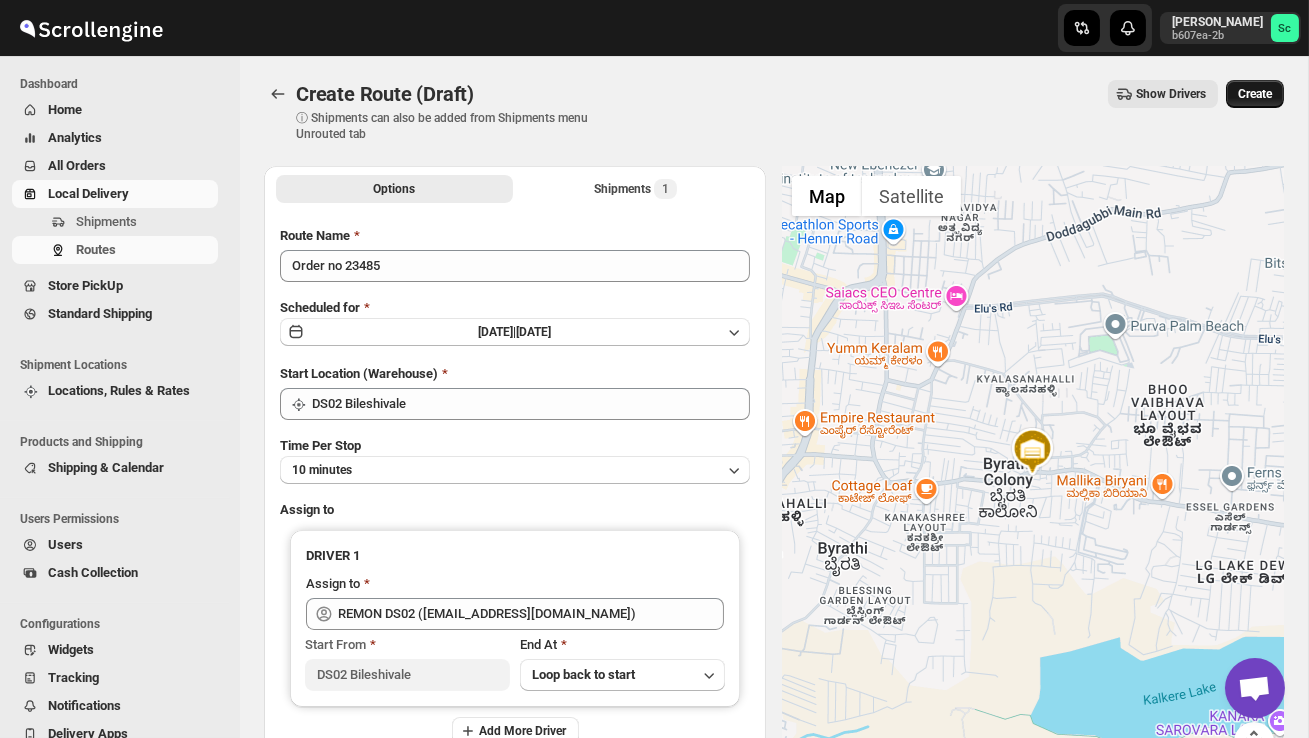 click on "Create" at bounding box center (1255, 94) 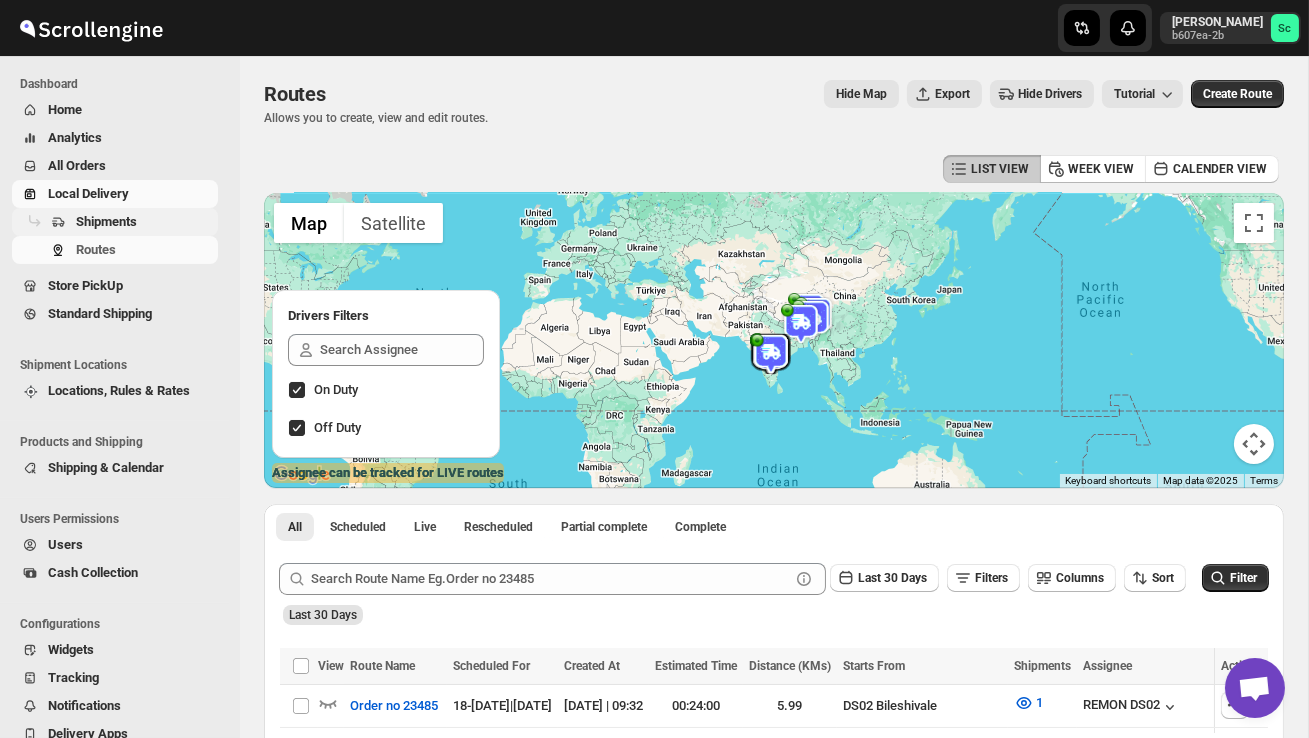 click on "Shipments" at bounding box center (145, 222) 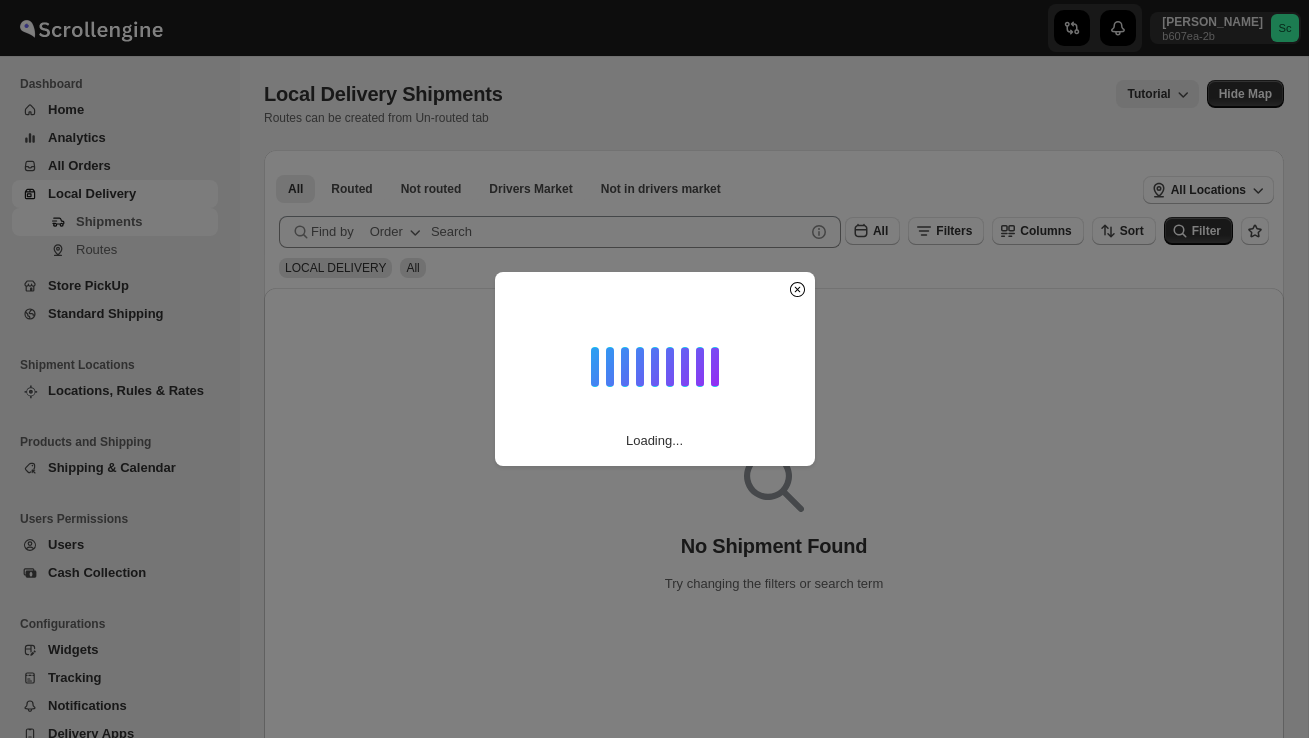scroll, scrollTop: 0, scrollLeft: 0, axis: both 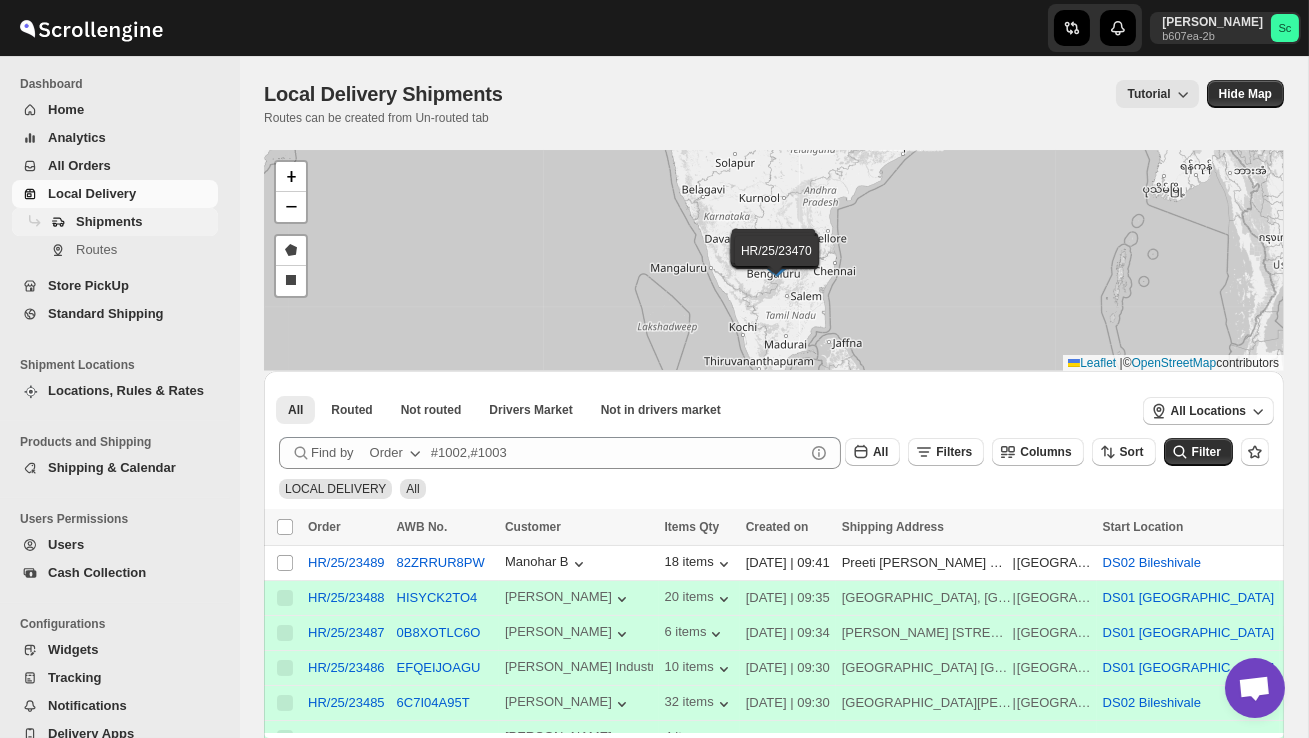 click on "Shipments" at bounding box center [109, 221] 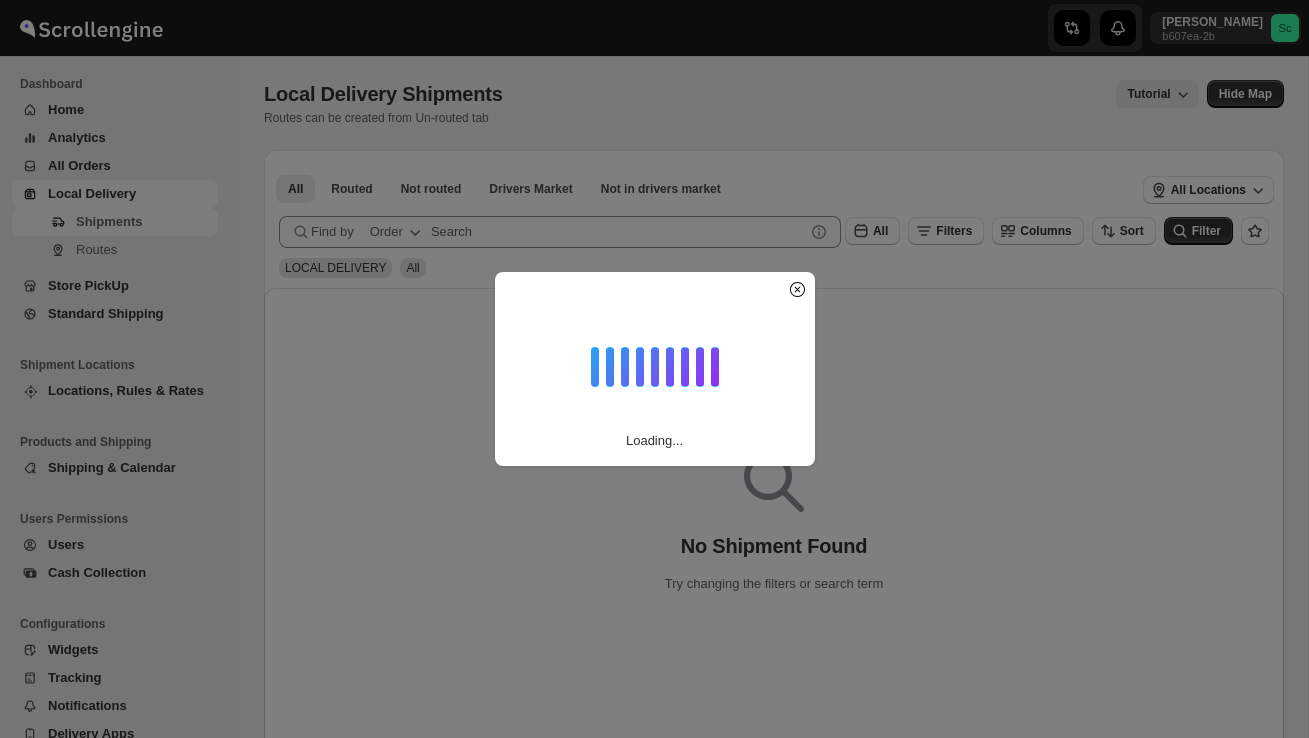 scroll, scrollTop: 0, scrollLeft: 0, axis: both 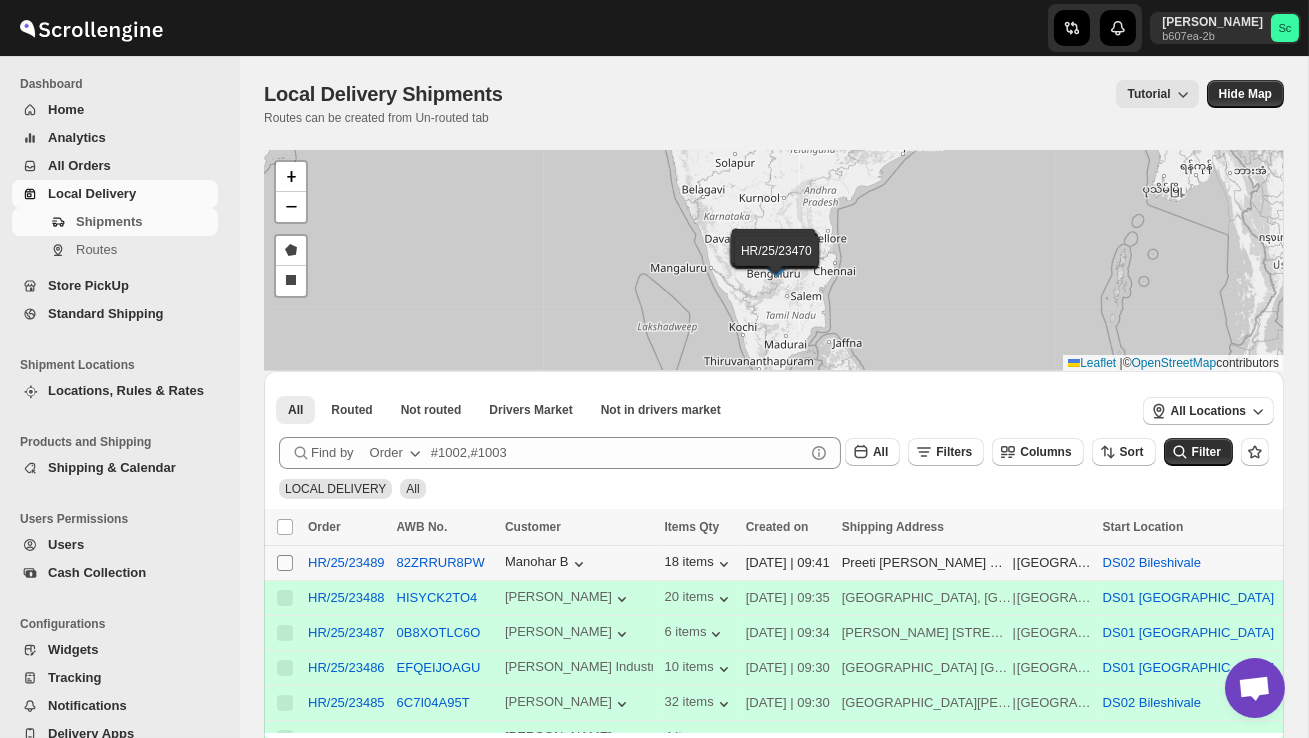click on "Select shipment" at bounding box center [285, 563] 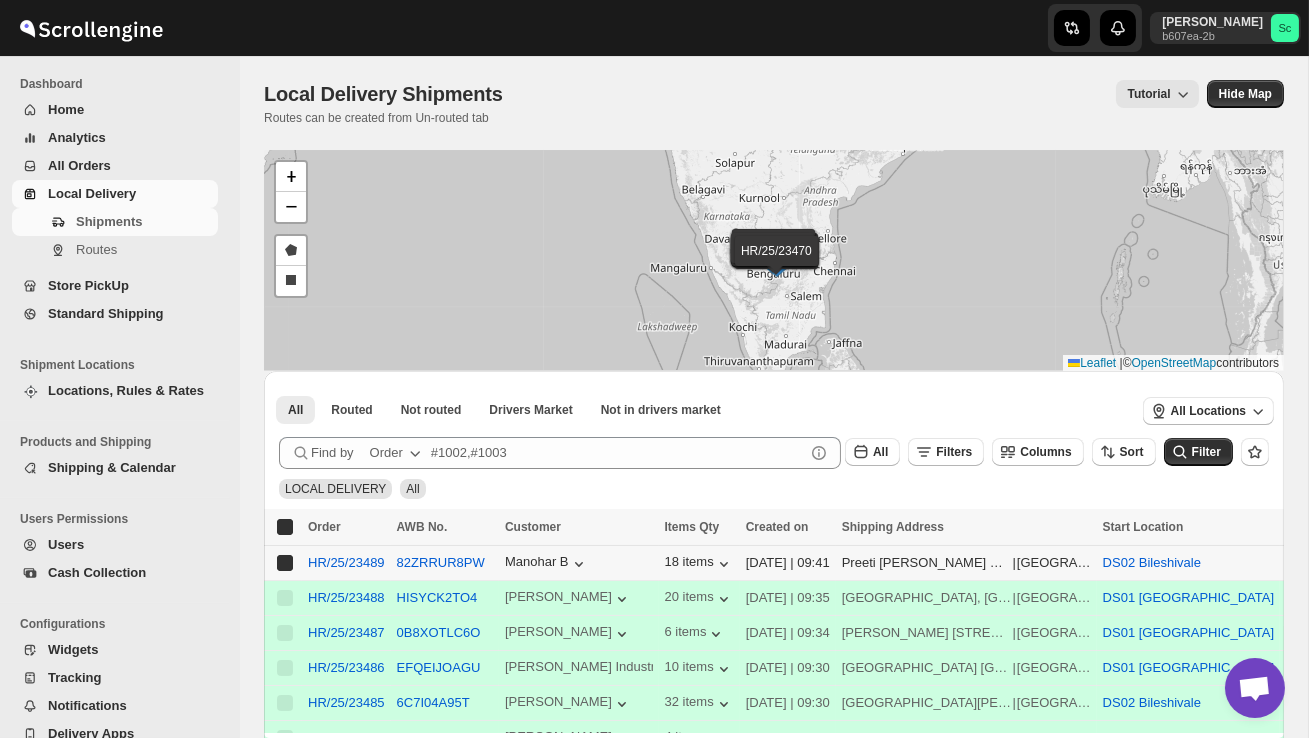 checkbox on "true" 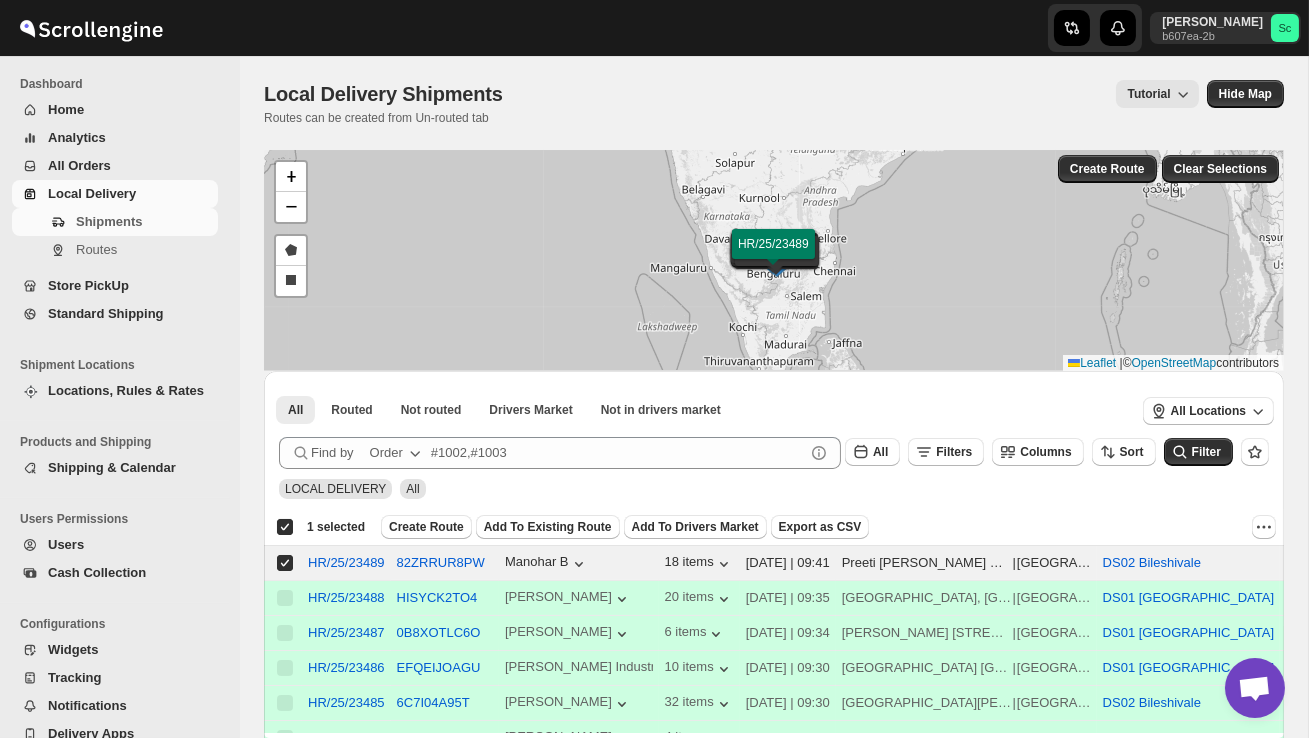 click on "Create Route" at bounding box center [426, 527] 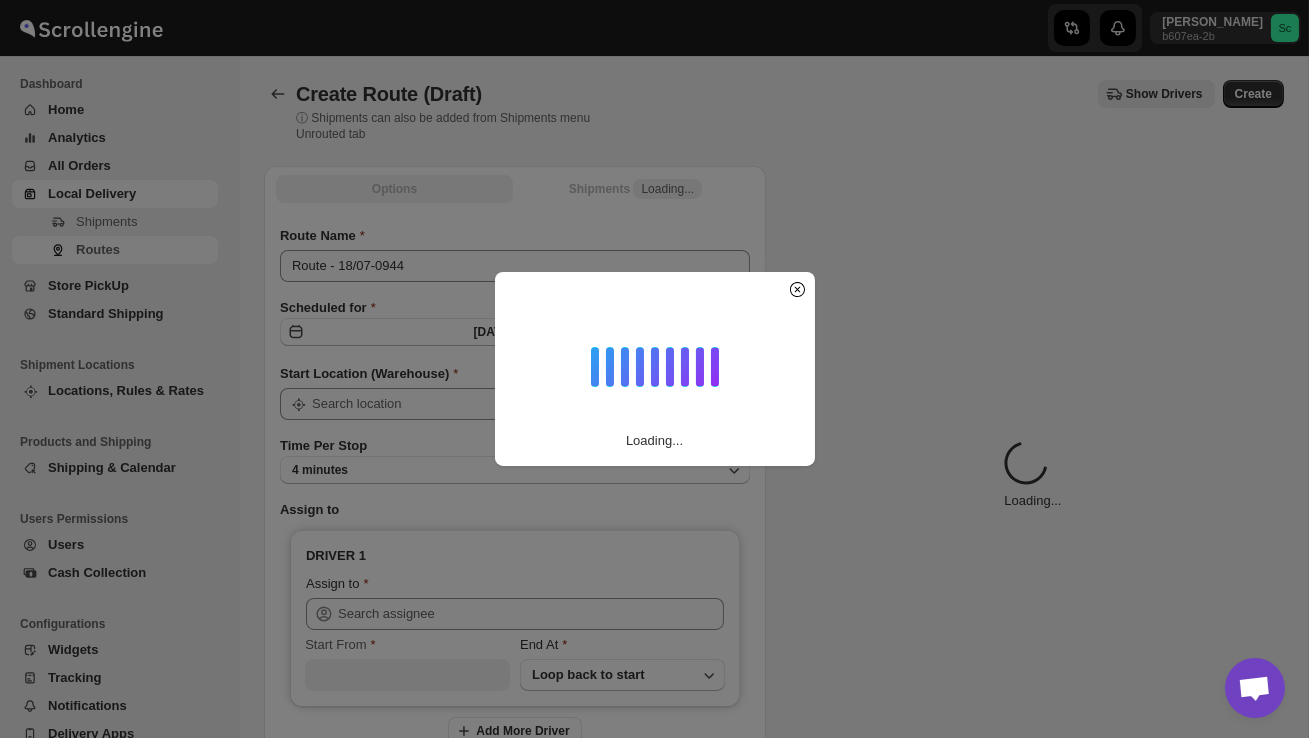 type on "DS02 Bileshivale" 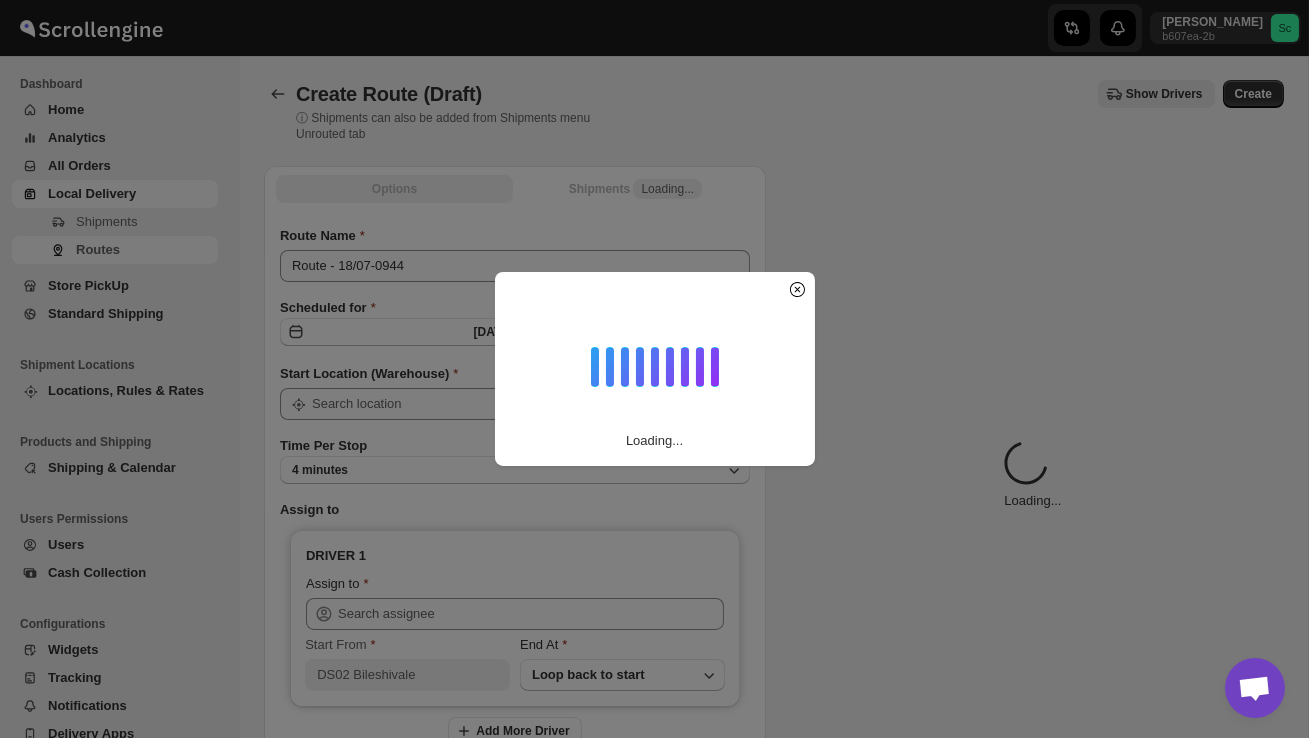 type on "DS02 Bileshivale" 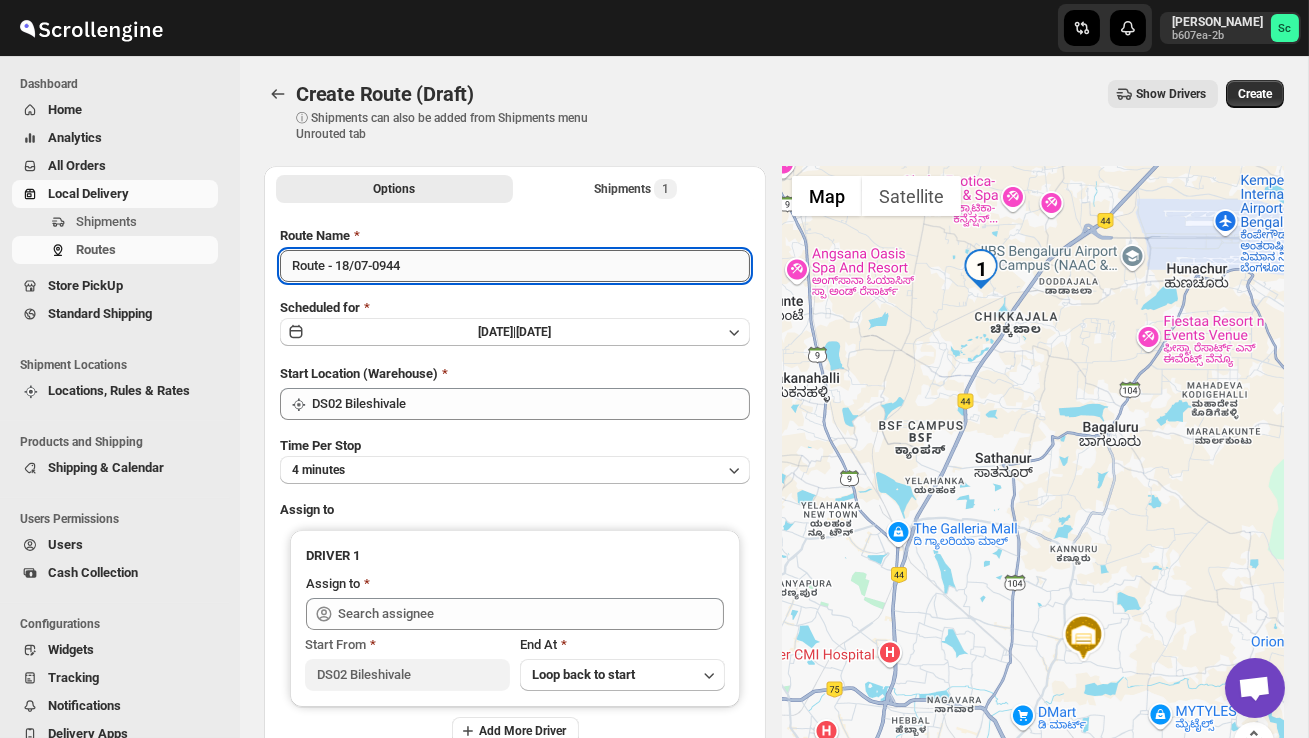 click on "Route - 18/07-0944" at bounding box center (515, 266) 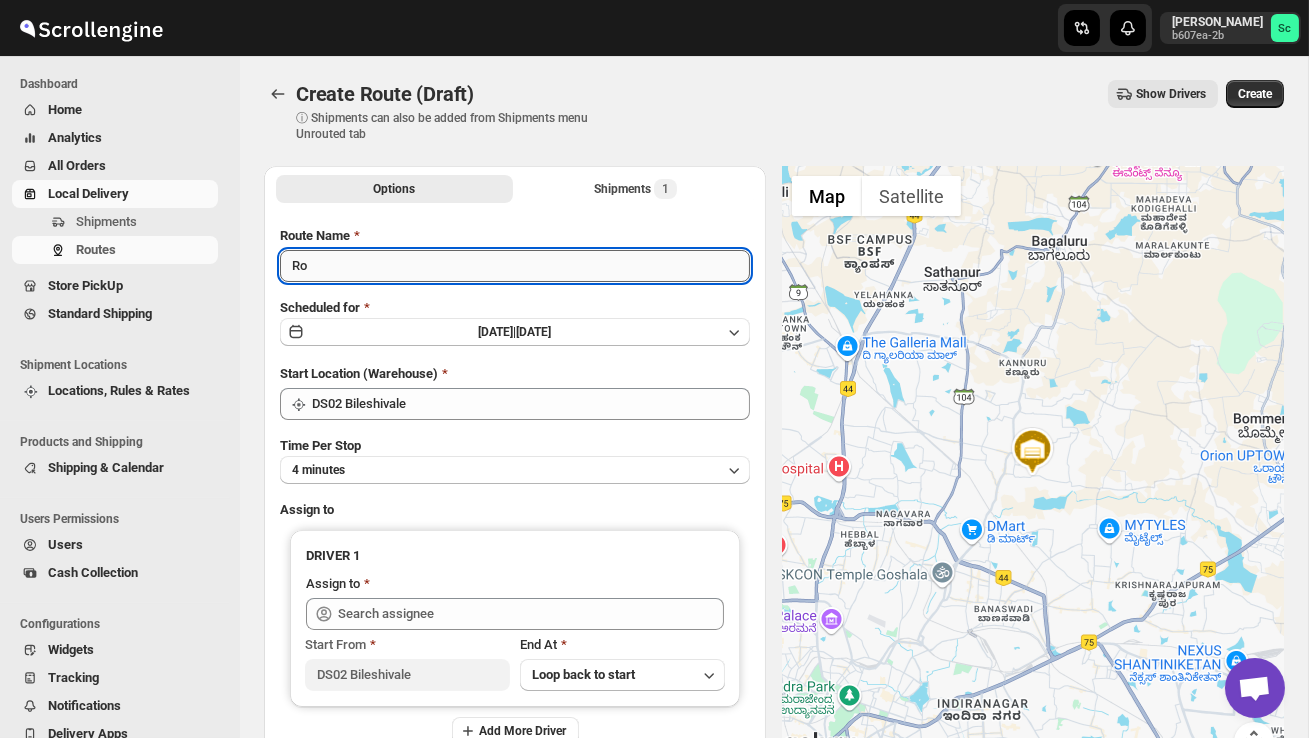 type on "R" 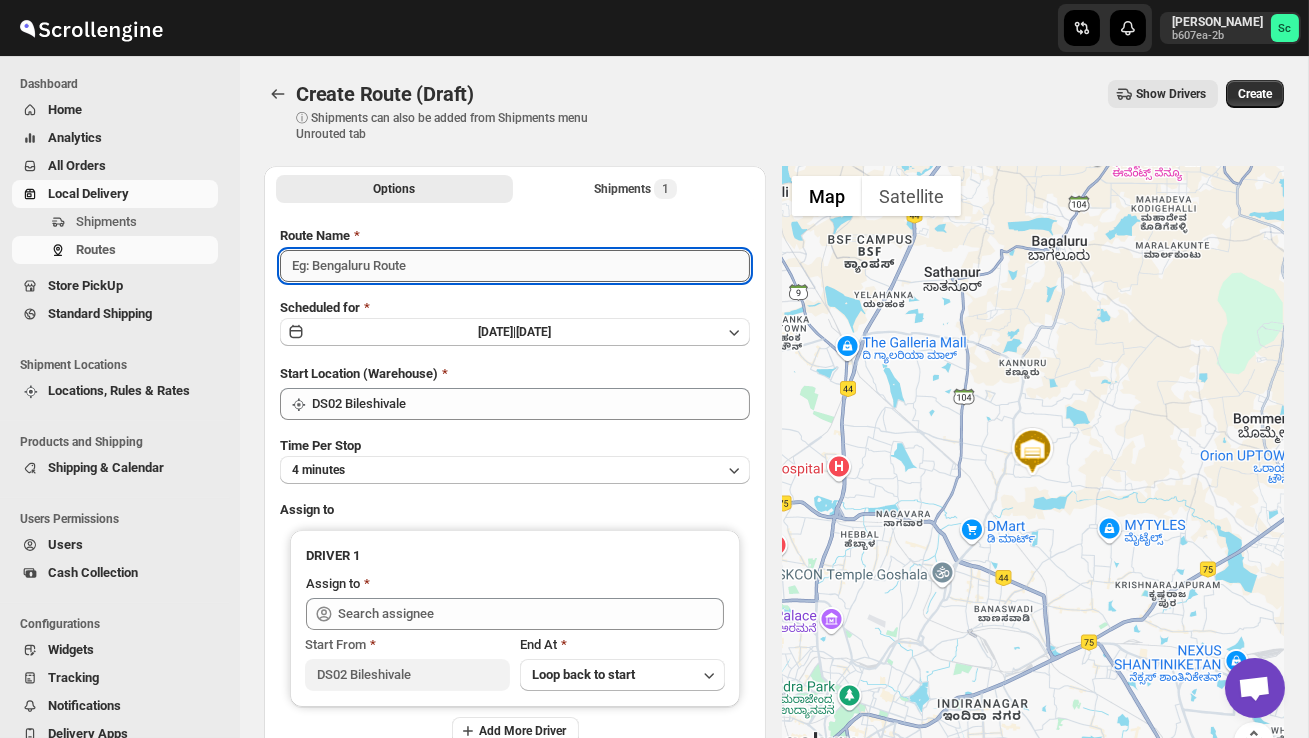 type on "o" 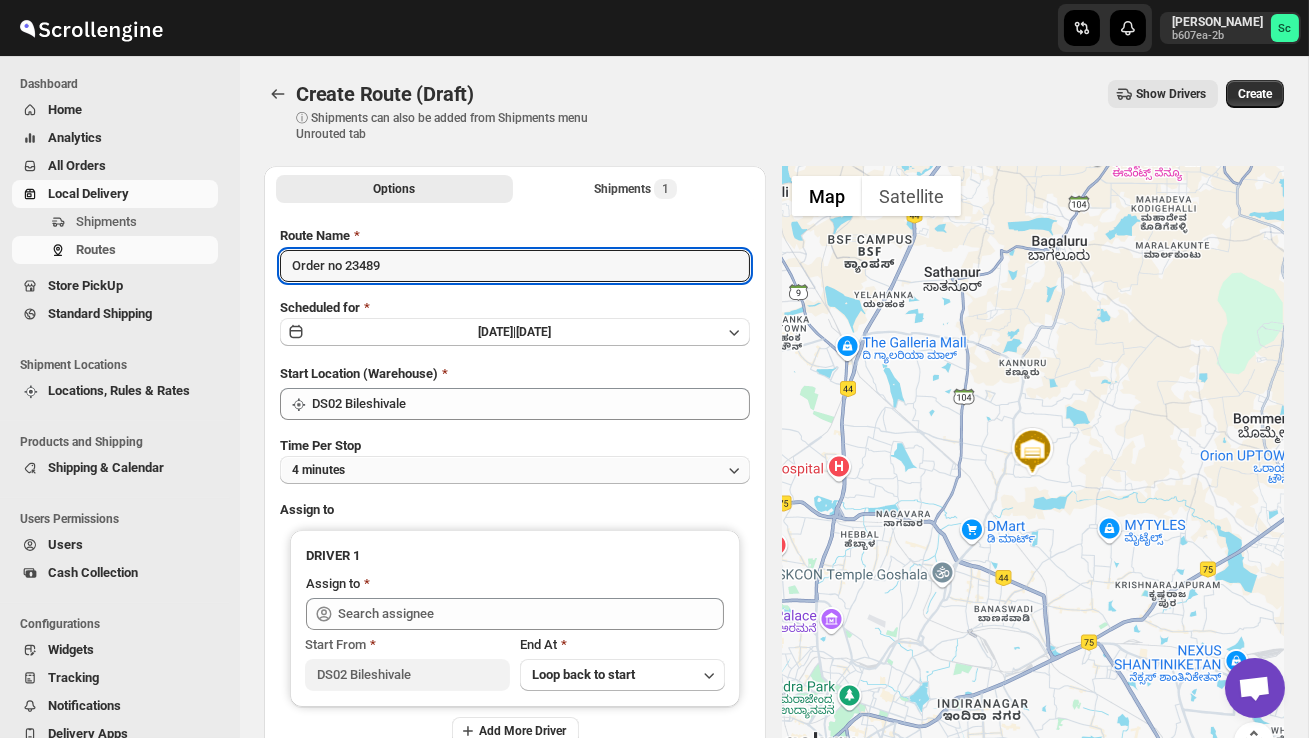 type on "Order no 23489" 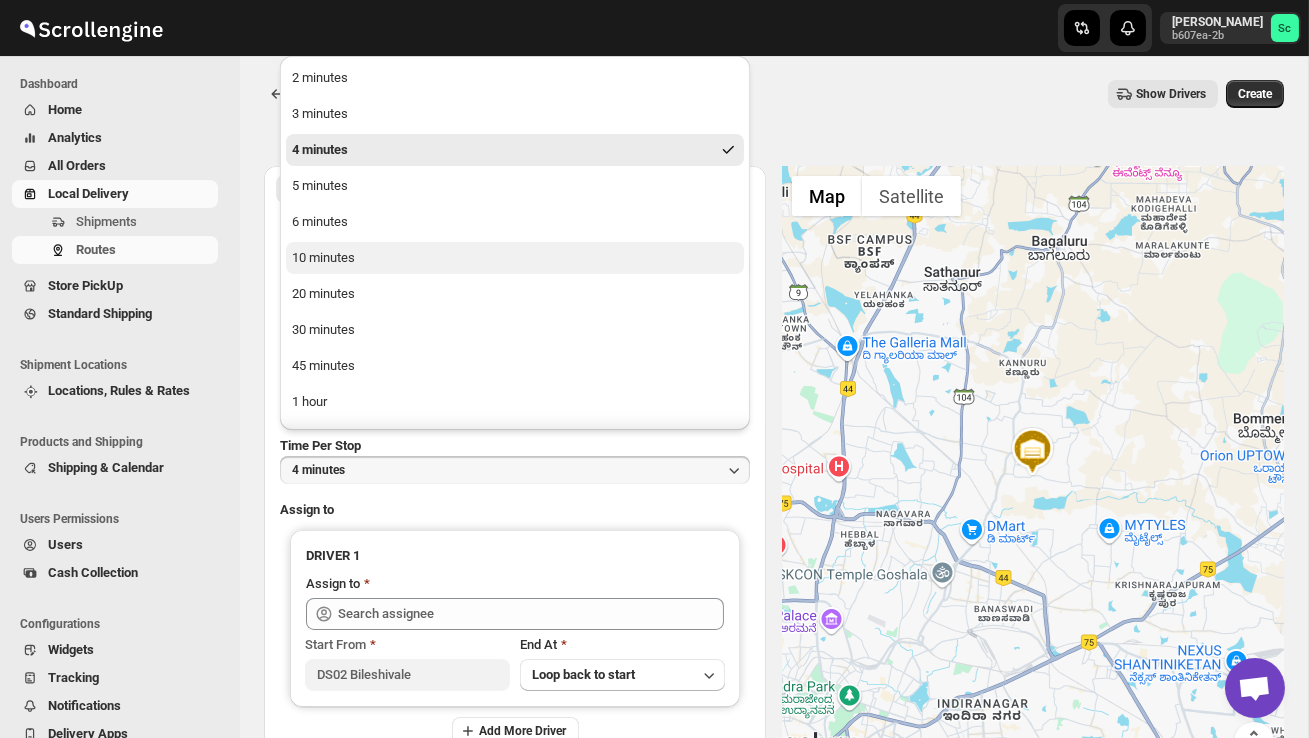click on "10 minutes" at bounding box center [515, 258] 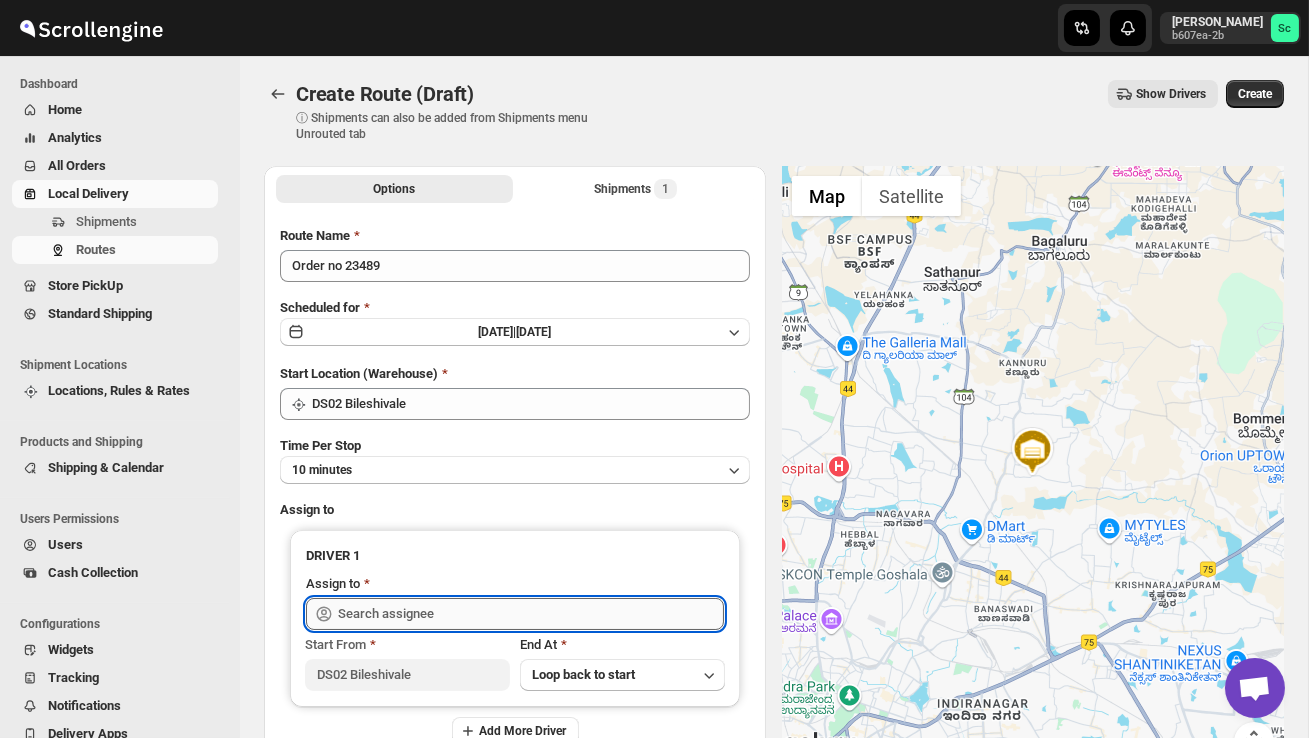 click at bounding box center (531, 614) 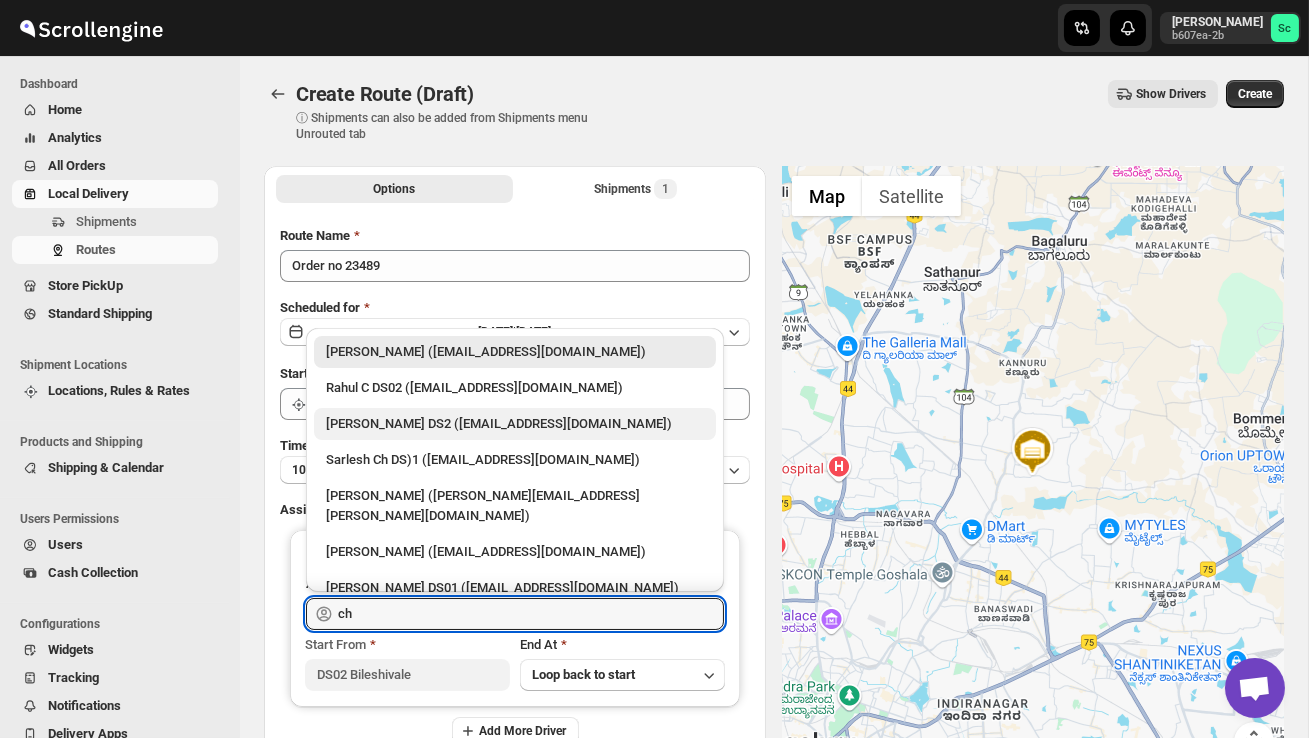 click on "[PERSON_NAME]  DS2 ([EMAIL_ADDRESS][DOMAIN_NAME])" at bounding box center [515, 424] 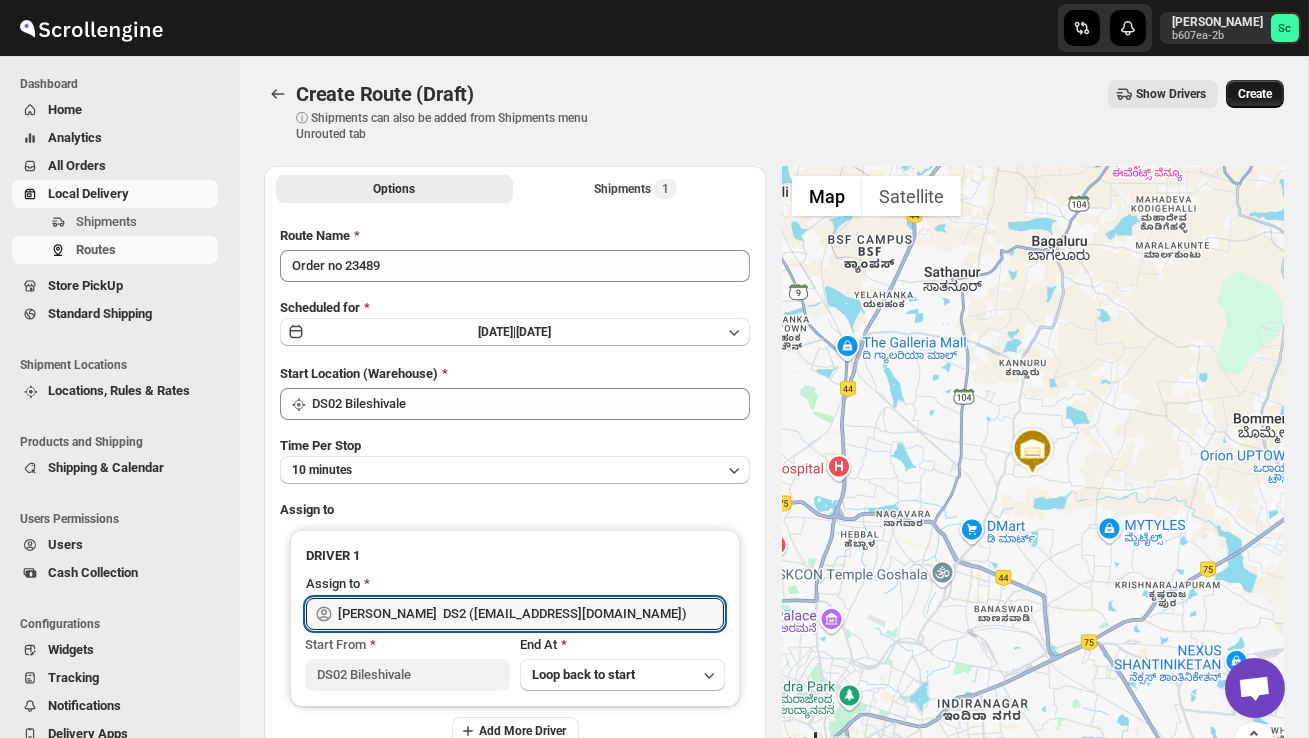 type on "[PERSON_NAME]  DS2 ([EMAIL_ADDRESS][DOMAIN_NAME])" 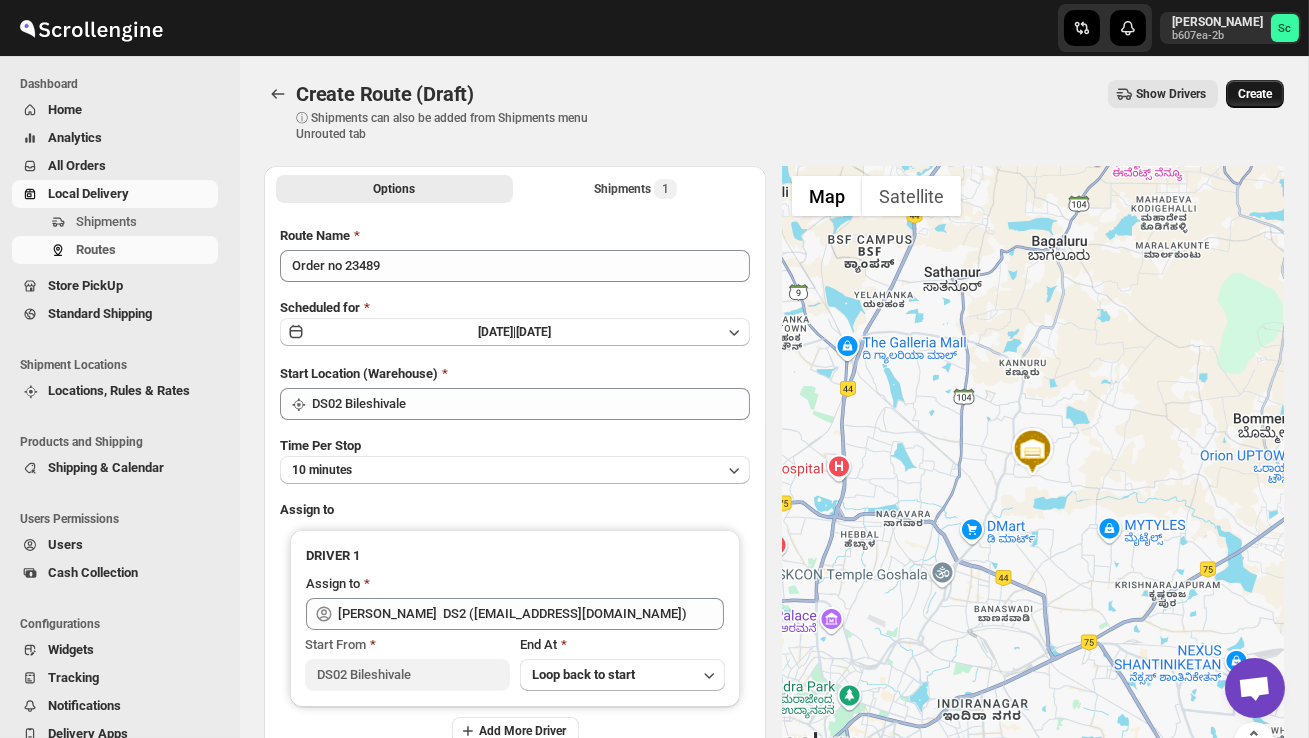 click on "Create" at bounding box center [1255, 94] 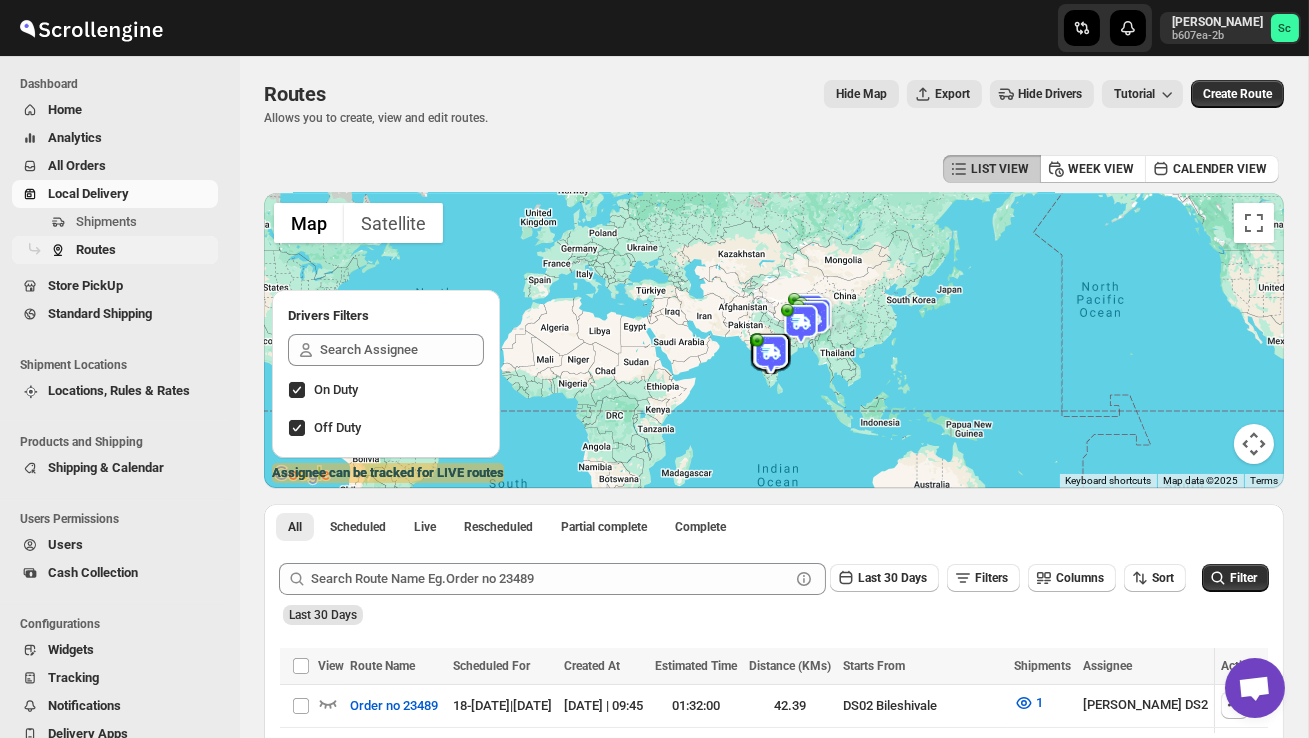 click on "Routes" at bounding box center [145, 250] 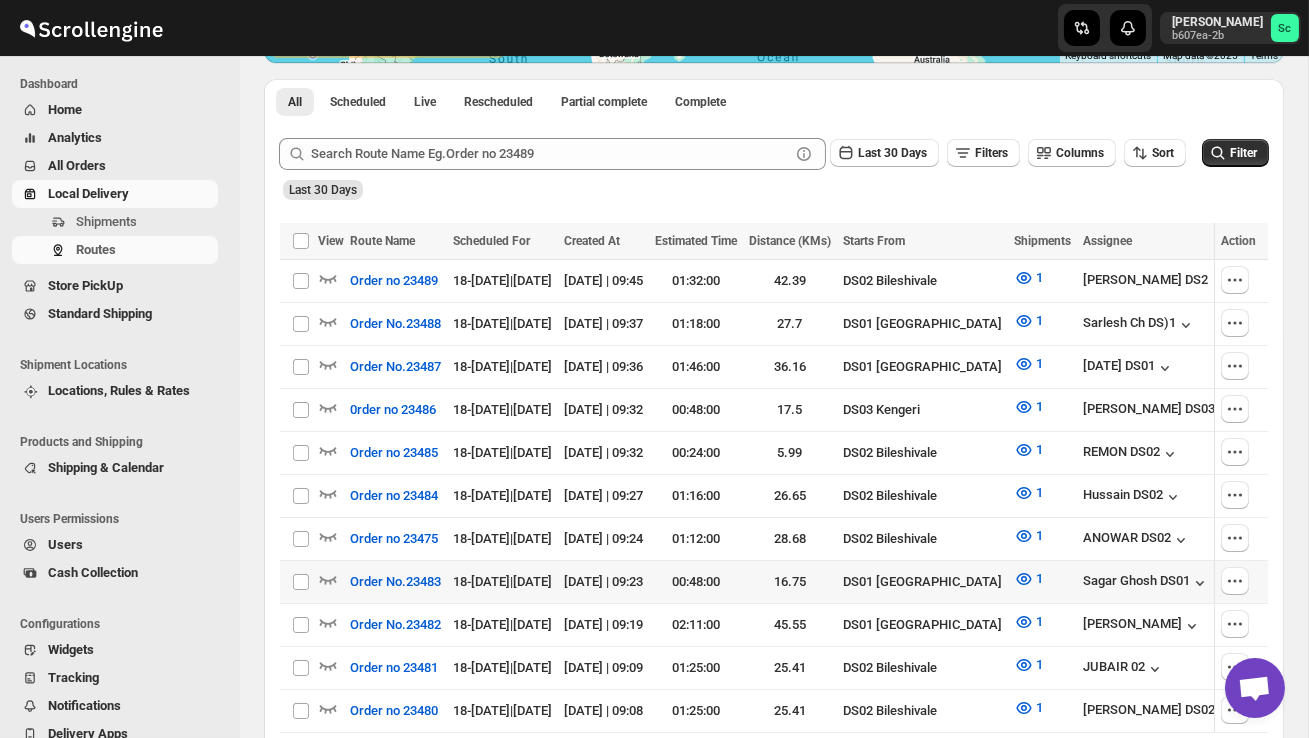 scroll, scrollTop: 460, scrollLeft: 0, axis: vertical 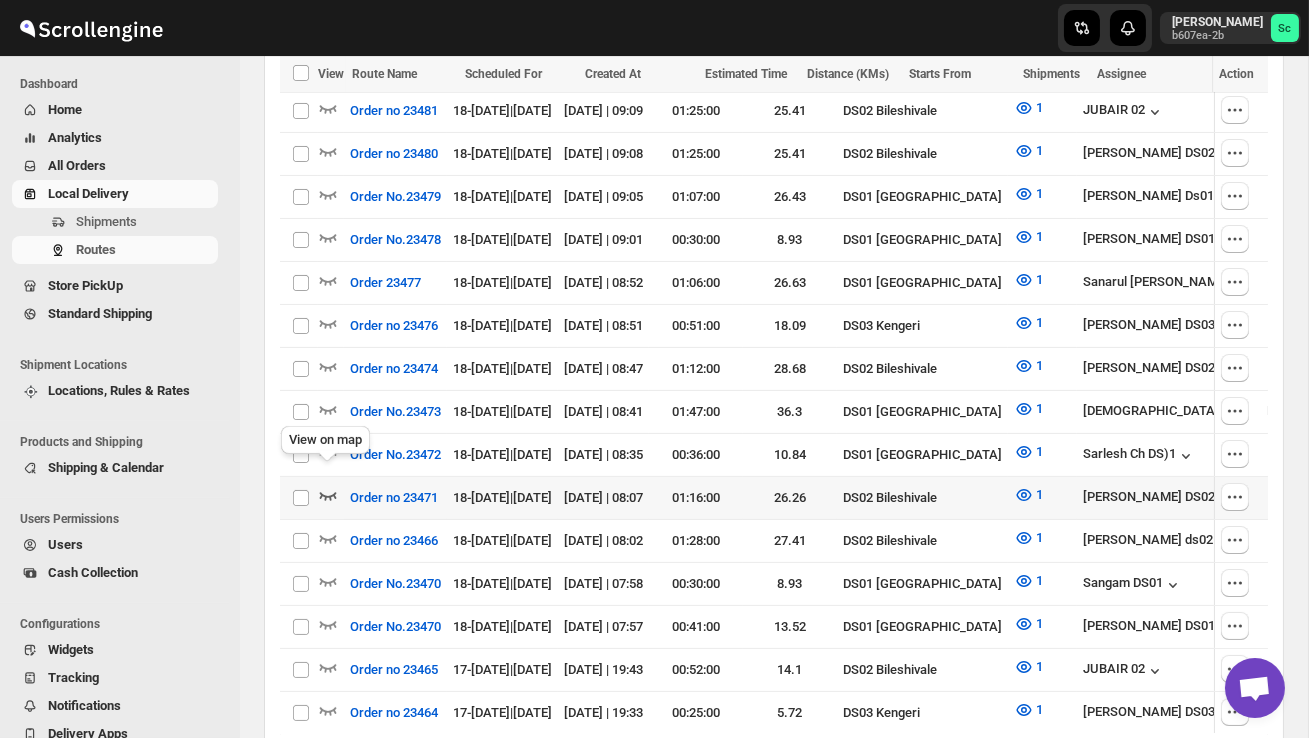 click 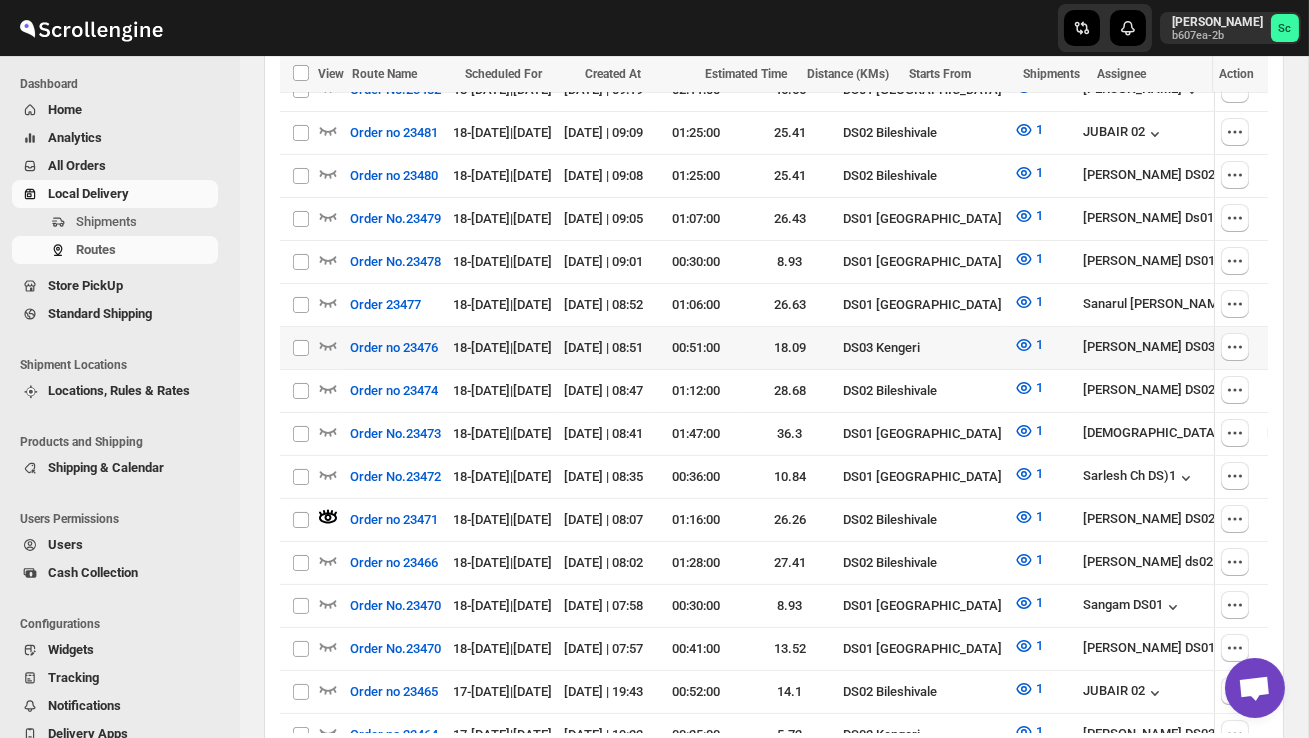 scroll, scrollTop: 0, scrollLeft: 0, axis: both 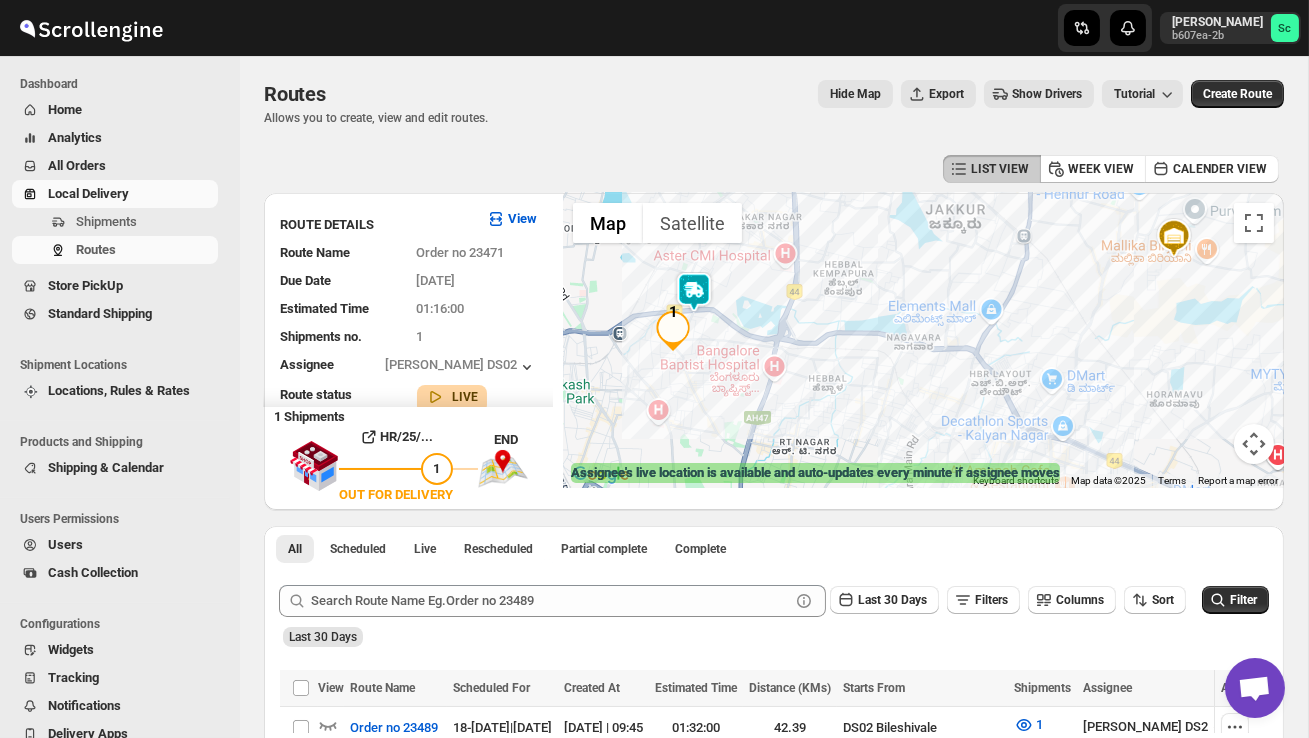 click at bounding box center [923, 340] 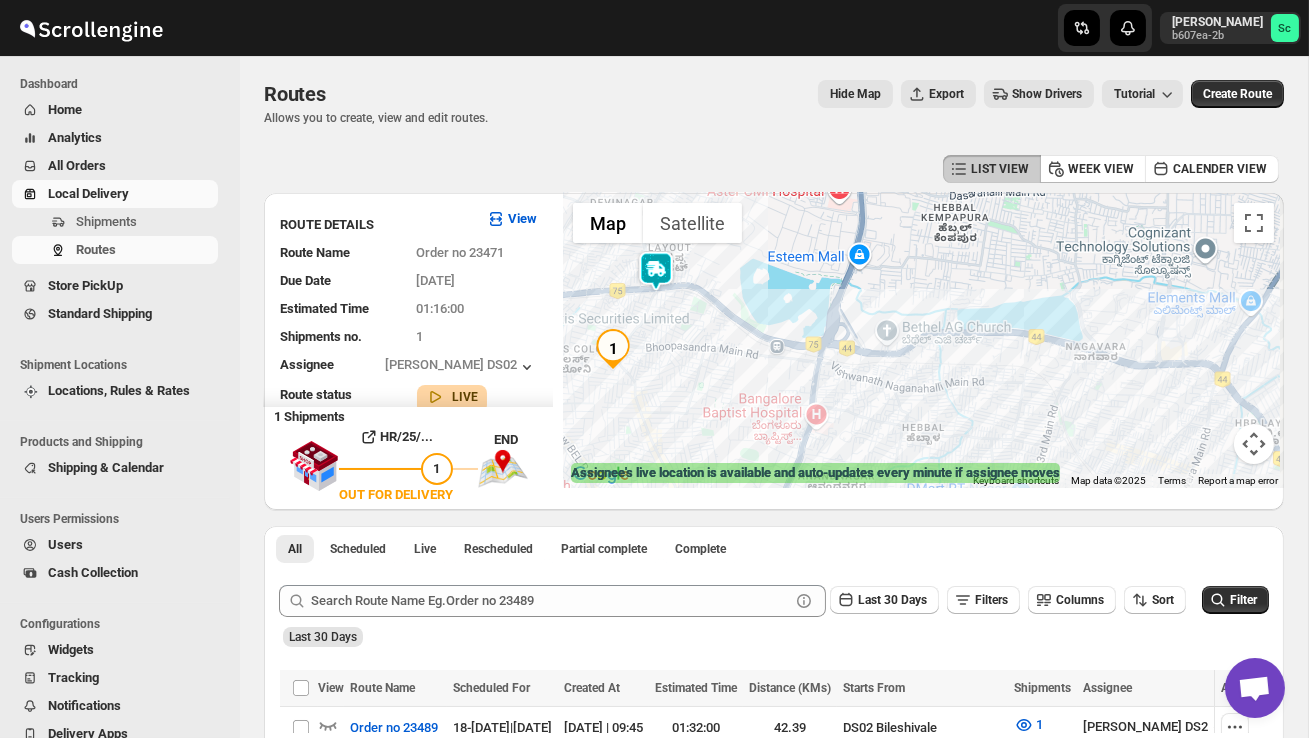 click at bounding box center (923, 340) 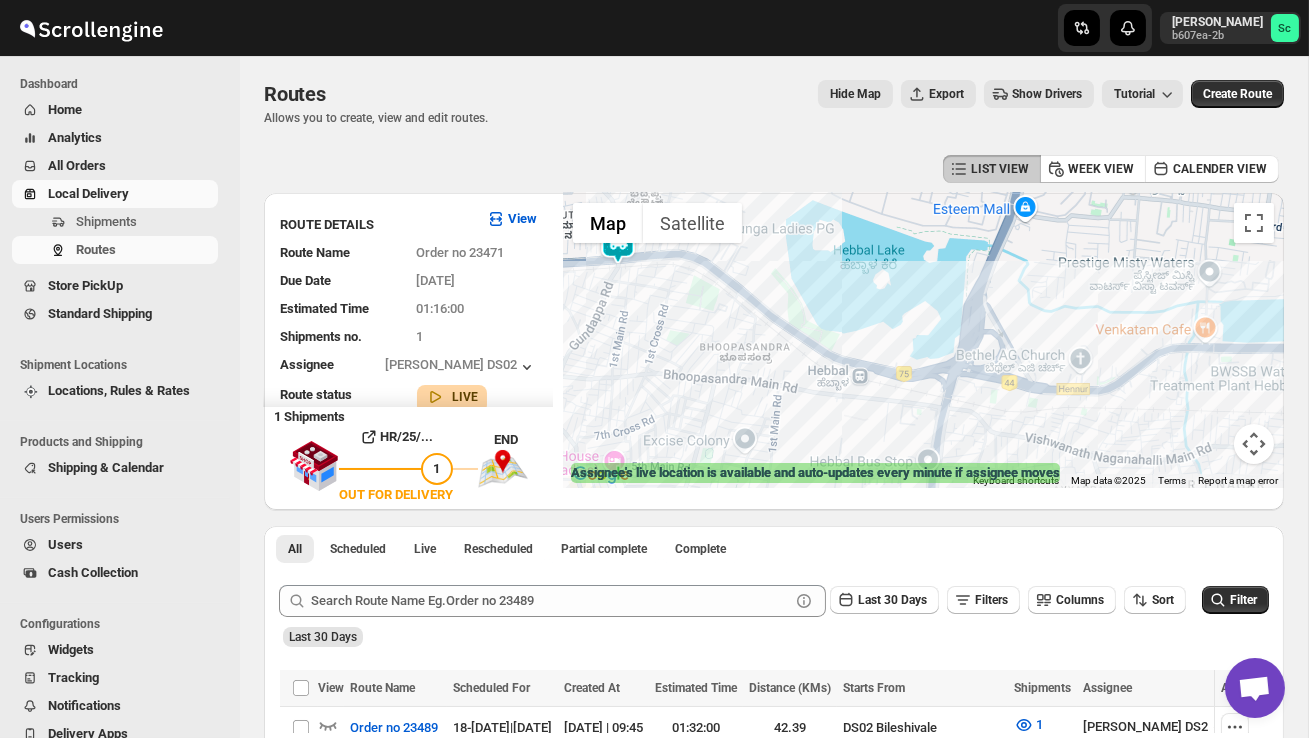 drag, startPoint x: 691, startPoint y: 309, endPoint x: 801, endPoint y: 394, distance: 139.01439 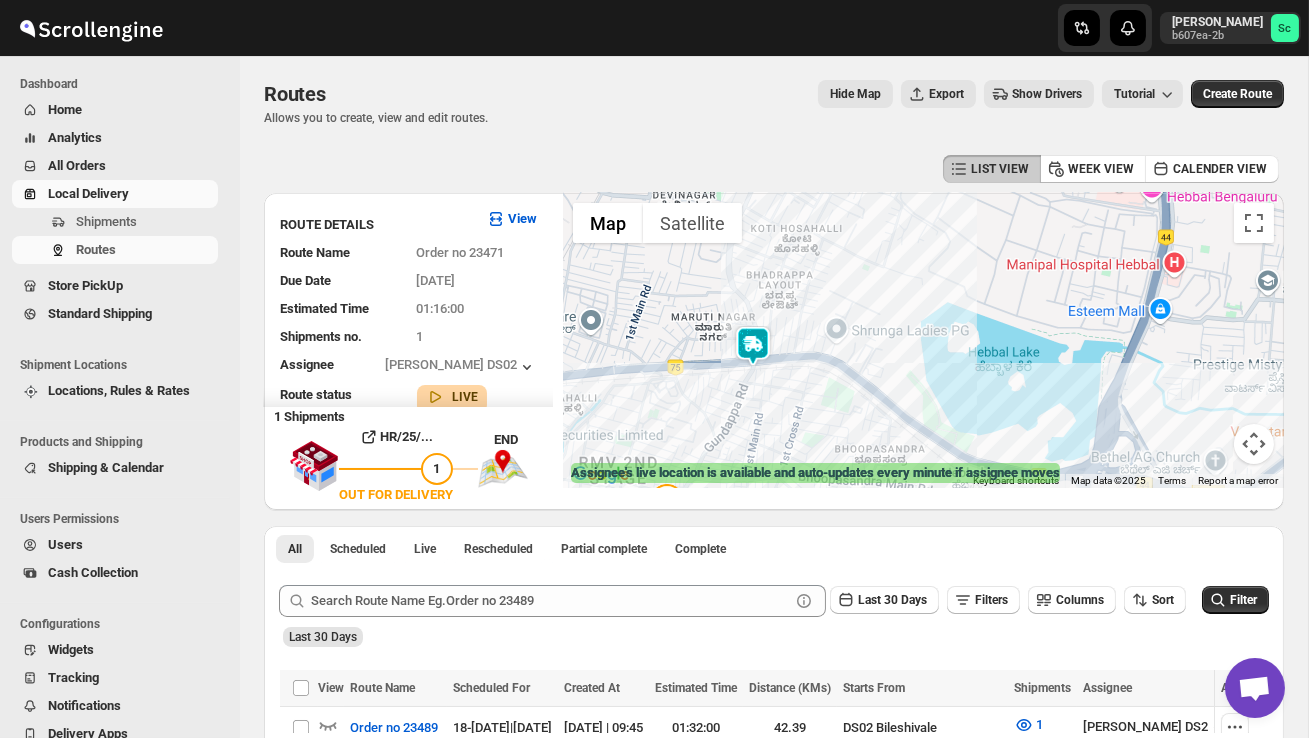 click at bounding box center [923, 340] 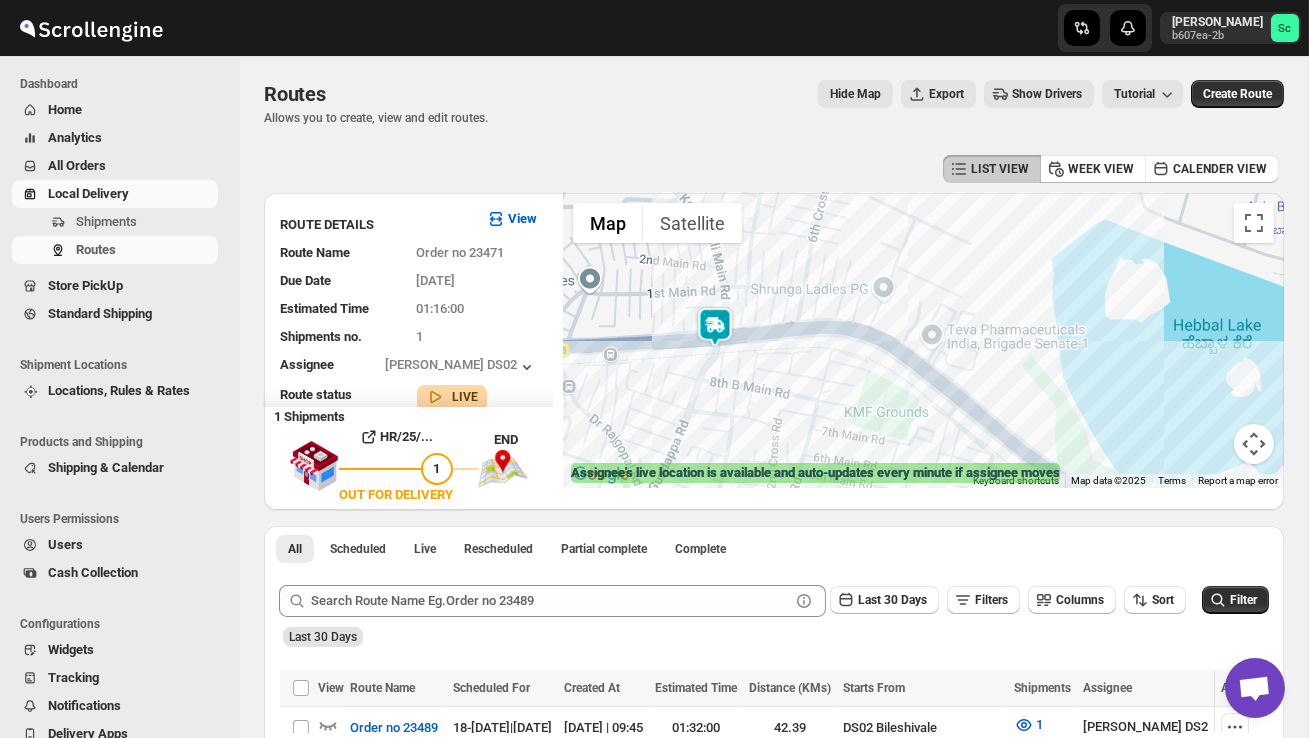 click at bounding box center (923, 340) 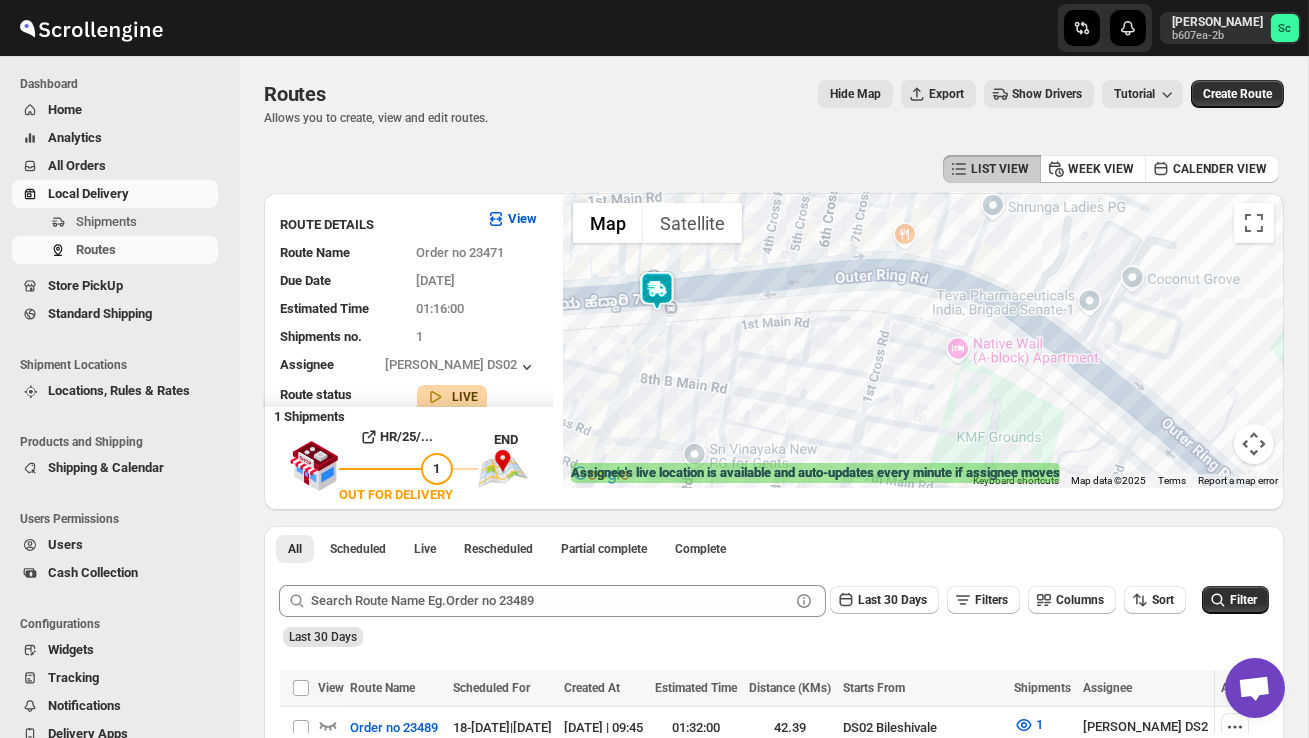 drag, startPoint x: 729, startPoint y: 368, endPoint x: 814, endPoint y: 397, distance: 89.81091 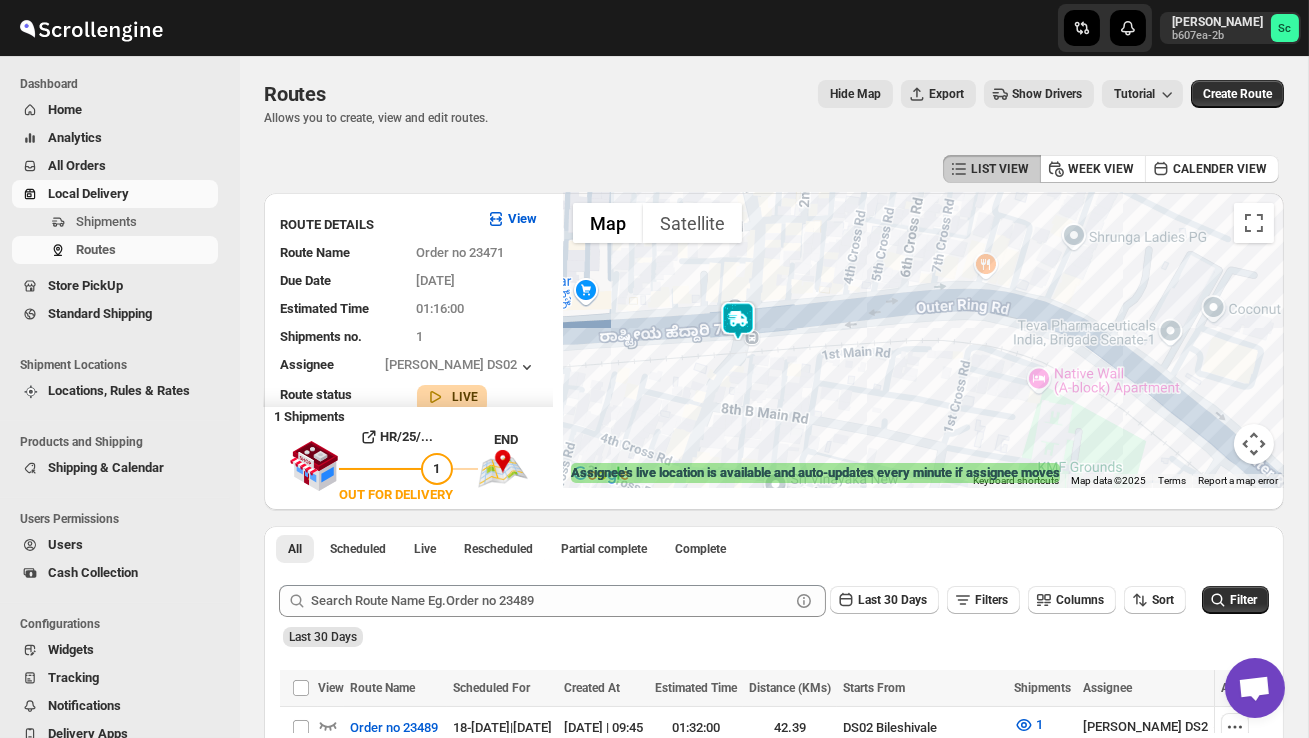 click at bounding box center [923, 340] 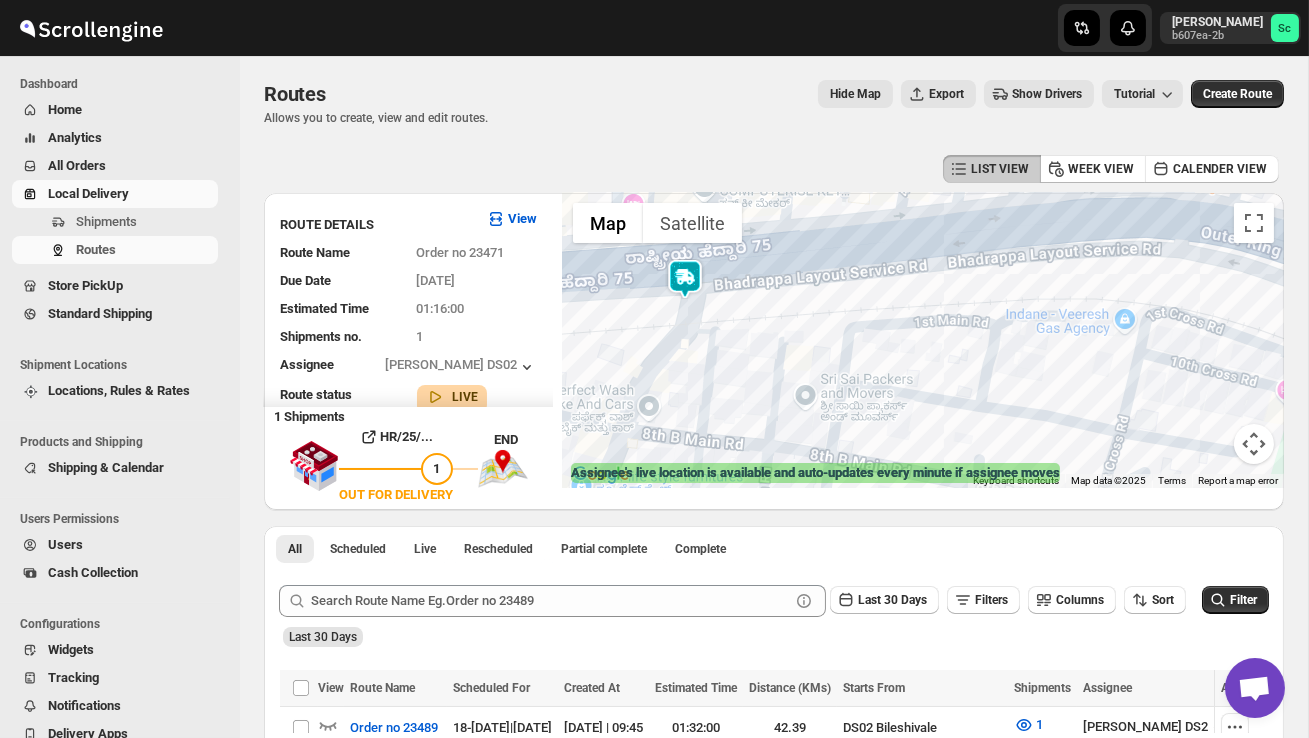 drag, startPoint x: 724, startPoint y: 347, endPoint x: 785, endPoint y: 403, distance: 82.80701 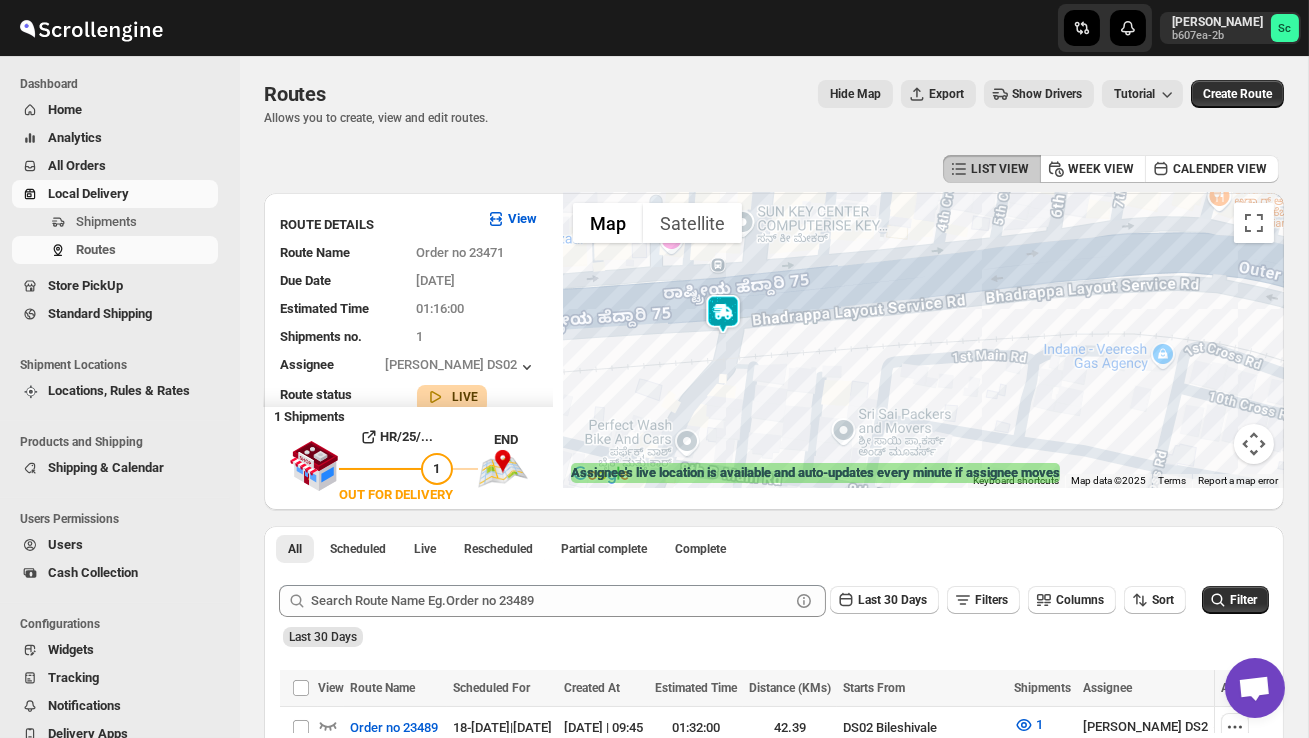 click at bounding box center (923, 340) 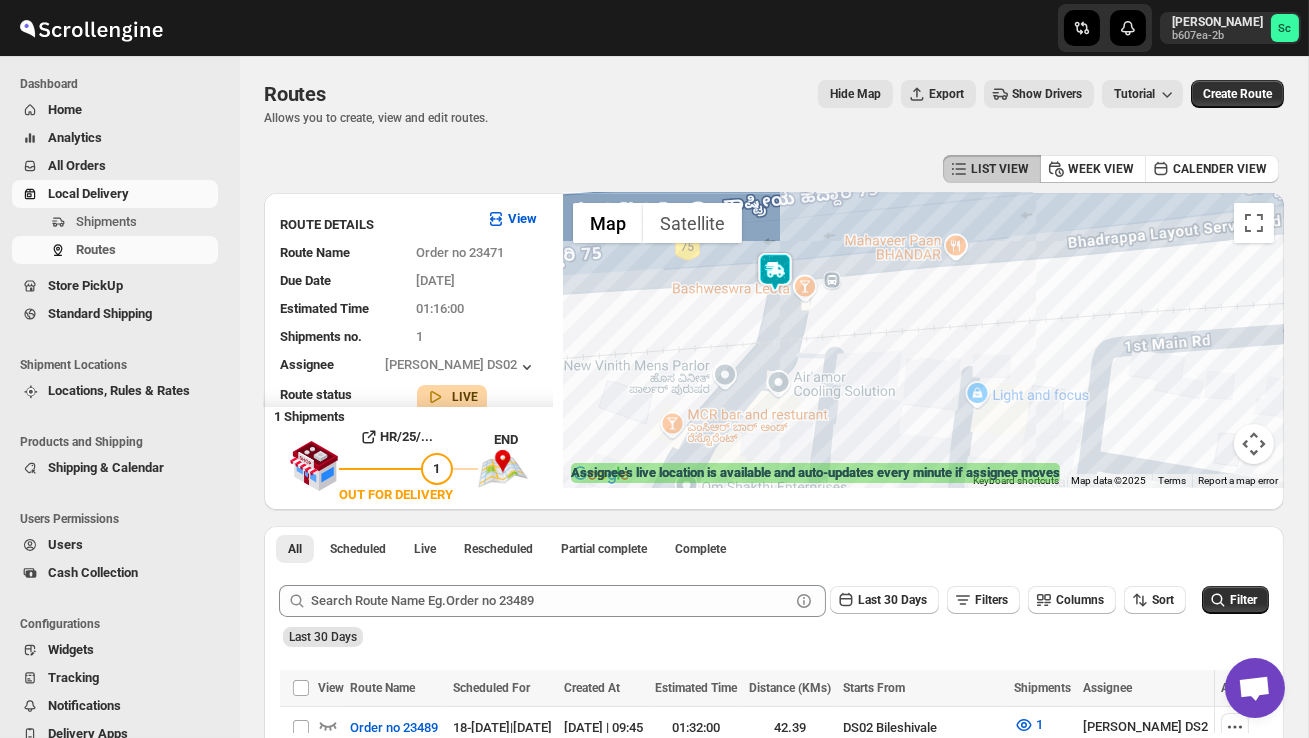 drag, startPoint x: 683, startPoint y: 348, endPoint x: 840, endPoint y: 389, distance: 162.26521 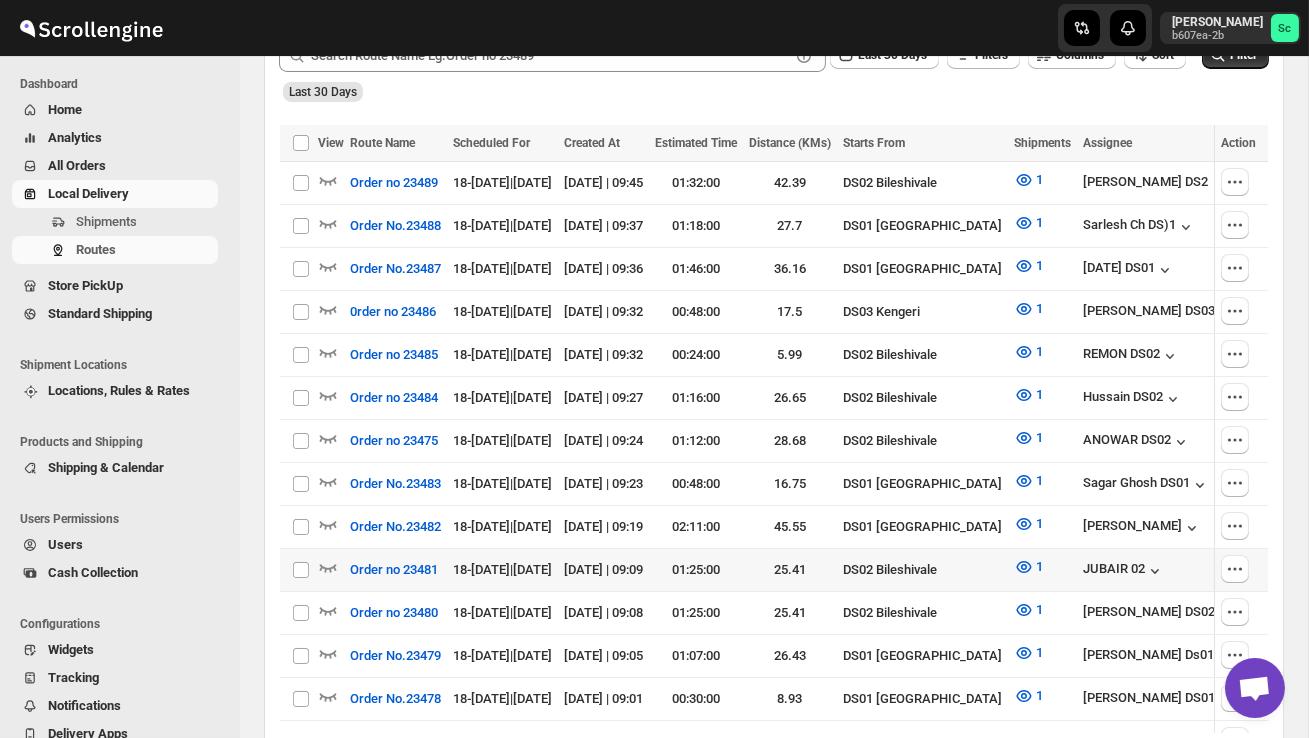 scroll, scrollTop: 575, scrollLeft: 0, axis: vertical 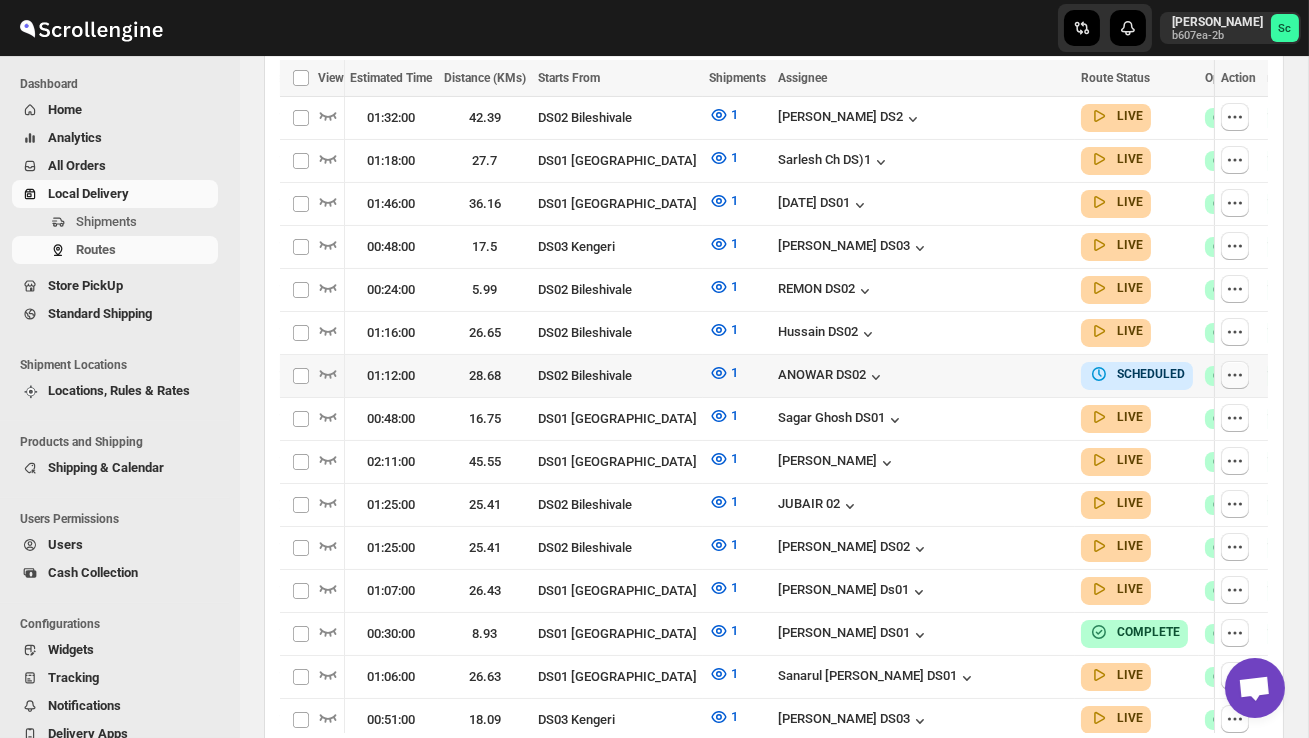 click 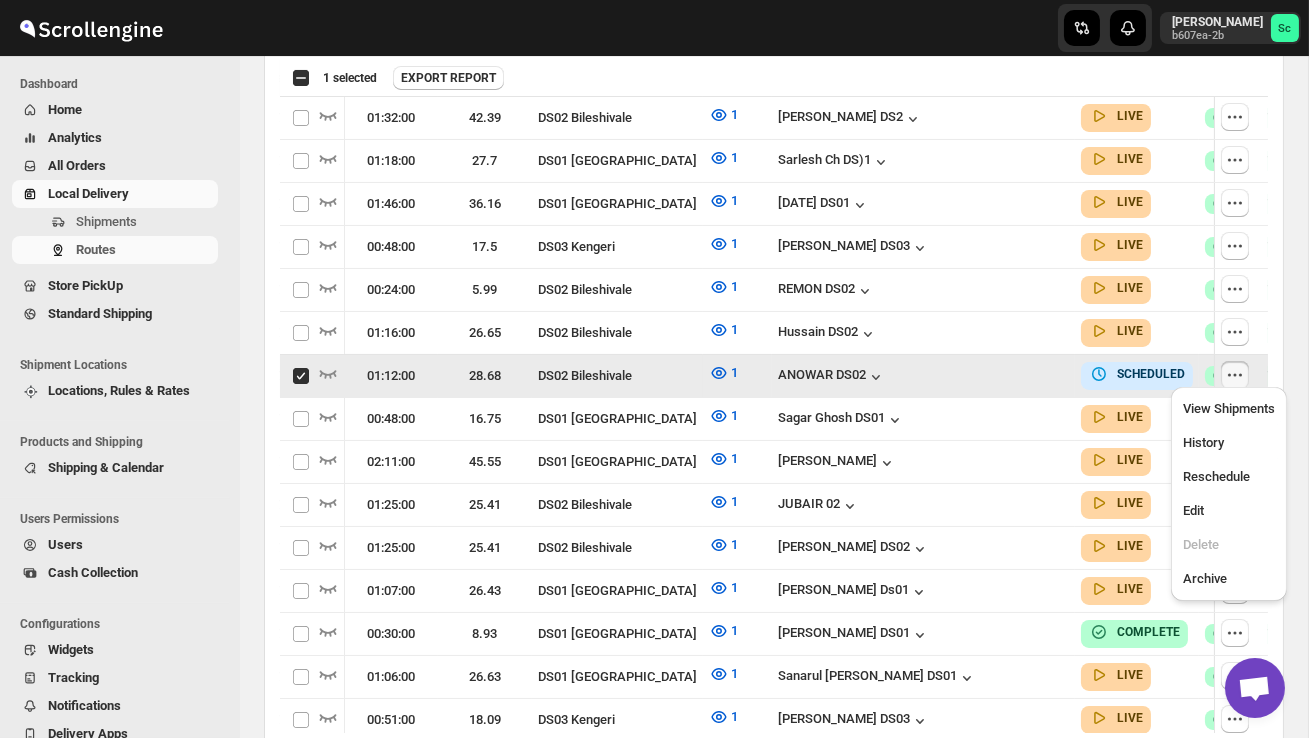 scroll, scrollTop: 0, scrollLeft: 33, axis: horizontal 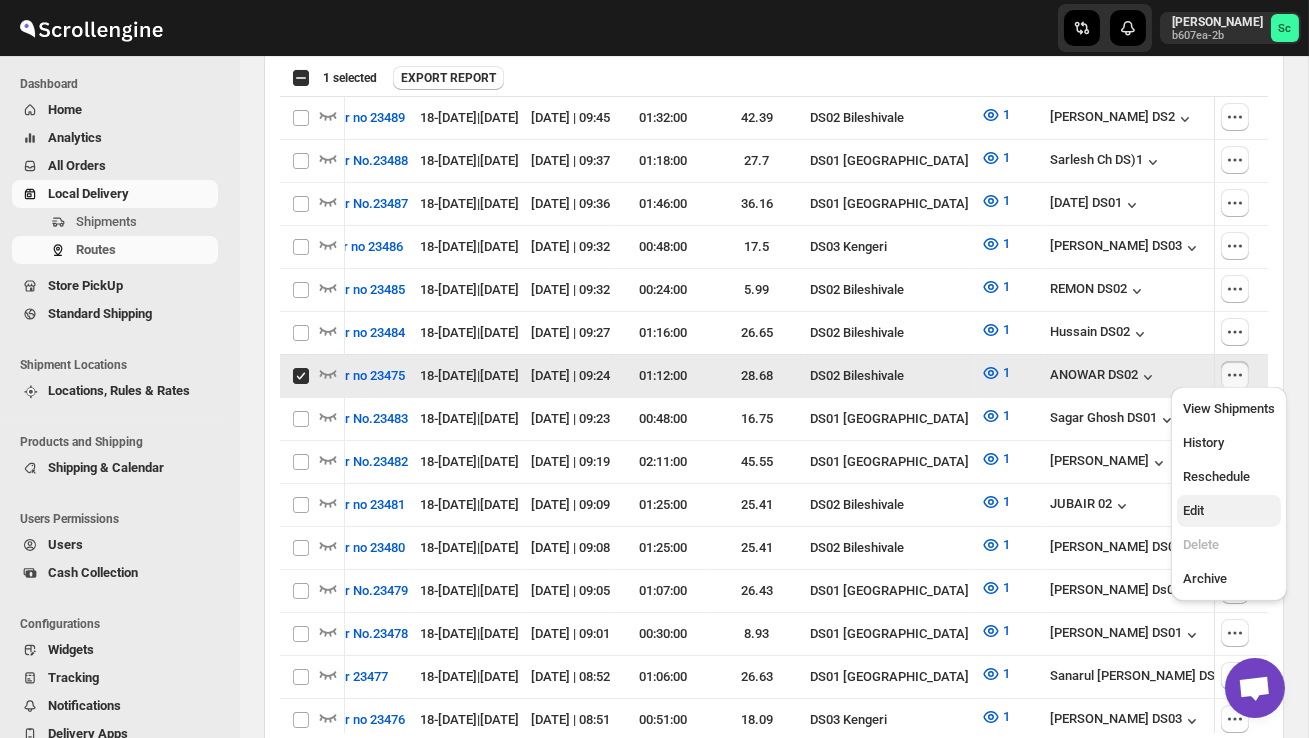 click on "Edit" at bounding box center [1229, 511] 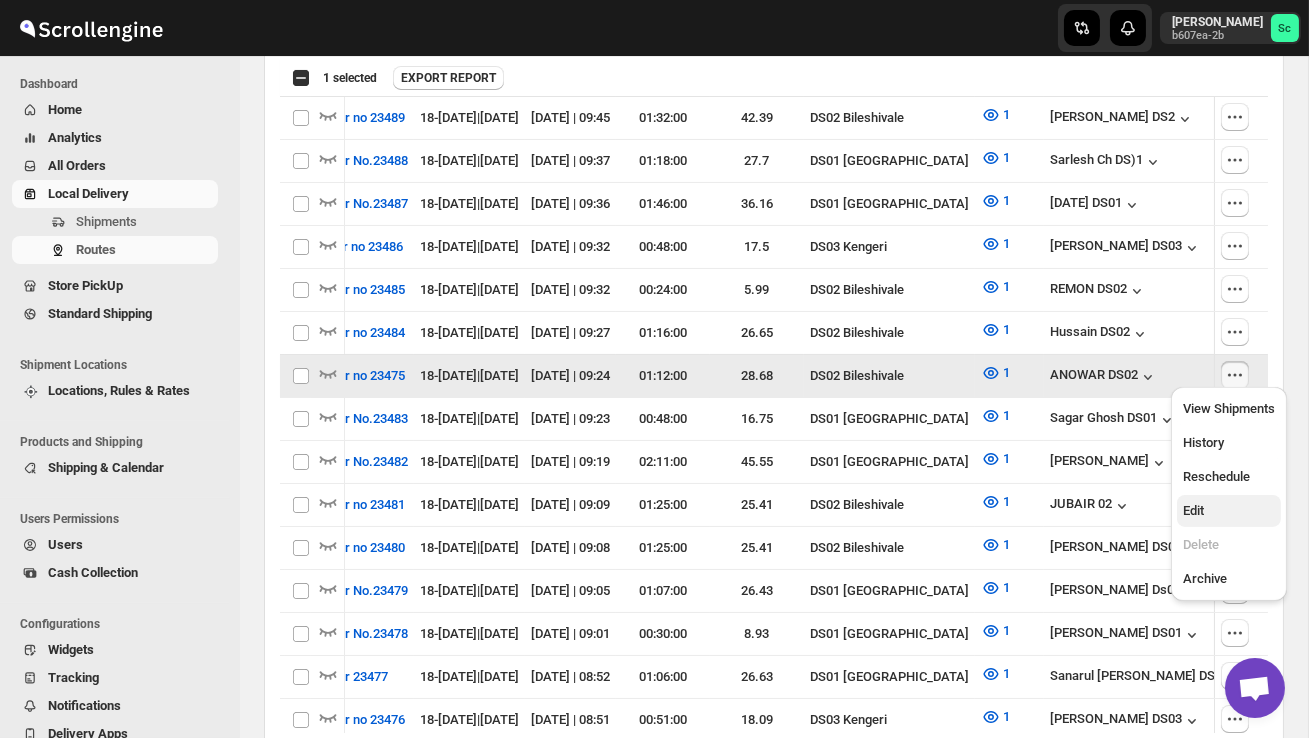 checkbox on "false" 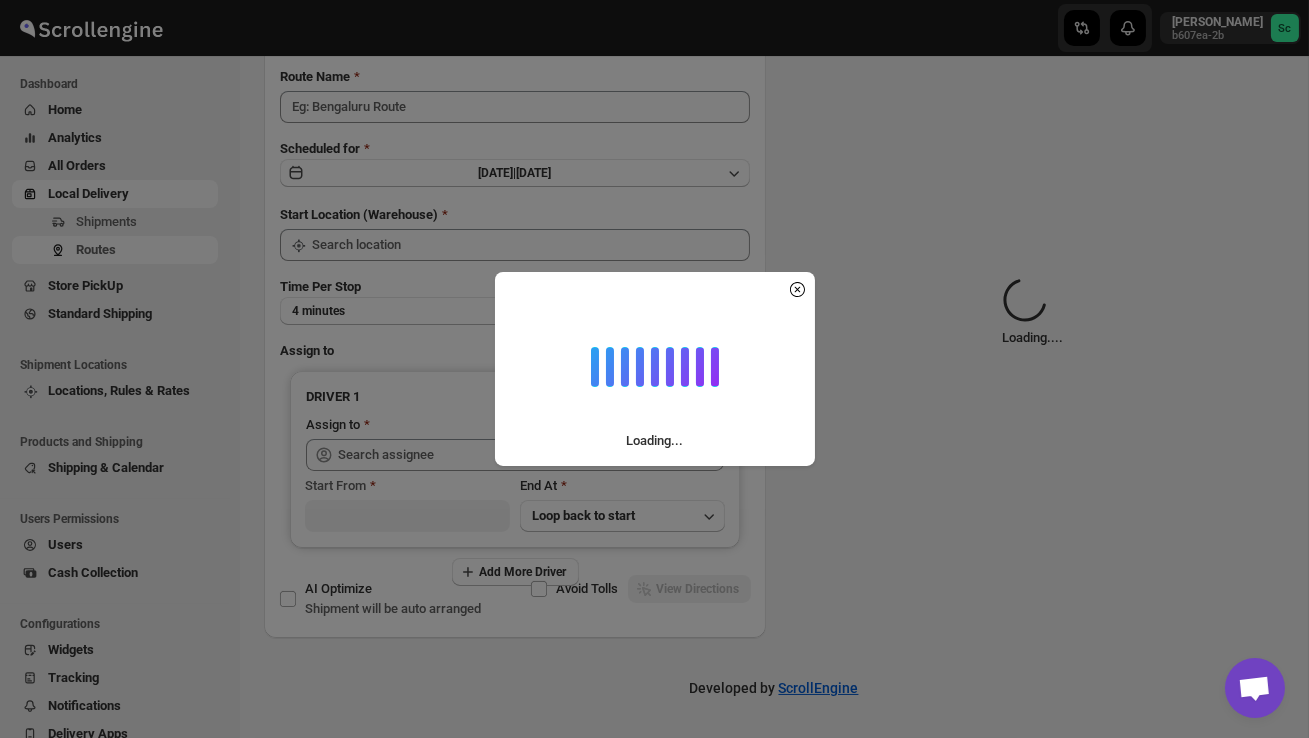 scroll 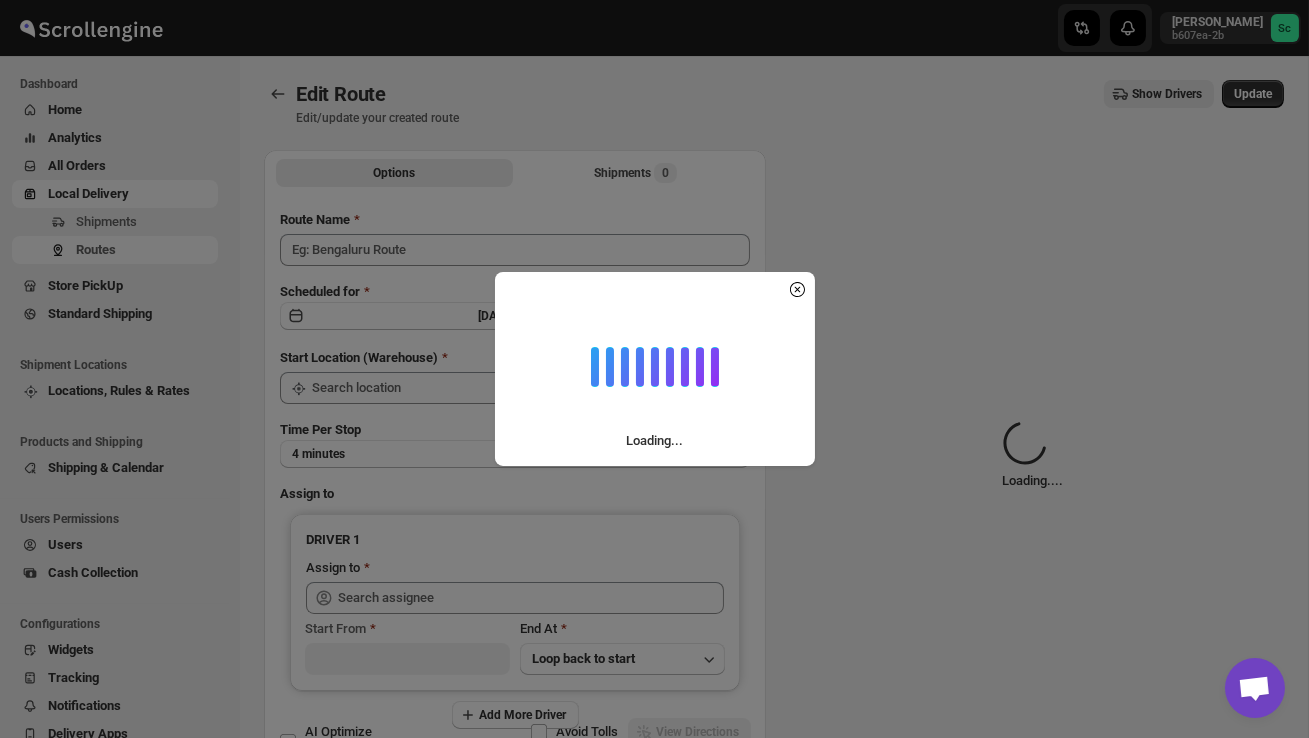 type on "Order no 23475" 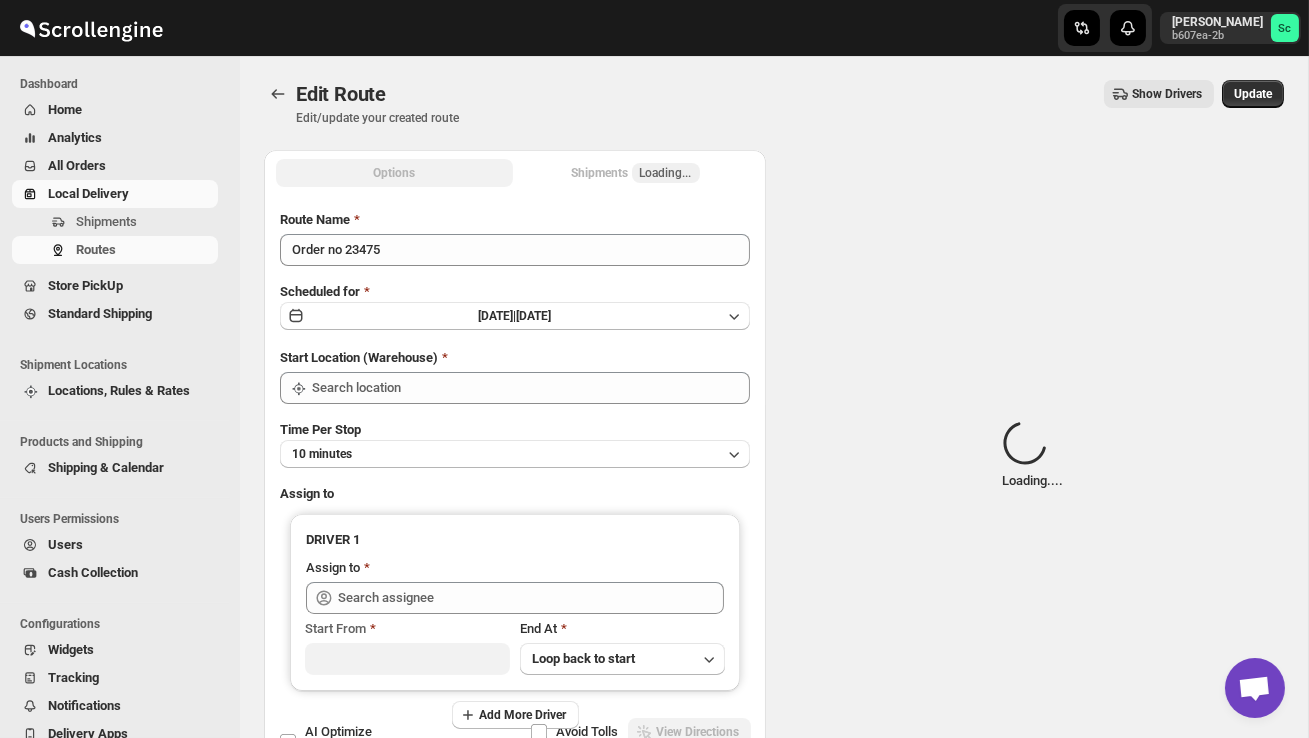 type on "DS02 Bileshivale" 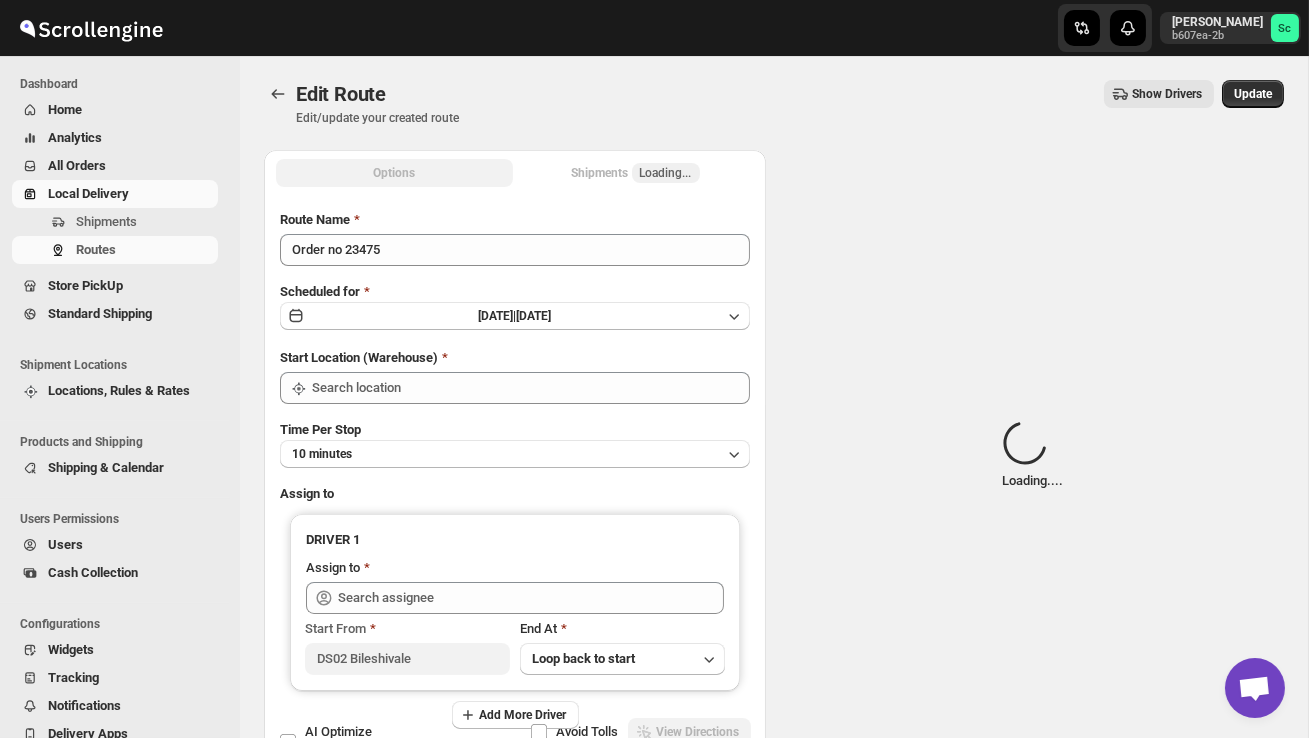 type on "DS02 Bileshivale" 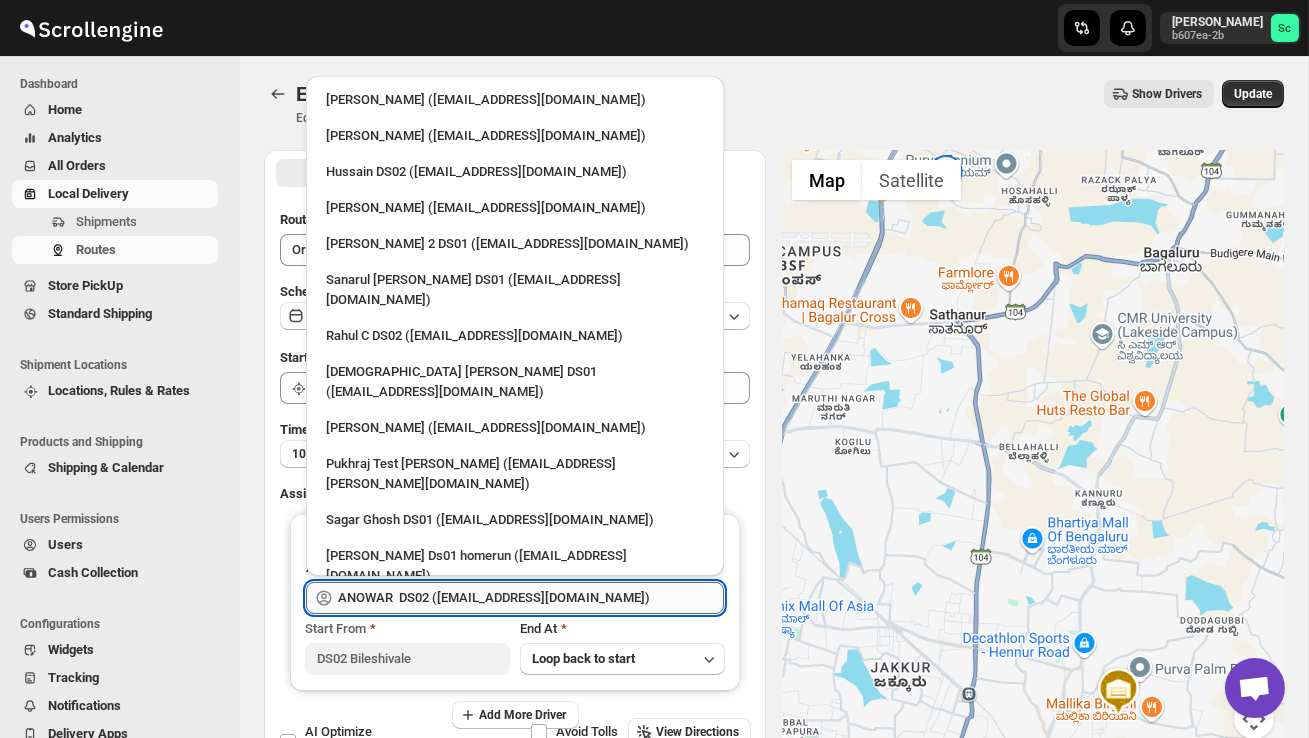 click on "ANOWAR  DS02 (pabiwi3265@hosintoy.com)" at bounding box center [531, 598] 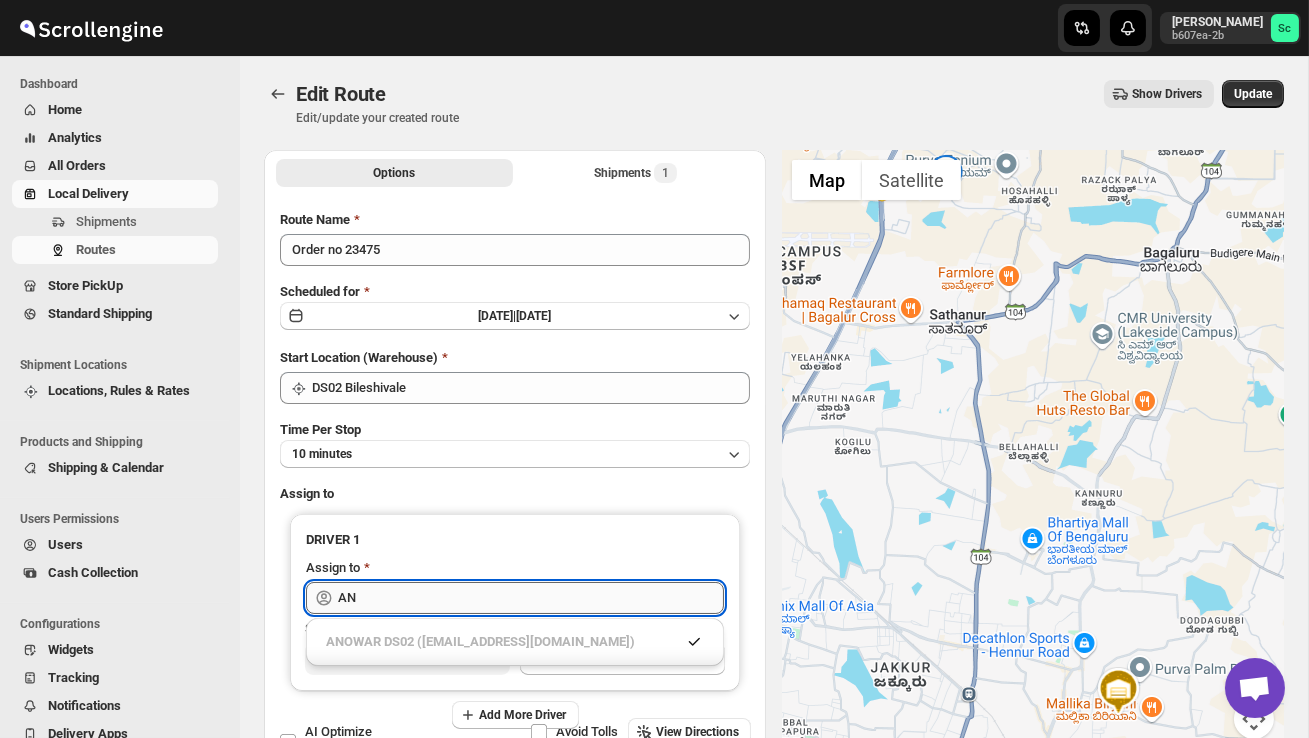 type on "A" 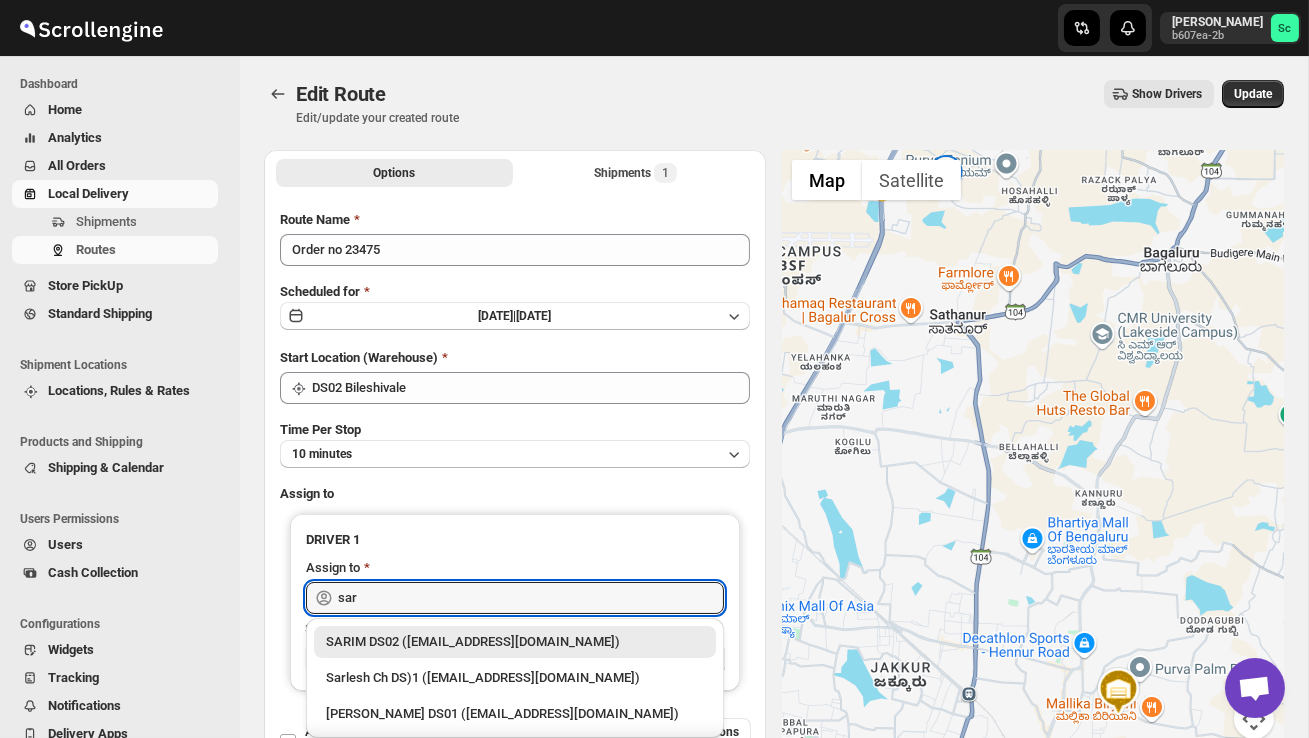 click on "SARIM DS02 (xititor414@owlny.com)" at bounding box center [515, 642] 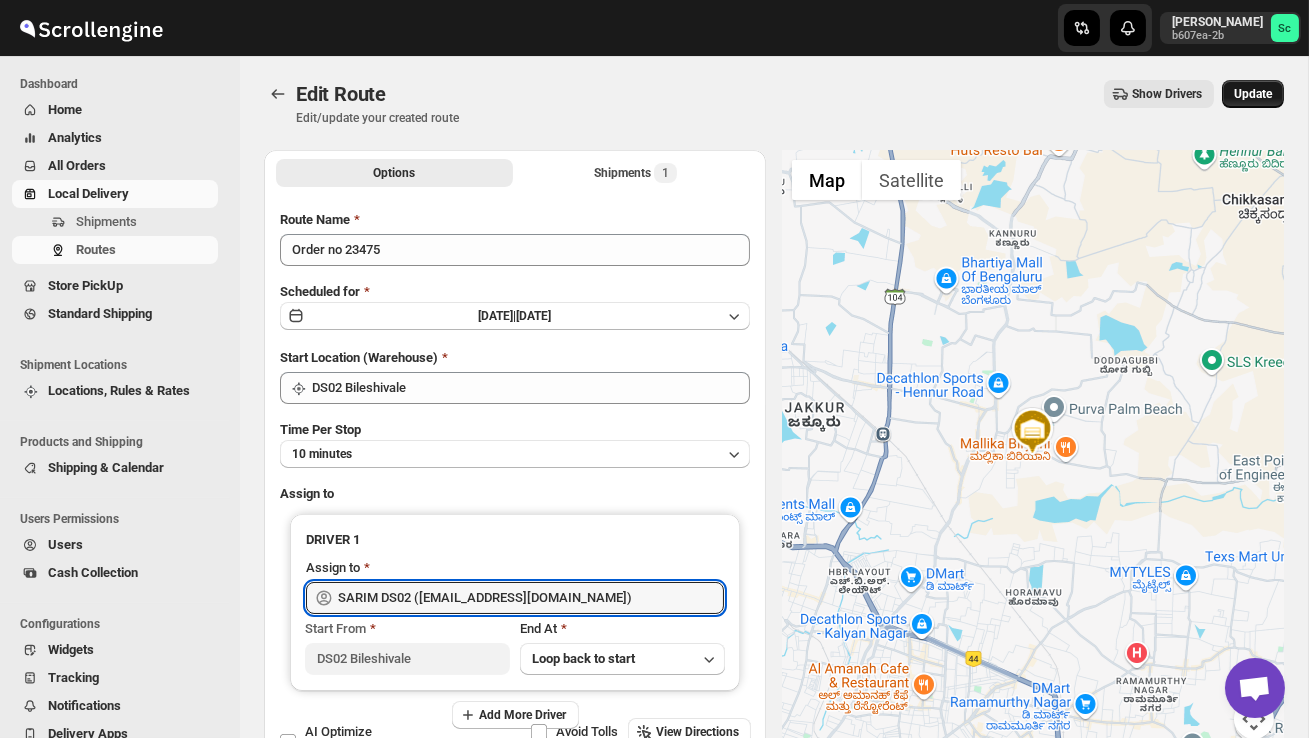 type on "SARIM DS02 (xititor414@owlny.com)" 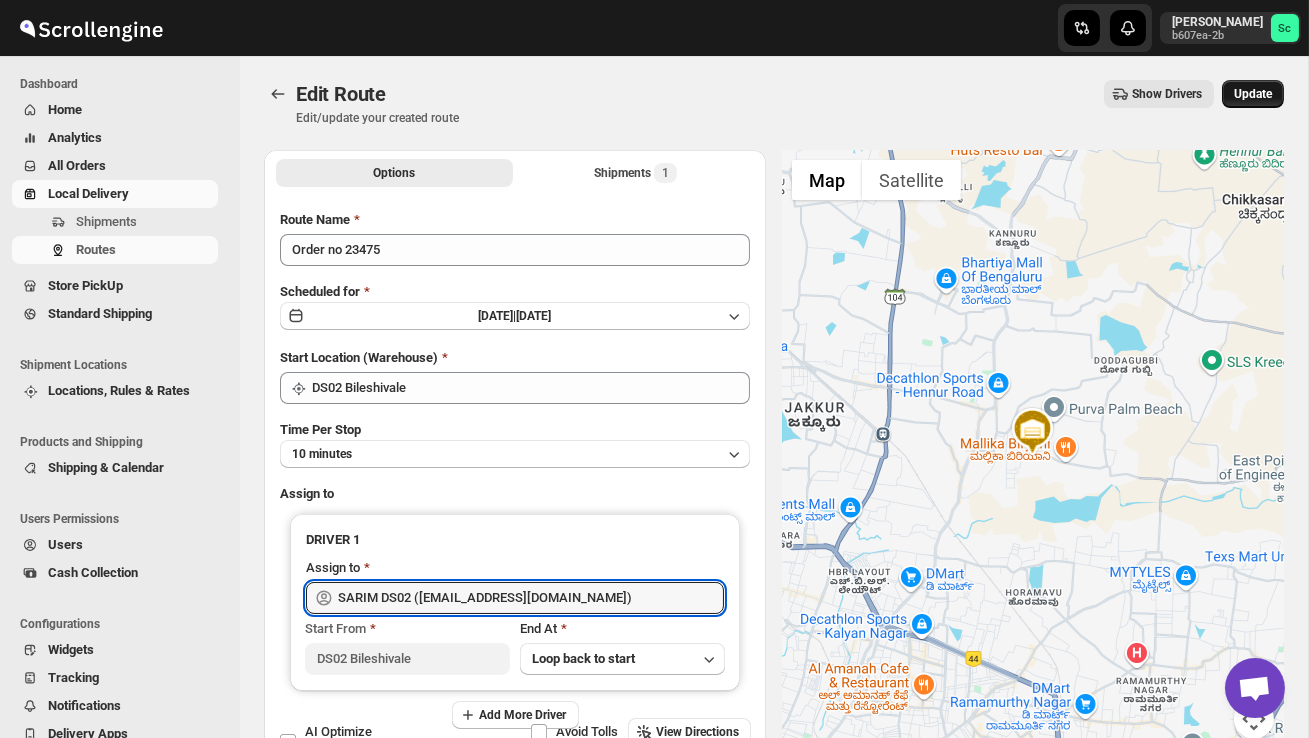 click on "Update" at bounding box center [1253, 94] 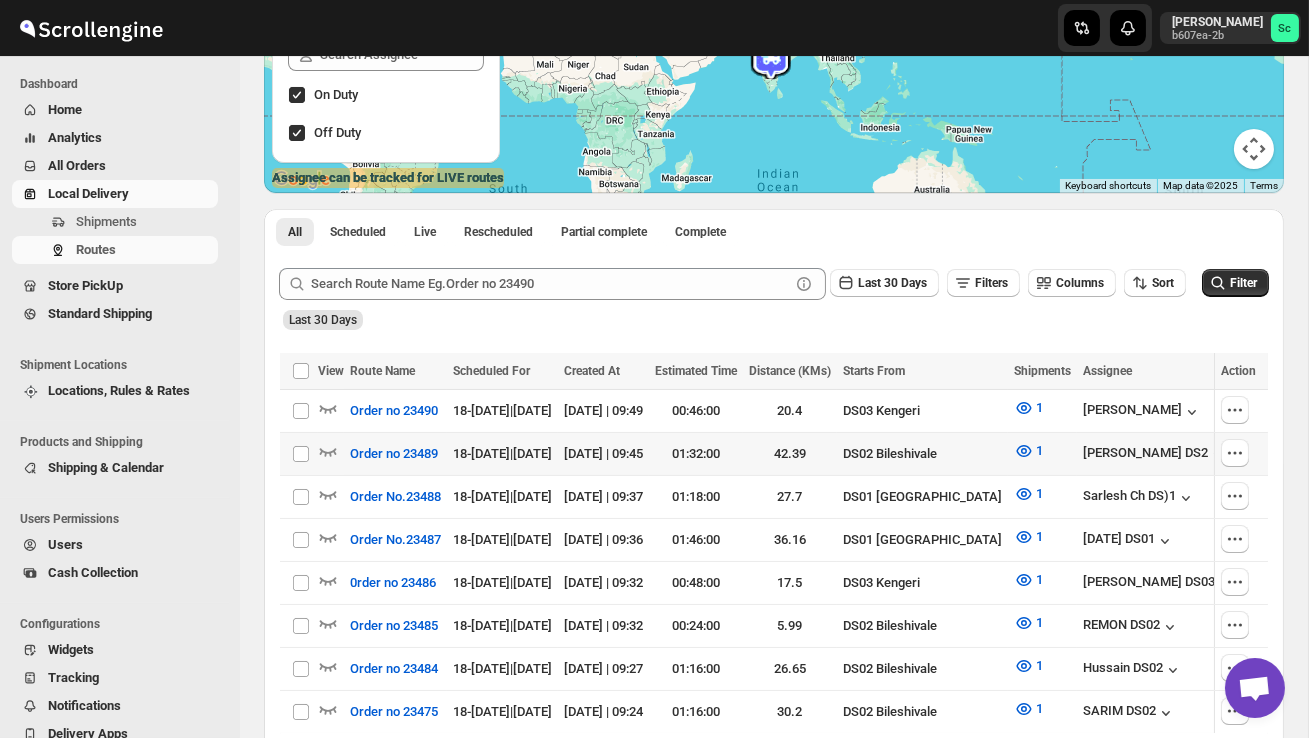 scroll, scrollTop: 300, scrollLeft: 0, axis: vertical 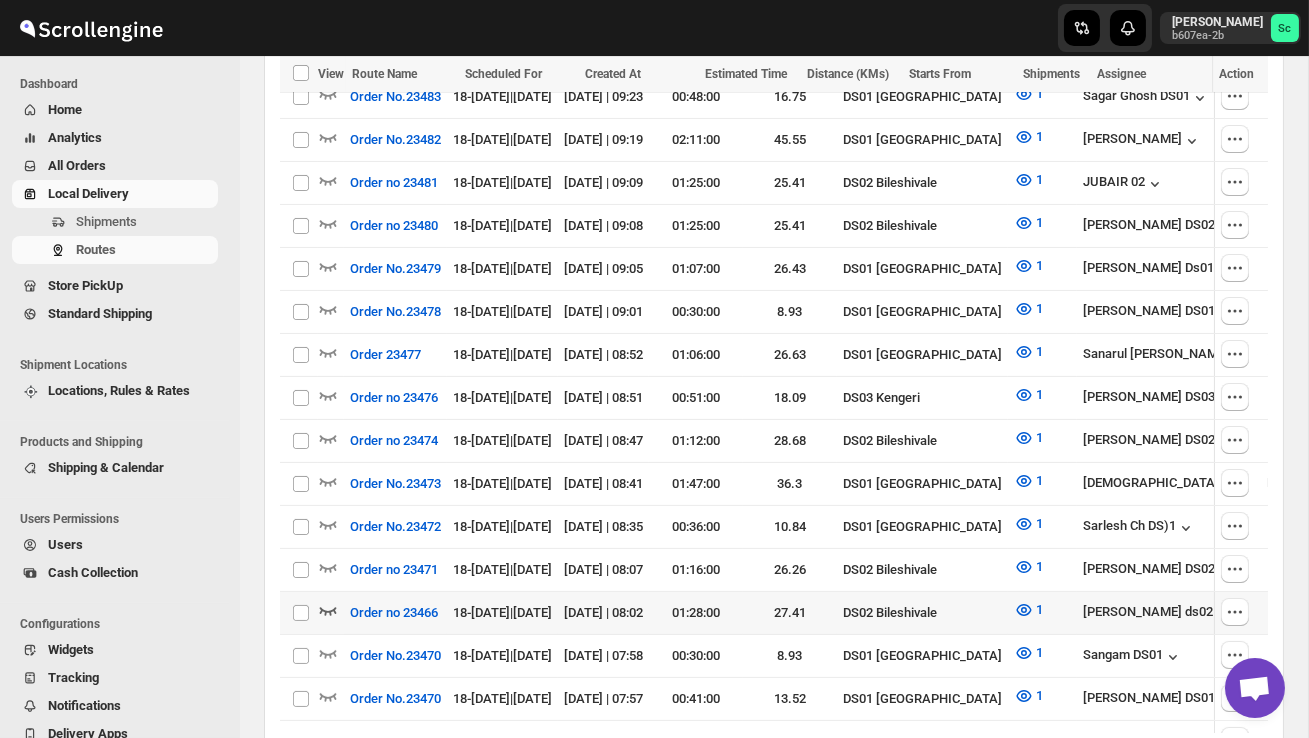 click 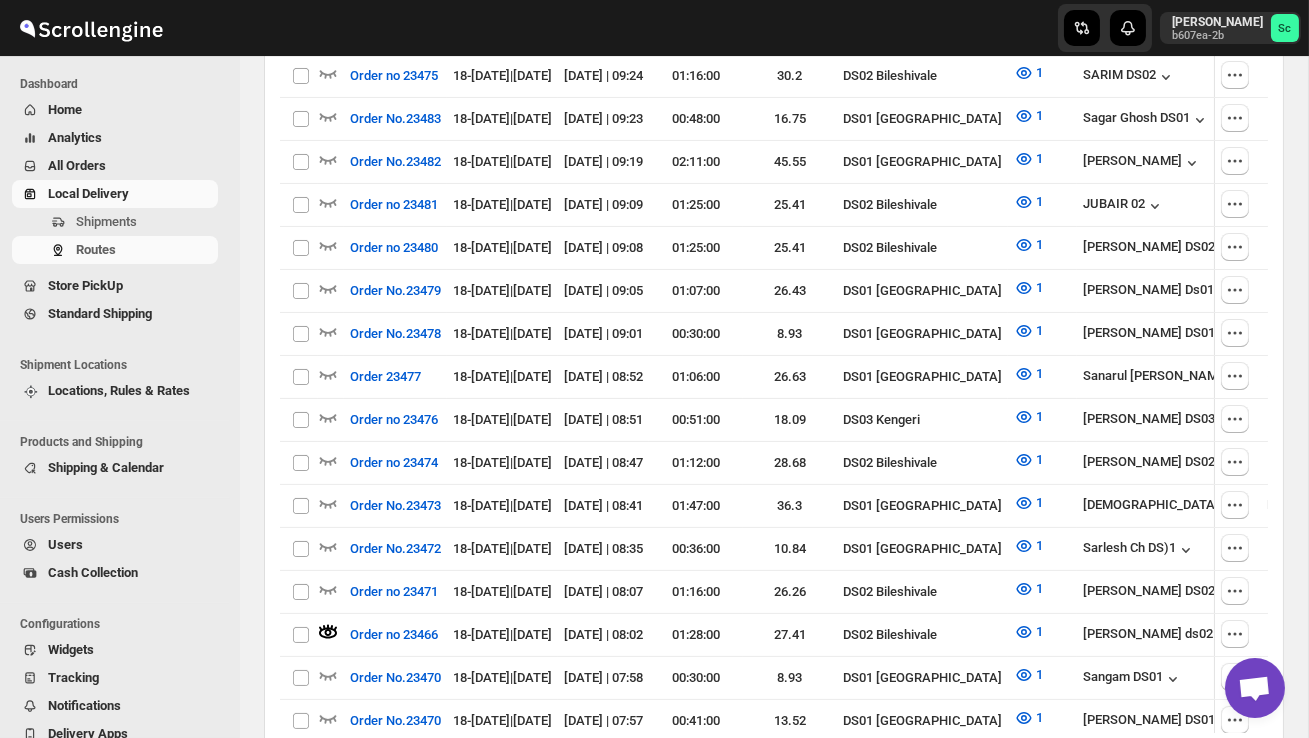 scroll, scrollTop: 0, scrollLeft: 0, axis: both 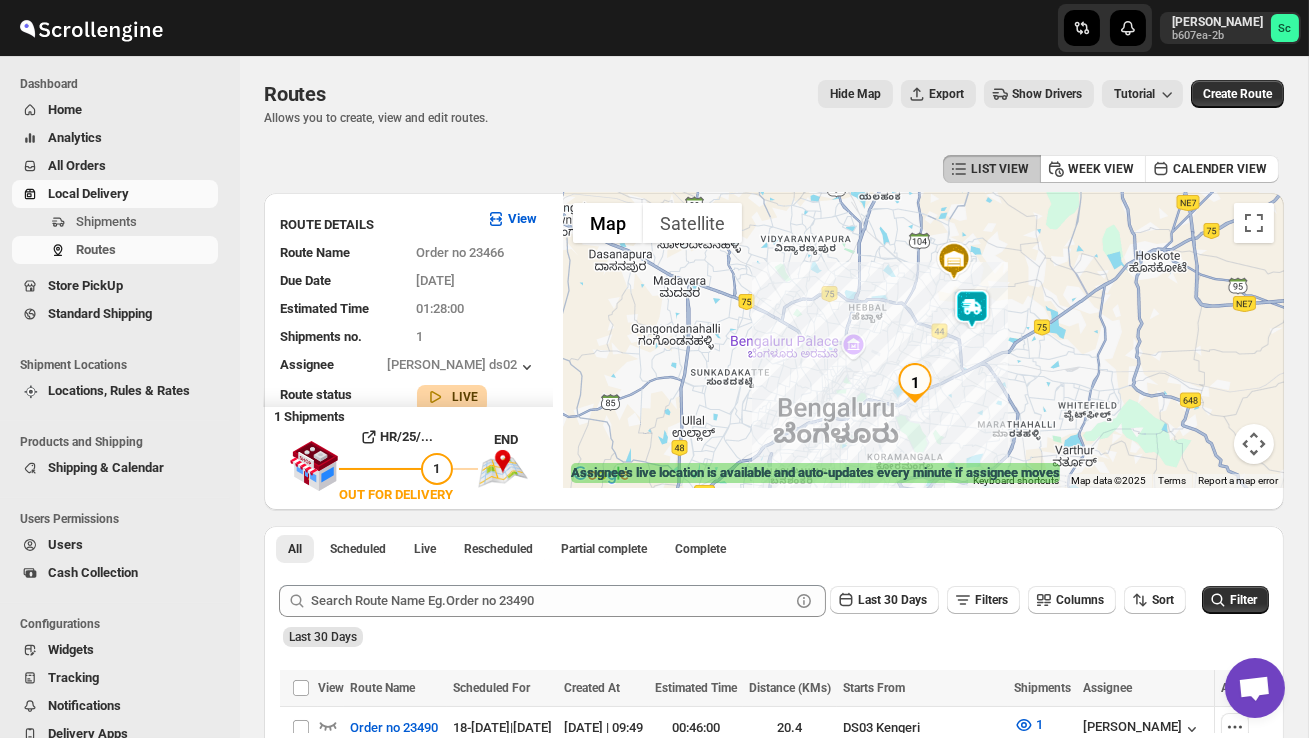 click at bounding box center (972, 309) 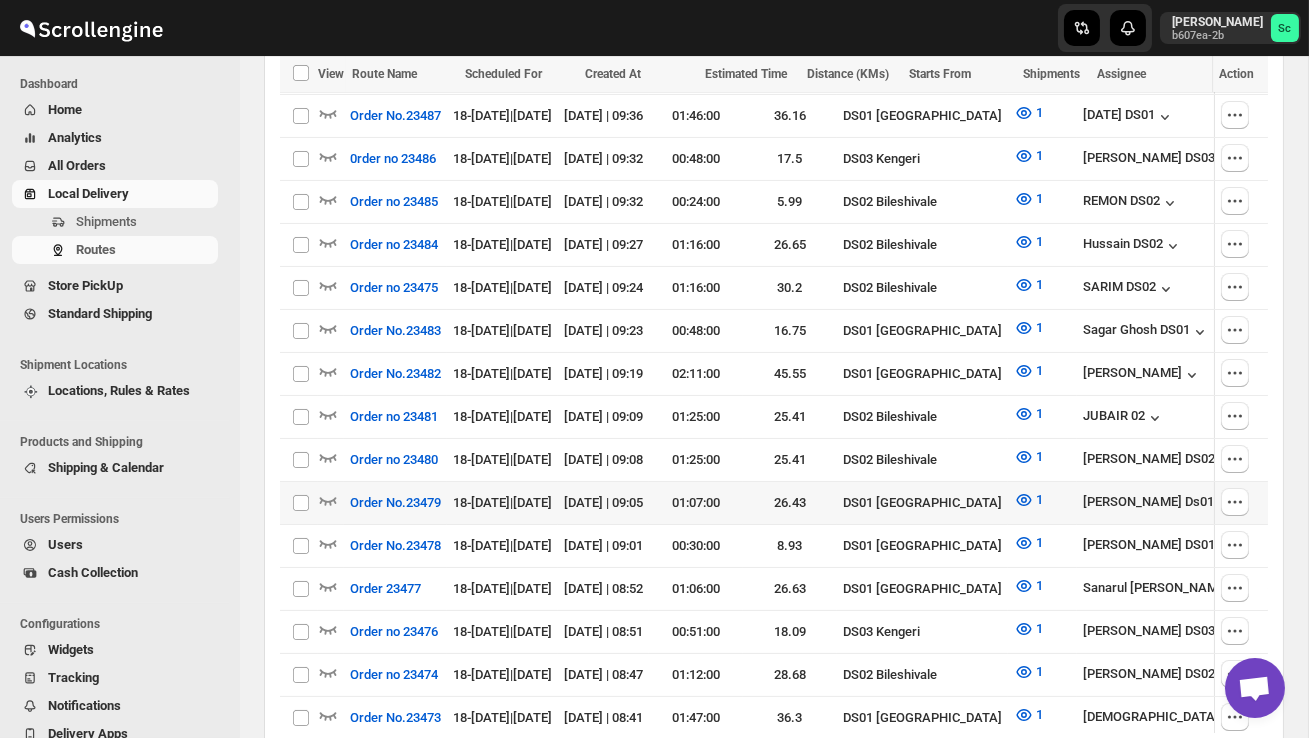 scroll, scrollTop: 778, scrollLeft: 0, axis: vertical 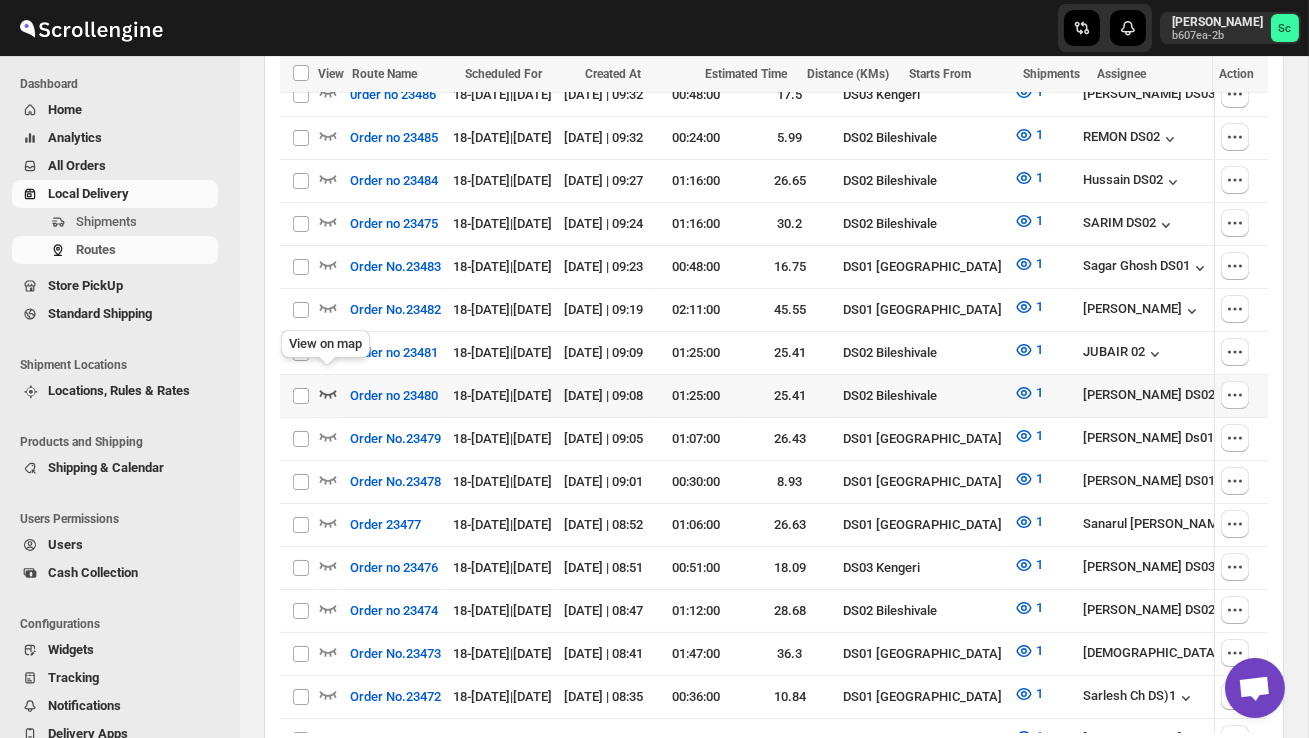 click 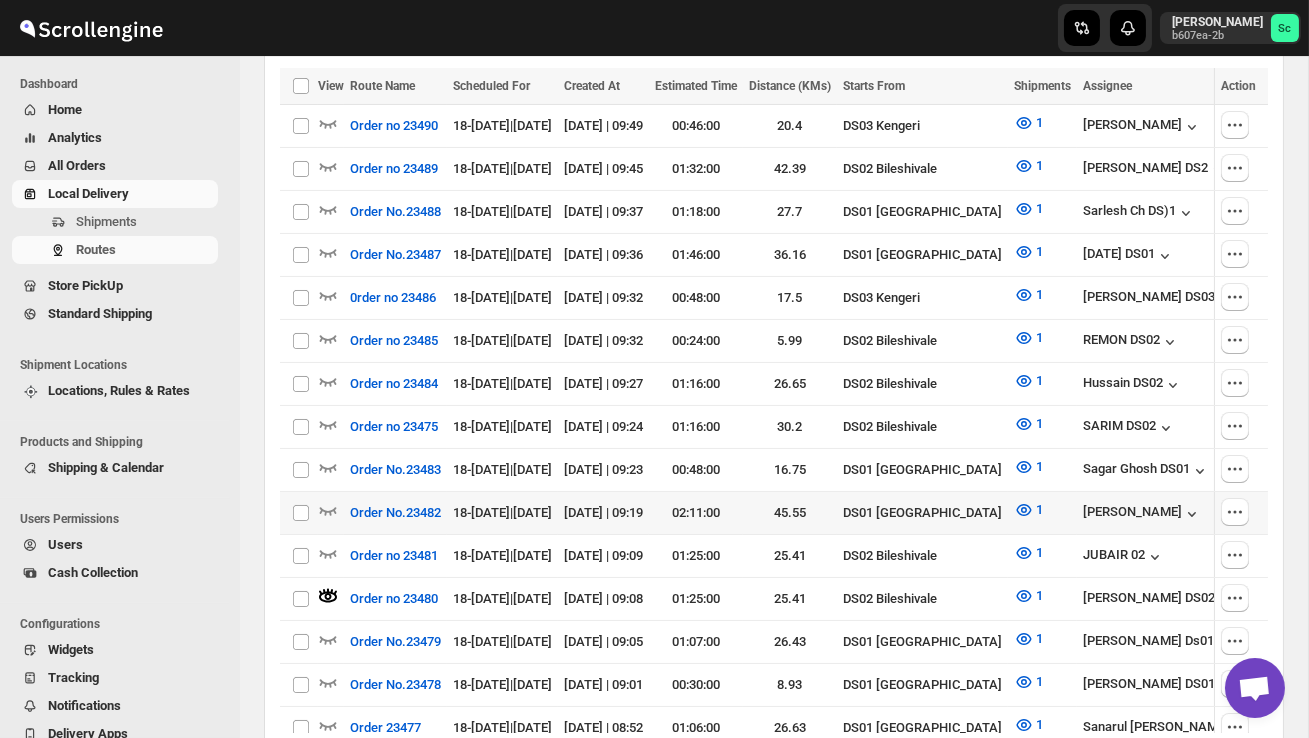 scroll, scrollTop: 609, scrollLeft: 0, axis: vertical 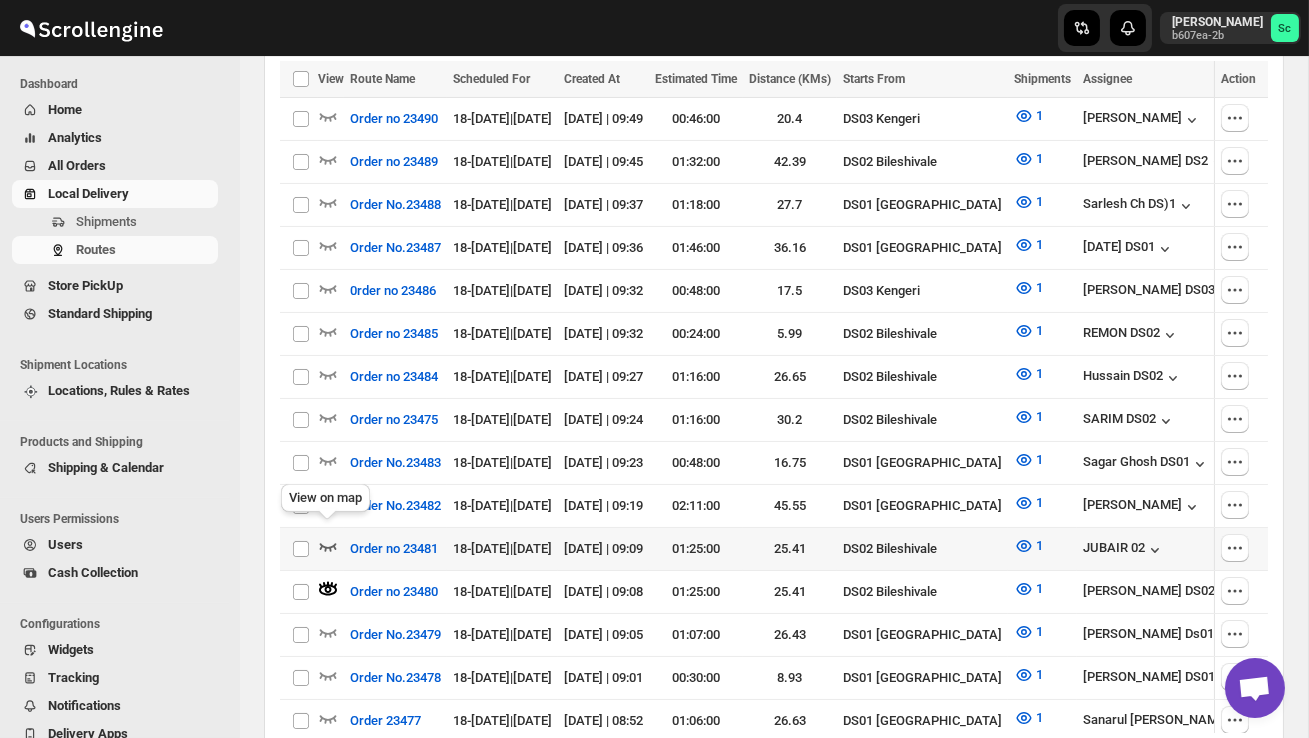 click 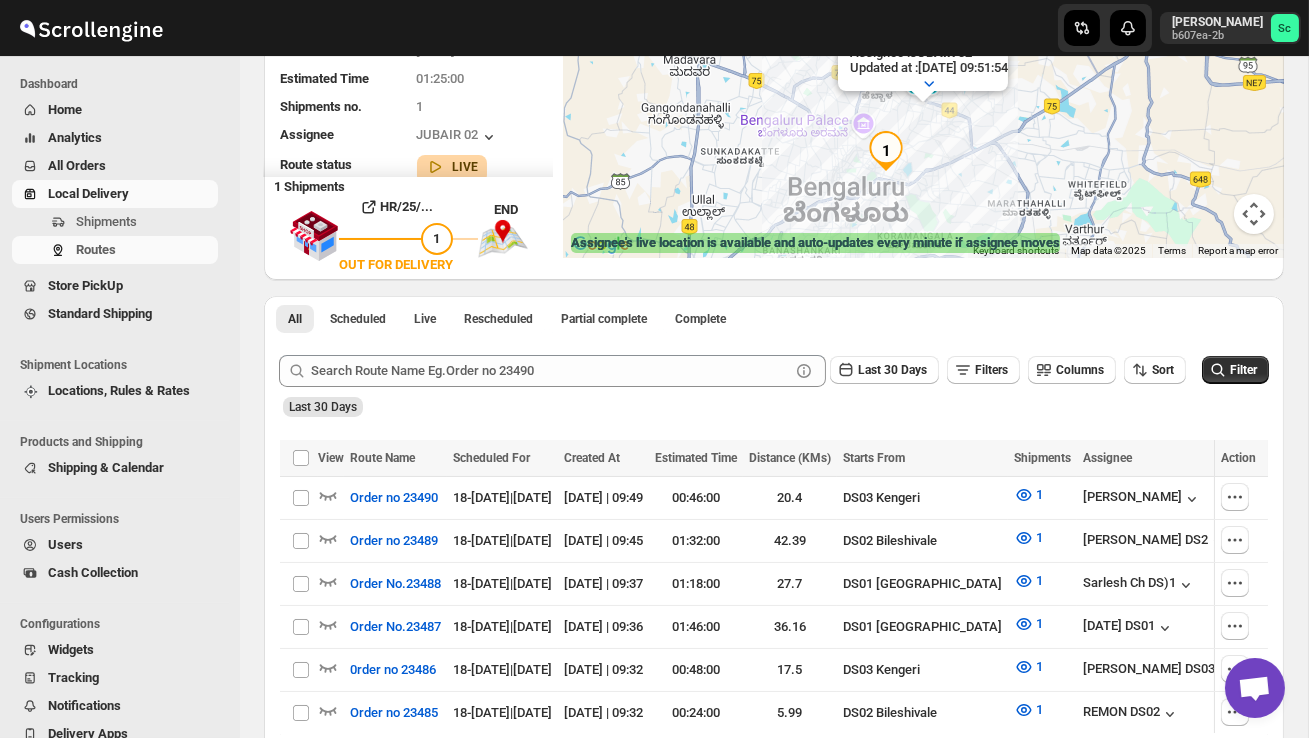 scroll, scrollTop: 0, scrollLeft: 0, axis: both 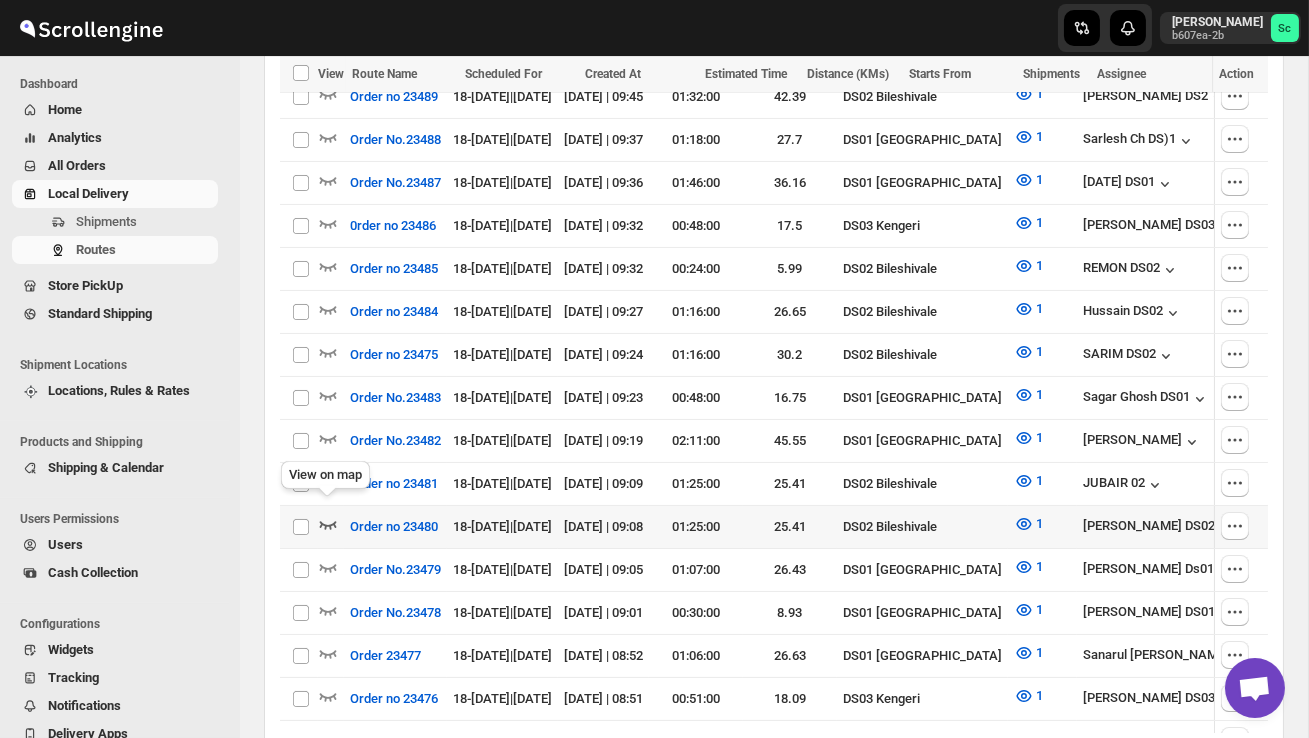 click 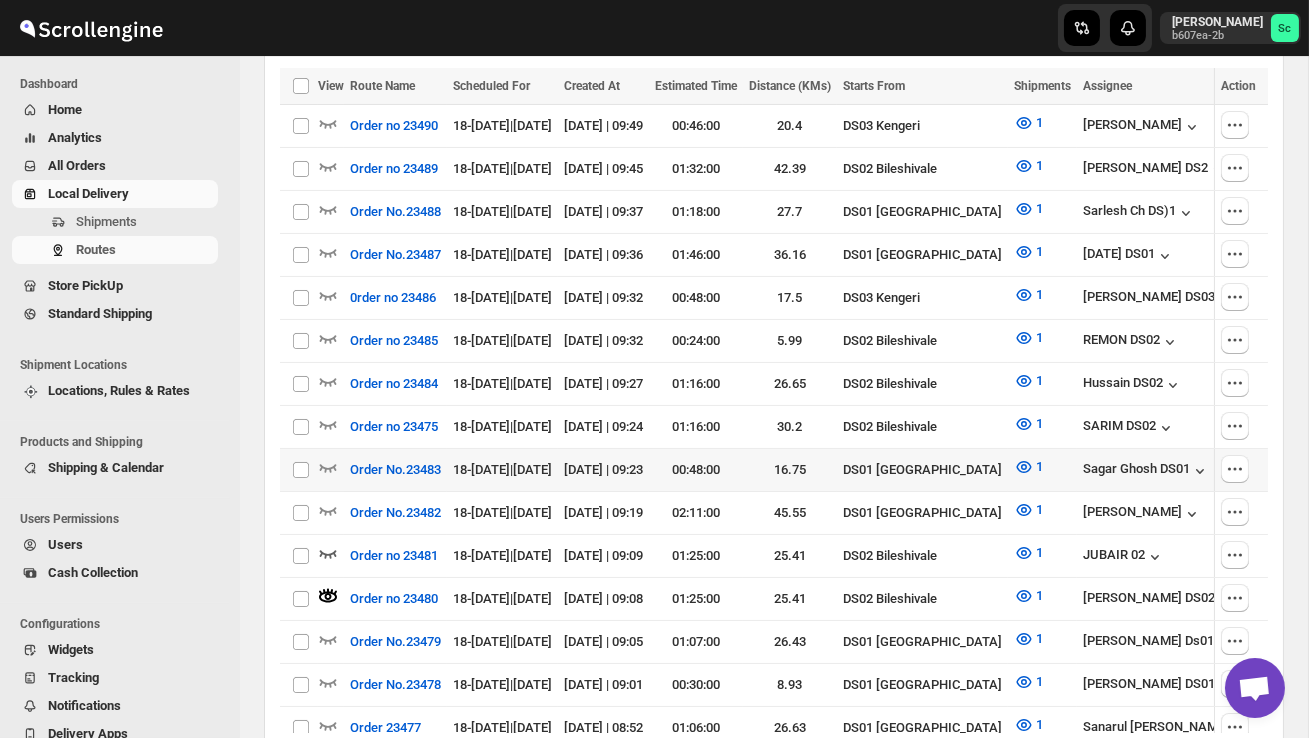 scroll, scrollTop: 607, scrollLeft: 0, axis: vertical 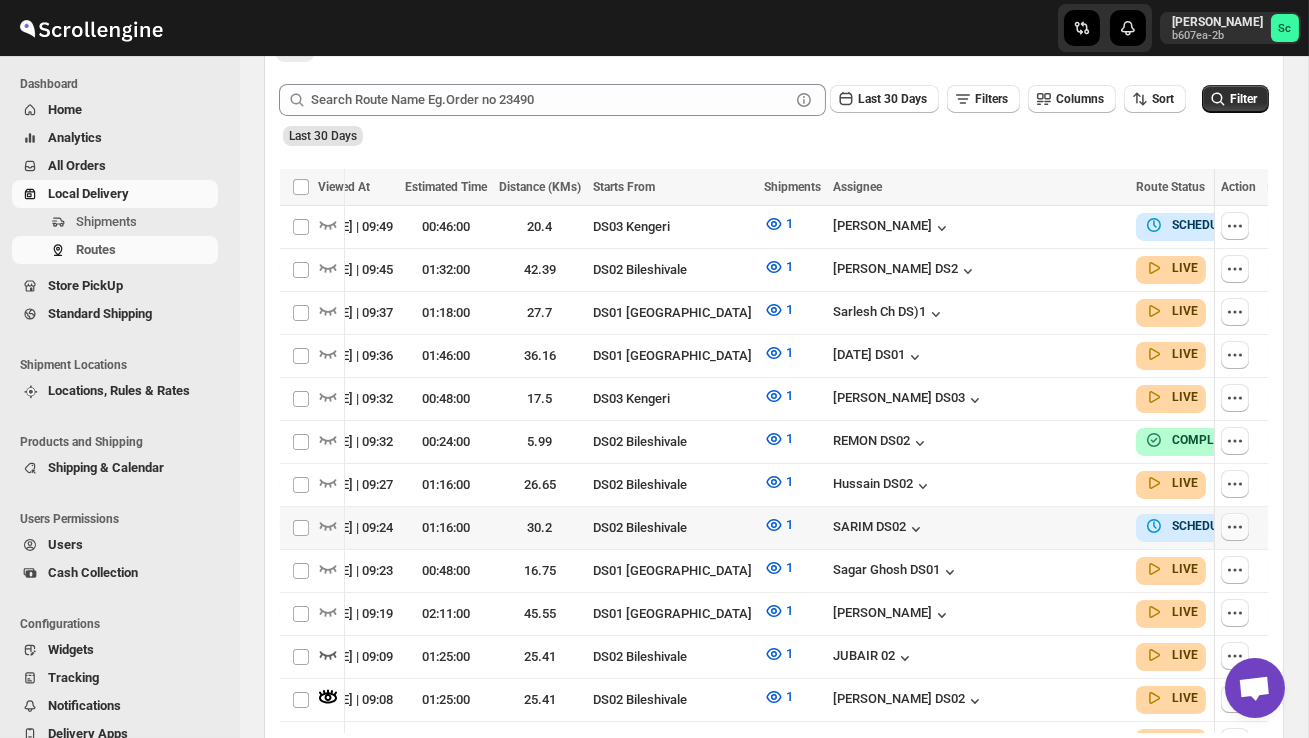 click 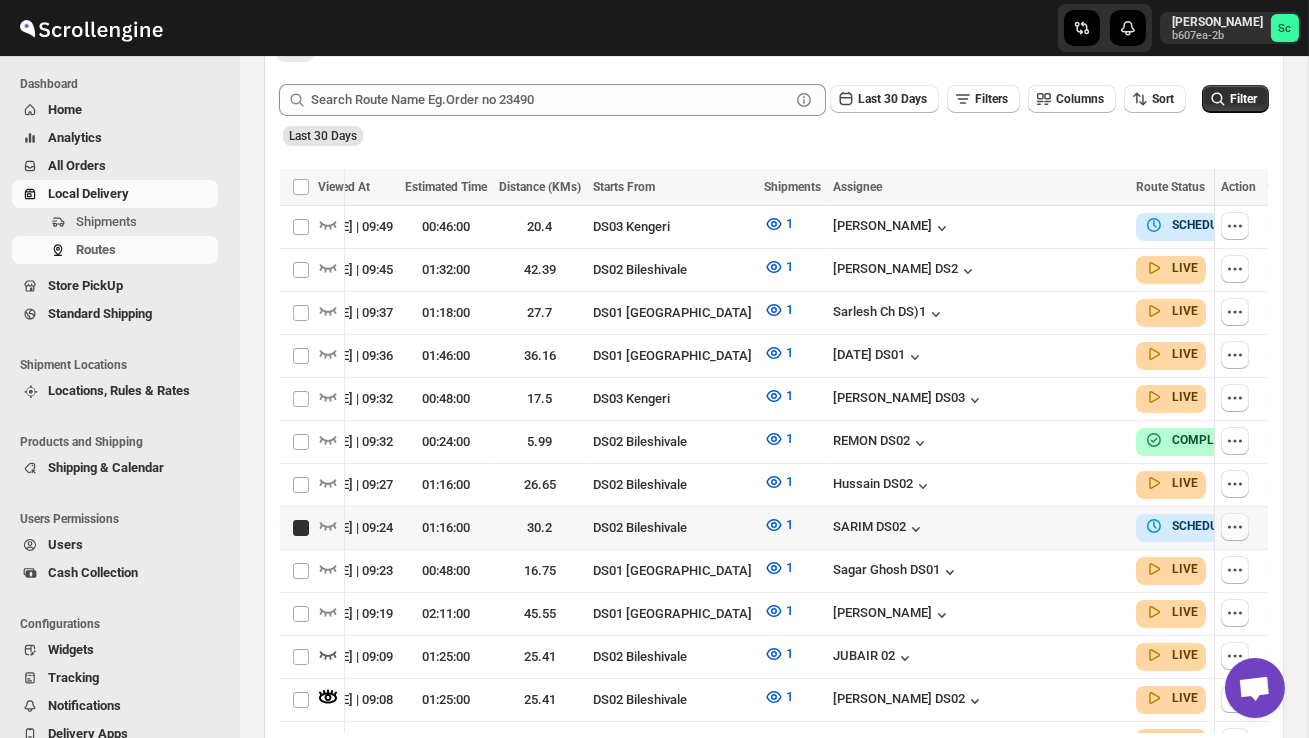 checkbox on "true" 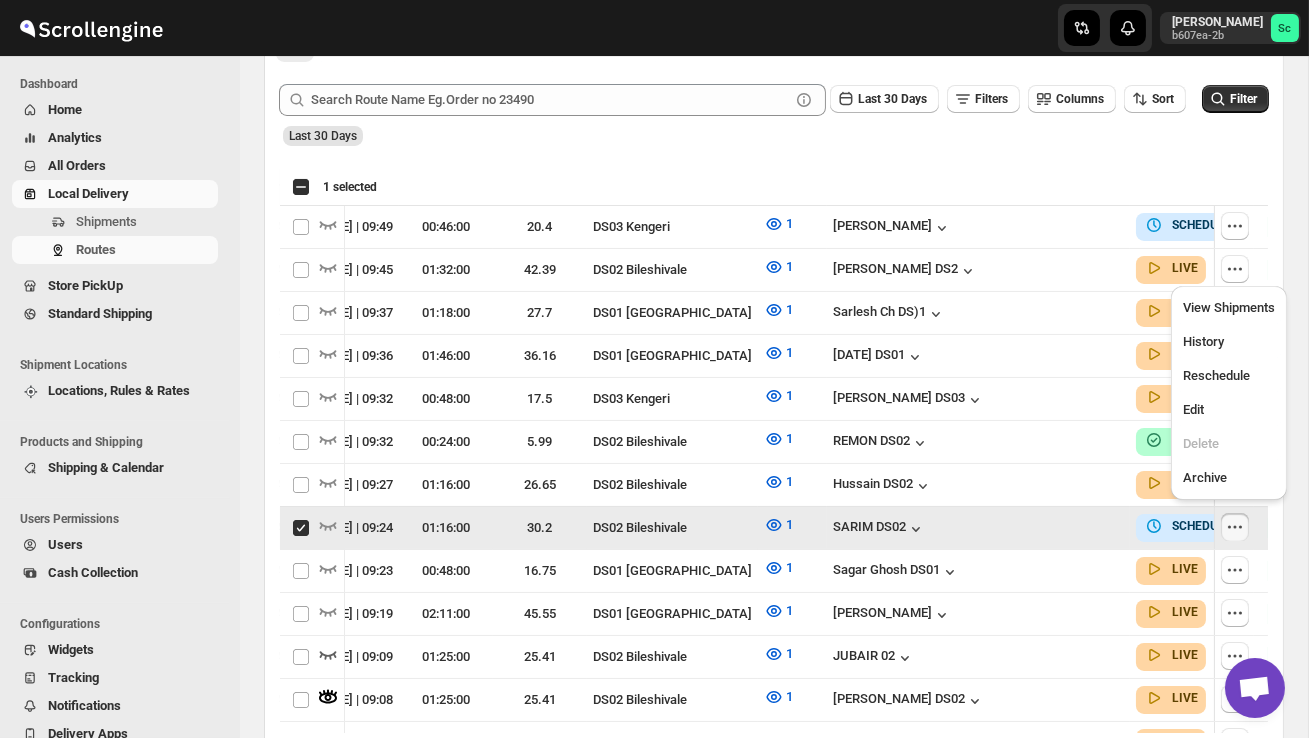 scroll, scrollTop: 0, scrollLeft: 33, axis: horizontal 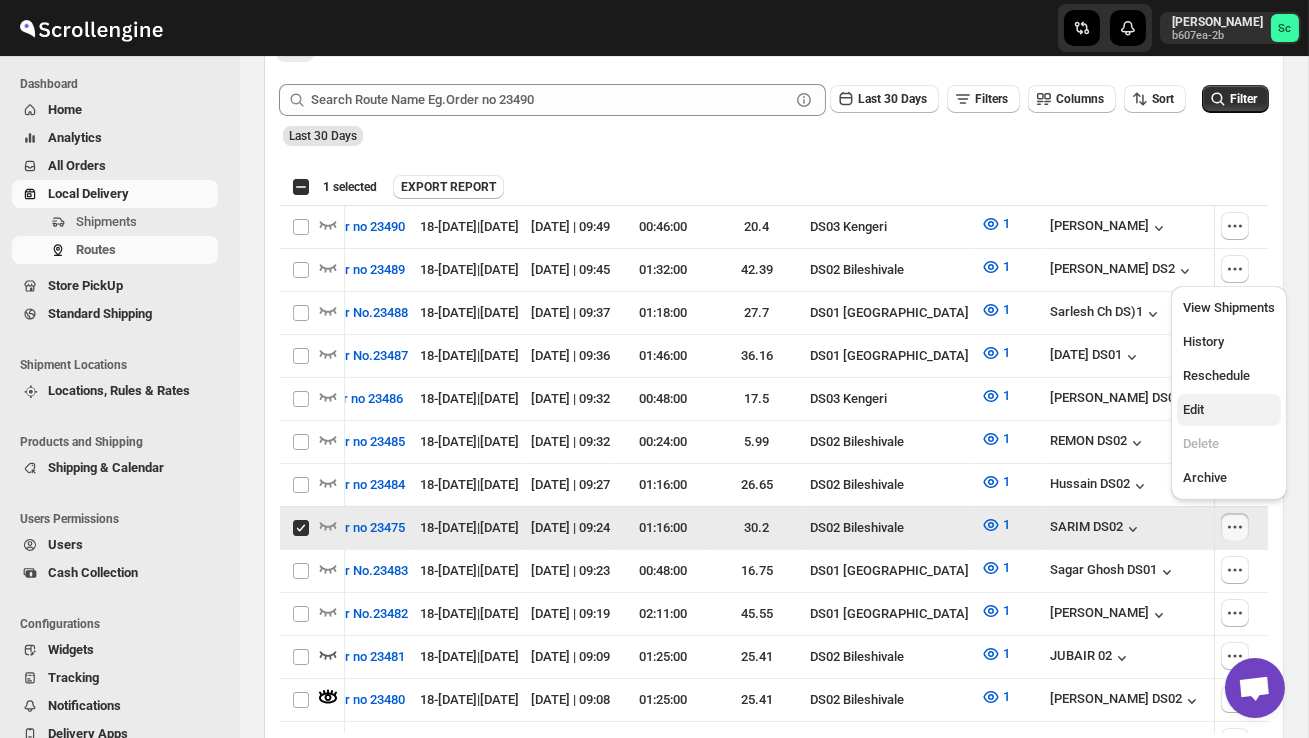 click on "Edit" at bounding box center (1229, 410) 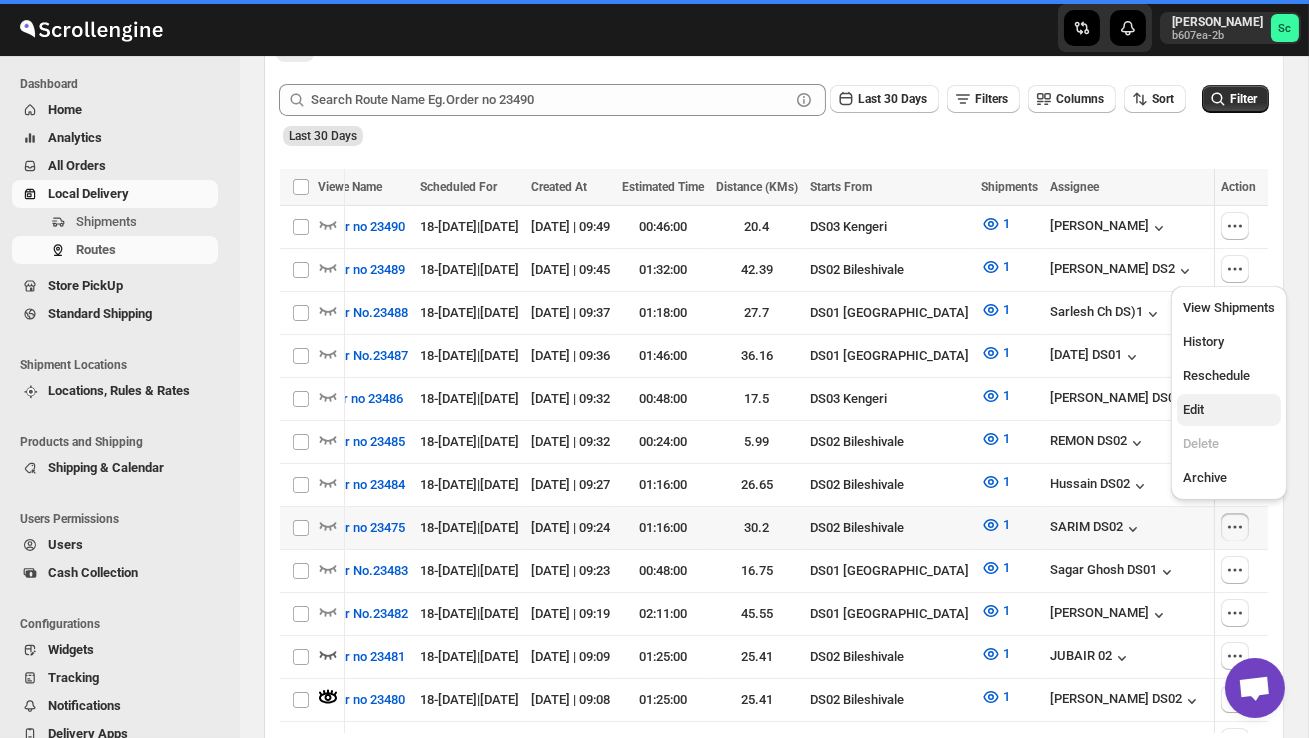 scroll, scrollTop: 0, scrollLeft: 0, axis: both 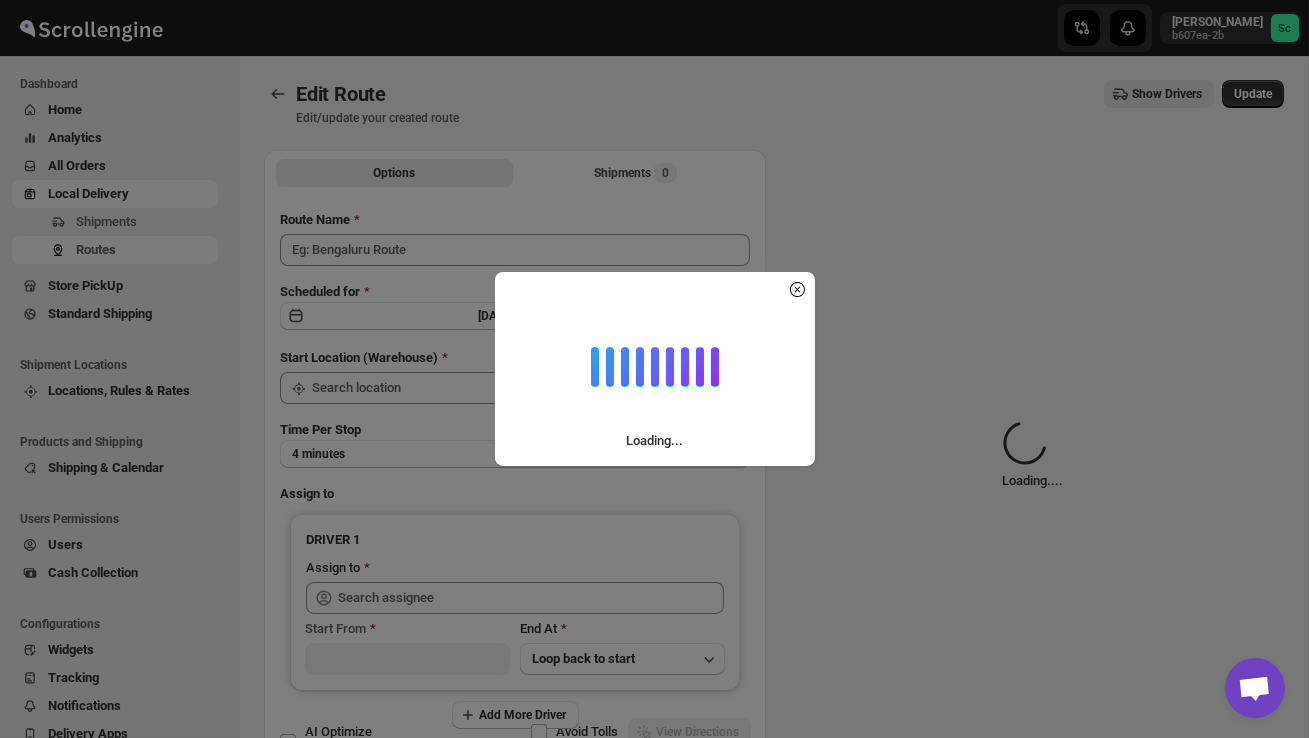 type on "Order no 23475" 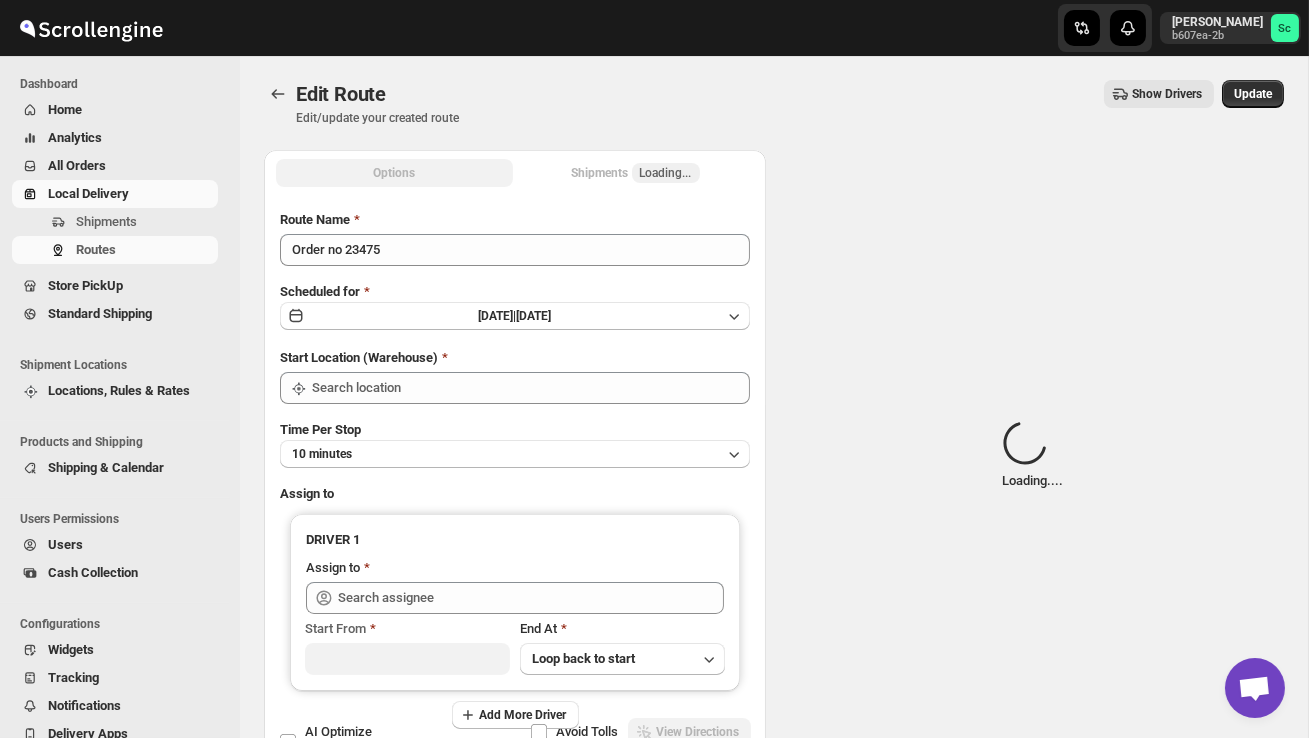 type on "DS02 Bileshivale" 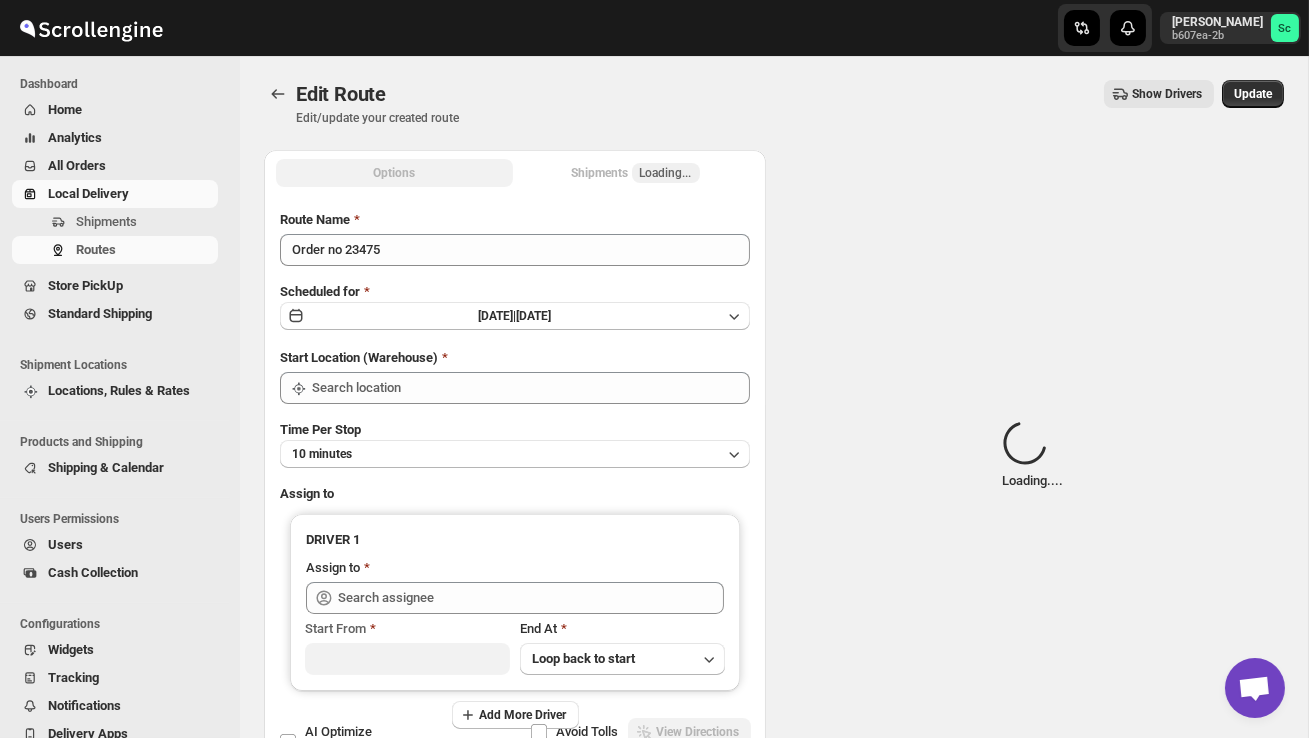 type on "DS02 Bileshivale" 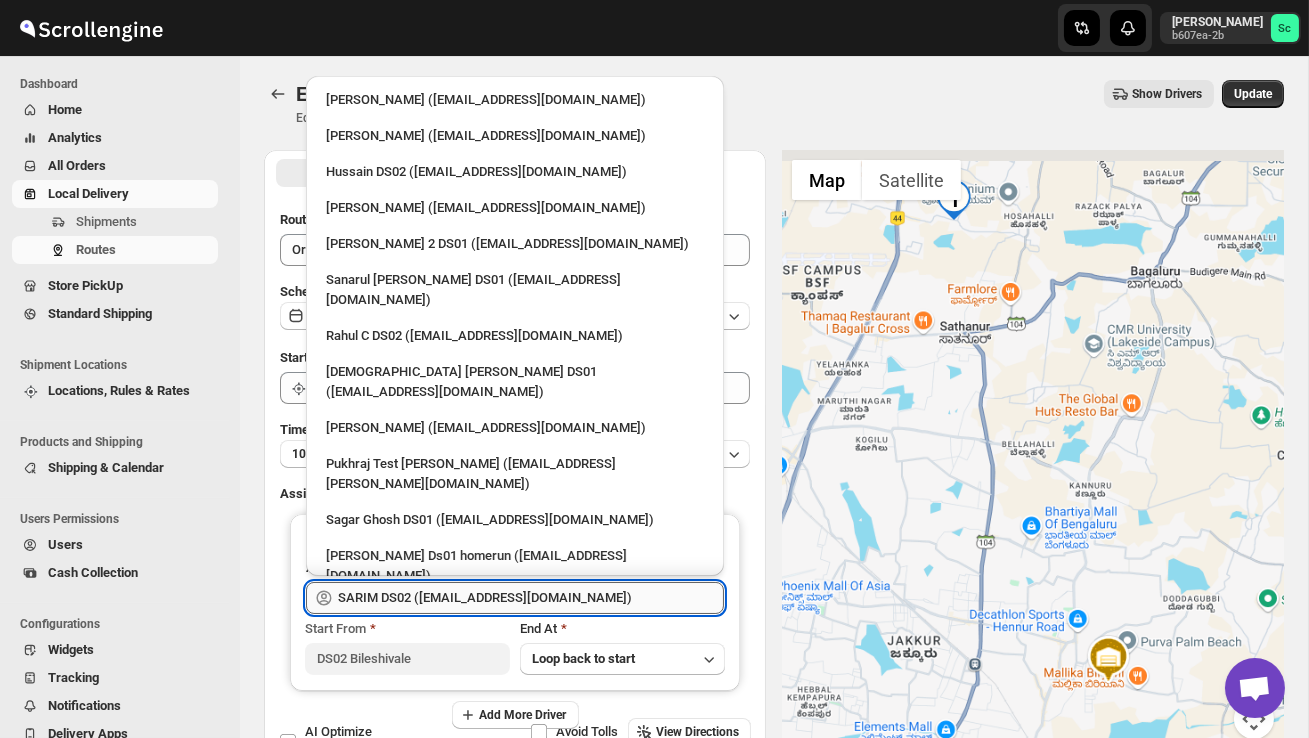 click on "SARIM DS02 (xititor414@owlny.com)" at bounding box center (531, 598) 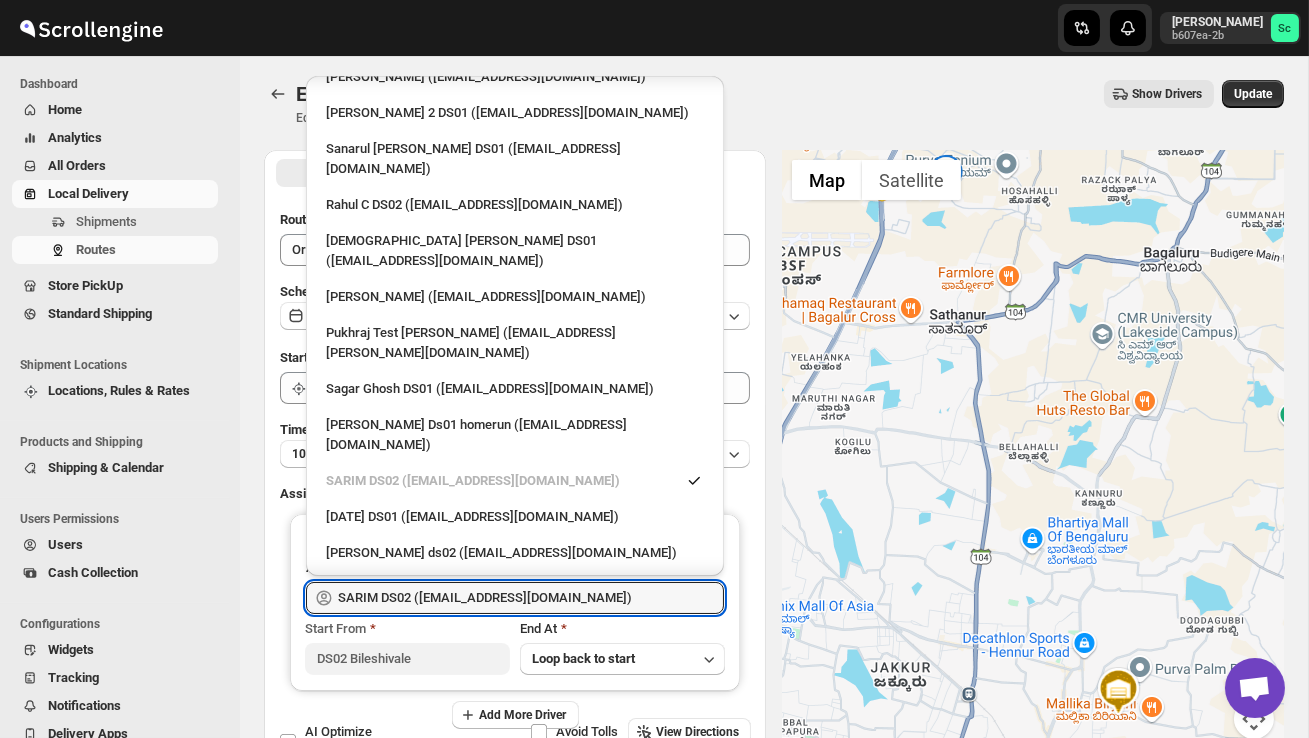 scroll, scrollTop: 140, scrollLeft: 0, axis: vertical 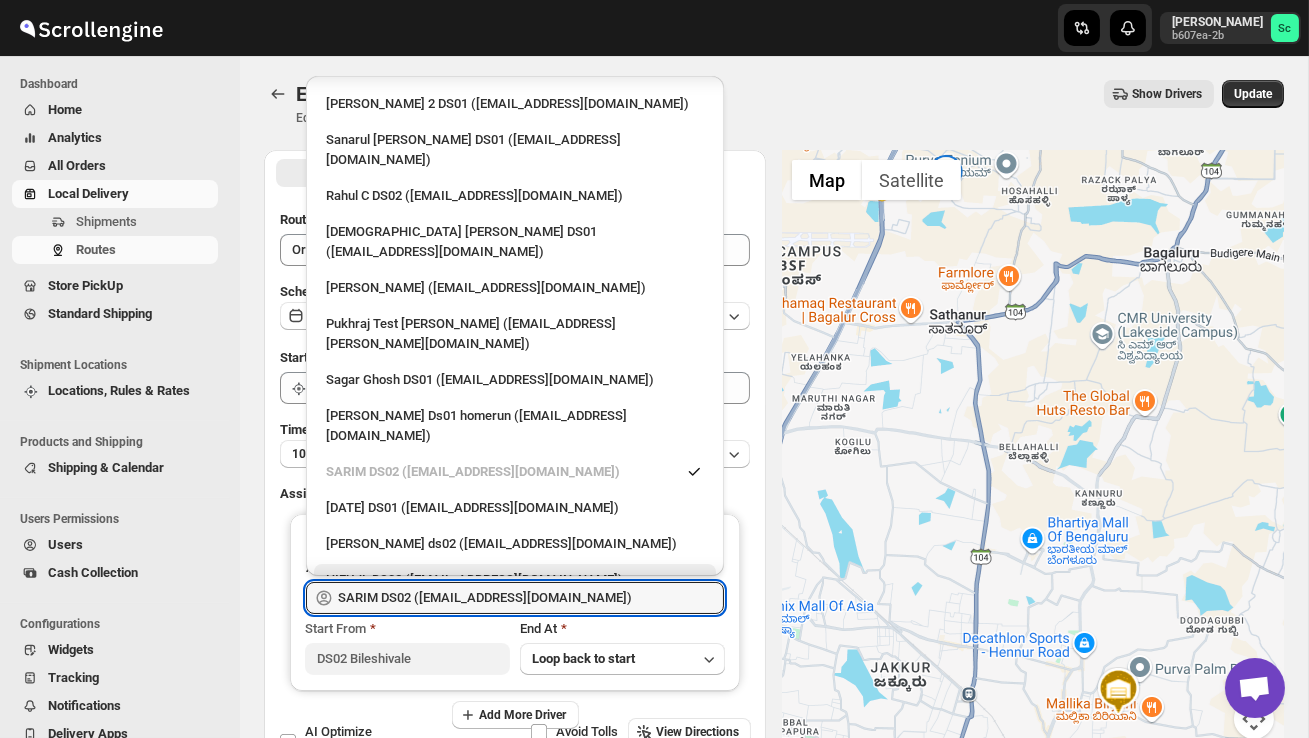 click on "HIFUJL DS02 (cepali9173@intady.com)" at bounding box center [515, 580] 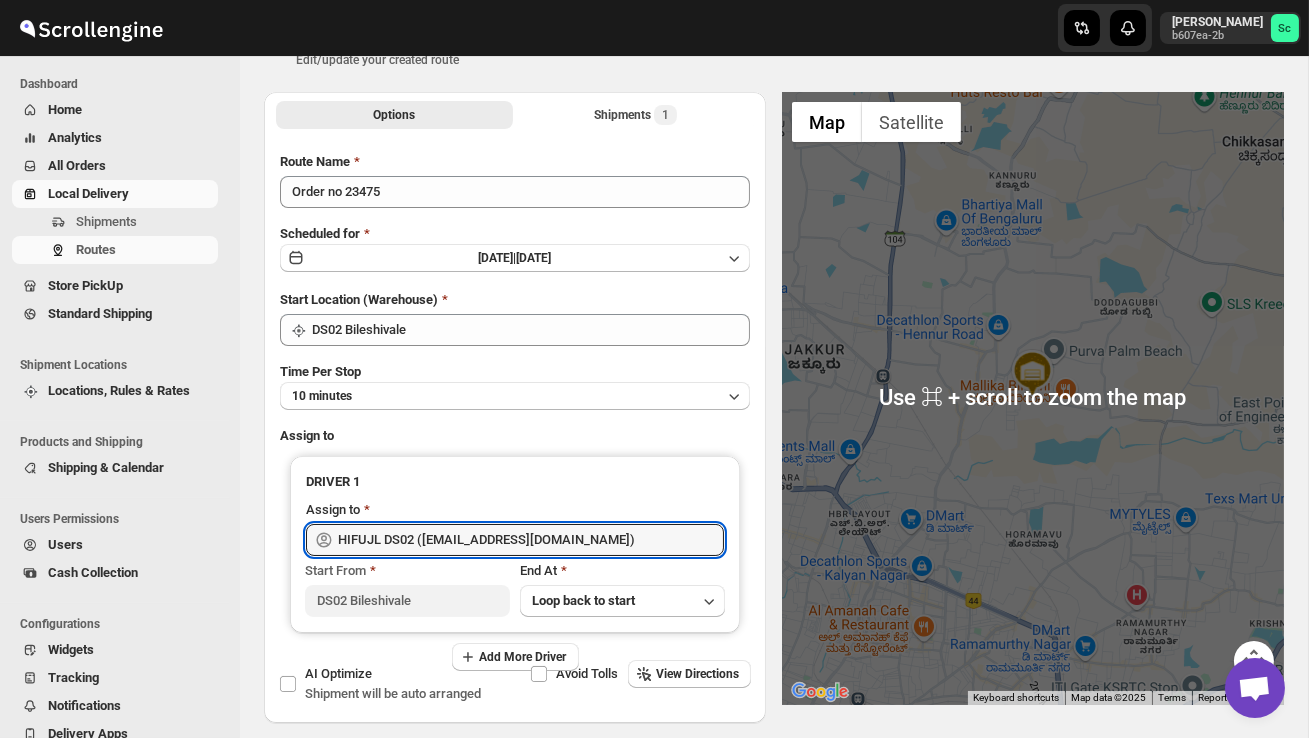 scroll, scrollTop: 0, scrollLeft: 0, axis: both 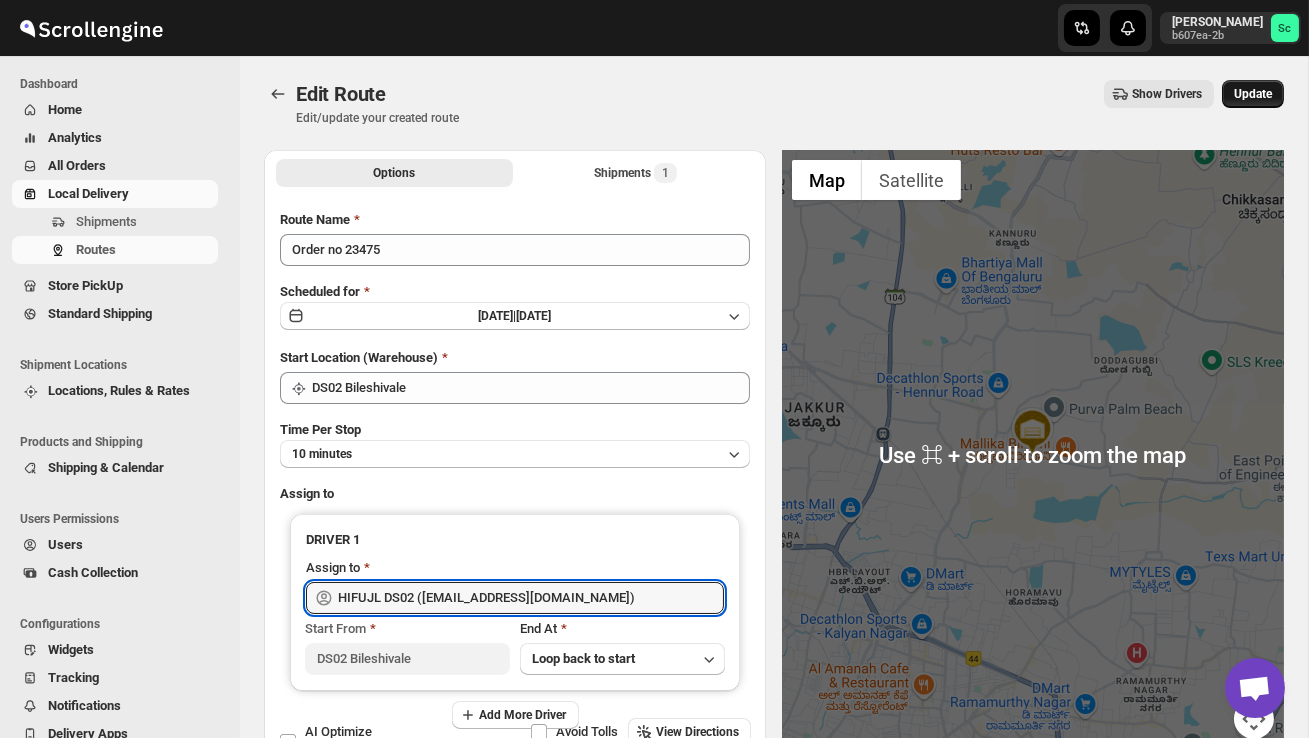 click on "Update" at bounding box center [1253, 94] 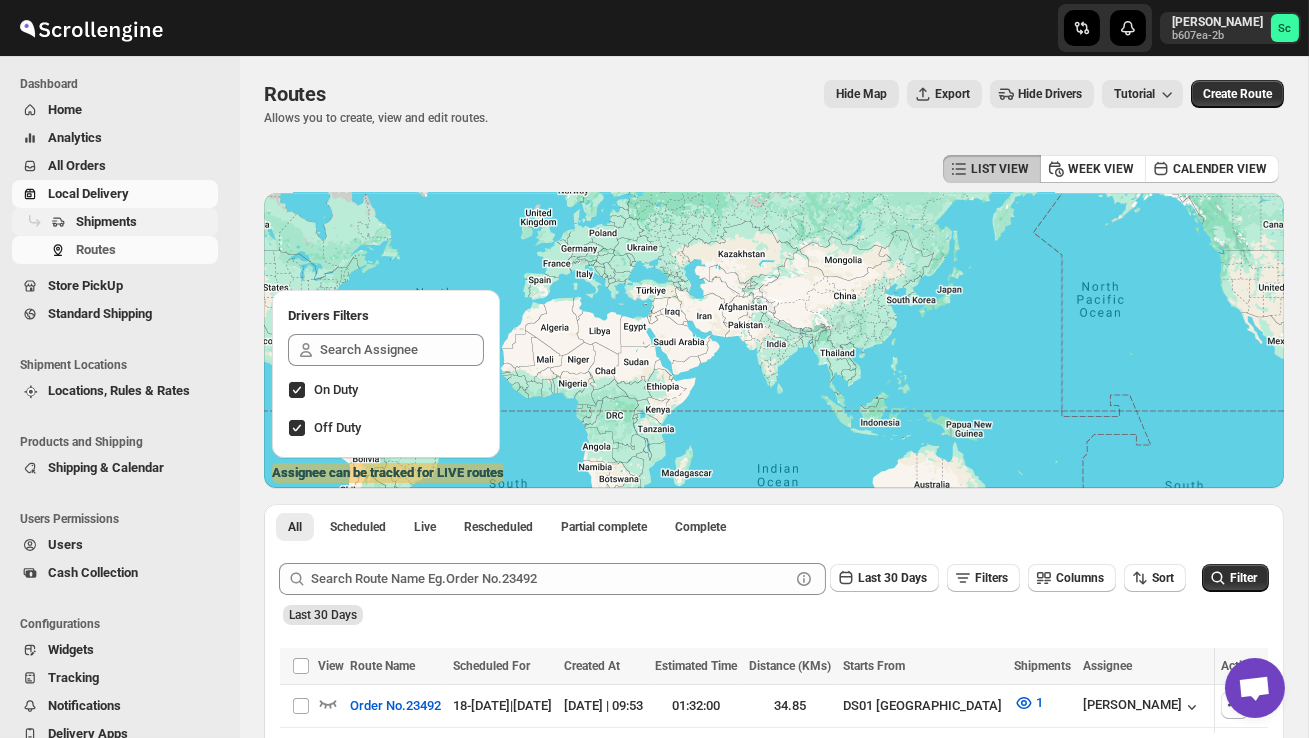 click on "Shipments" at bounding box center [106, 221] 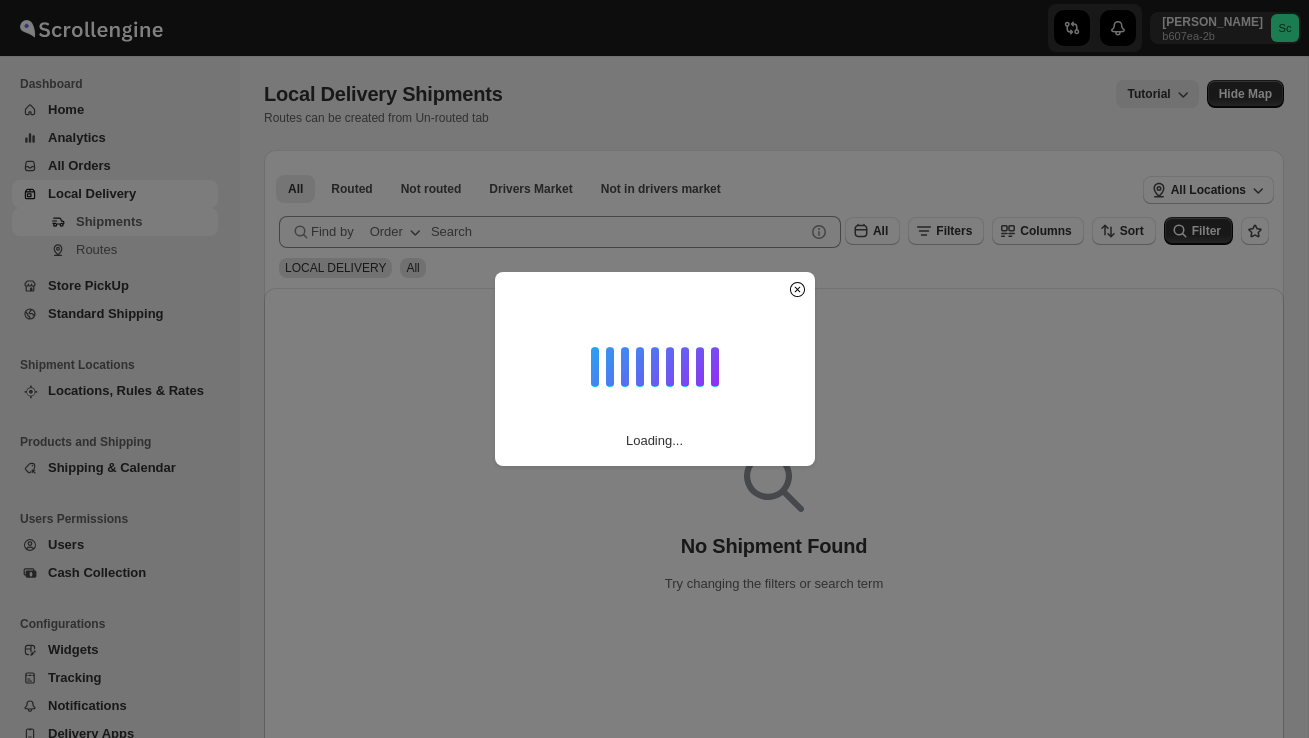 scroll, scrollTop: 0, scrollLeft: 0, axis: both 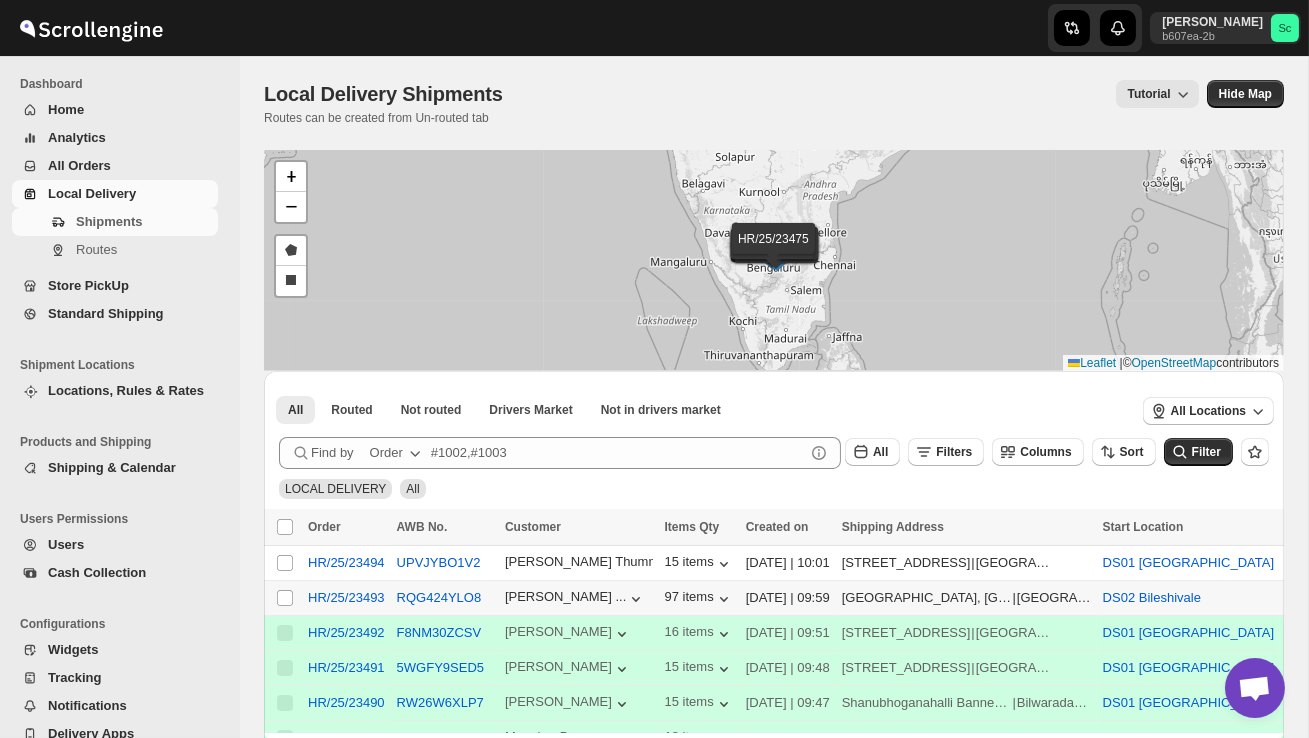 click on "Select shipment" at bounding box center [286, 598] 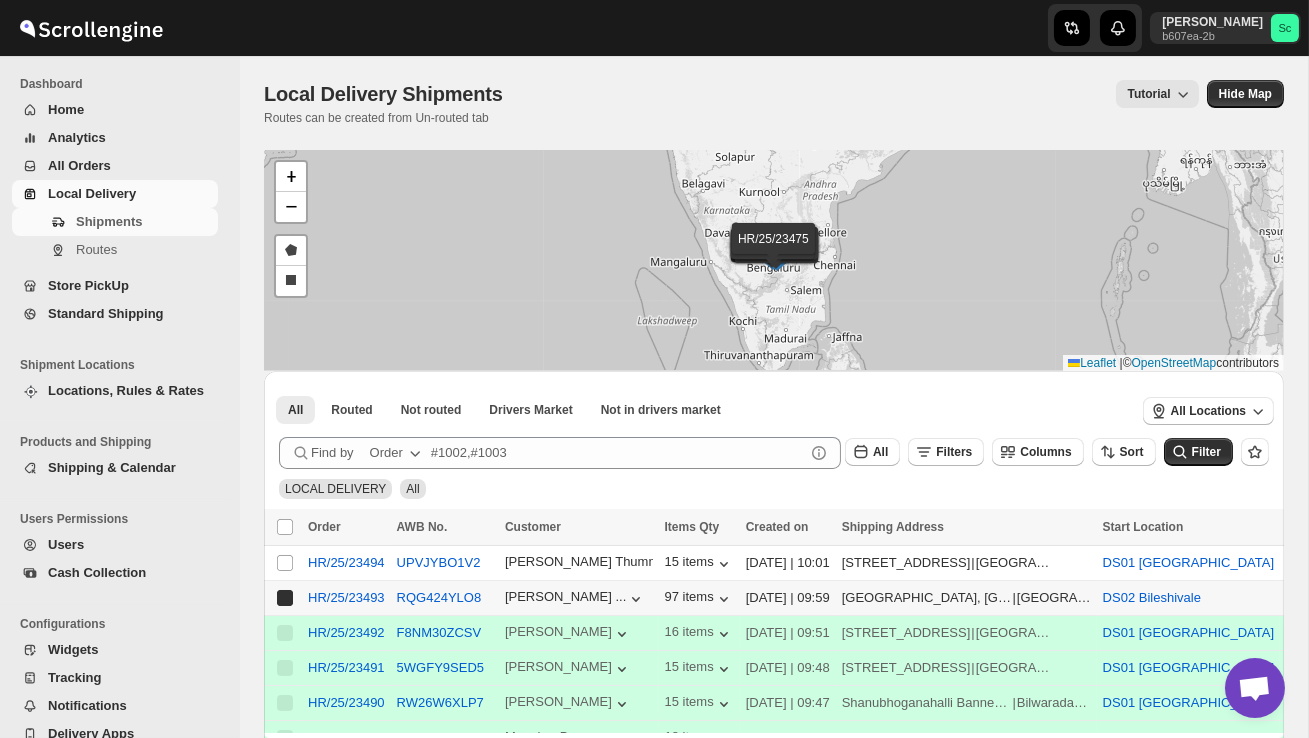 checkbox on "true" 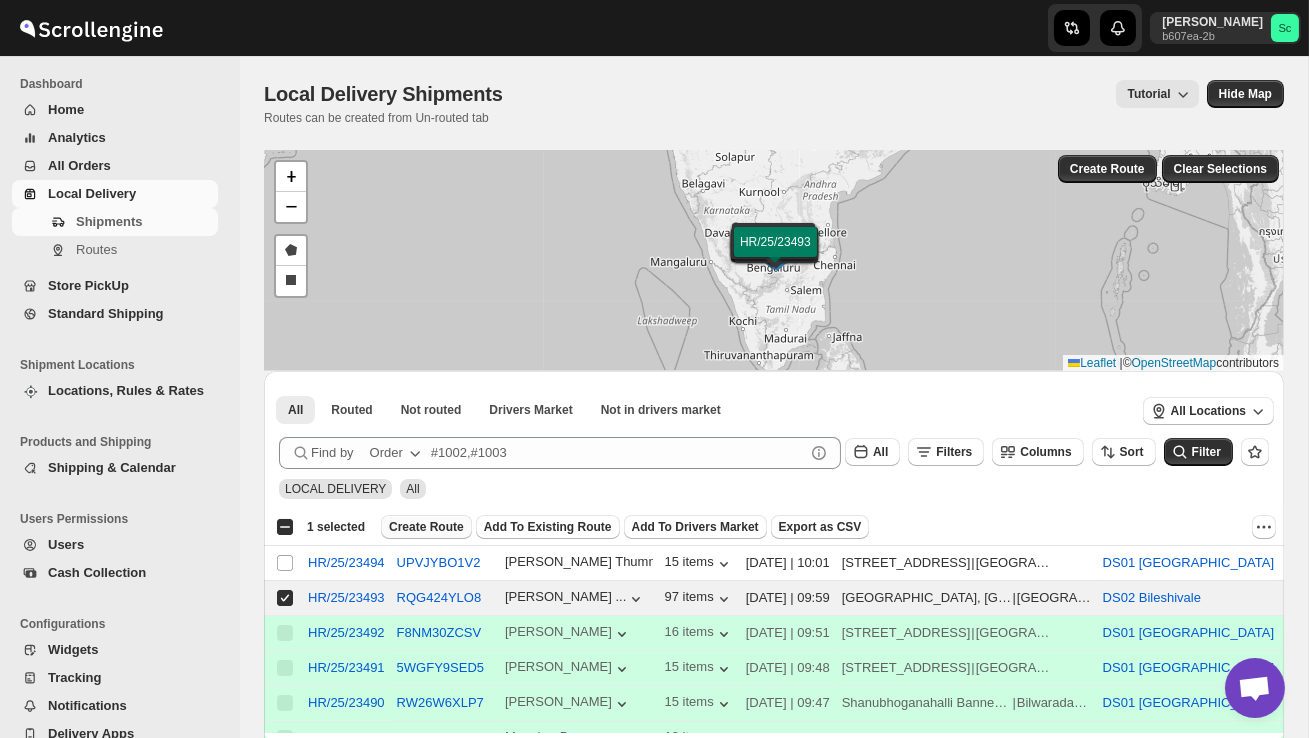 click on "Create Route" at bounding box center (426, 527) 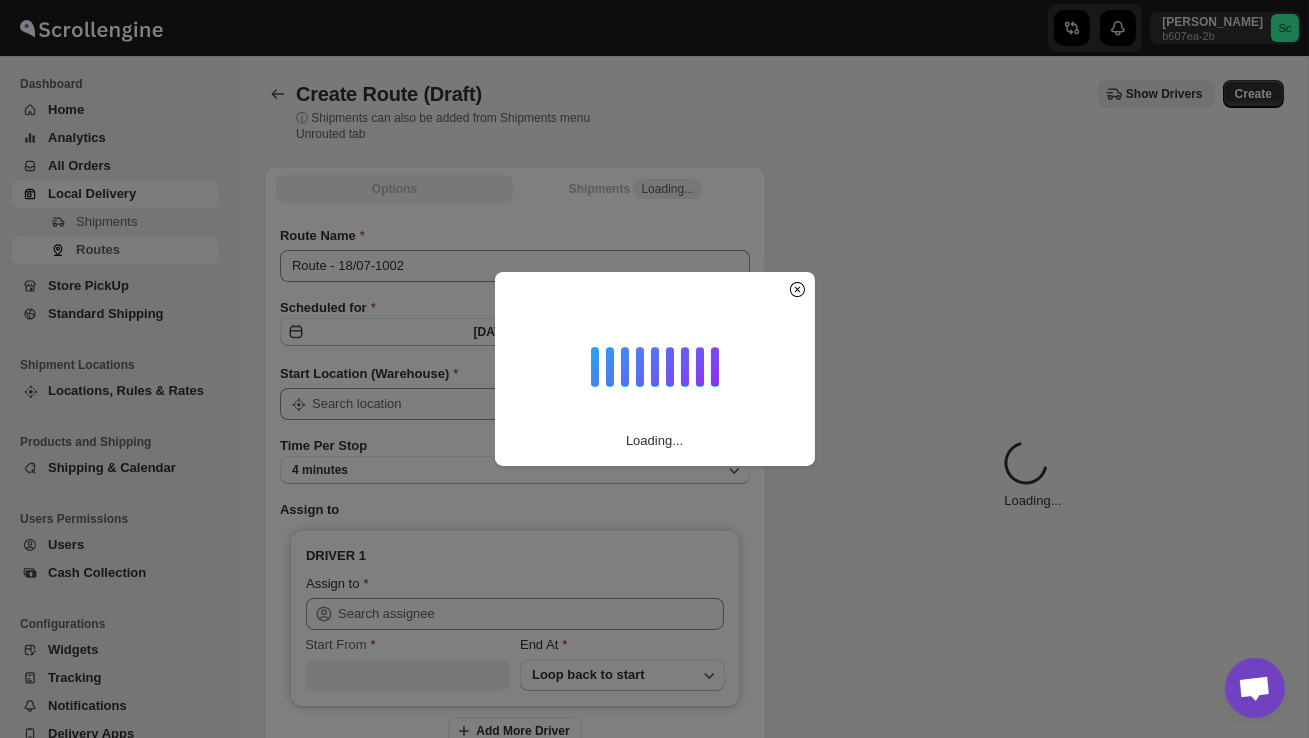 type on "DS02 Bileshivale" 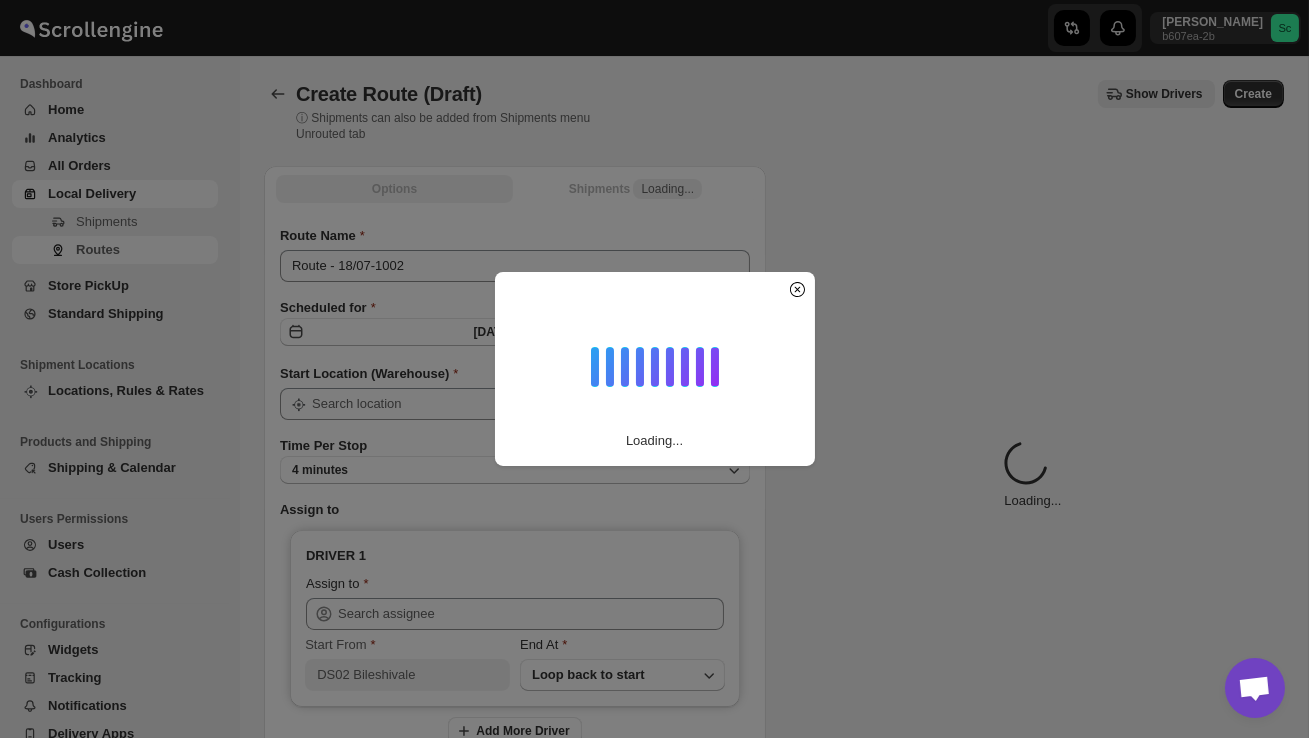 type on "DS02 Bileshivale" 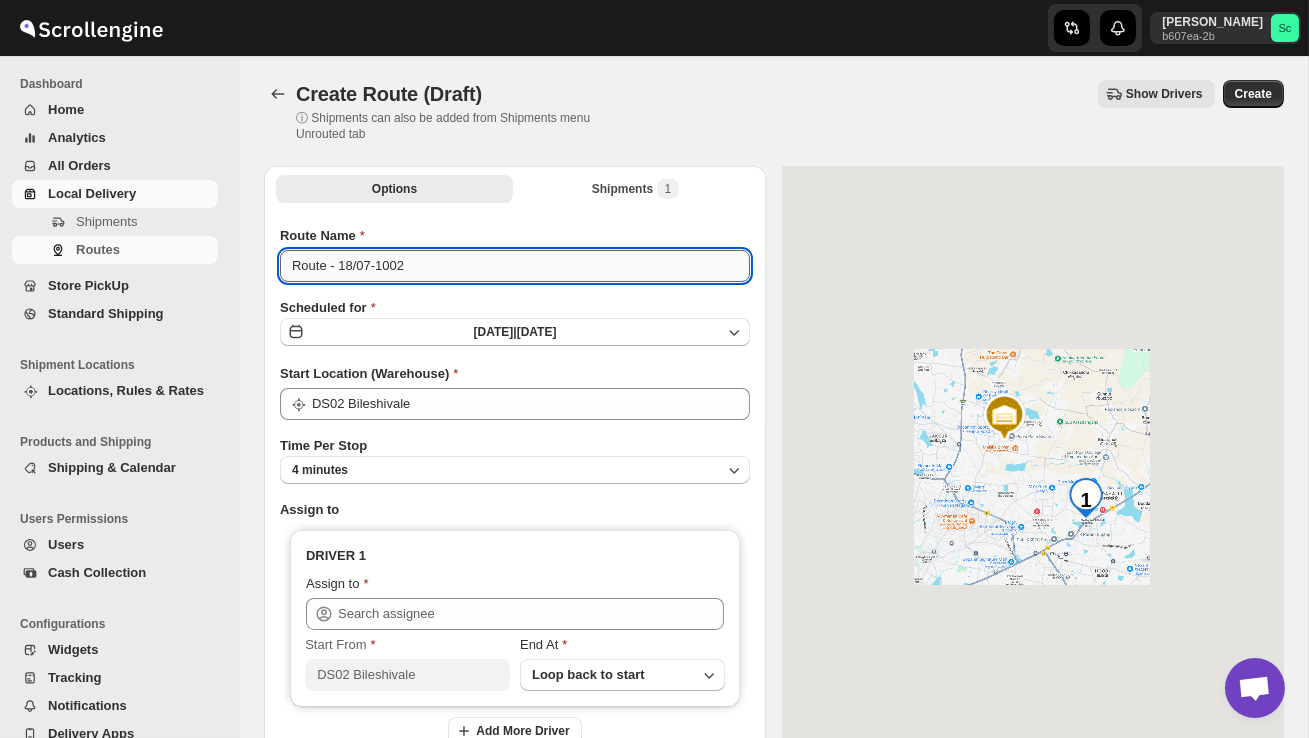 click on "Route - 18/07-1002" at bounding box center [515, 266] 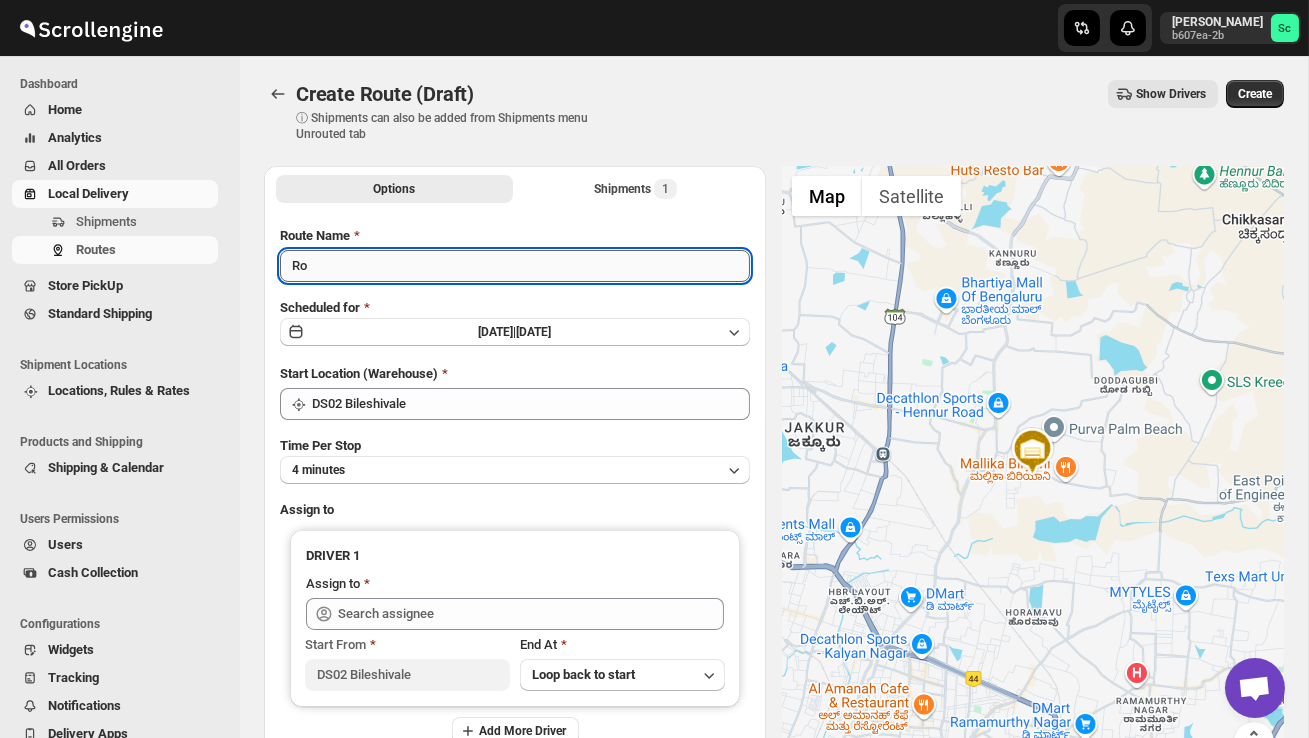 type on "R" 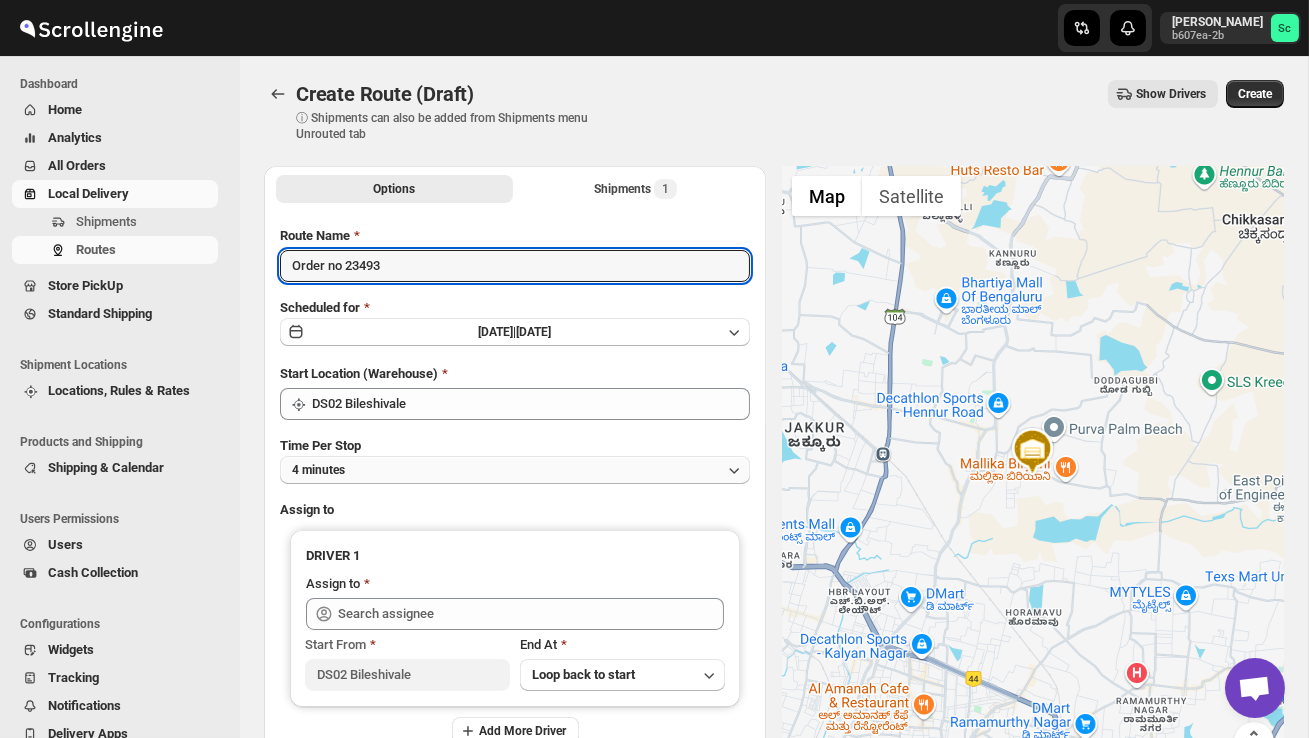 type on "Order no 23493" 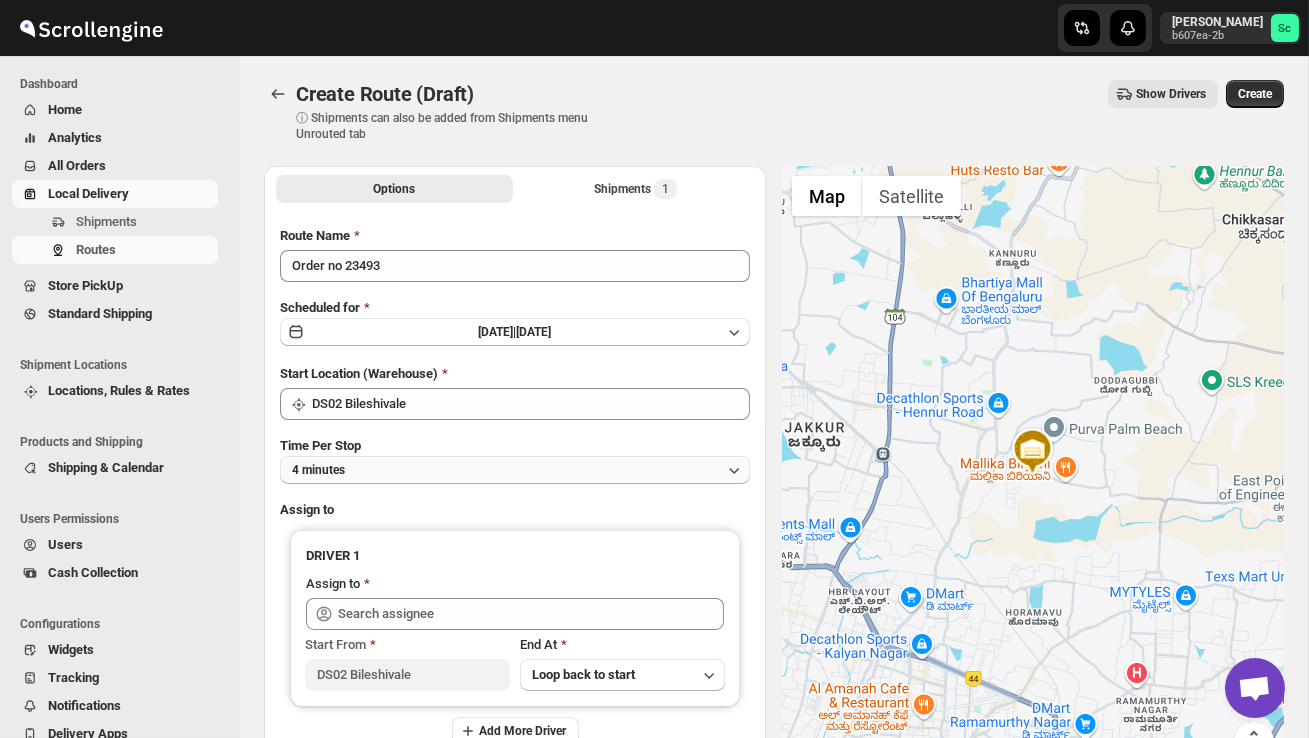 click on "4 minutes" at bounding box center (515, 470) 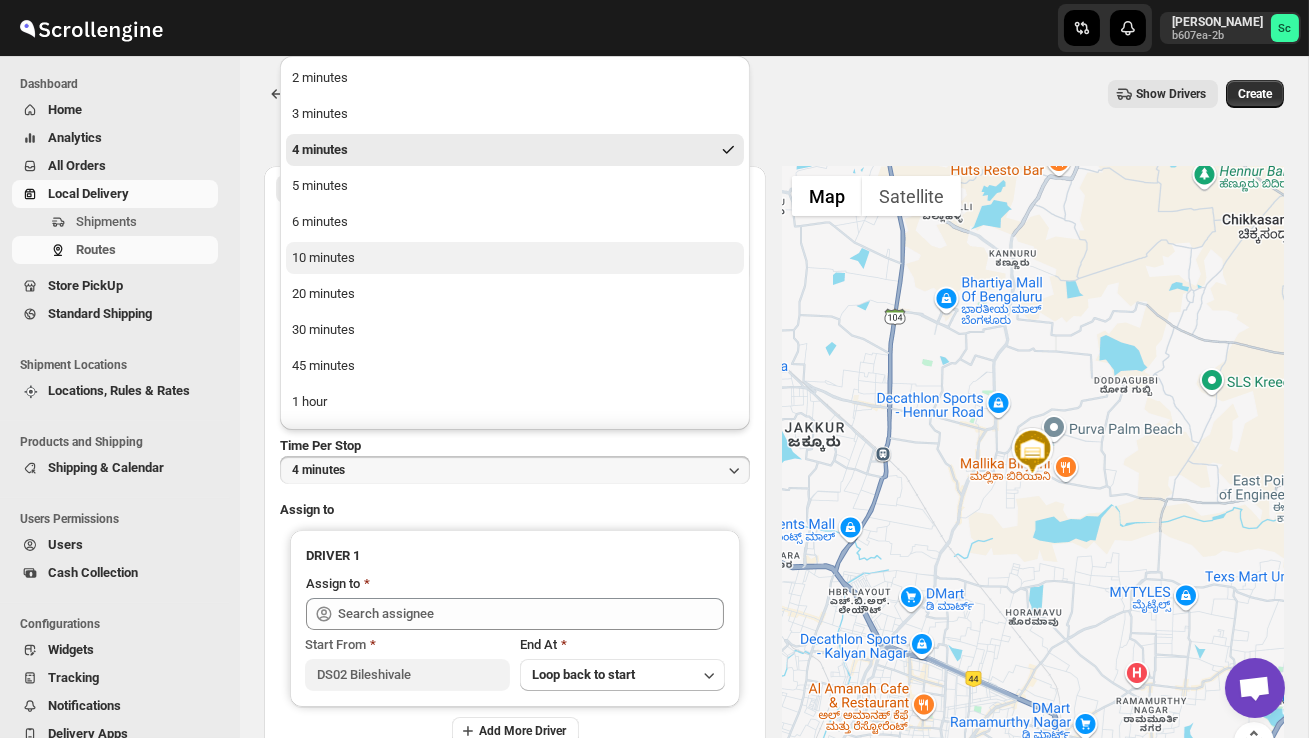 click on "10 minutes" at bounding box center [515, 258] 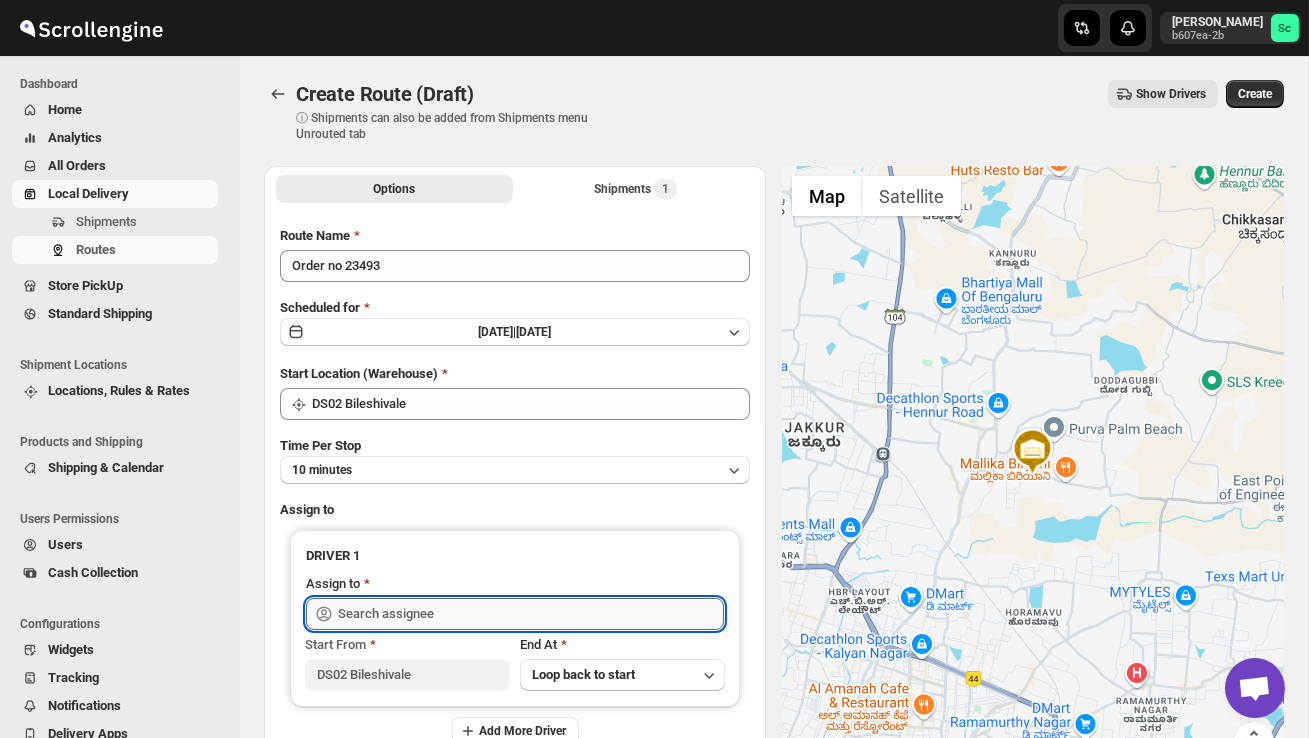 click at bounding box center [531, 614] 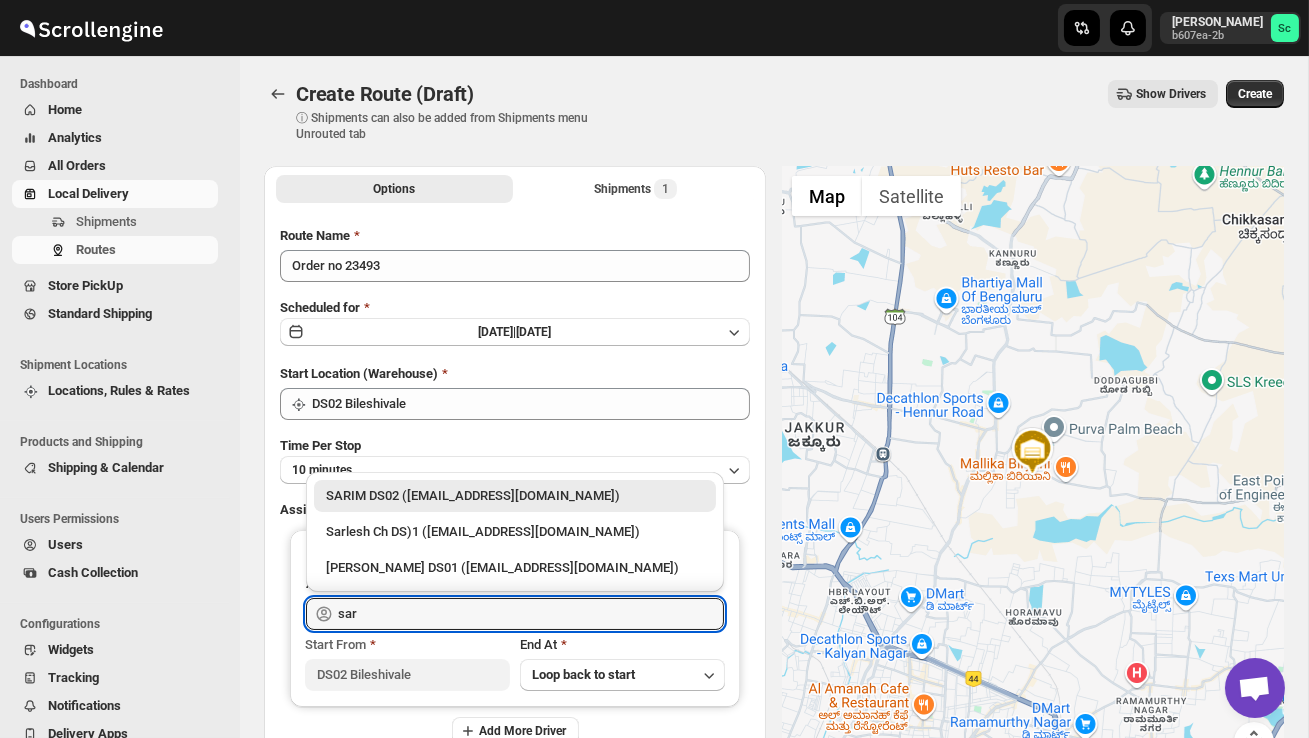 click on "SARIM DS02 ([EMAIL_ADDRESS][DOMAIN_NAME])" at bounding box center [515, 496] 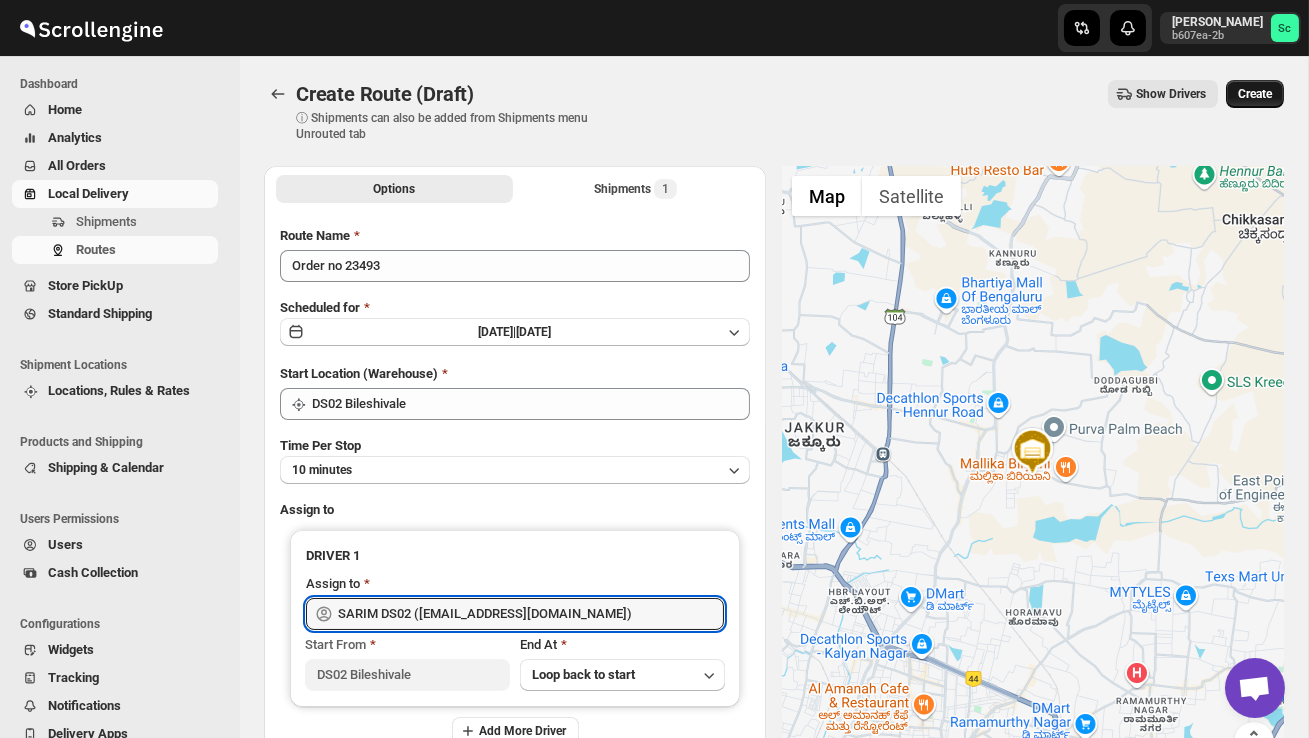 type on "SARIM DS02 ([EMAIL_ADDRESS][DOMAIN_NAME])" 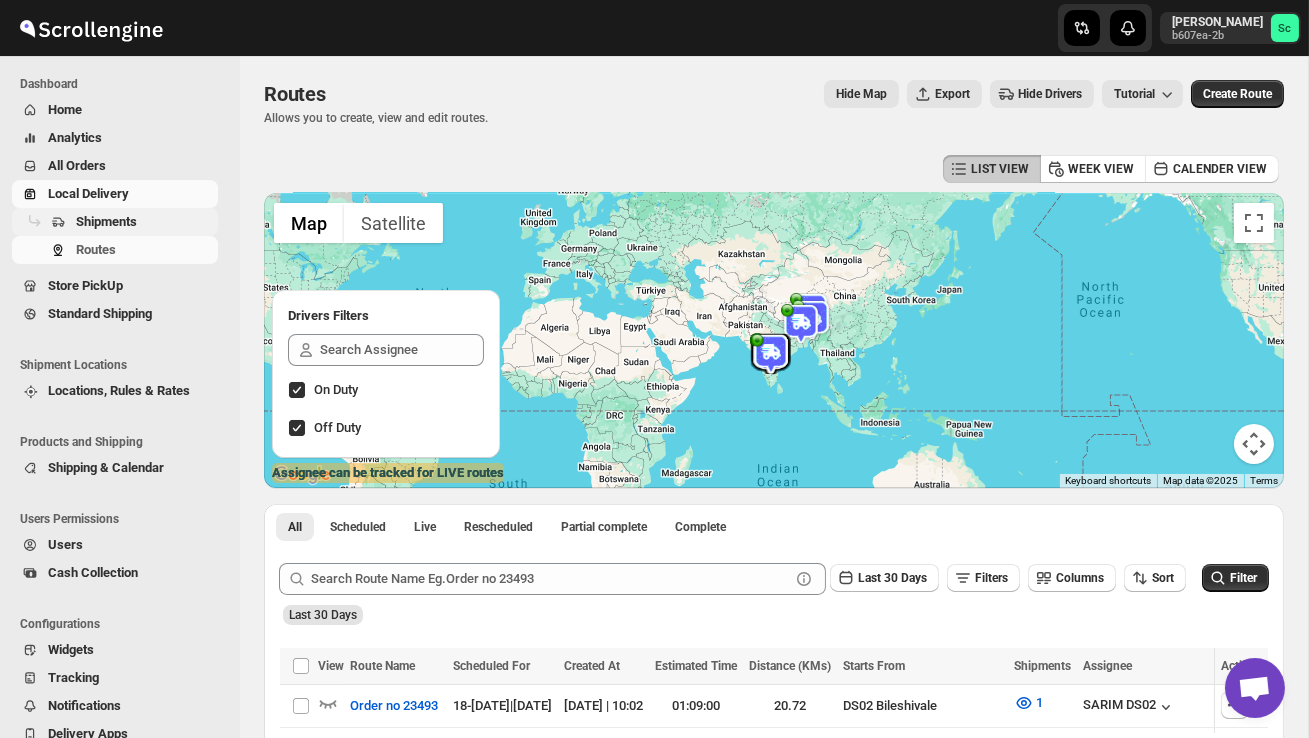 click on "Shipments" at bounding box center [145, 222] 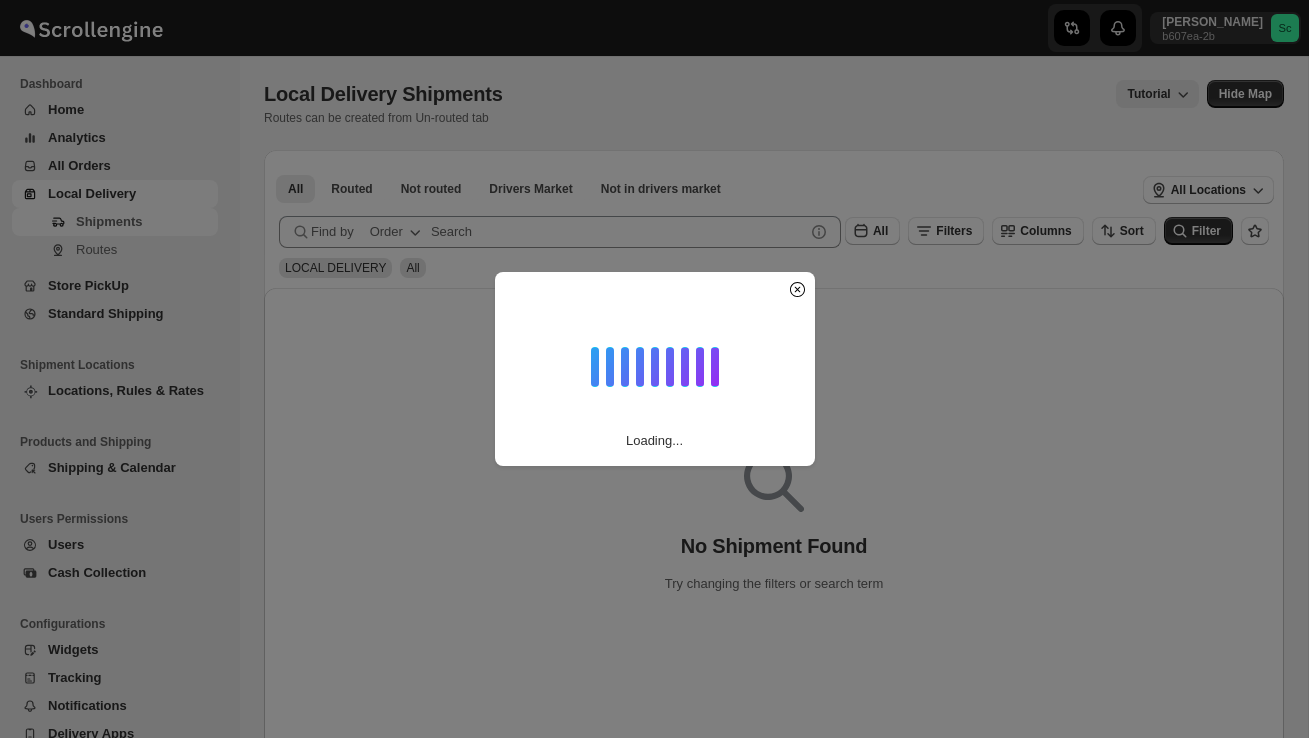 scroll, scrollTop: 0, scrollLeft: 0, axis: both 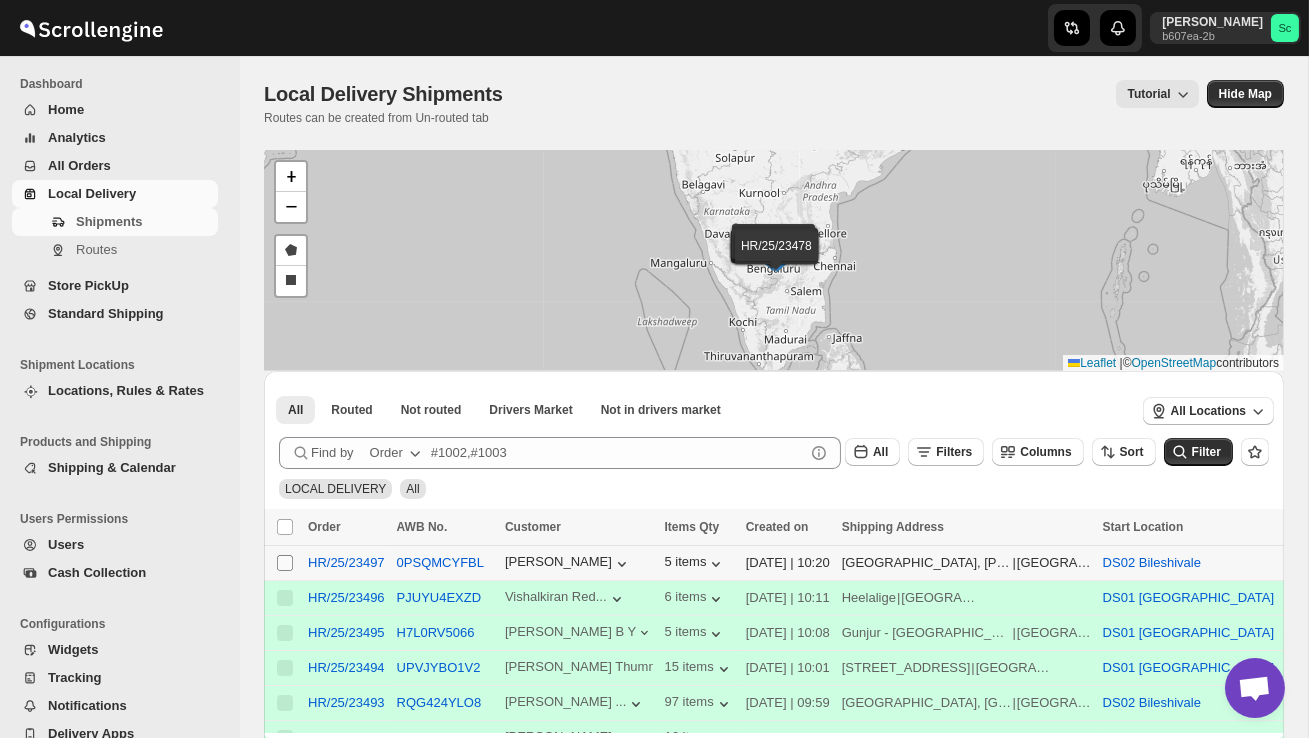 click on "Select shipment" at bounding box center (285, 563) 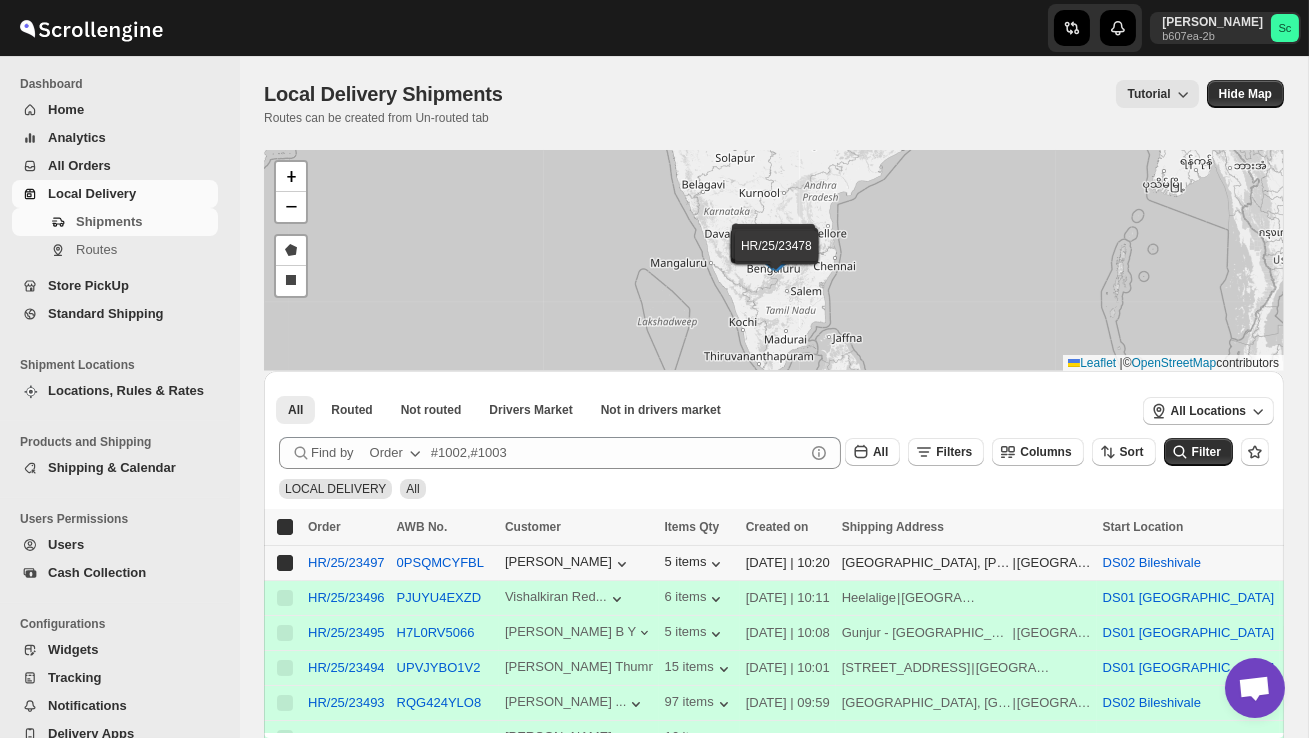 checkbox on "true" 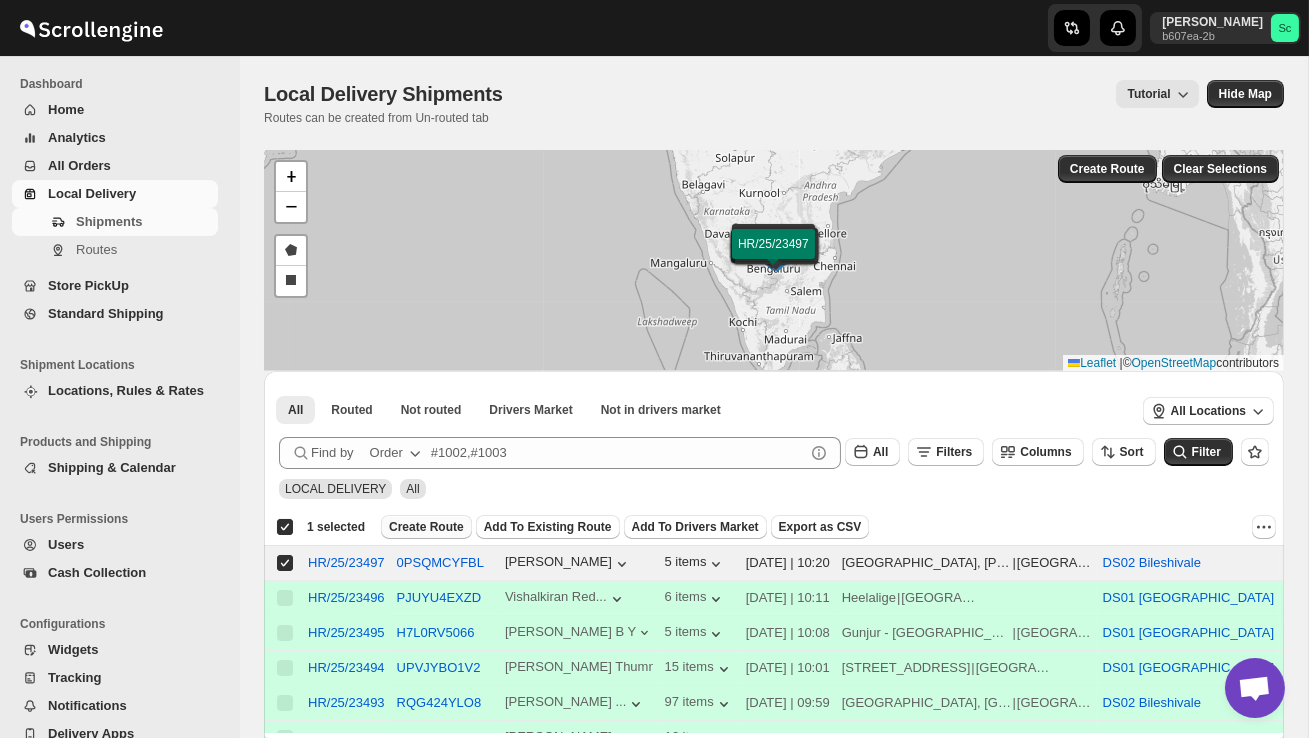 click on "Create Route" at bounding box center (426, 527) 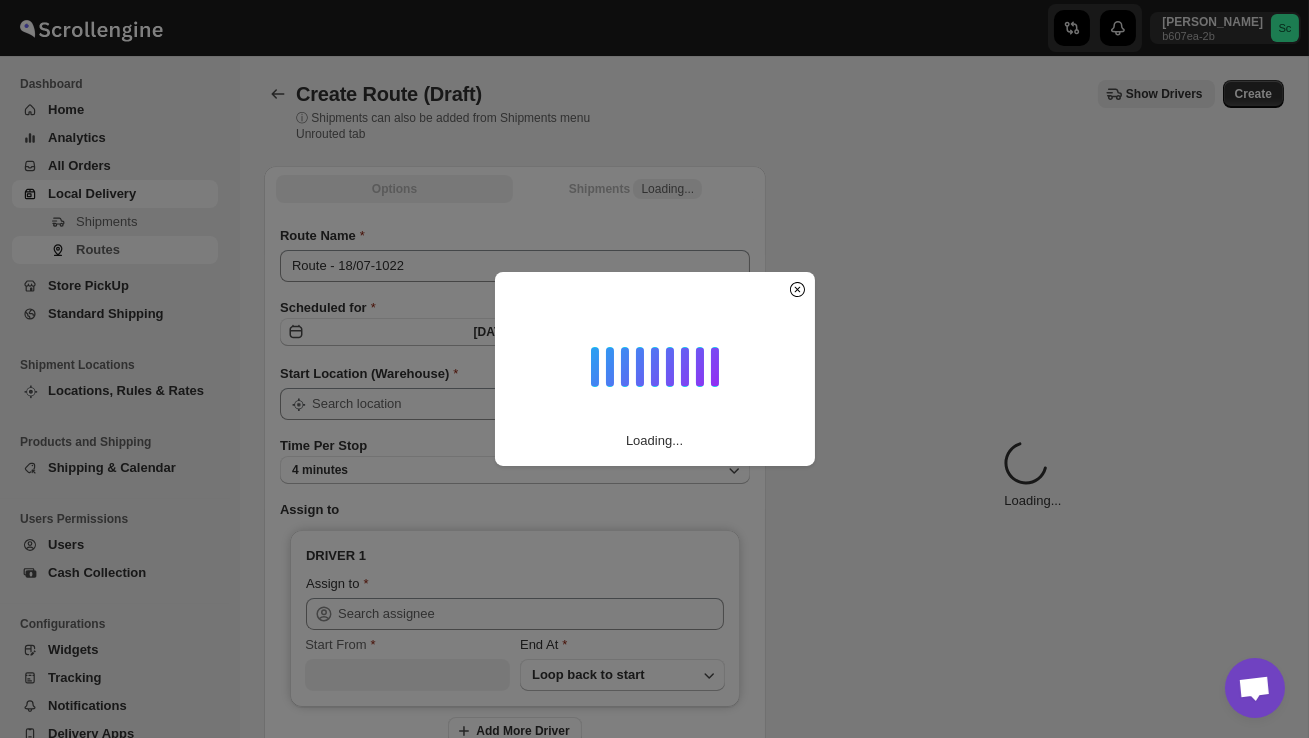 type on "DS02 Bileshivale" 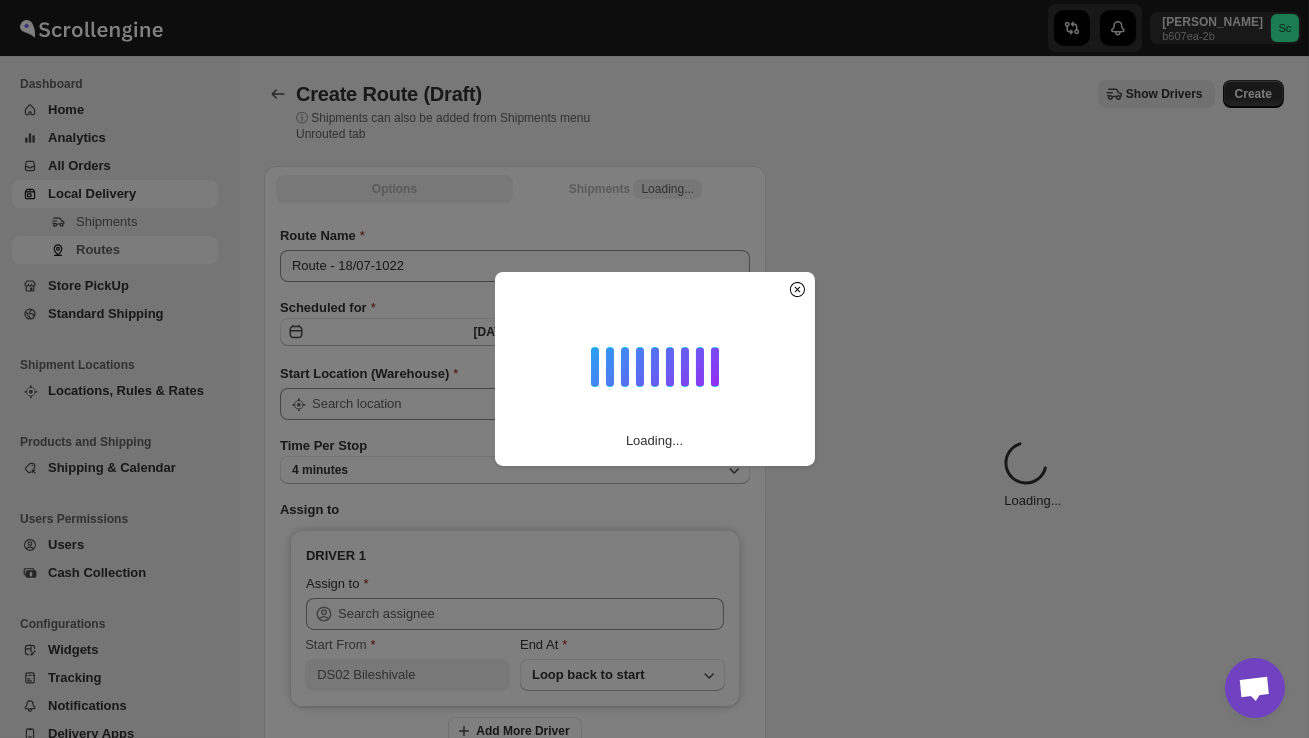 type on "DS02 Bileshivale" 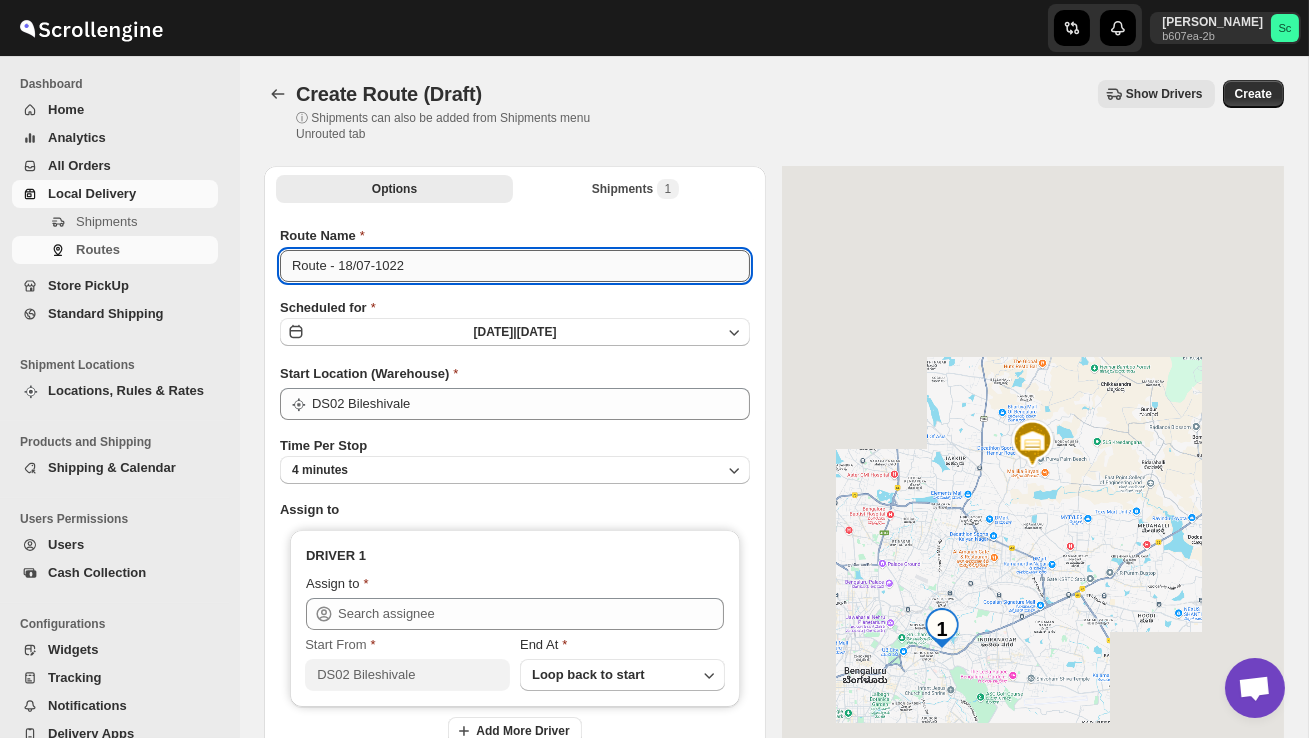click on "Route - 18/07-1022" at bounding box center [515, 266] 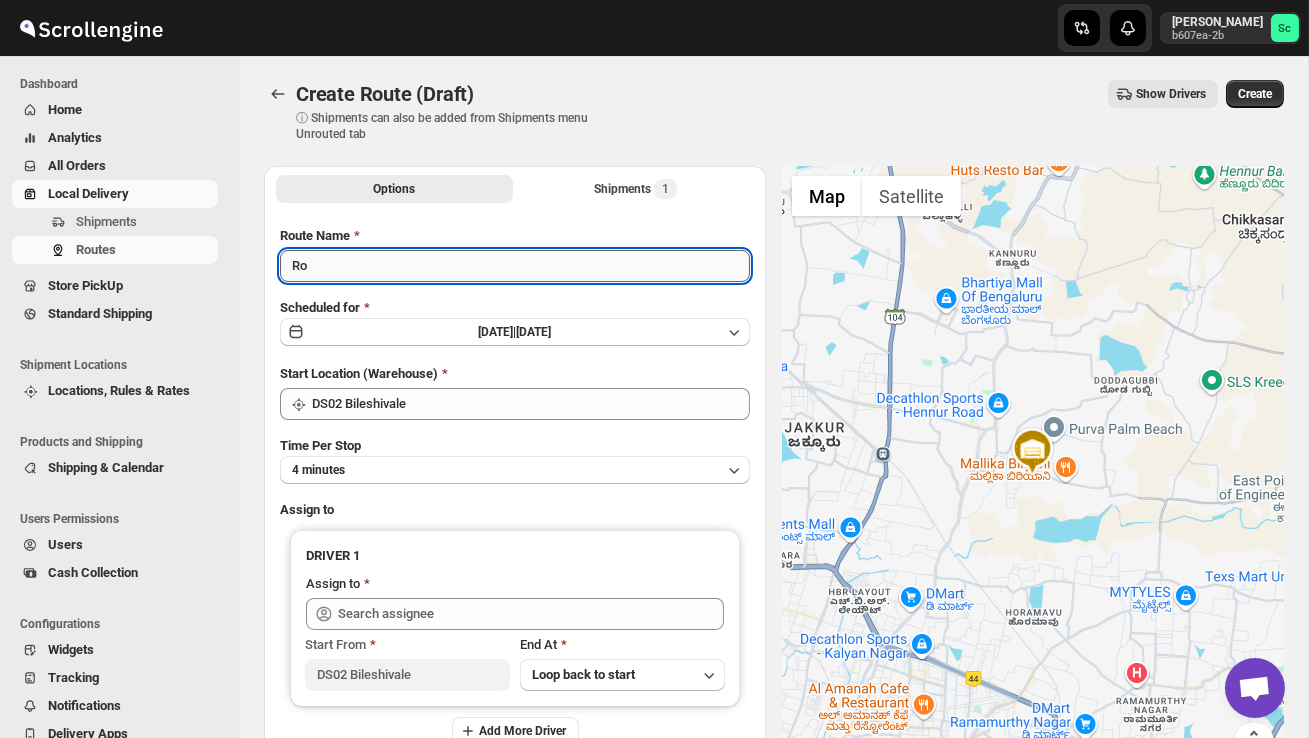 type on "R" 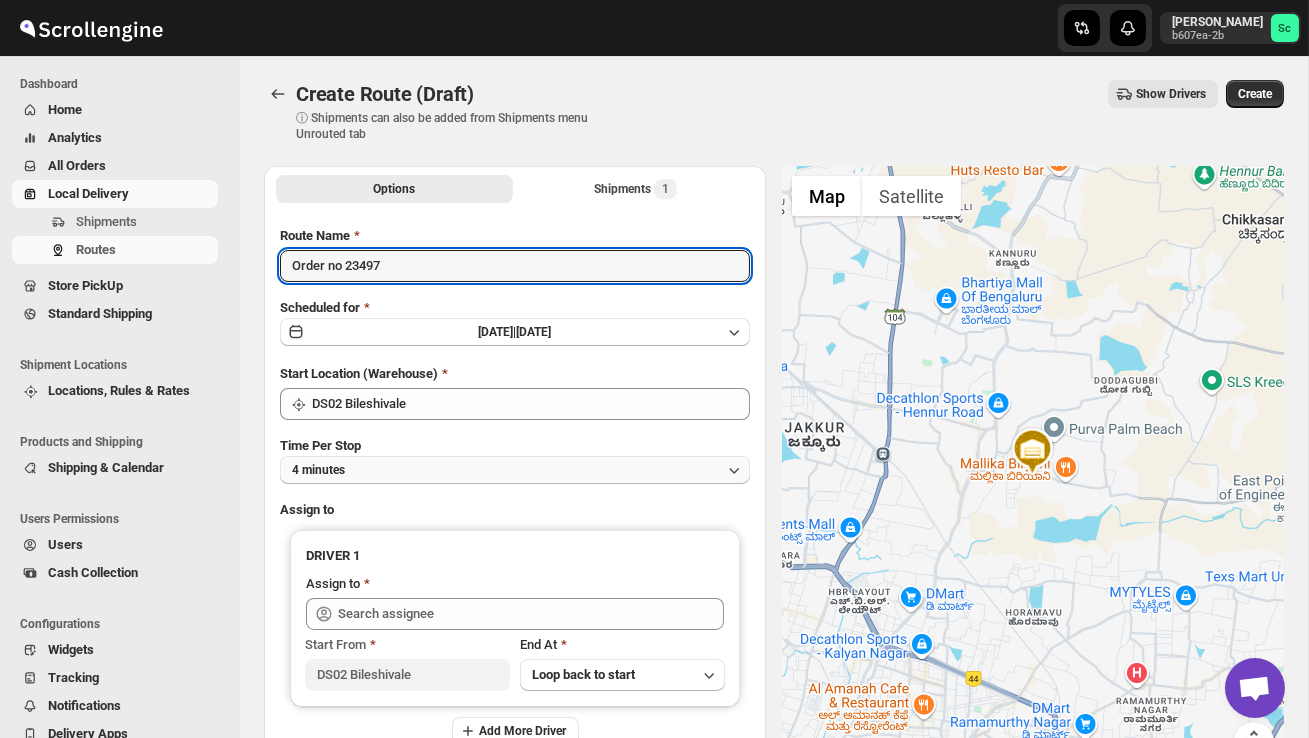 type on "Order no 23497" 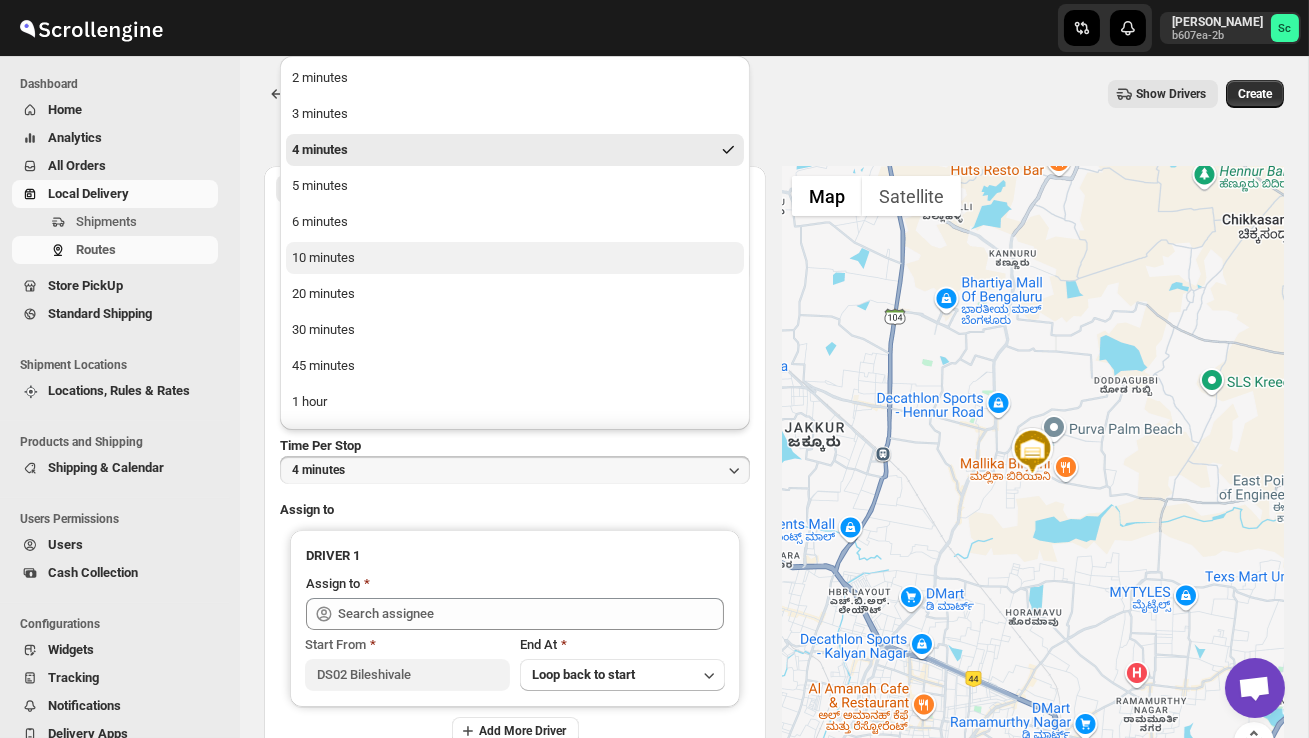 click on "10 minutes" at bounding box center (515, 258) 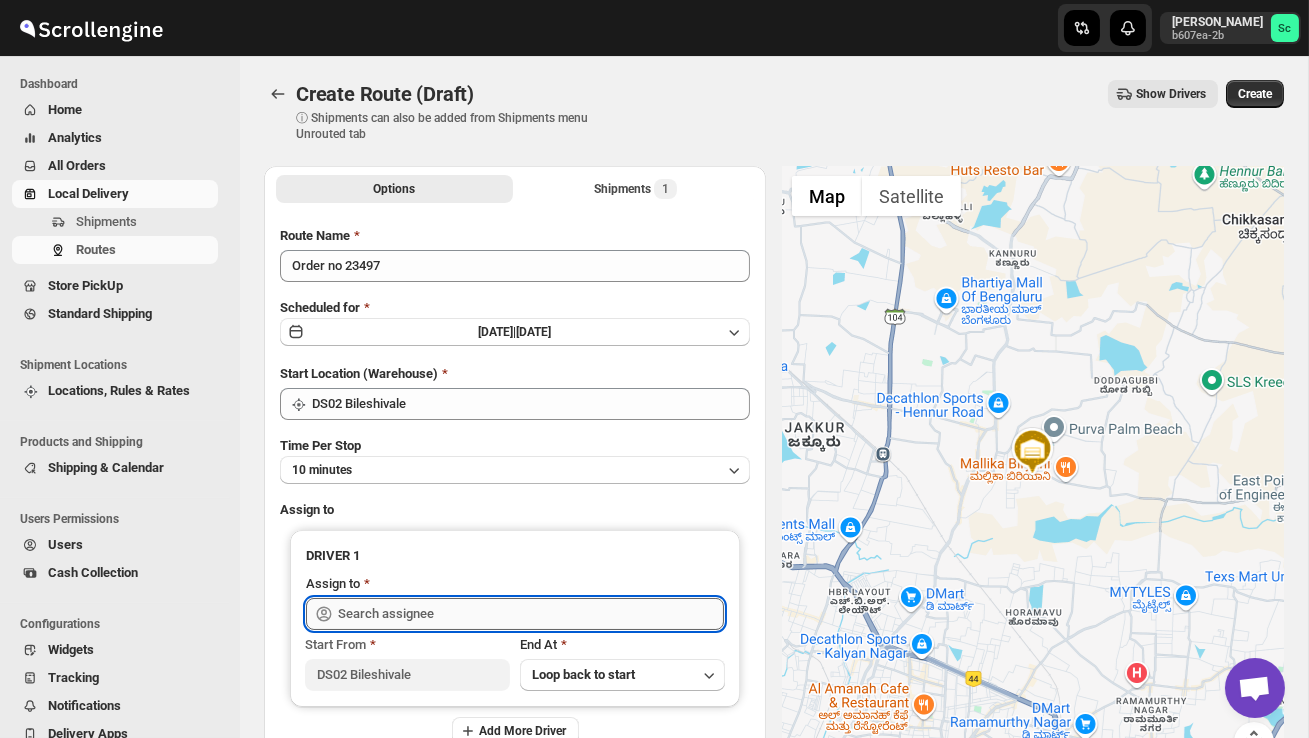 click at bounding box center [531, 614] 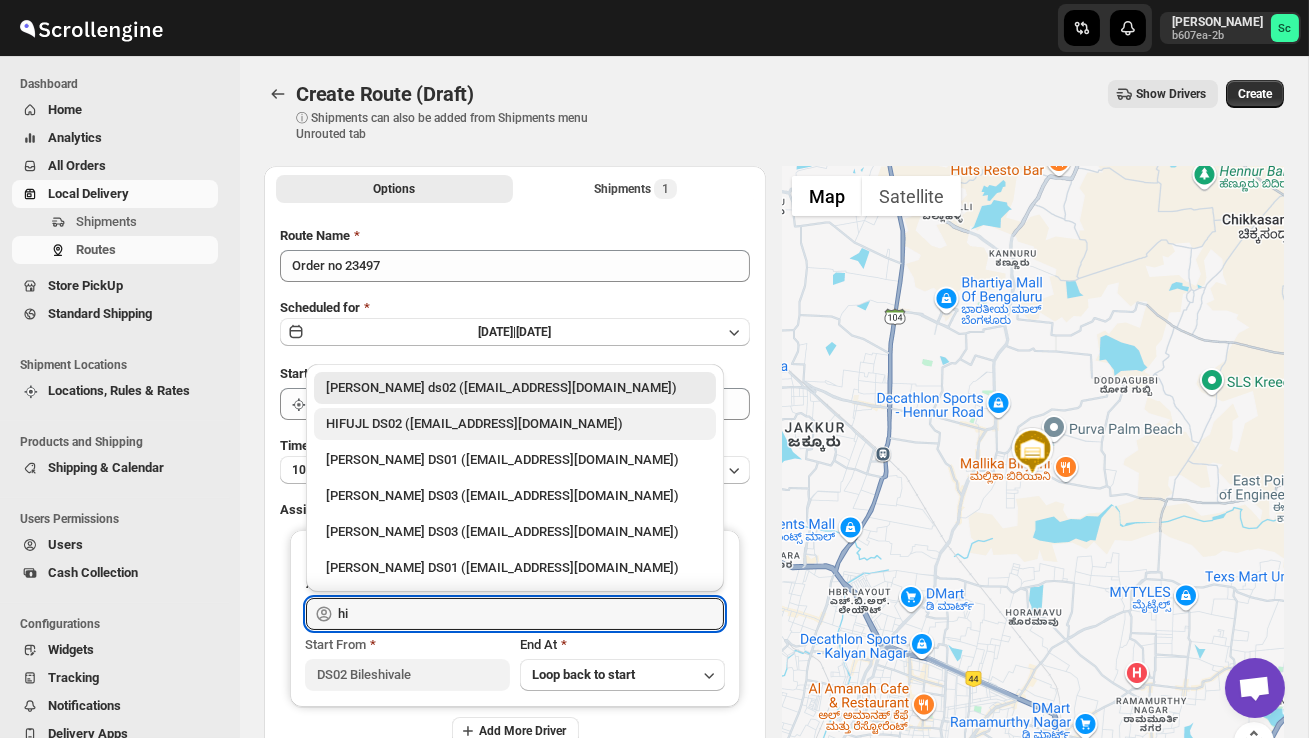 click on "HIFUJL DS02 ([EMAIL_ADDRESS][DOMAIN_NAME])" at bounding box center (515, 424) 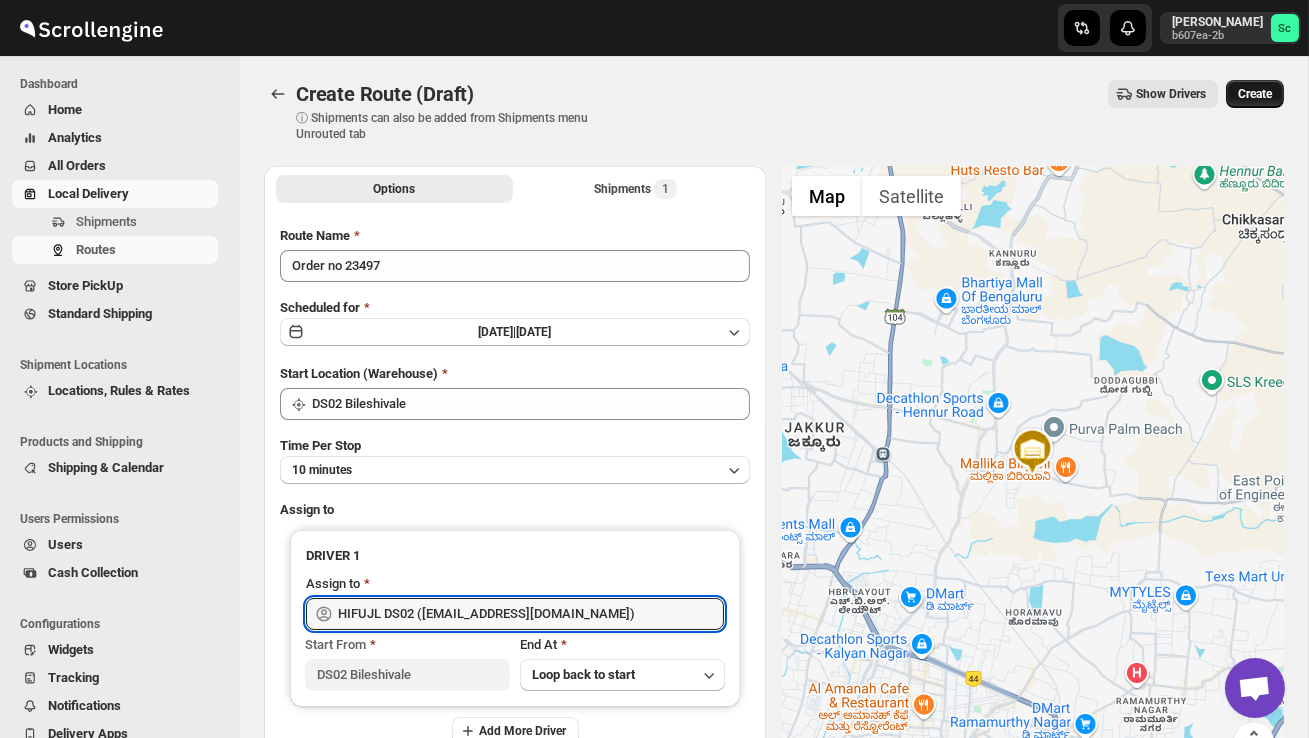type on "HIFUJL DS02 ([EMAIL_ADDRESS][DOMAIN_NAME])" 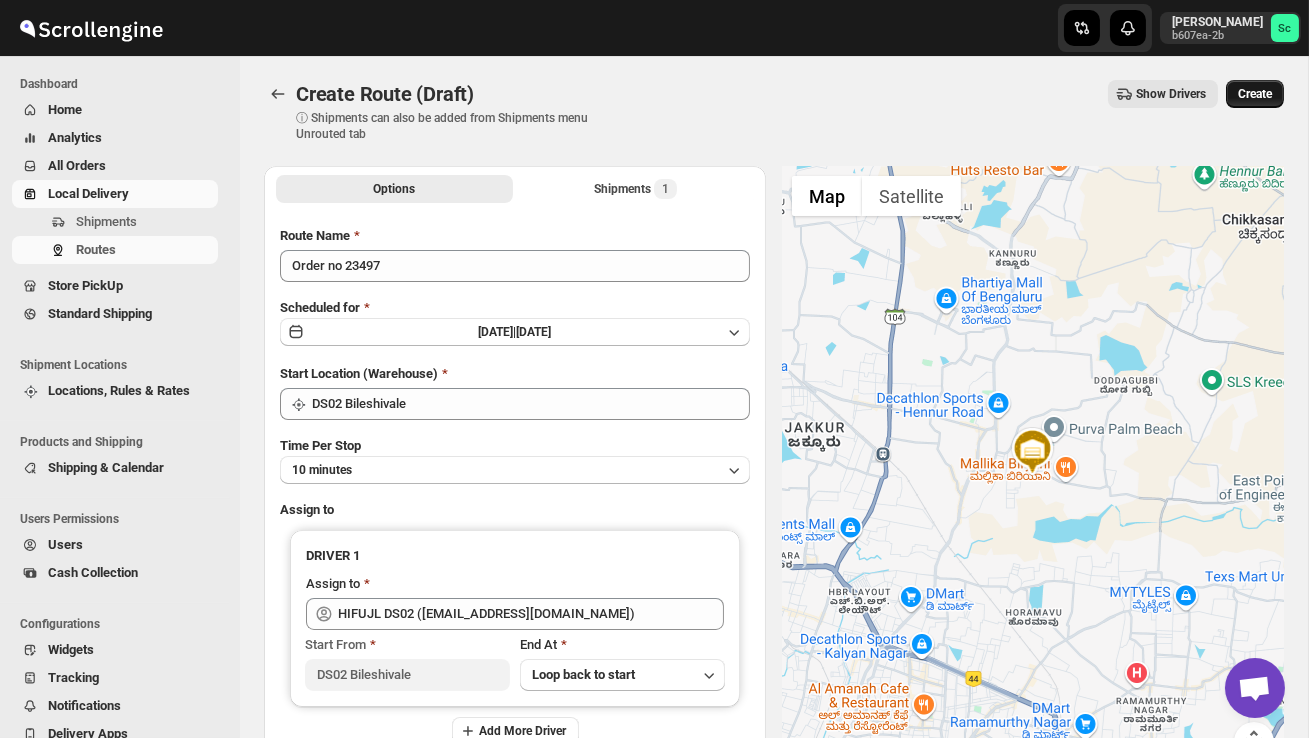 click on "Create" at bounding box center [1255, 94] 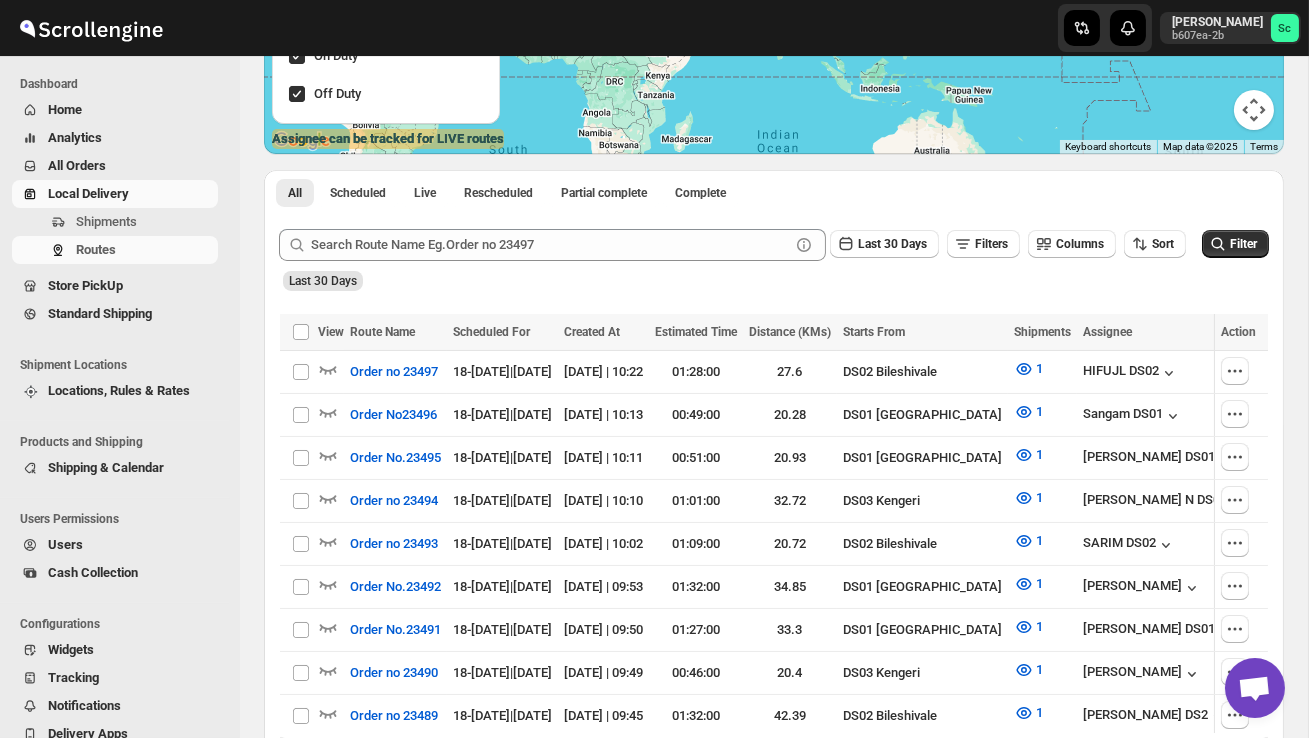 scroll, scrollTop: 343, scrollLeft: 0, axis: vertical 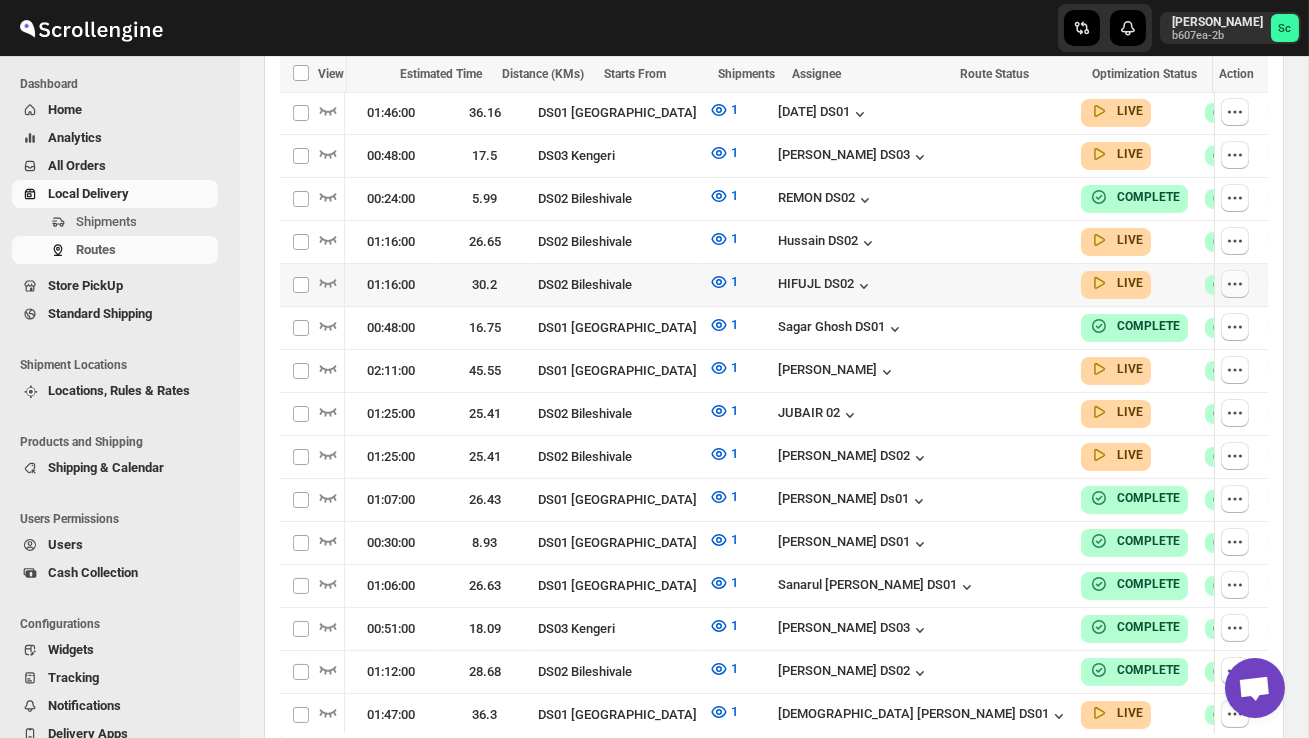click 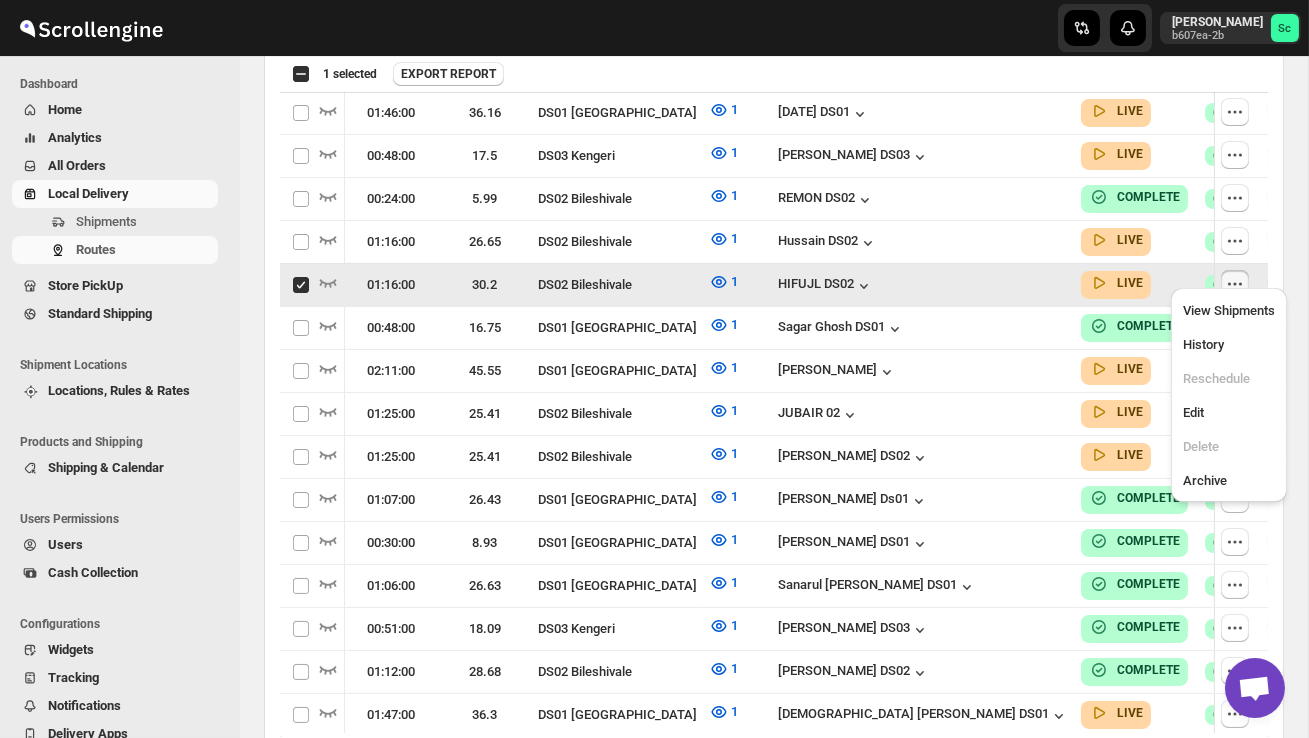 scroll, scrollTop: 0, scrollLeft: 33, axis: horizontal 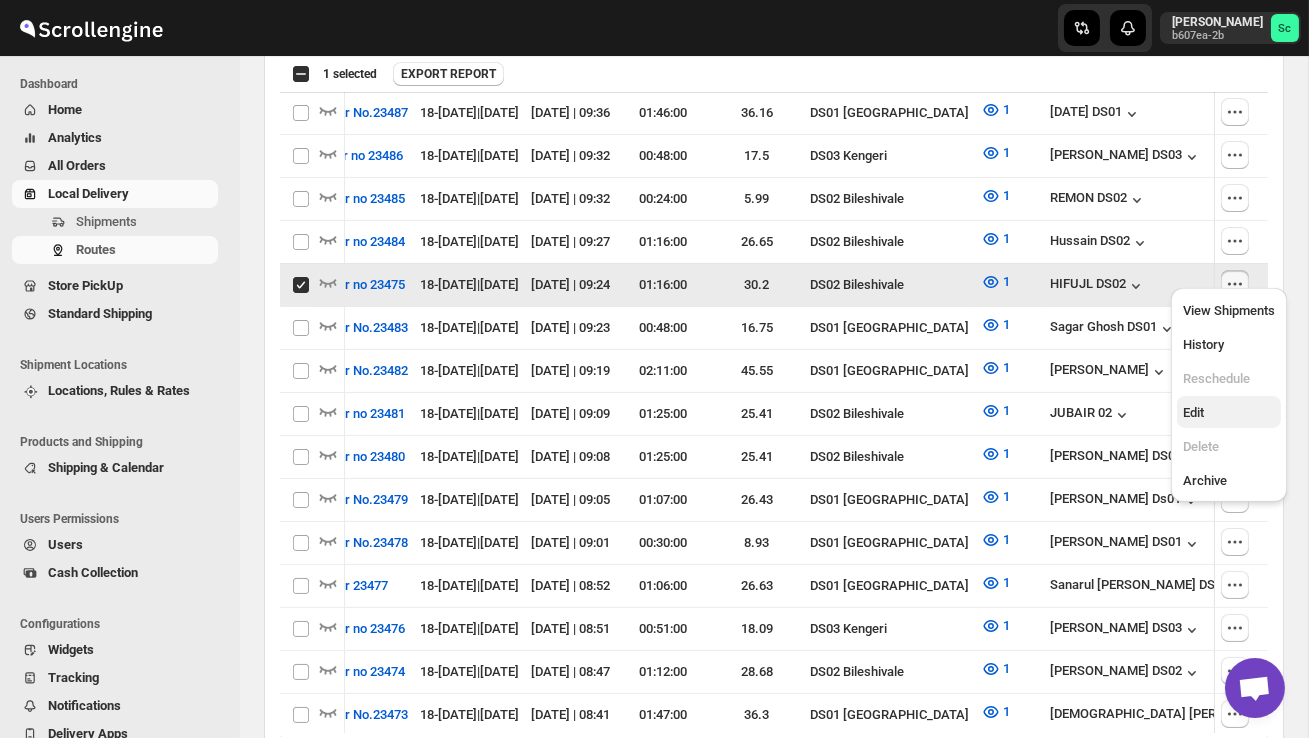 click on "Edit" at bounding box center [1229, 413] 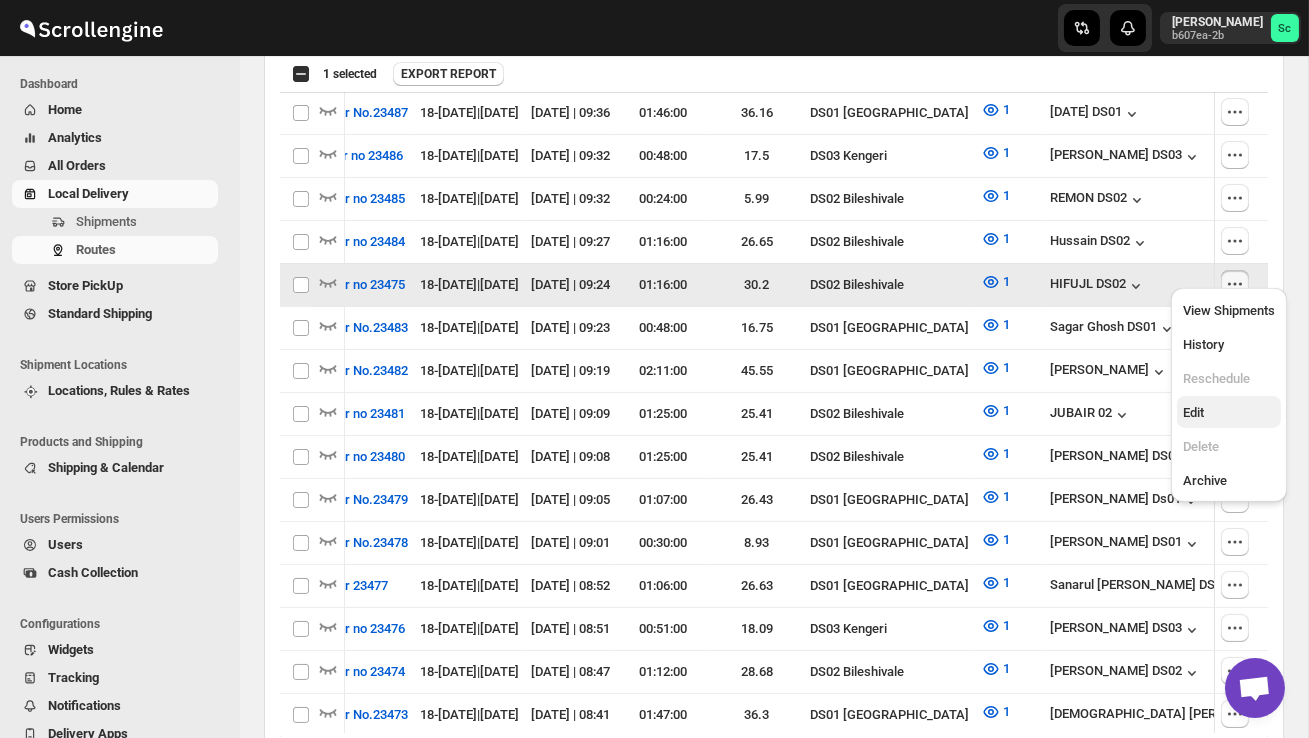 checkbox on "false" 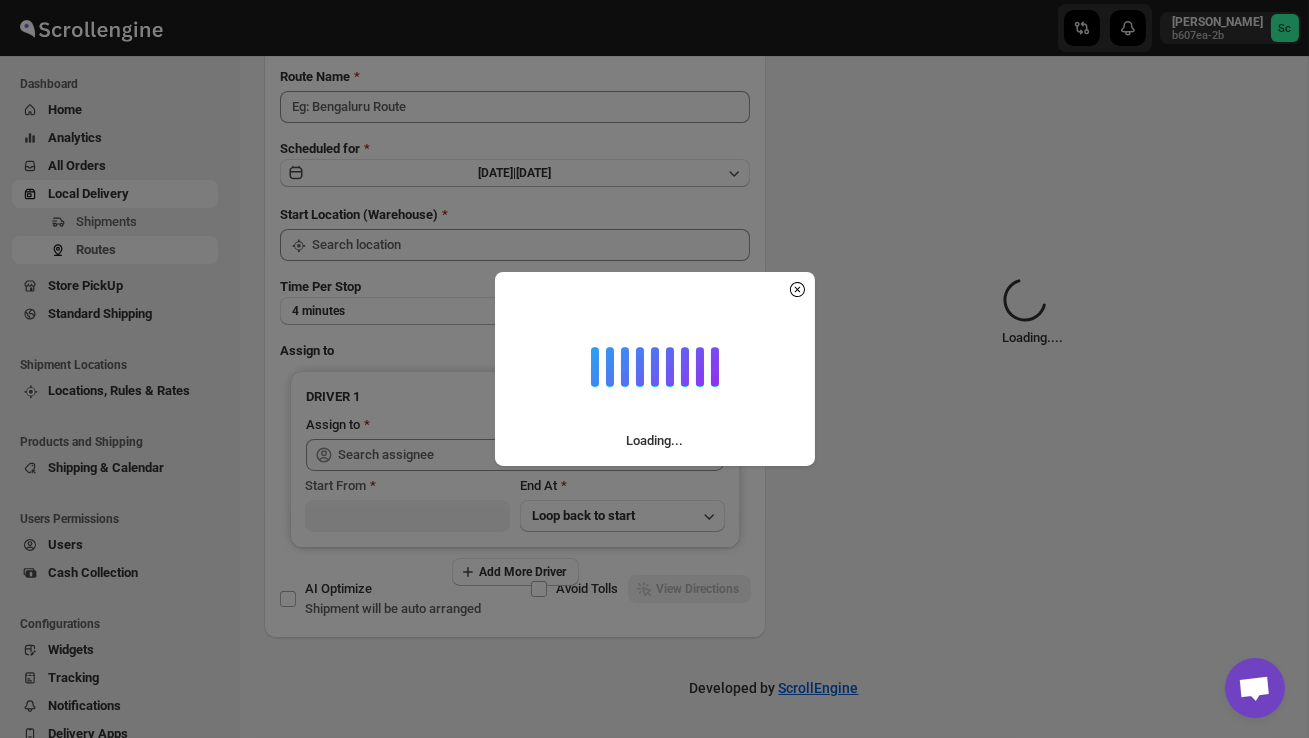 scroll, scrollTop: 0, scrollLeft: 0, axis: both 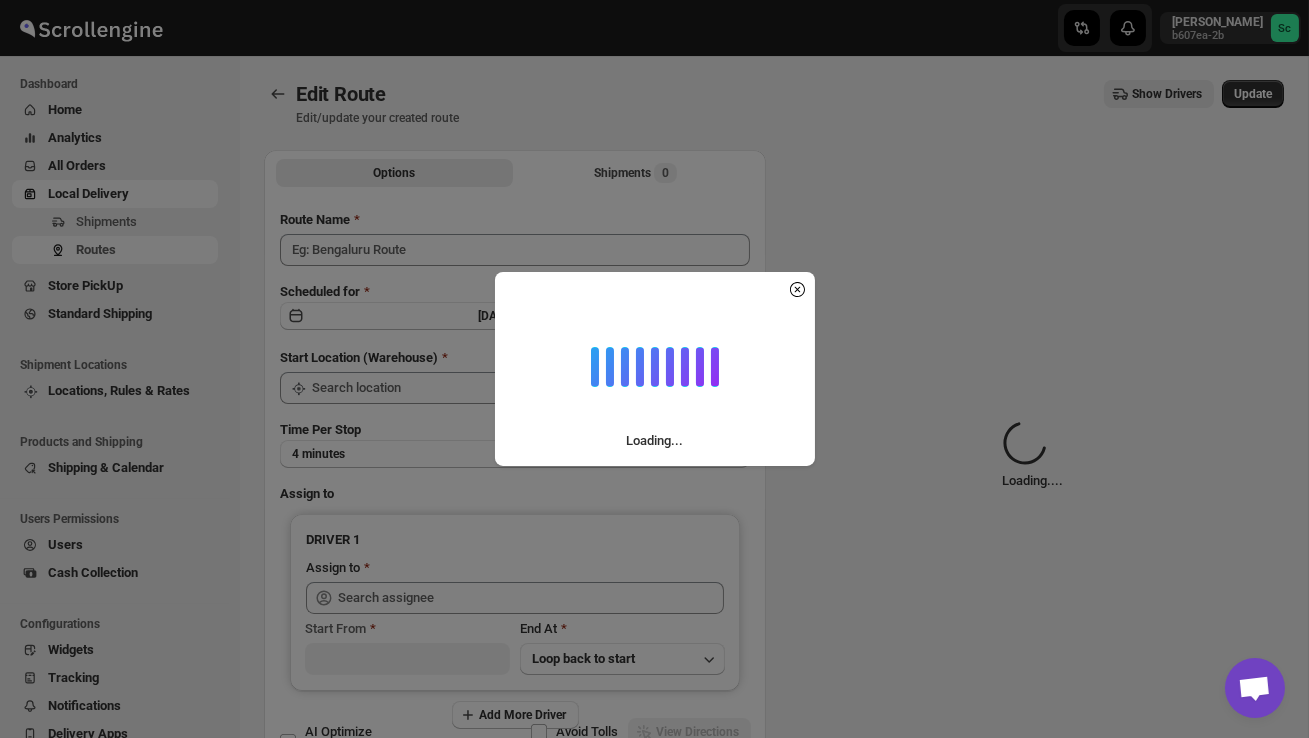 type on "Order no 23475" 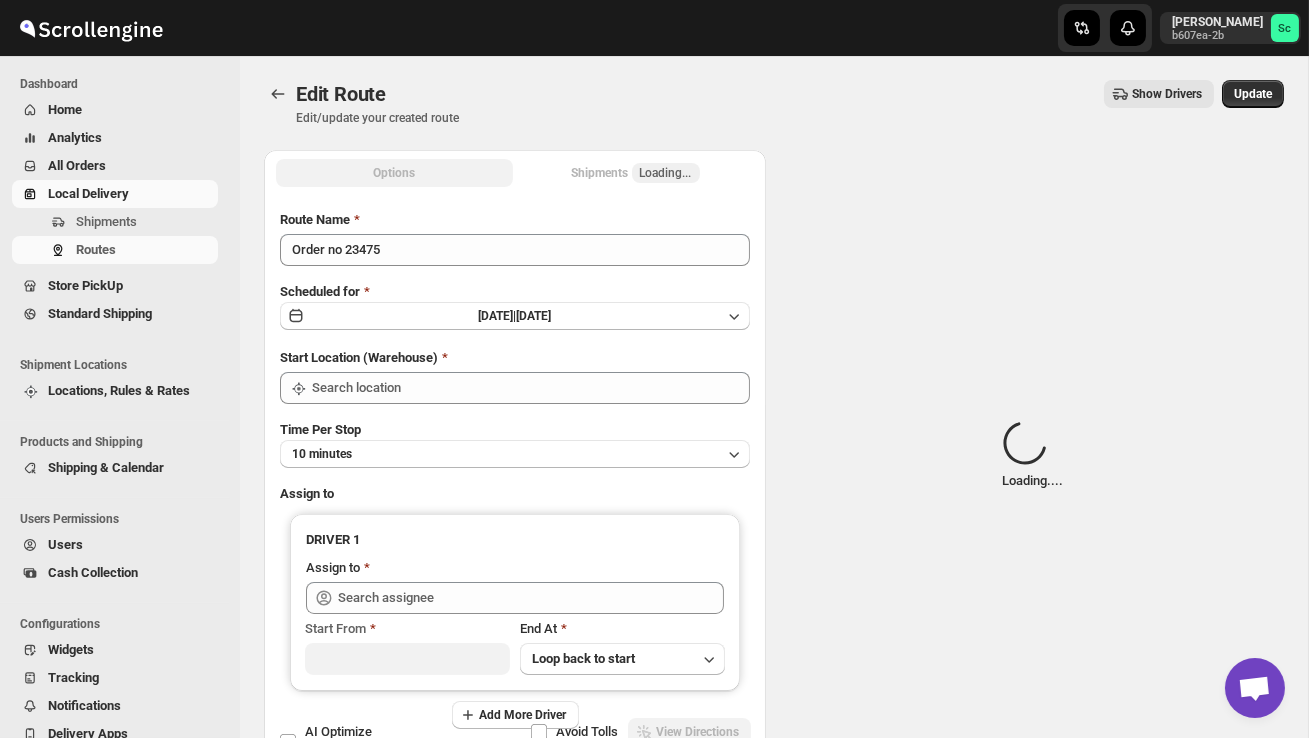 type on "DS02 Bileshivale" 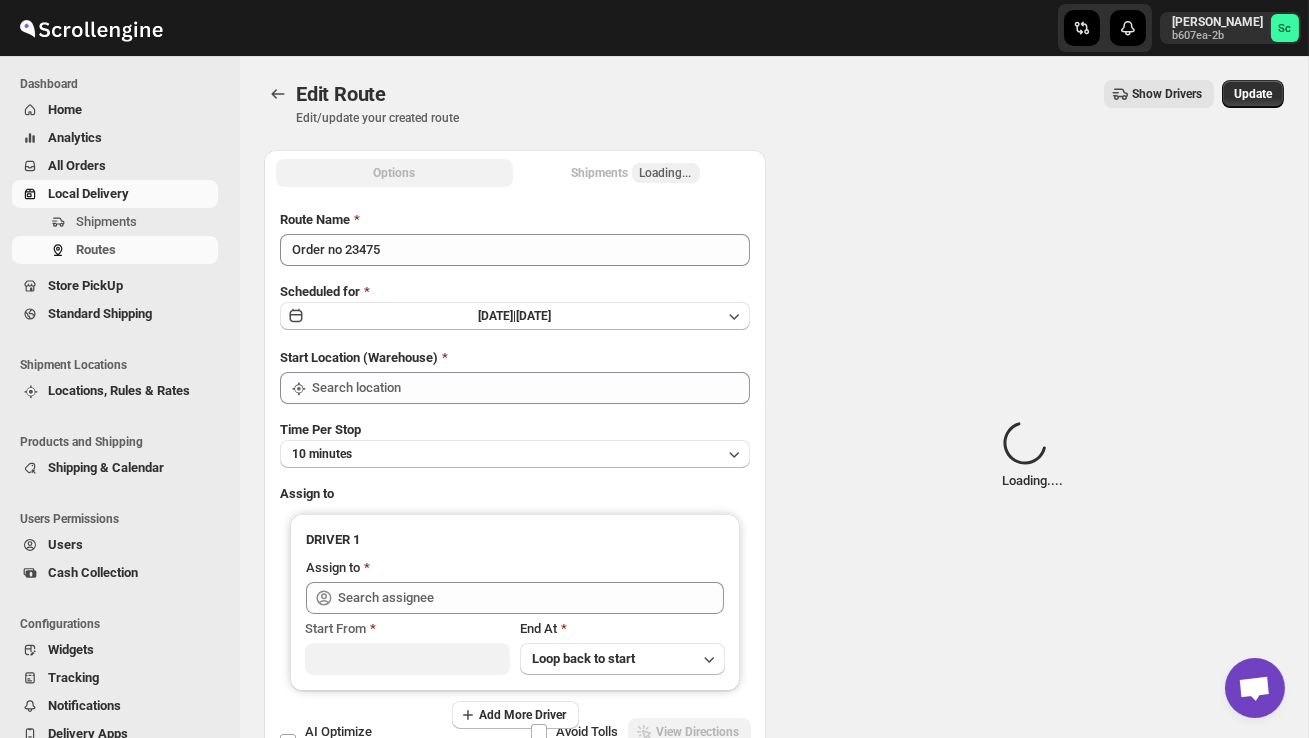 type on "DS02 Bileshivale" 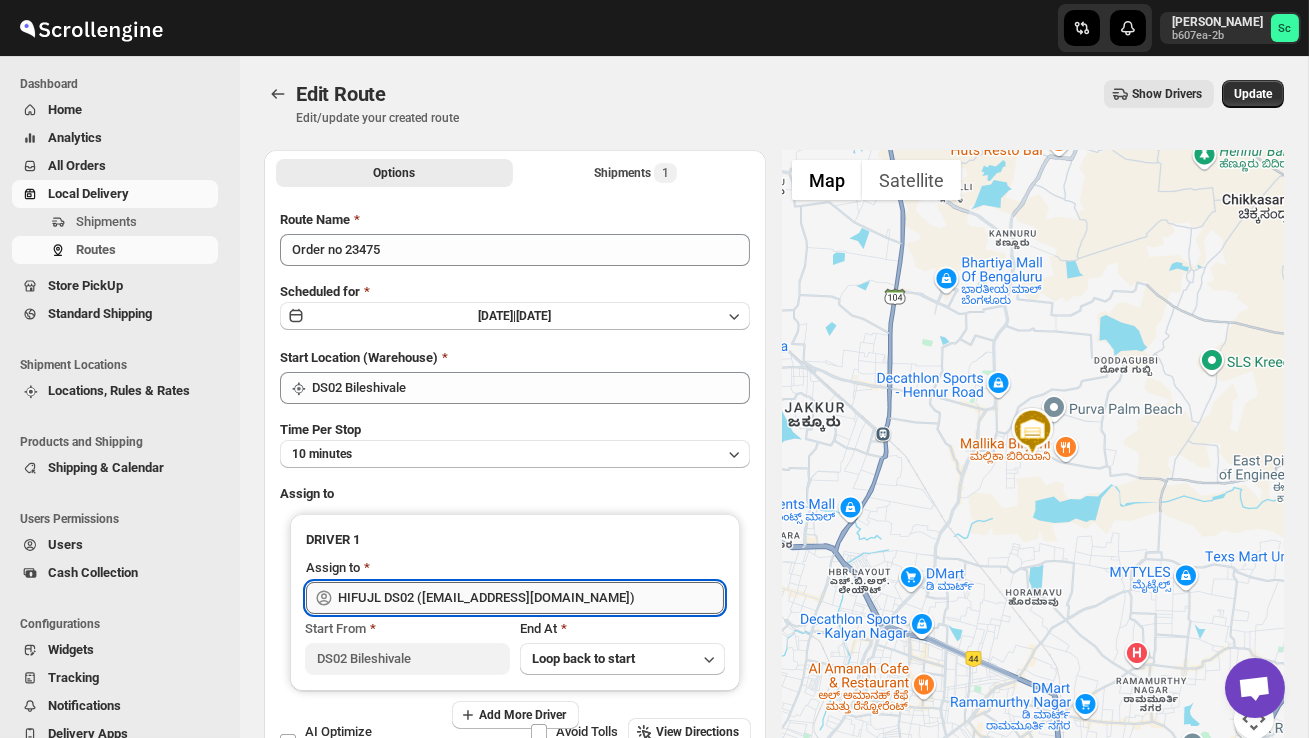 click on "HIFUJL DS02 (cepali9173@intady.com)" at bounding box center [531, 598] 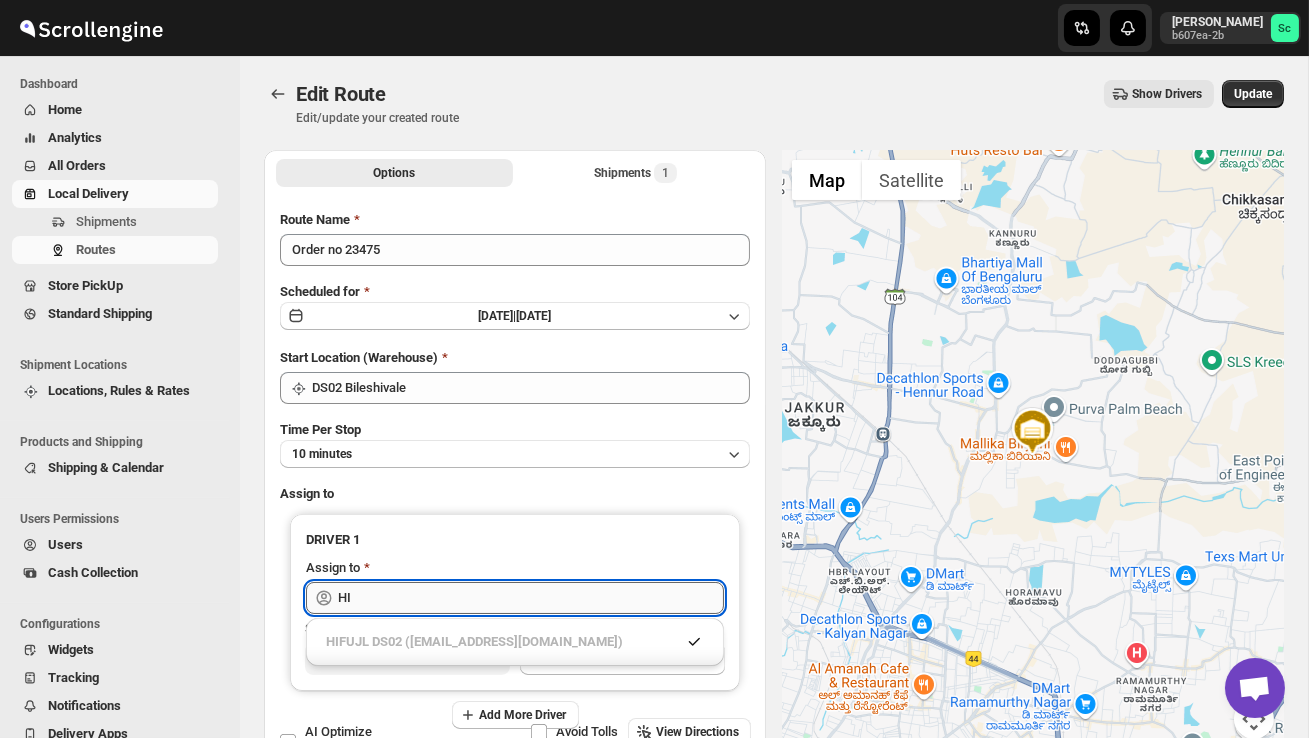 type on "H" 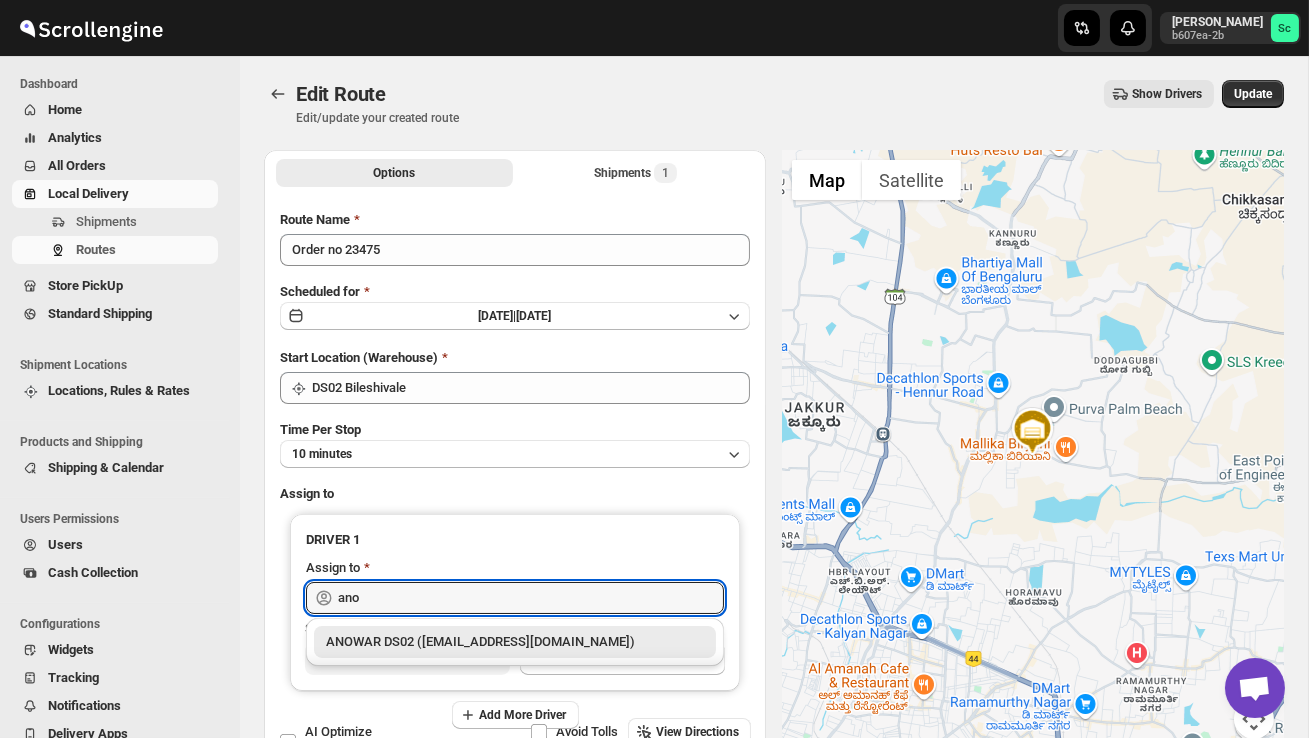 click on "ANOWAR  DS02 (pabiwi3265@hosintoy.com)" at bounding box center (515, 642) 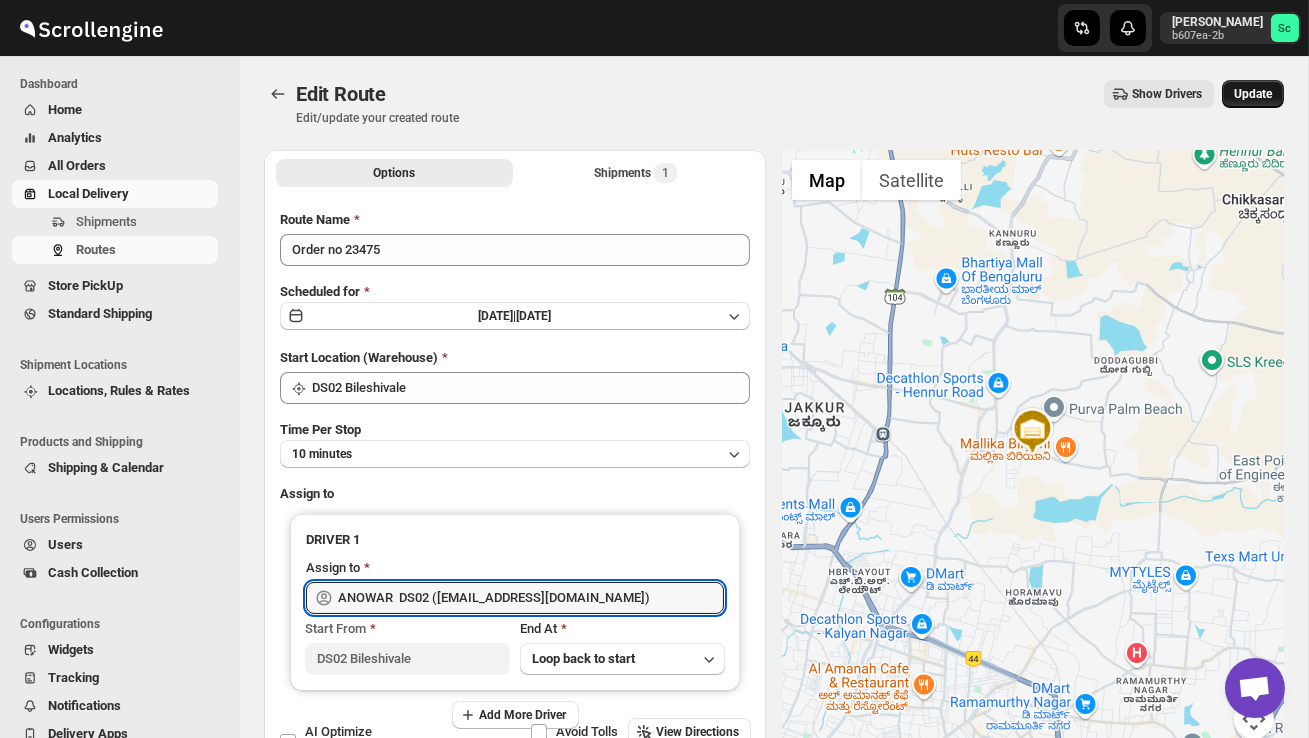 type on "ANOWAR  DS02 (pabiwi3265@hosintoy.com)" 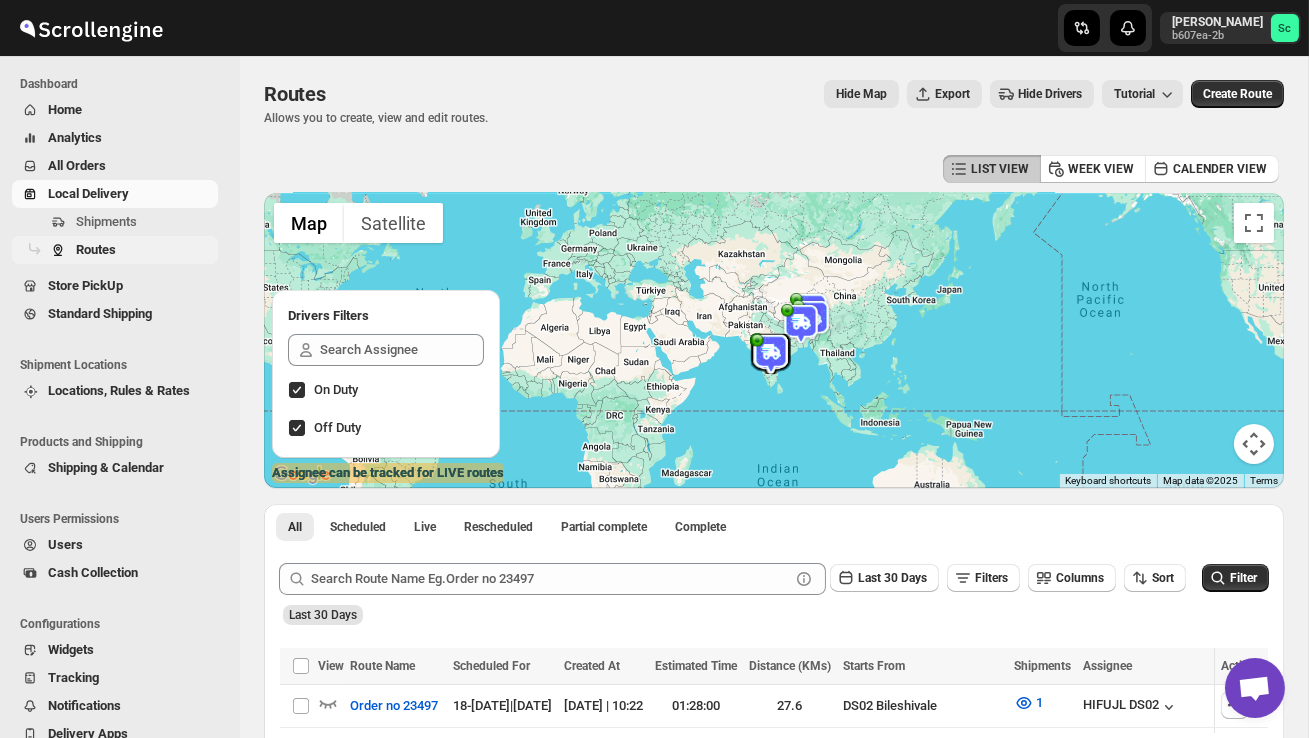 click on "Routes" at bounding box center (145, 250) 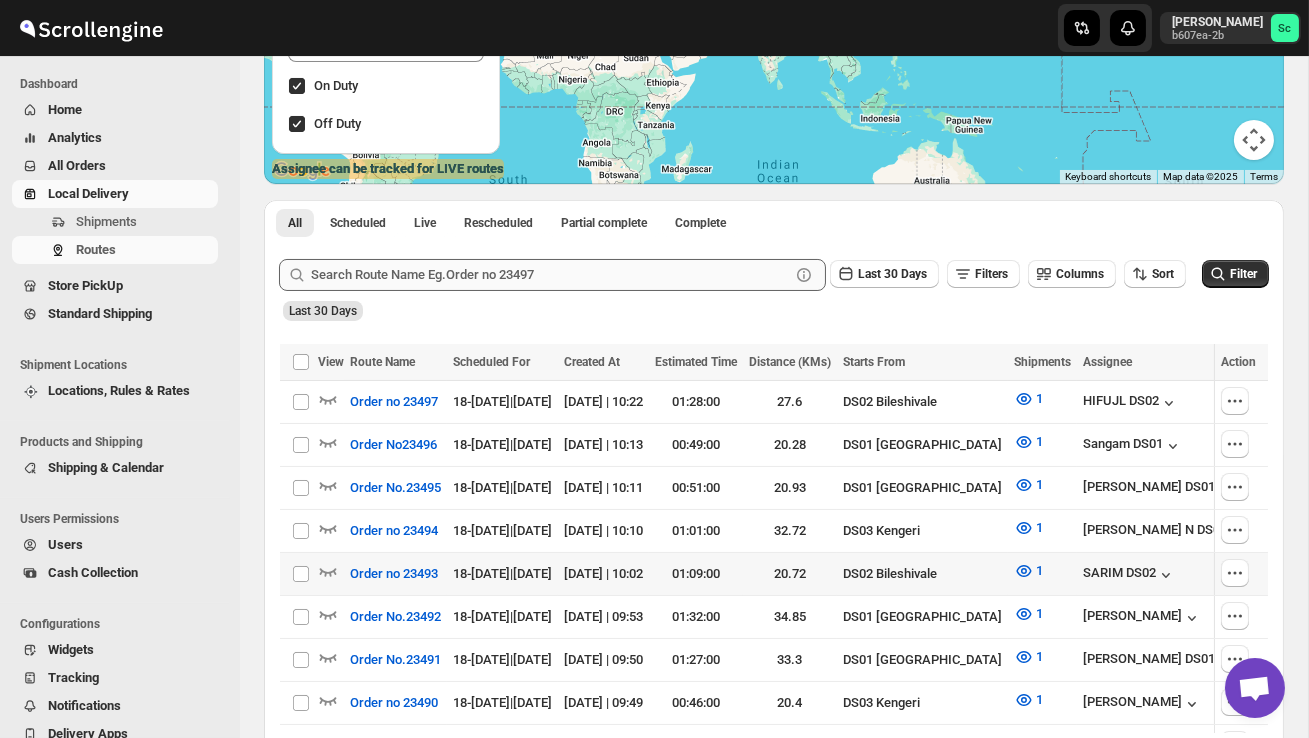 scroll, scrollTop: 361, scrollLeft: 0, axis: vertical 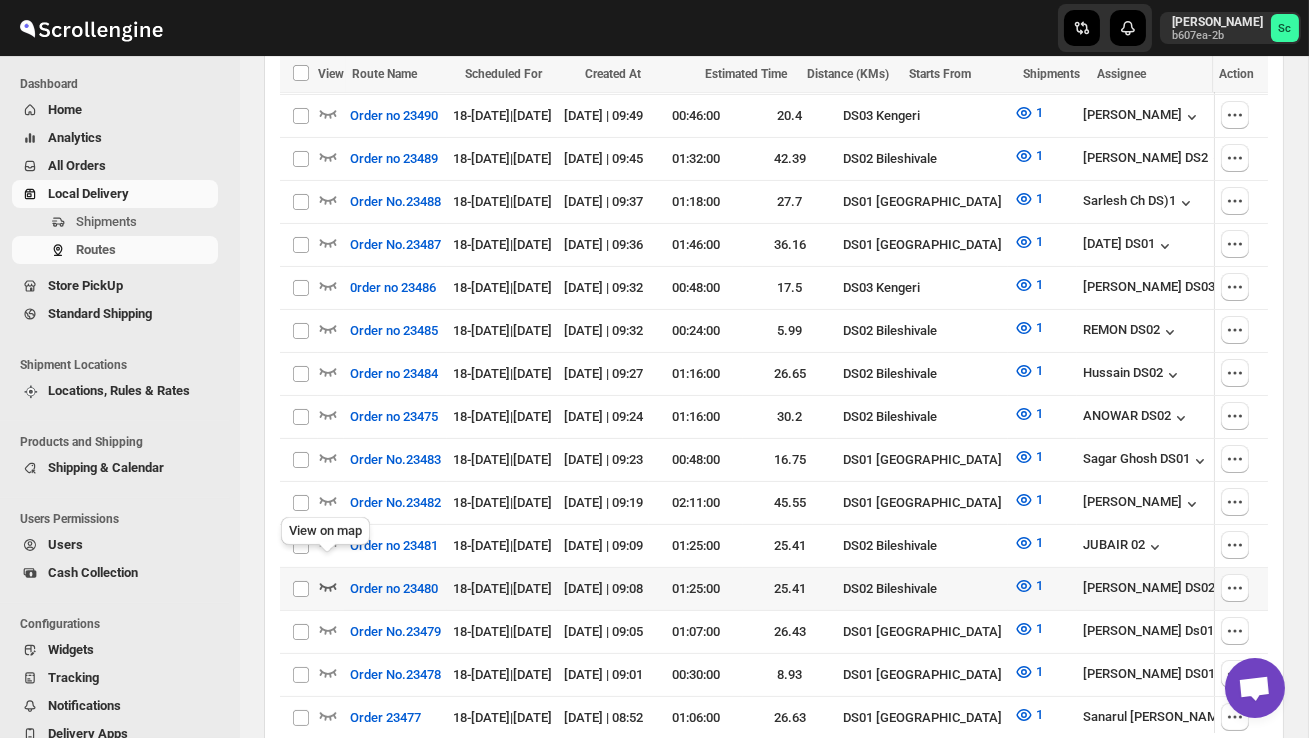 click 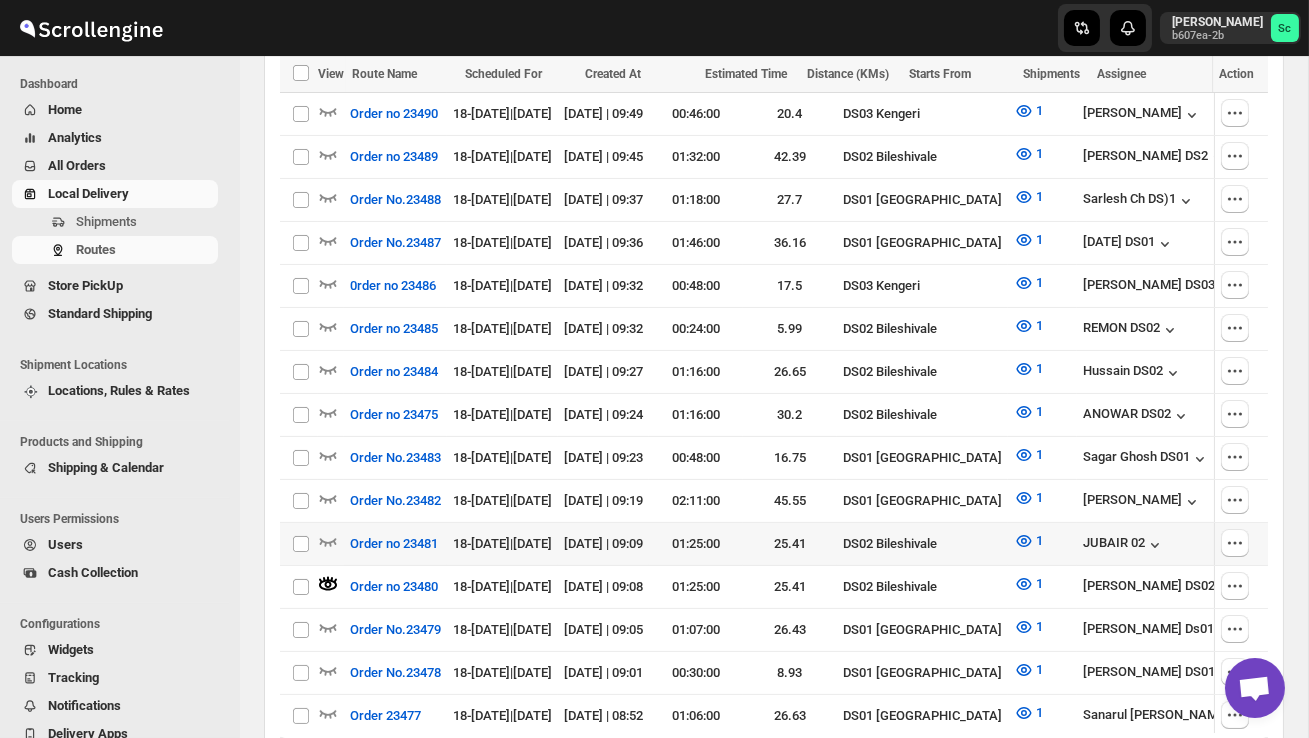 scroll, scrollTop: 931, scrollLeft: 0, axis: vertical 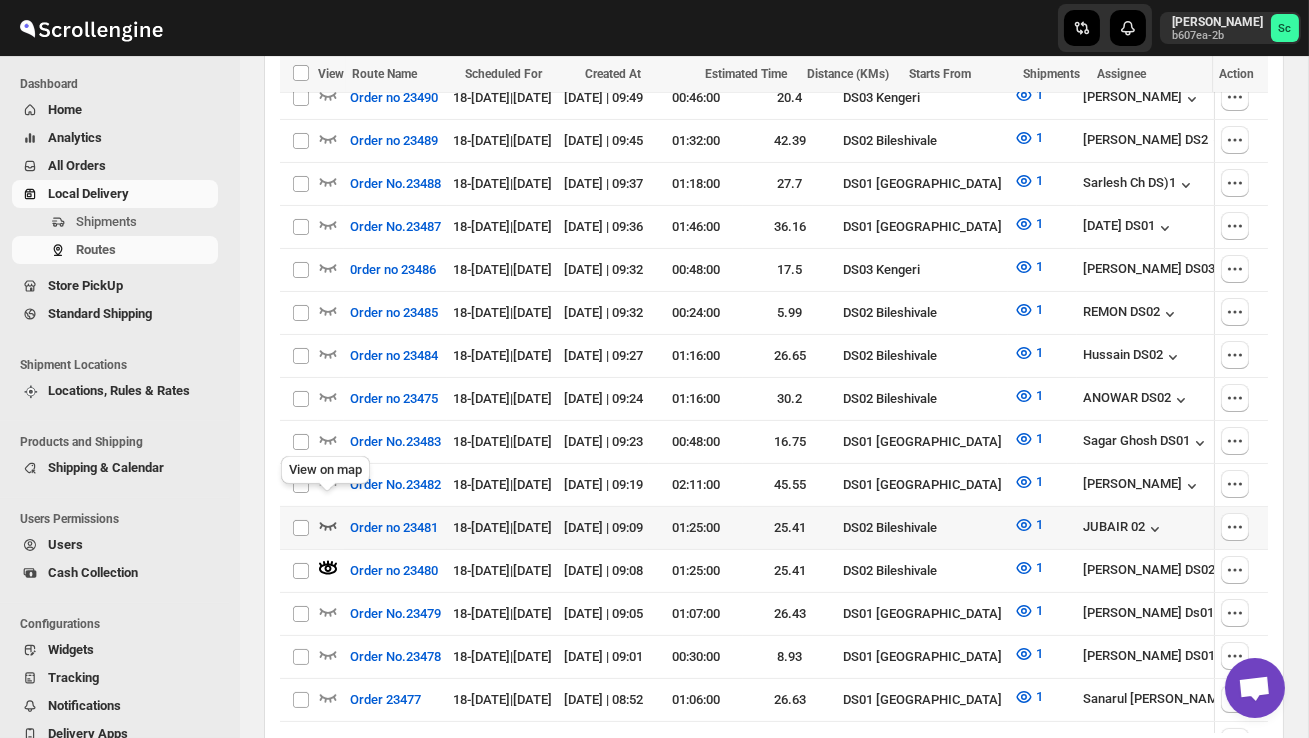 click 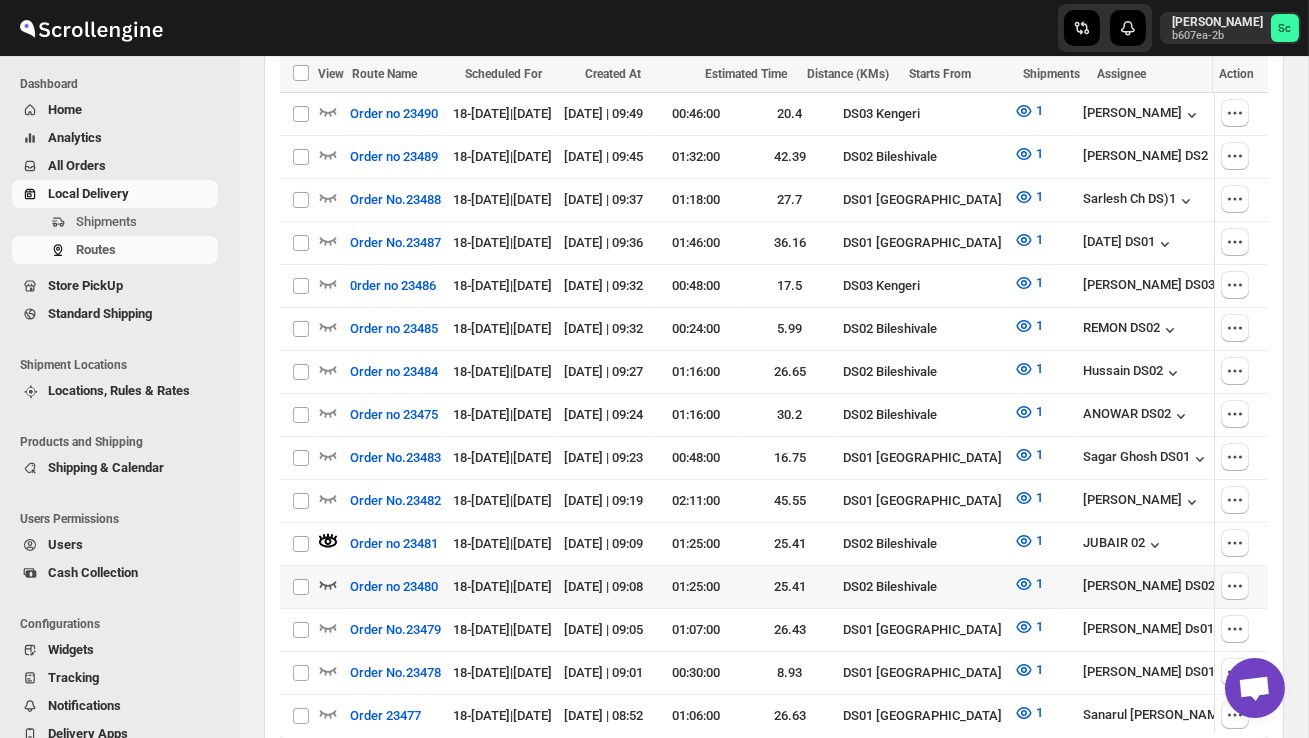 scroll, scrollTop: 920, scrollLeft: 0, axis: vertical 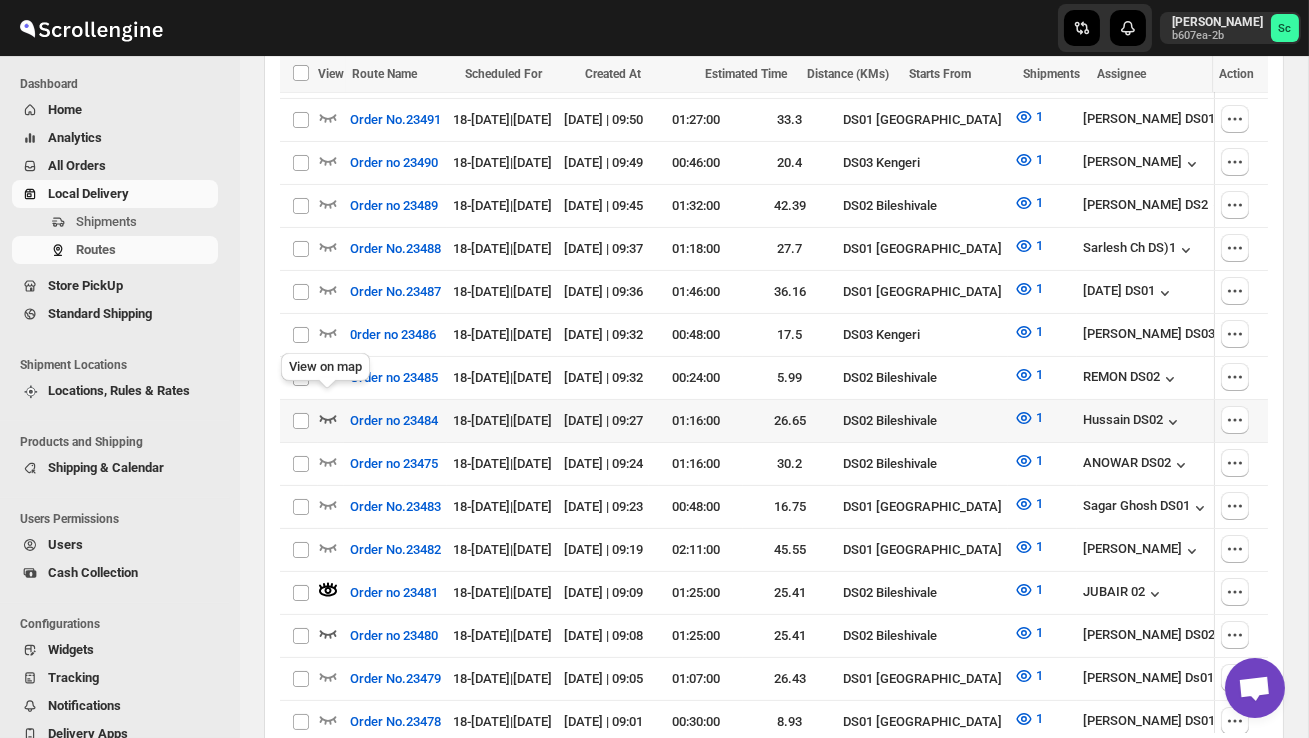 click 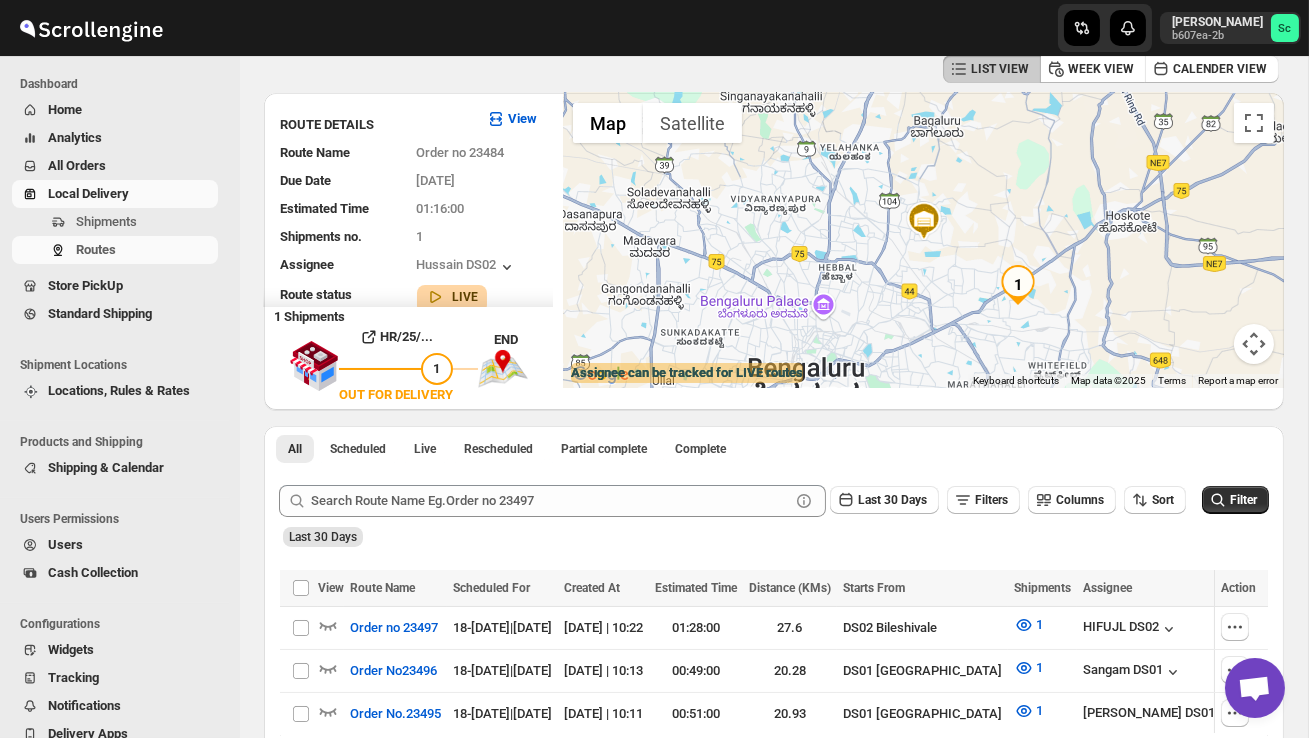 scroll, scrollTop: 0, scrollLeft: 0, axis: both 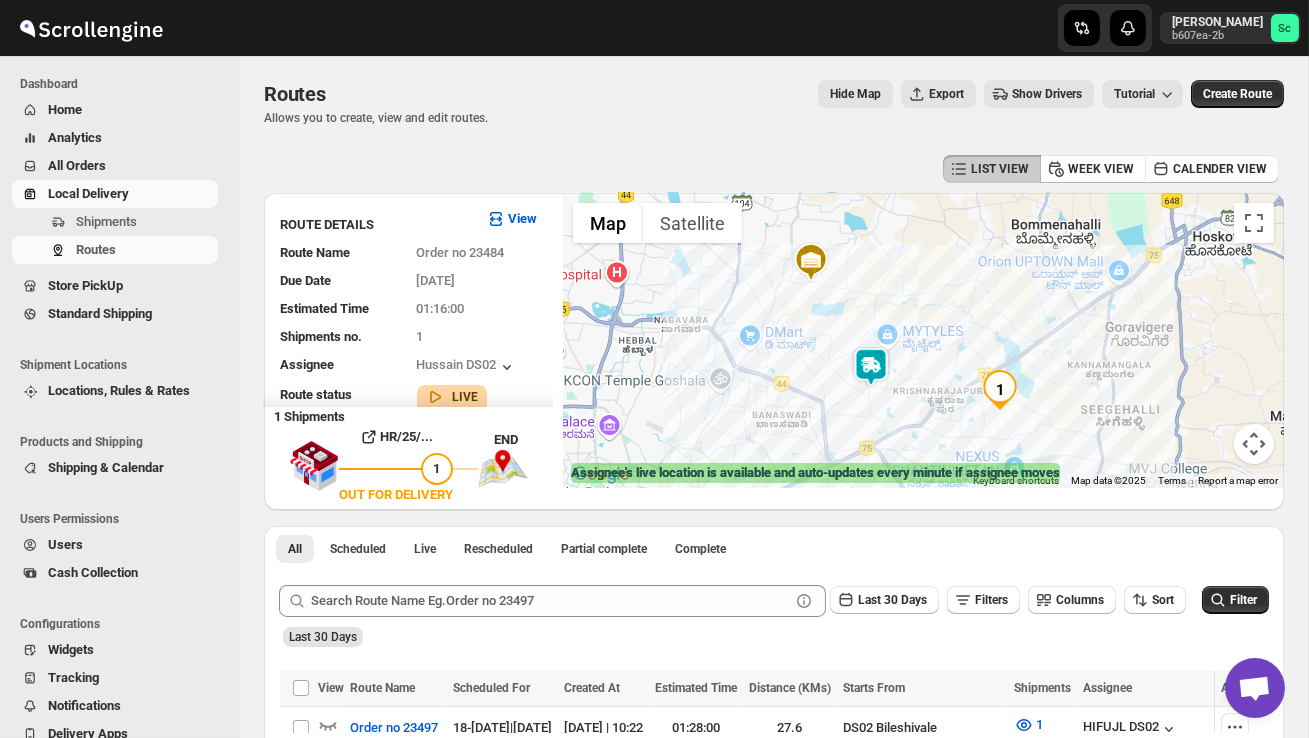 click at bounding box center (871, 367) 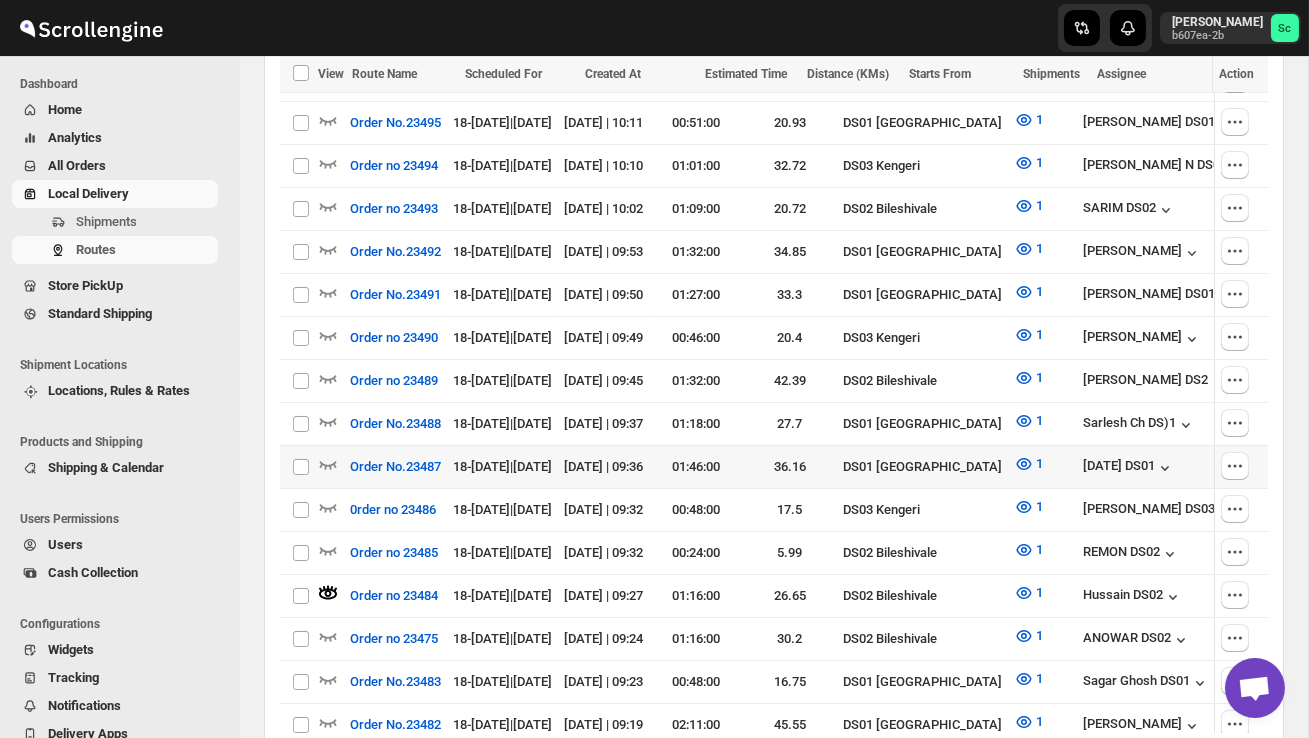scroll 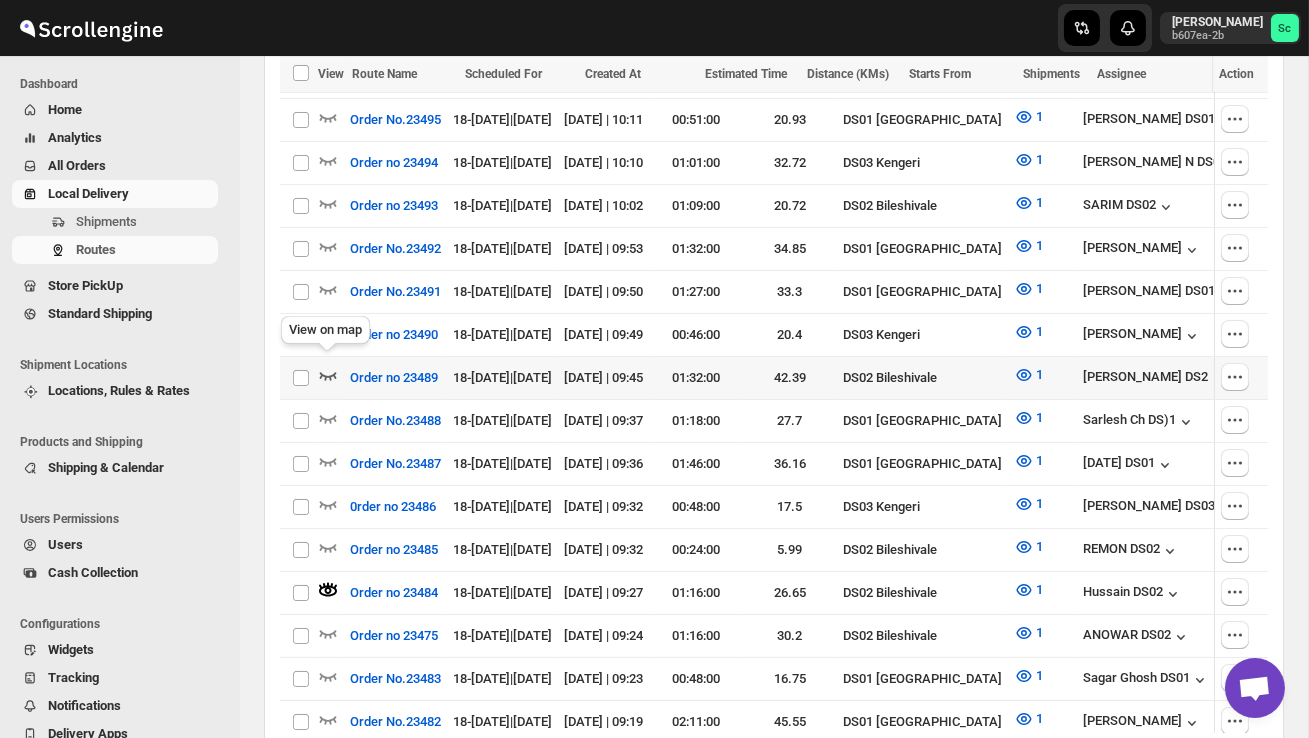 click 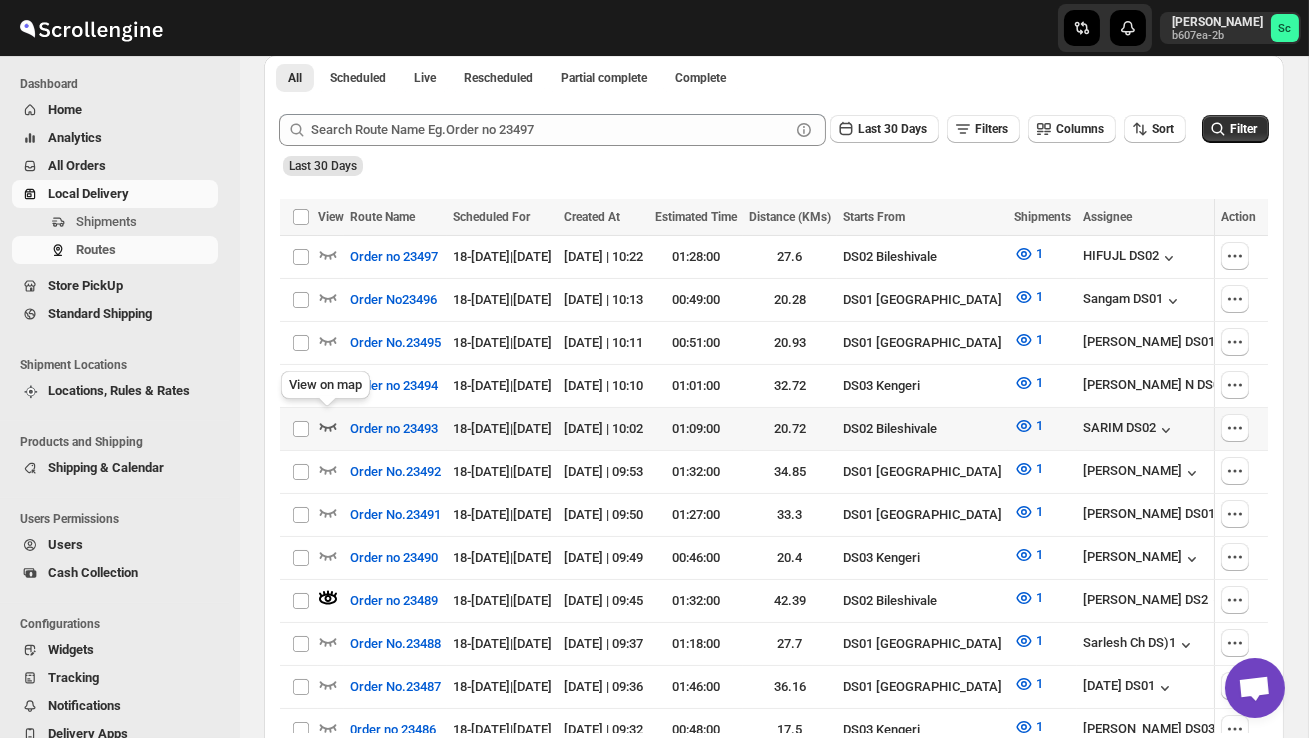 click 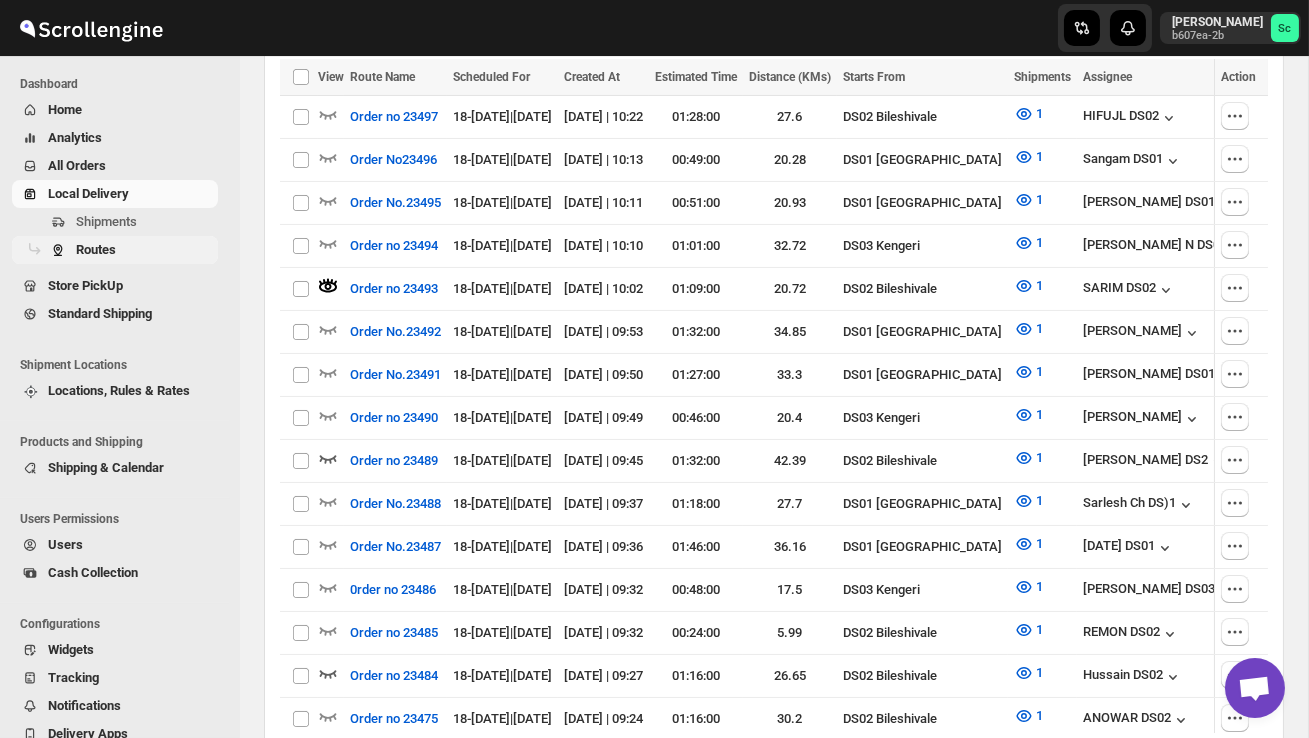 click on "Routes" at bounding box center [145, 250] 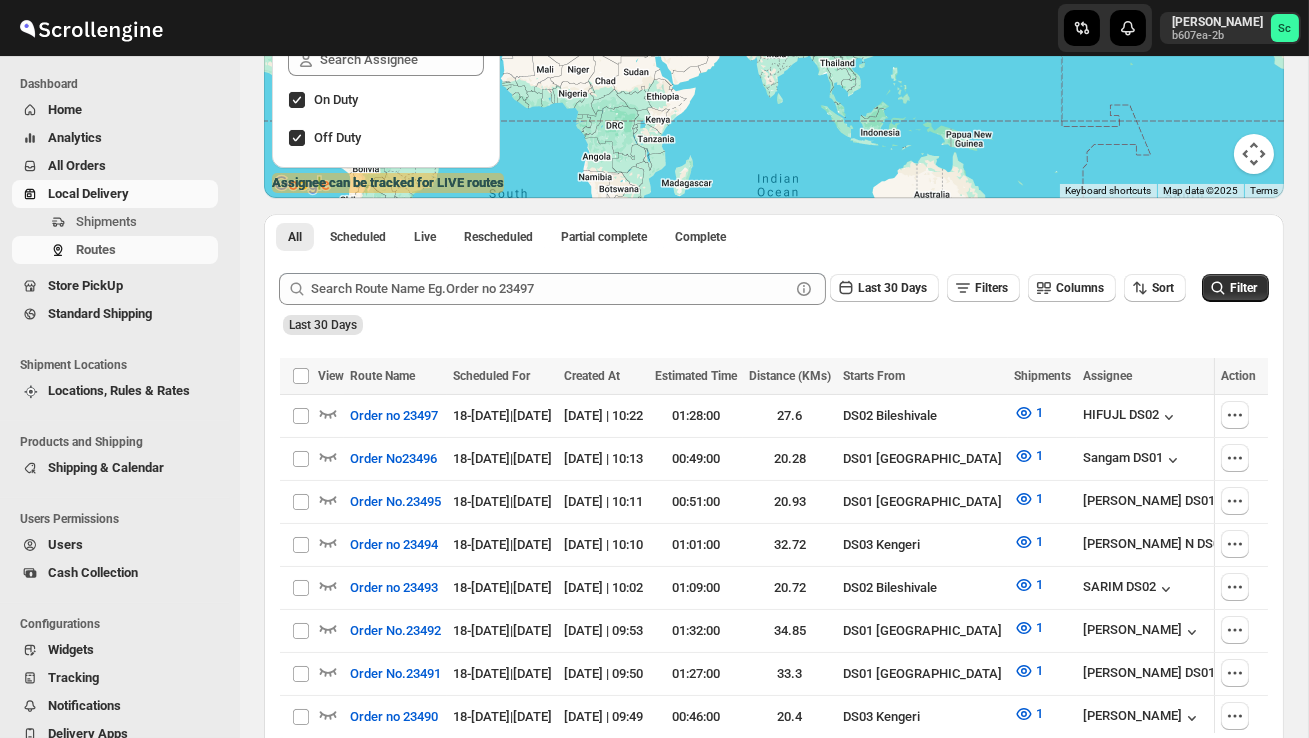 scroll, scrollTop: 308, scrollLeft: 0, axis: vertical 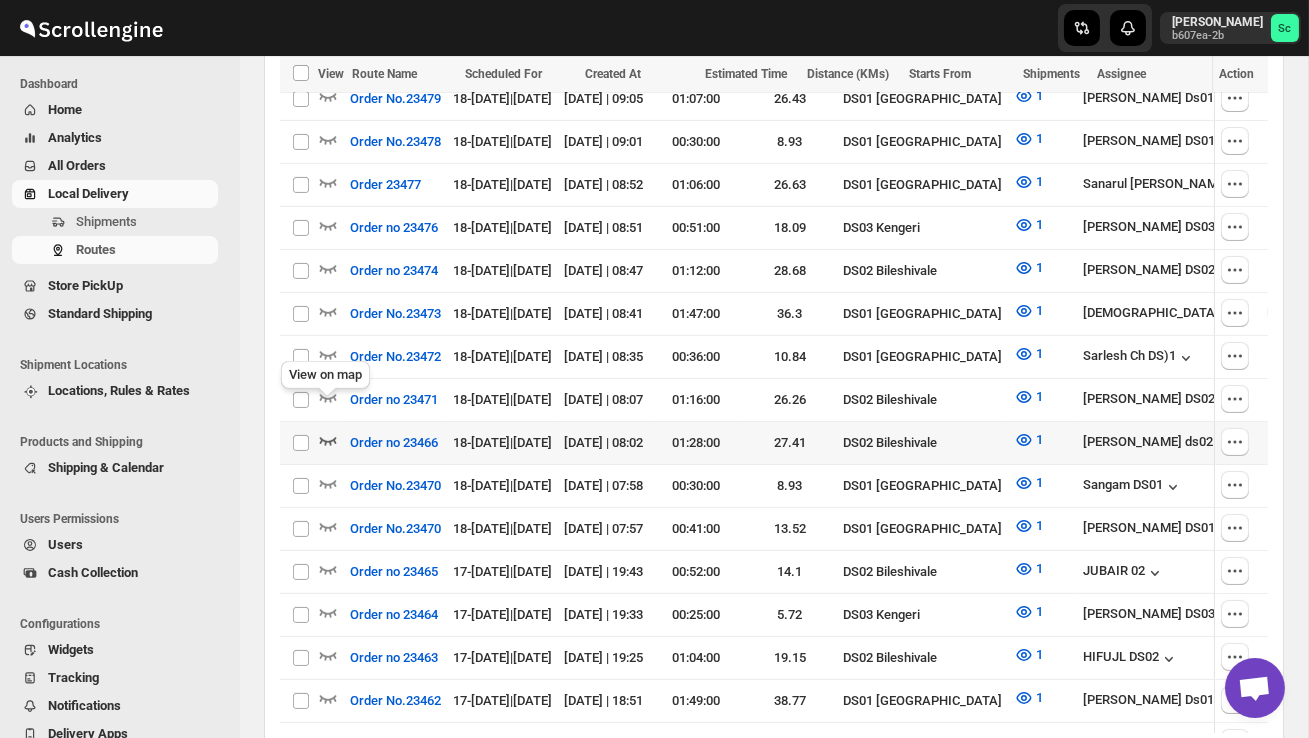 click 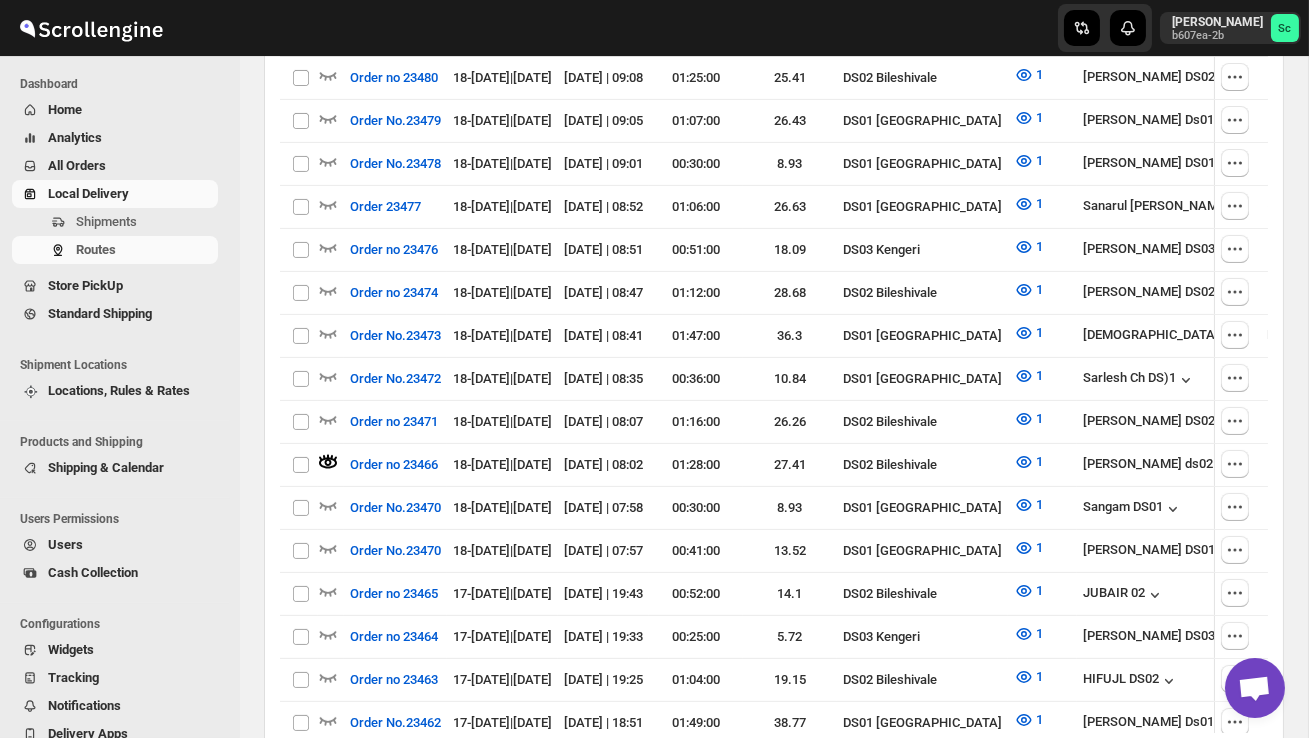 scroll, scrollTop: 0, scrollLeft: 0, axis: both 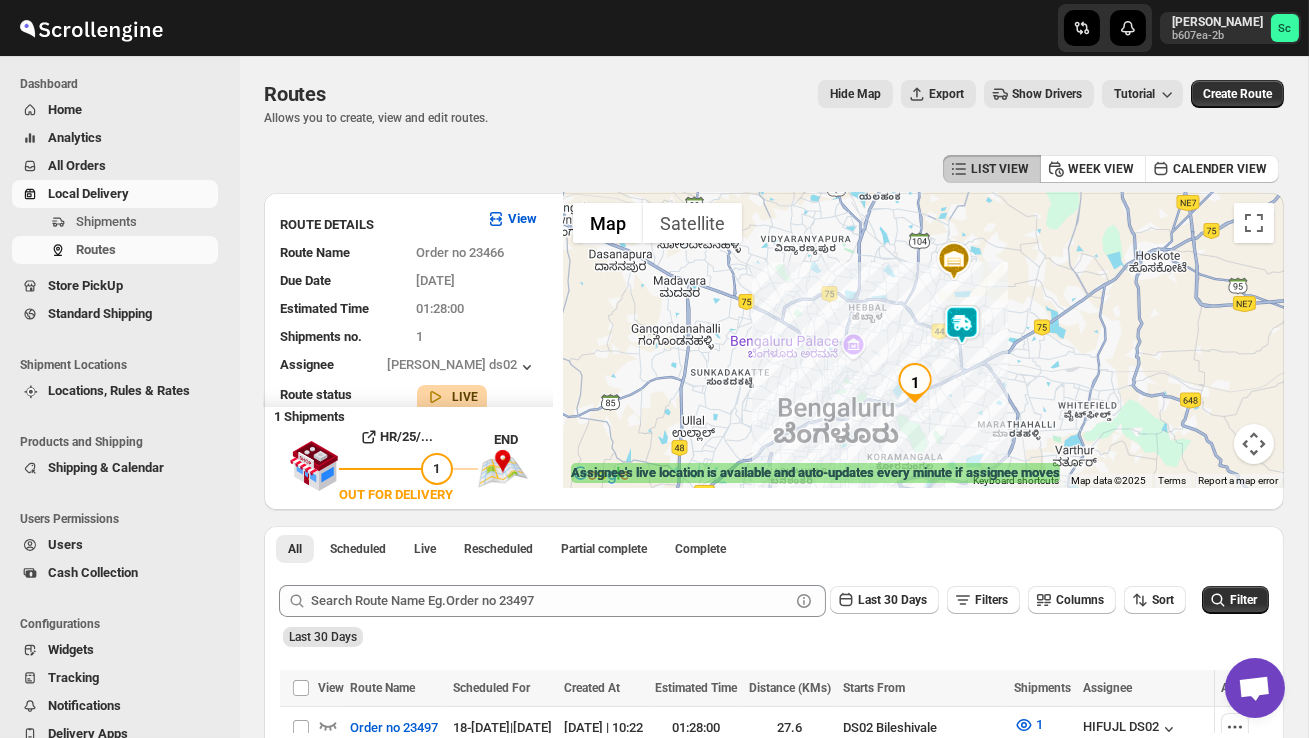 click at bounding box center (962, 325) 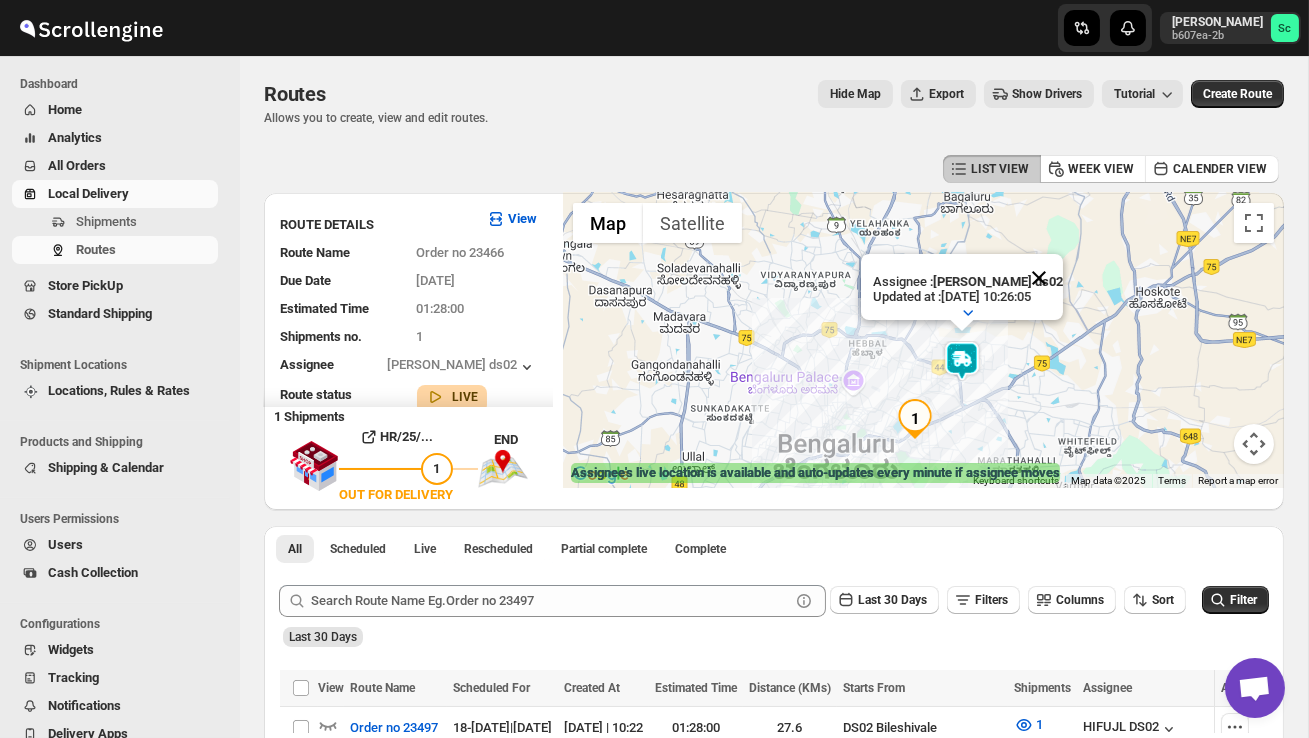 click at bounding box center (1039, 278) 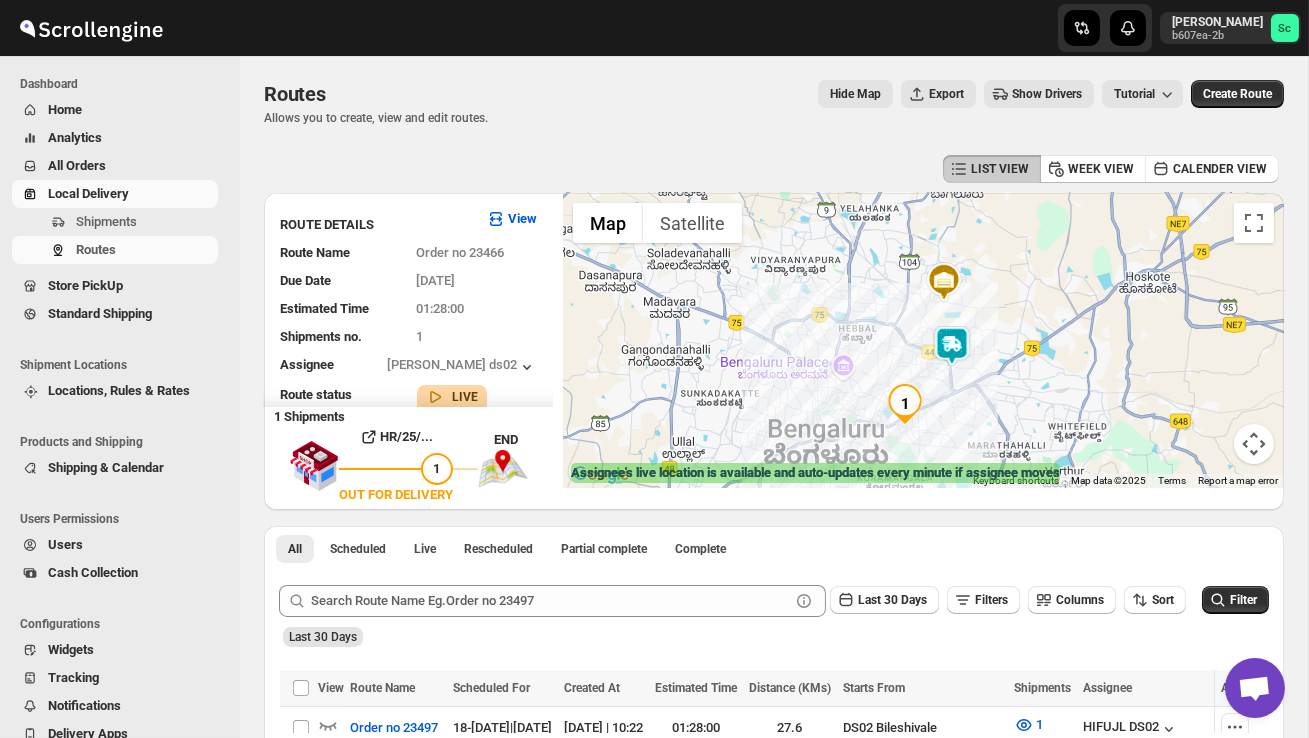drag, startPoint x: 983, startPoint y: 390, endPoint x: 954, endPoint y: 343, distance: 55.226807 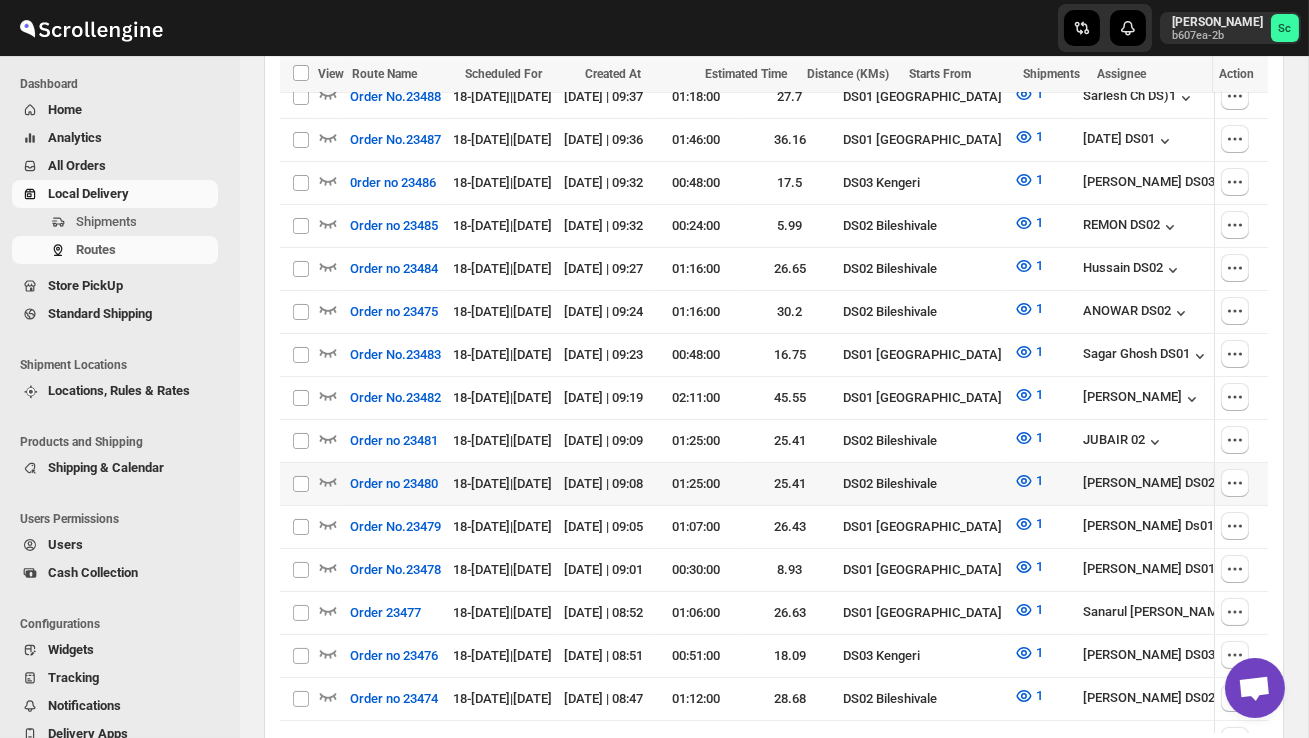scroll, scrollTop: 1027, scrollLeft: 0, axis: vertical 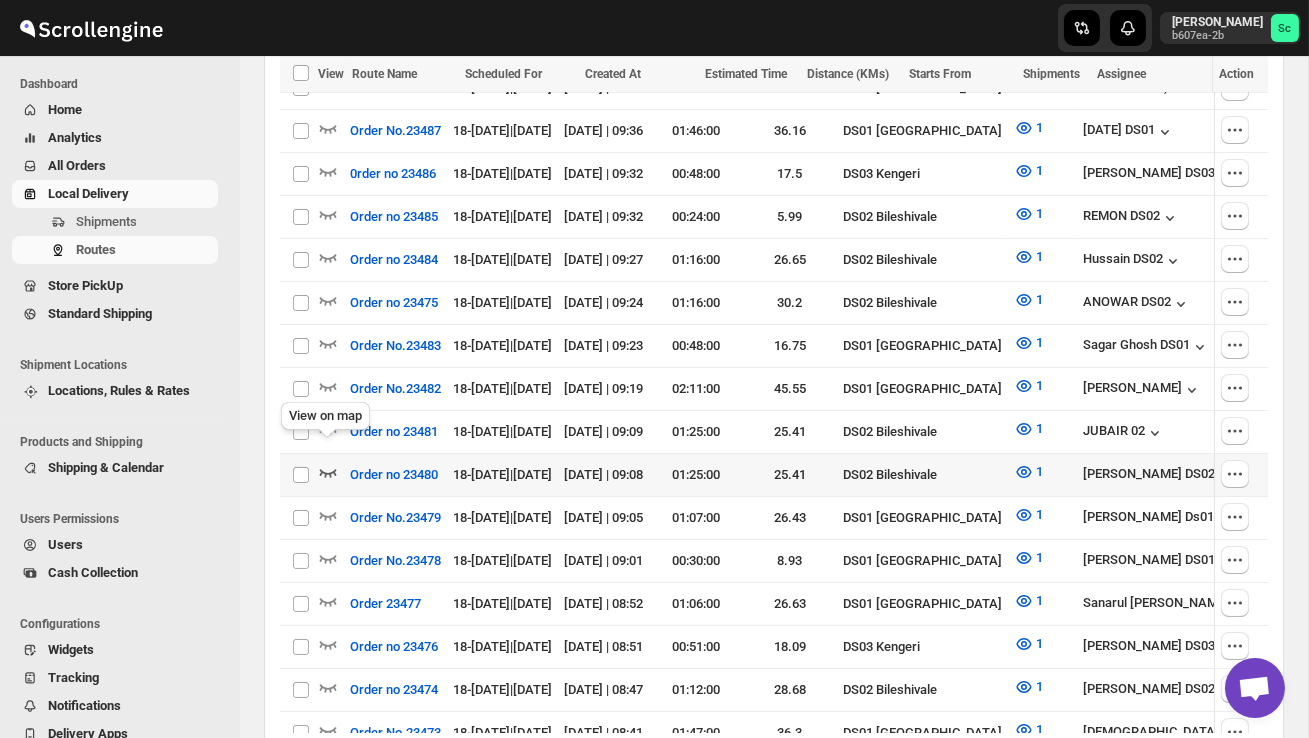 click 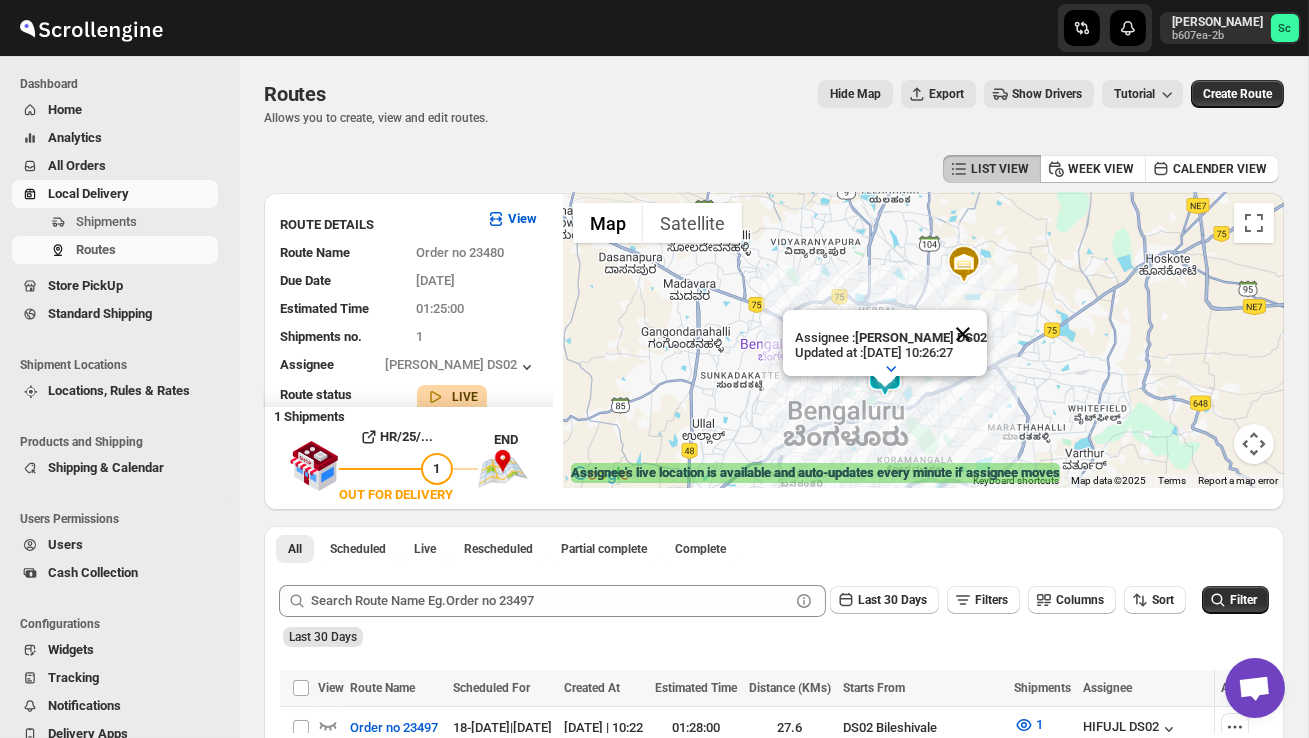 click at bounding box center (963, 334) 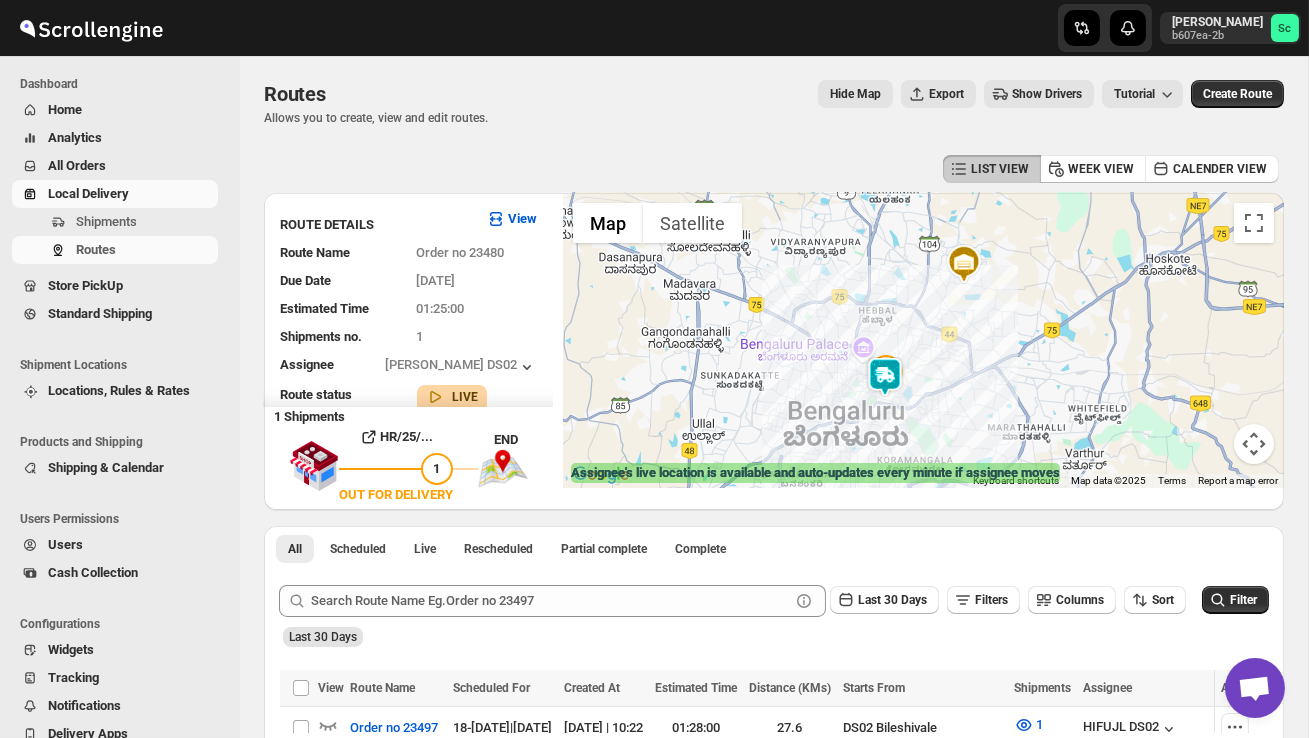 click at bounding box center [923, 340] 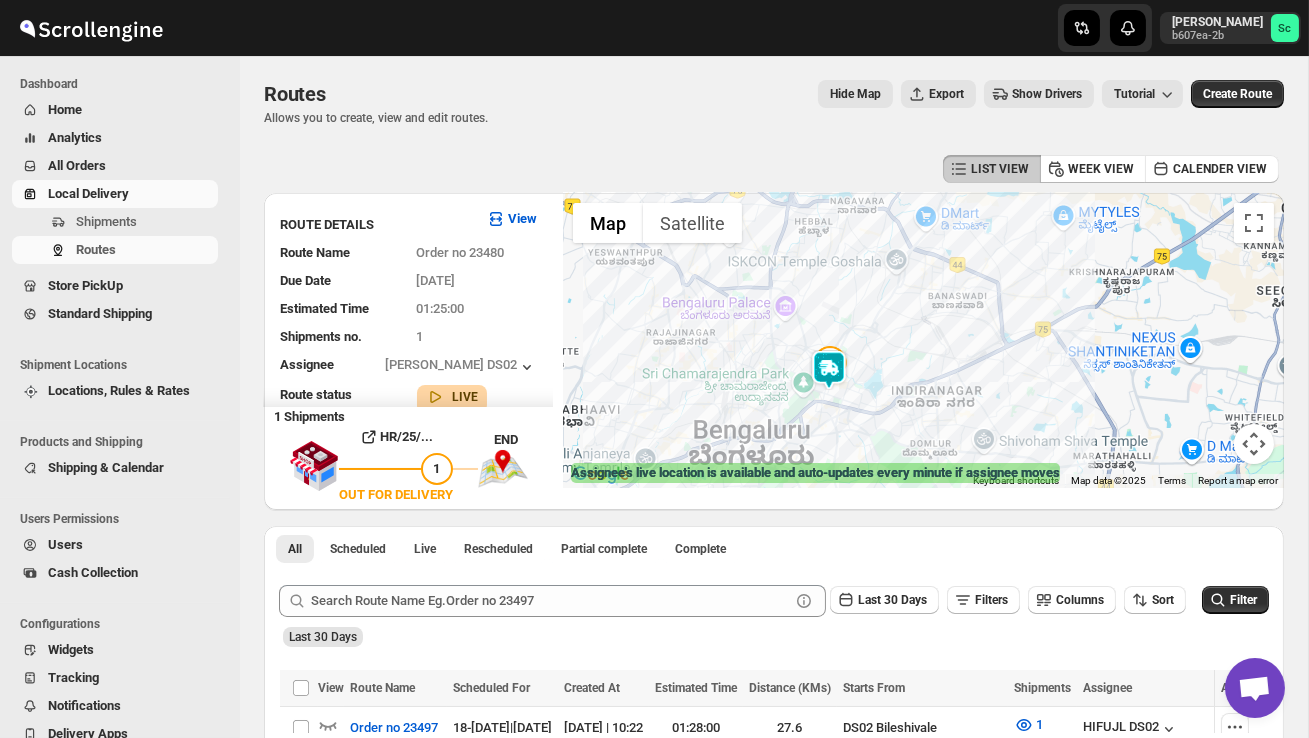 drag, startPoint x: 894, startPoint y: 423, endPoint x: 895, endPoint y: 332, distance: 91.00549 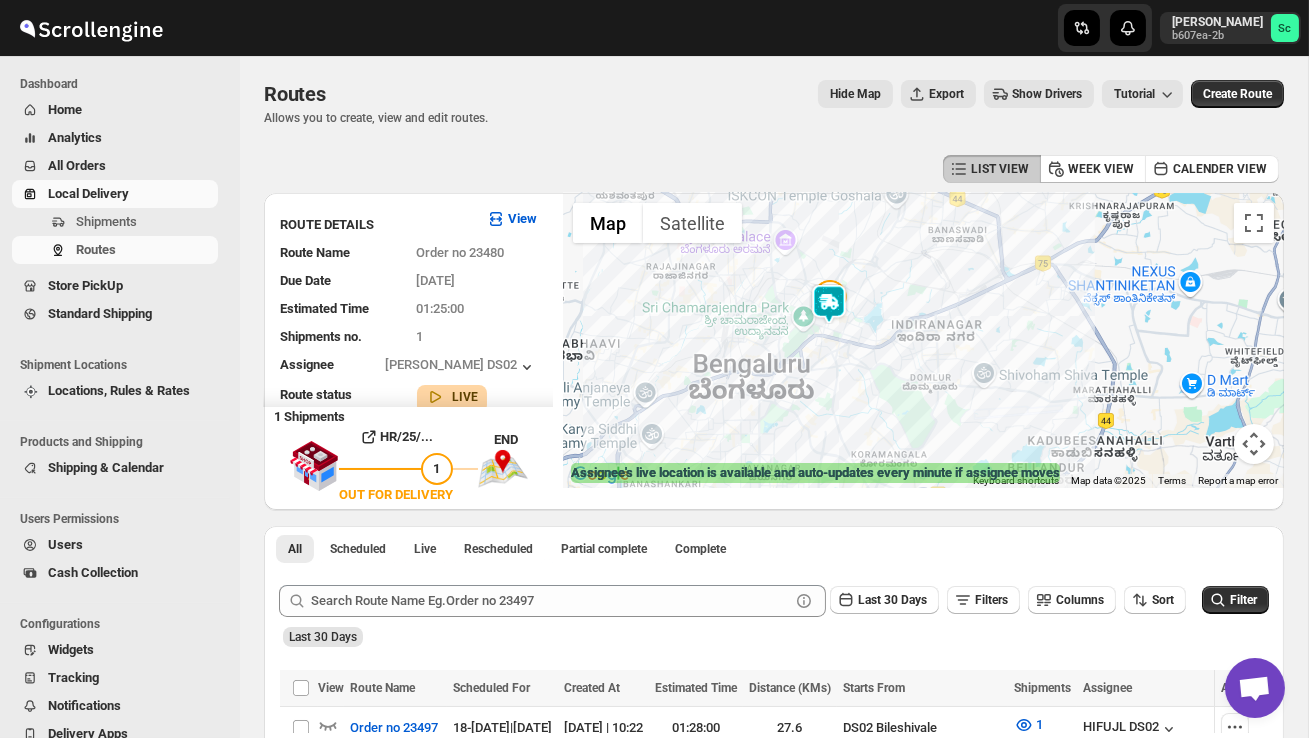 click at bounding box center (923, 340) 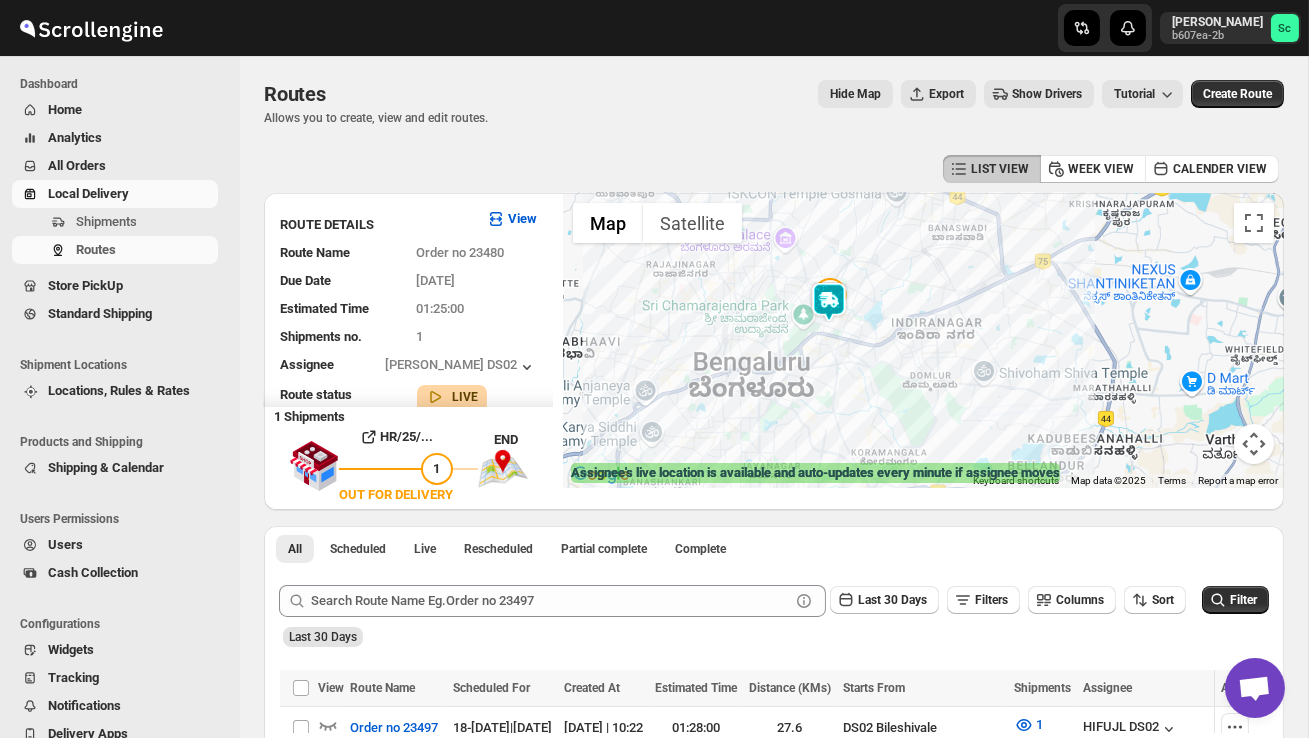 click at bounding box center [923, 340] 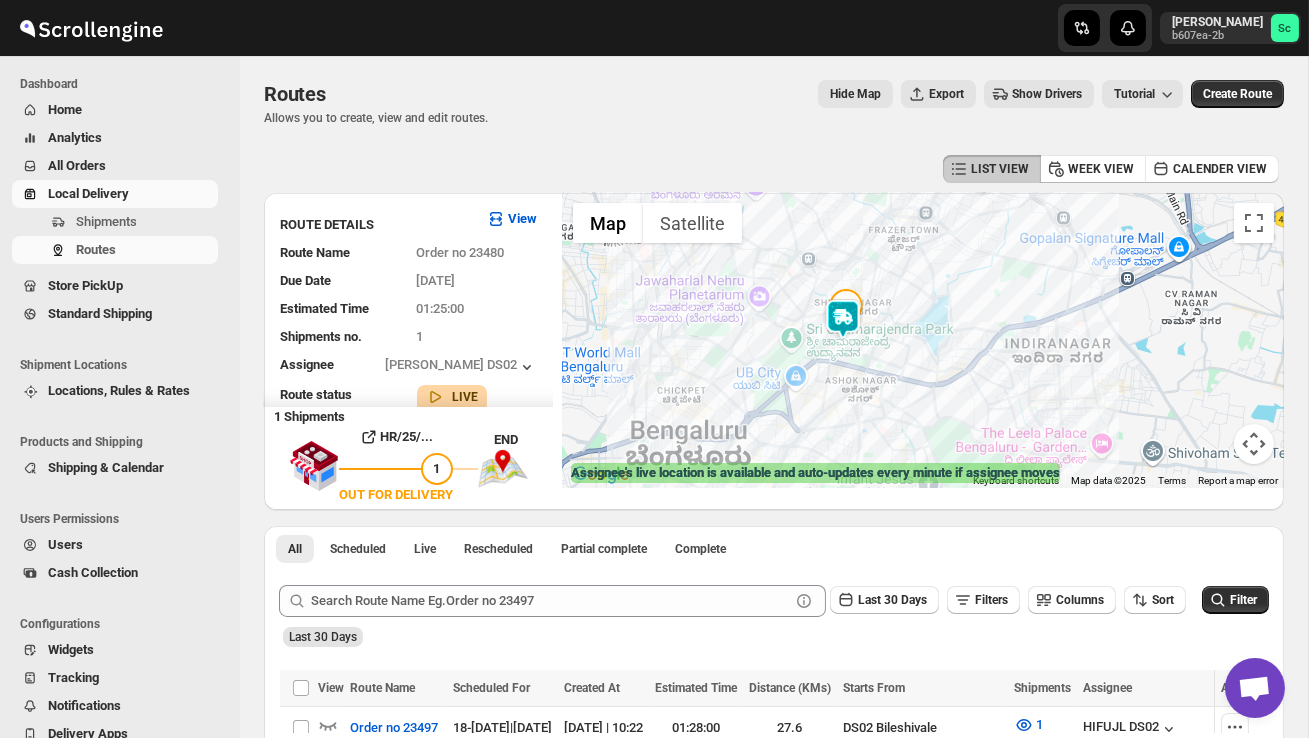drag, startPoint x: 826, startPoint y: 362, endPoint x: 913, endPoint y: 387, distance: 90.52071 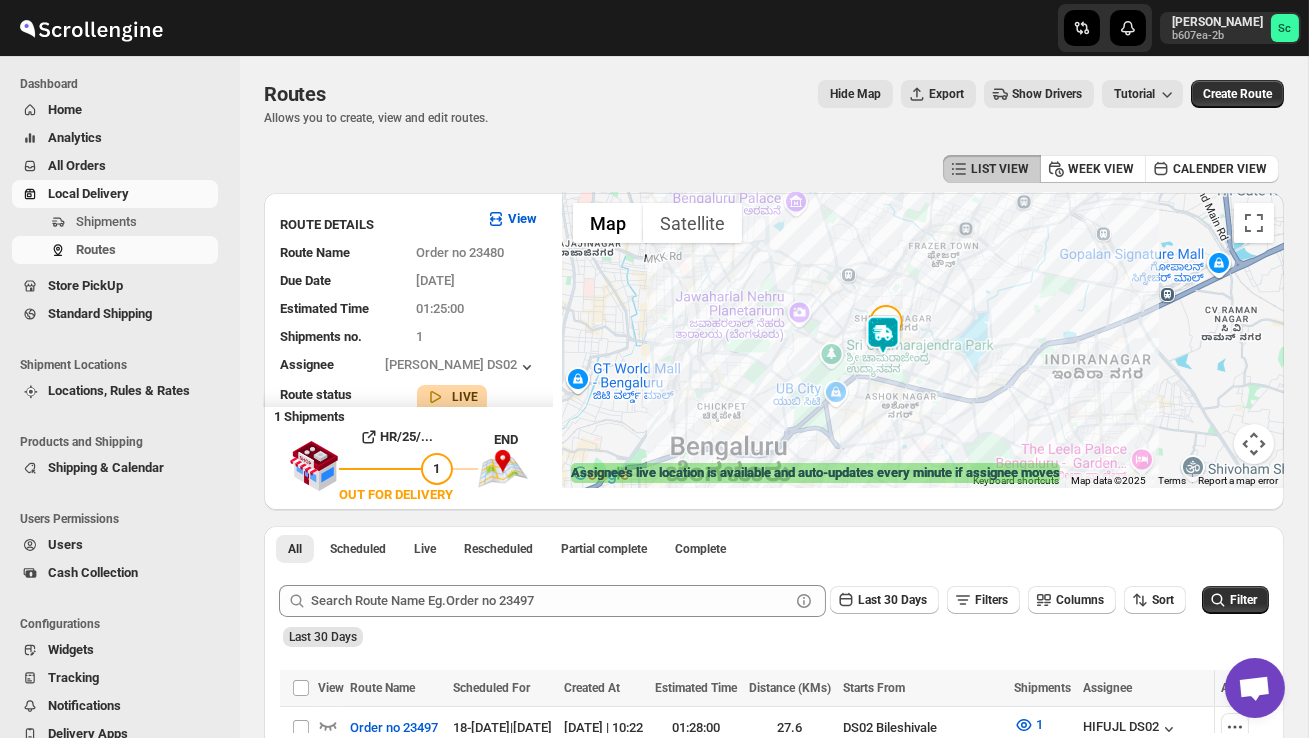 click at bounding box center (923, 340) 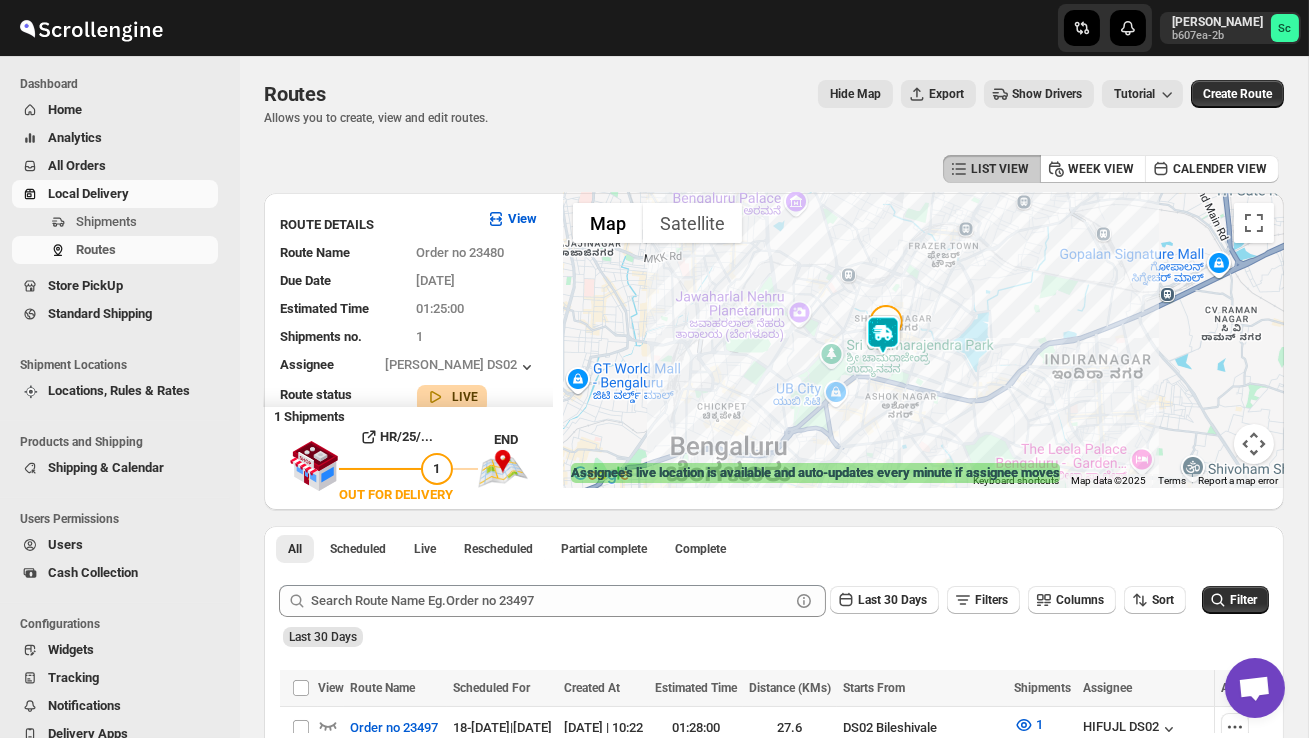 click at bounding box center [923, 340] 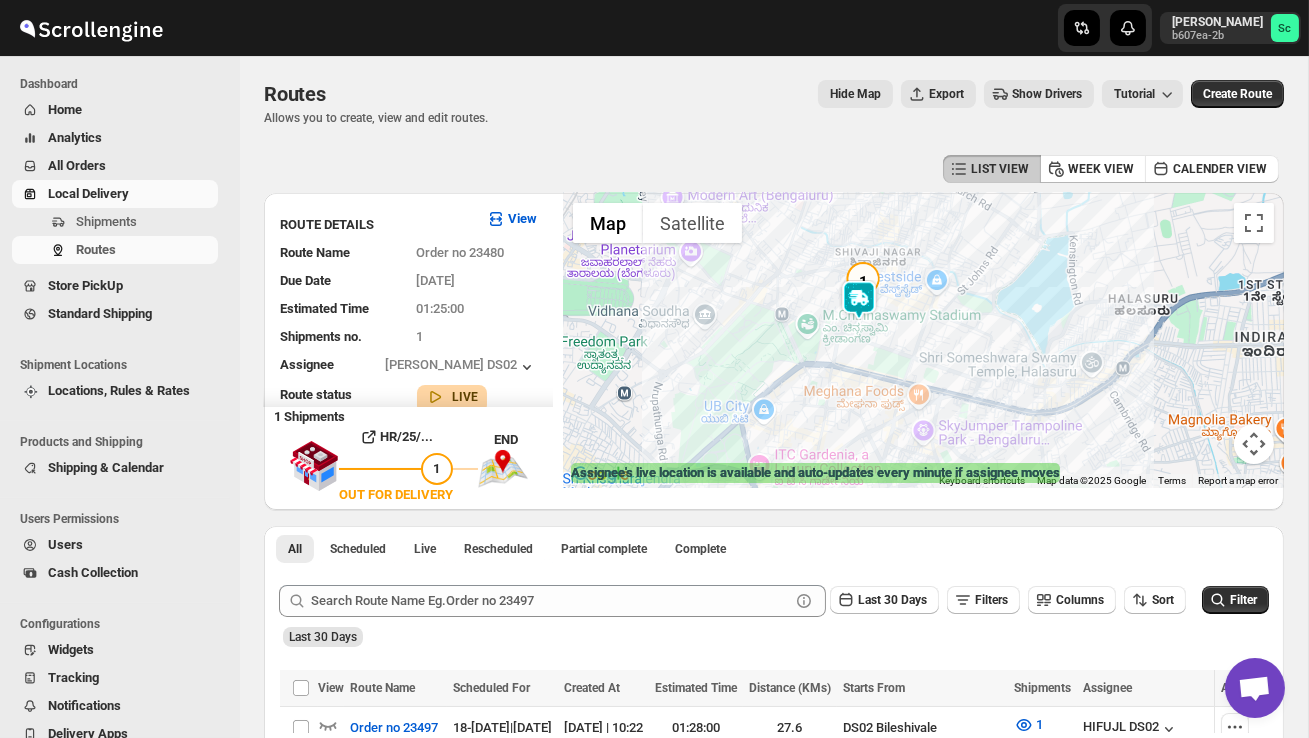 drag, startPoint x: 931, startPoint y: 340, endPoint x: 931, endPoint y: 403, distance: 63 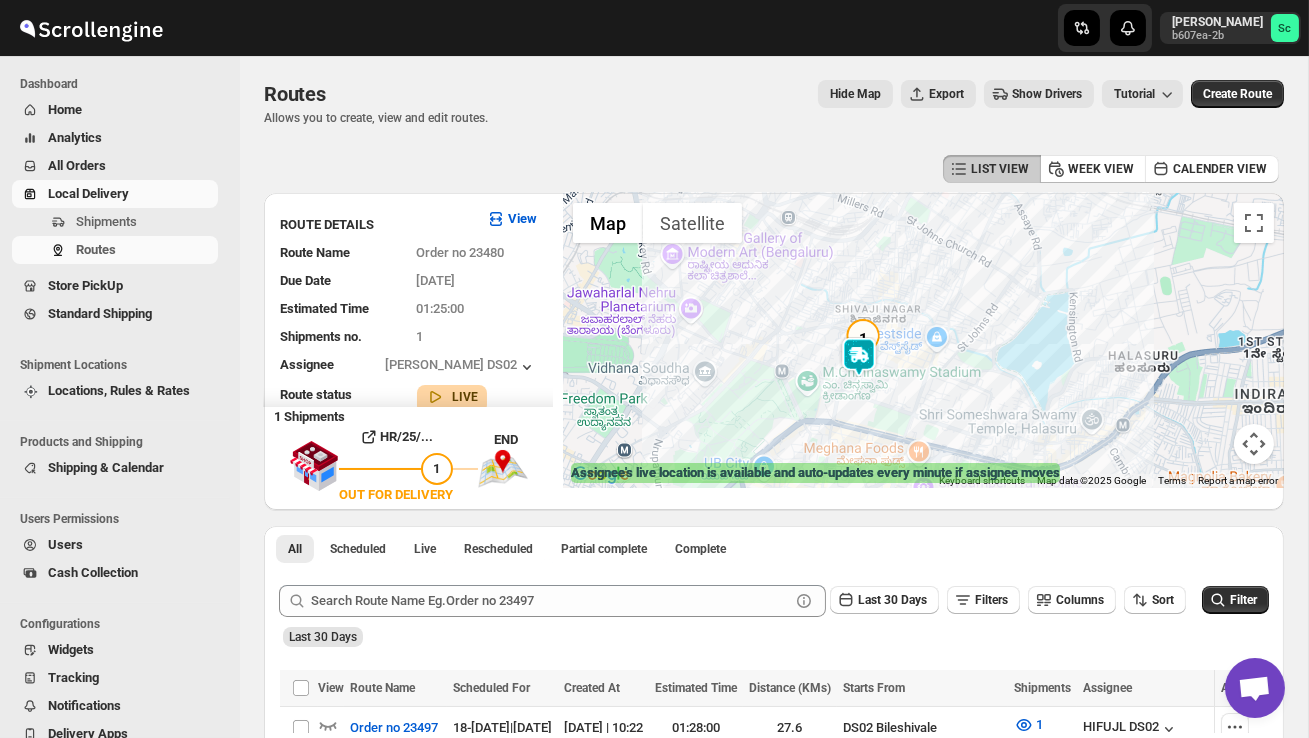 click at bounding box center (923, 340) 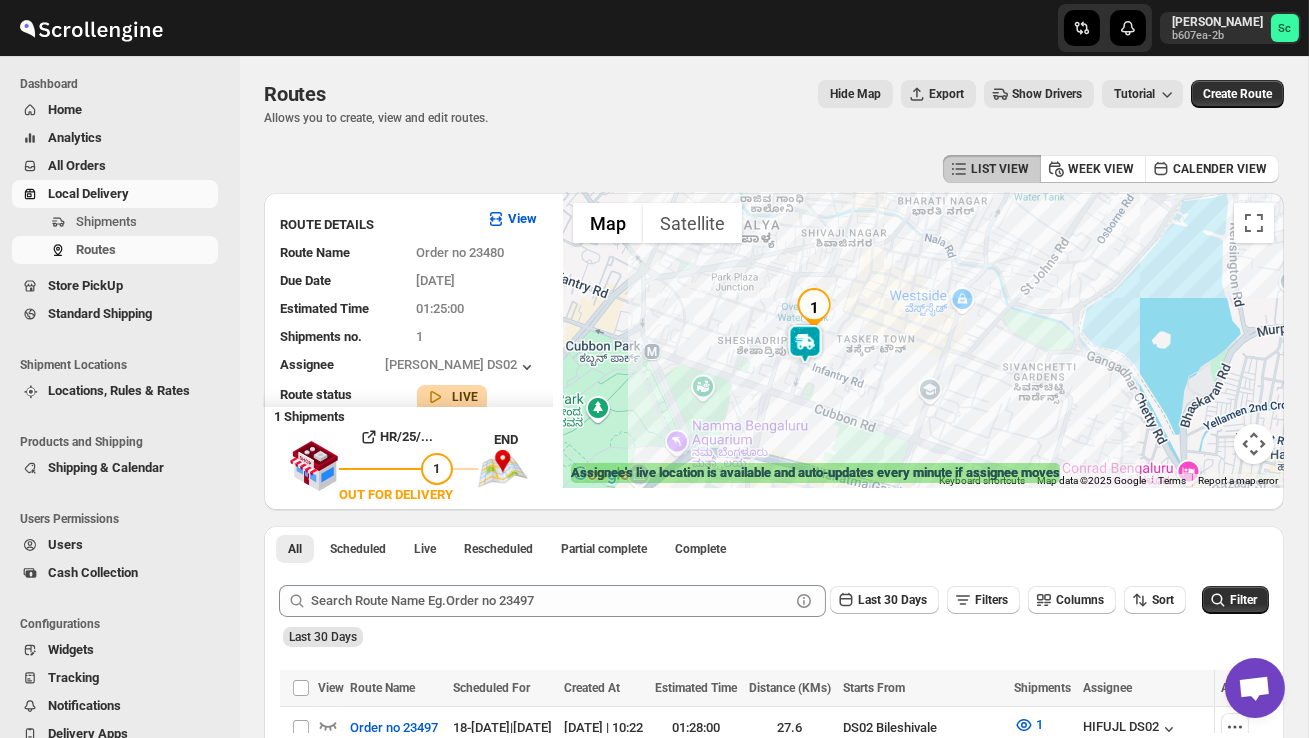 drag, startPoint x: 832, startPoint y: 401, endPoint x: 868, endPoint y: 445, distance: 56.85068 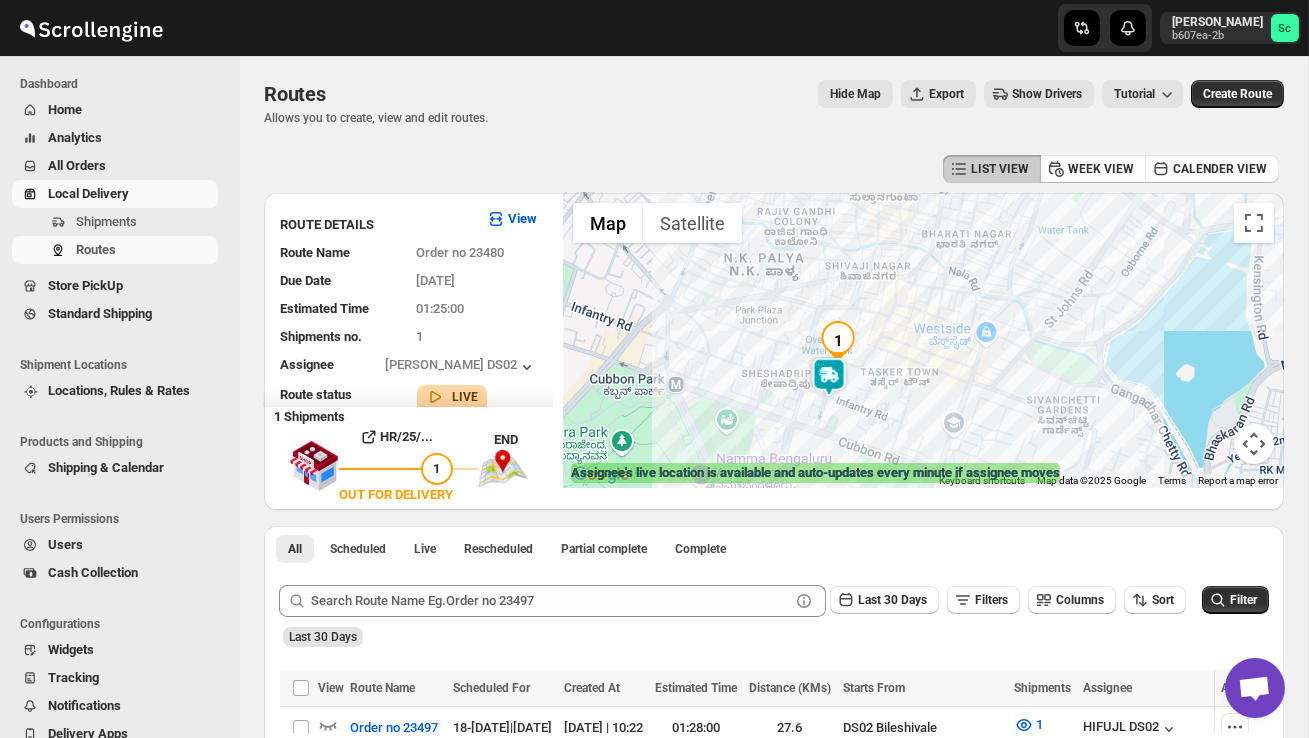 click at bounding box center [923, 340] 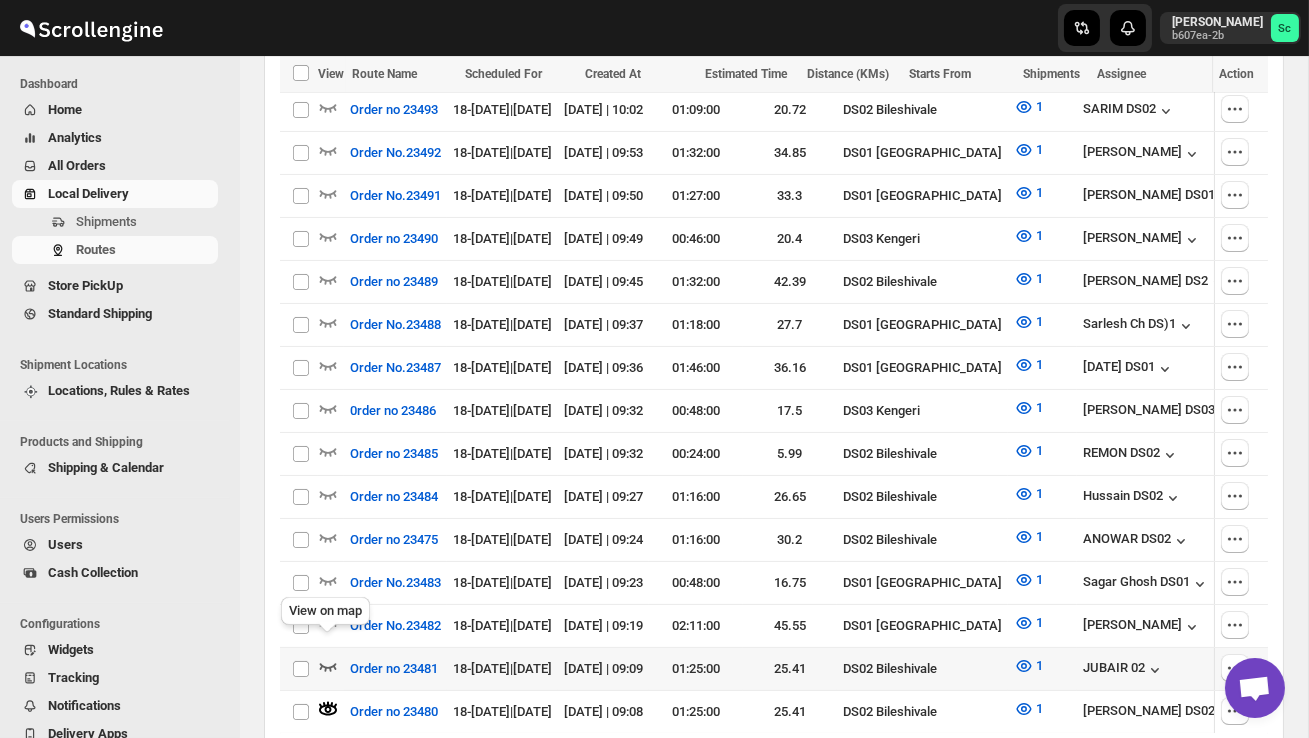 click 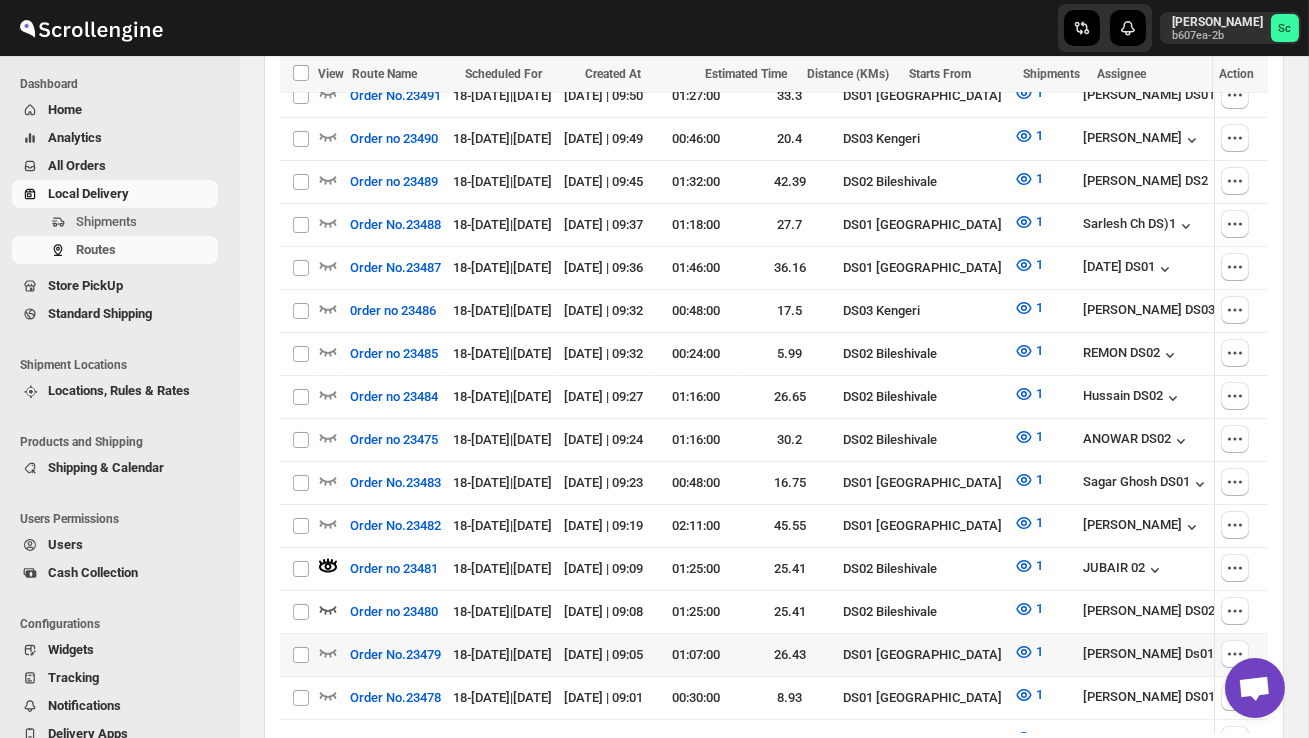 scroll, scrollTop: 889, scrollLeft: 0, axis: vertical 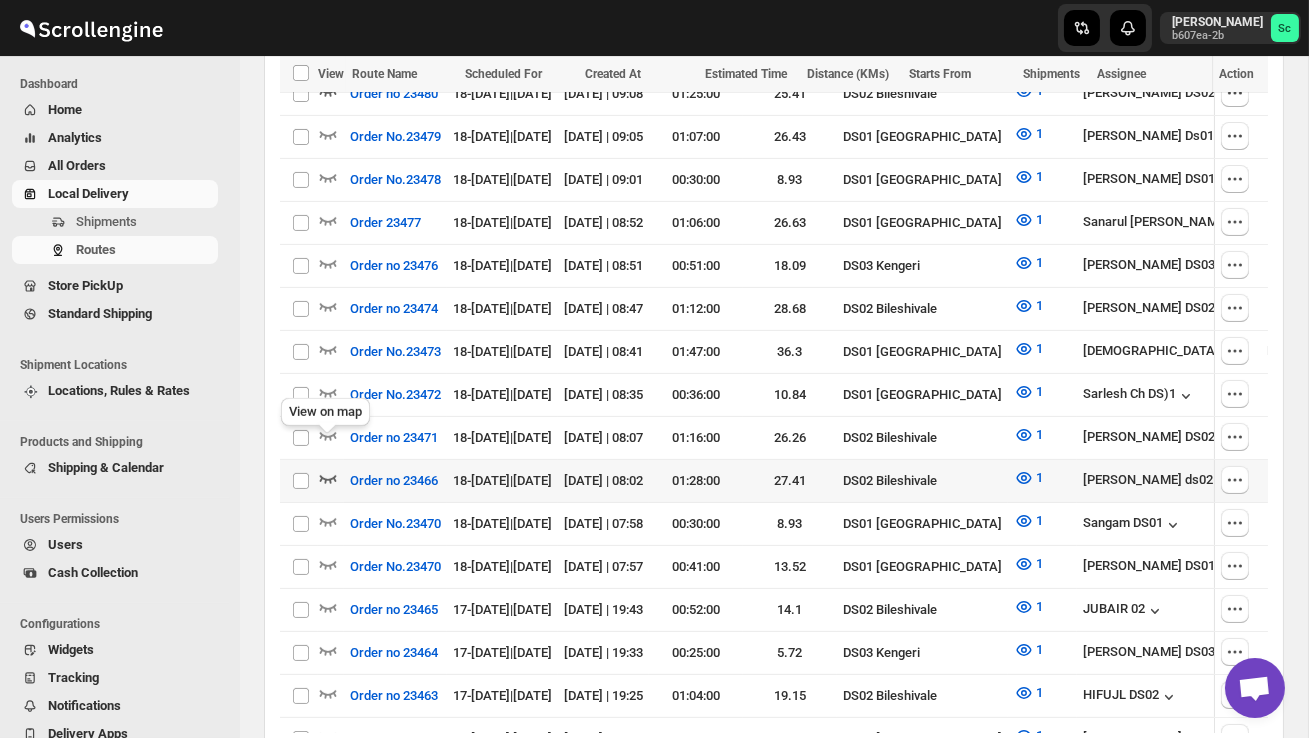 click 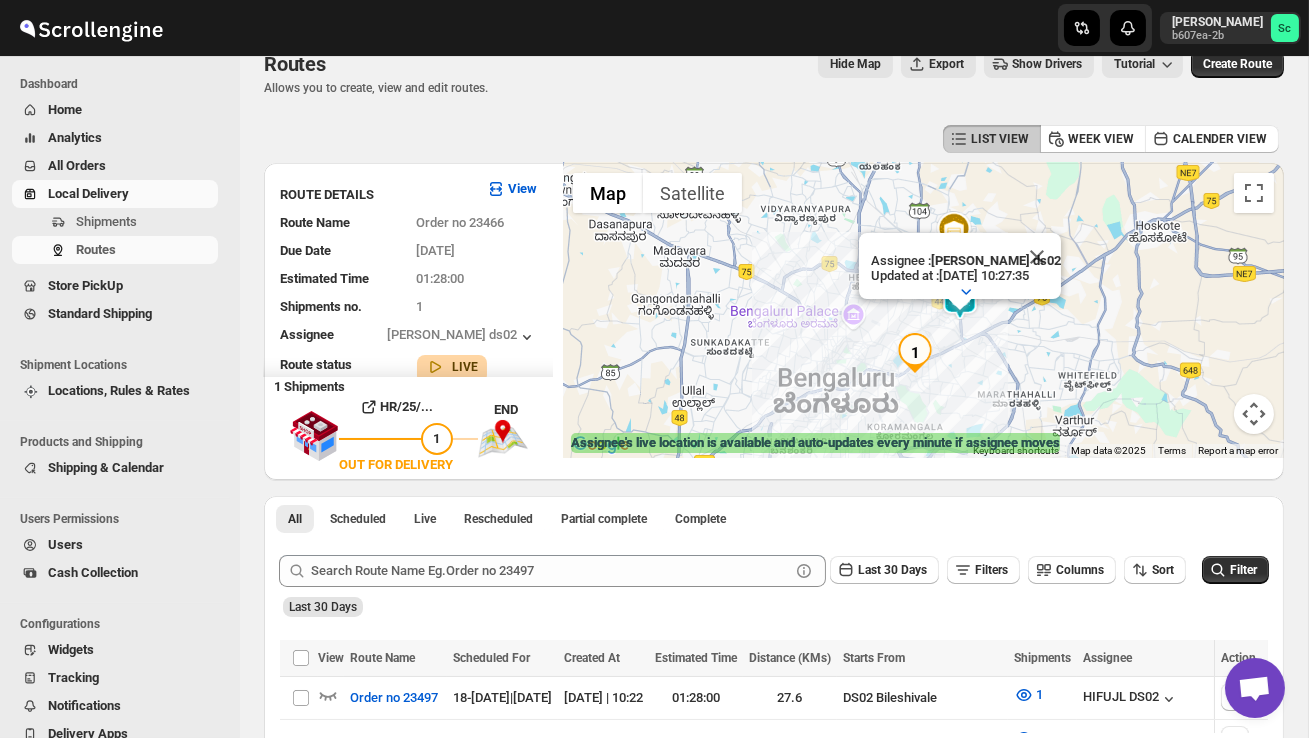 scroll, scrollTop: 28, scrollLeft: 0, axis: vertical 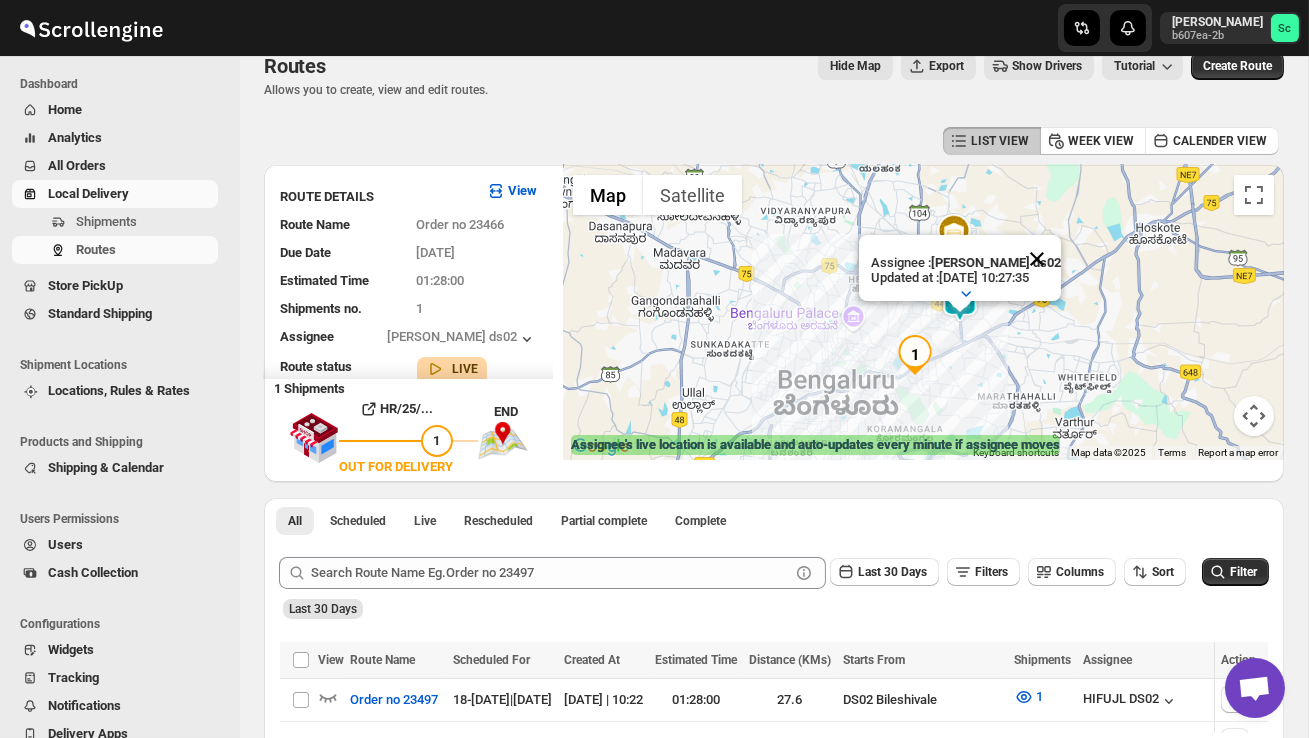 click at bounding box center (1037, 259) 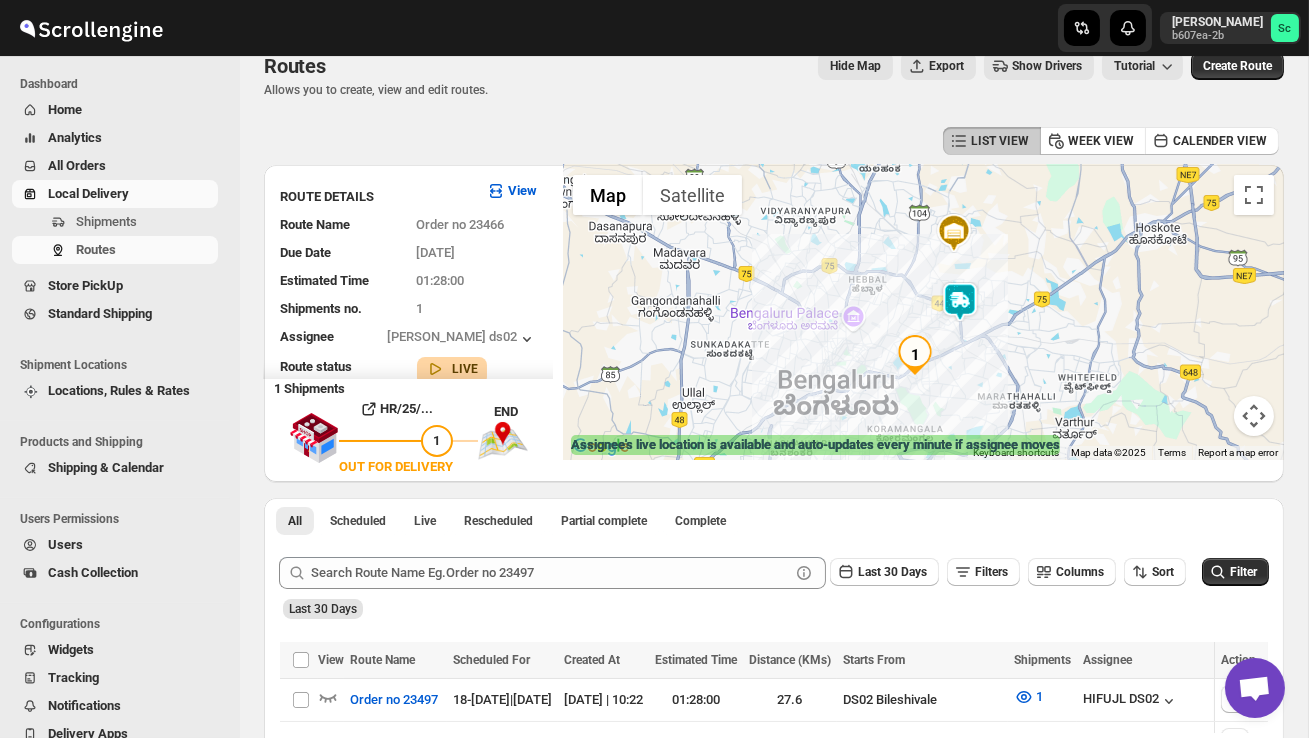 click at bounding box center [923, 312] 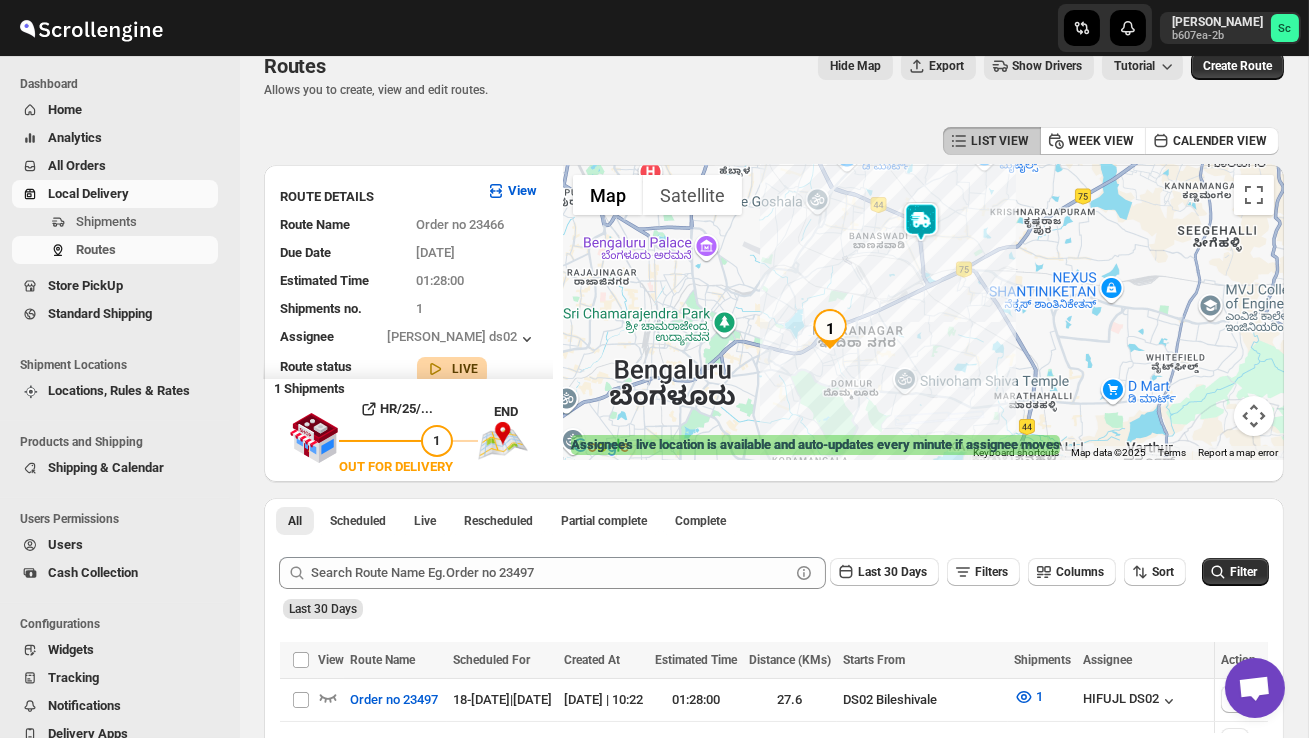 drag, startPoint x: 954, startPoint y: 388, endPoint x: 974, endPoint y: 275, distance: 114.75626 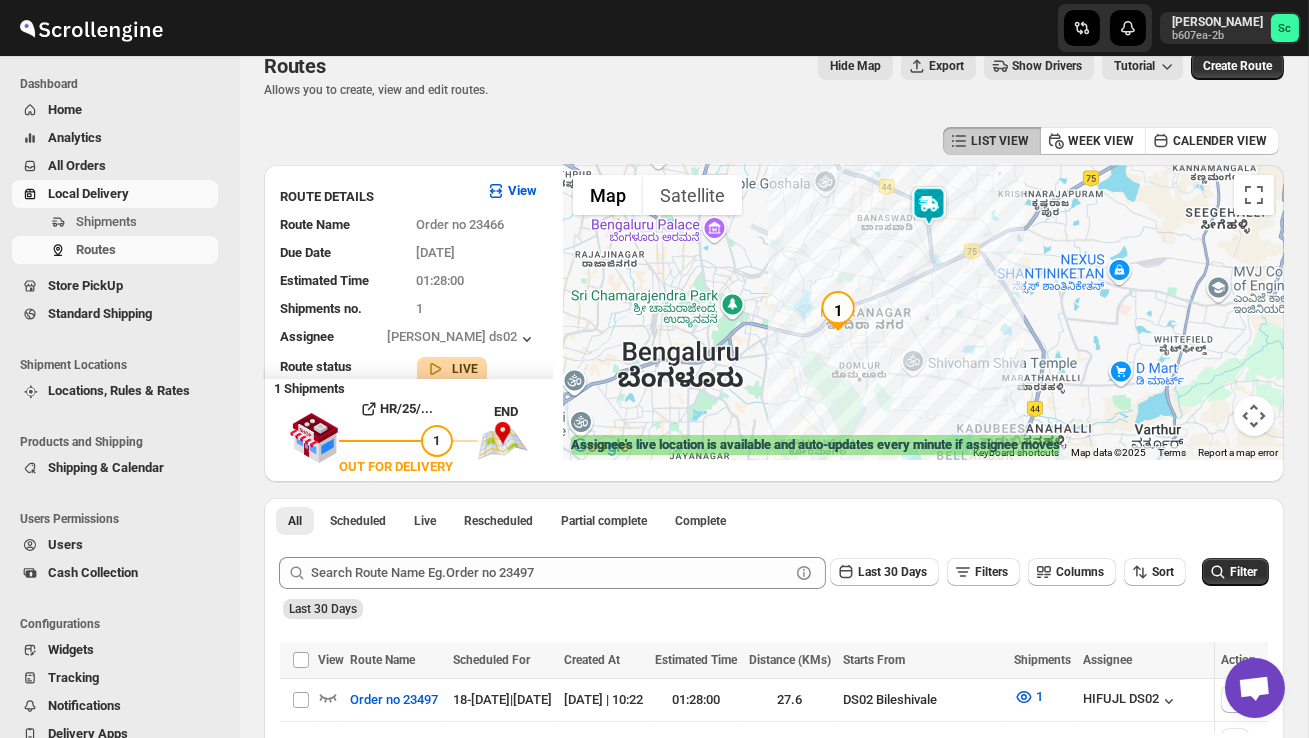 click at bounding box center (923, 312) 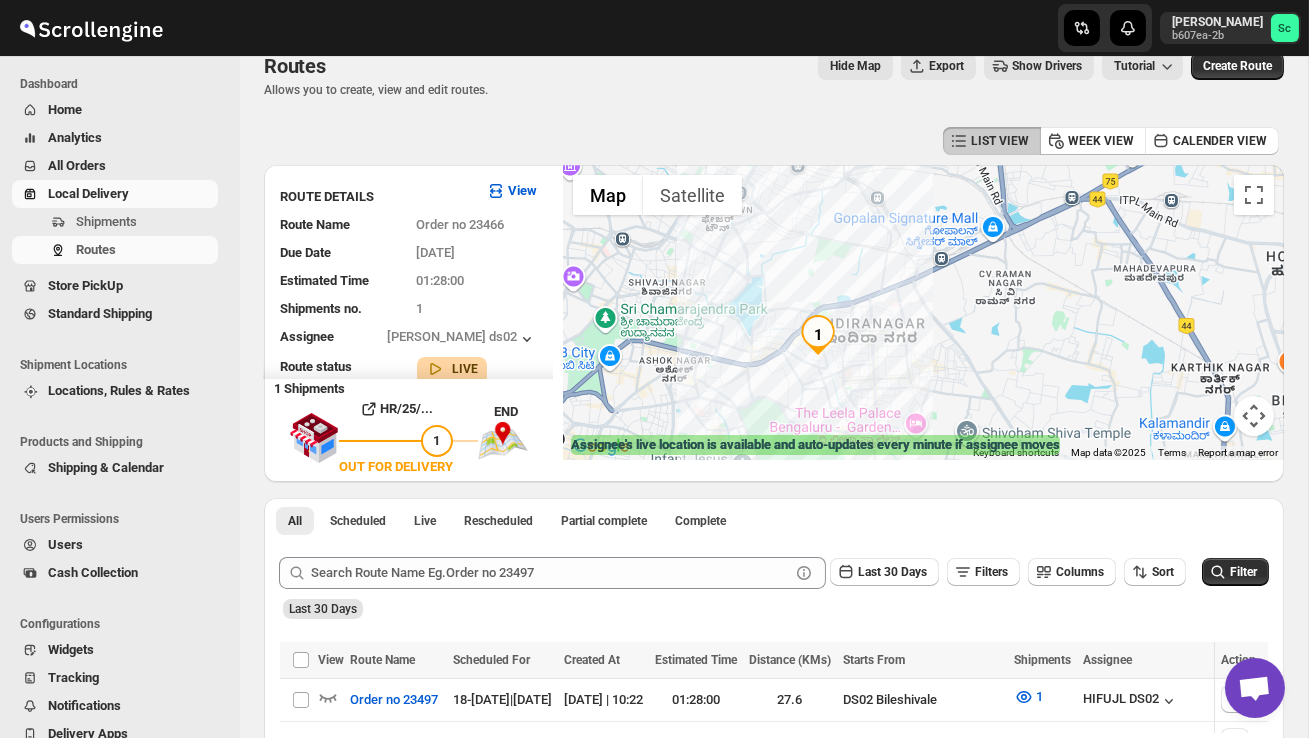 drag, startPoint x: 776, startPoint y: 372, endPoint x: 857, endPoint y: 372, distance: 81 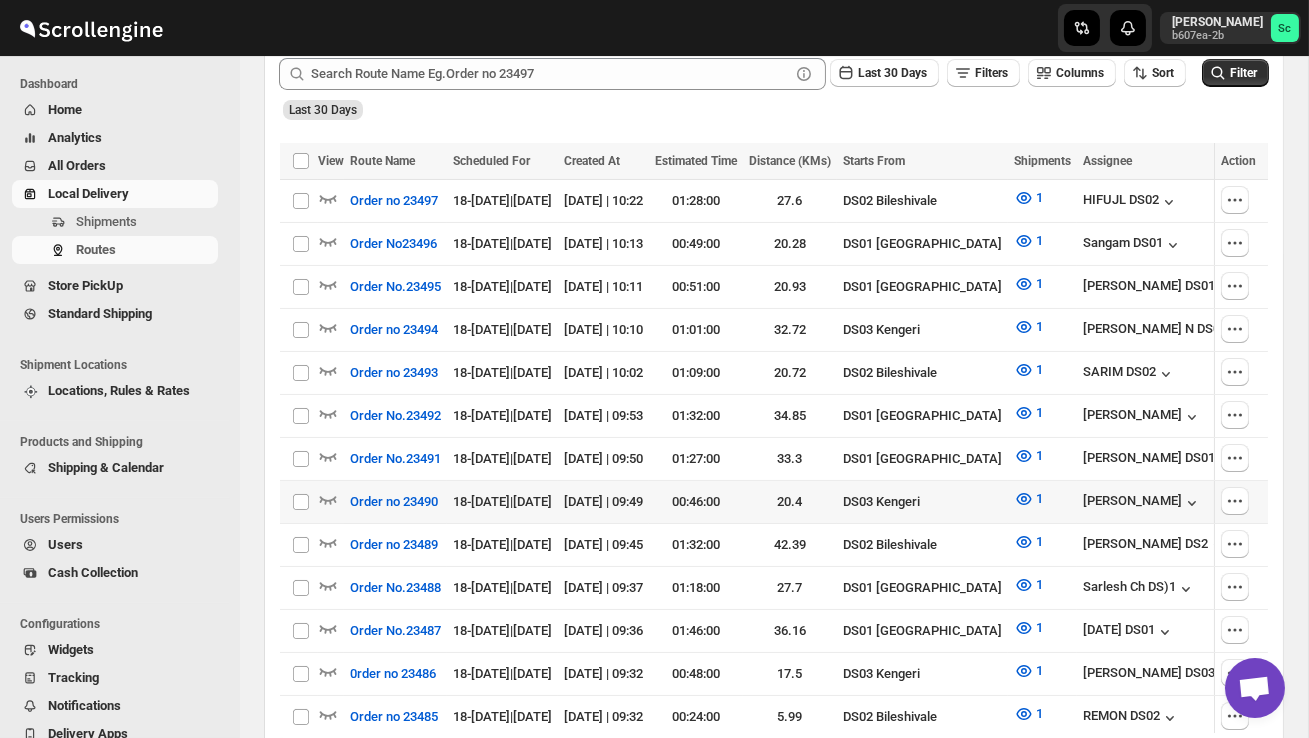 scroll, scrollTop: 540, scrollLeft: 0, axis: vertical 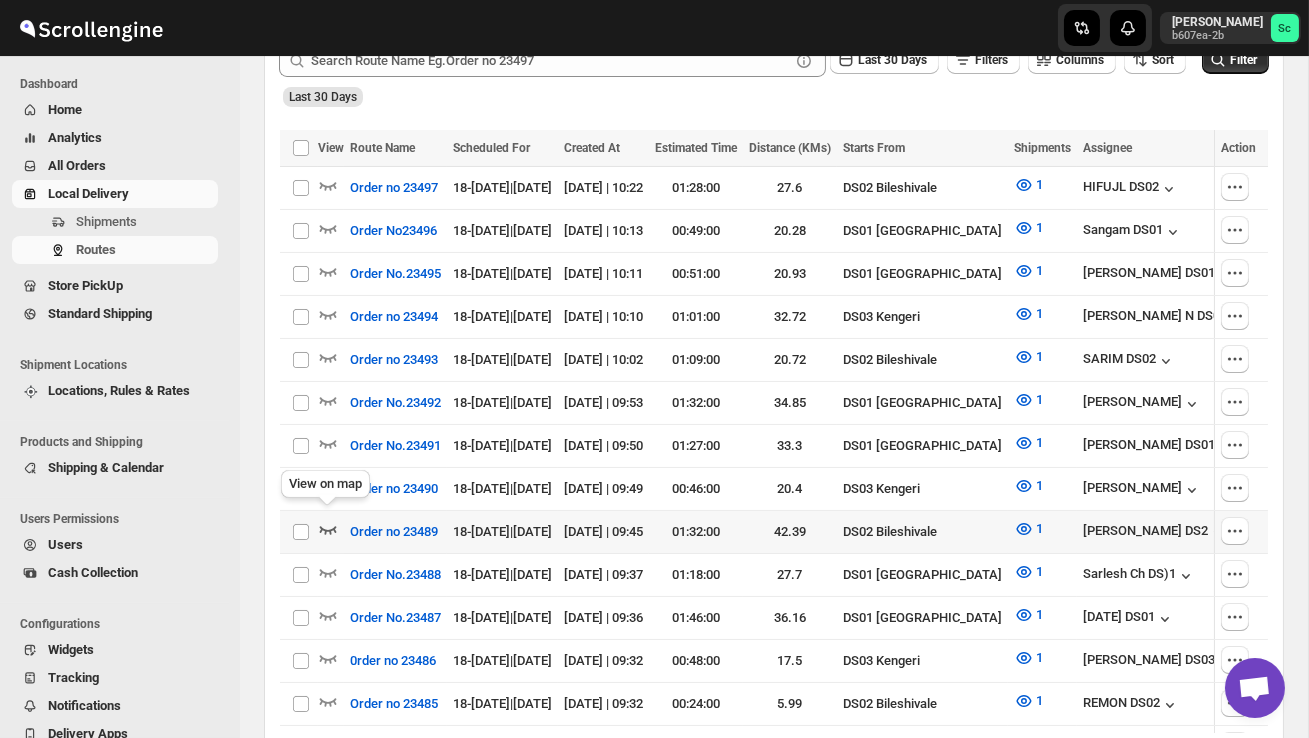 click 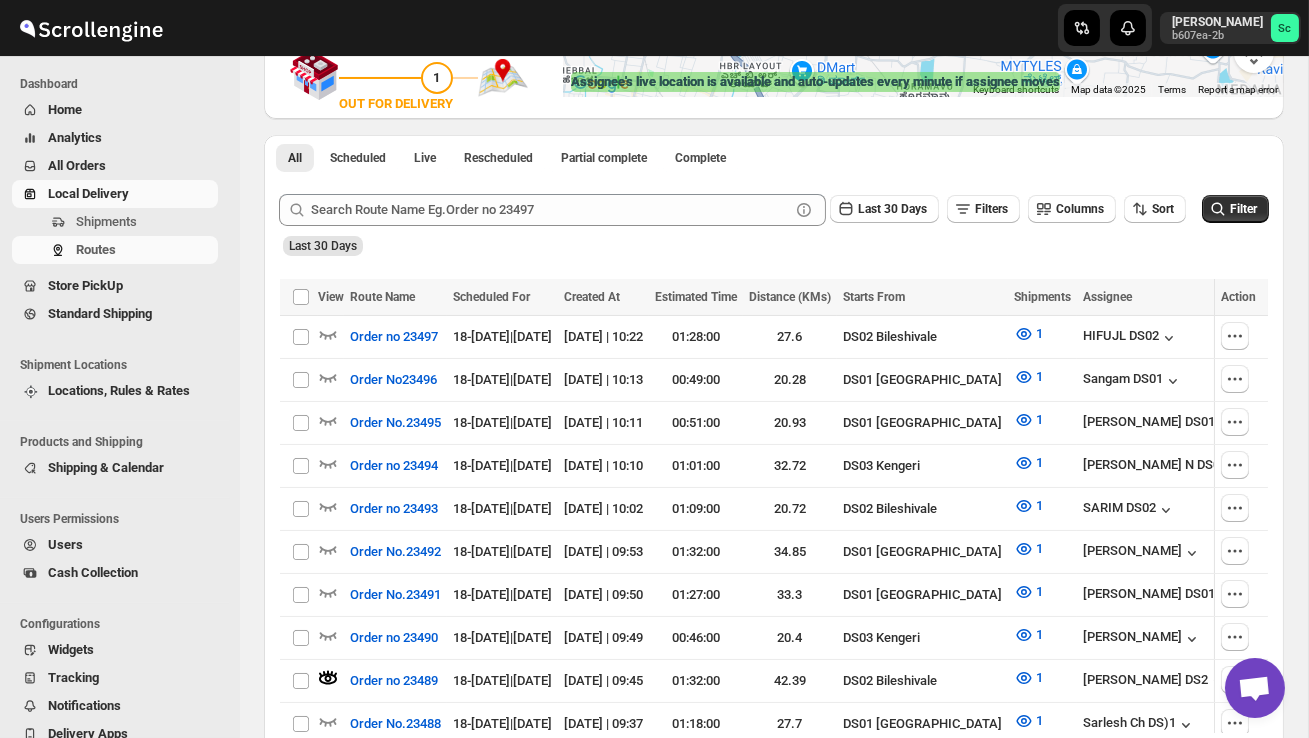 scroll, scrollTop: 0, scrollLeft: 0, axis: both 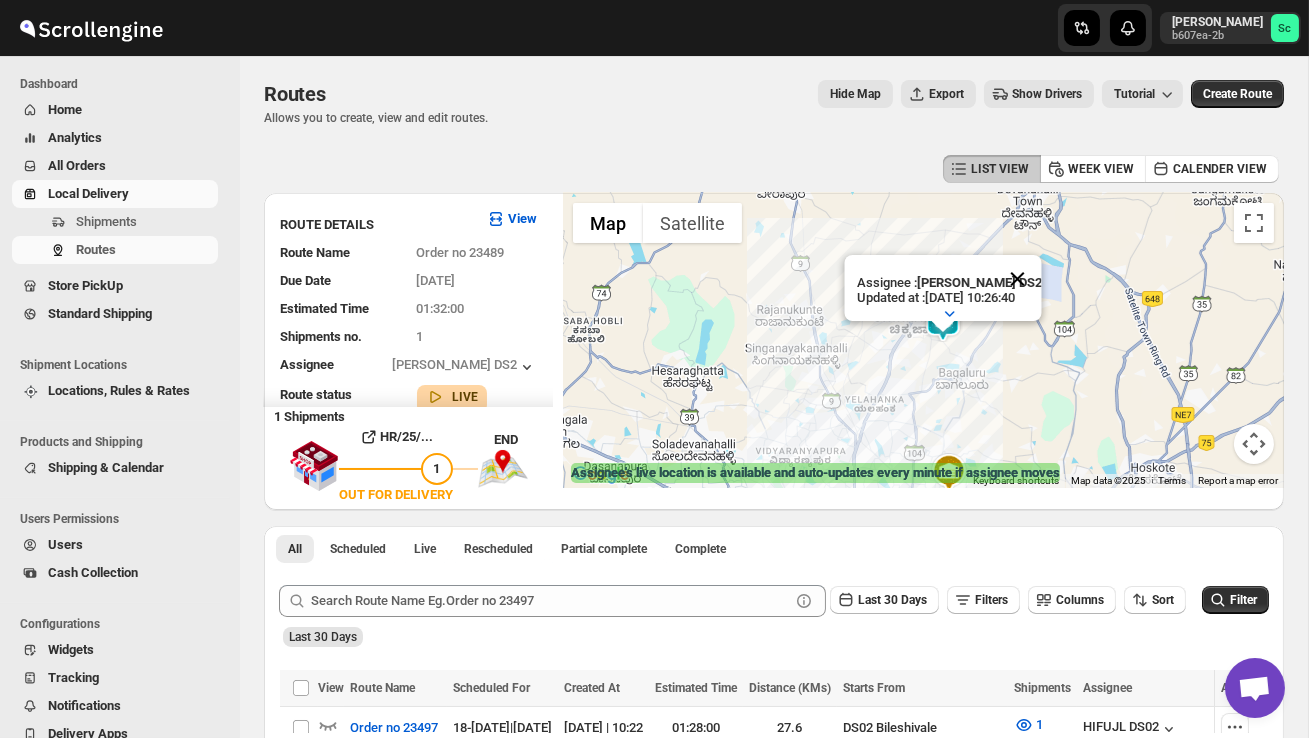 click at bounding box center [1017, 279] 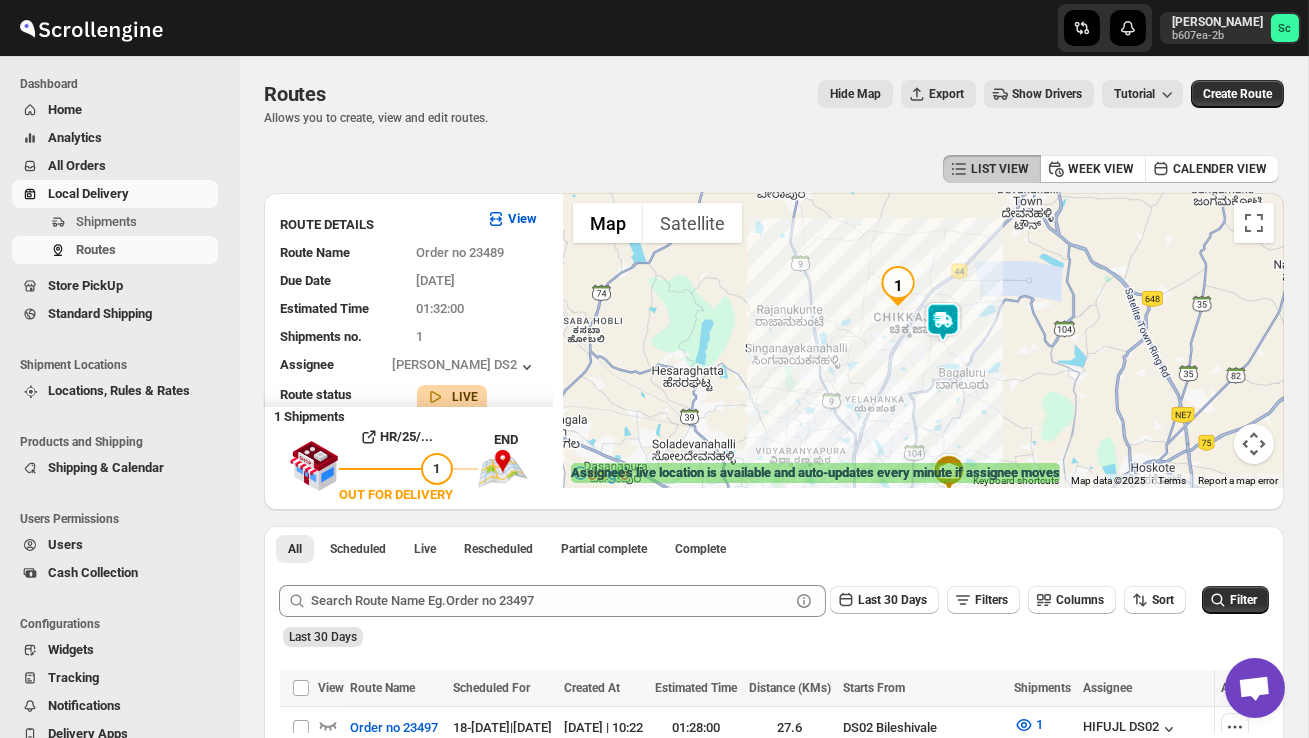 click at bounding box center [923, 340] 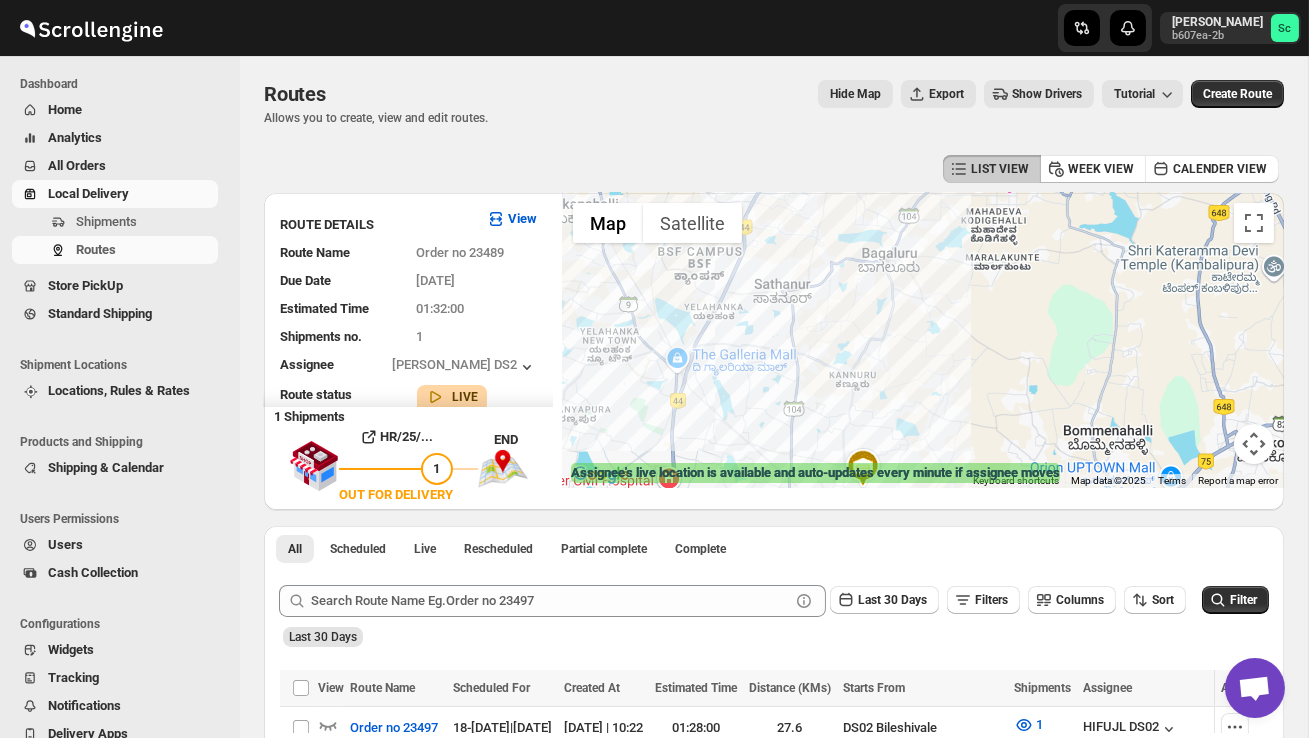 drag, startPoint x: 943, startPoint y: 430, endPoint x: 928, endPoint y: 318, distance: 113 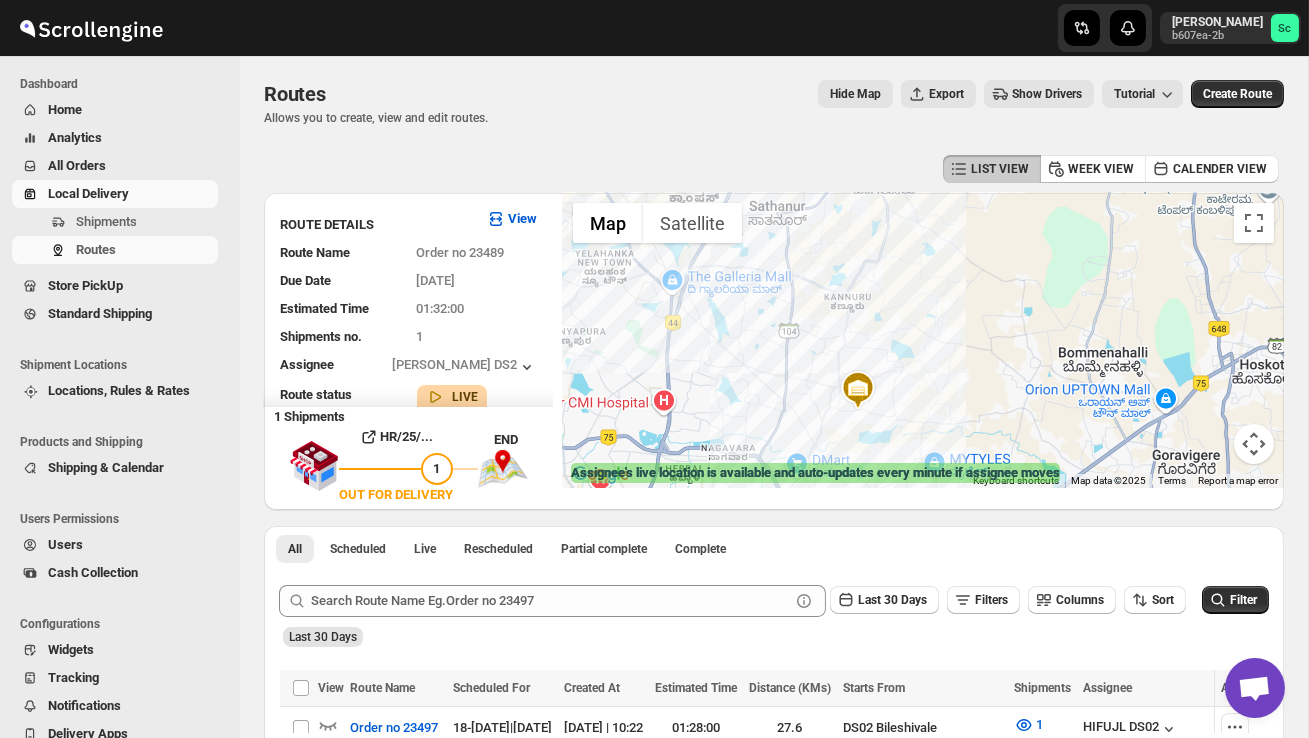 drag, startPoint x: 911, startPoint y: 399, endPoint x: 908, endPoint y: 319, distance: 80.05623 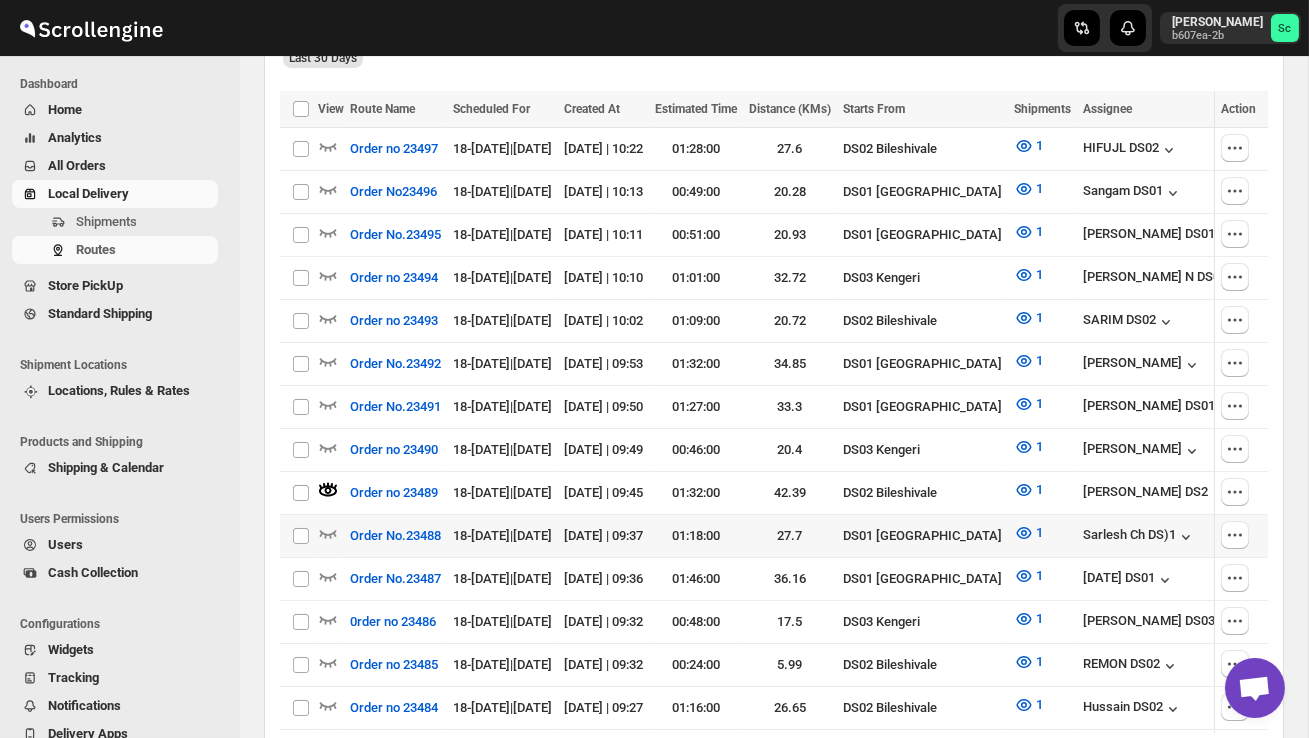 scroll, scrollTop: 589, scrollLeft: 0, axis: vertical 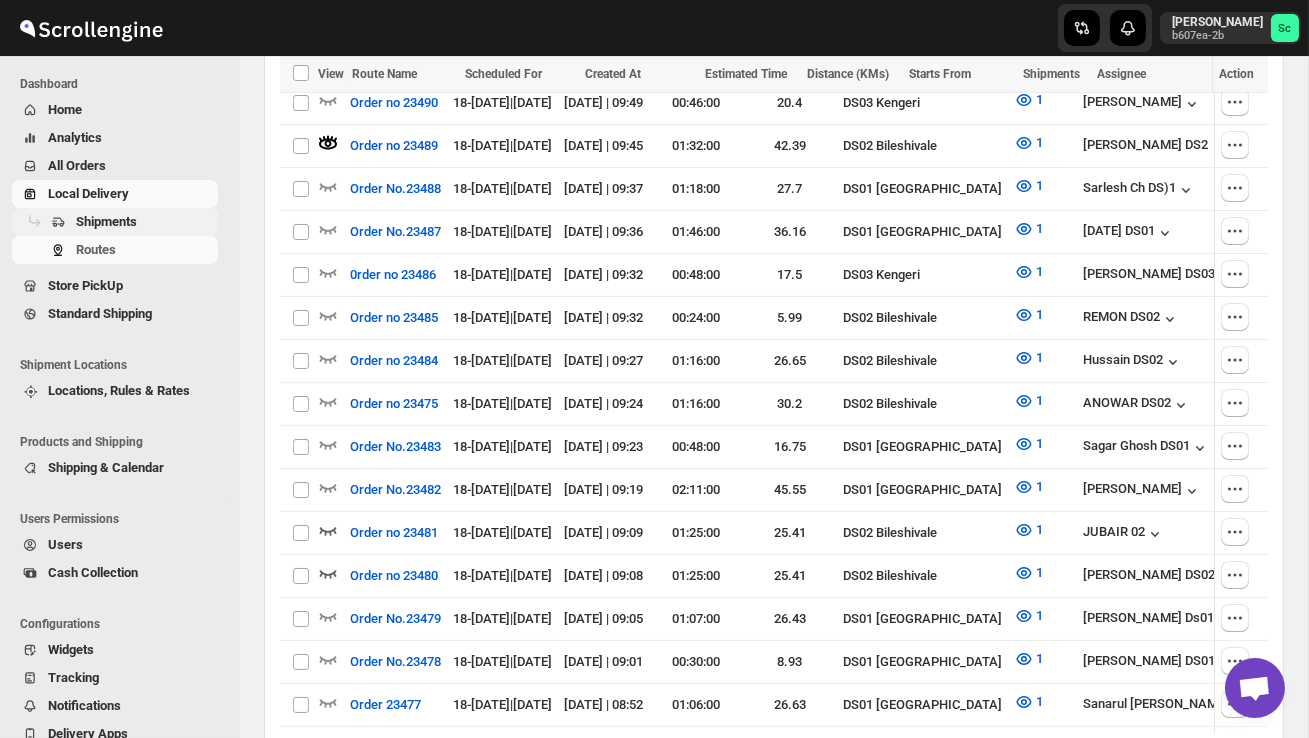 click on "Shipments" at bounding box center [106, 221] 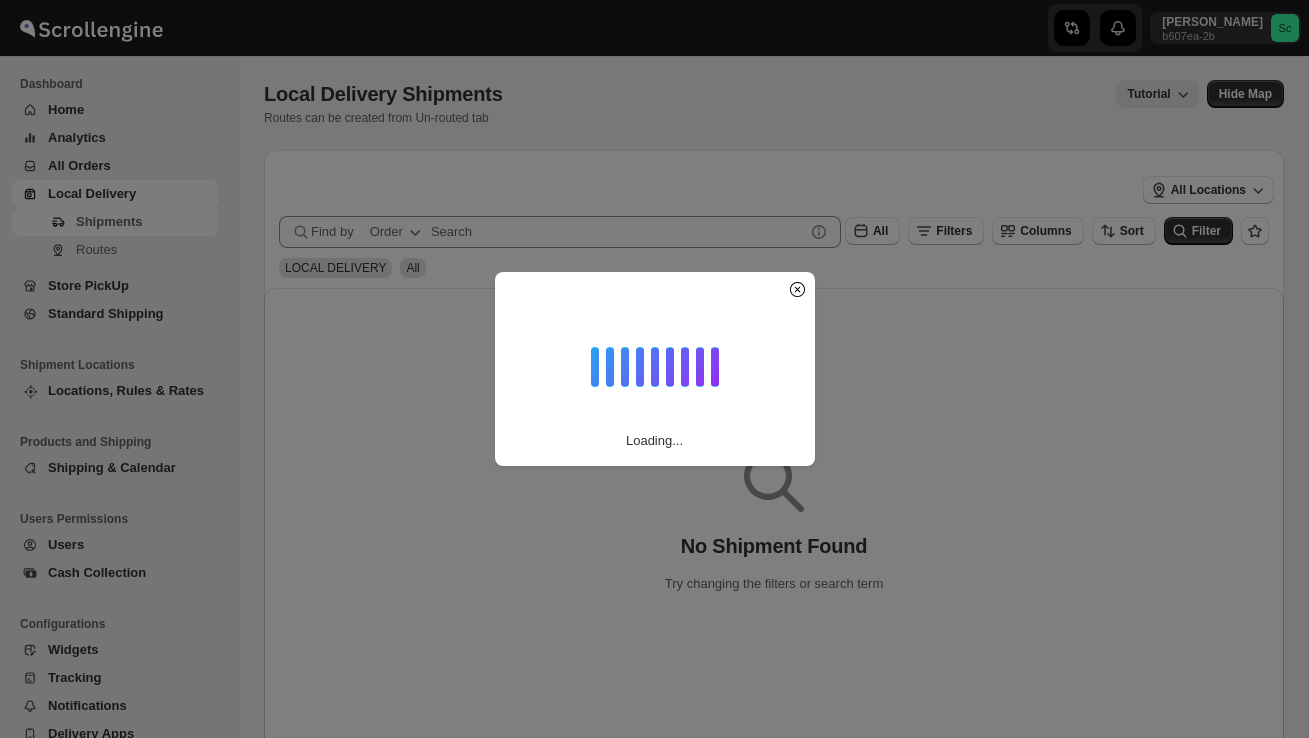 scroll, scrollTop: 0, scrollLeft: 0, axis: both 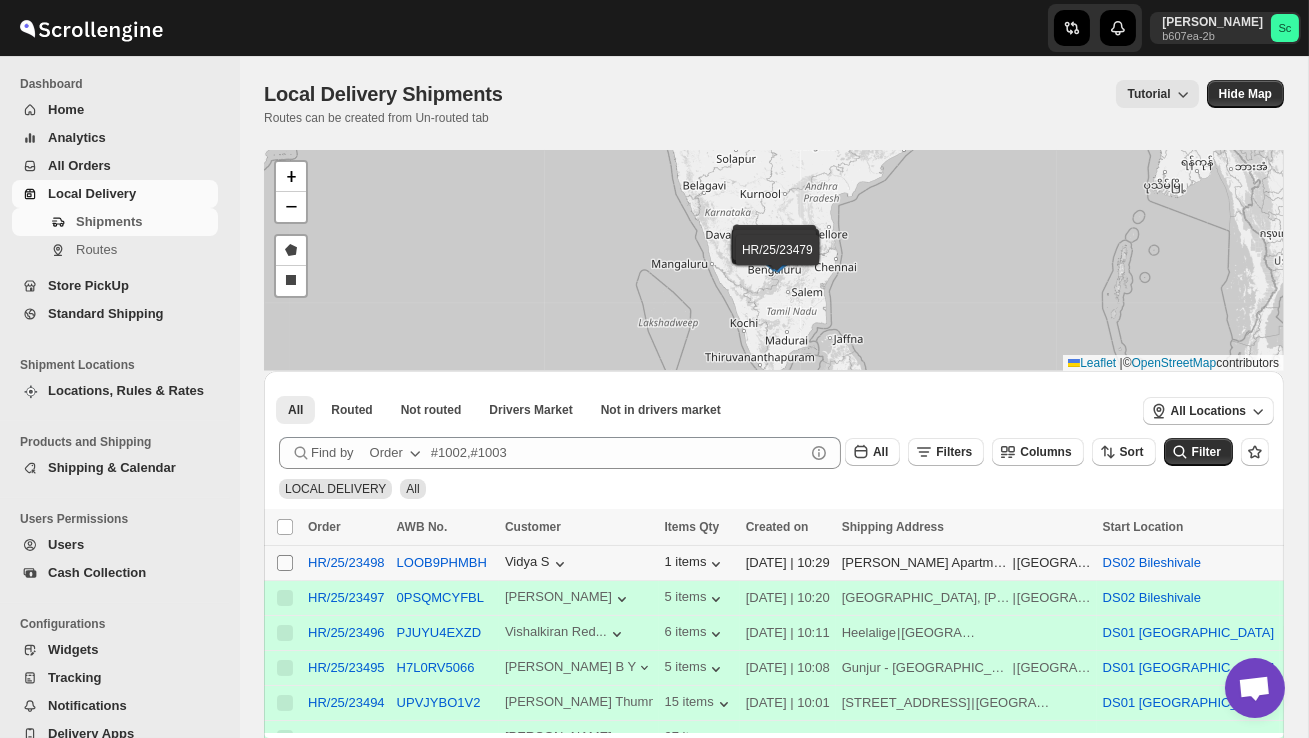 click on "Select shipment" at bounding box center (285, 563) 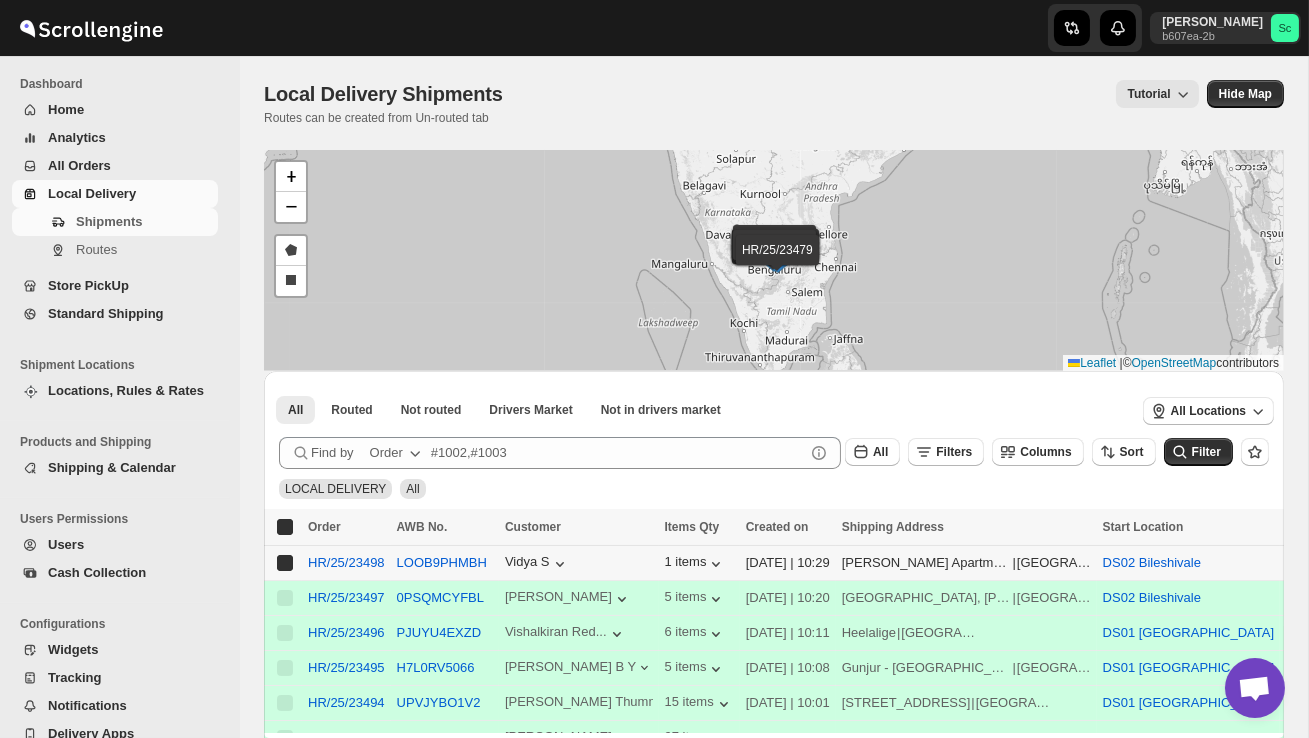 checkbox on "true" 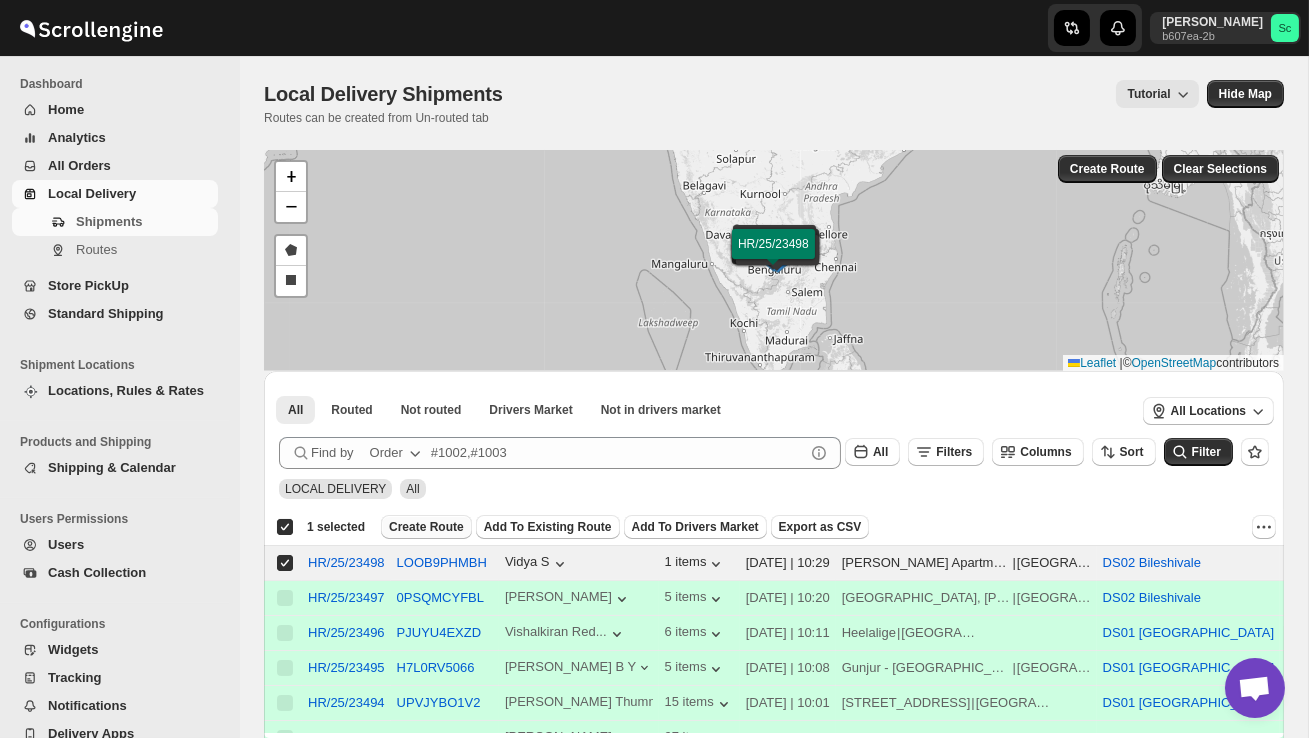 click on "Create Route" at bounding box center (426, 527) 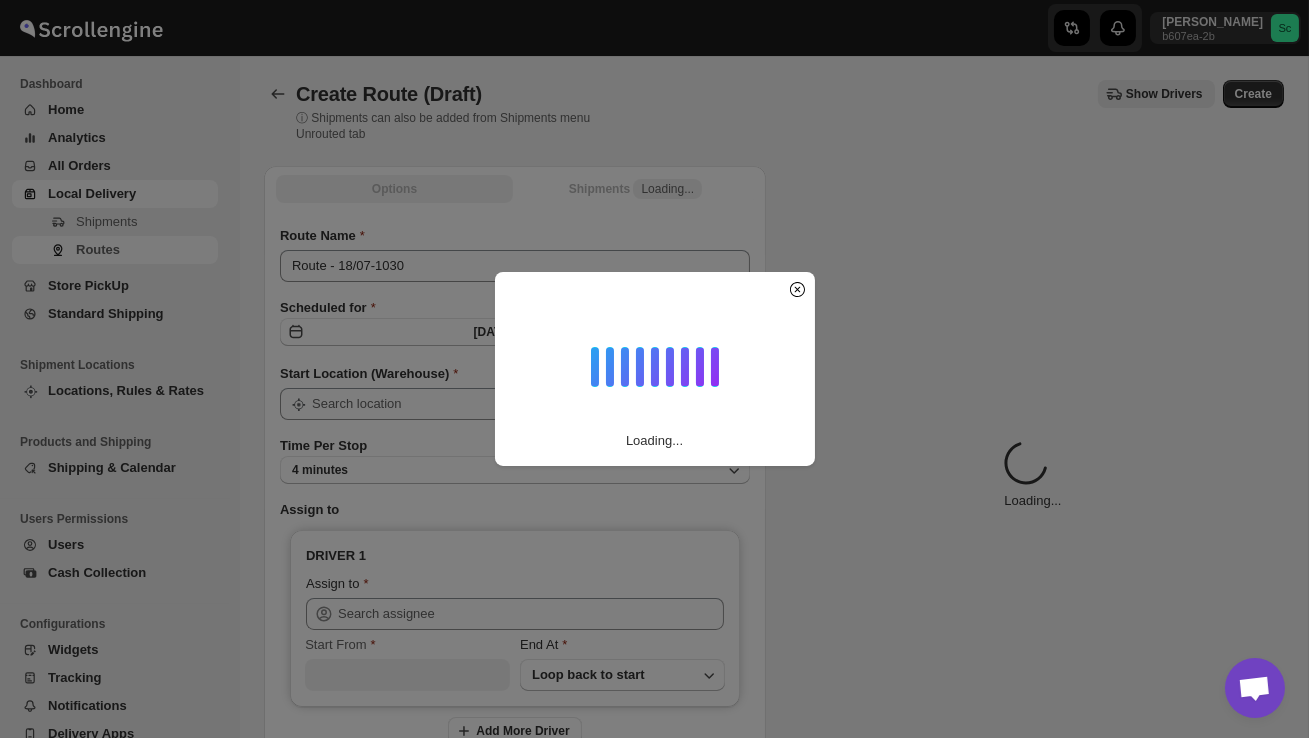type on "DS02 Bileshivale" 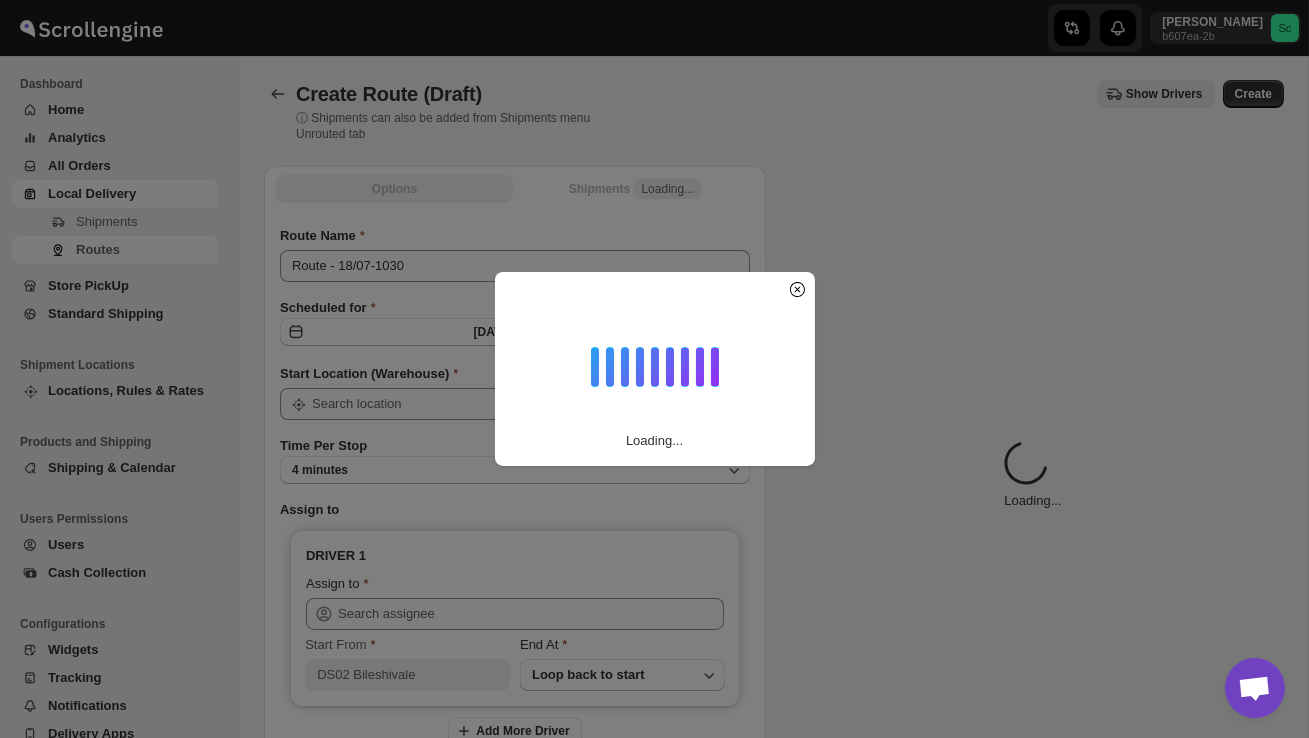 type on "DS02 Bileshivale" 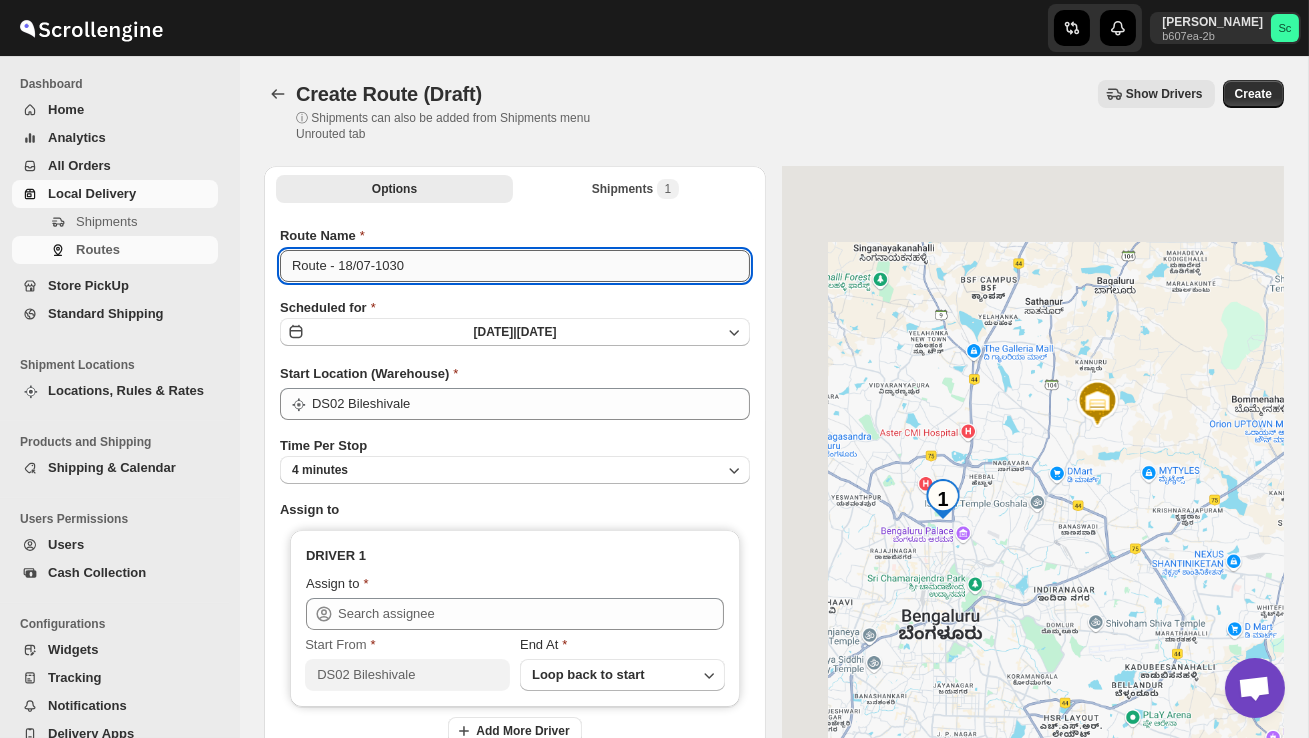 click on "Route - 18/07-1030" at bounding box center [515, 266] 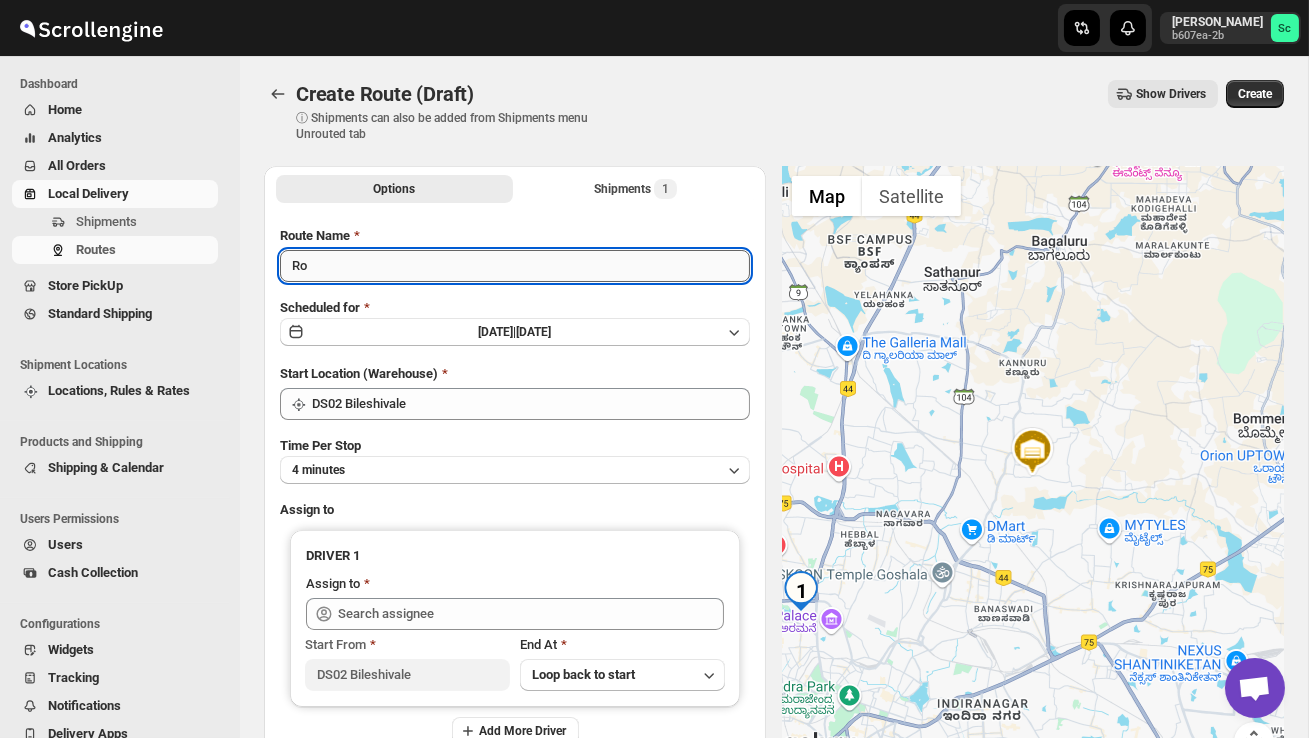 type on "R" 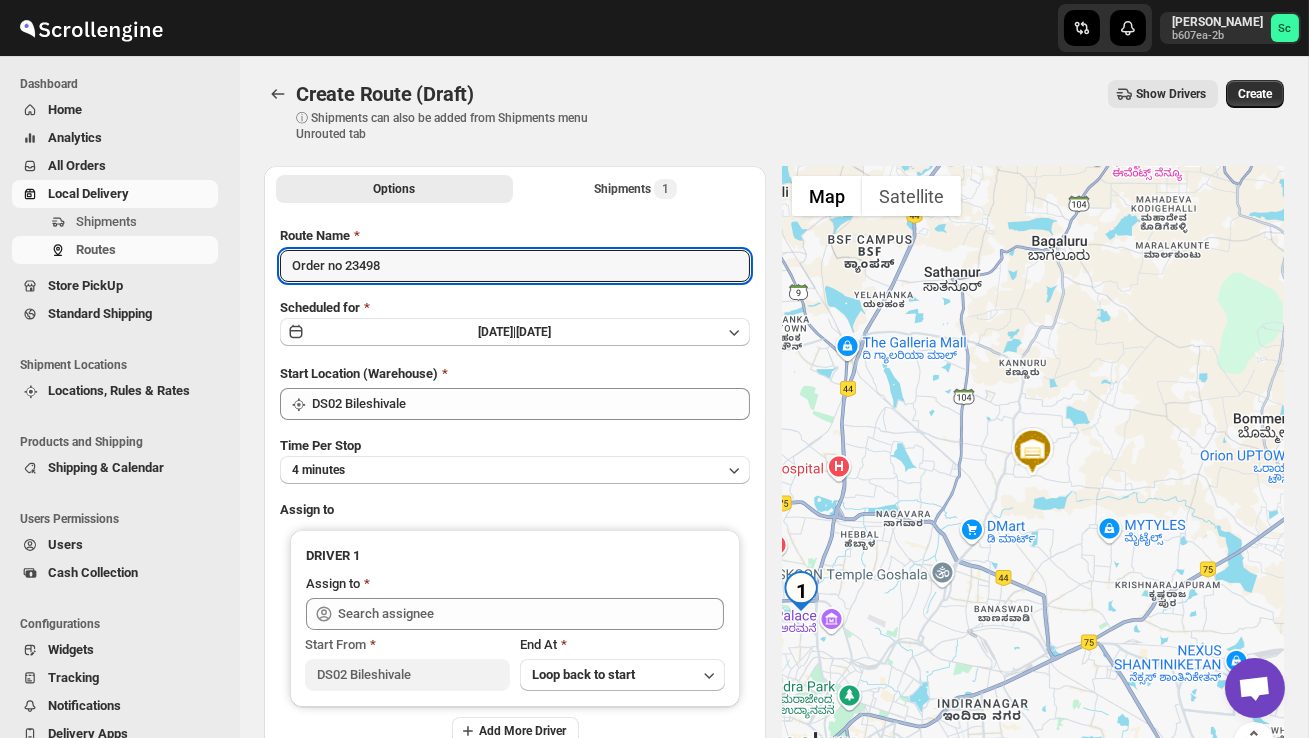 type on "Order no 23498" 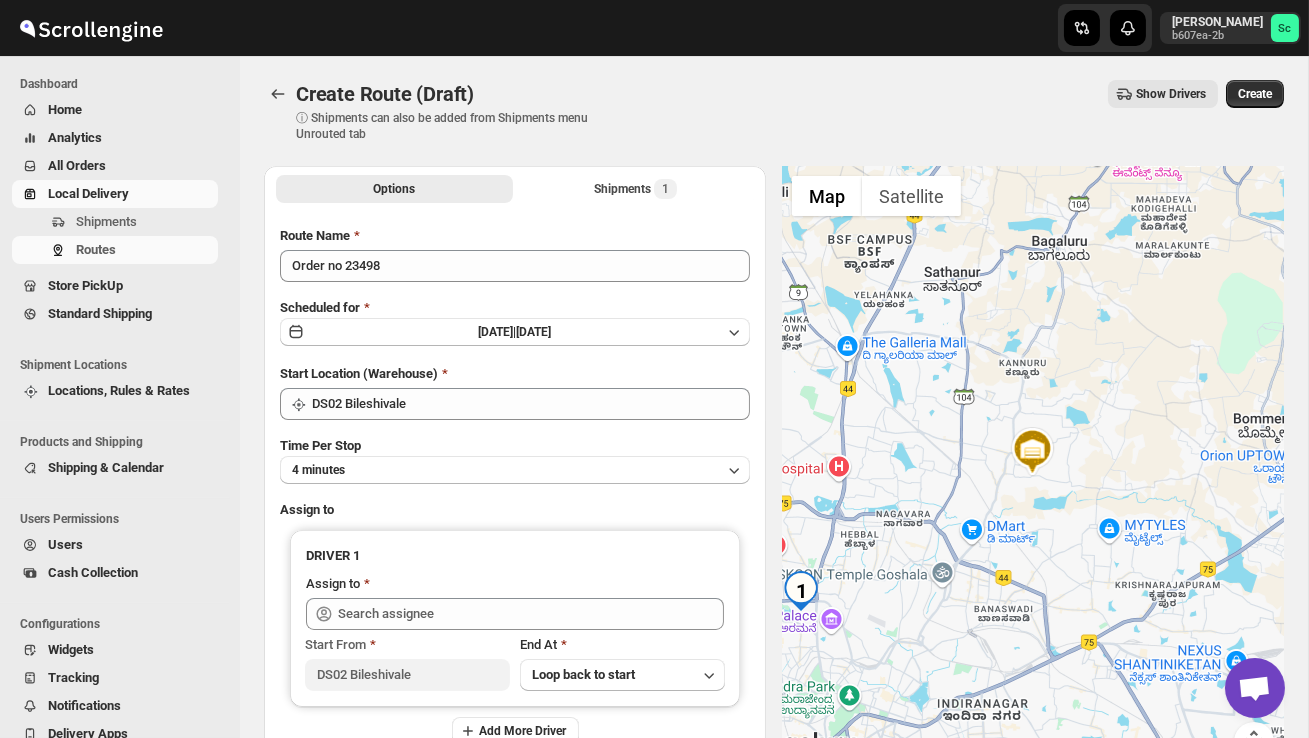 click on "Time Per Stop 4 minutes" at bounding box center (515, 460) 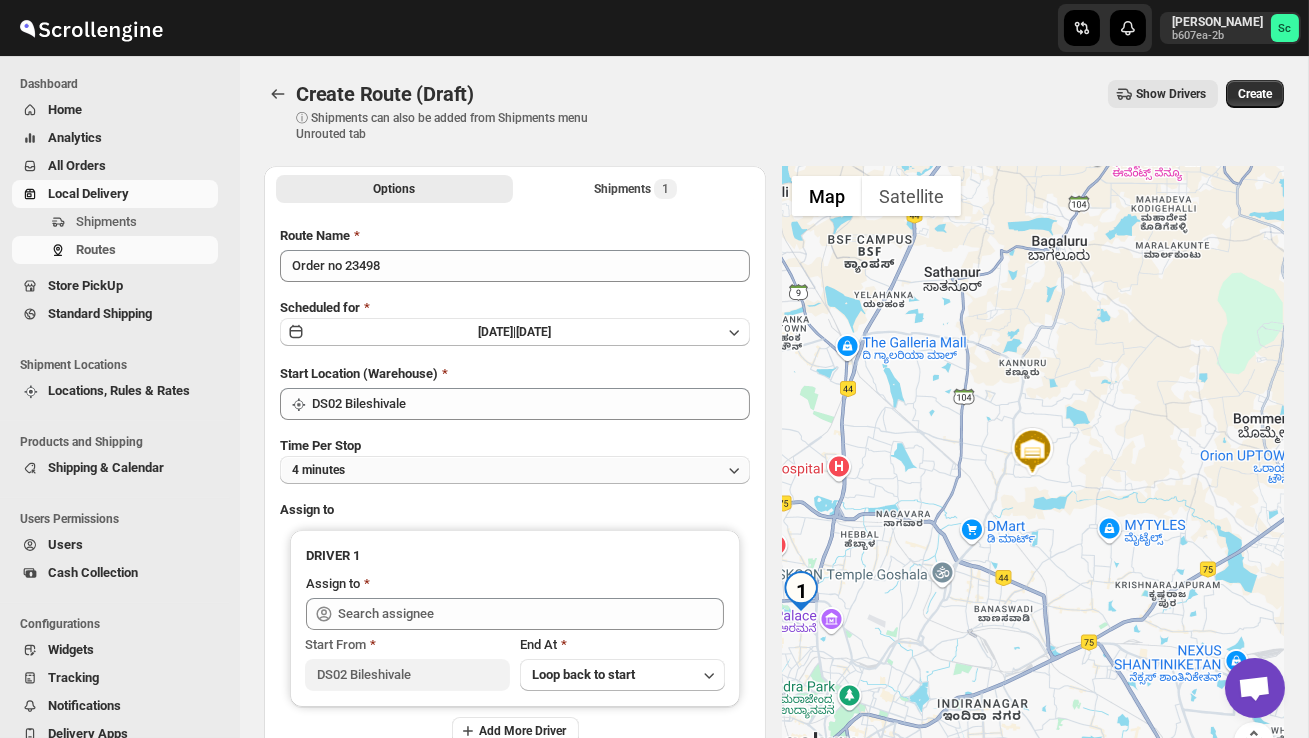 click on "4 minutes" at bounding box center (515, 470) 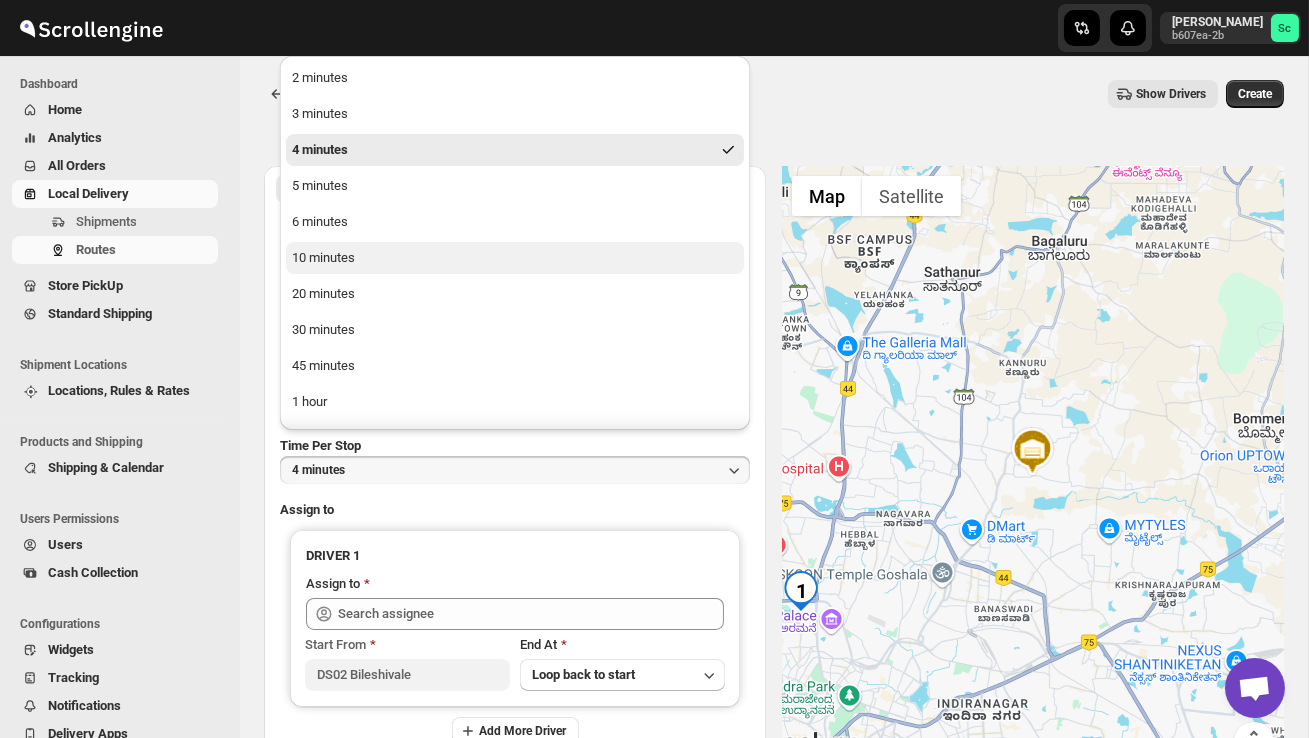 click on "10 minutes" at bounding box center [323, 258] 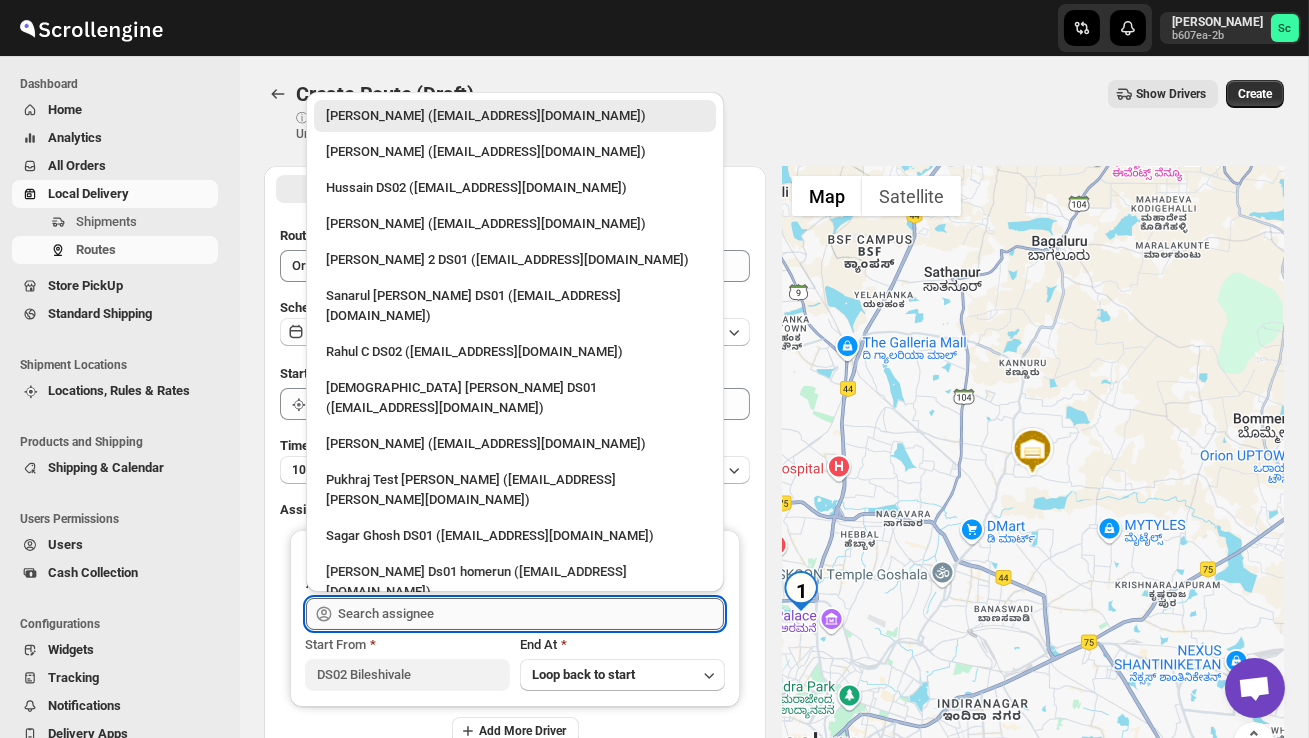 click at bounding box center [531, 614] 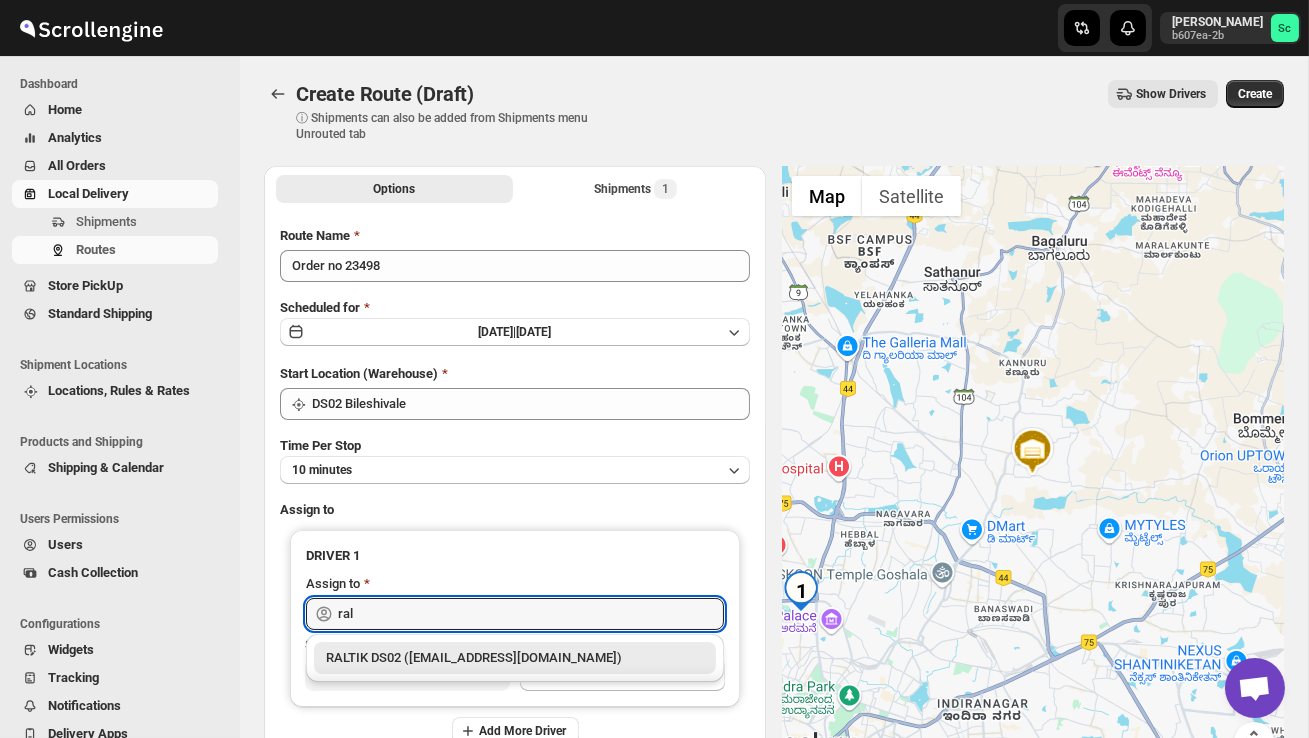 click on "RALTIK DS02 ([EMAIL_ADDRESS][DOMAIN_NAME])" at bounding box center [515, 658] 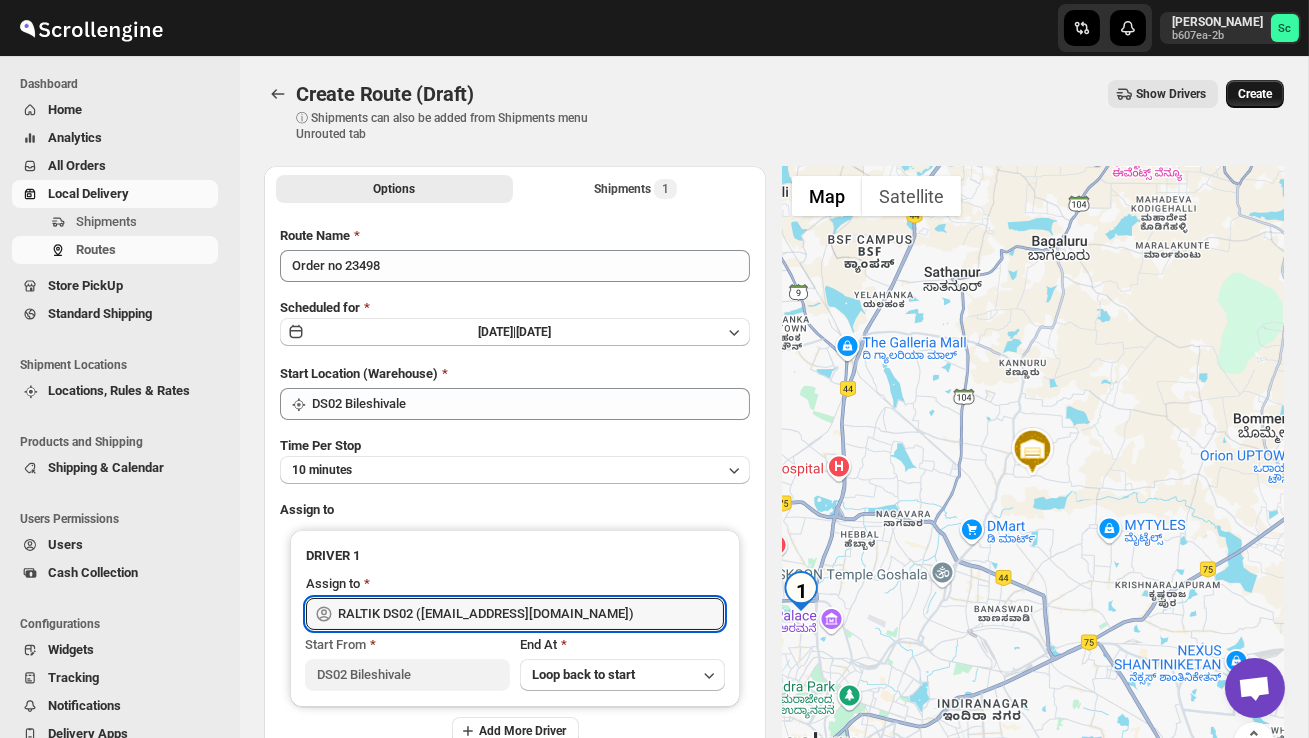 type on "RALTIK DS02 ([EMAIL_ADDRESS][DOMAIN_NAME])" 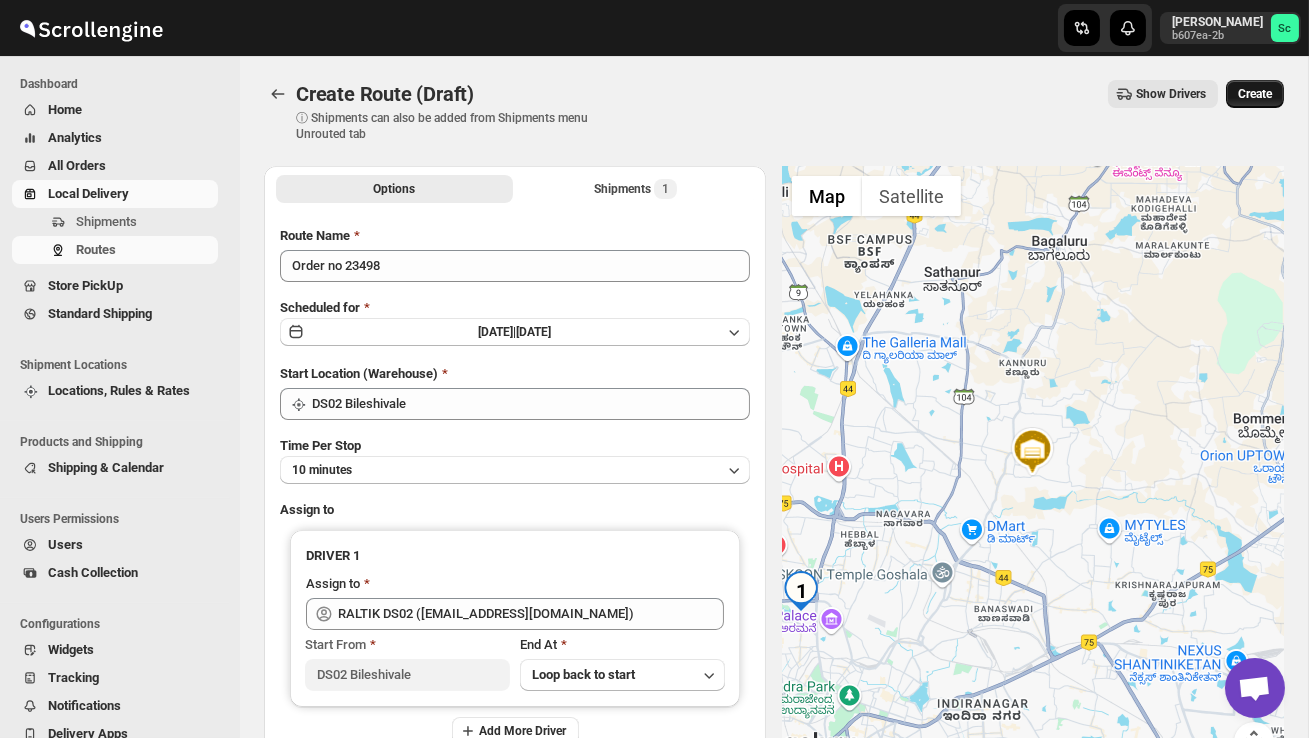 click on "Create" at bounding box center (1255, 94) 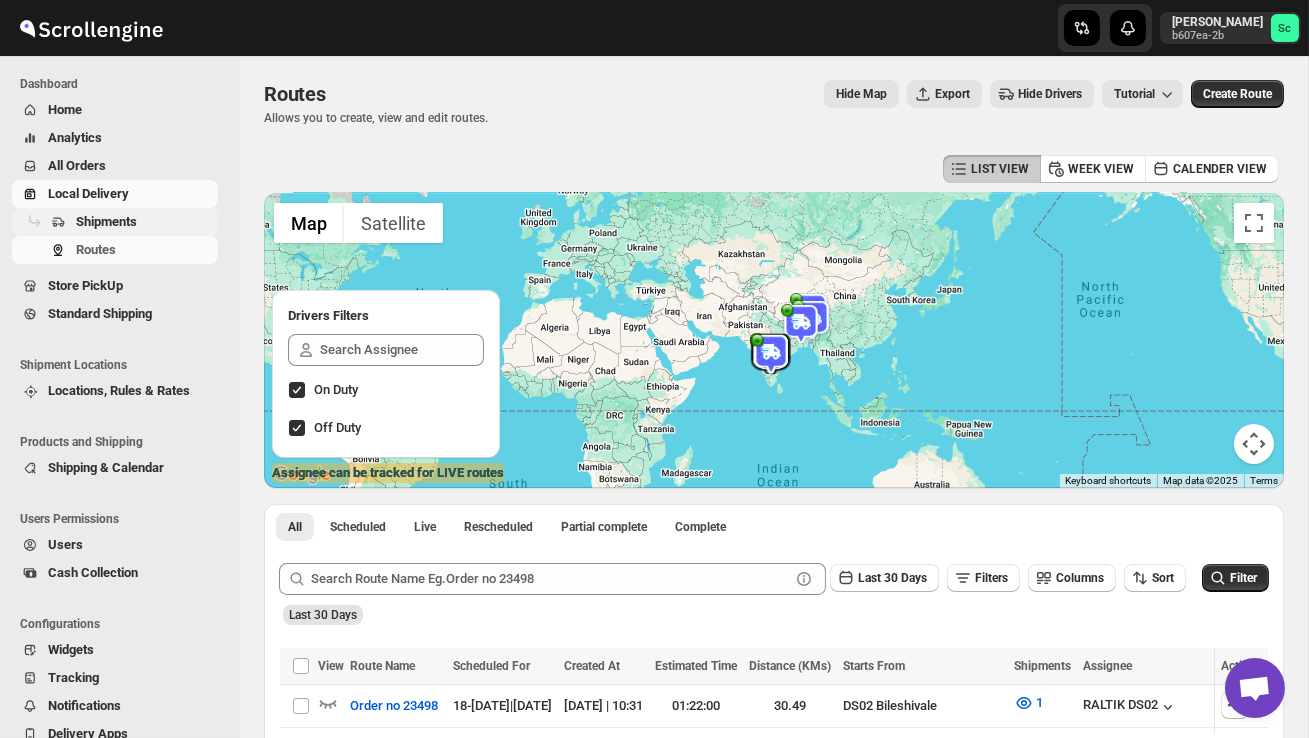click on "Shipments" at bounding box center [115, 222] 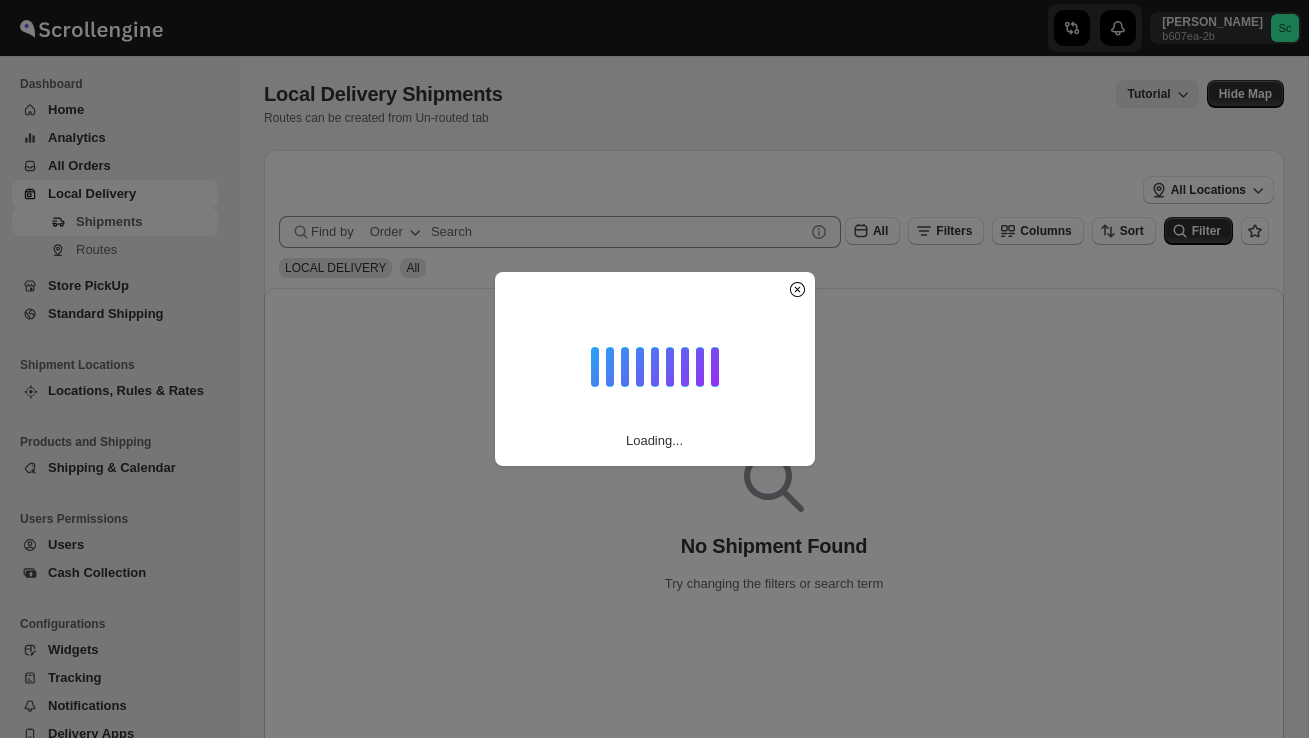 scroll, scrollTop: 0, scrollLeft: 0, axis: both 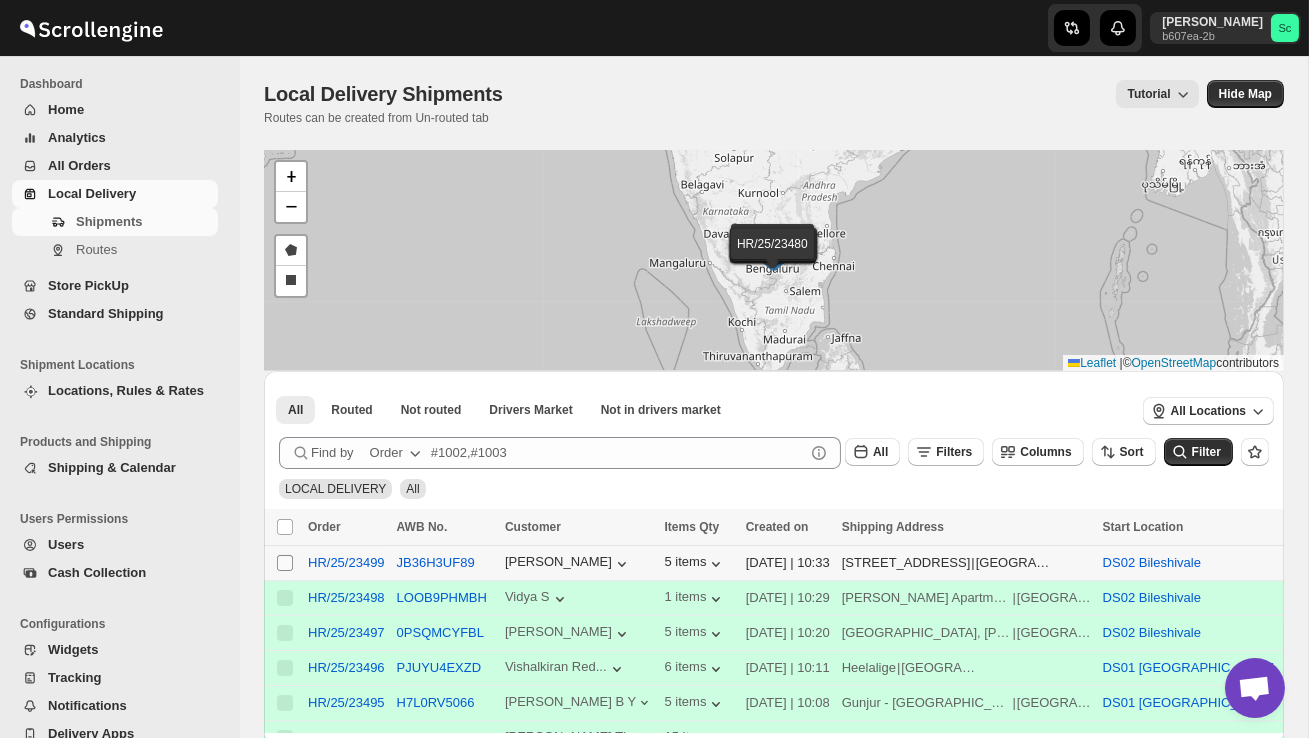 click on "Select shipment" at bounding box center (285, 563) 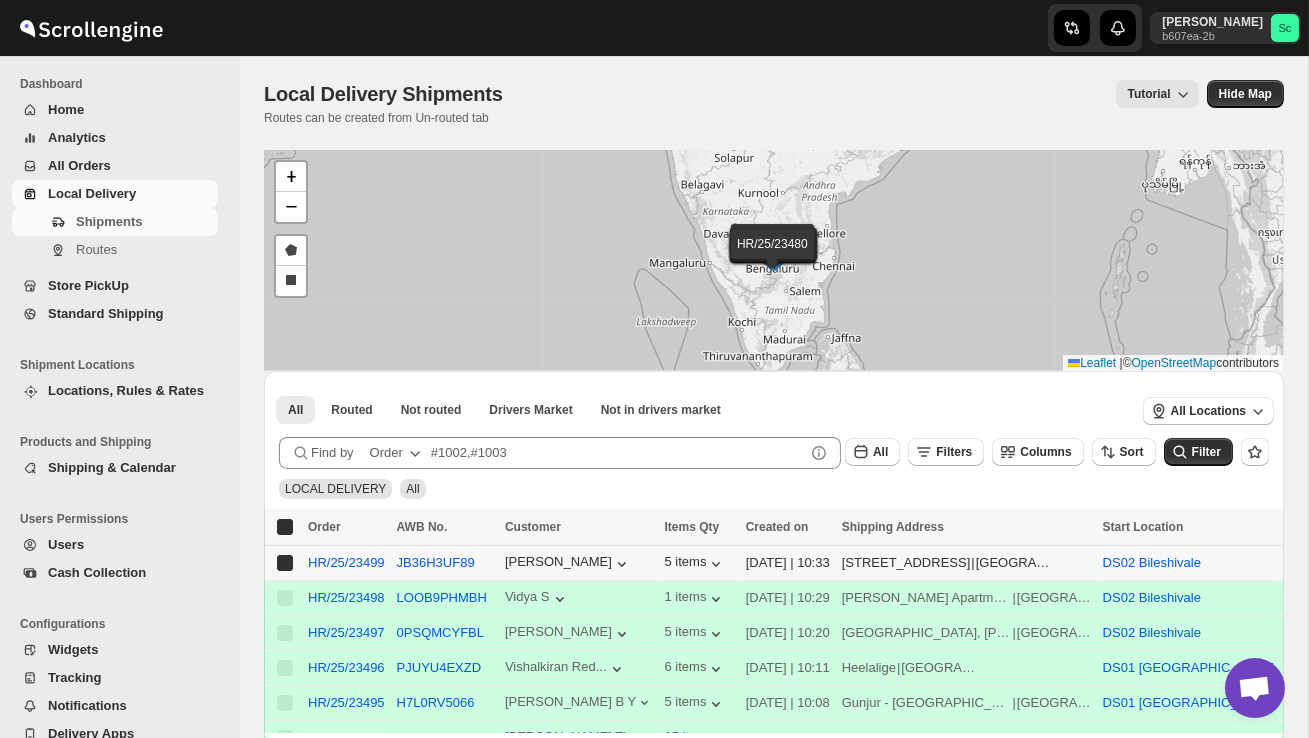checkbox on "true" 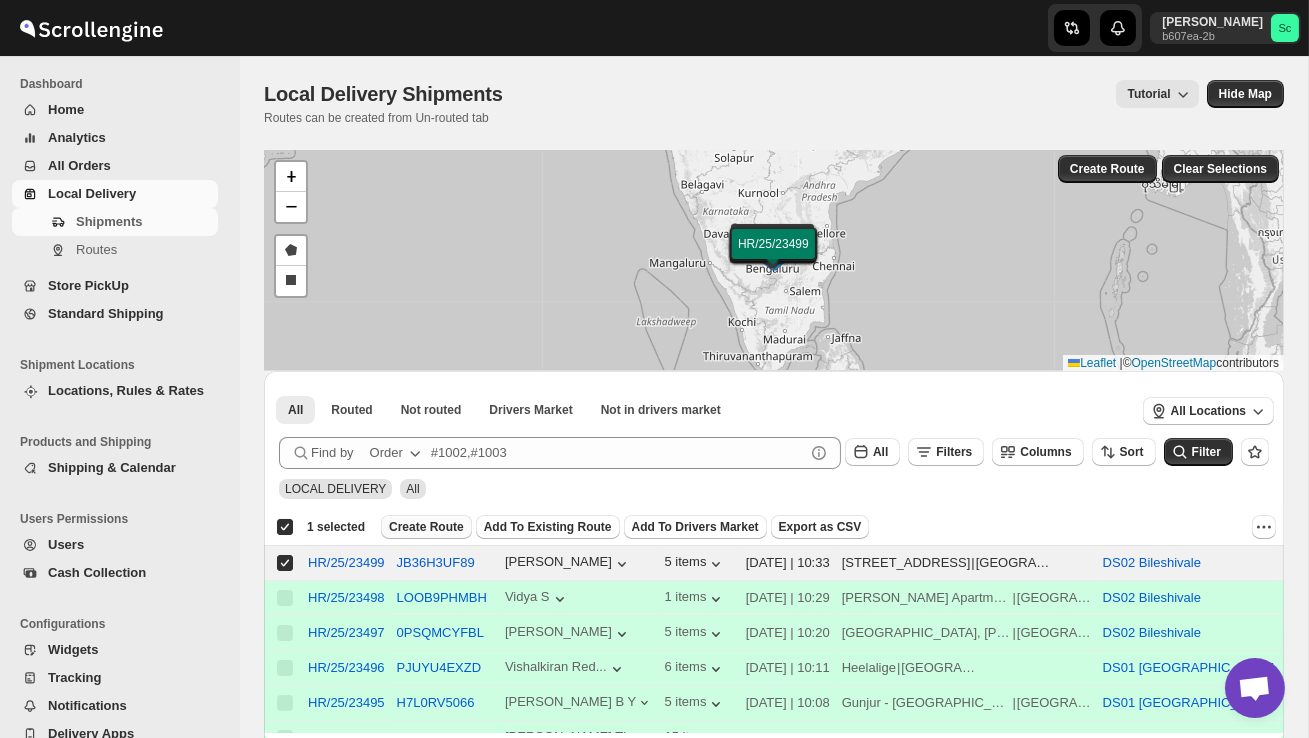 click on "Create Route" at bounding box center [426, 527] 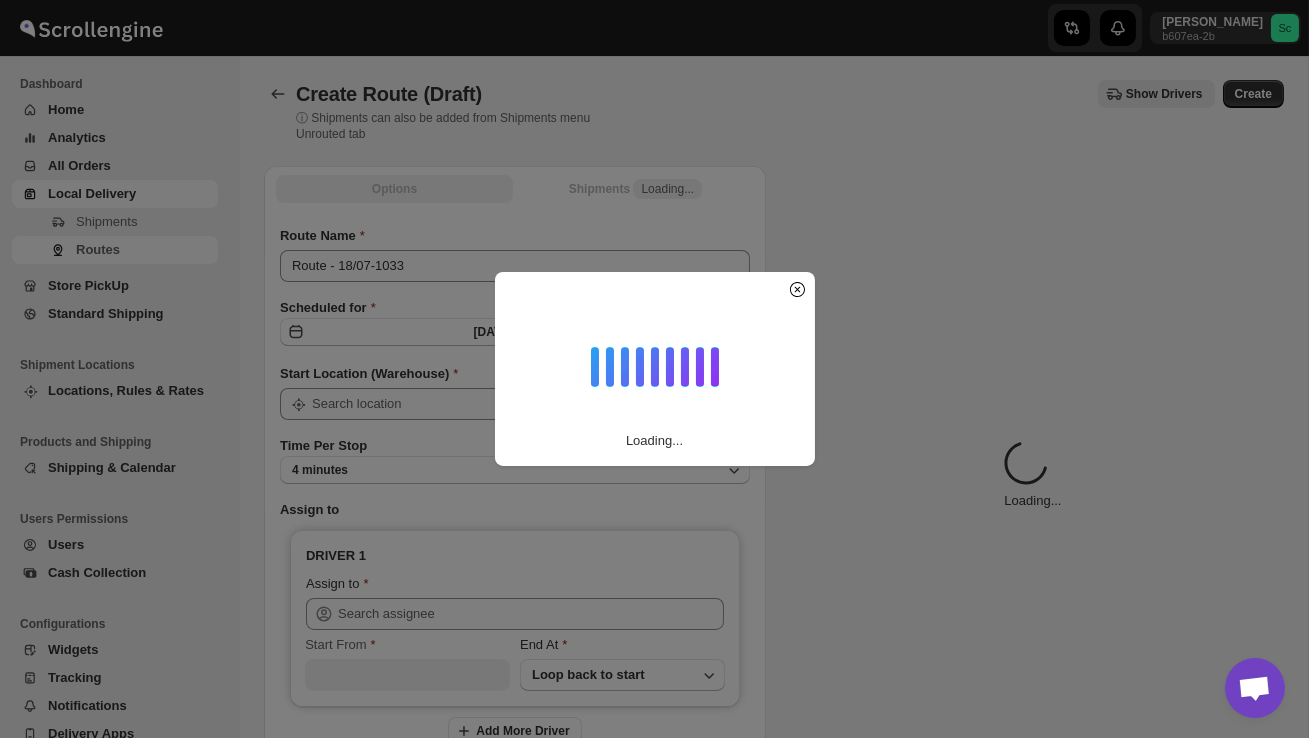 type on "DS02 Bileshivale" 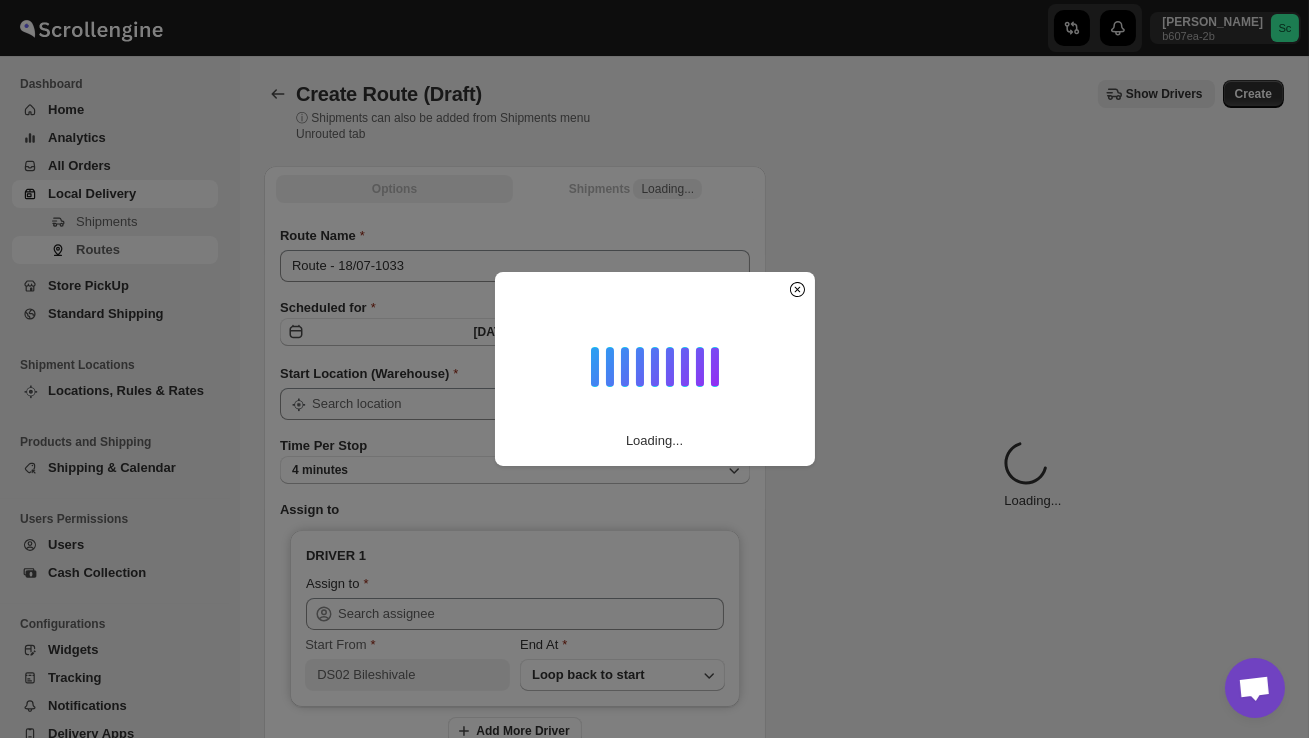 type on "DS02 Bileshivale" 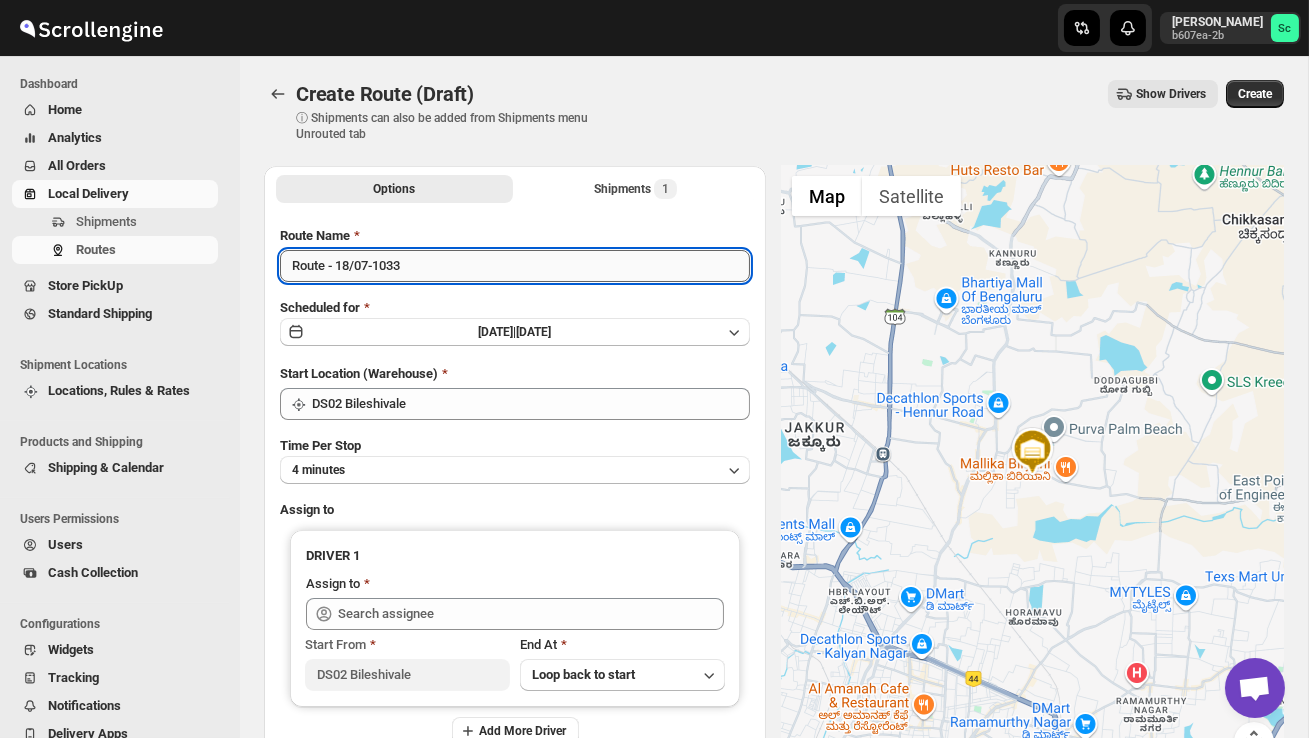 click on "Route - 18/07-1033" at bounding box center (515, 266) 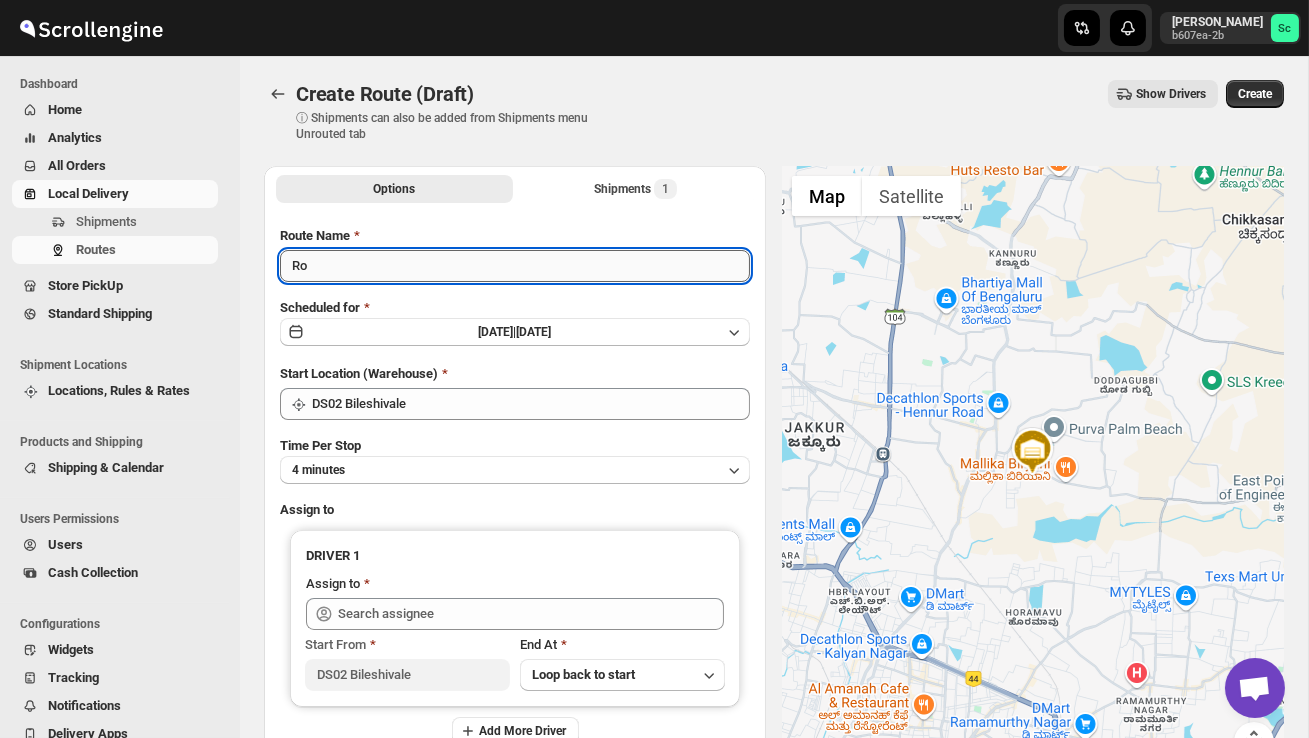 type on "R" 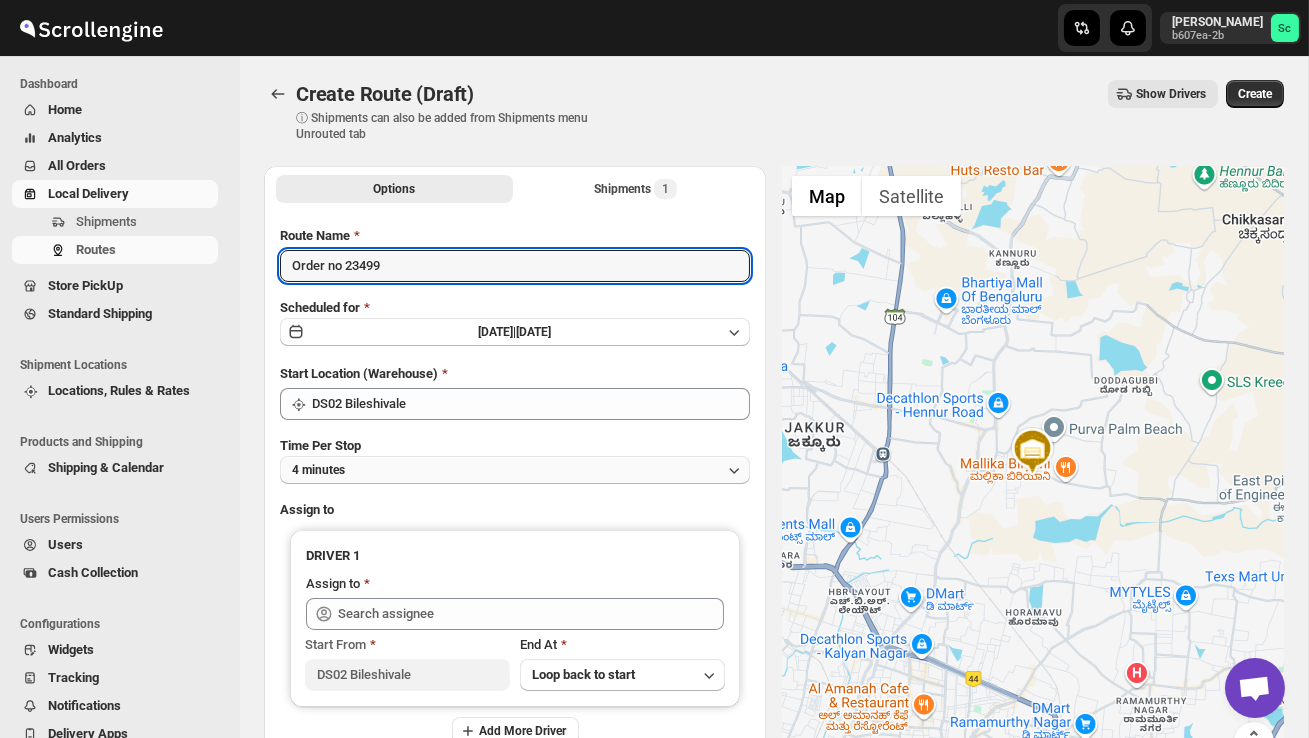 type on "Order no 23499" 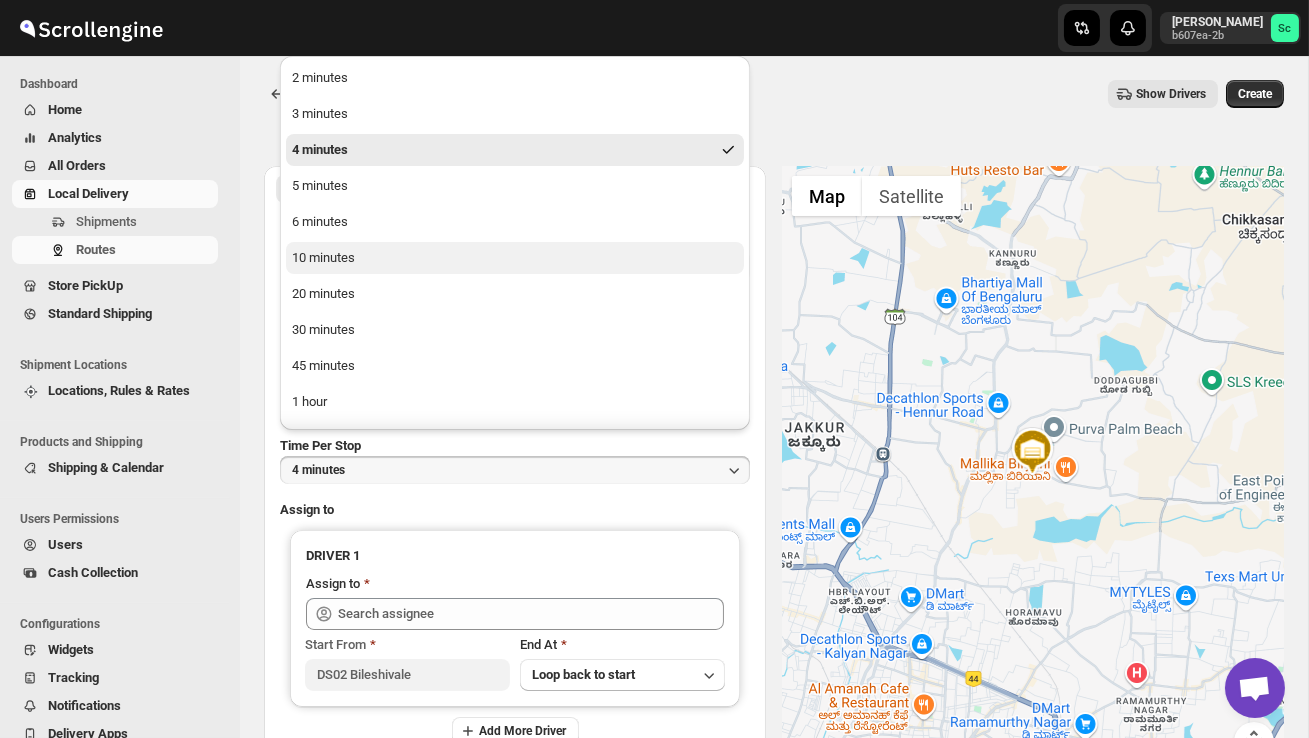 click on "10 minutes" at bounding box center [515, 258] 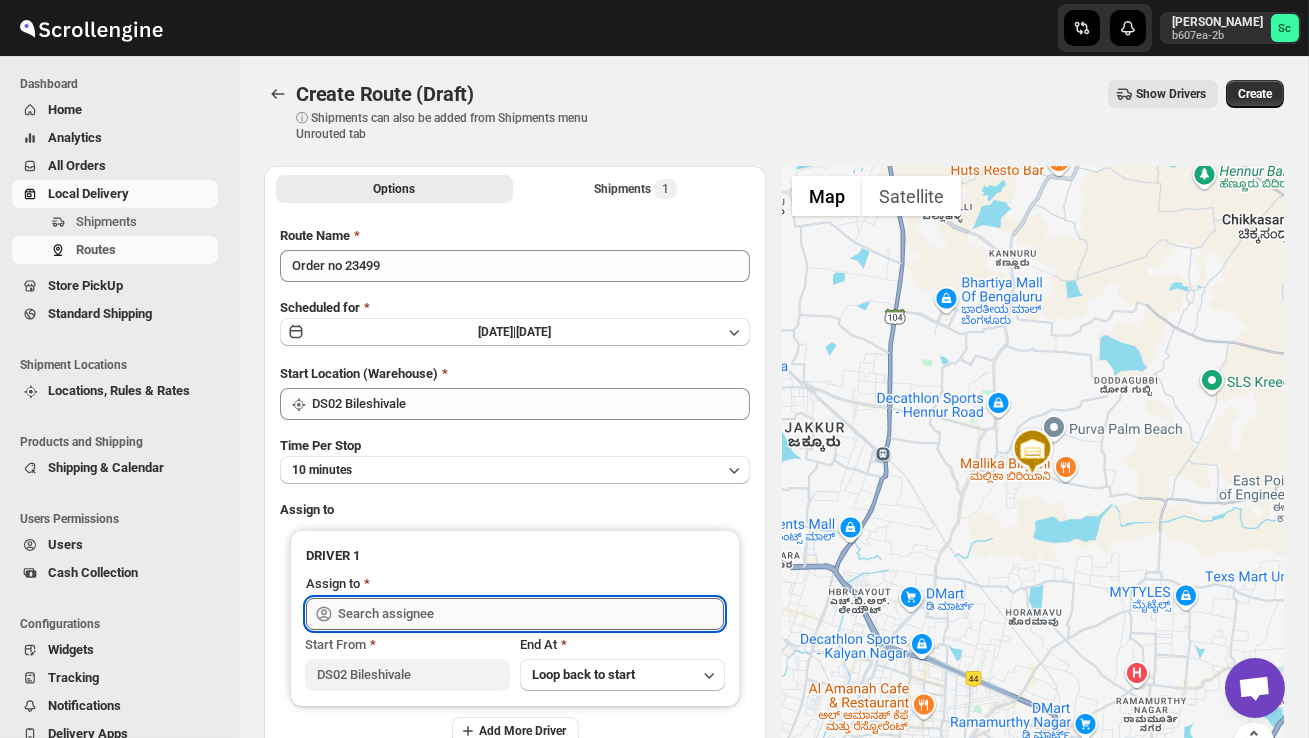 click at bounding box center [531, 614] 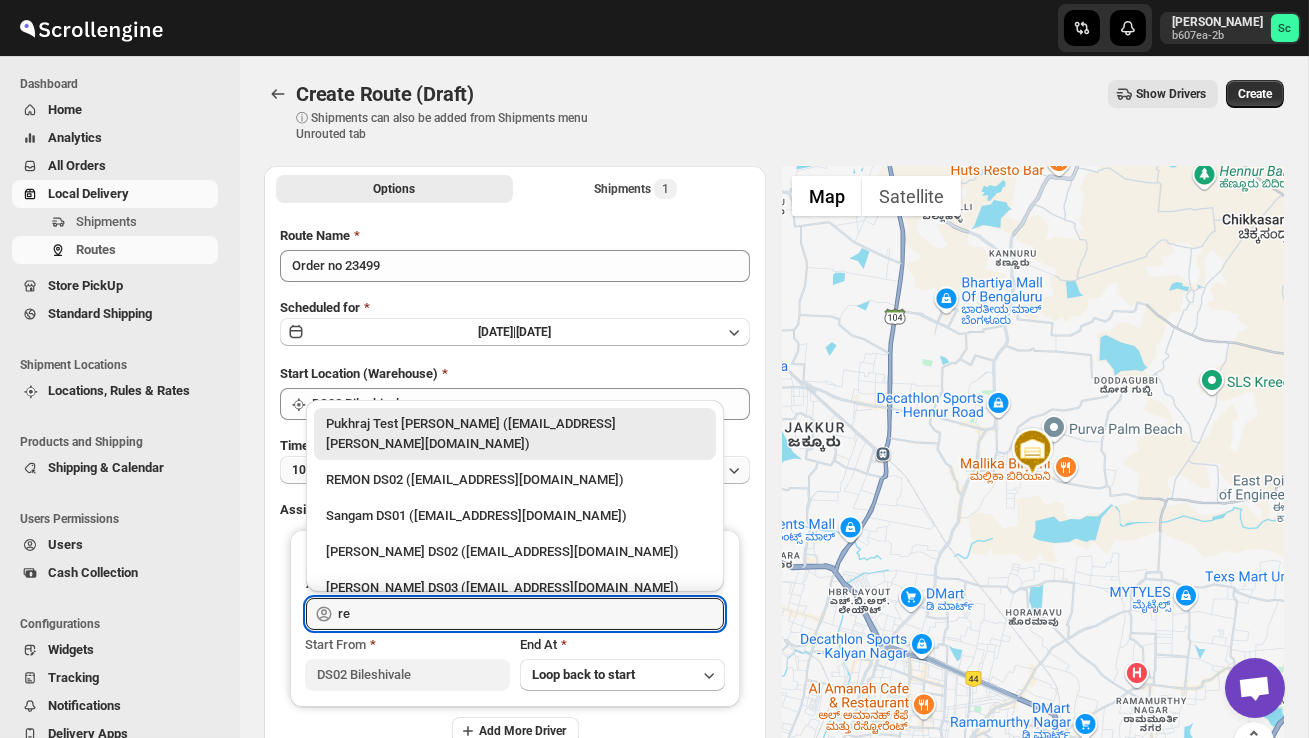 click on "REMON DS02 (kesame7468@btcours.com)" at bounding box center [515, 480] 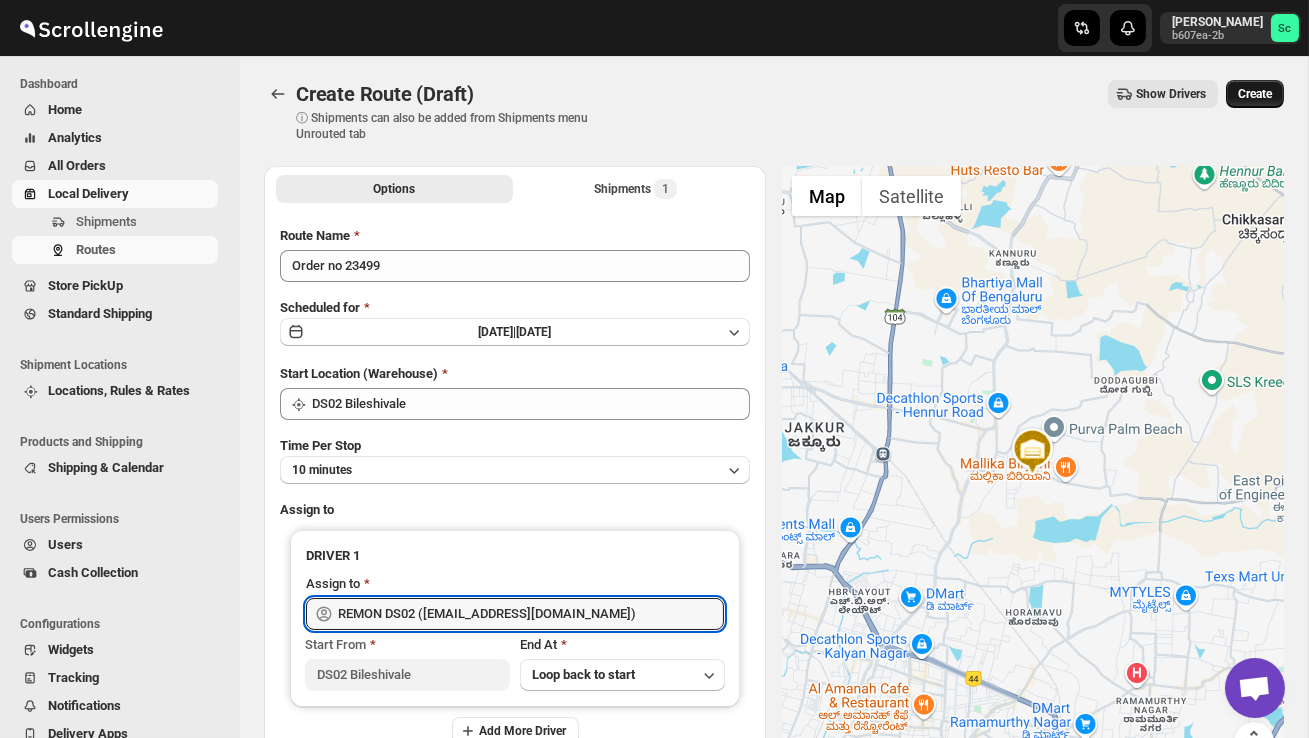 type on "REMON DS02 (kesame7468@btcours.com)" 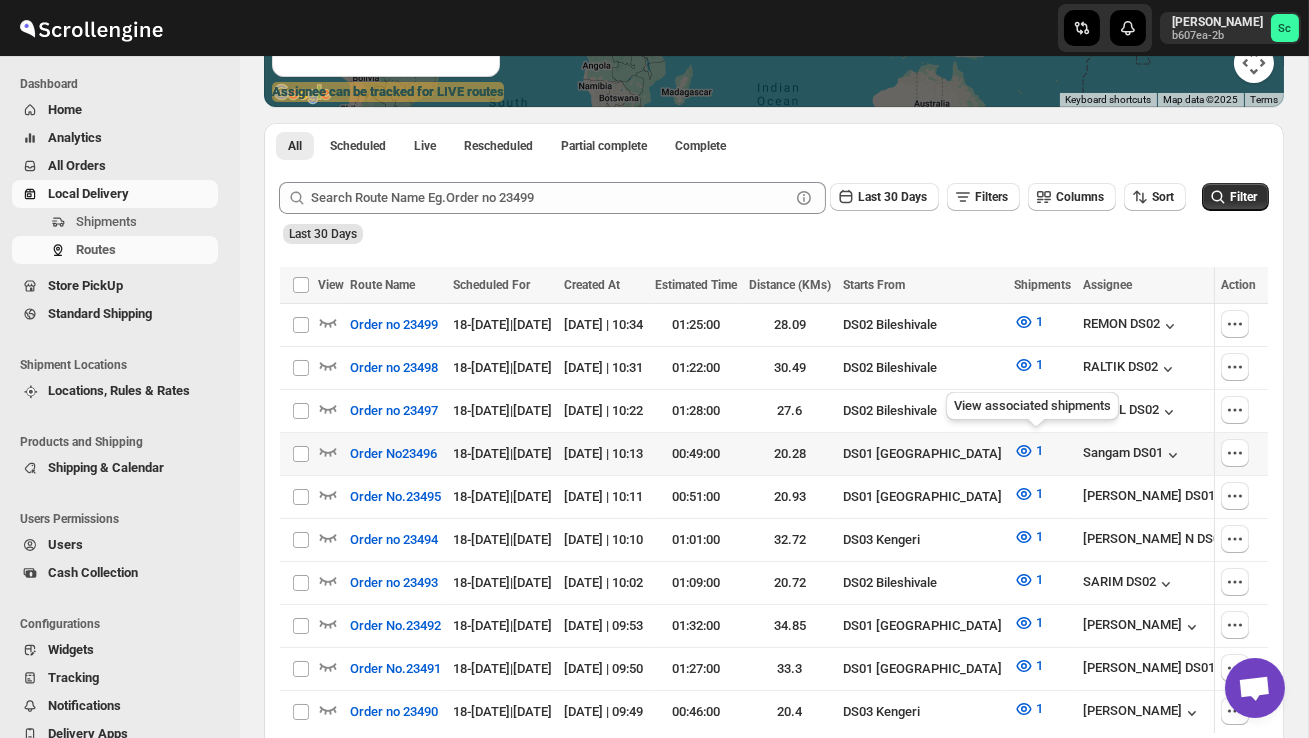 scroll, scrollTop: 384, scrollLeft: 0, axis: vertical 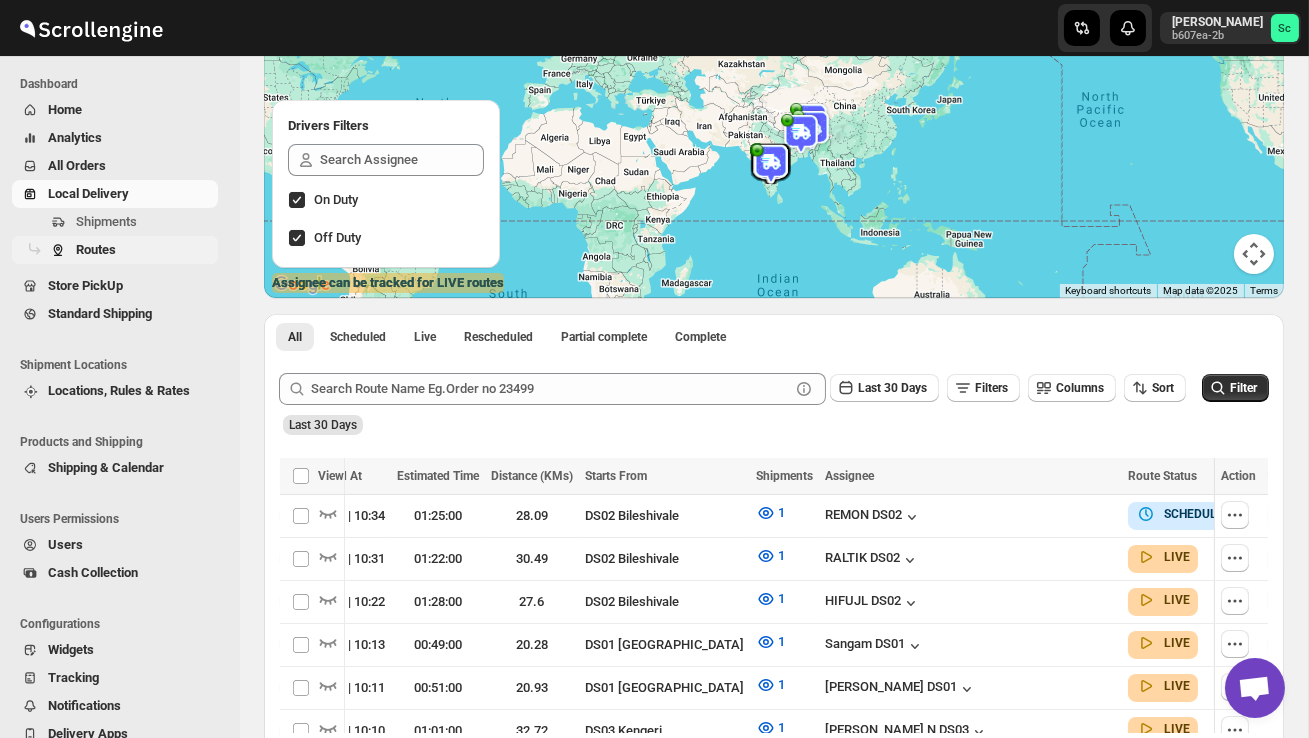 click on "Routes" at bounding box center [145, 250] 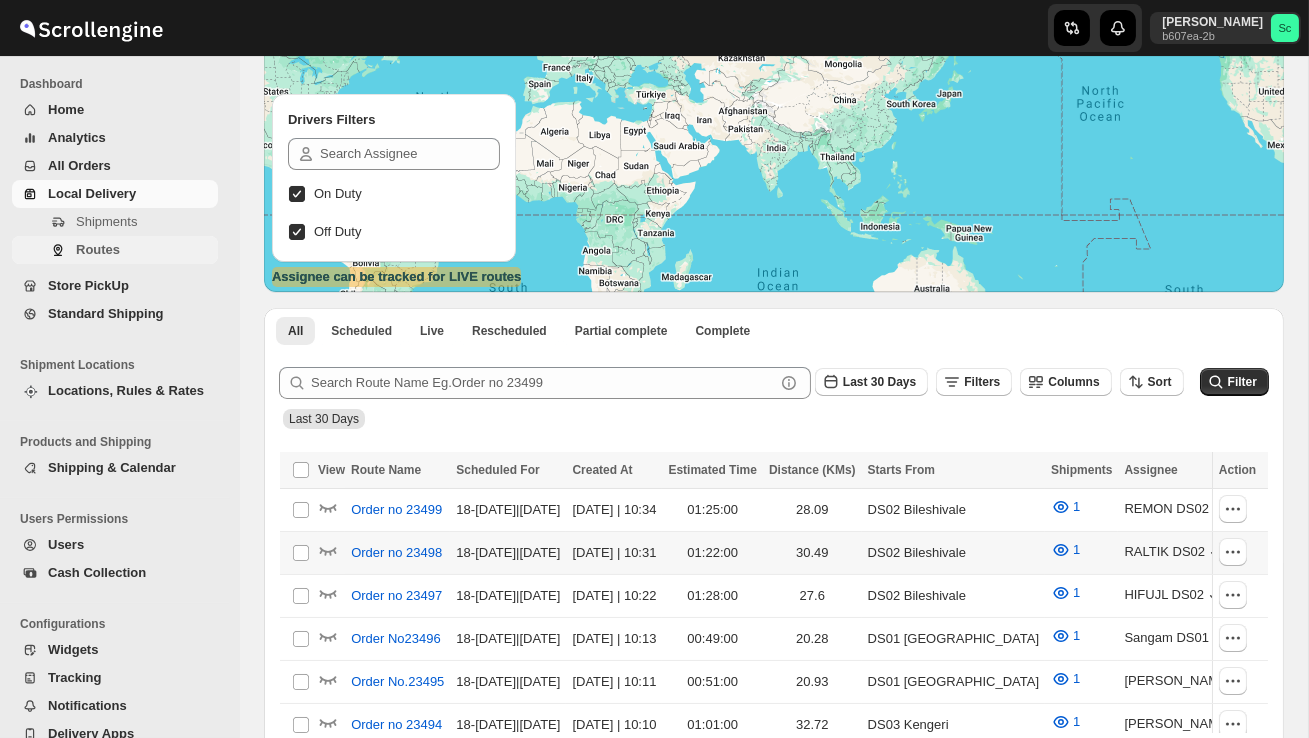 scroll, scrollTop: 254, scrollLeft: 0, axis: vertical 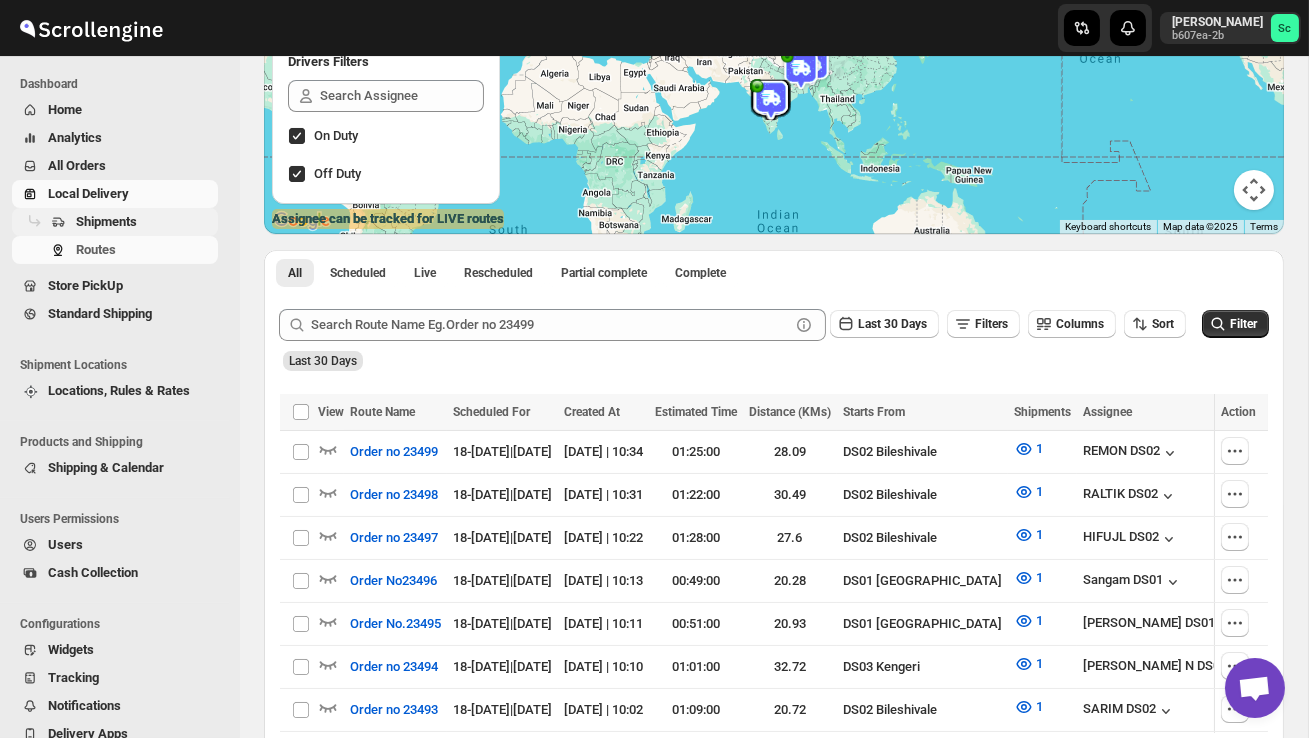 click on "Shipments" at bounding box center [106, 221] 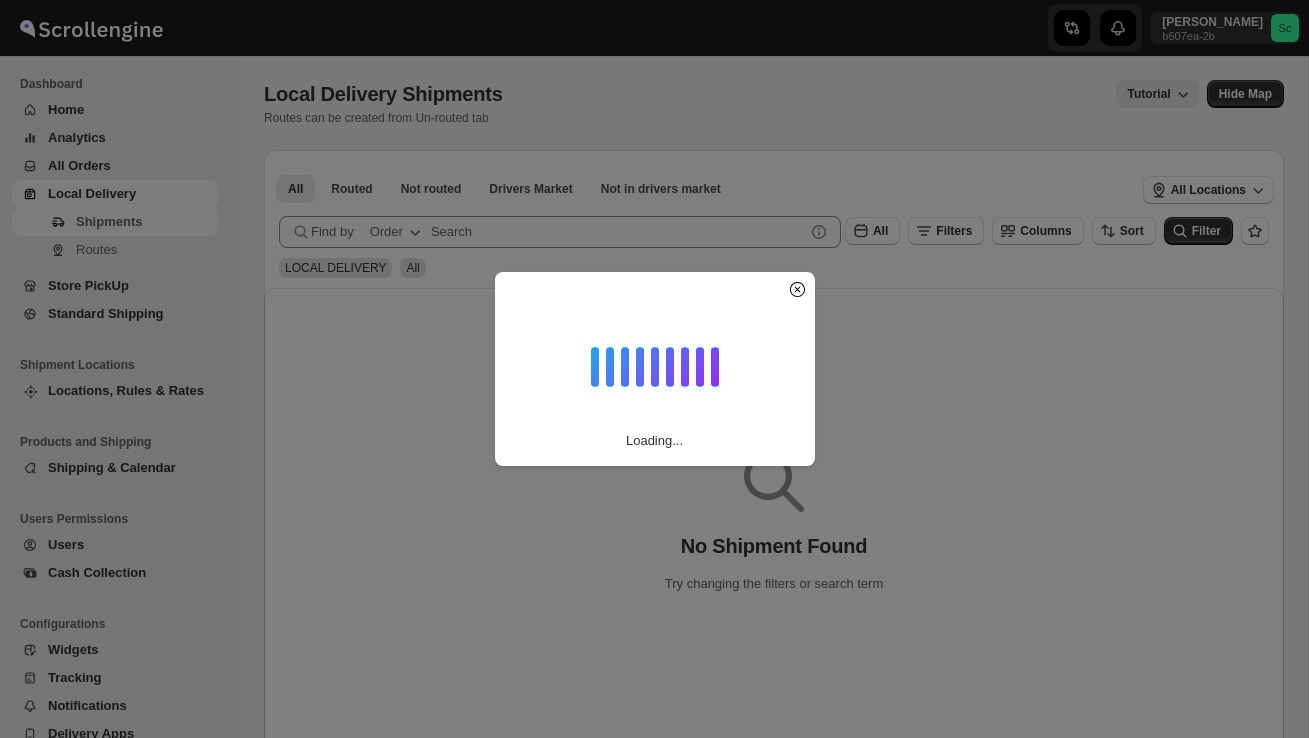scroll, scrollTop: 0, scrollLeft: 0, axis: both 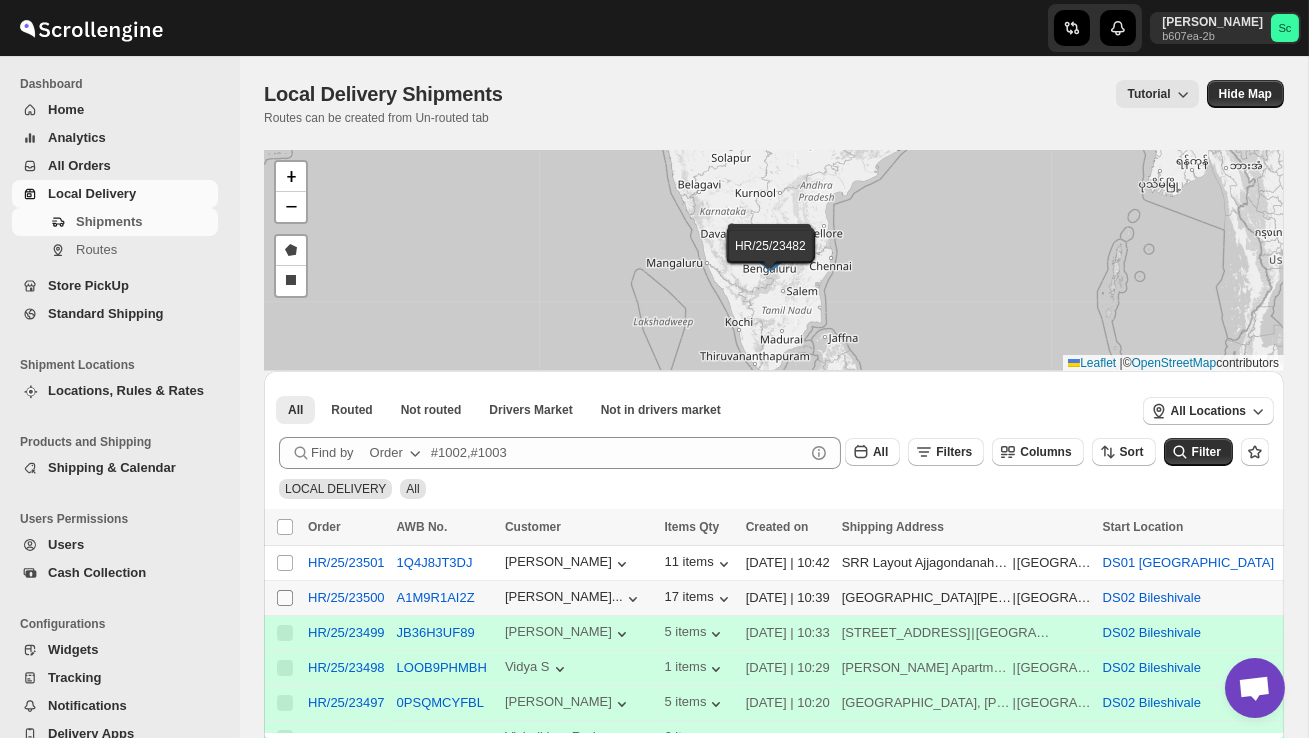 click on "Select shipment" at bounding box center (285, 598) 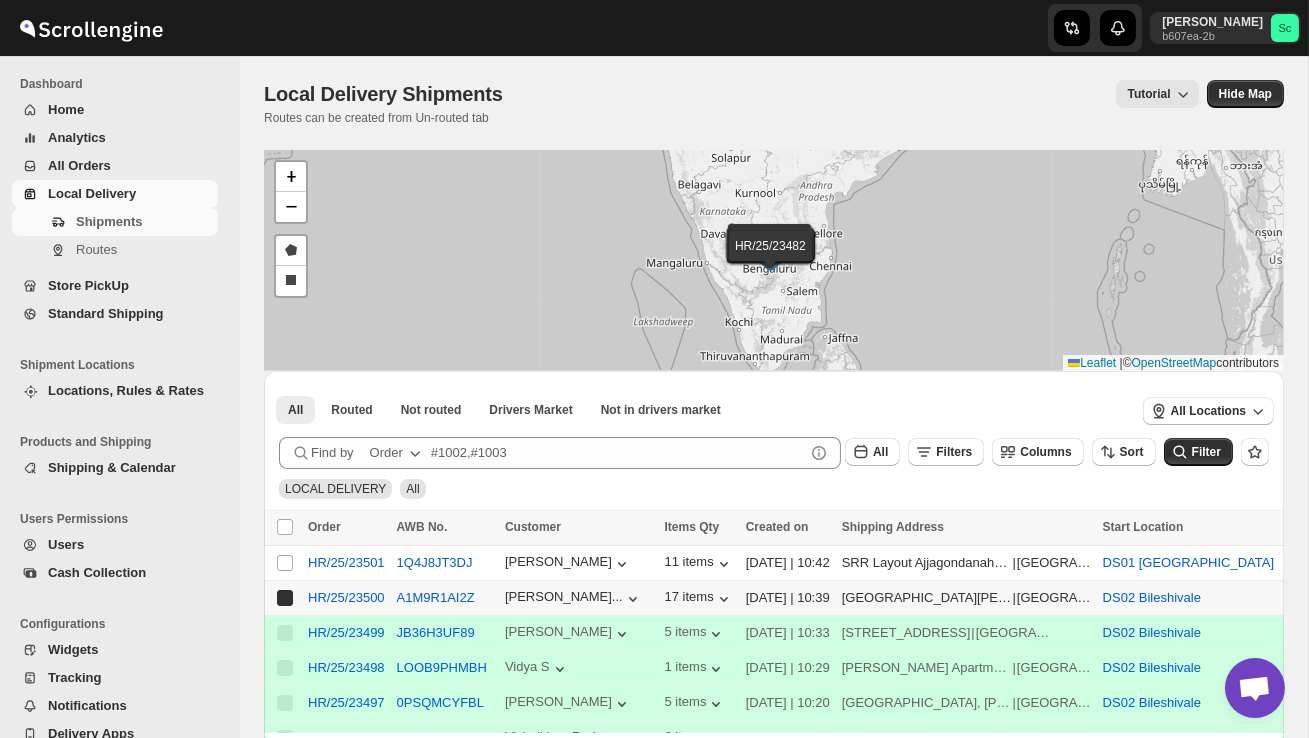 checkbox on "true" 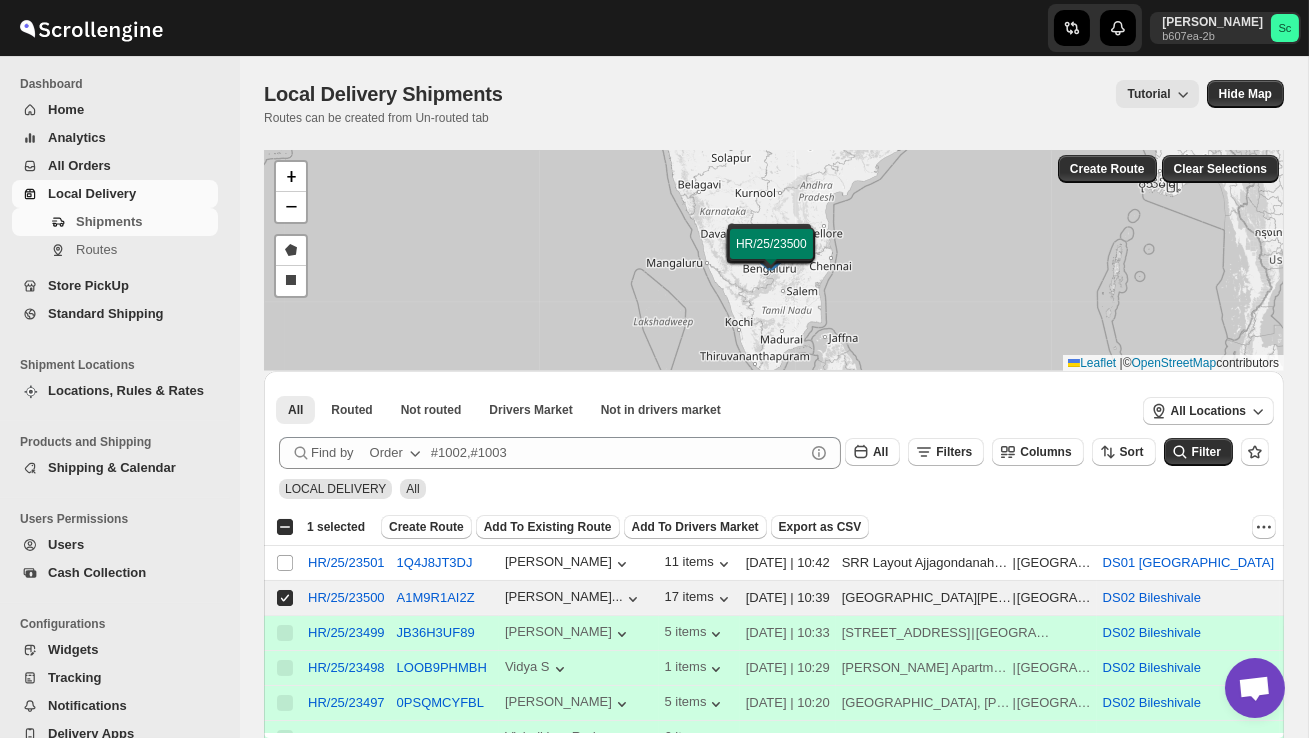 click on "Create Route" at bounding box center [426, 527] 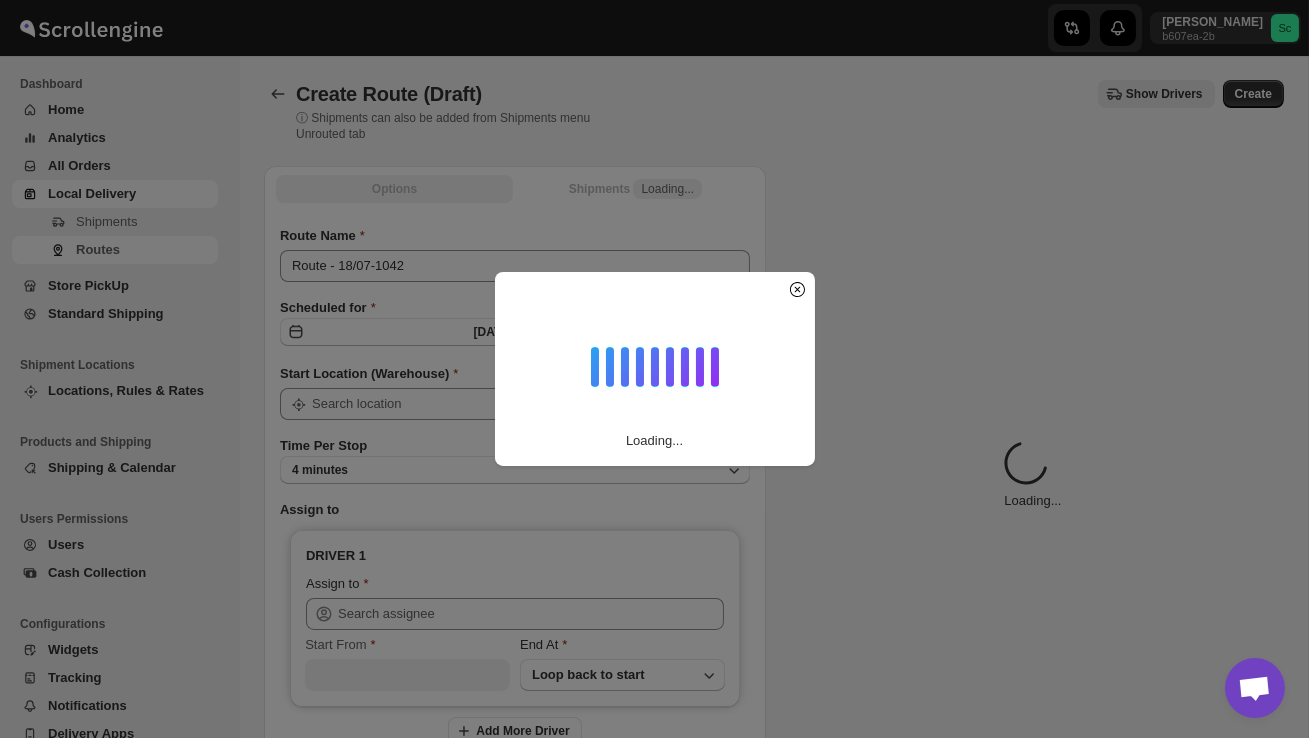 type on "DS02 Bileshivale" 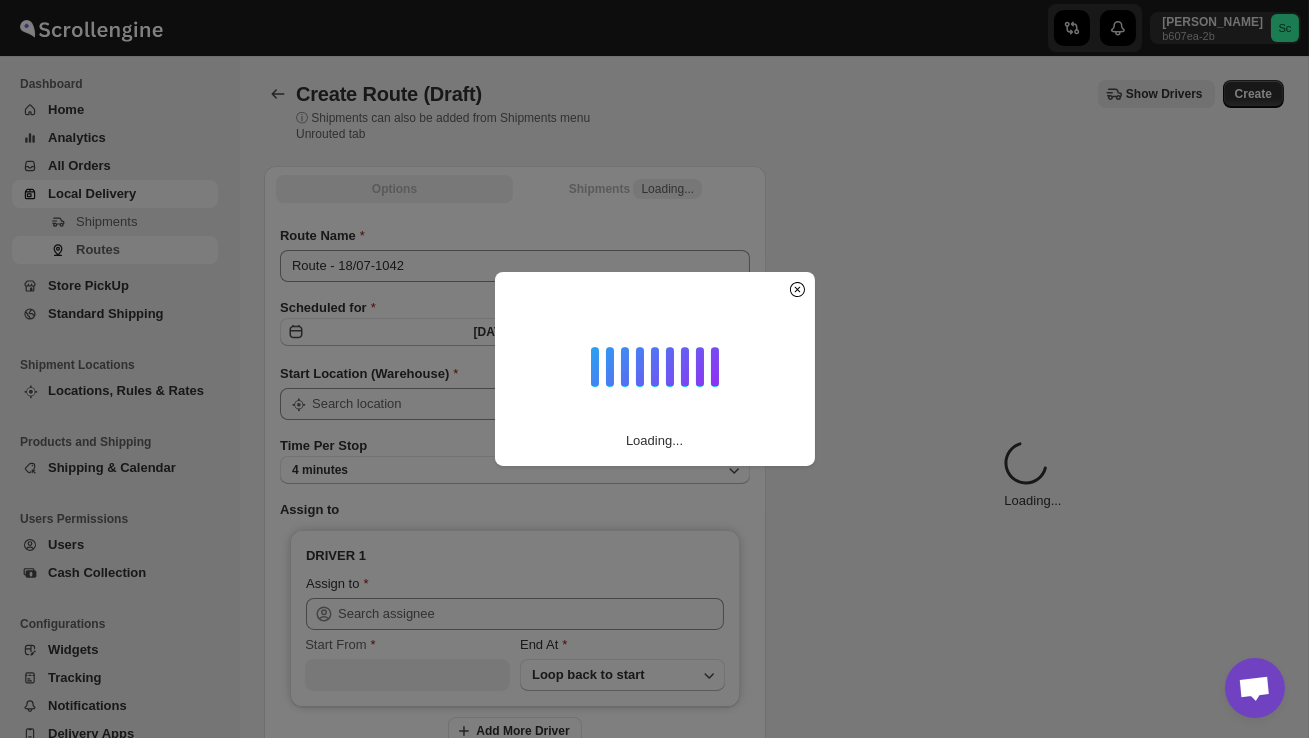 type on "DS02 Bileshivale" 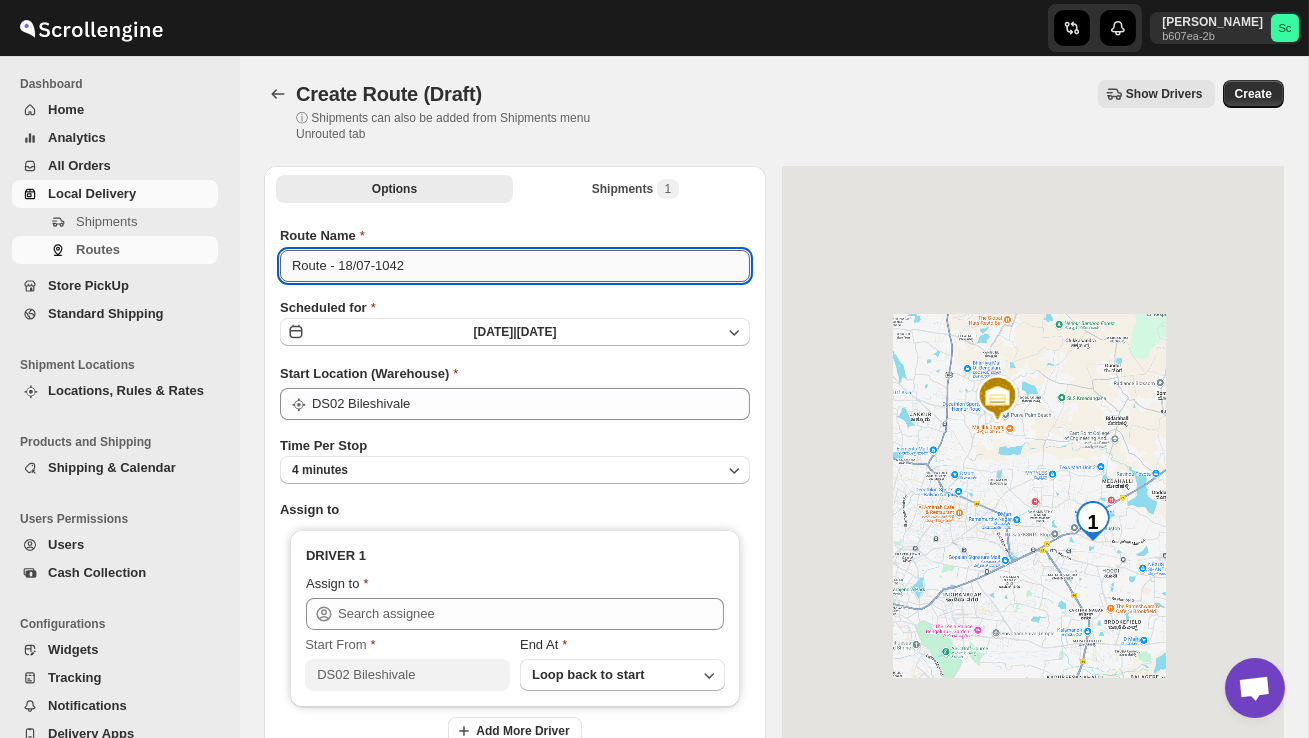 click on "Route - 18/07-1042" at bounding box center (515, 266) 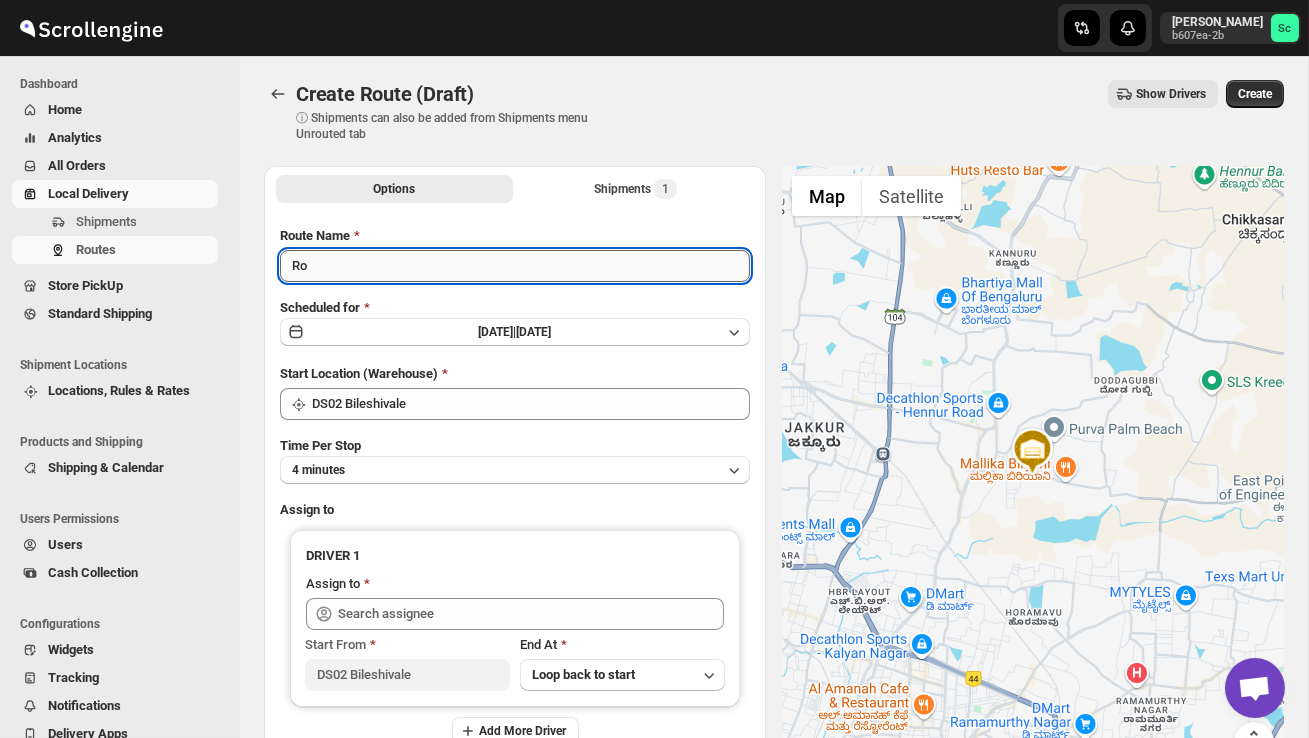 type on "R" 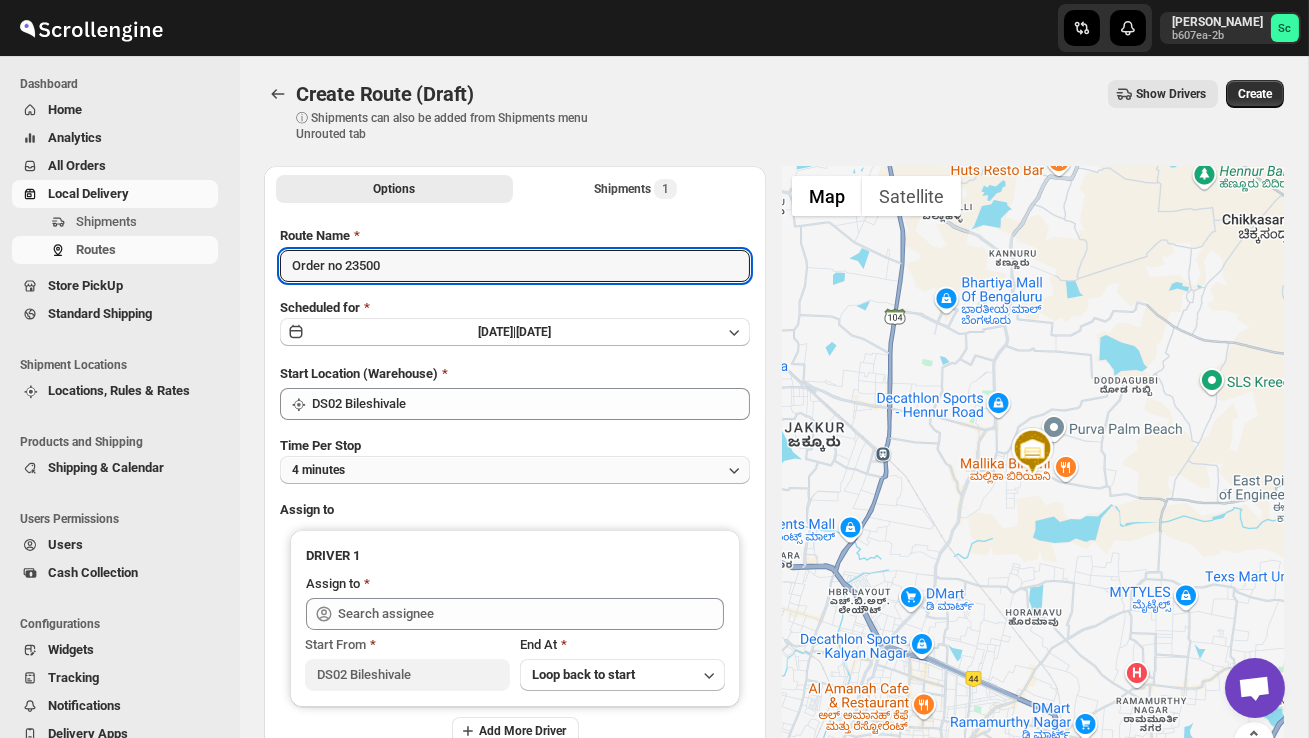 type on "Order no 23500" 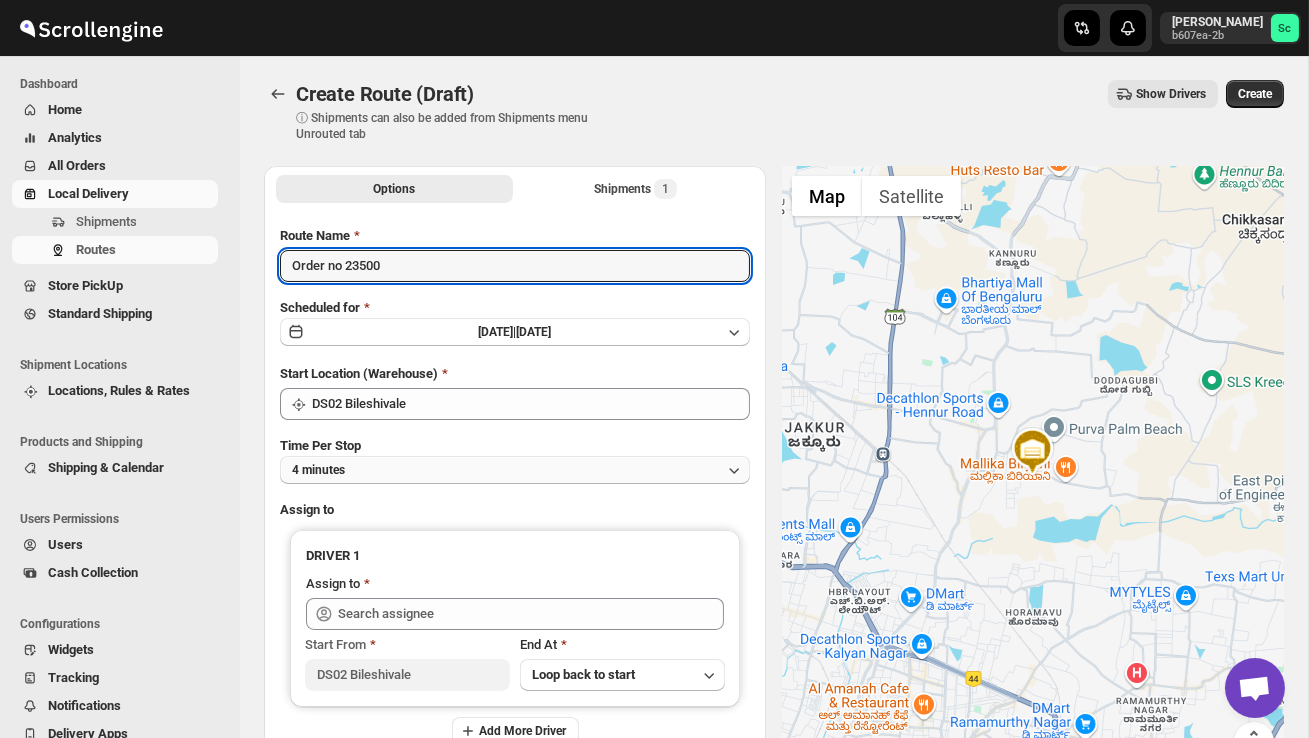 click on "4 minutes" at bounding box center (515, 470) 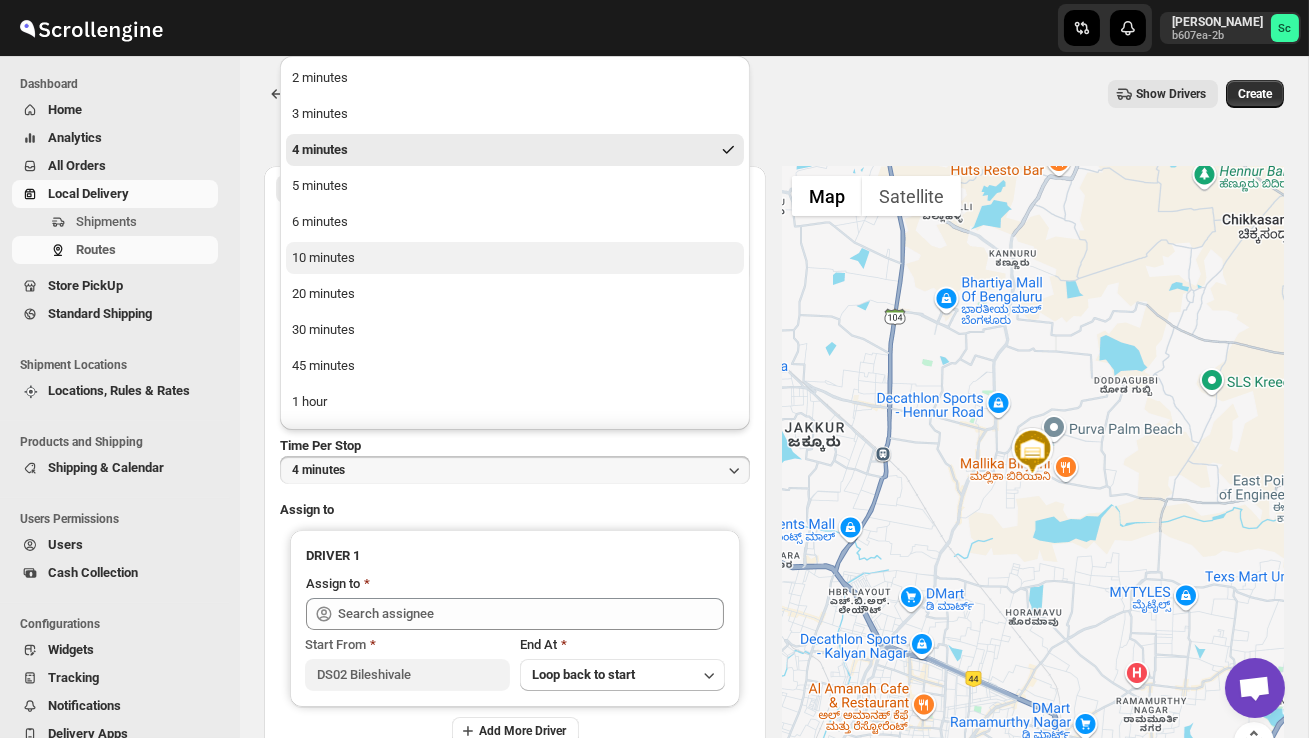 click on "10 minutes" at bounding box center (515, 258) 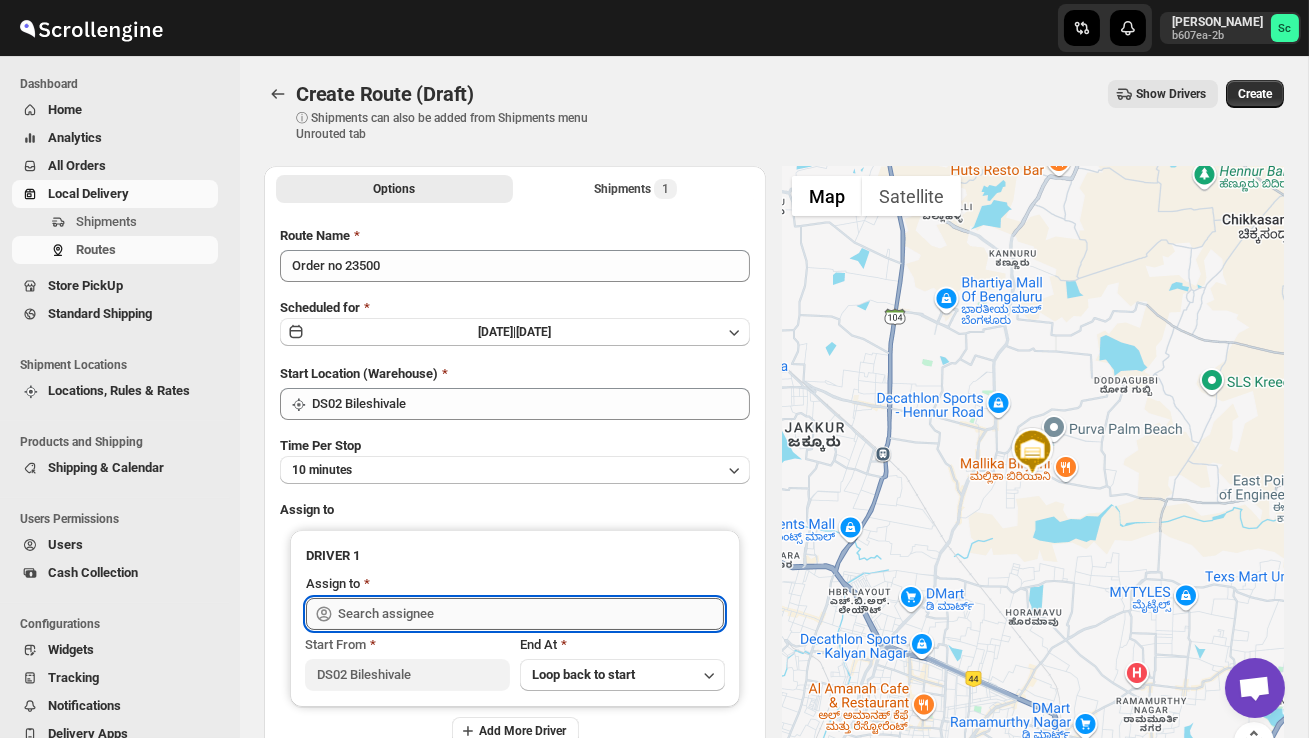 click at bounding box center [531, 614] 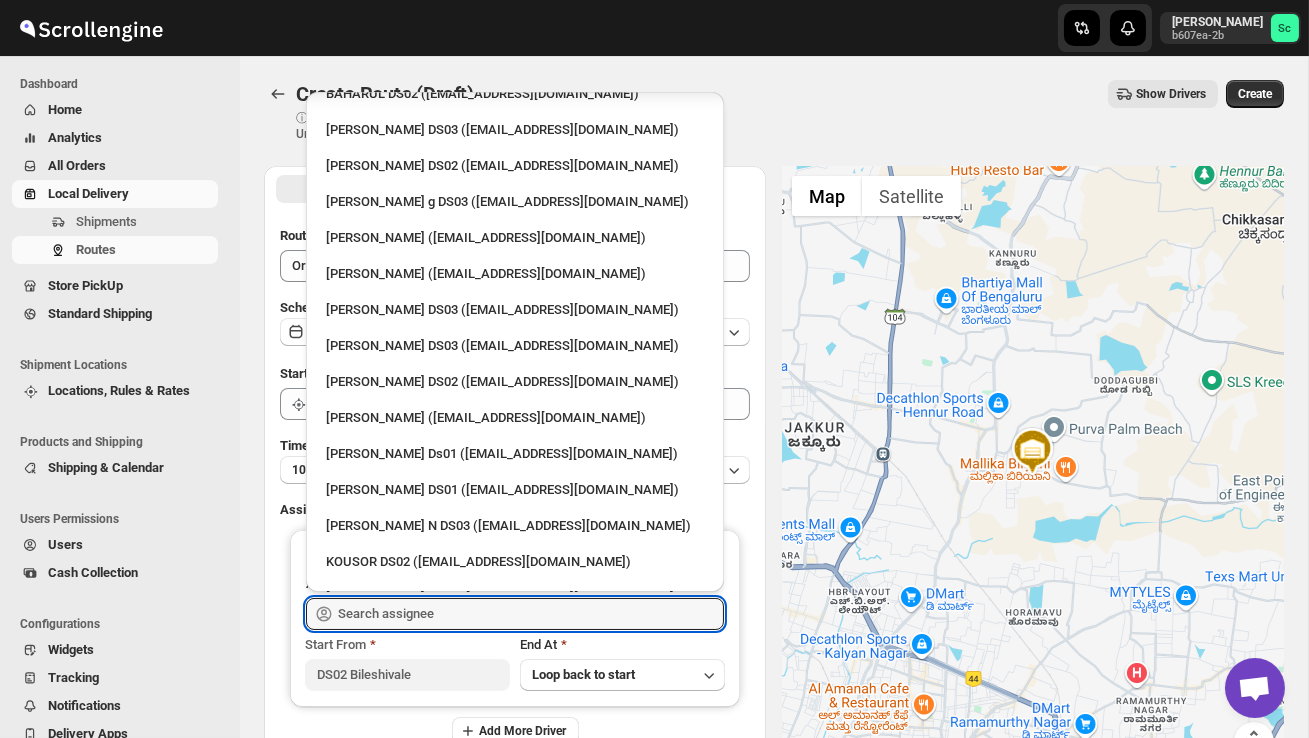 scroll, scrollTop: 1383, scrollLeft: 0, axis: vertical 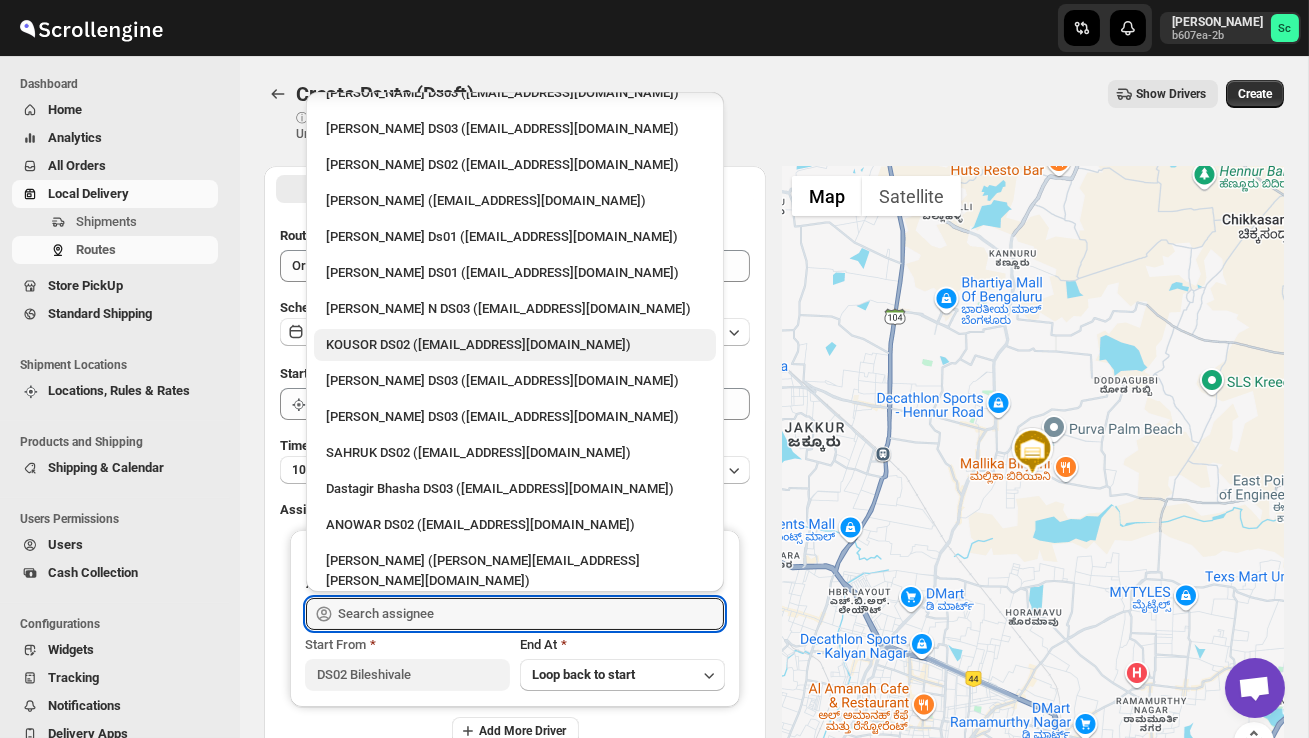 click on "KOUSOR DS02 ([EMAIL_ADDRESS][DOMAIN_NAME])" at bounding box center (515, 345) 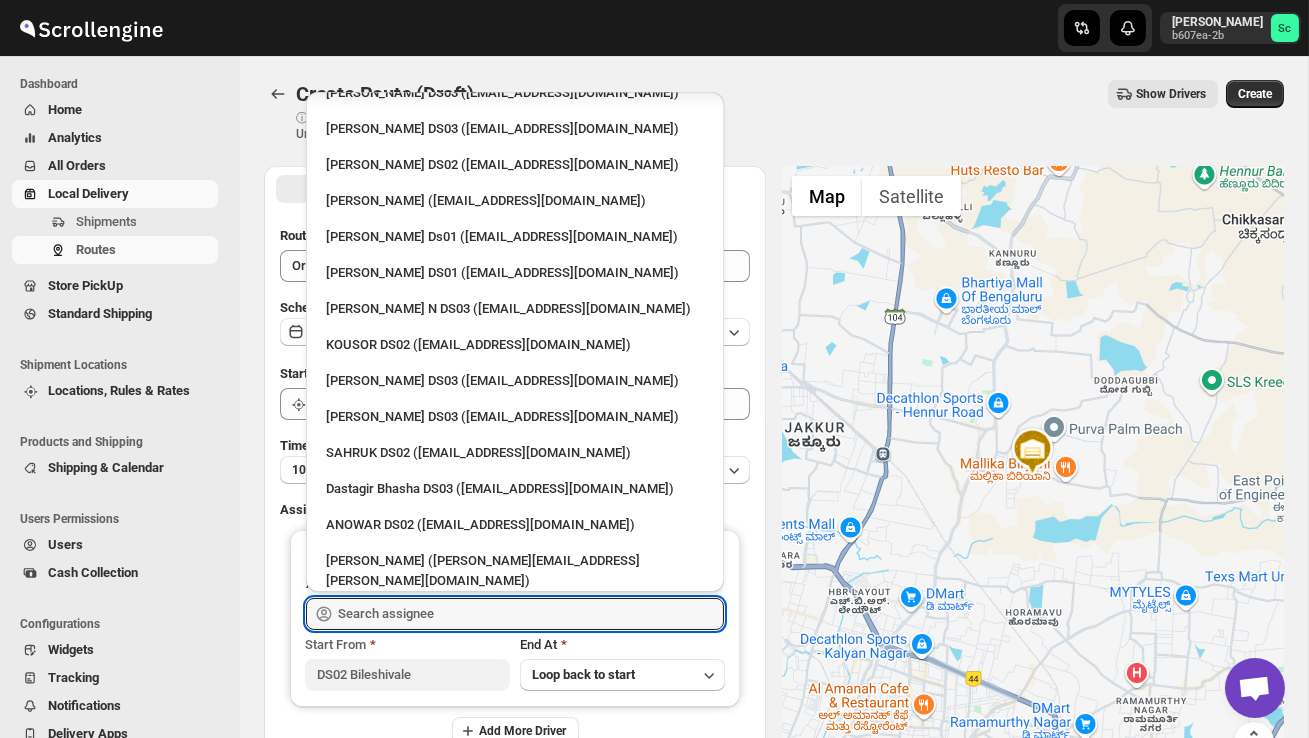 type on "KOUSOR DS02 ([EMAIL_ADDRESS][DOMAIN_NAME])" 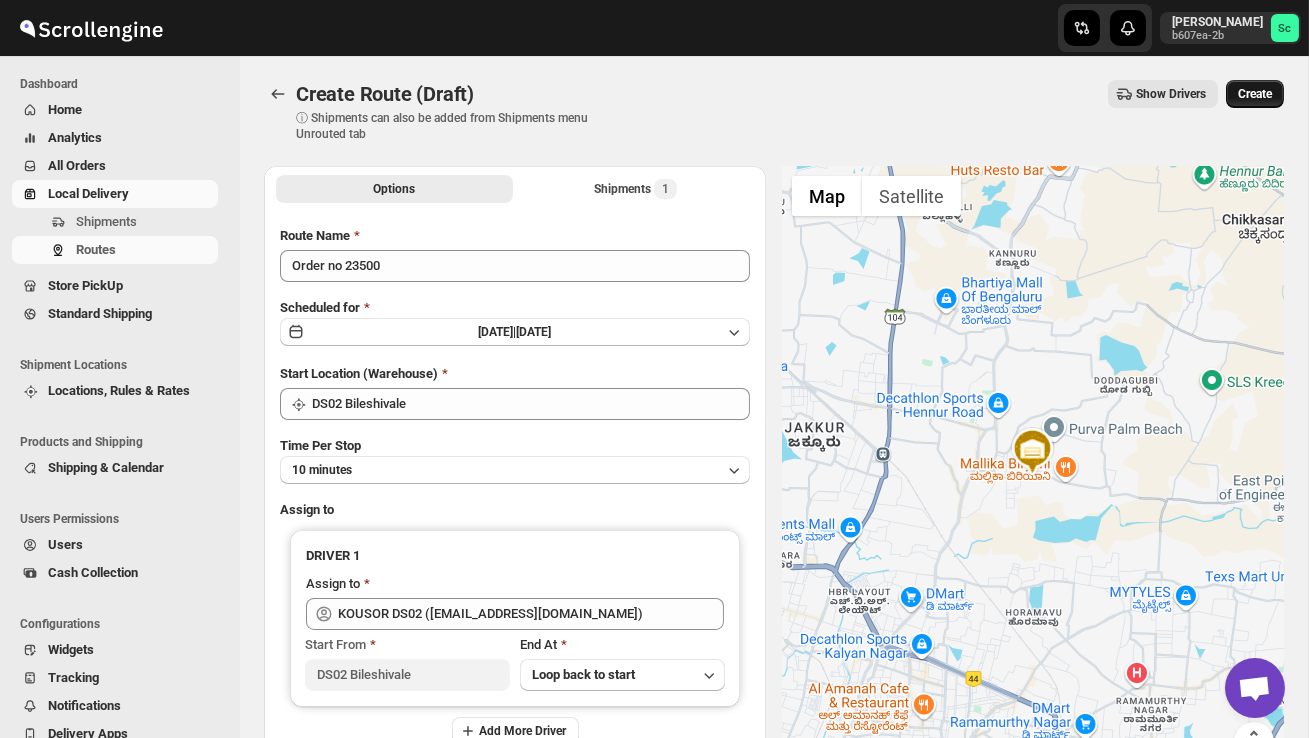 click on "Create" at bounding box center (1255, 94) 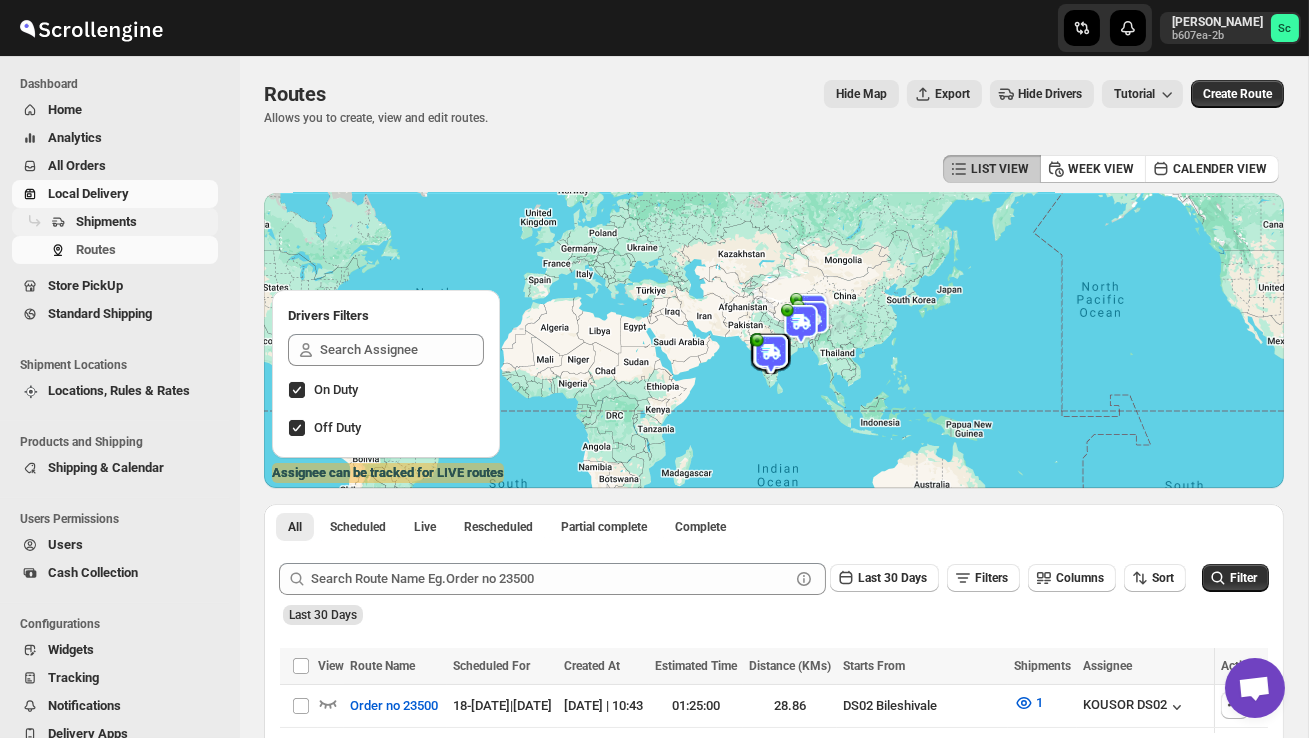 click on "Shipments" at bounding box center (106, 221) 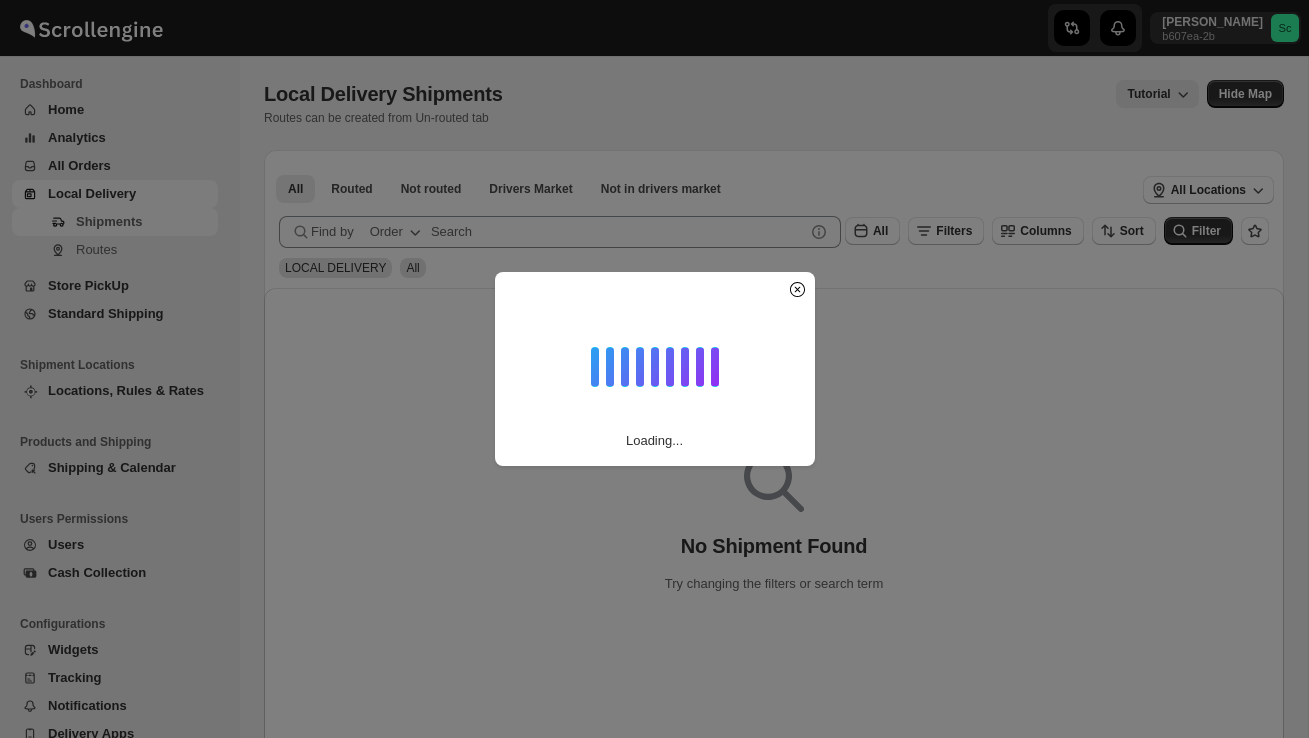 scroll, scrollTop: 0, scrollLeft: 0, axis: both 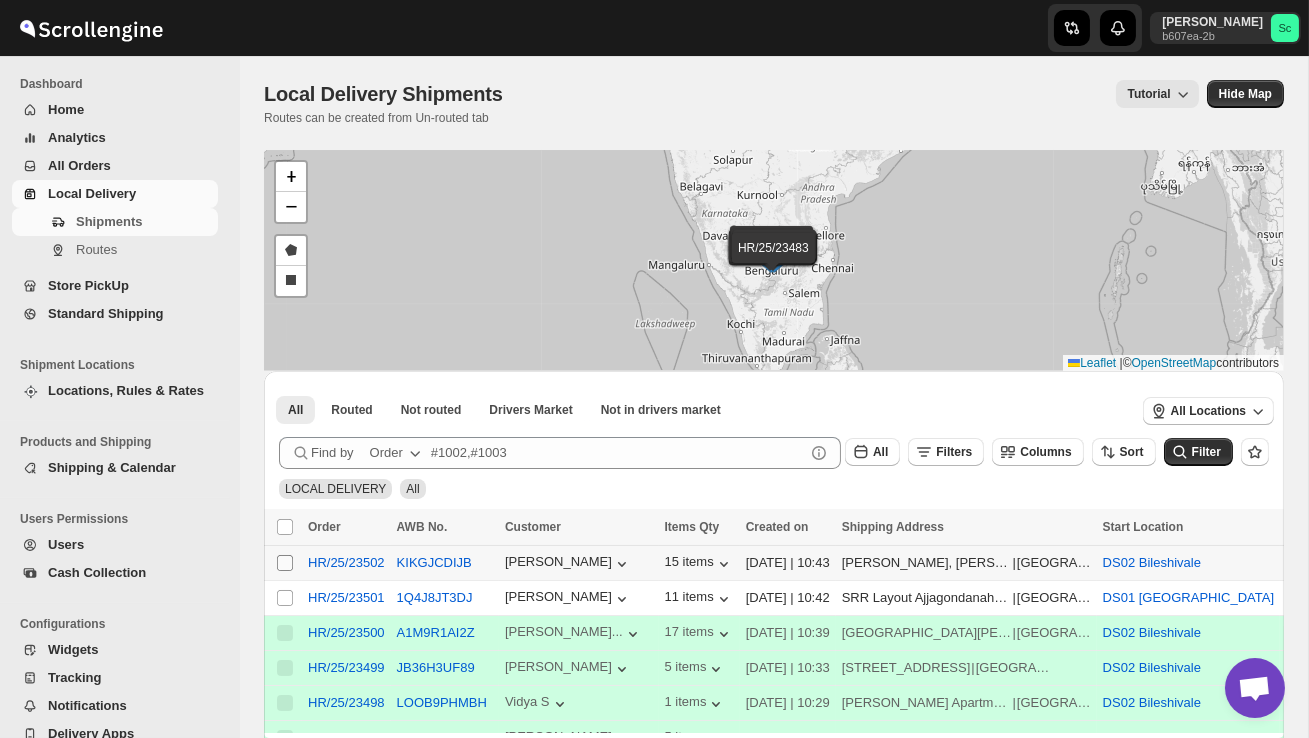 click on "Select shipment" at bounding box center (285, 563) 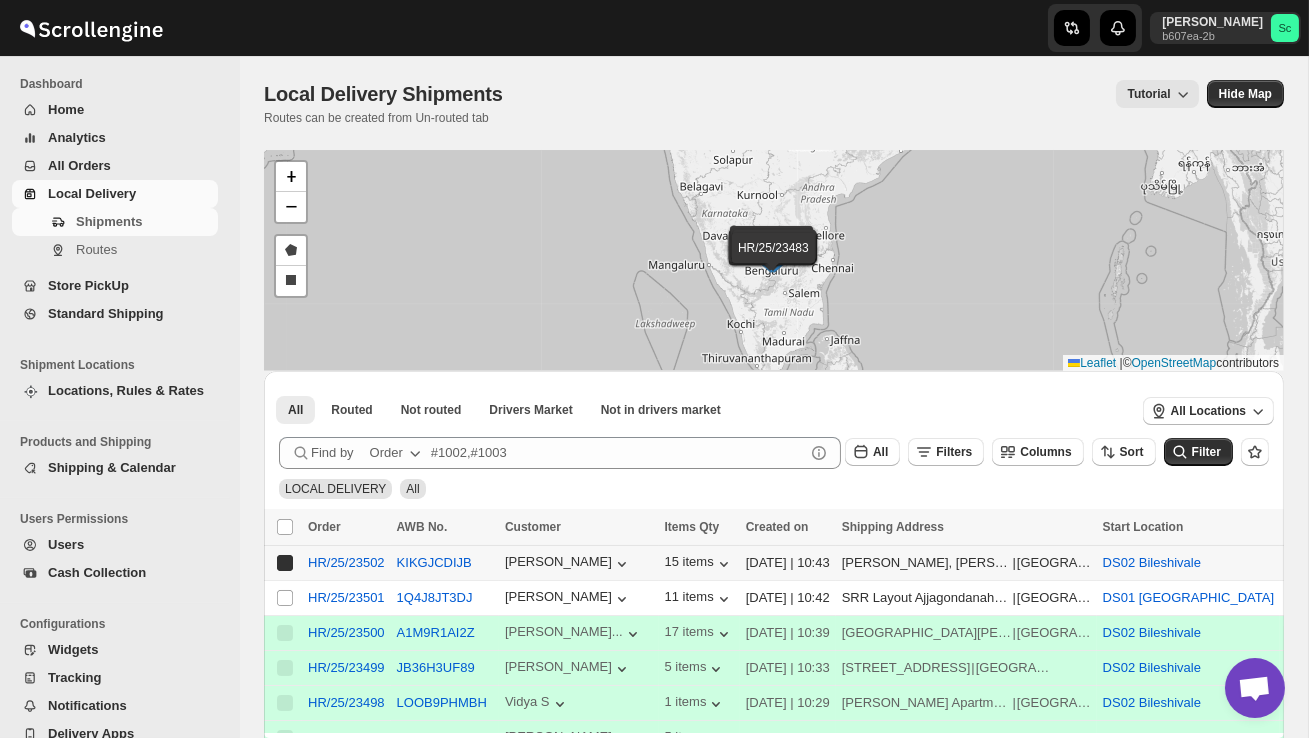 checkbox on "true" 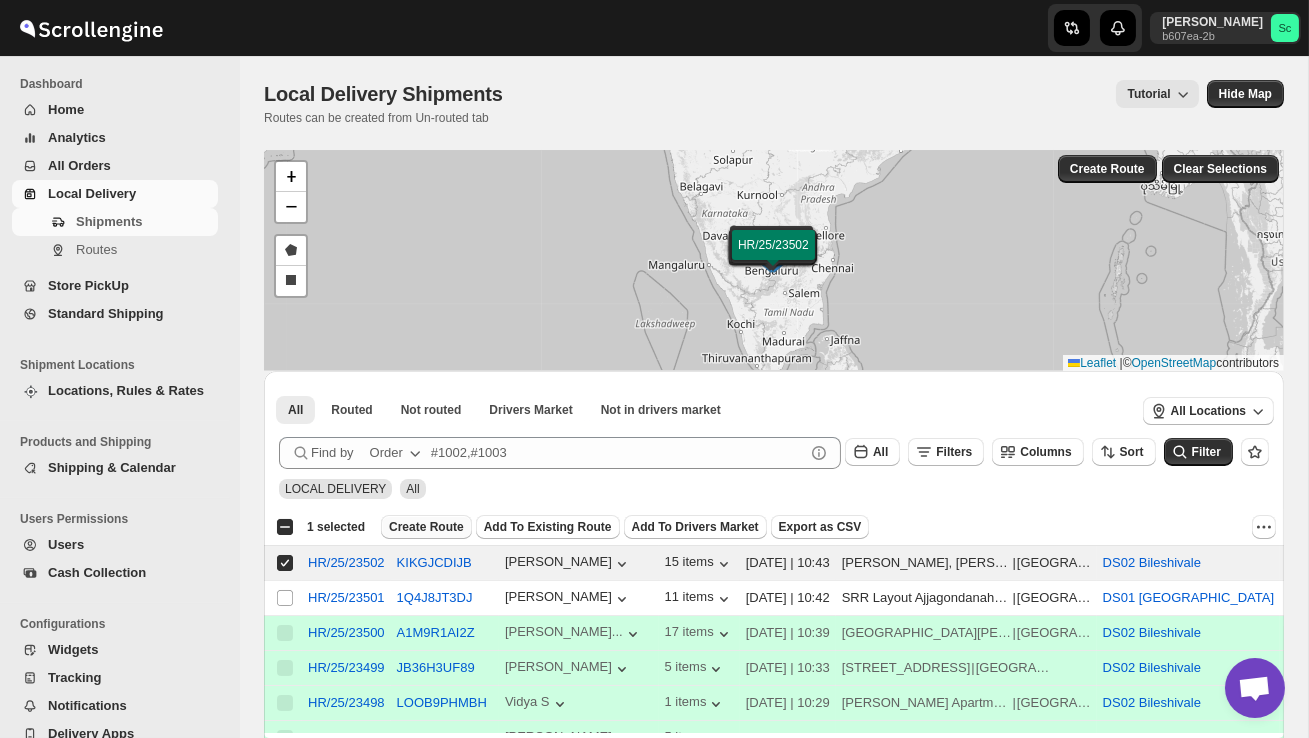 click on "Create Route" at bounding box center (426, 527) 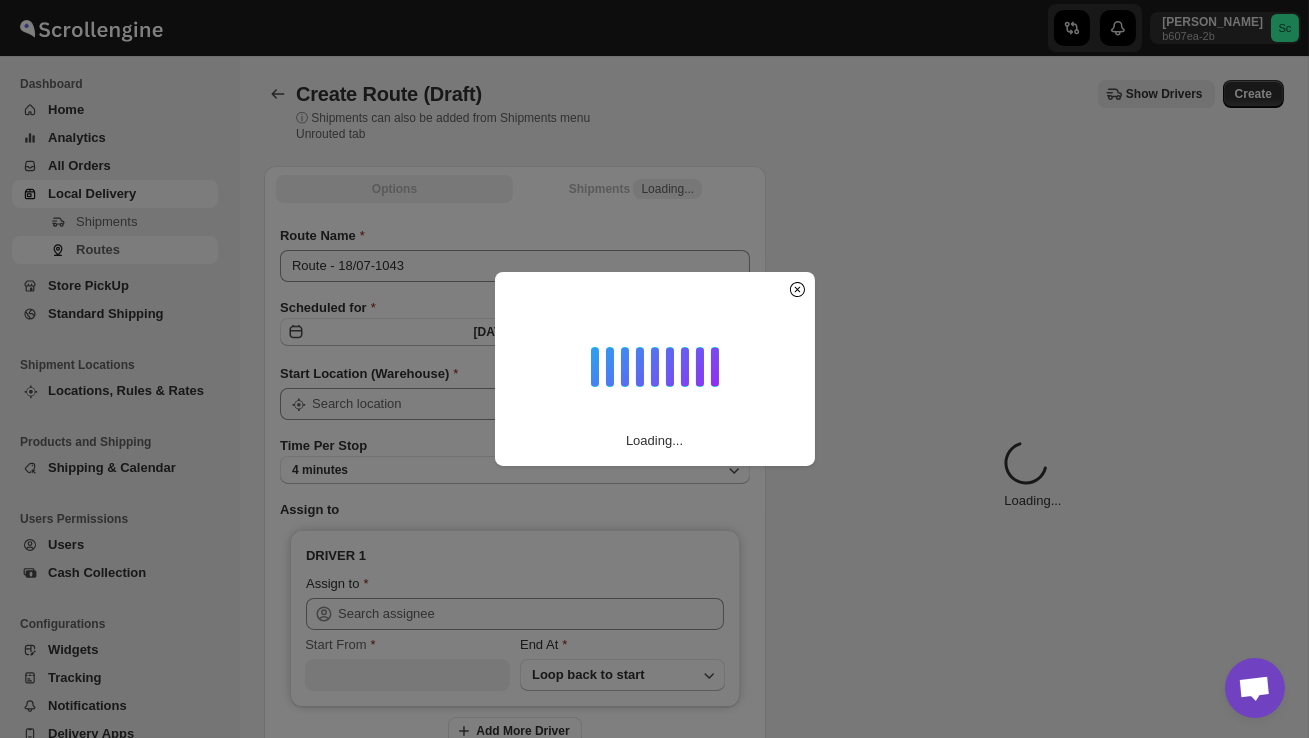 type on "DS02 Bileshivale" 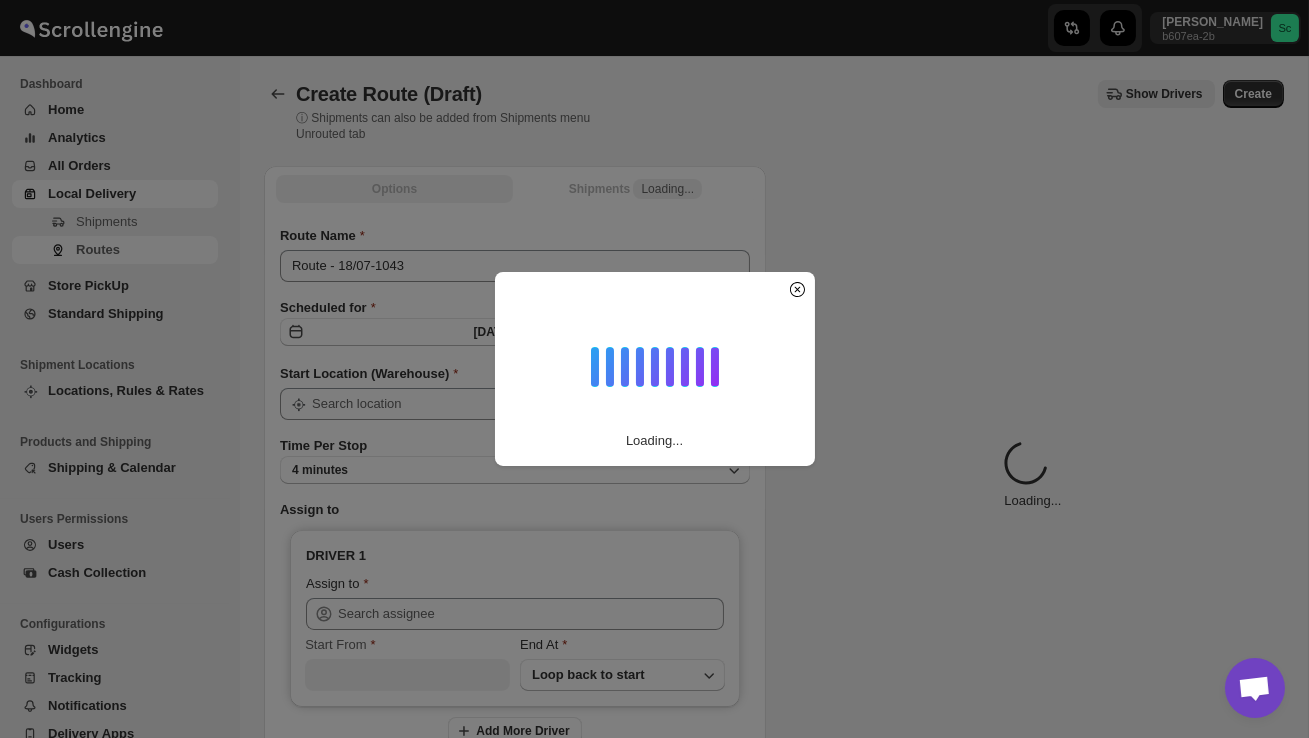 type on "DS02 Bileshivale" 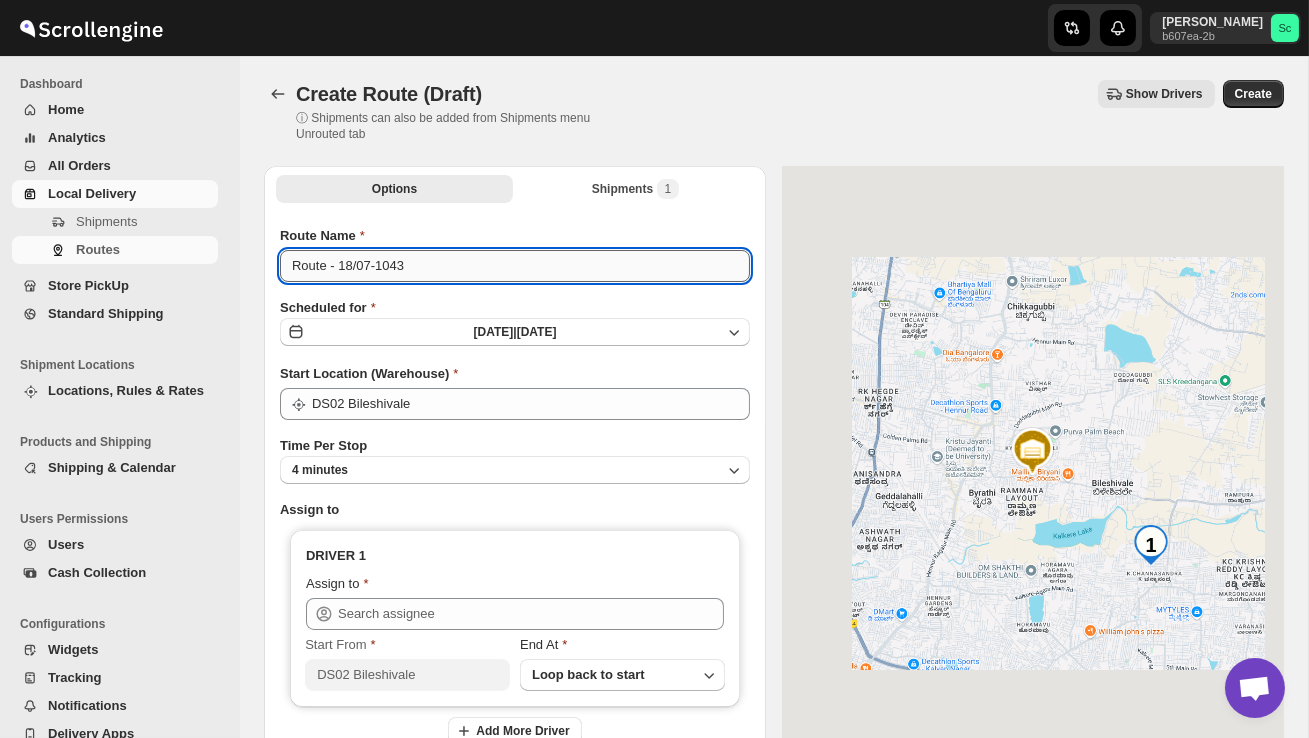 click on "Route - 18/07-1043" at bounding box center [515, 266] 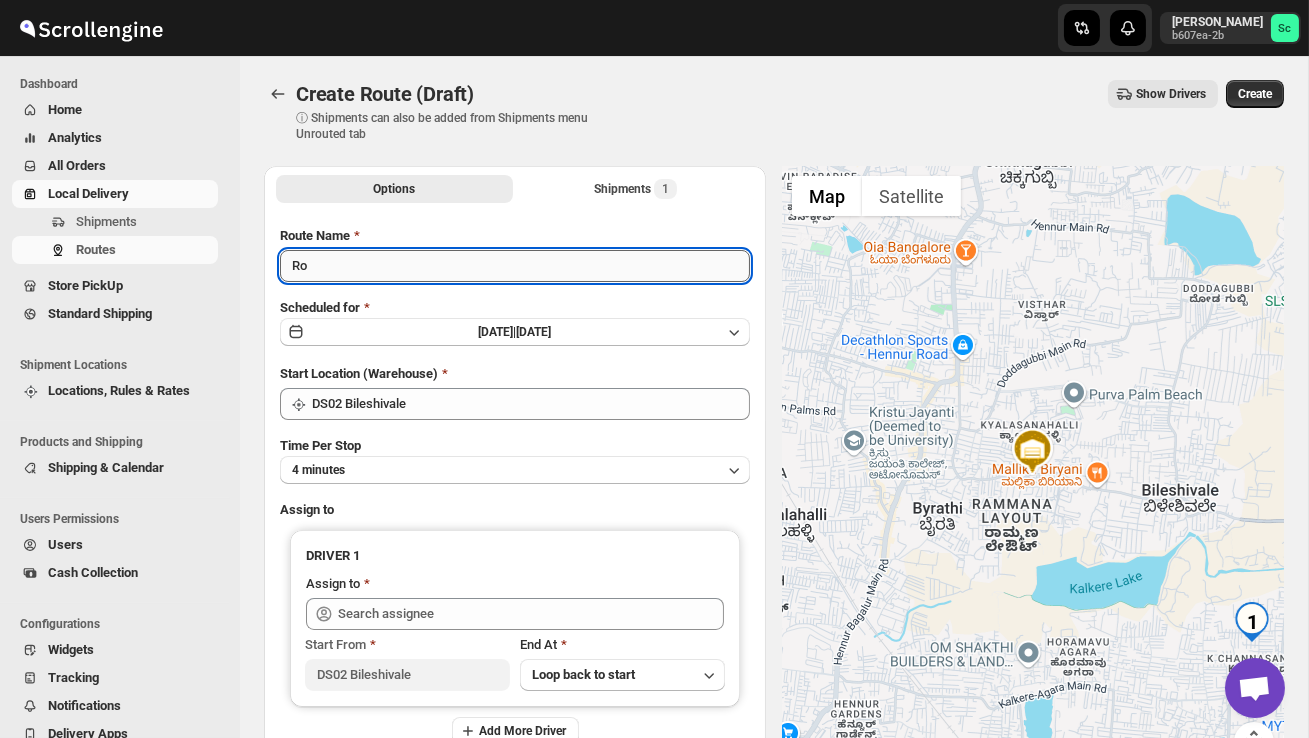 type on "R" 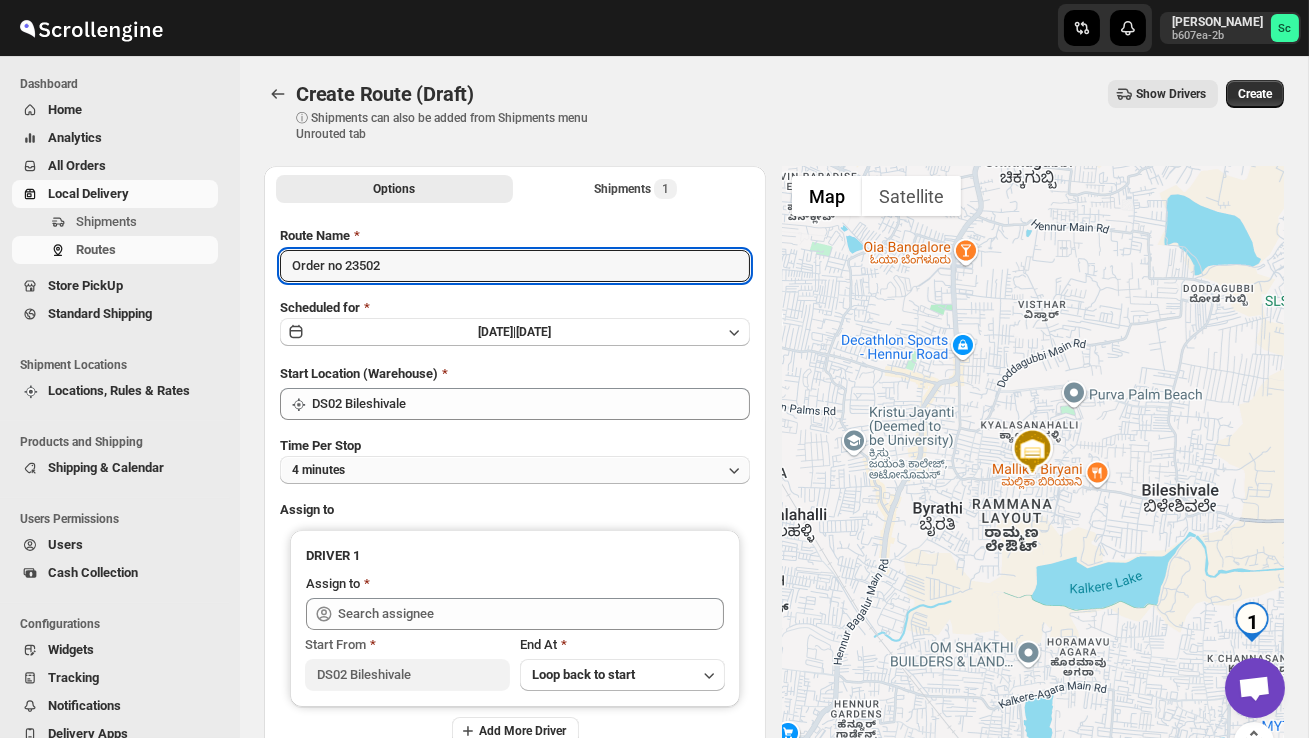 type on "Order no 23502" 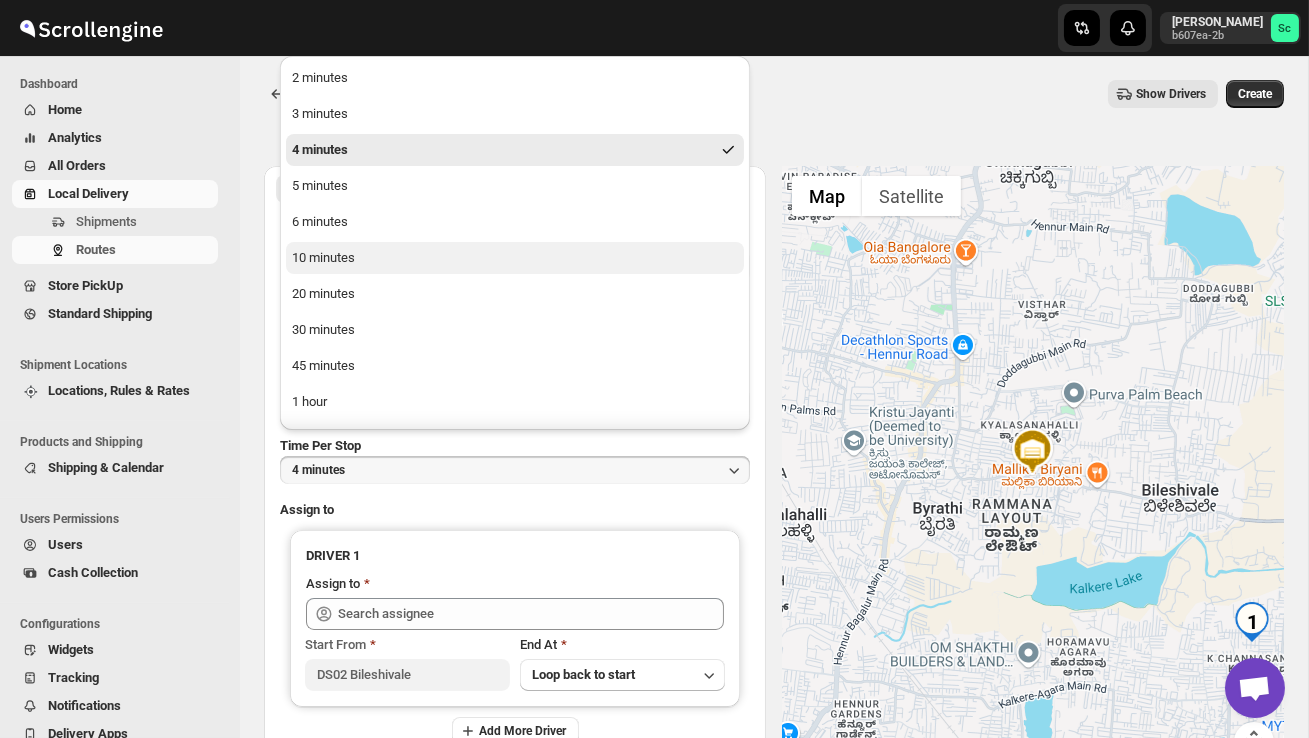 click on "10 minutes" at bounding box center [515, 258] 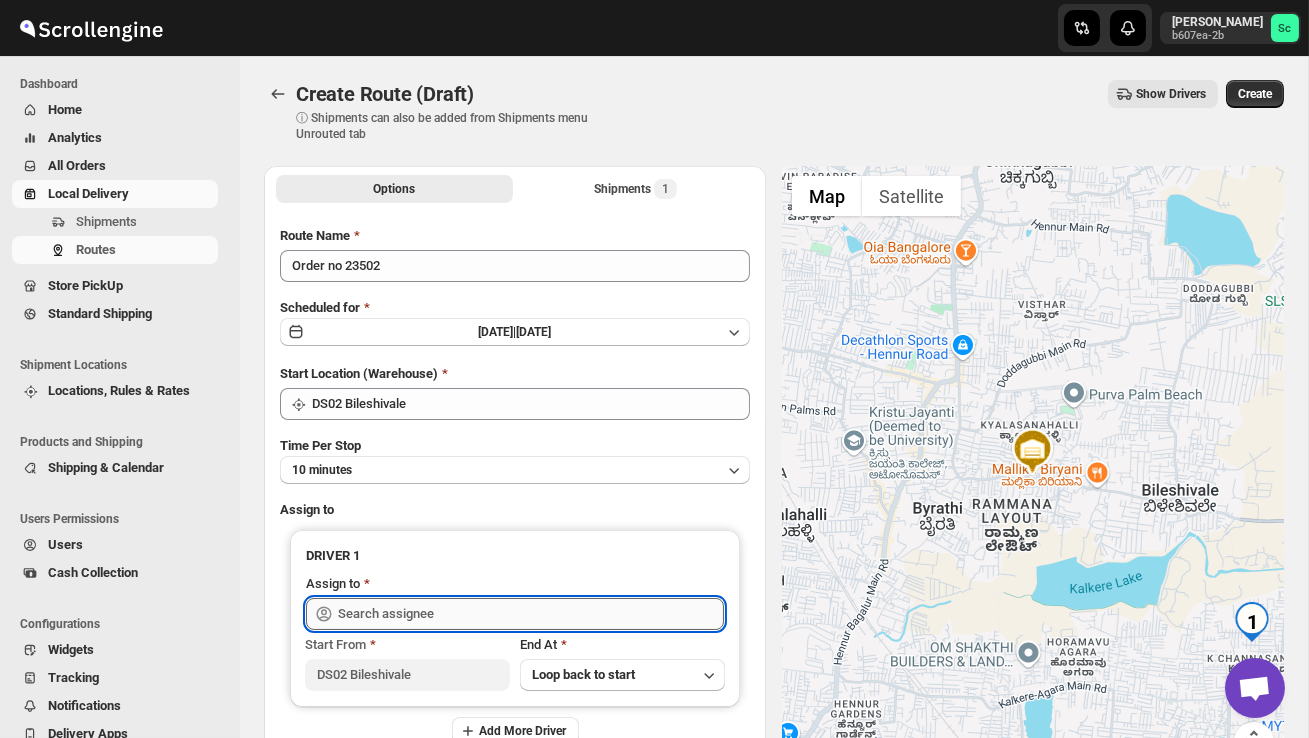 click at bounding box center [531, 614] 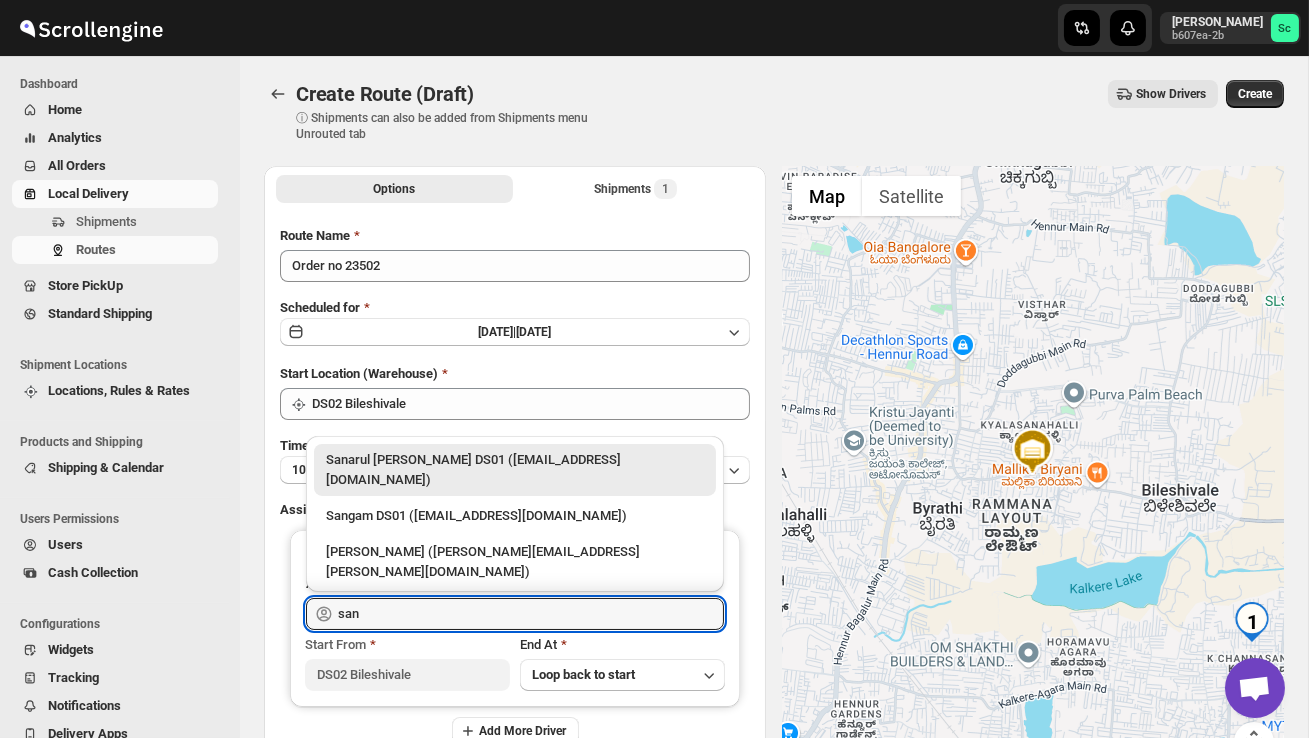 click on "SANJIB  DS02 (yagen55823@hosliy.com)" at bounding box center (515, 608) 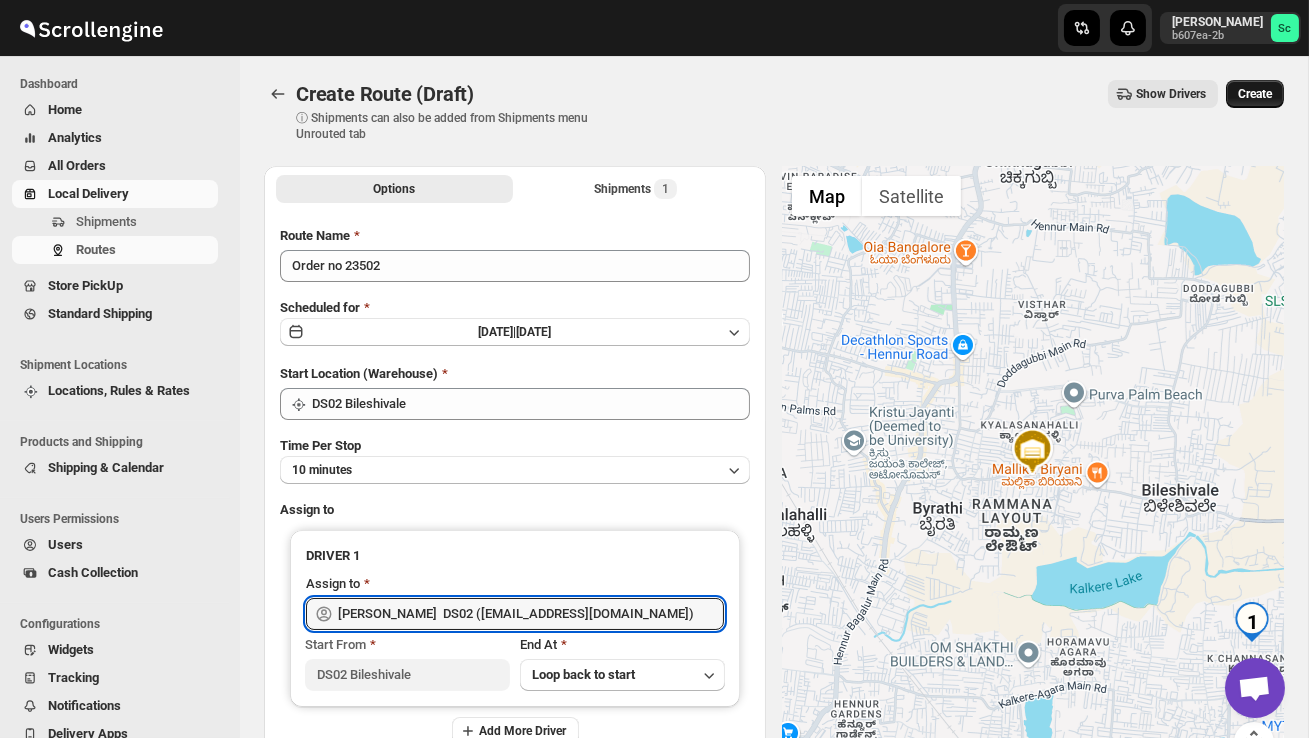 type on "SANJIB  DS02 (yagen55823@hosliy.com)" 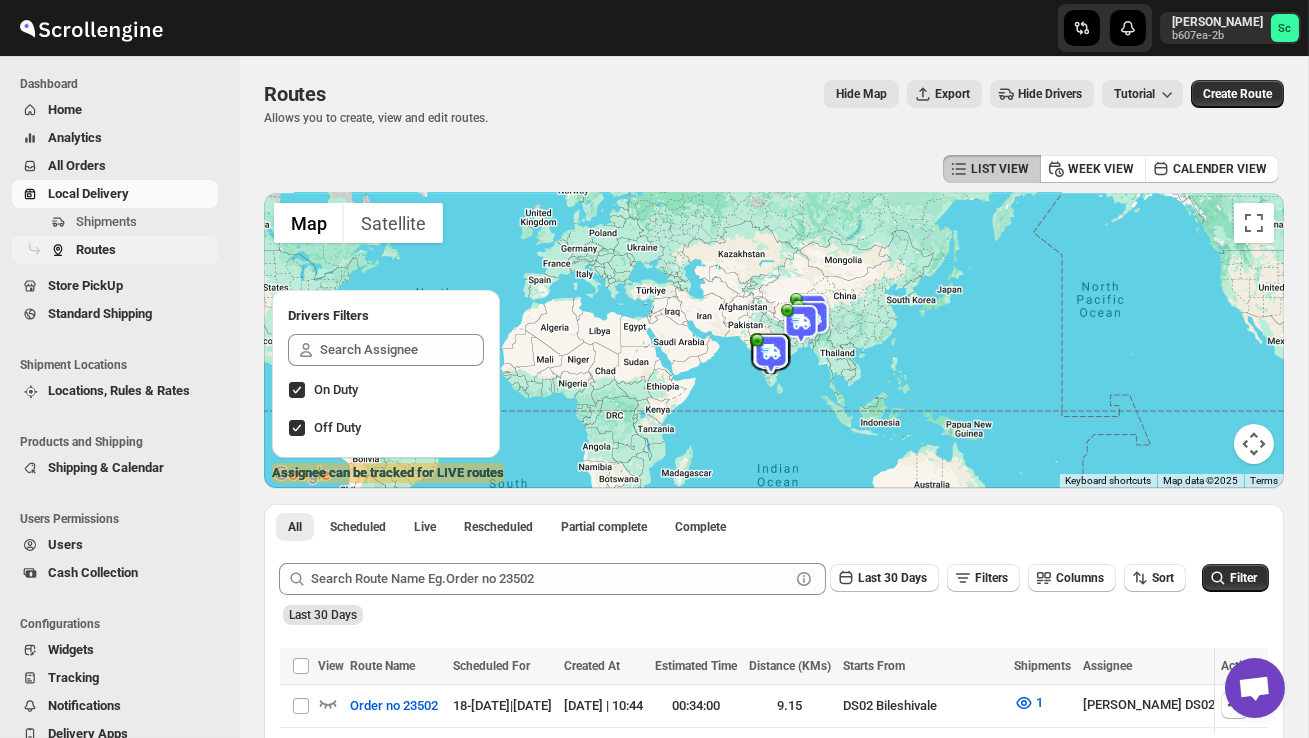 click on "Routes" at bounding box center (145, 250) 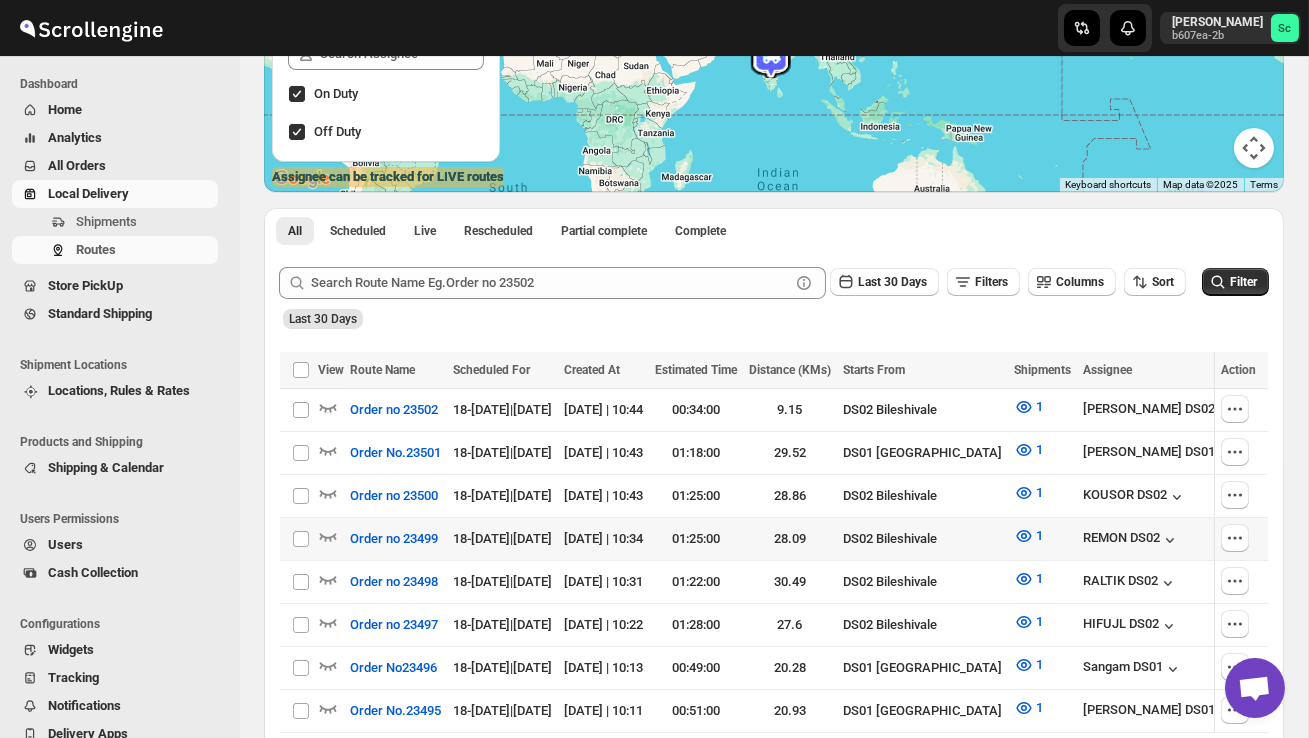 scroll, scrollTop: 316, scrollLeft: 0, axis: vertical 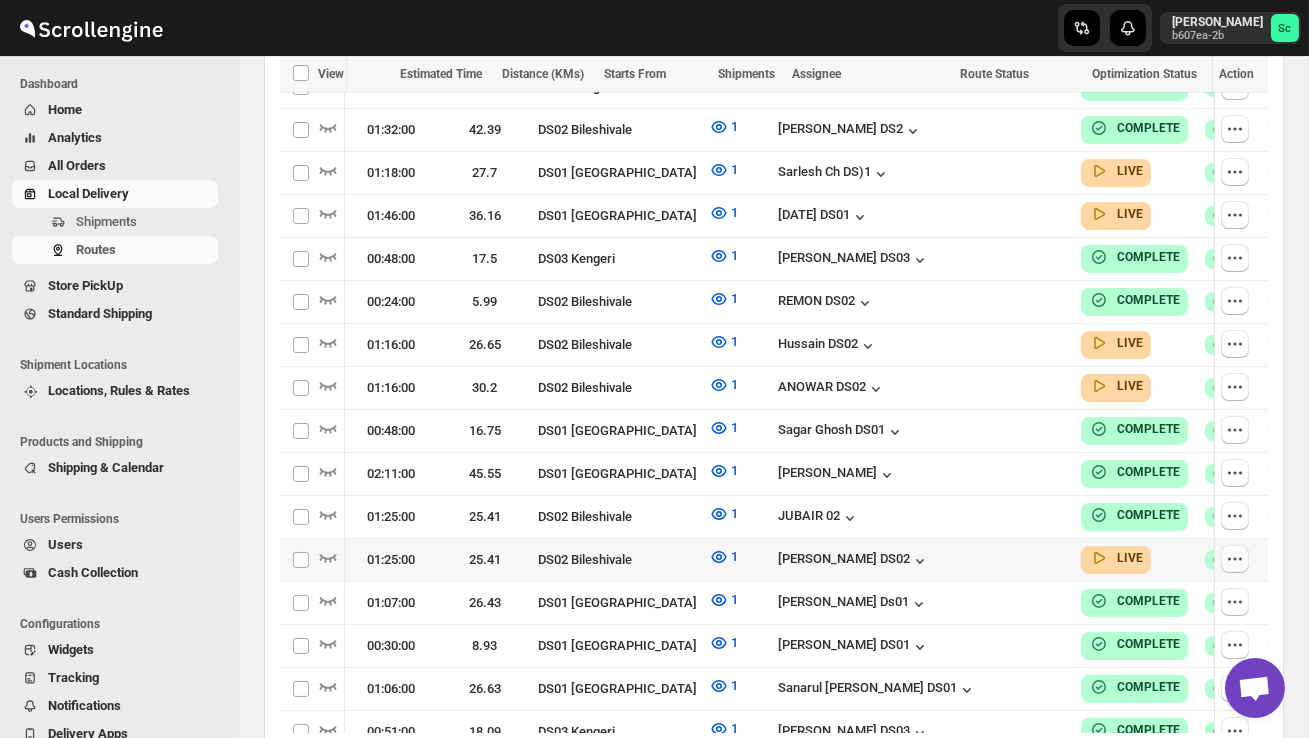 click 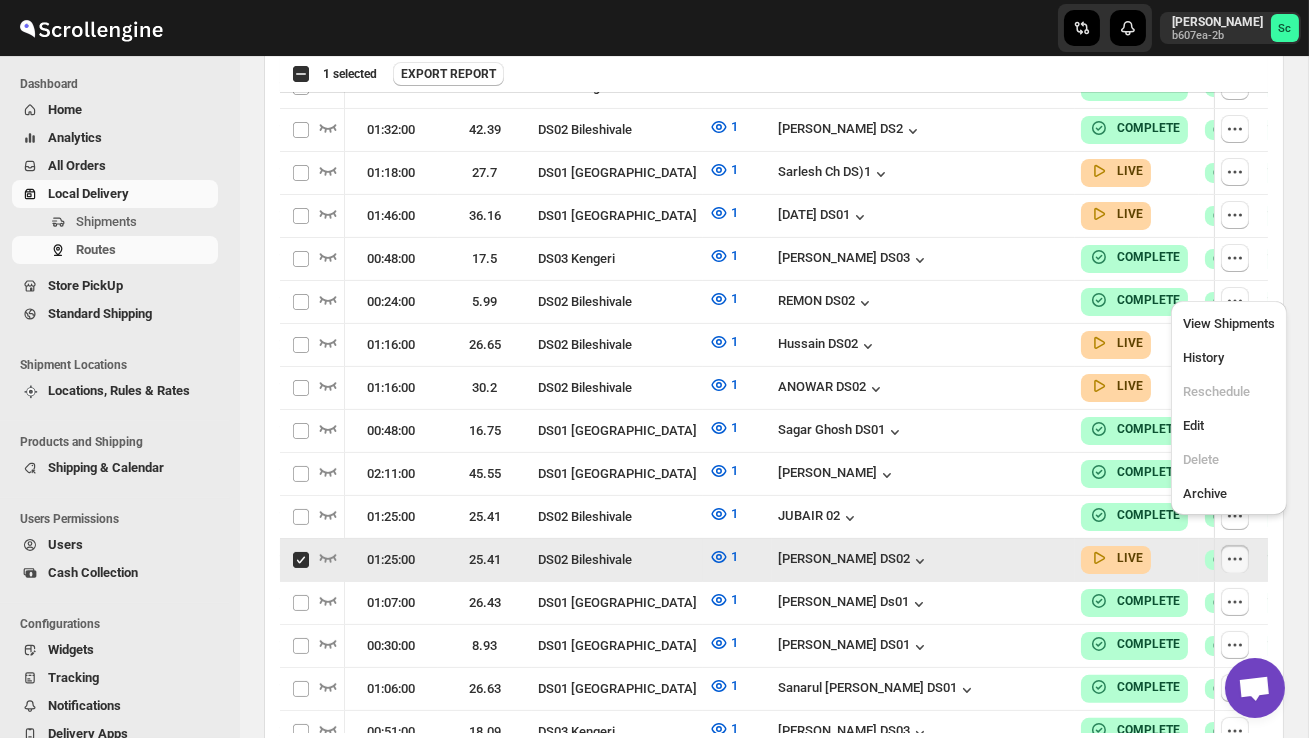 scroll, scrollTop: 0, scrollLeft: 33, axis: horizontal 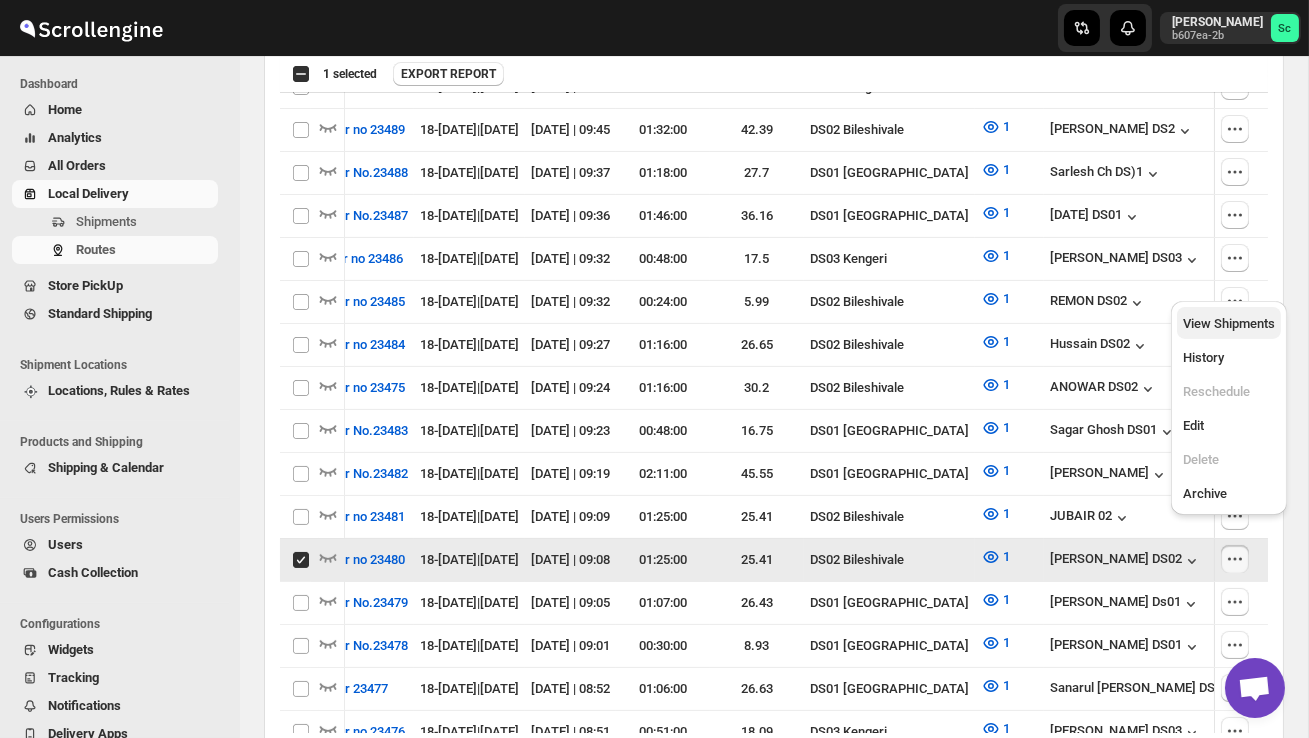 click on "View Shipments" at bounding box center [1229, 323] 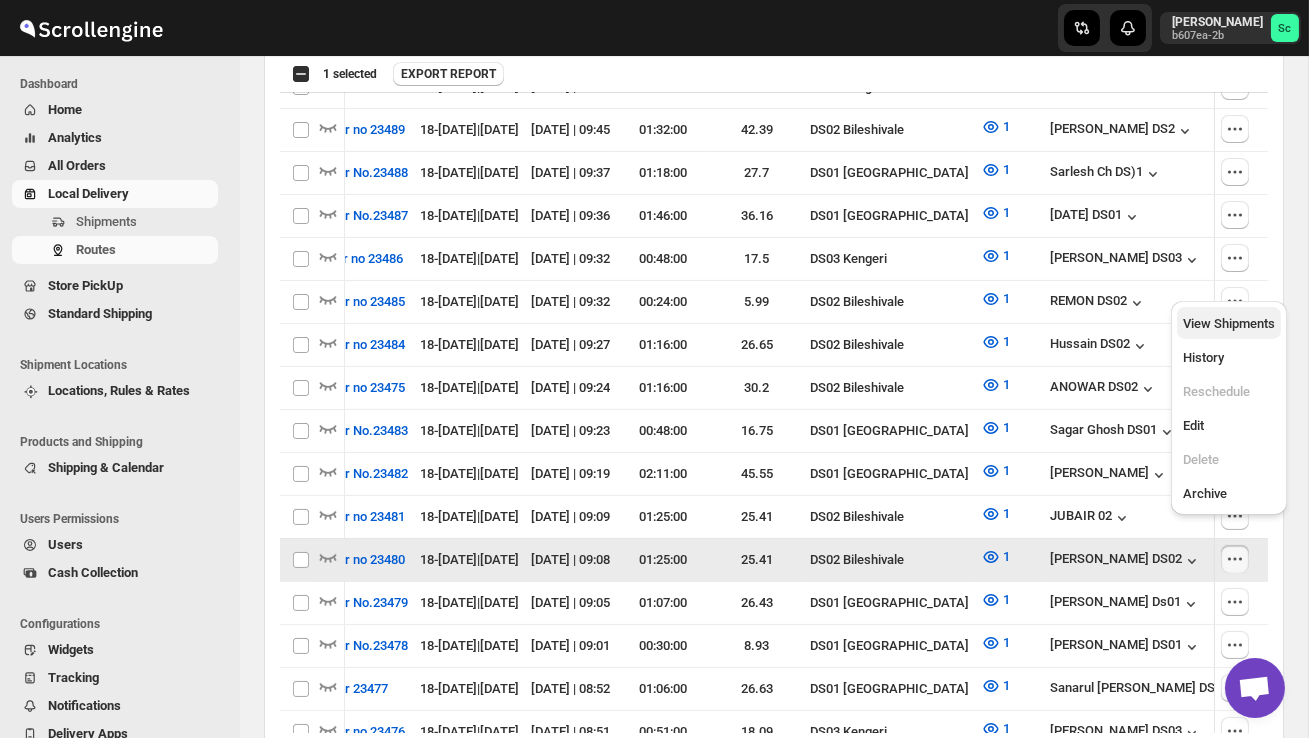 checkbox on "false" 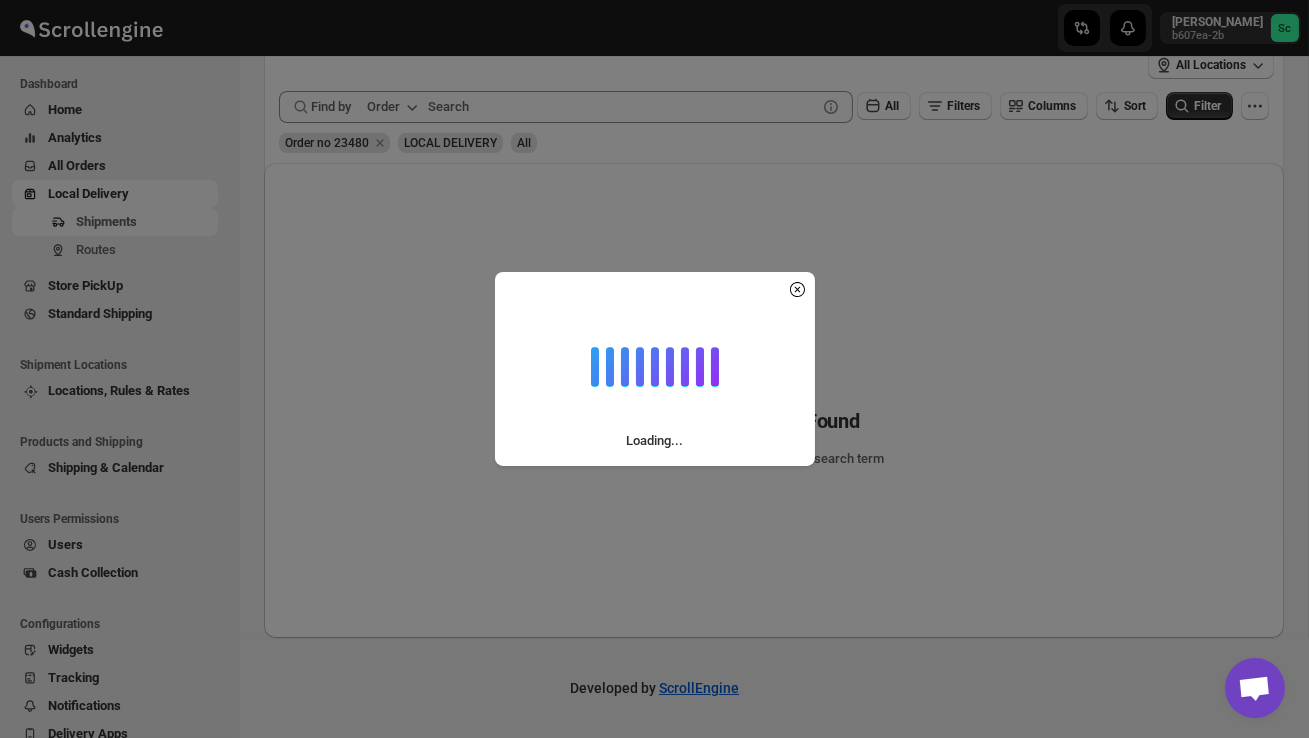 scroll, scrollTop: 0, scrollLeft: 0, axis: both 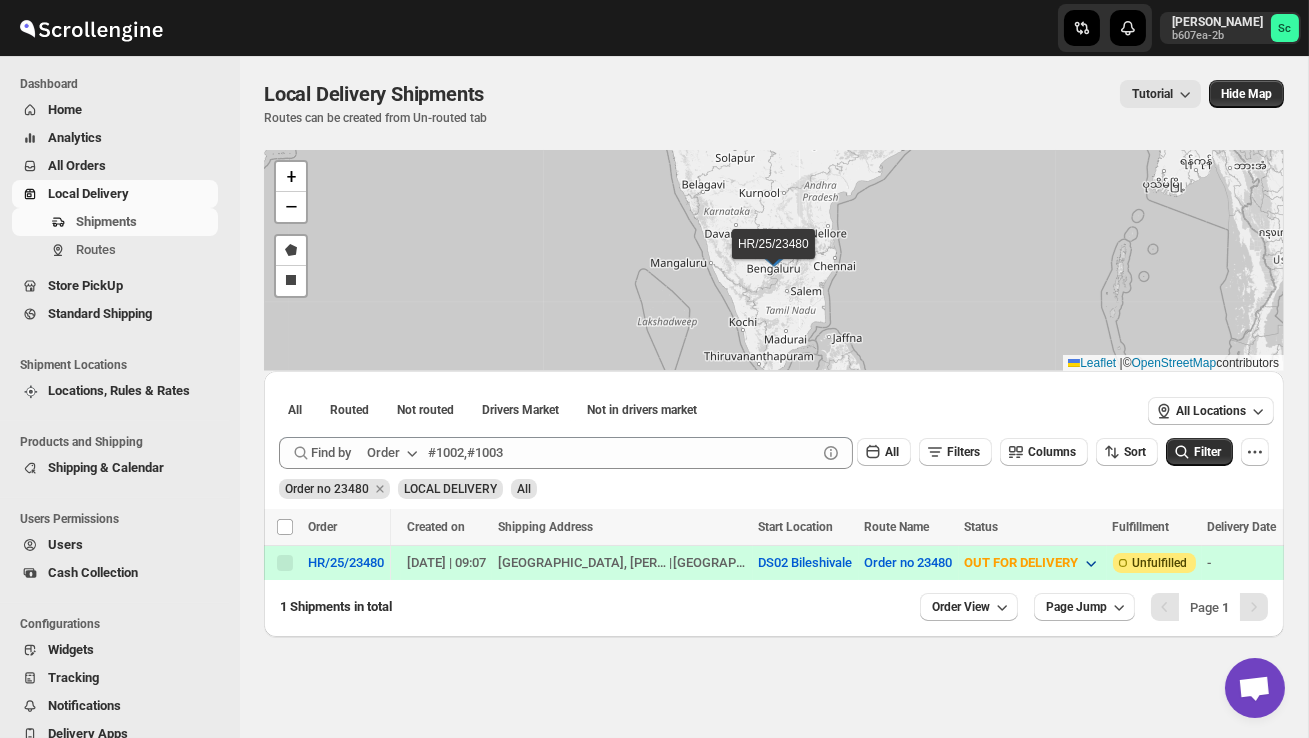 click on "OUT FOR DELIVERY" at bounding box center [1022, 562] 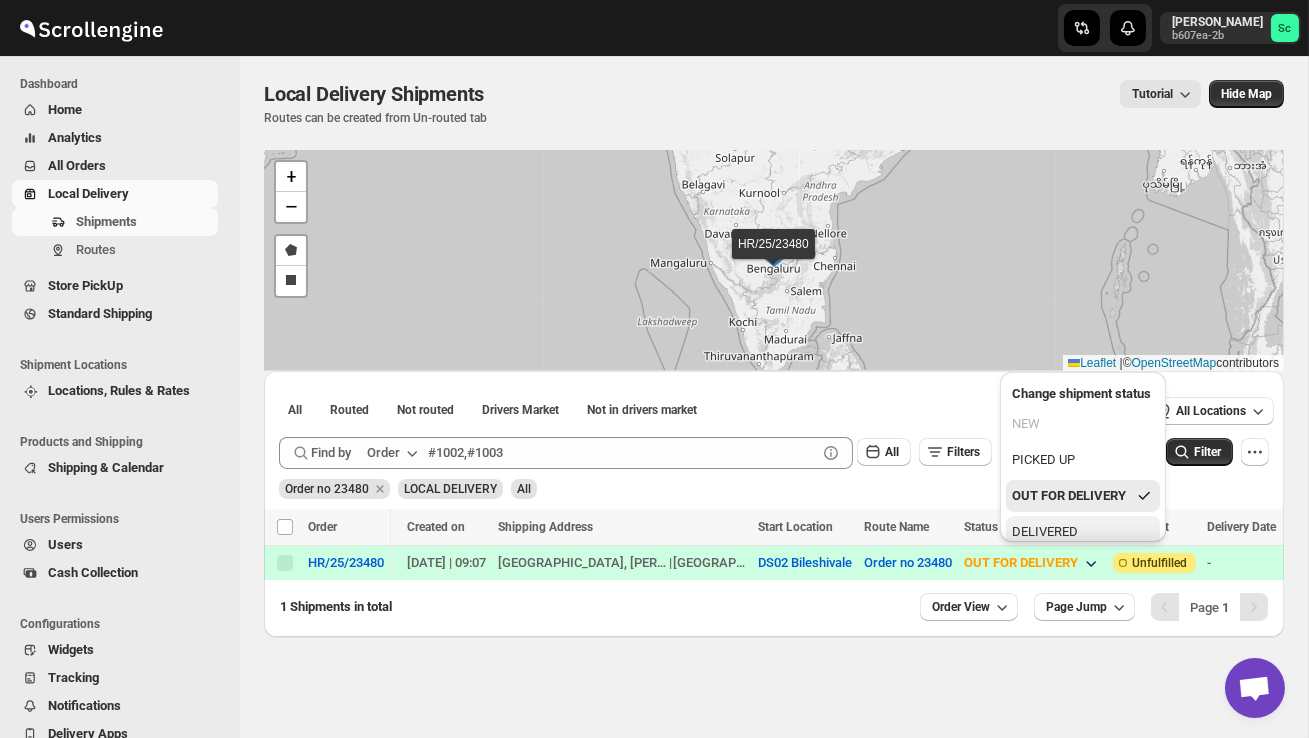 click on "DELIVERED" at bounding box center (1083, 532) 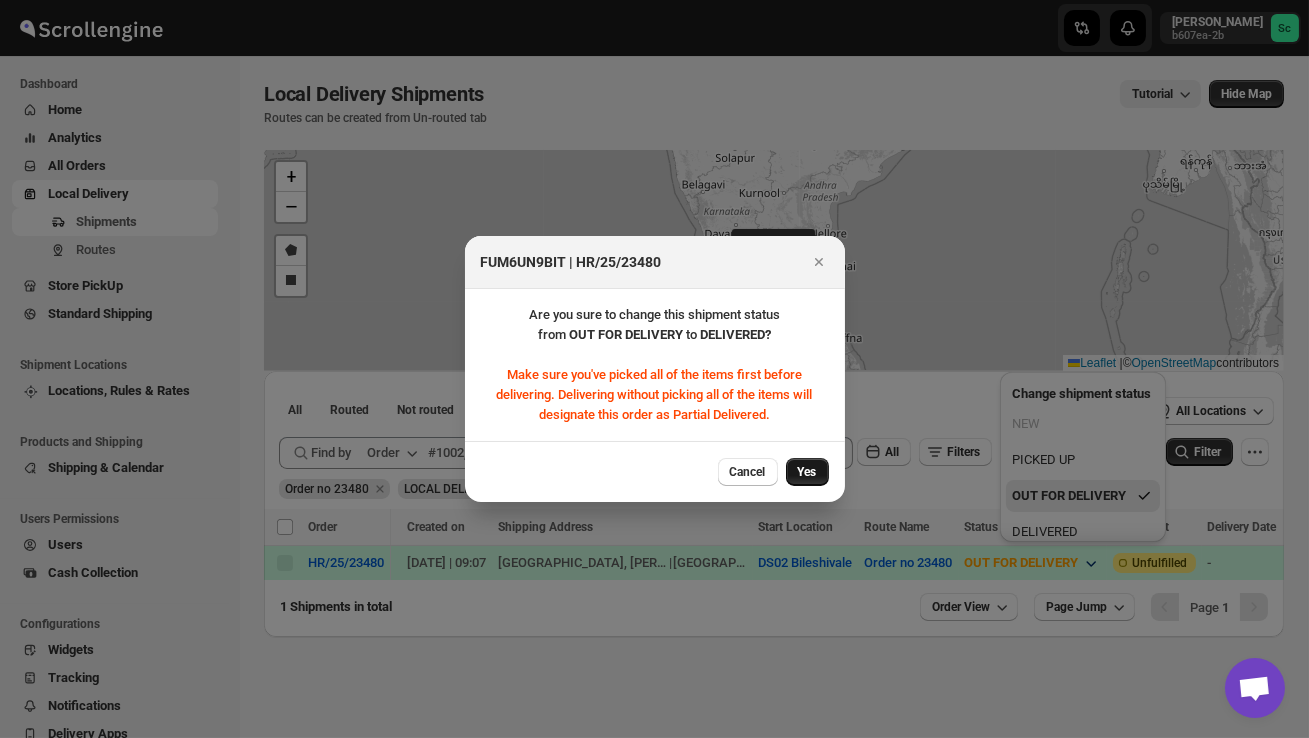 click on "Yes" at bounding box center (807, 472) 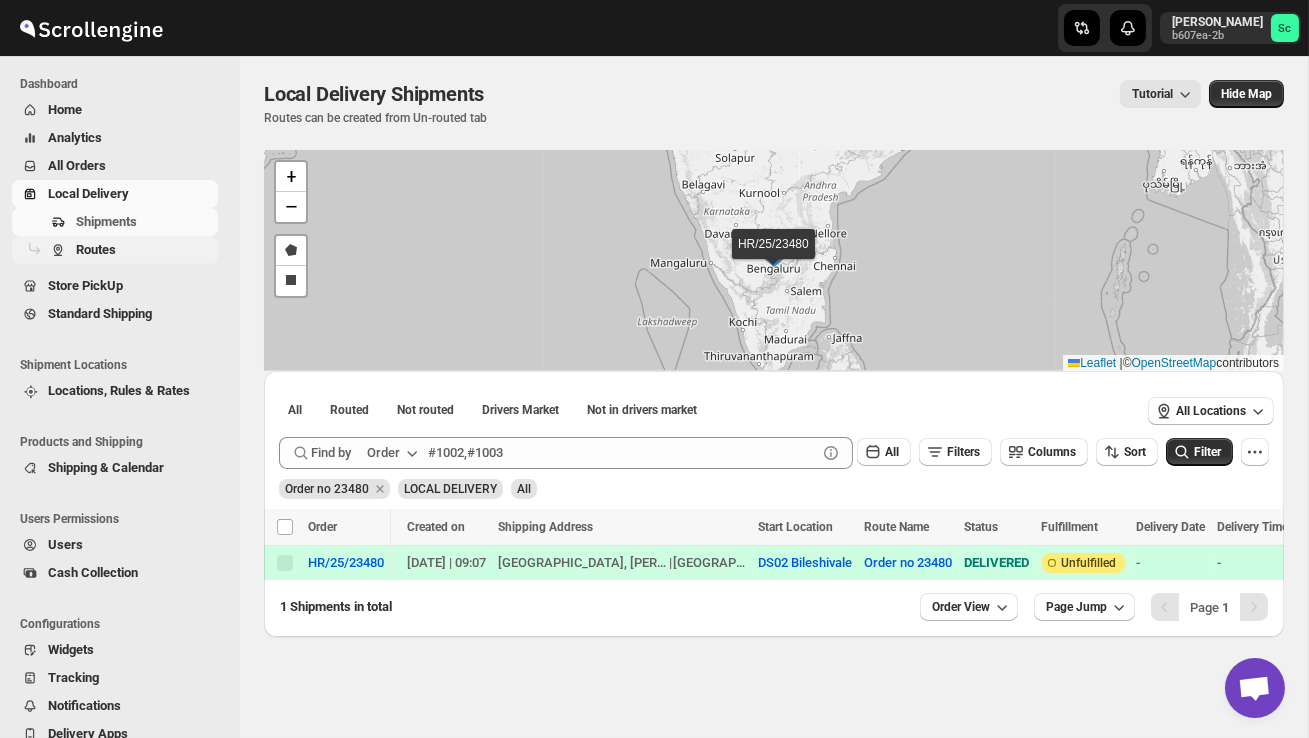 click on "Routes" at bounding box center [96, 249] 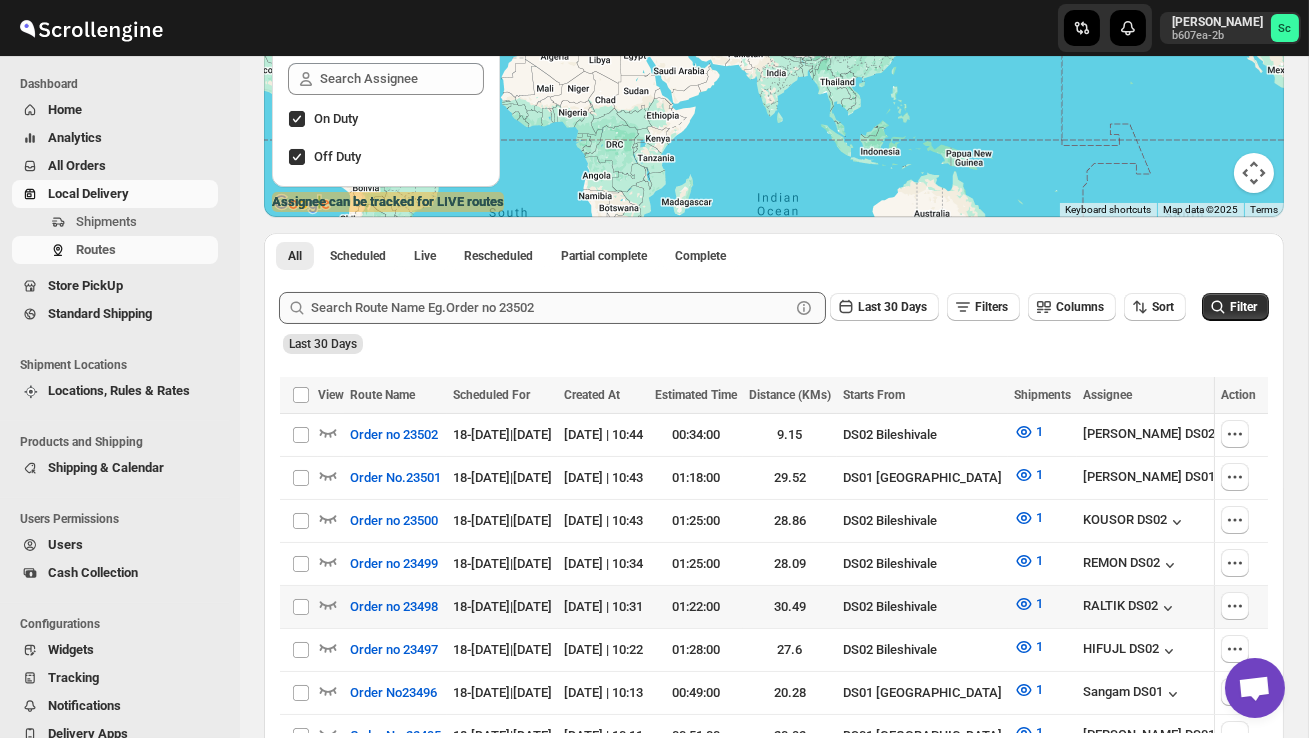scroll, scrollTop: 306, scrollLeft: 0, axis: vertical 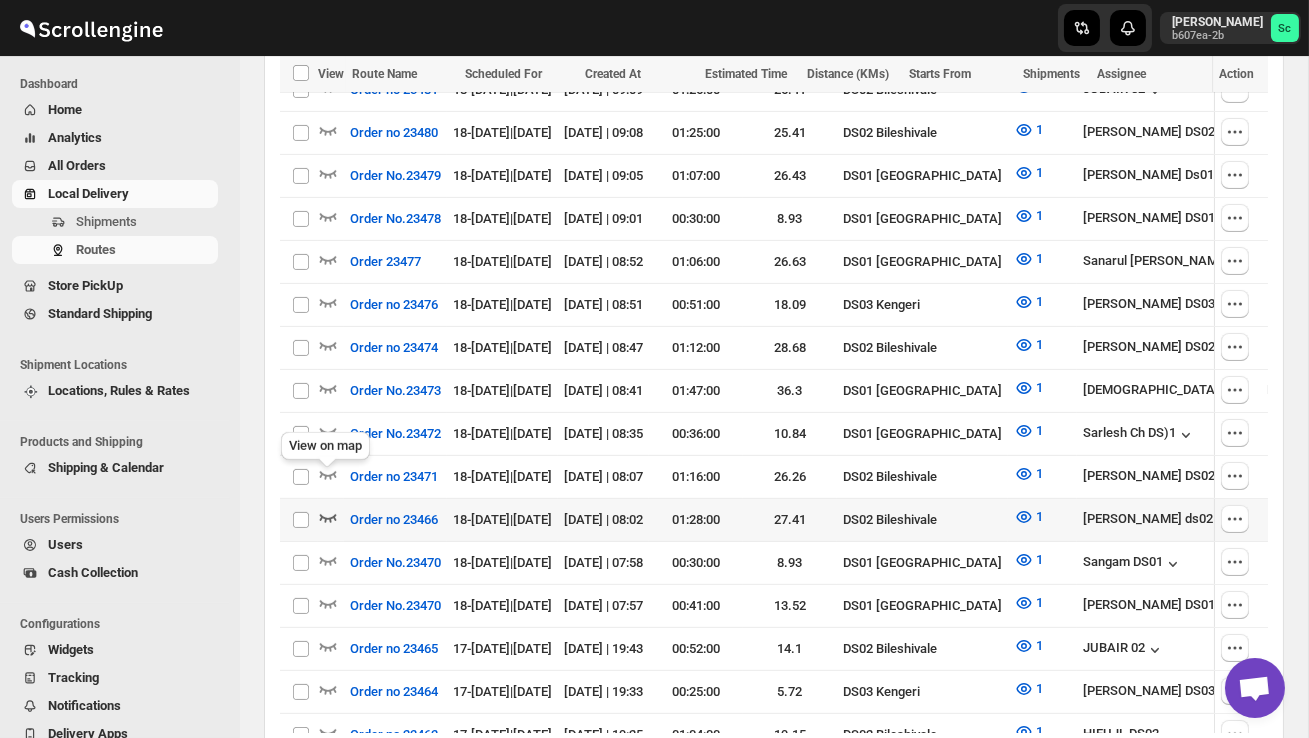 click 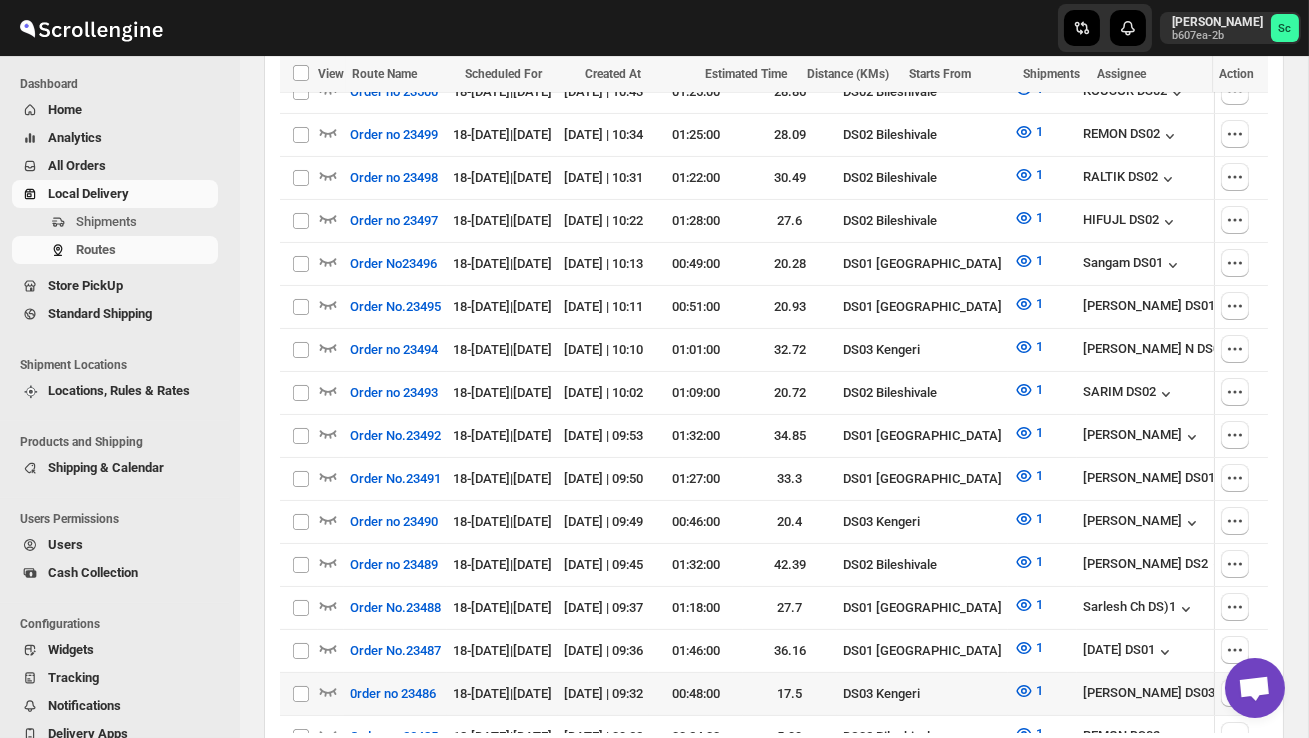 scroll, scrollTop: 864, scrollLeft: 0, axis: vertical 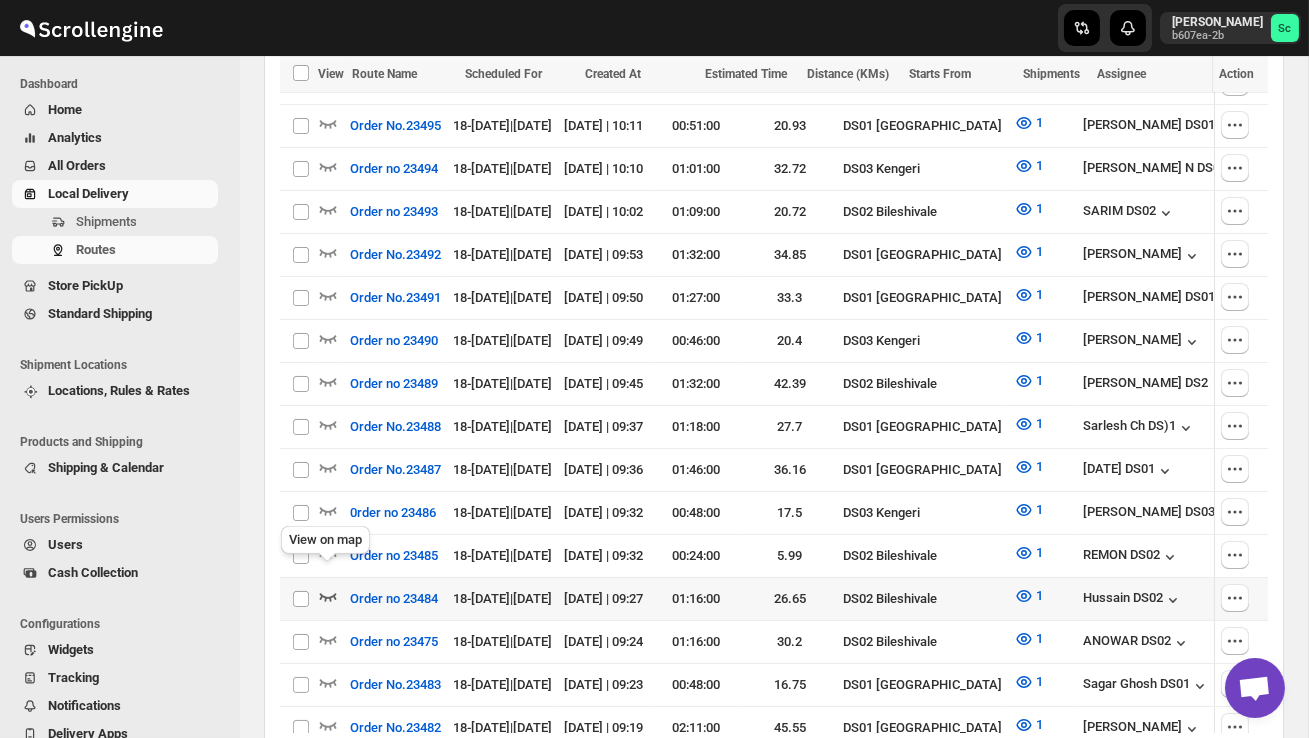 click 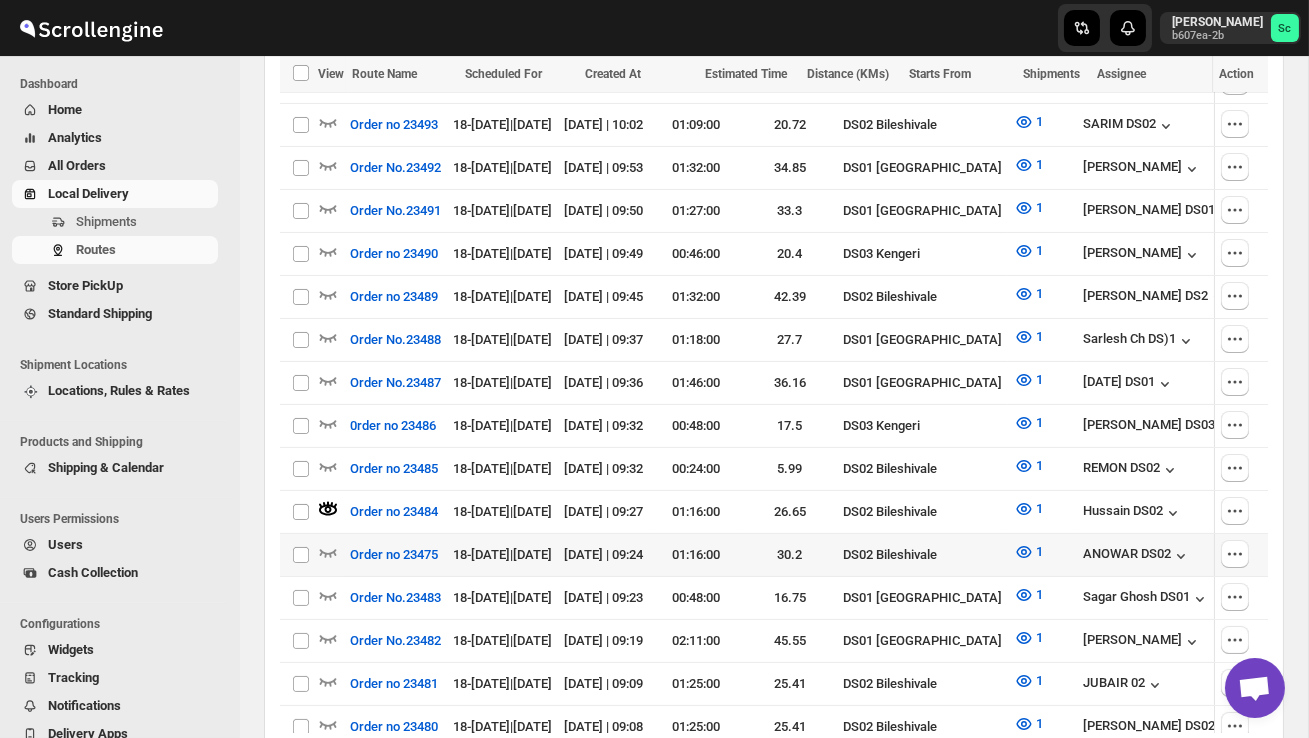 scroll, scrollTop: 1024, scrollLeft: 0, axis: vertical 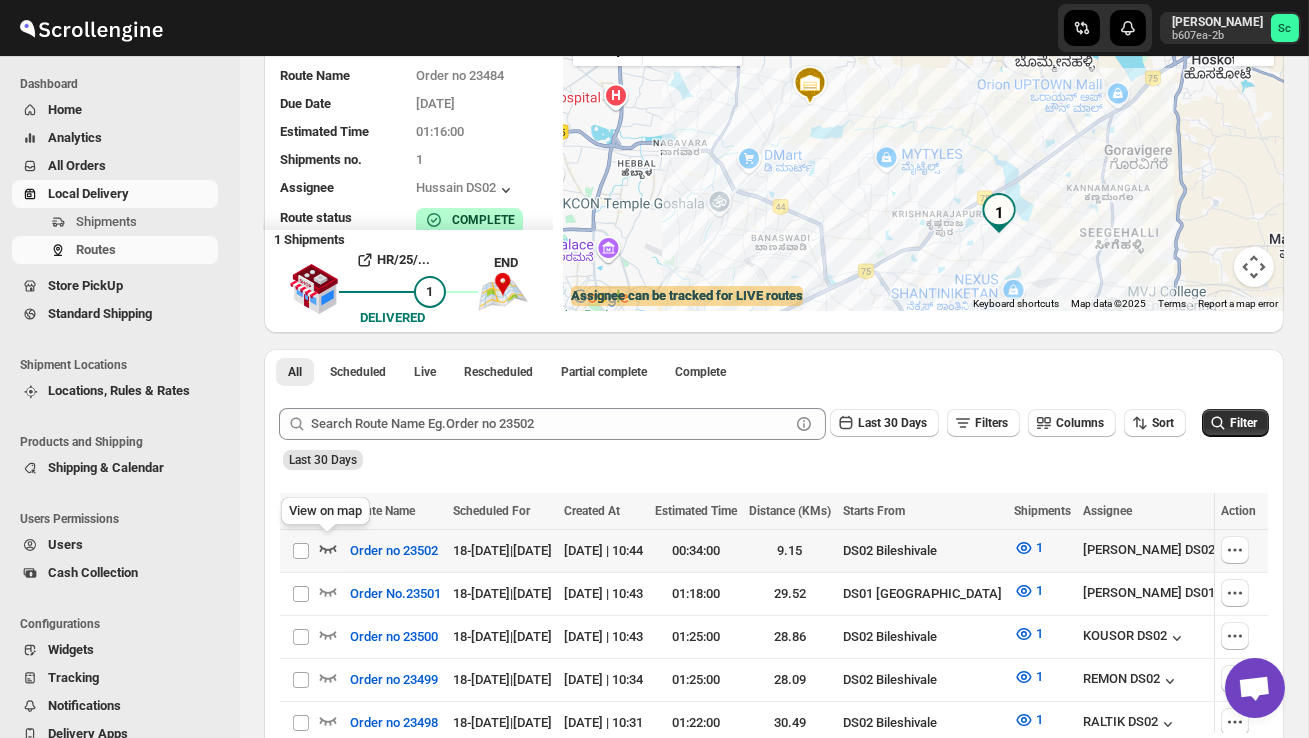 click 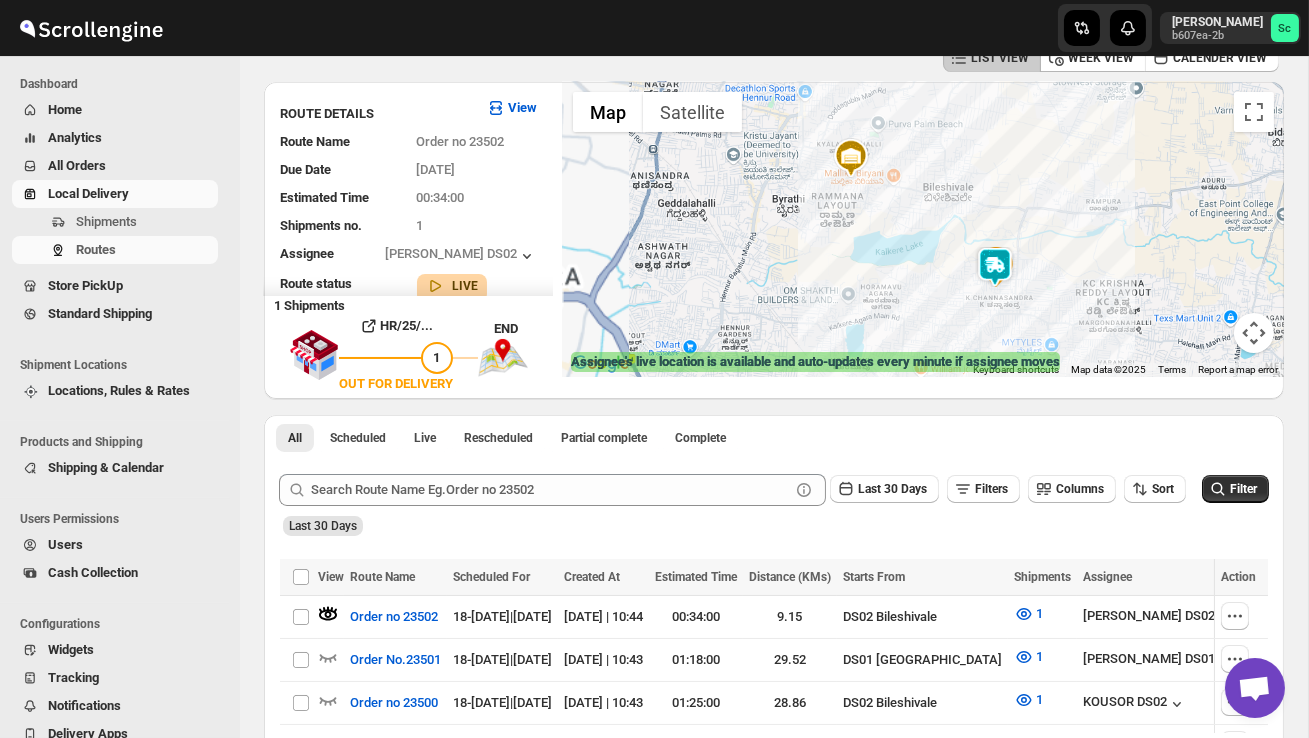 scroll, scrollTop: 0, scrollLeft: 0, axis: both 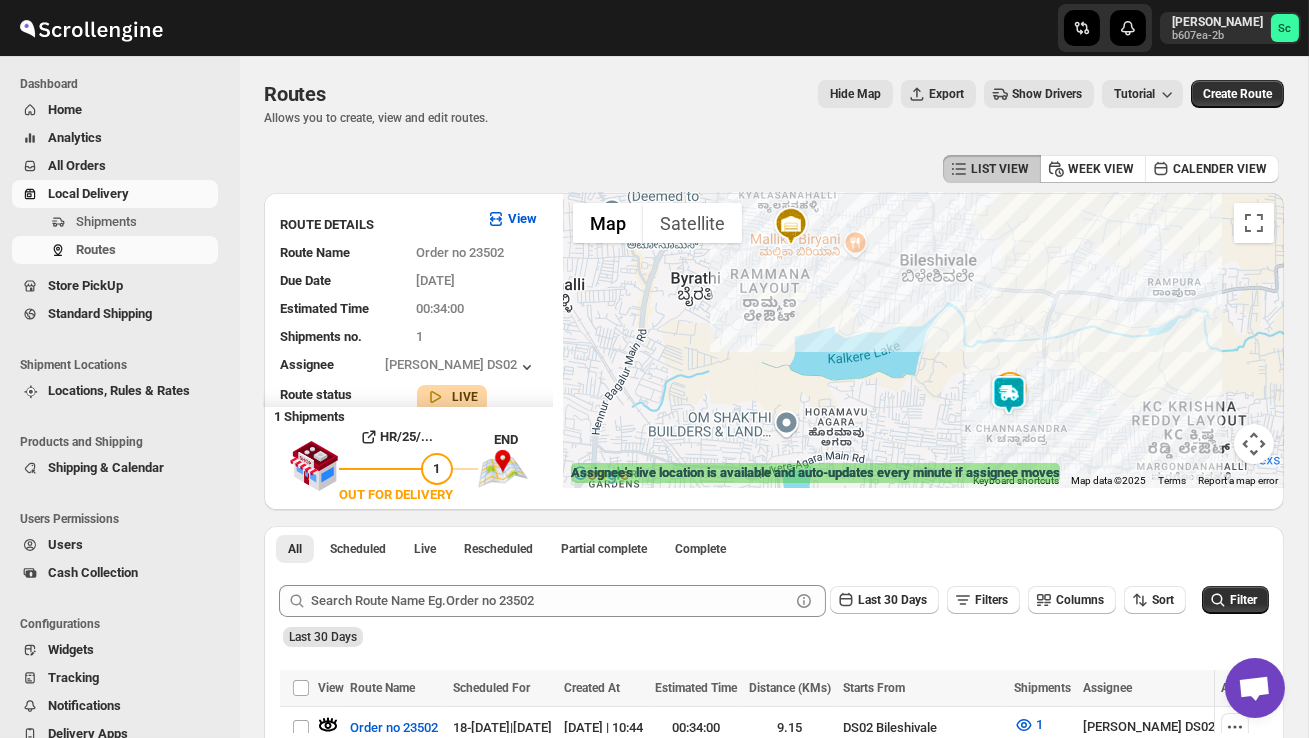click at bounding box center [923, 340] 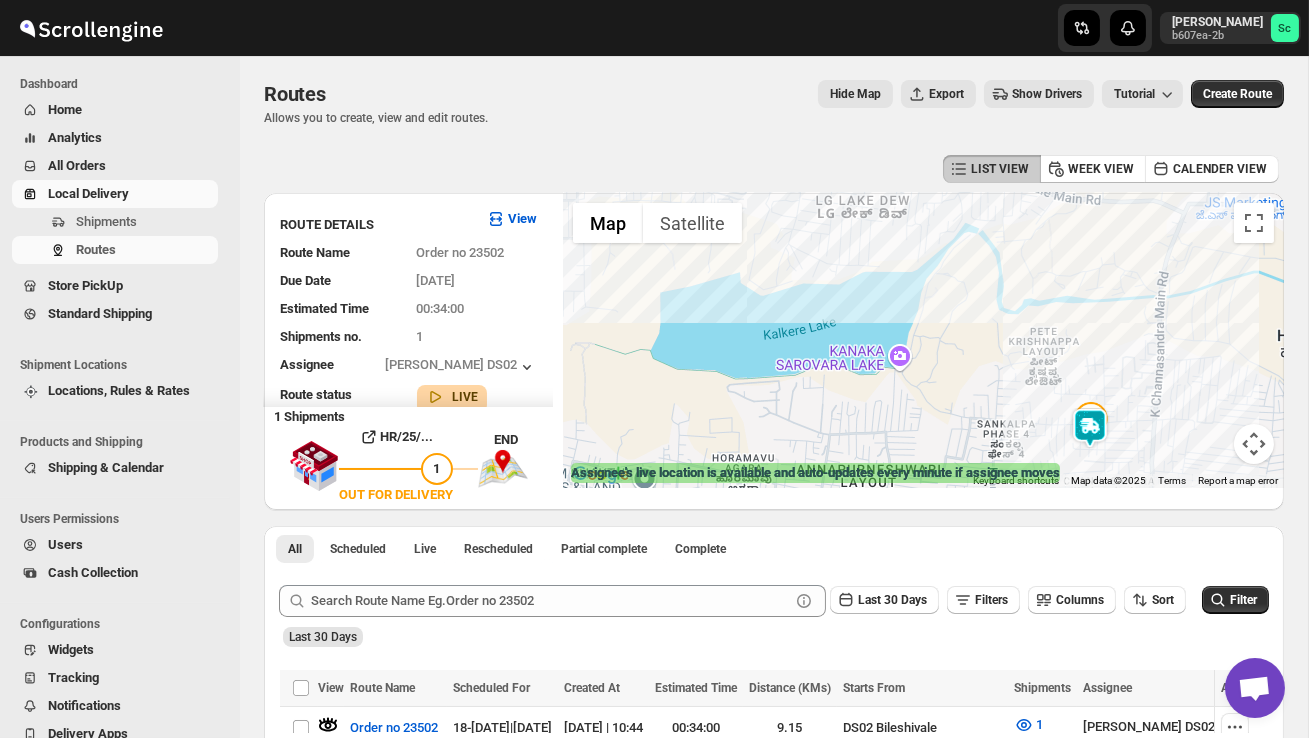 drag, startPoint x: 1035, startPoint y: 429, endPoint x: 980, endPoint y: 415, distance: 56.753853 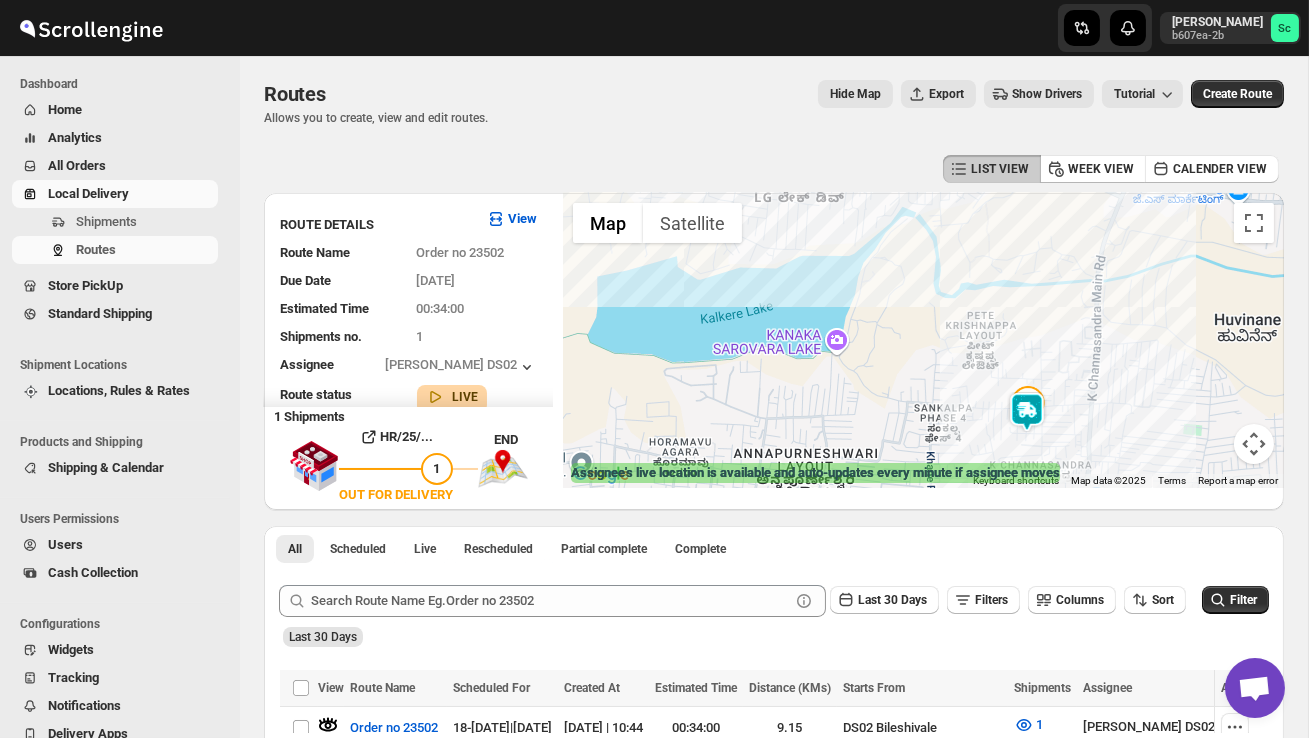click at bounding box center (923, 340) 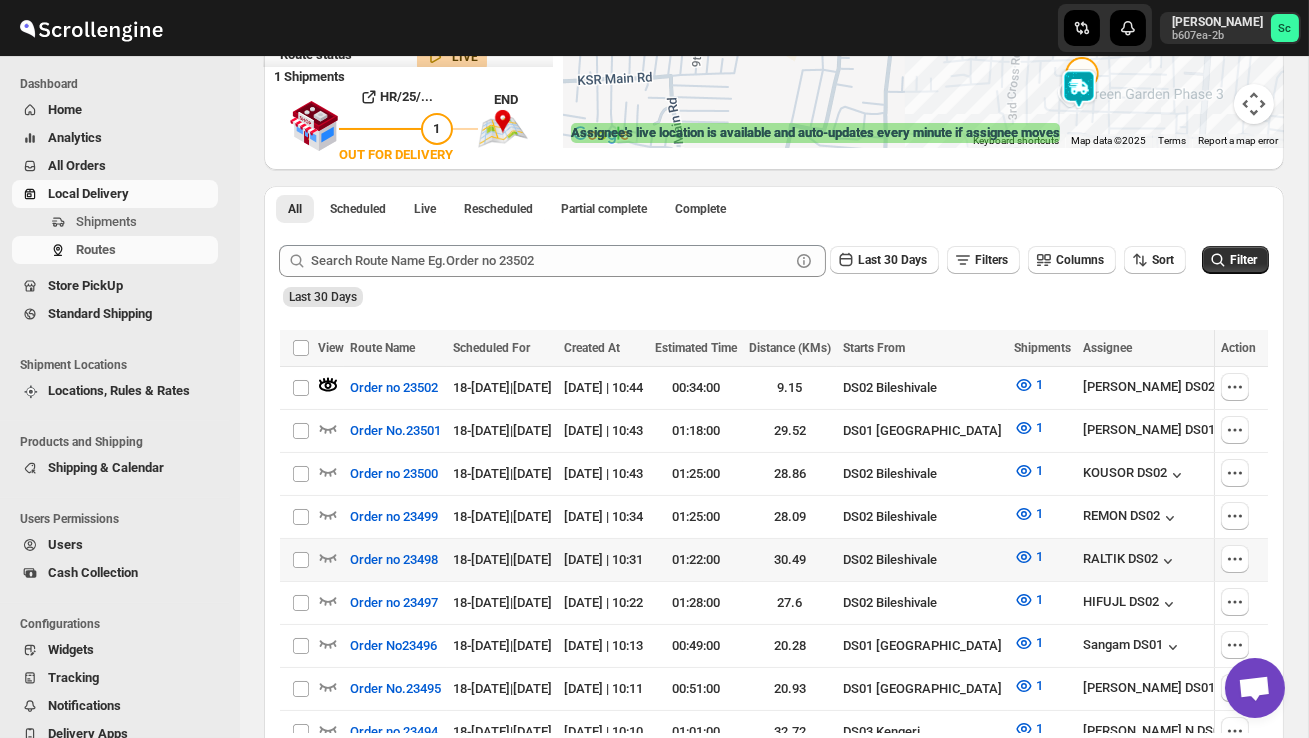 scroll, scrollTop: 350, scrollLeft: 0, axis: vertical 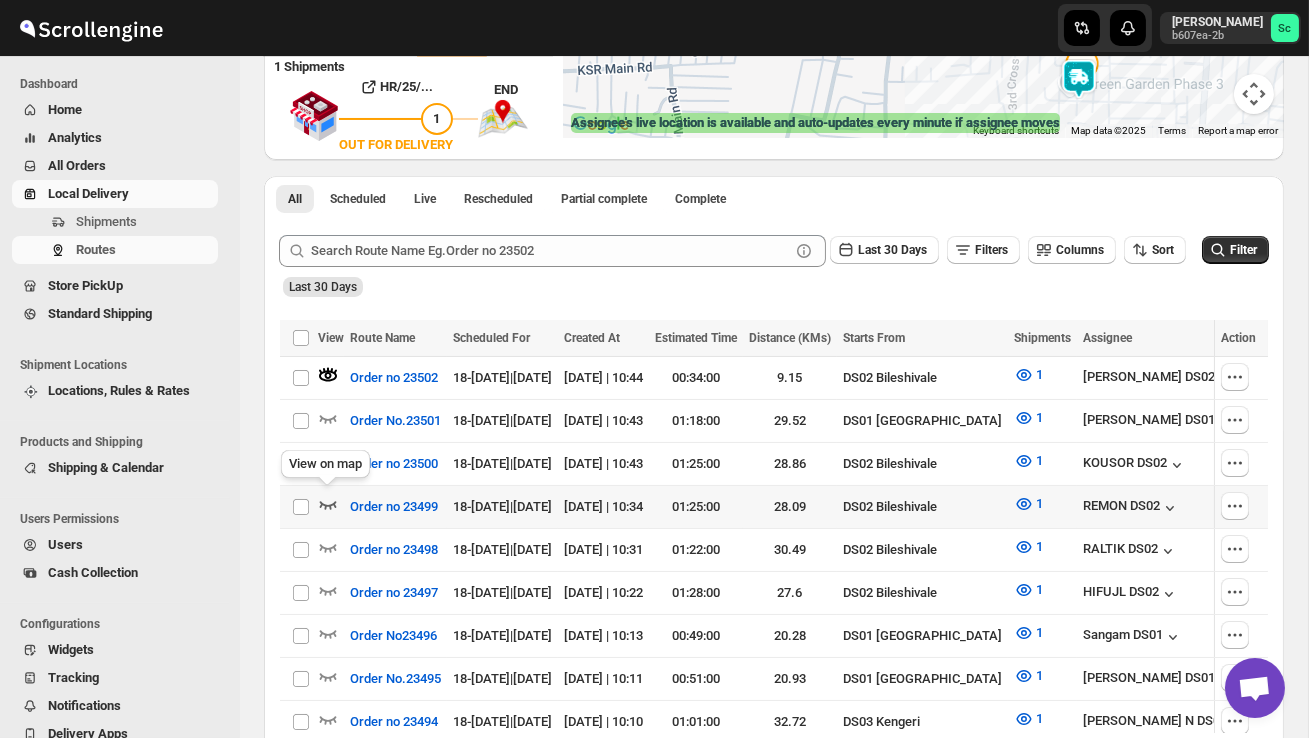 click 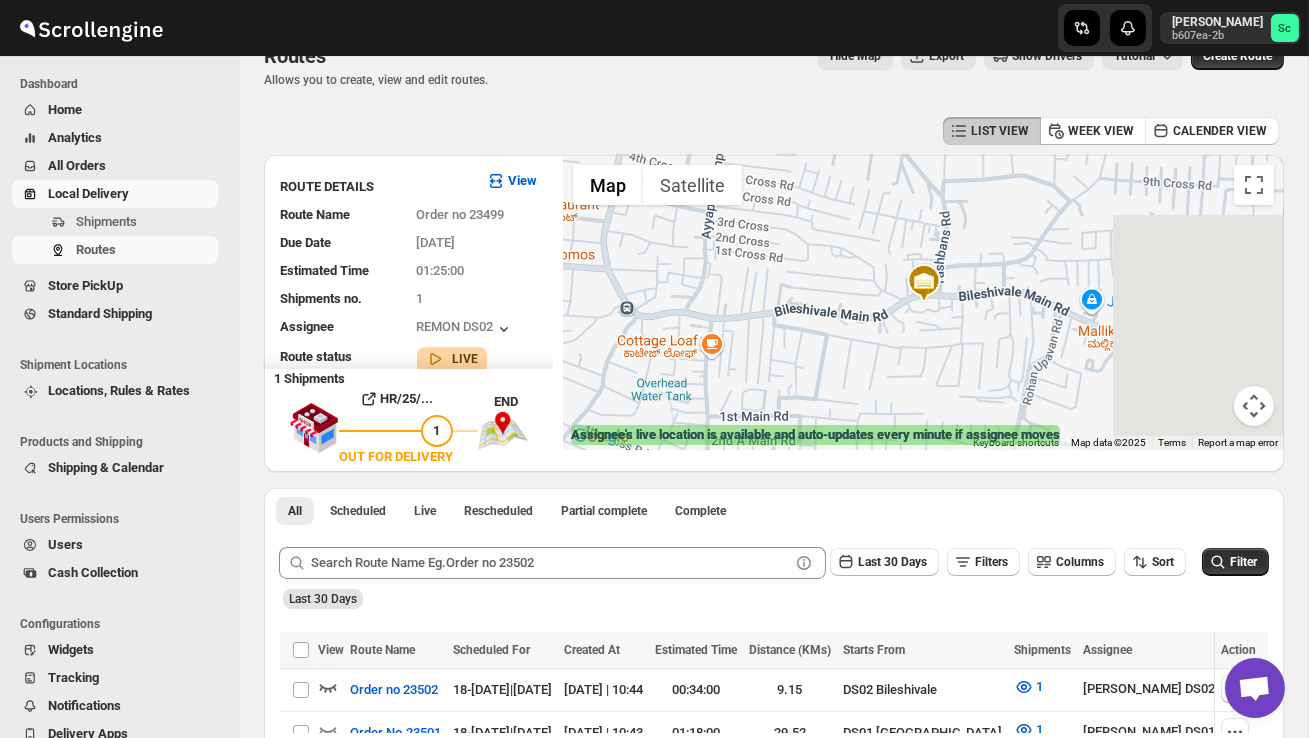 scroll, scrollTop: 0, scrollLeft: 0, axis: both 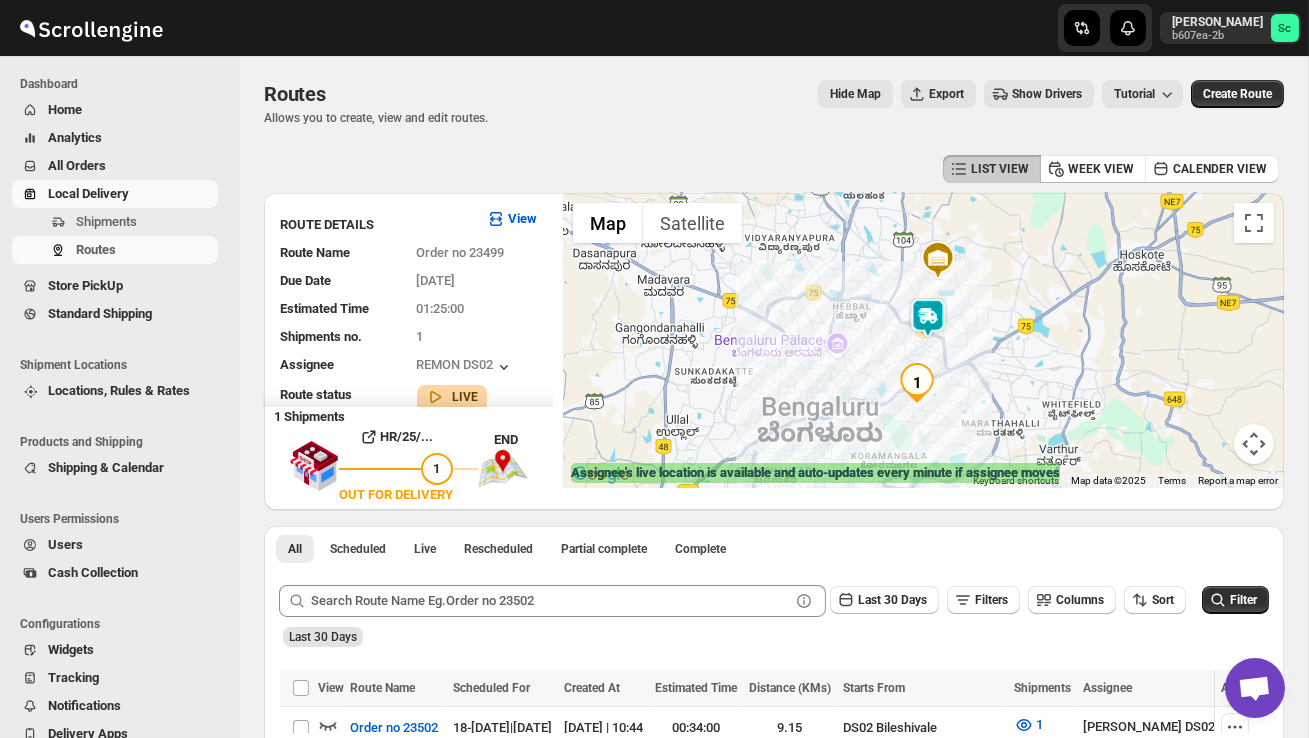 click at bounding box center (928, 318) 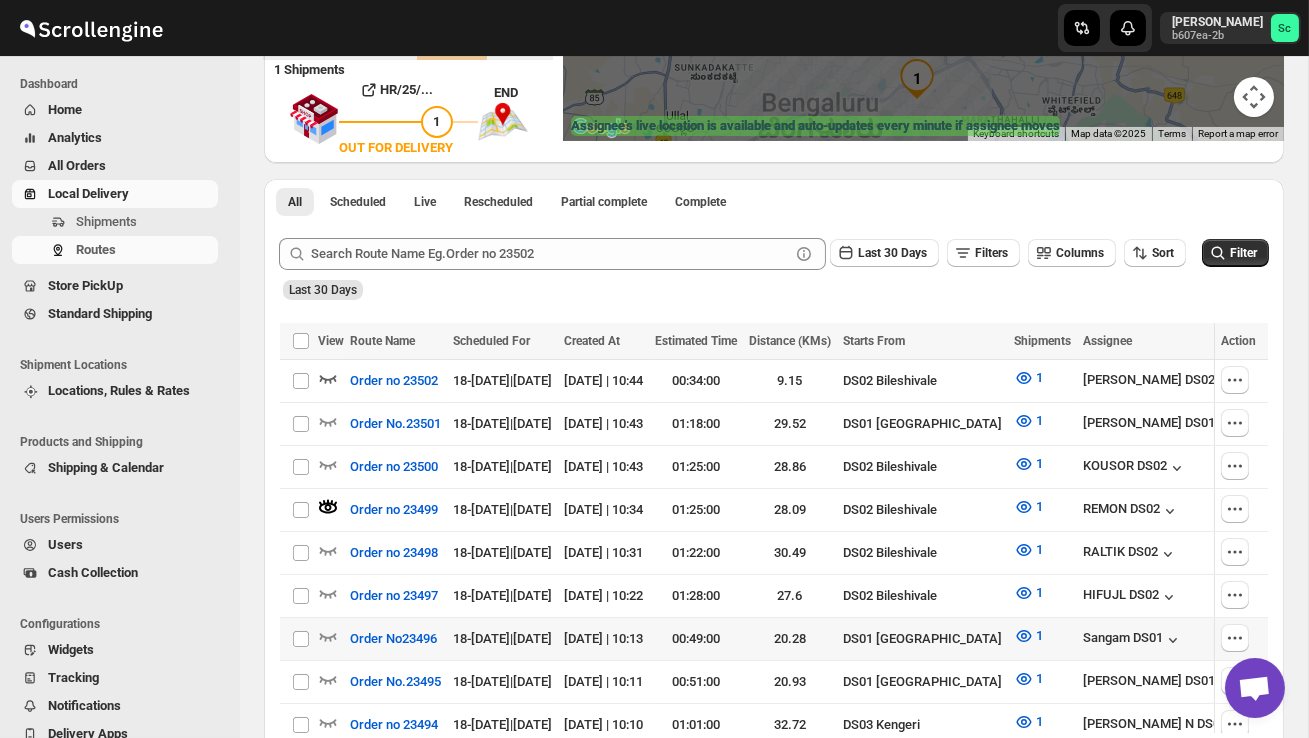 scroll, scrollTop: 539, scrollLeft: 0, axis: vertical 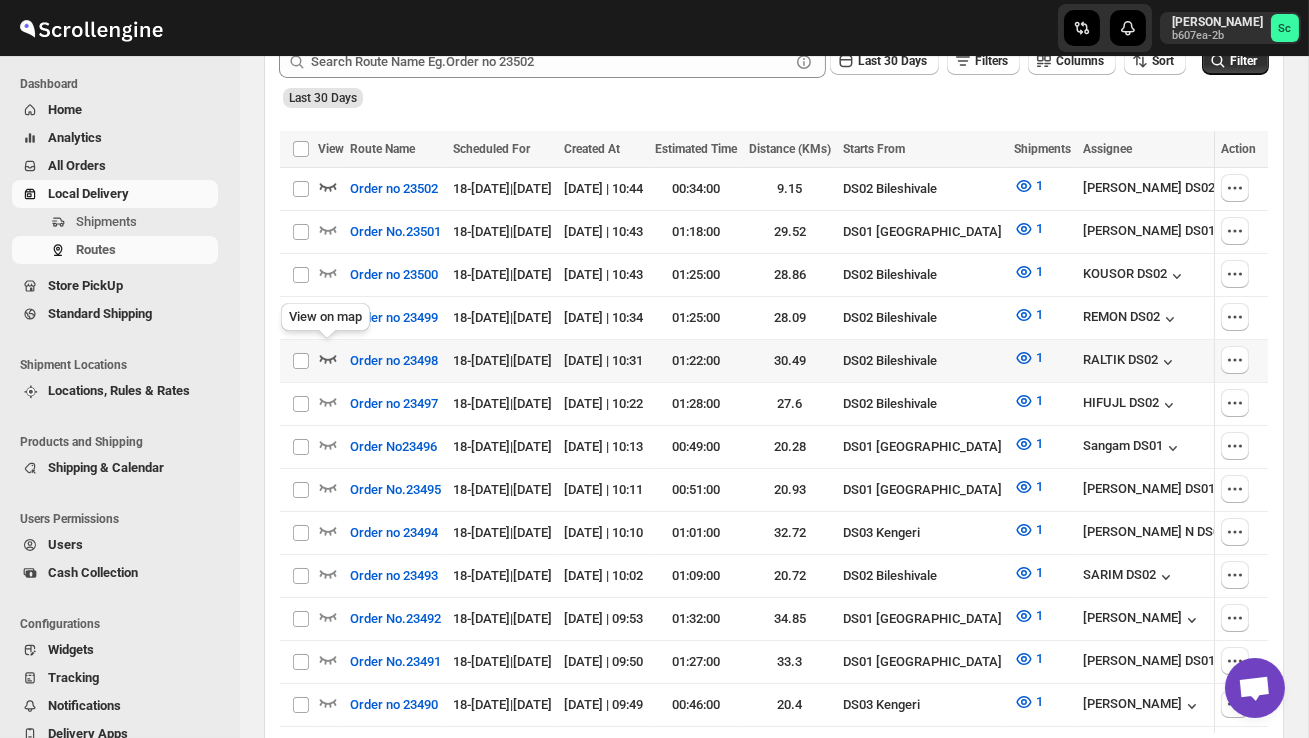 click 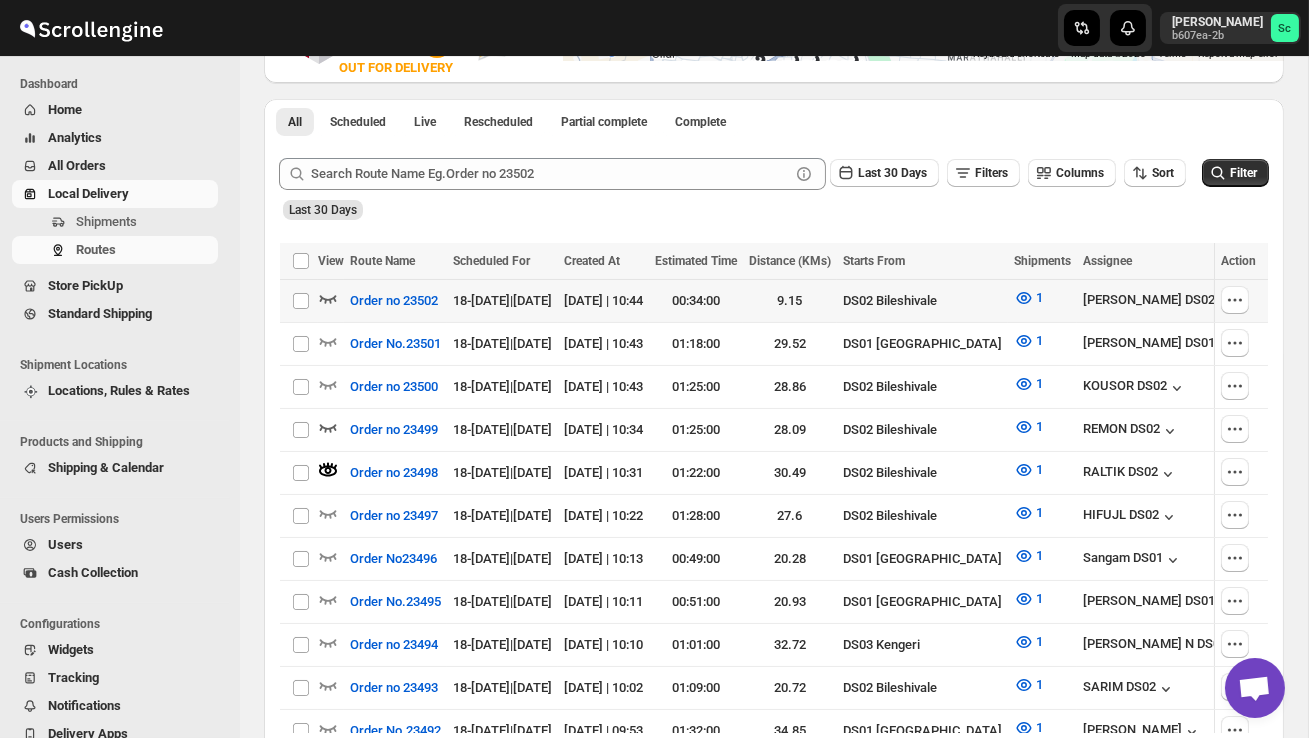 scroll, scrollTop: 0, scrollLeft: 0, axis: both 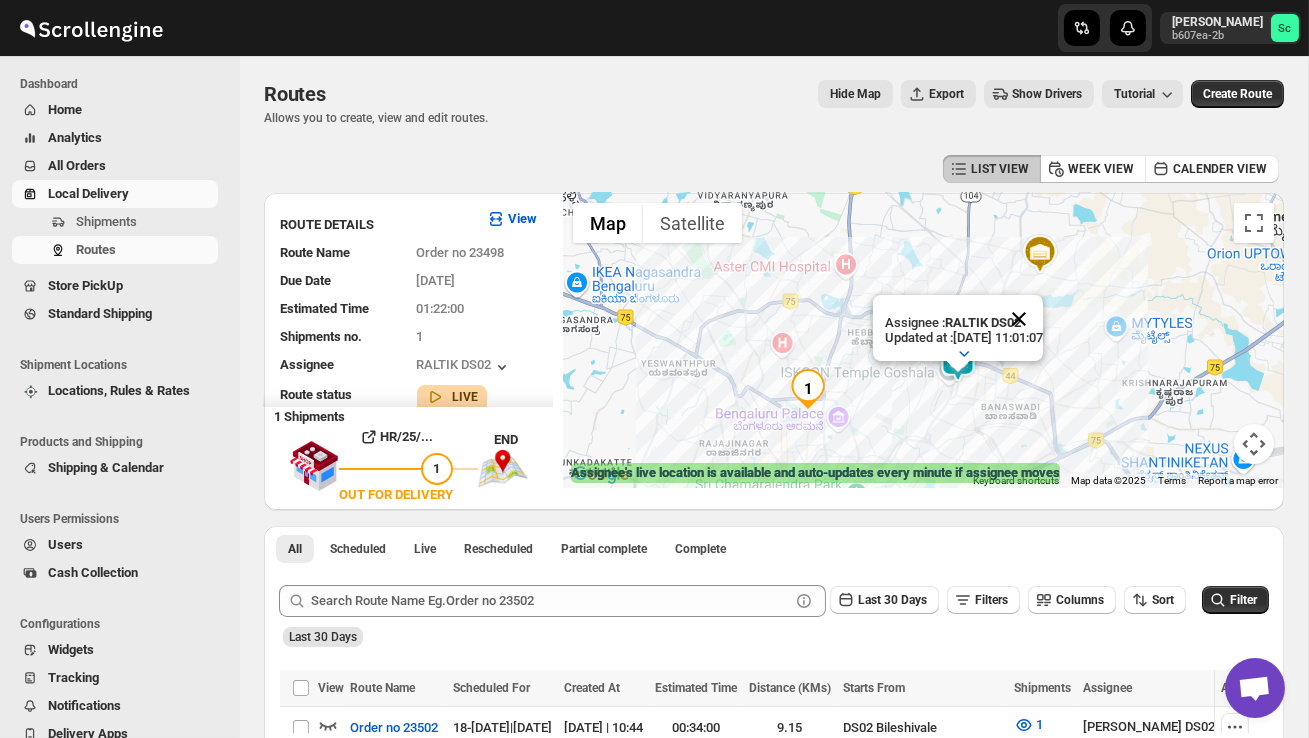 click at bounding box center [1019, 319] 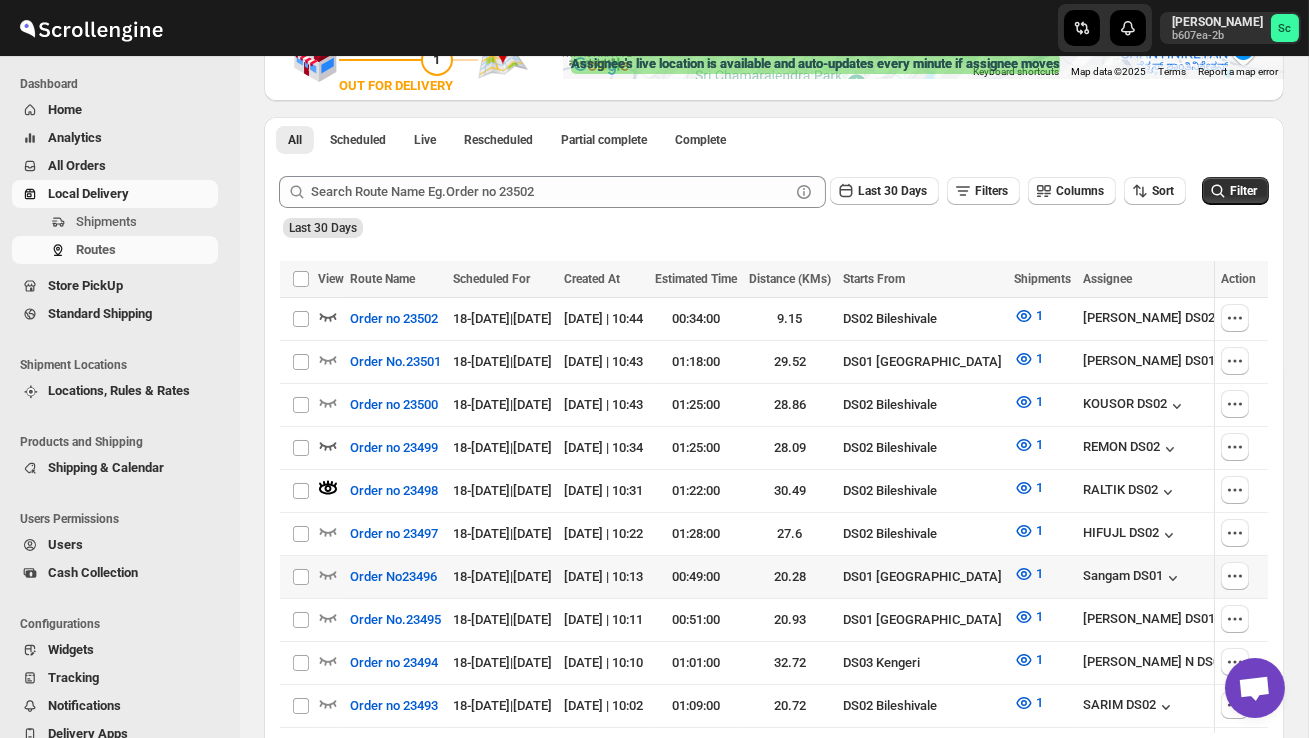 scroll, scrollTop: 428, scrollLeft: 0, axis: vertical 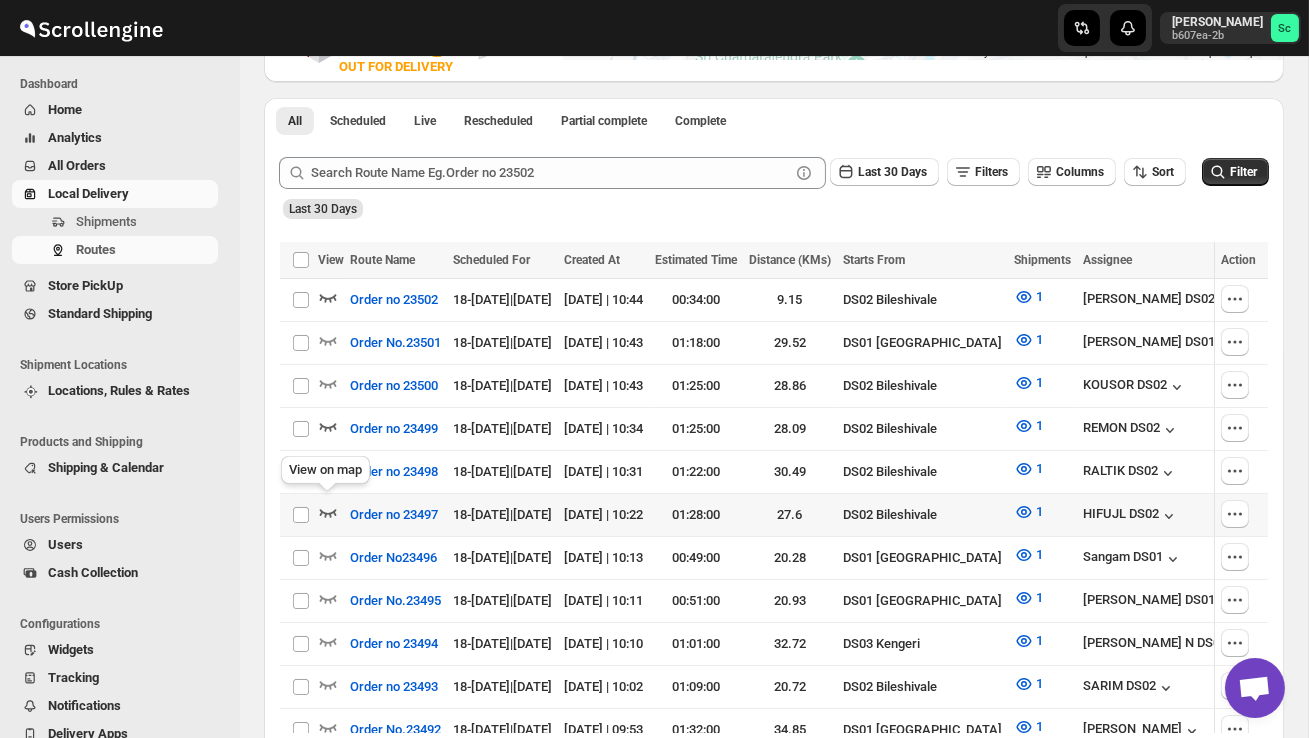 click 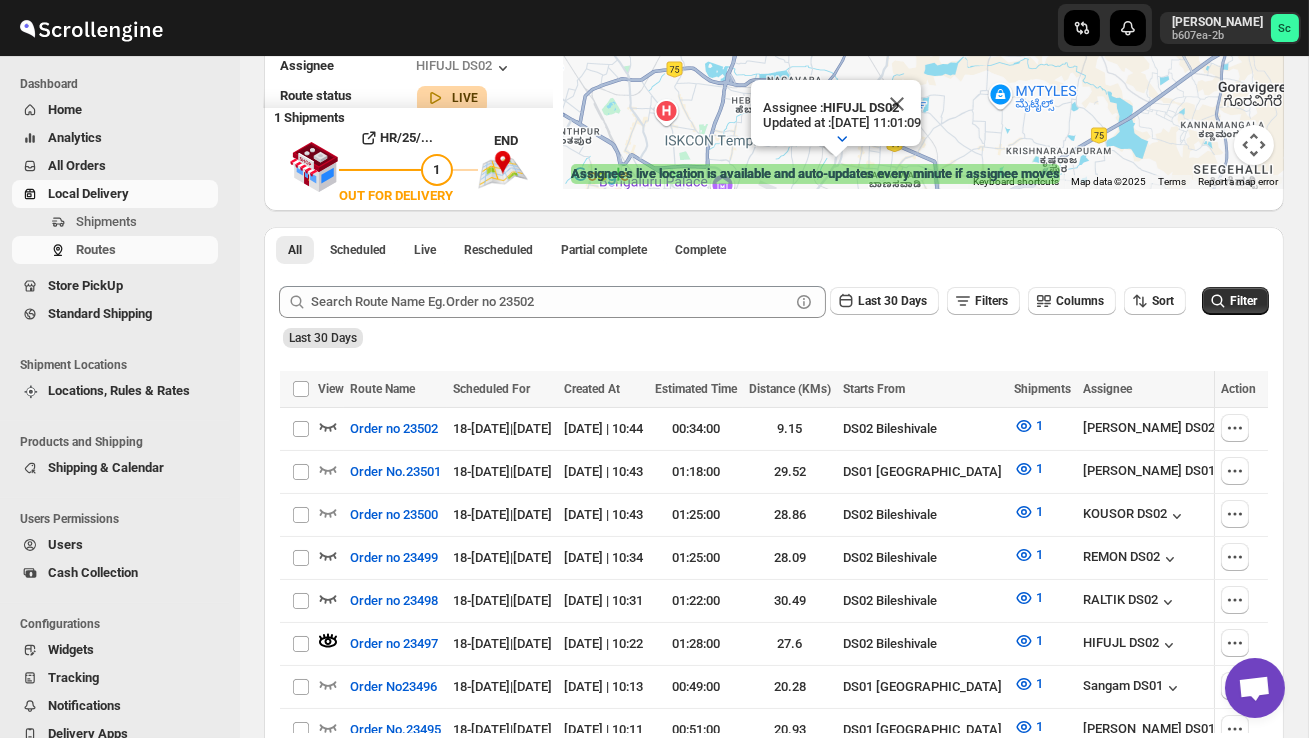 scroll, scrollTop: 0, scrollLeft: 0, axis: both 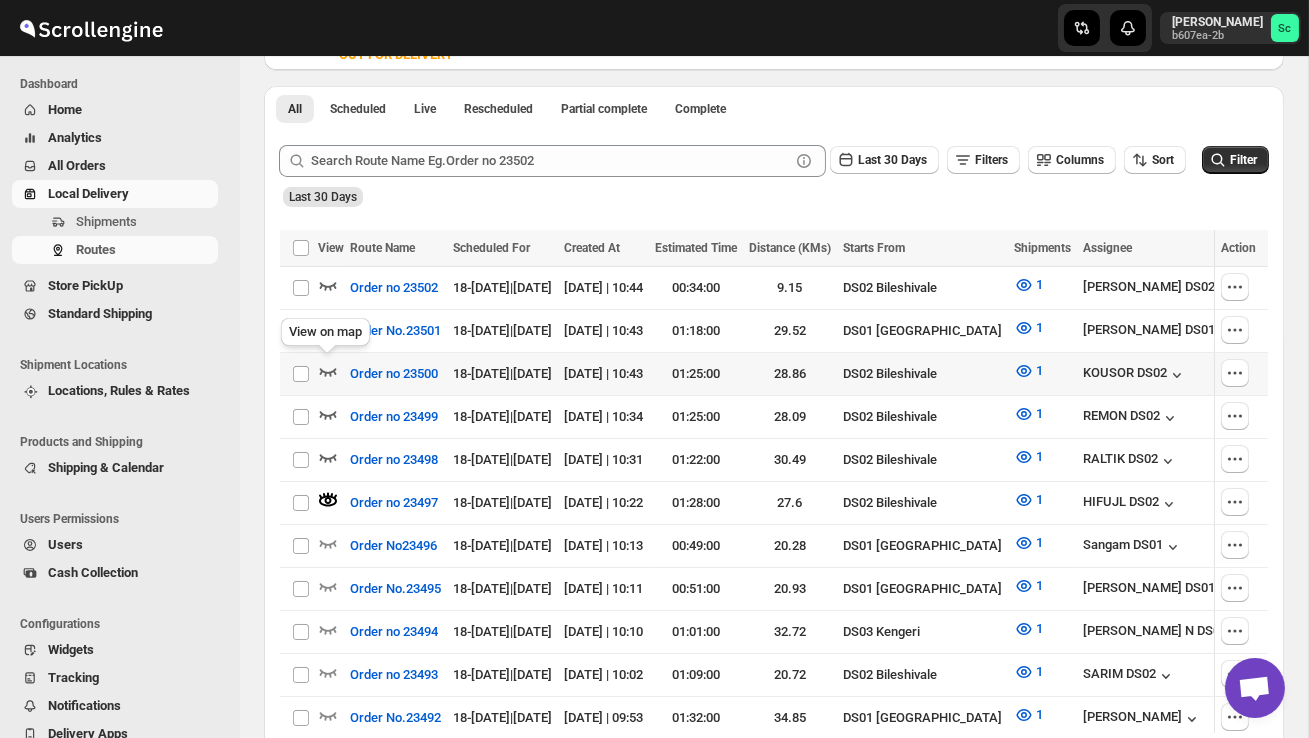 click 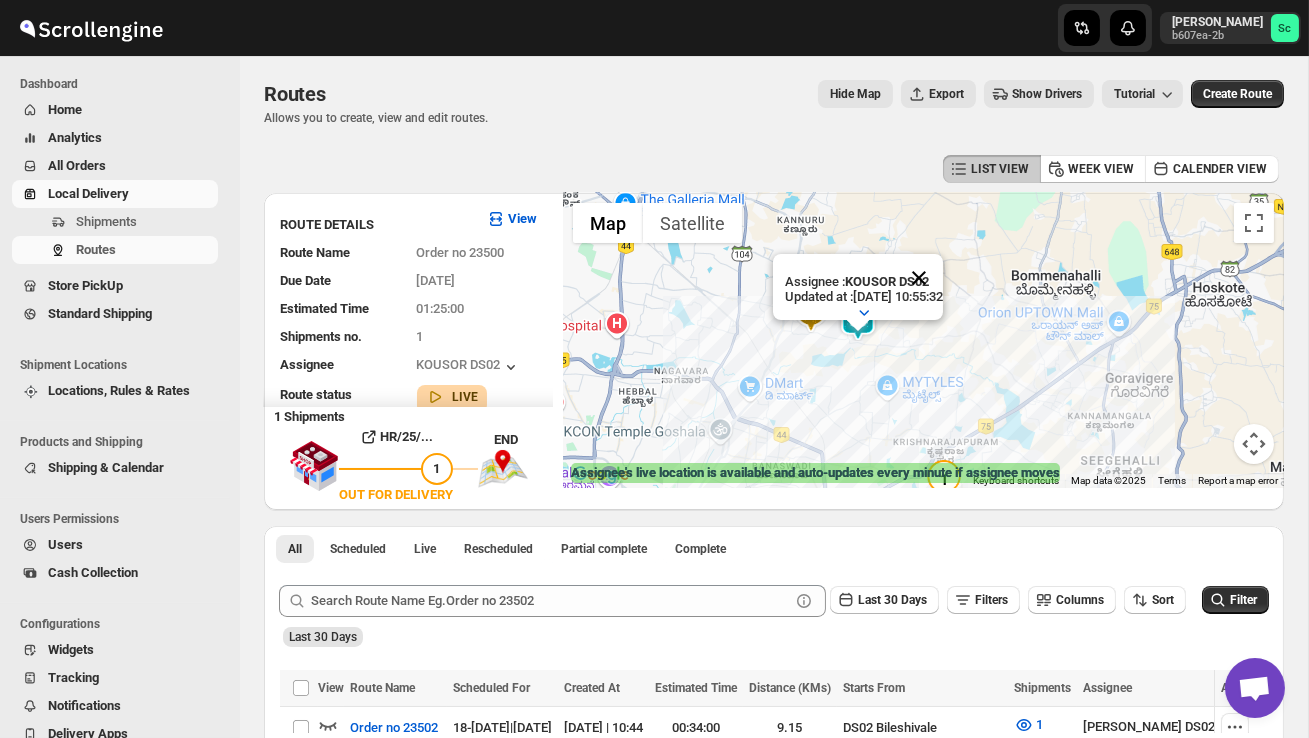 click at bounding box center [919, 278] 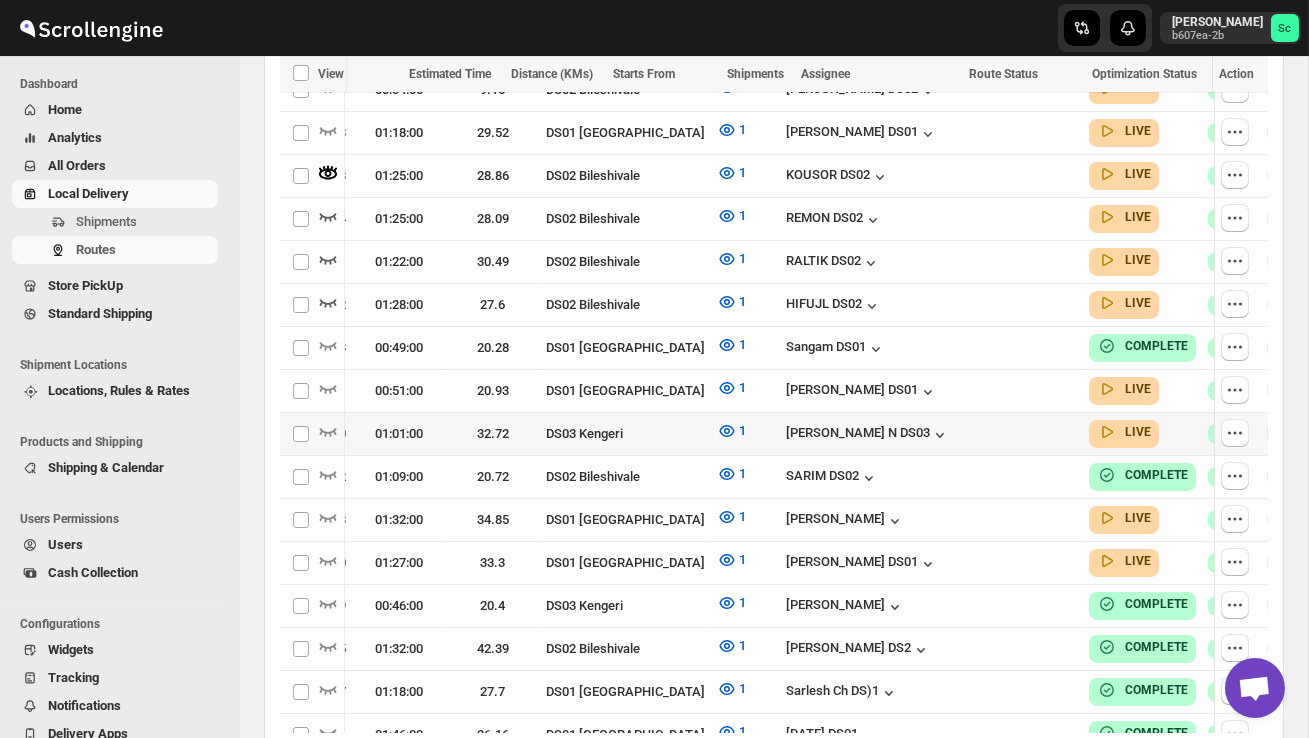 scroll, scrollTop: 631, scrollLeft: 0, axis: vertical 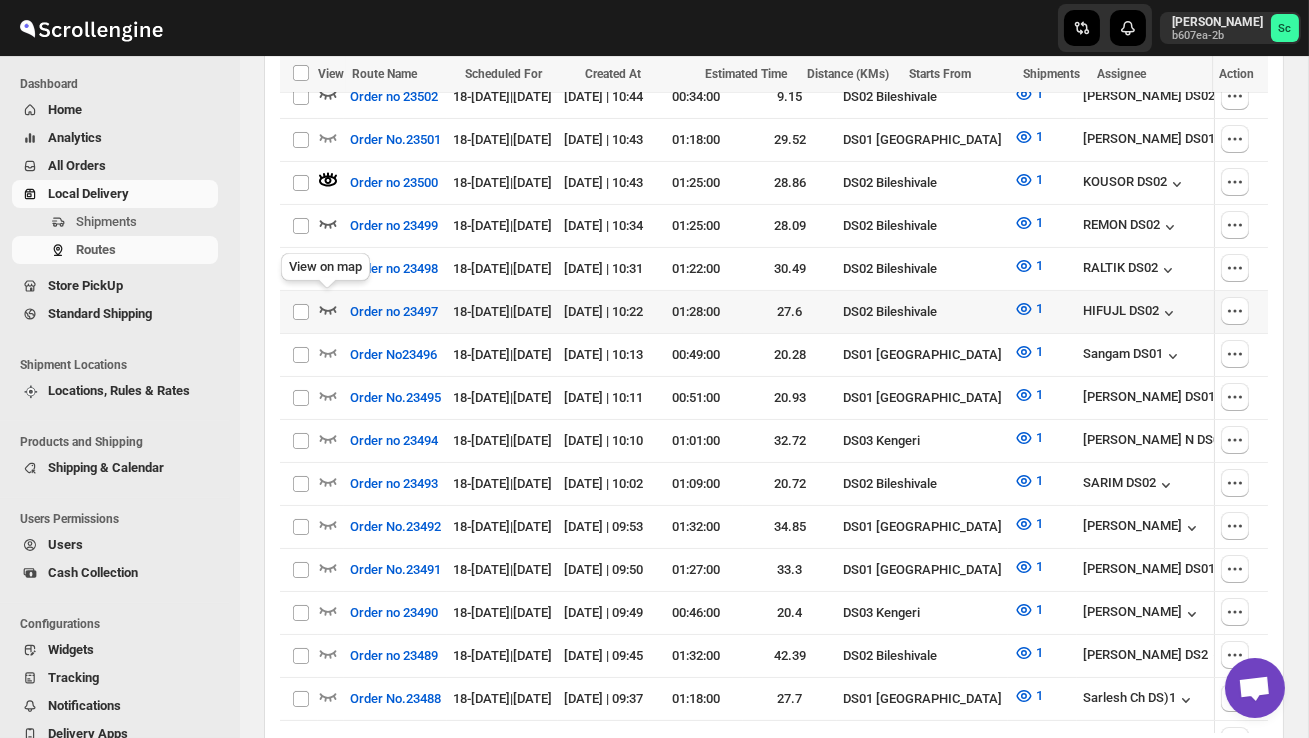 click 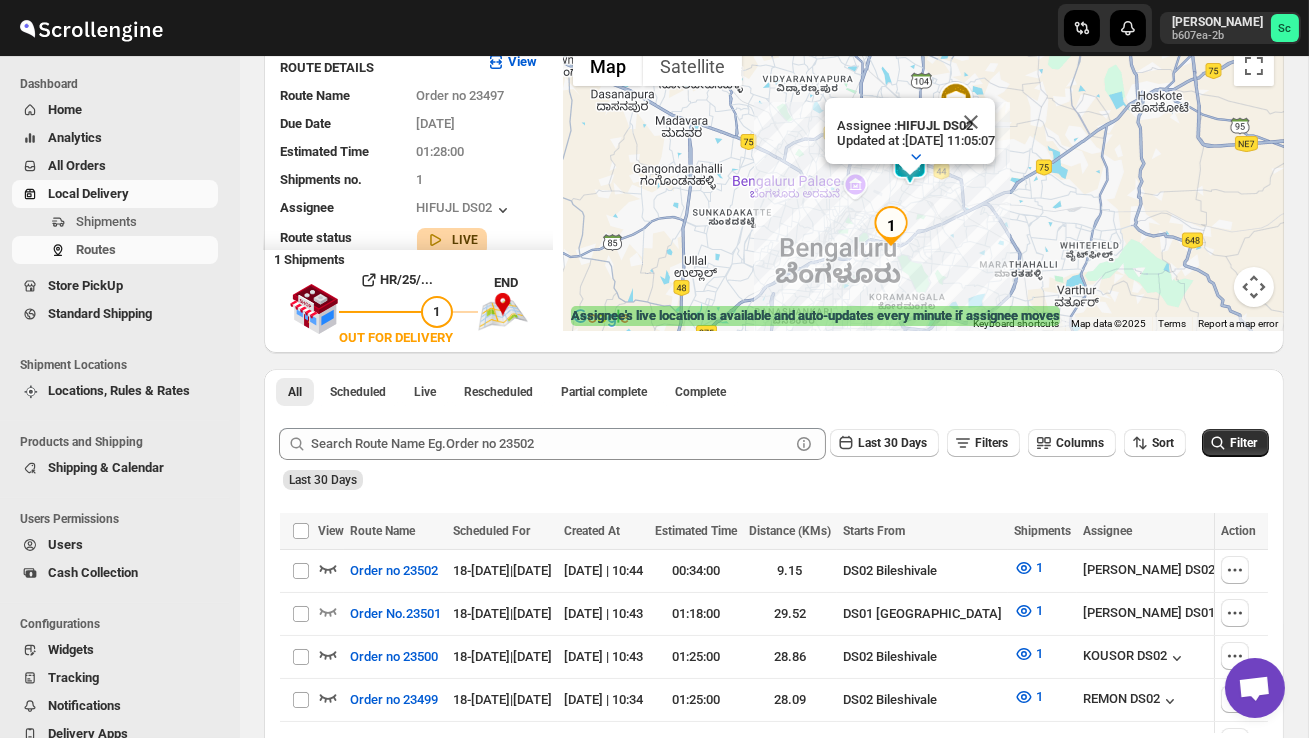 scroll, scrollTop: 168, scrollLeft: 0, axis: vertical 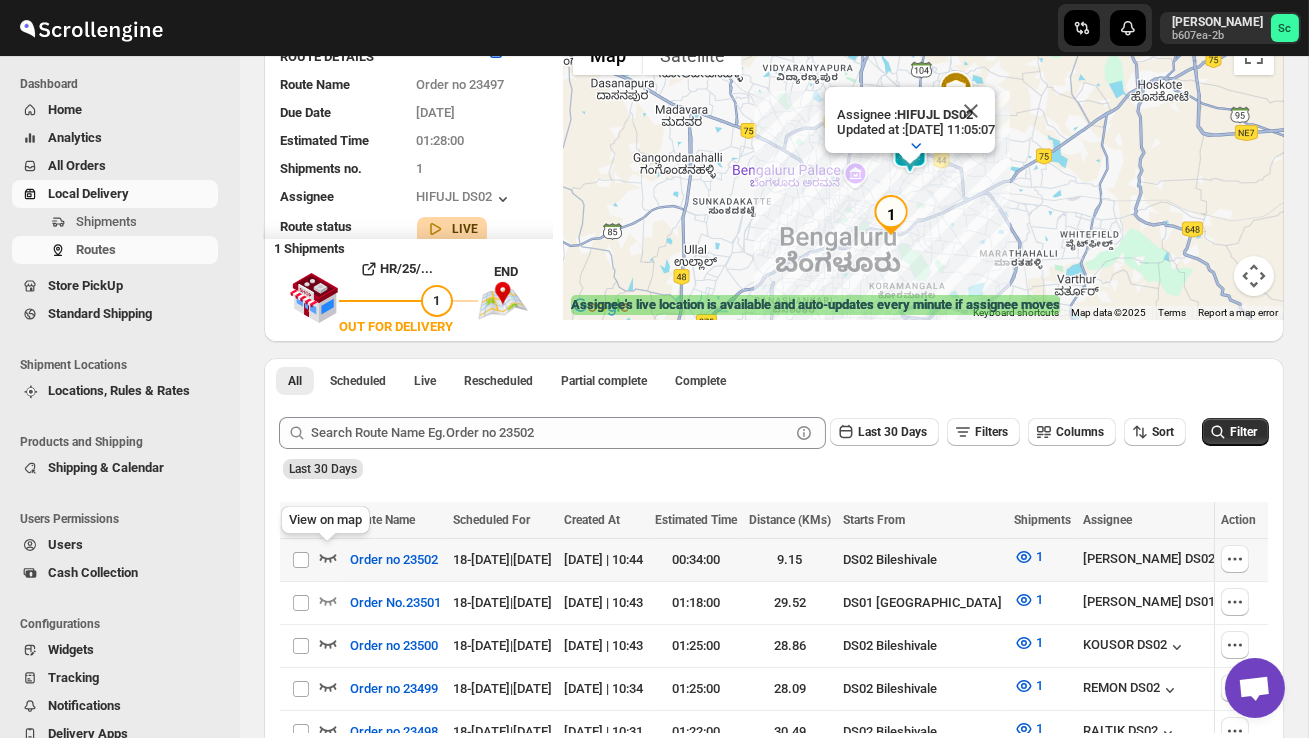 click 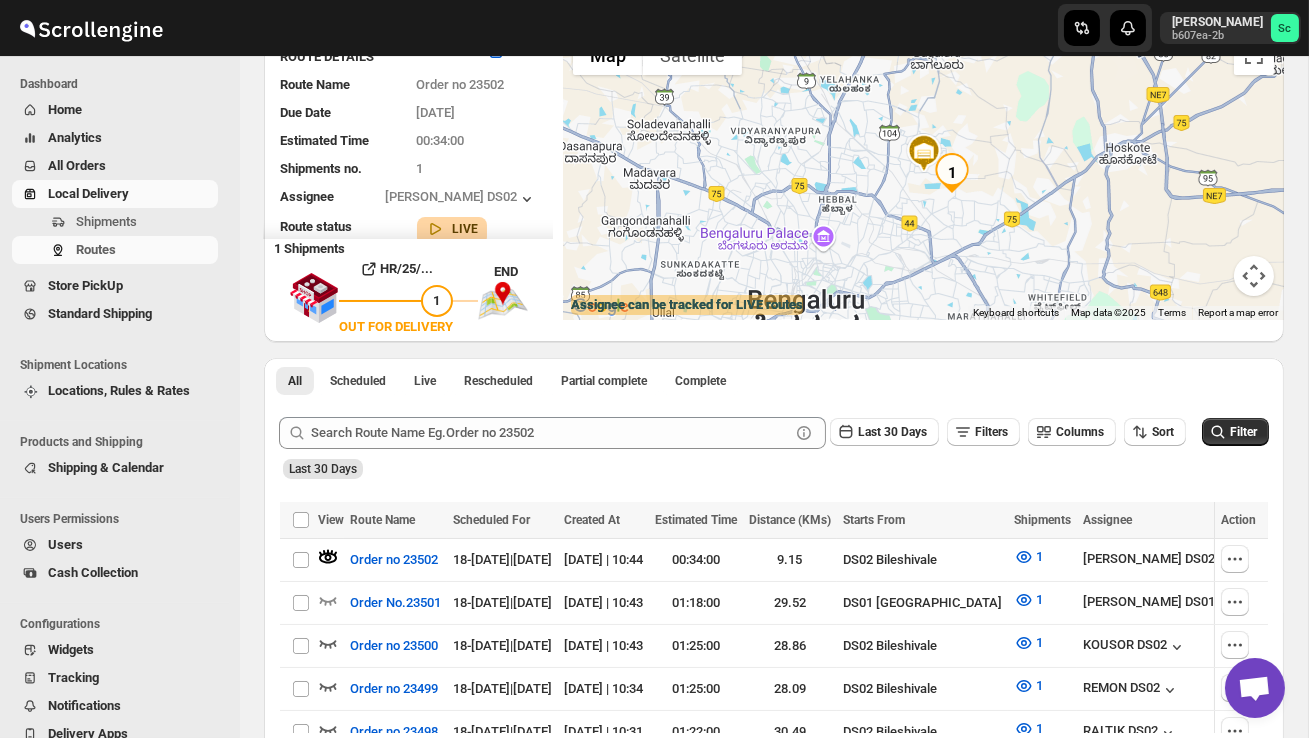 scroll, scrollTop: 0, scrollLeft: 0, axis: both 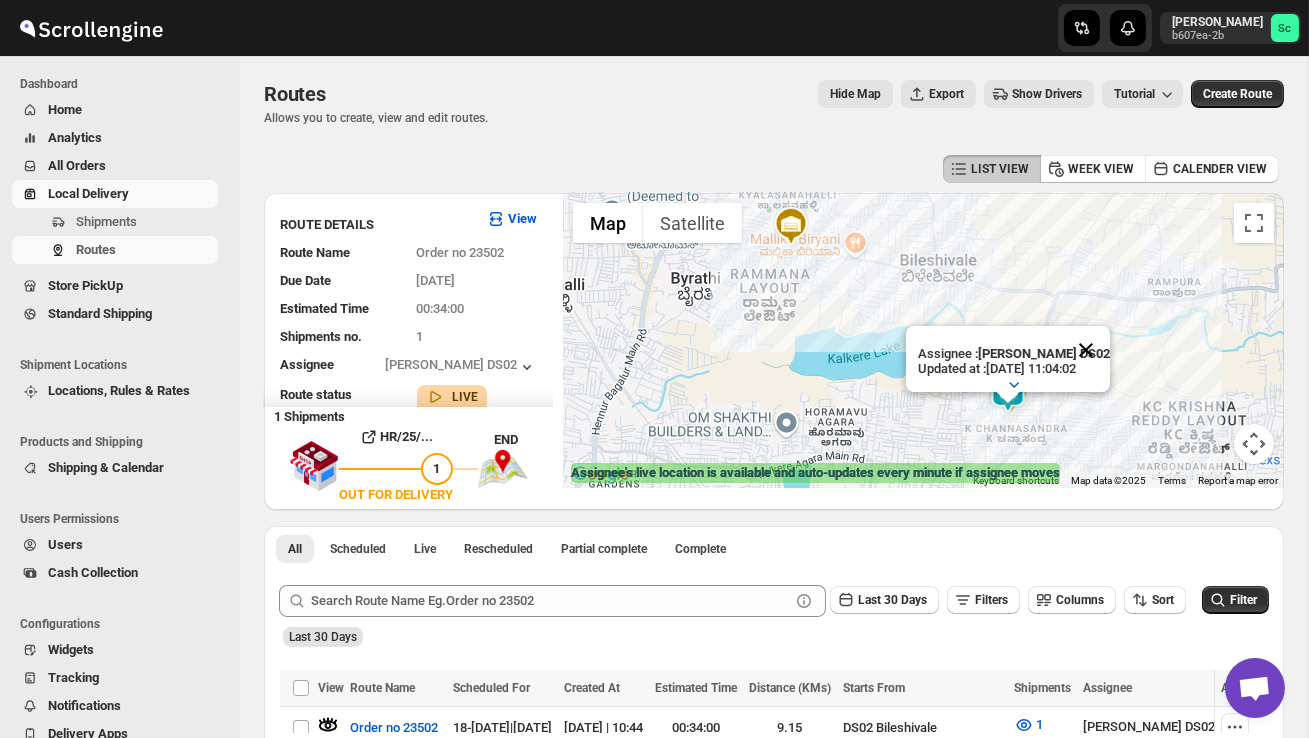 click at bounding box center [1086, 350] 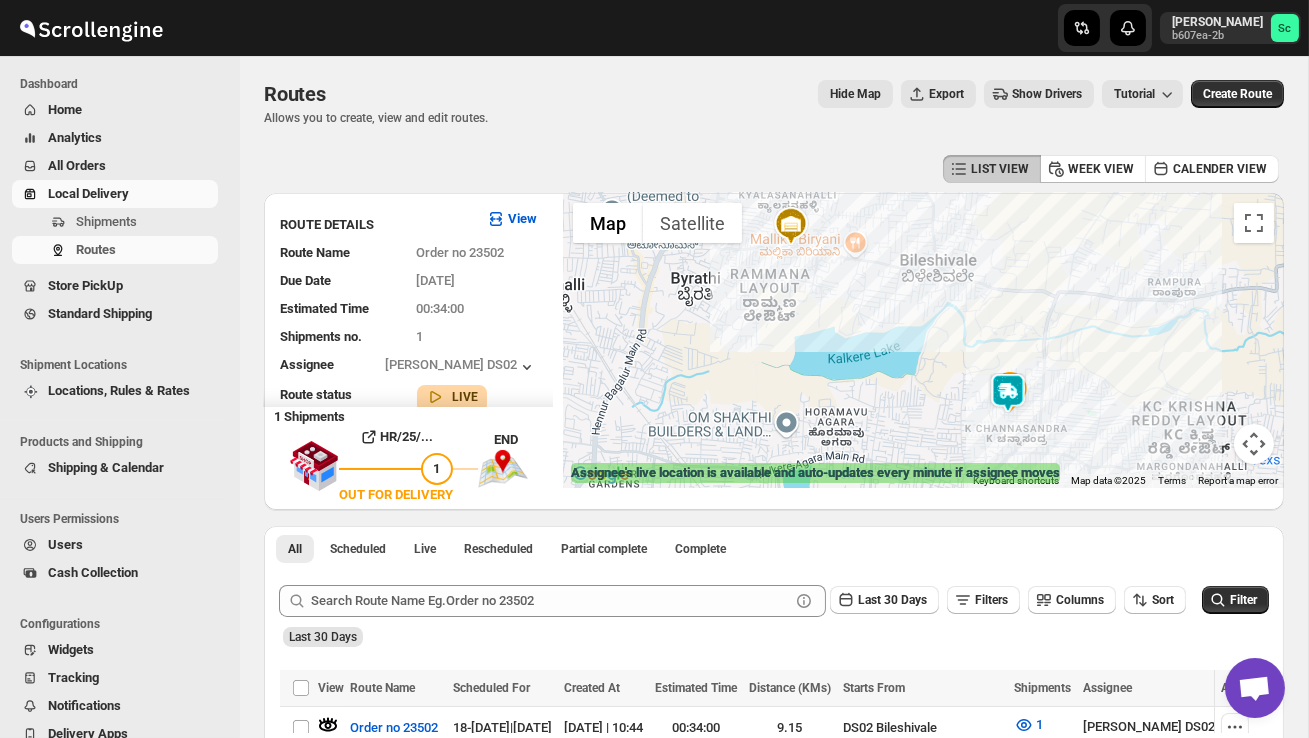 click at bounding box center (1008, 393) 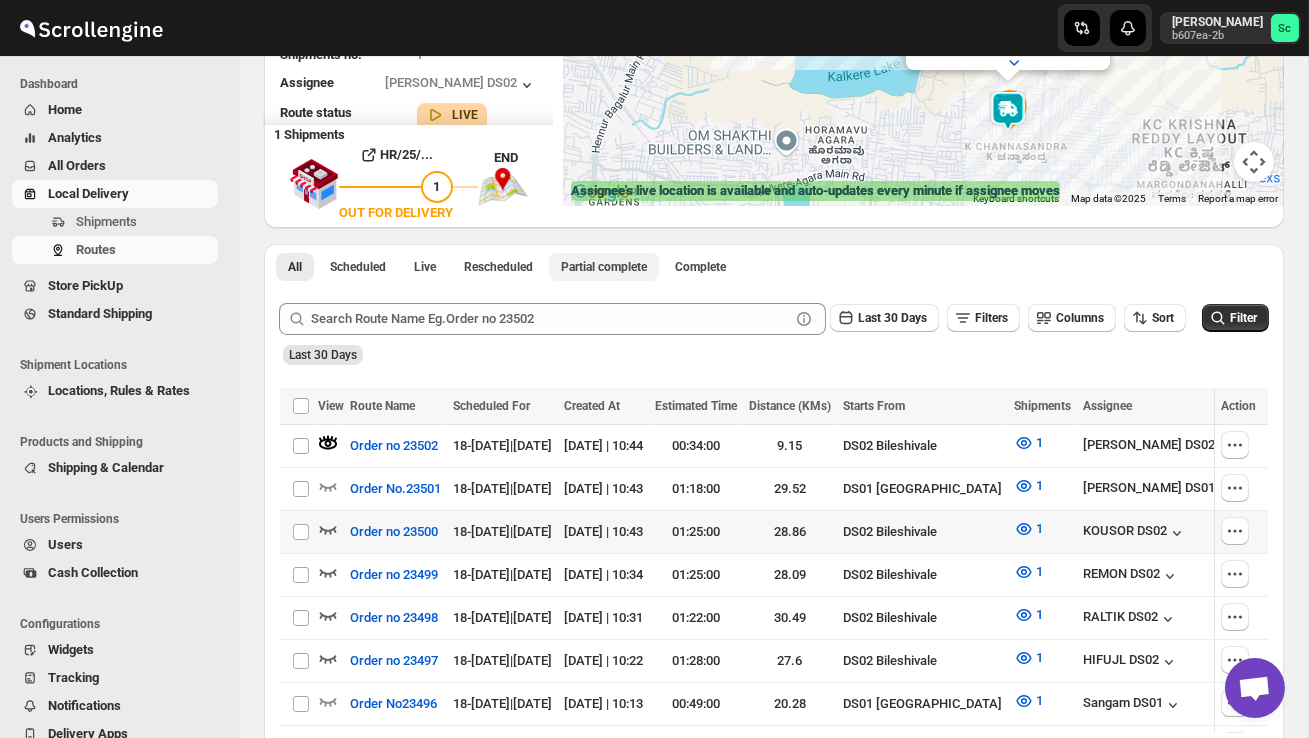 scroll, scrollTop: 288, scrollLeft: 0, axis: vertical 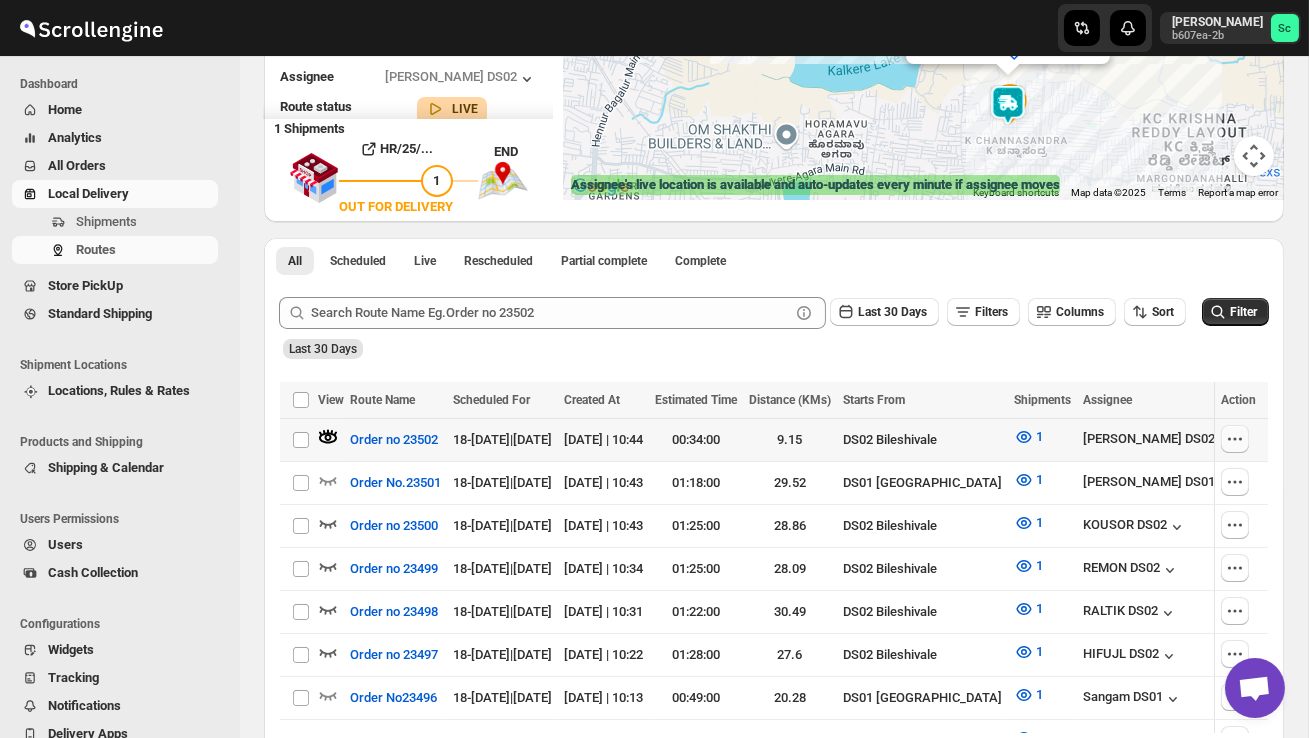 click 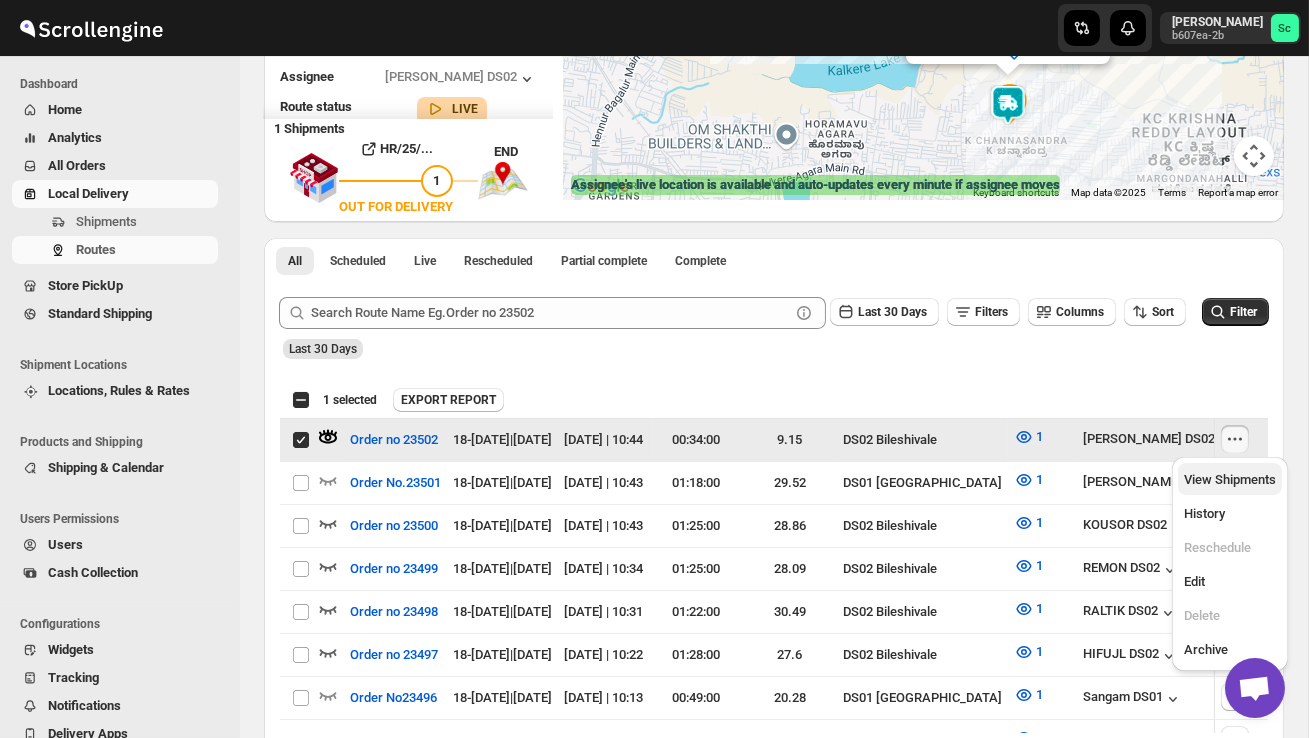click on "View Shipments" at bounding box center [1230, 479] 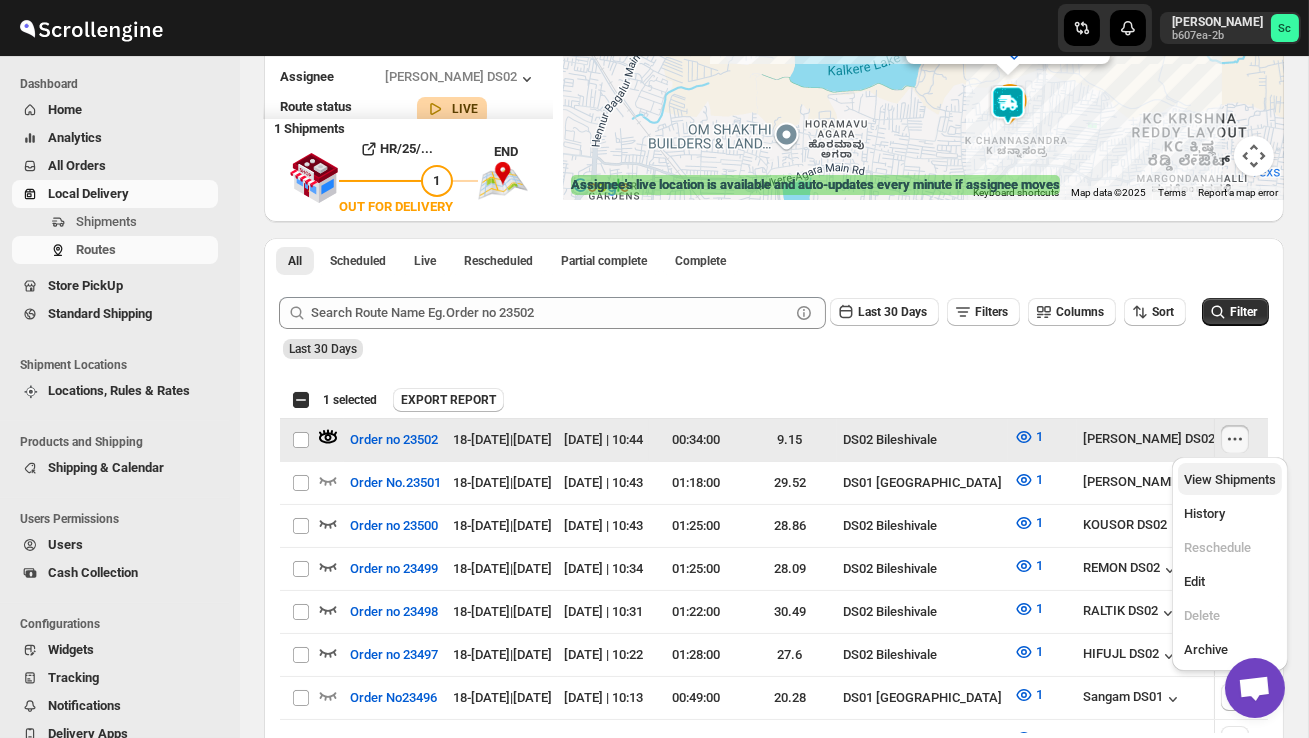 checkbox on "false" 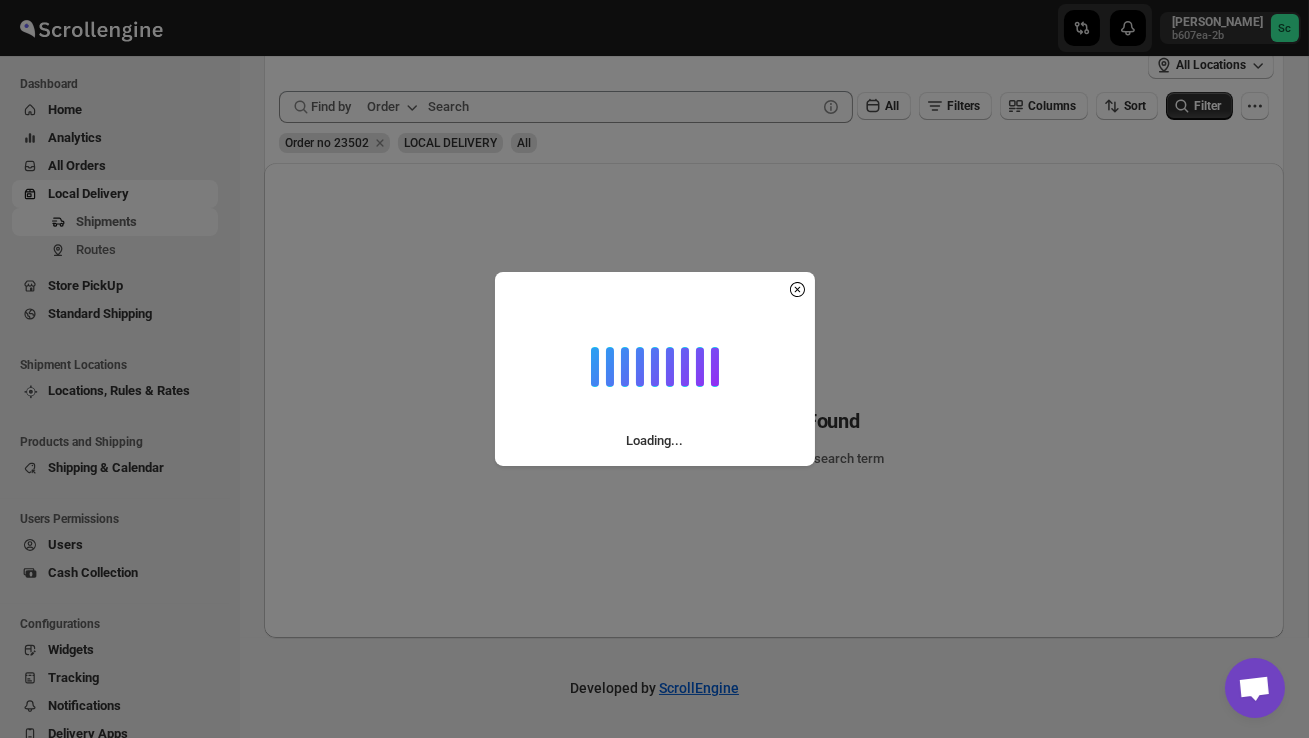 scroll, scrollTop: 0, scrollLeft: 0, axis: both 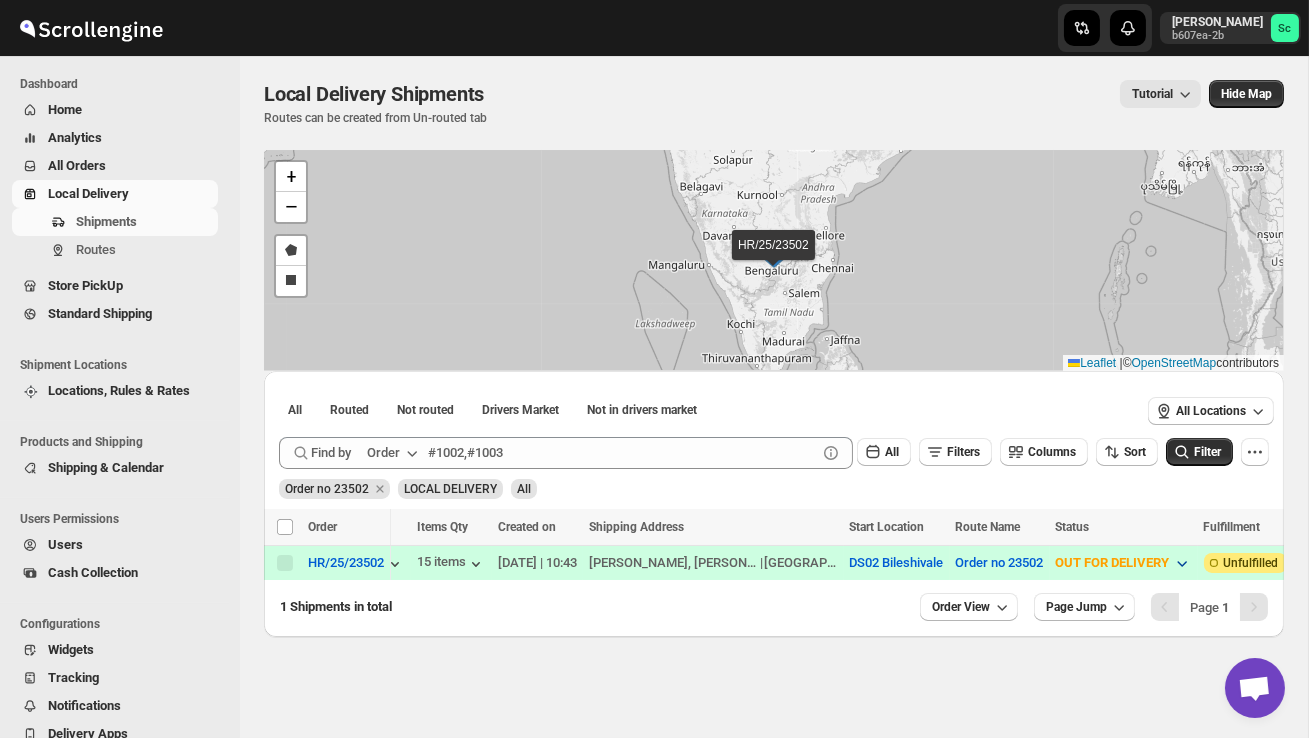 click on "OUT FOR DELIVERY" at bounding box center [1113, 562] 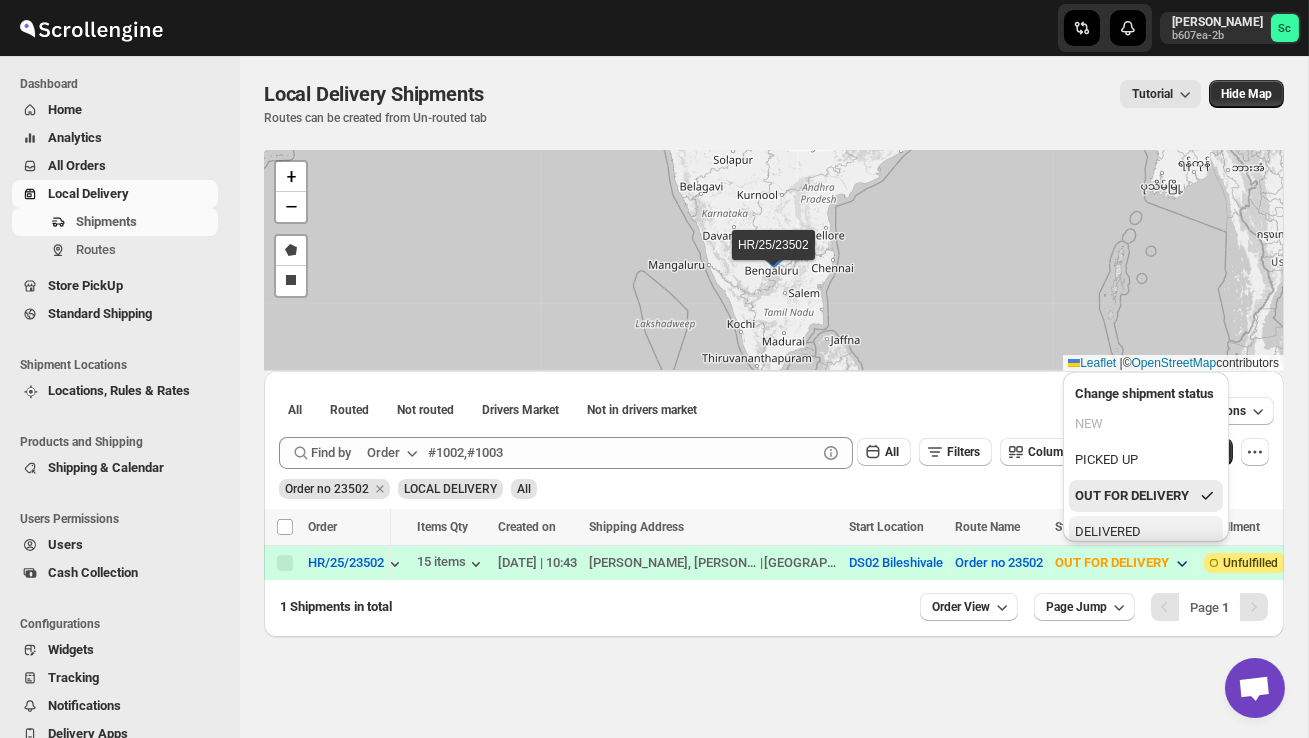 click on "DELIVERED" at bounding box center [1108, 532] 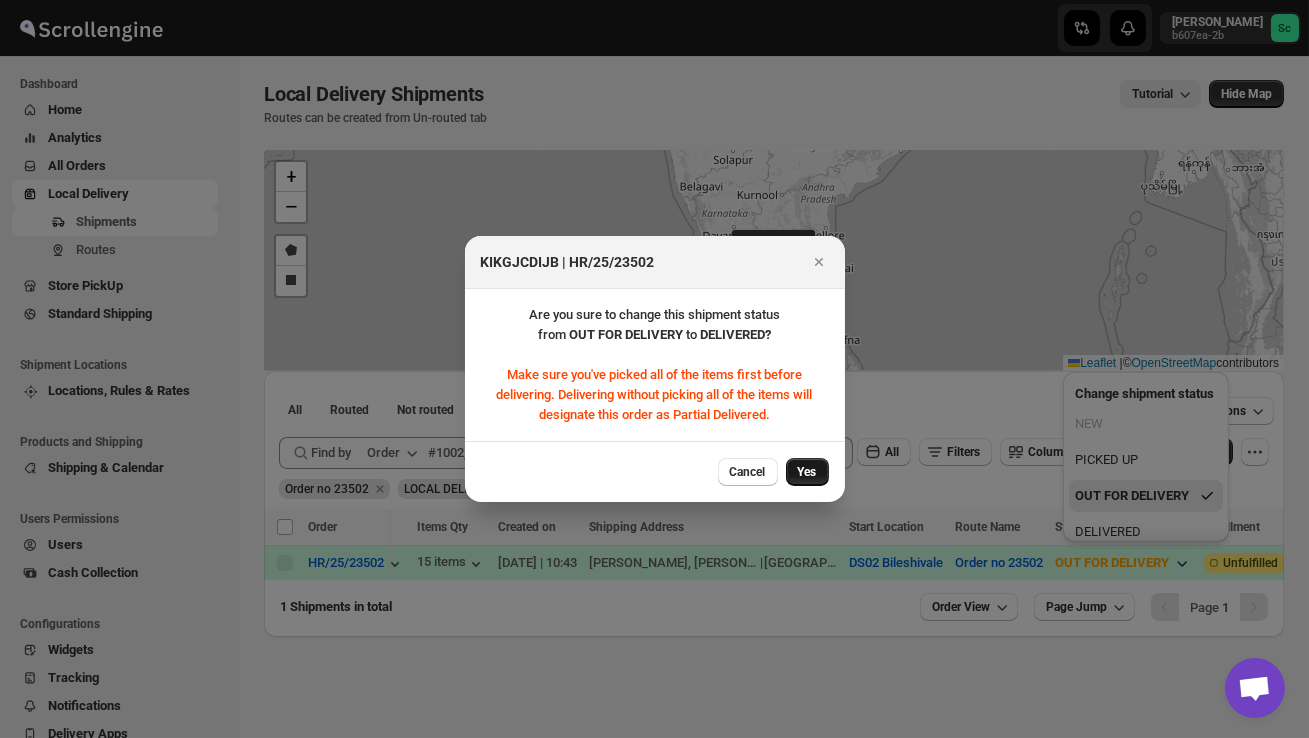 click on "Yes" at bounding box center (807, 472) 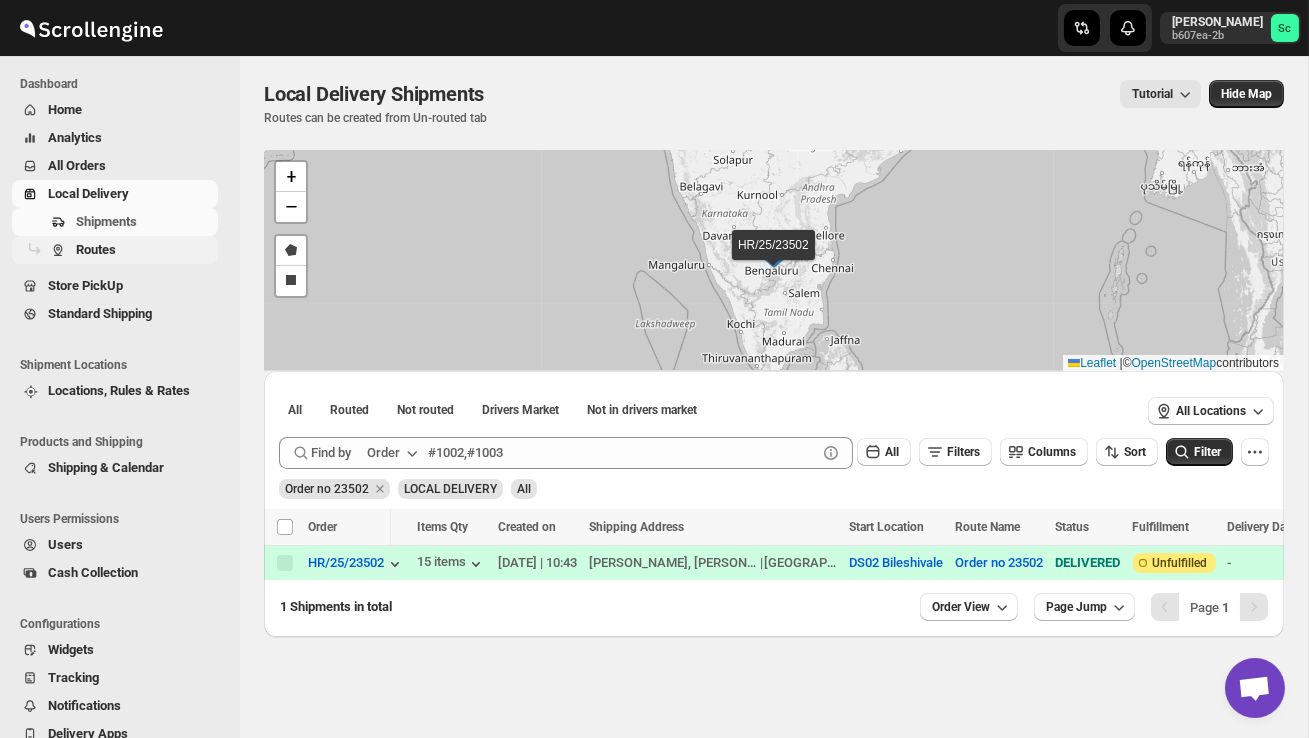 click on "Routes" at bounding box center [96, 249] 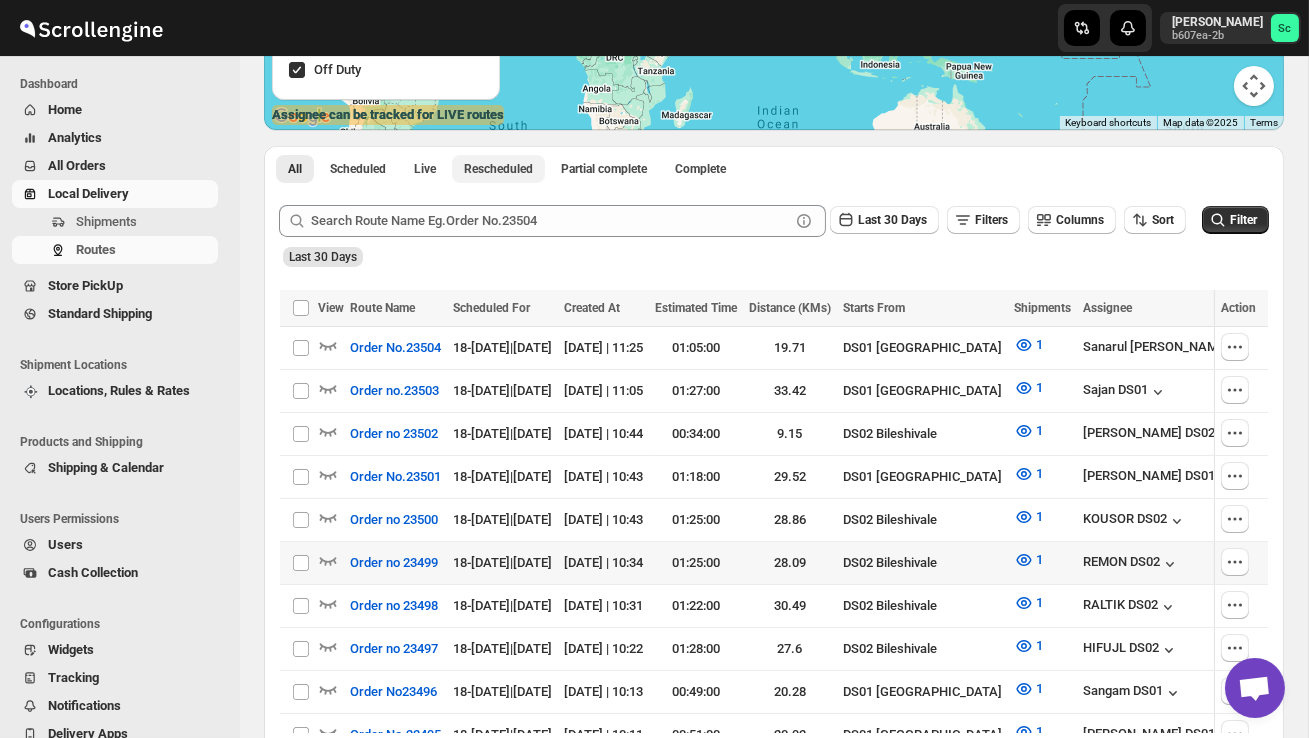 scroll, scrollTop: 373, scrollLeft: 0, axis: vertical 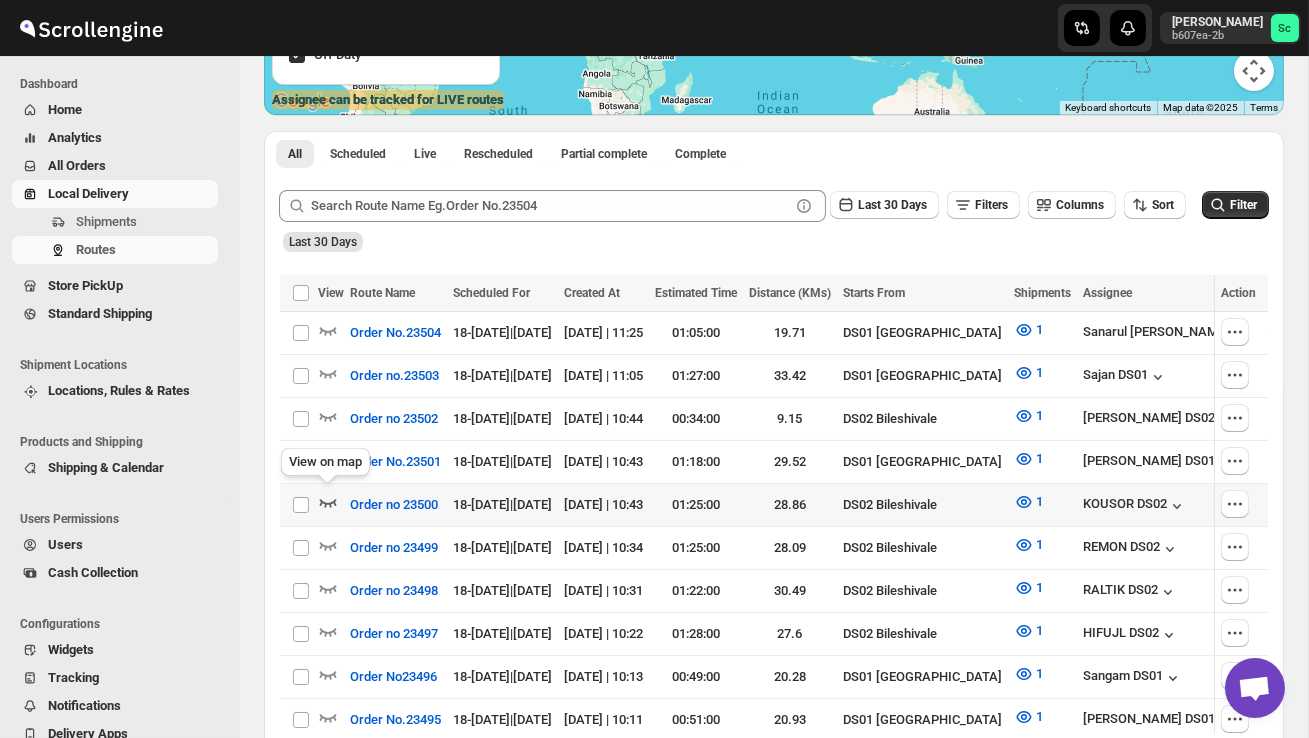 click 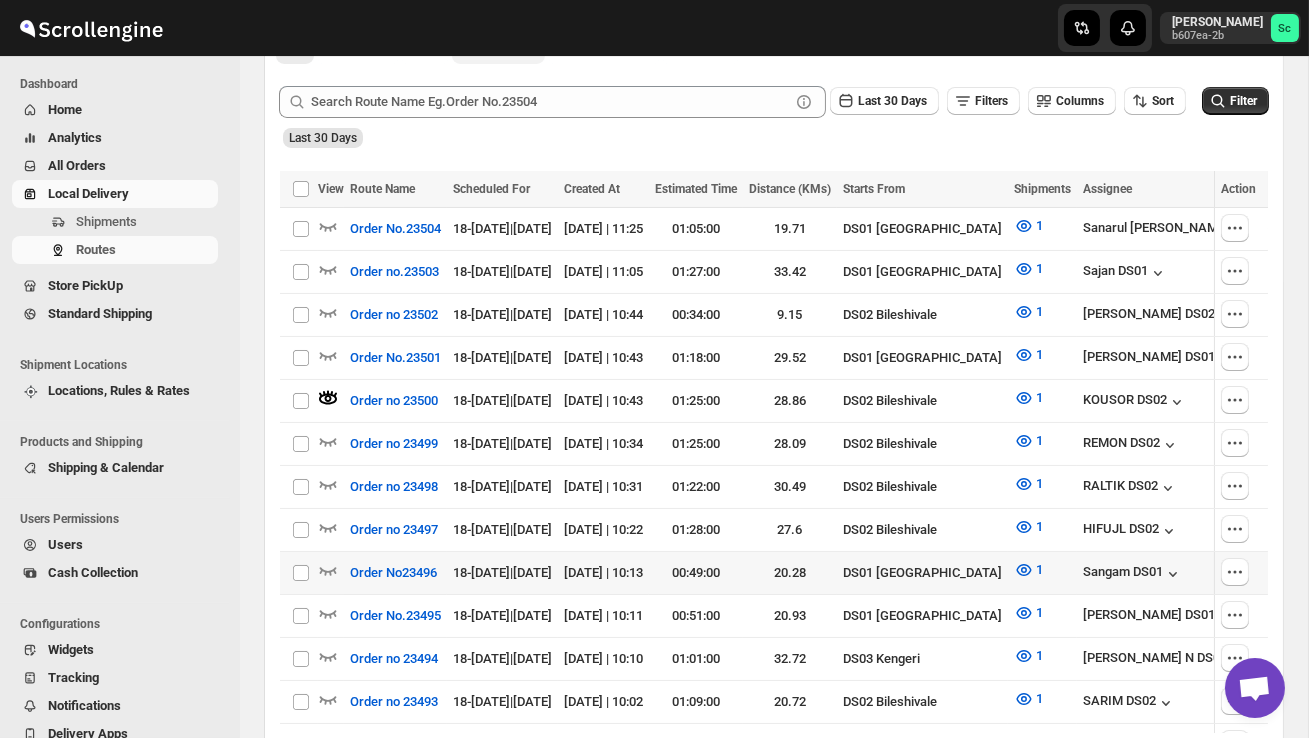 scroll, scrollTop: 506, scrollLeft: 0, axis: vertical 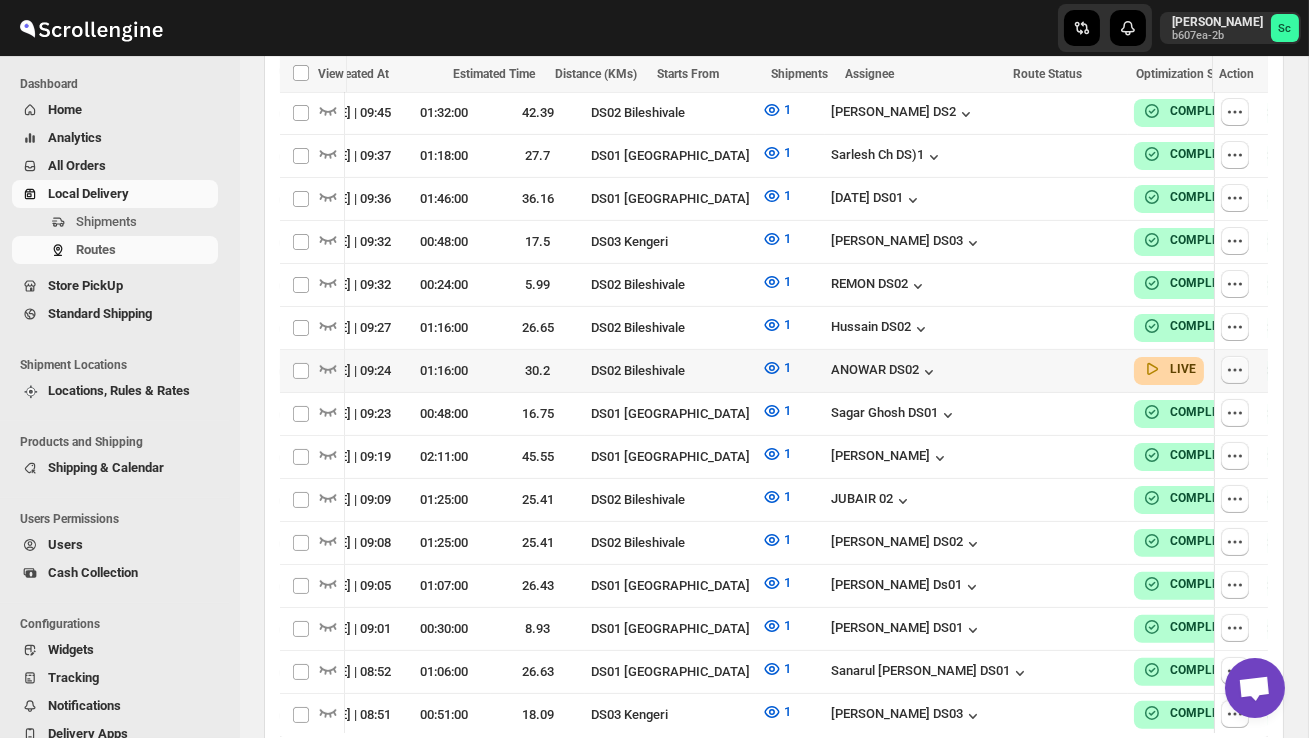 click 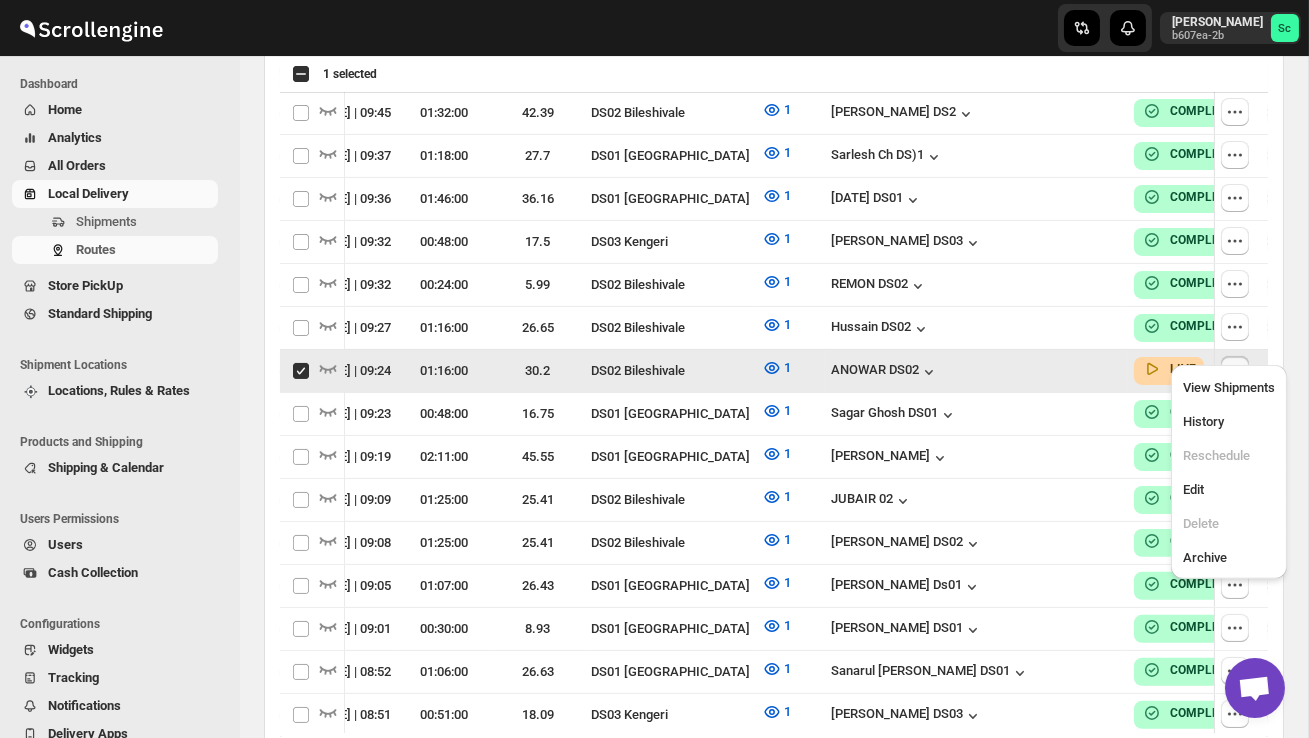 scroll, scrollTop: 0, scrollLeft: 33, axis: horizontal 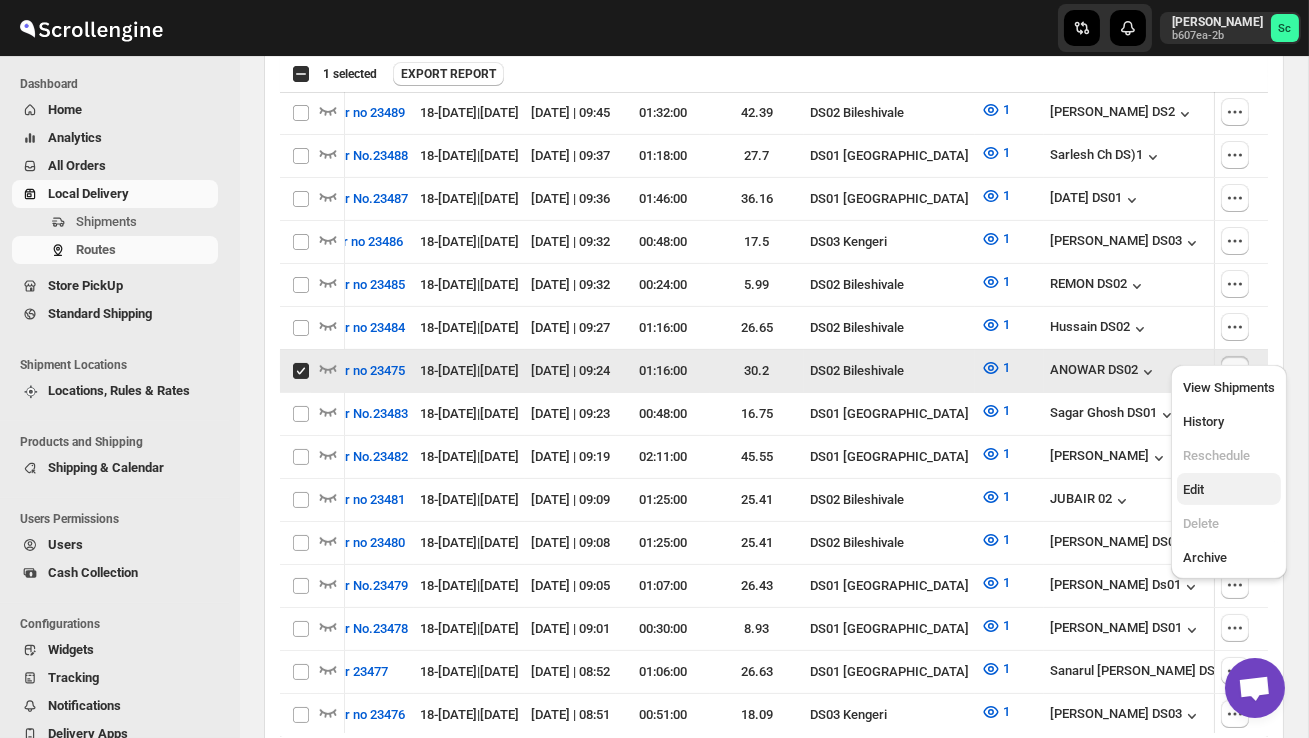 click on "Edit" at bounding box center (1229, 490) 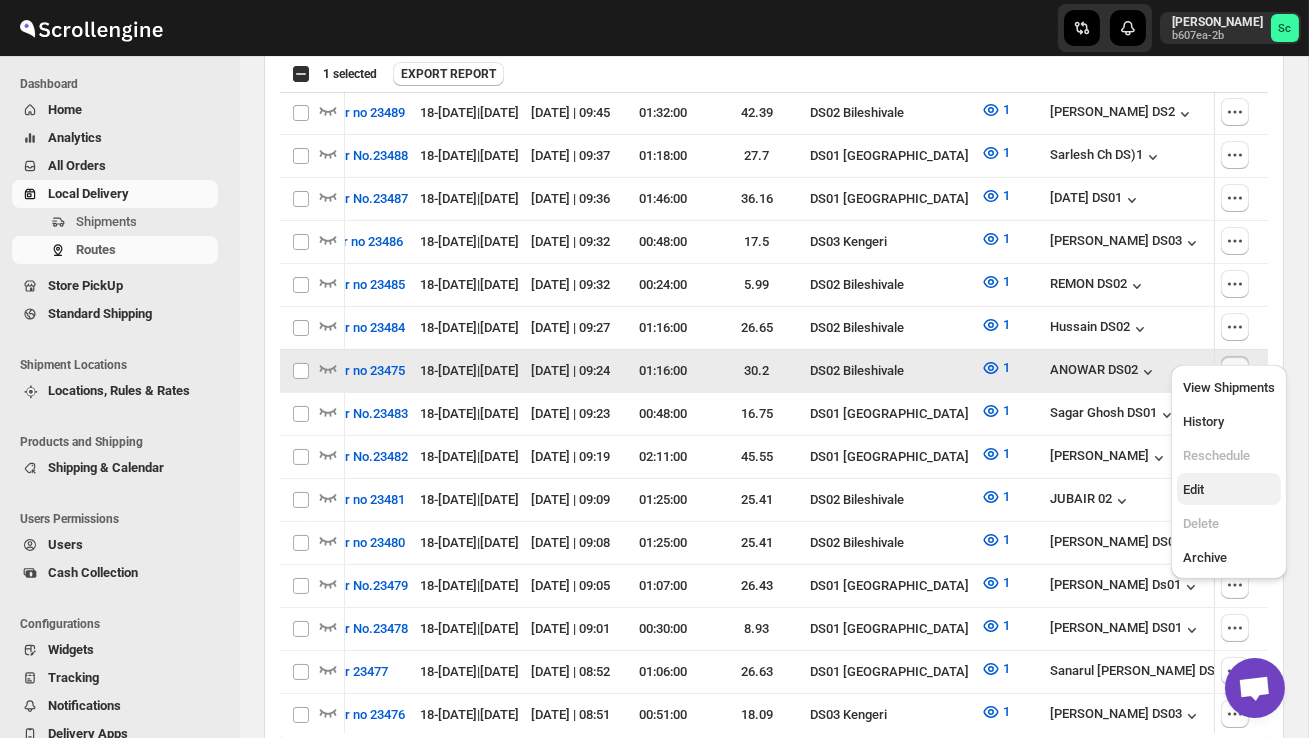 checkbox on "false" 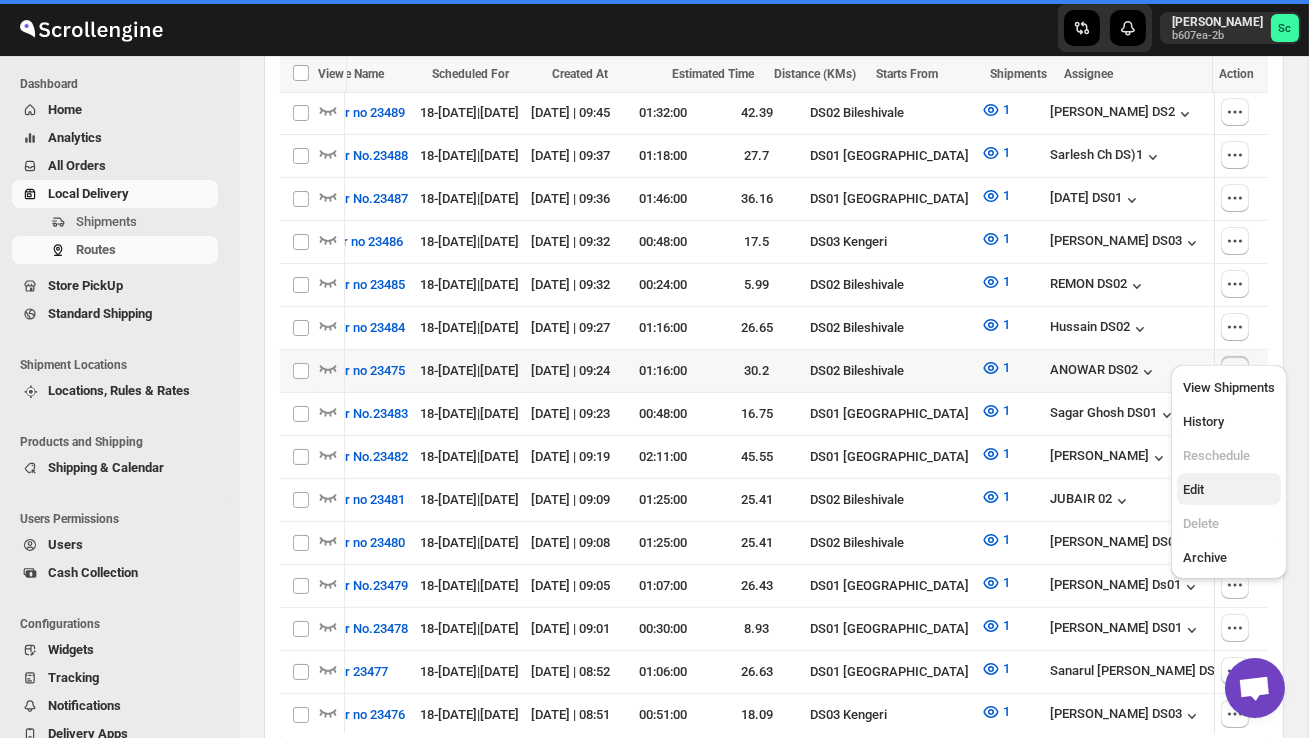 scroll, scrollTop: 0, scrollLeft: 0, axis: both 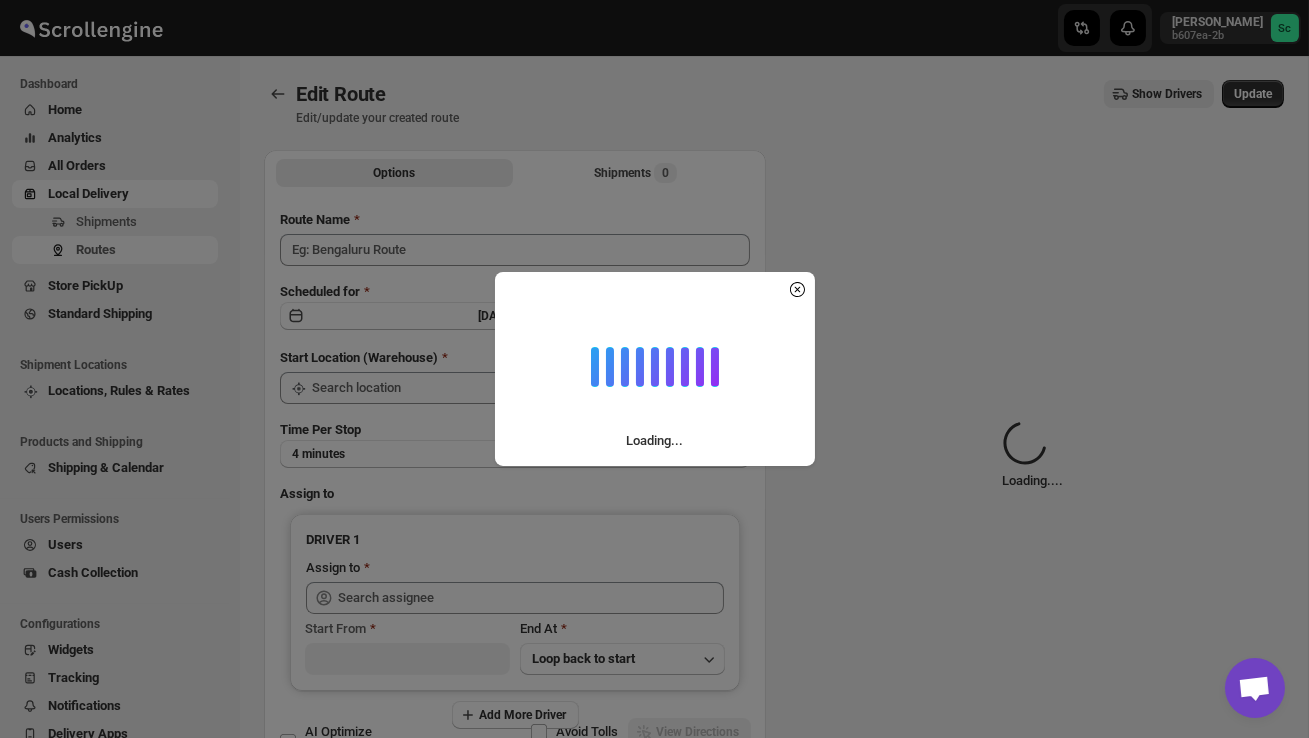 type on "Order no 23475" 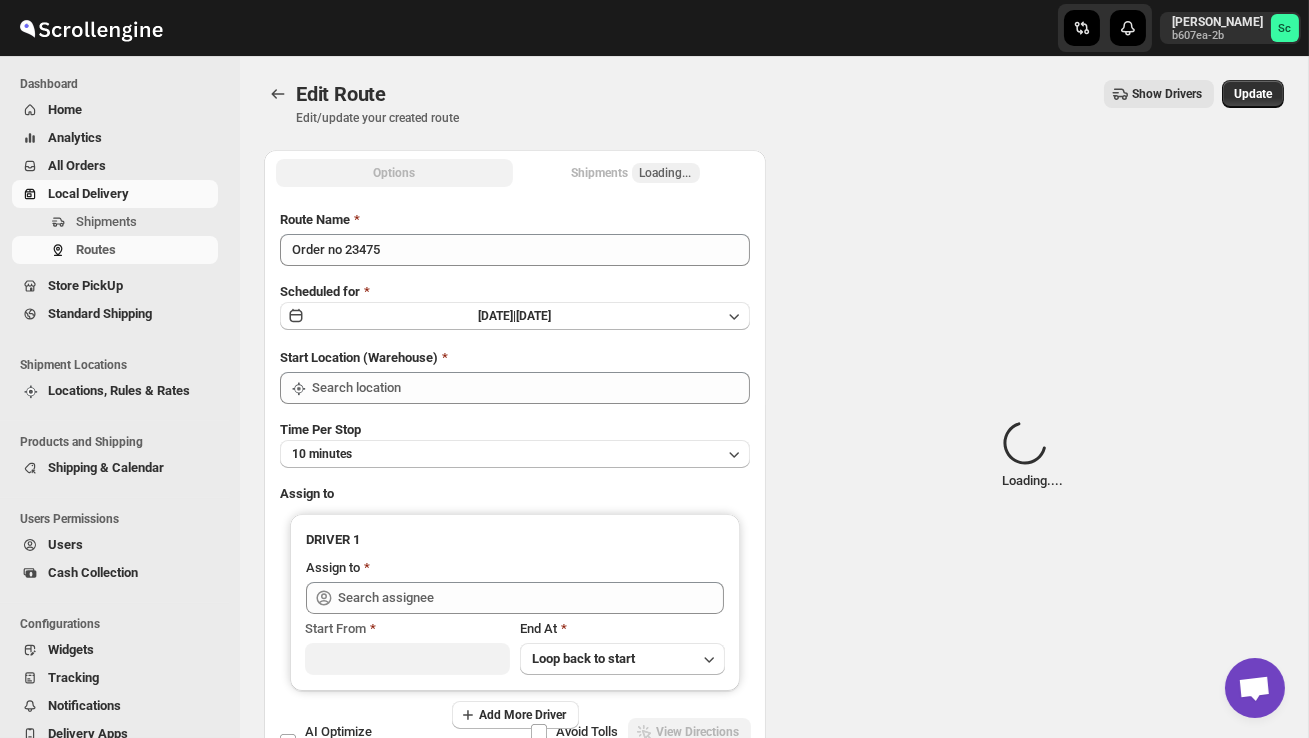 type on "DS02 Bileshivale" 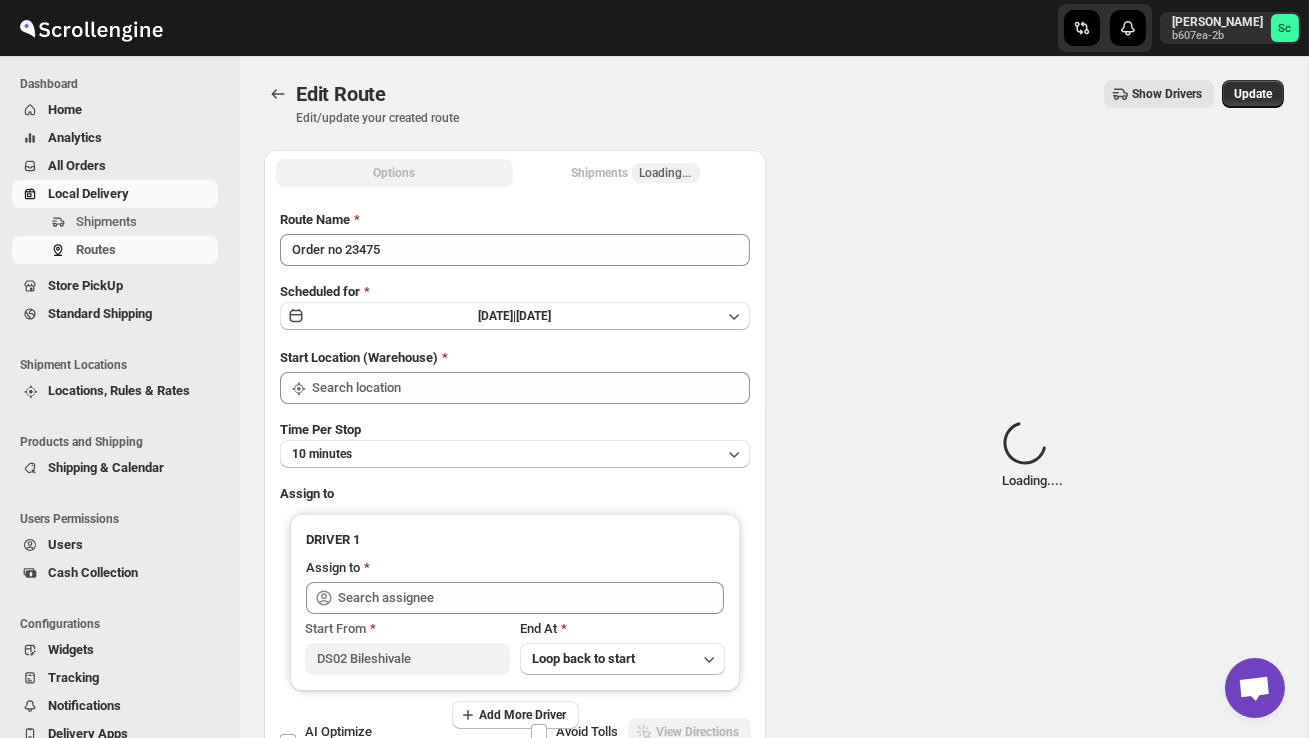 type on "DS02 Bileshivale" 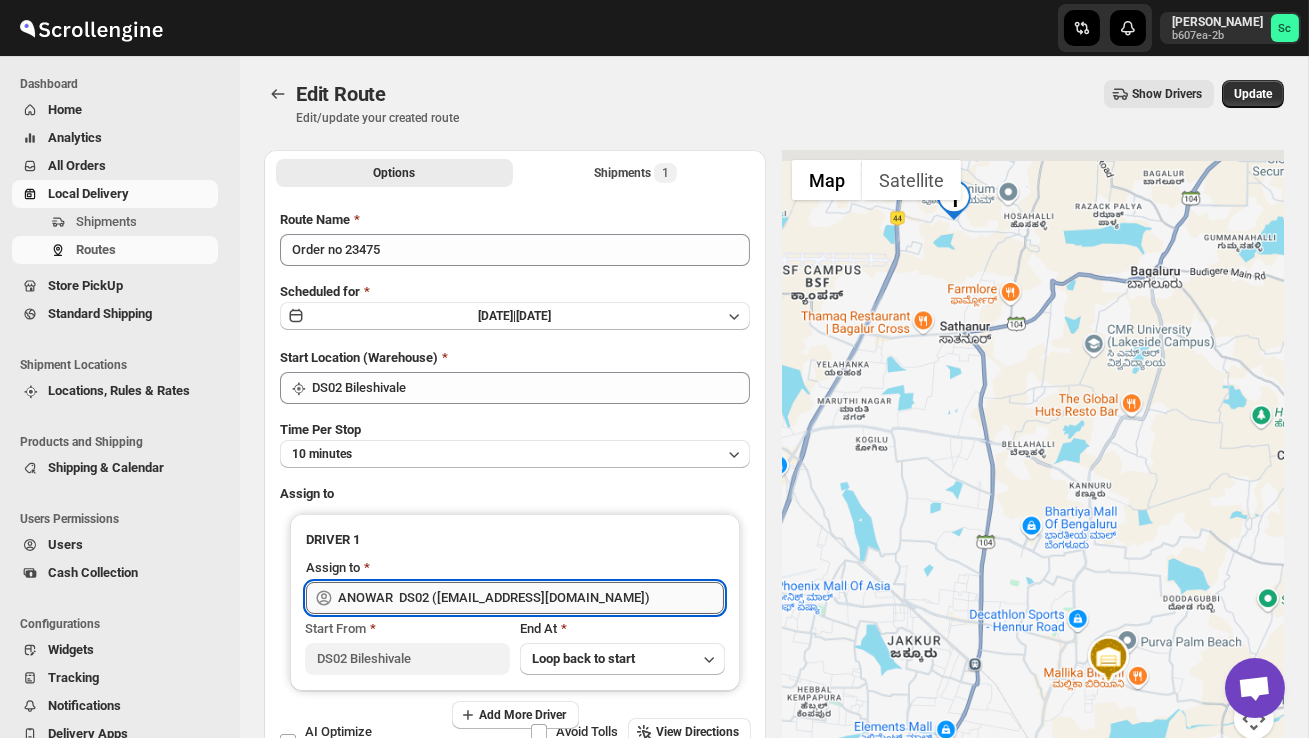 click on "ANOWAR  DS02 (pabiwi3265@hosintoy.com)" at bounding box center (531, 598) 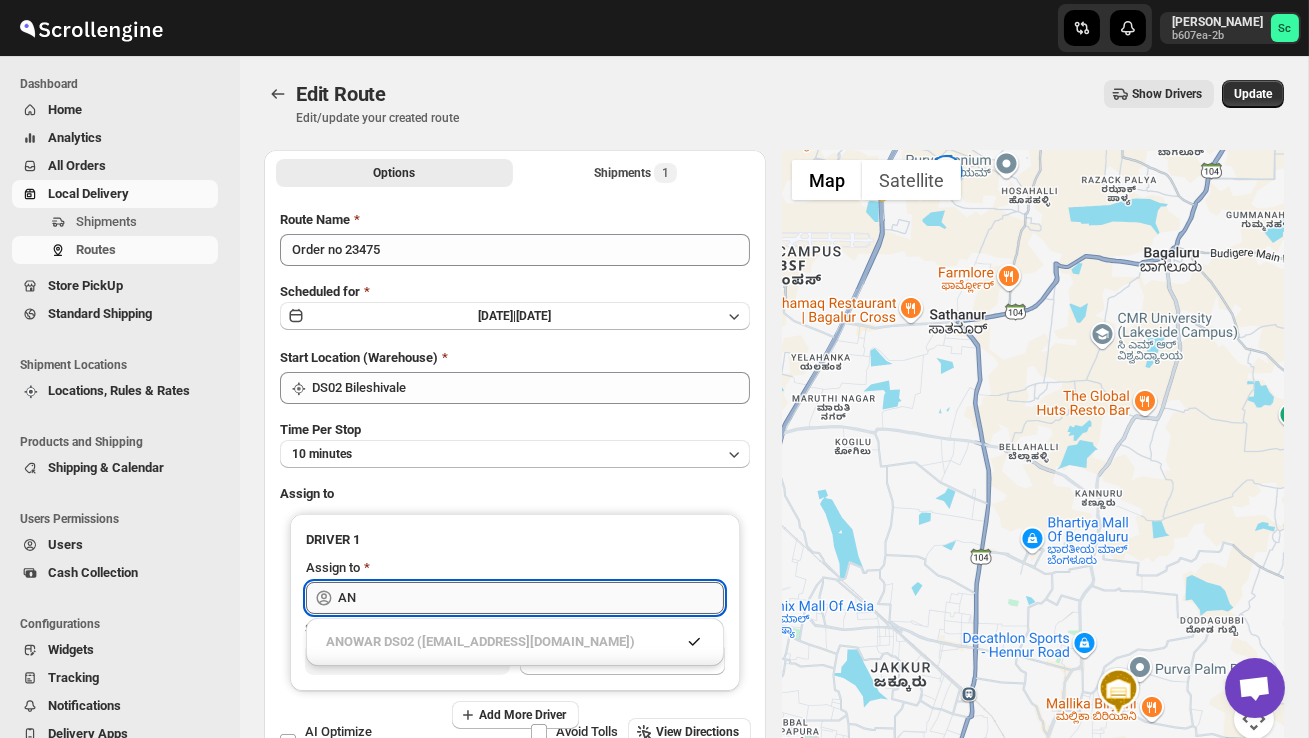 type on "A" 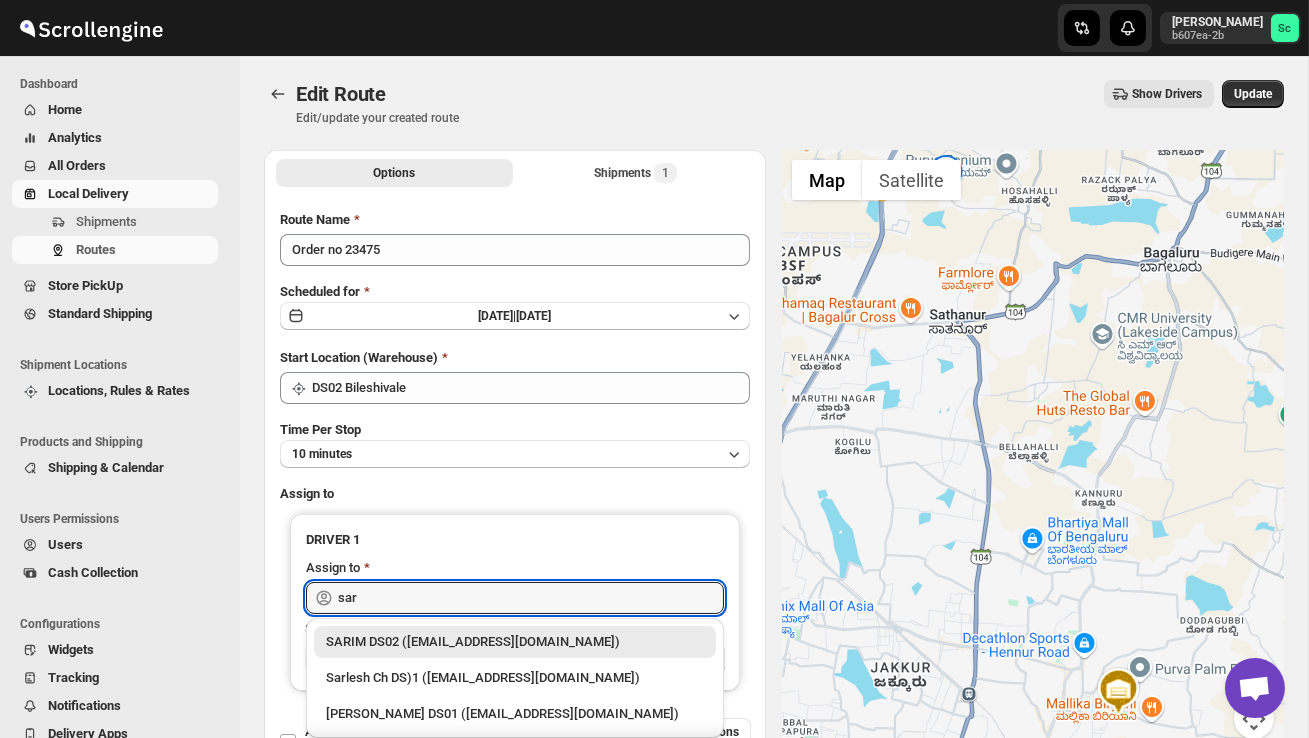 click on "SARIM DS02 (xititor414@owlny.com)" at bounding box center [515, 642] 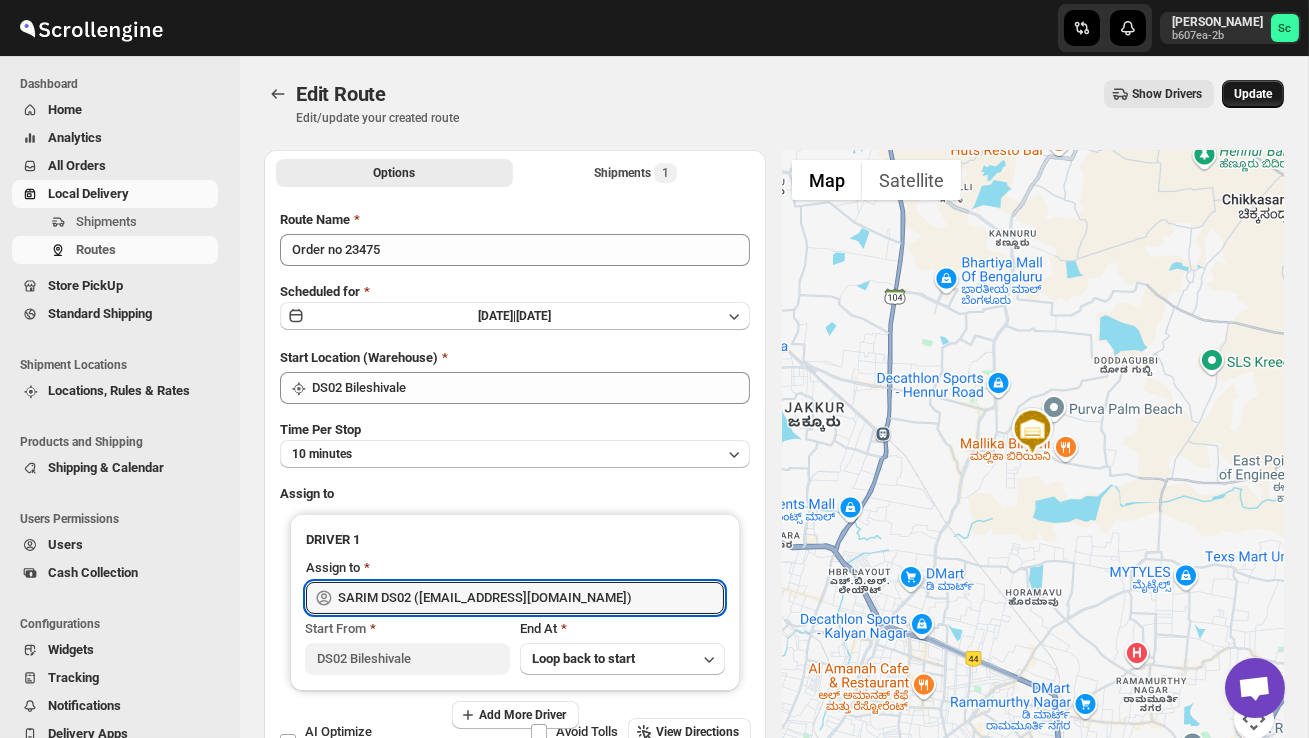 type on "SARIM DS02 (xititor414@owlny.com)" 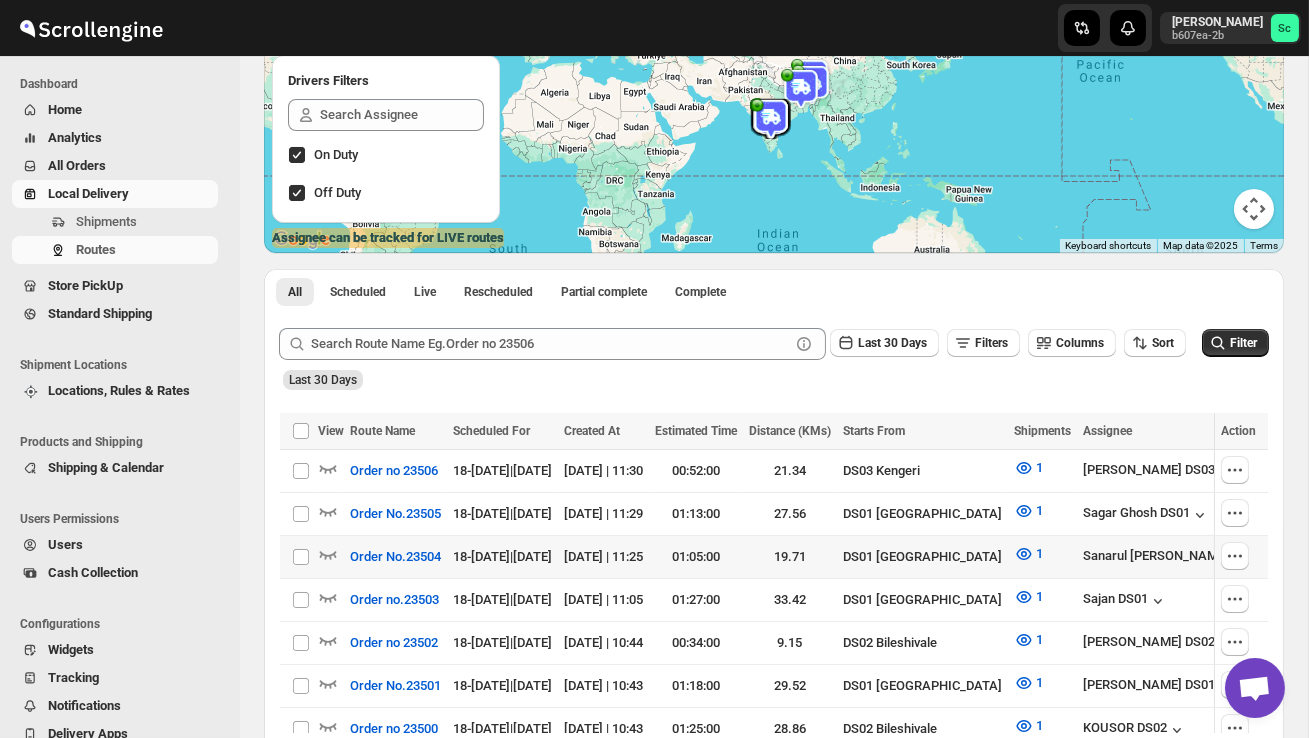 scroll, scrollTop: 245, scrollLeft: 0, axis: vertical 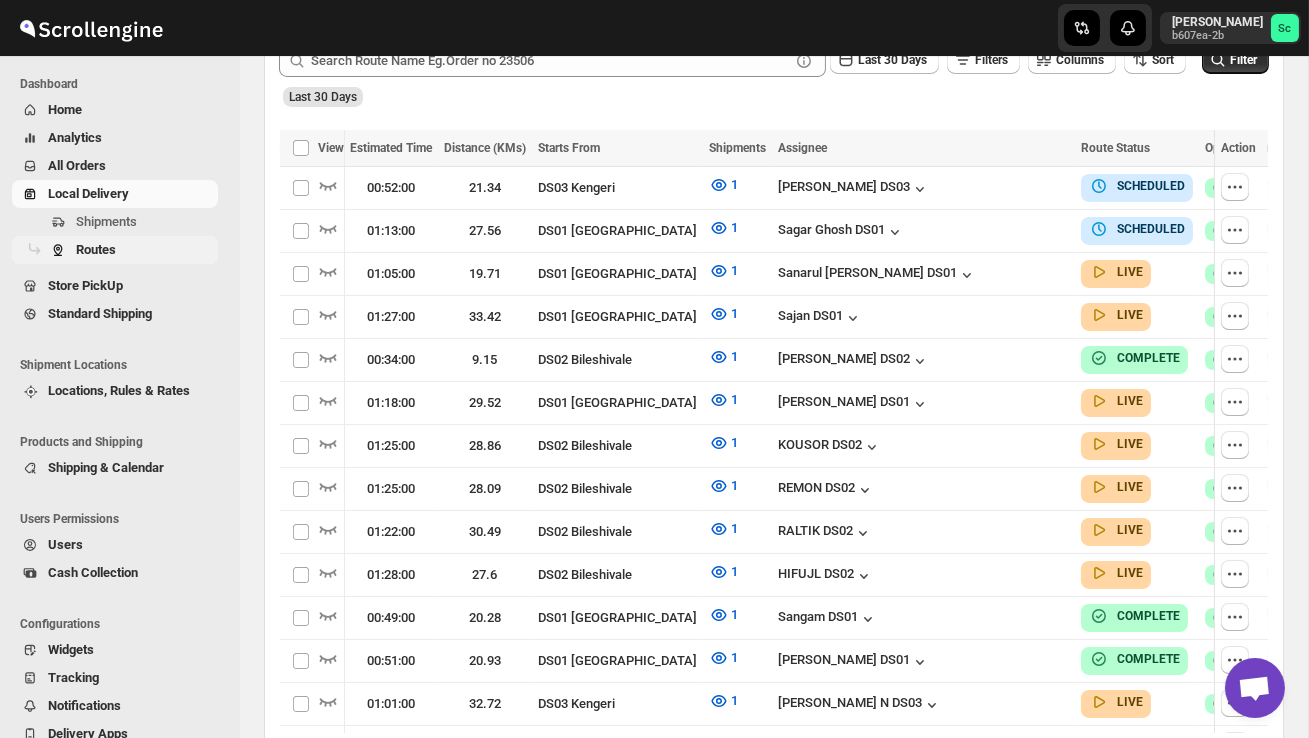 click on "Routes" at bounding box center (115, 250) 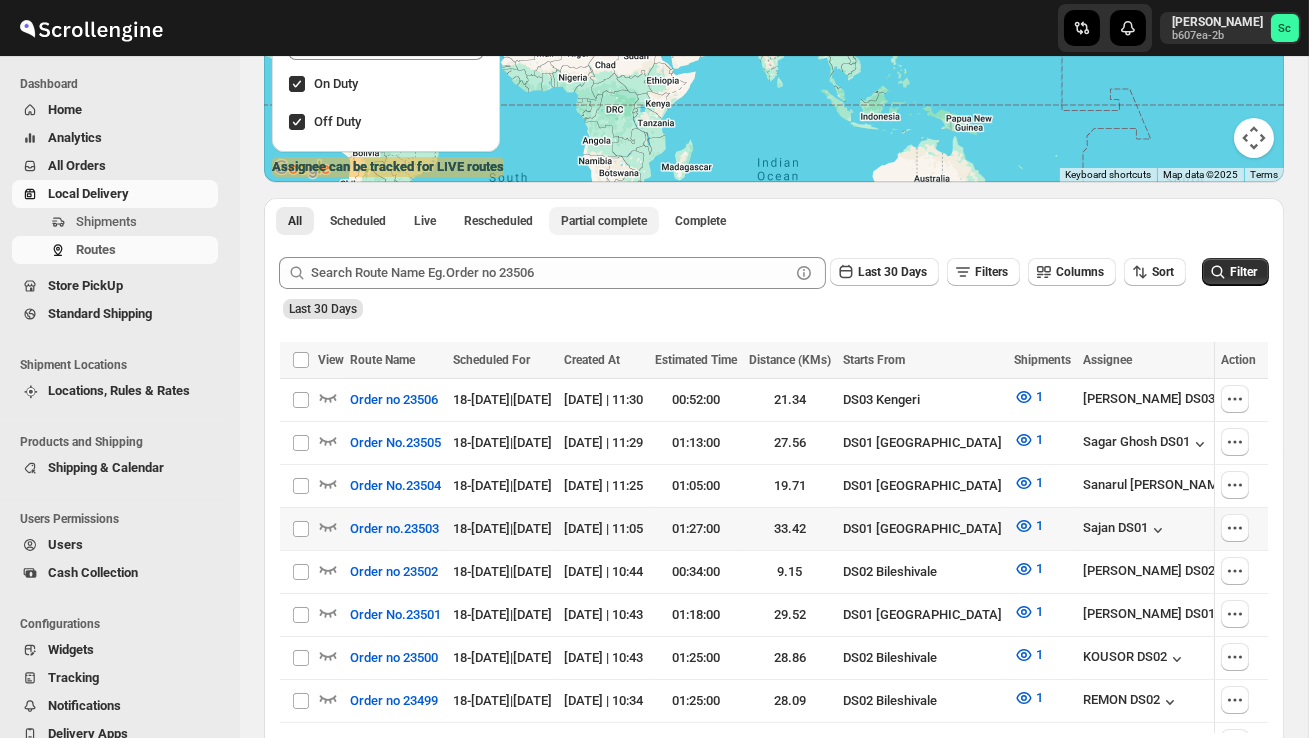 scroll, scrollTop: 339, scrollLeft: 0, axis: vertical 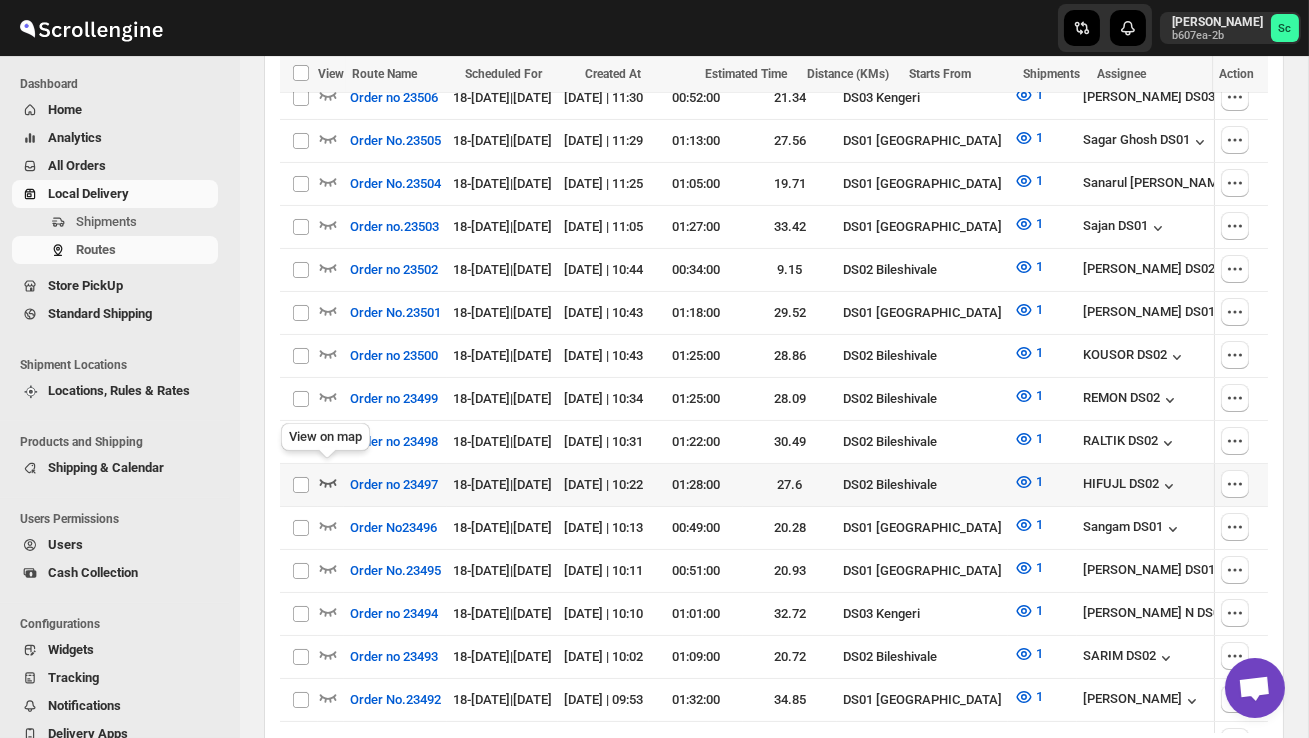 click 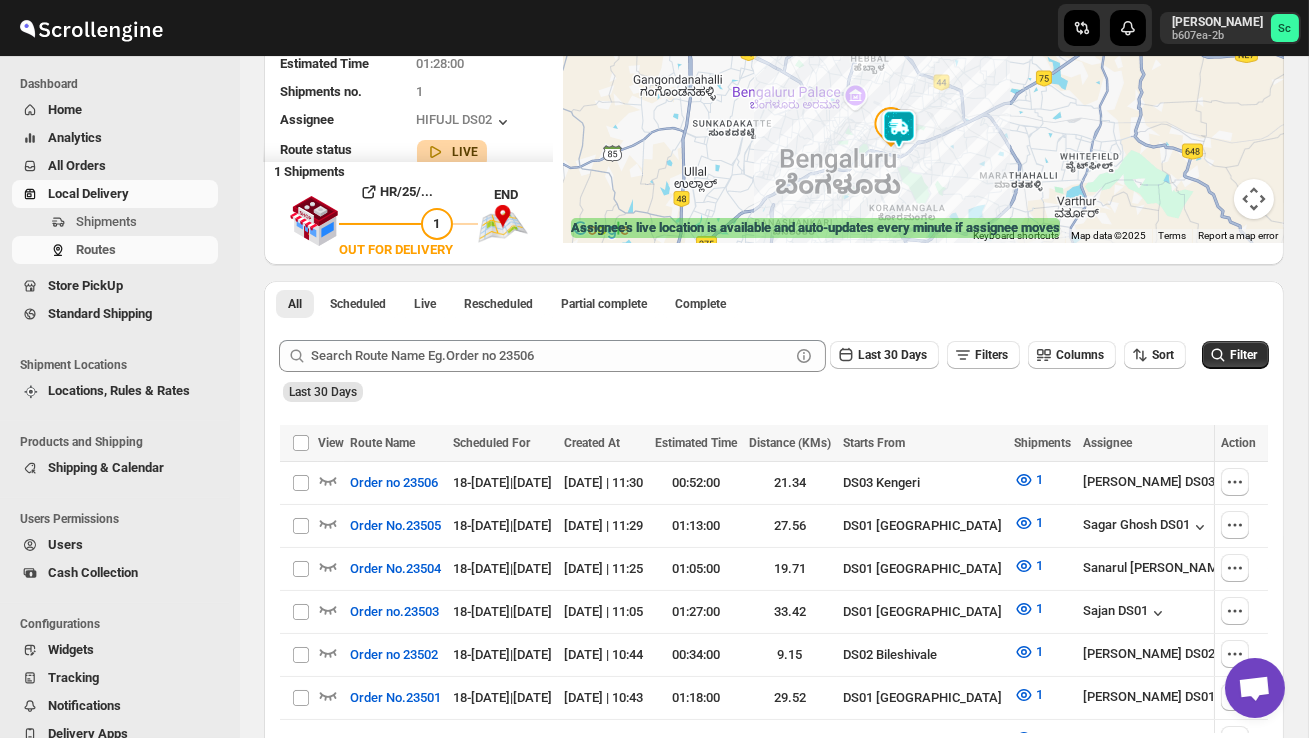scroll, scrollTop: 0, scrollLeft: 0, axis: both 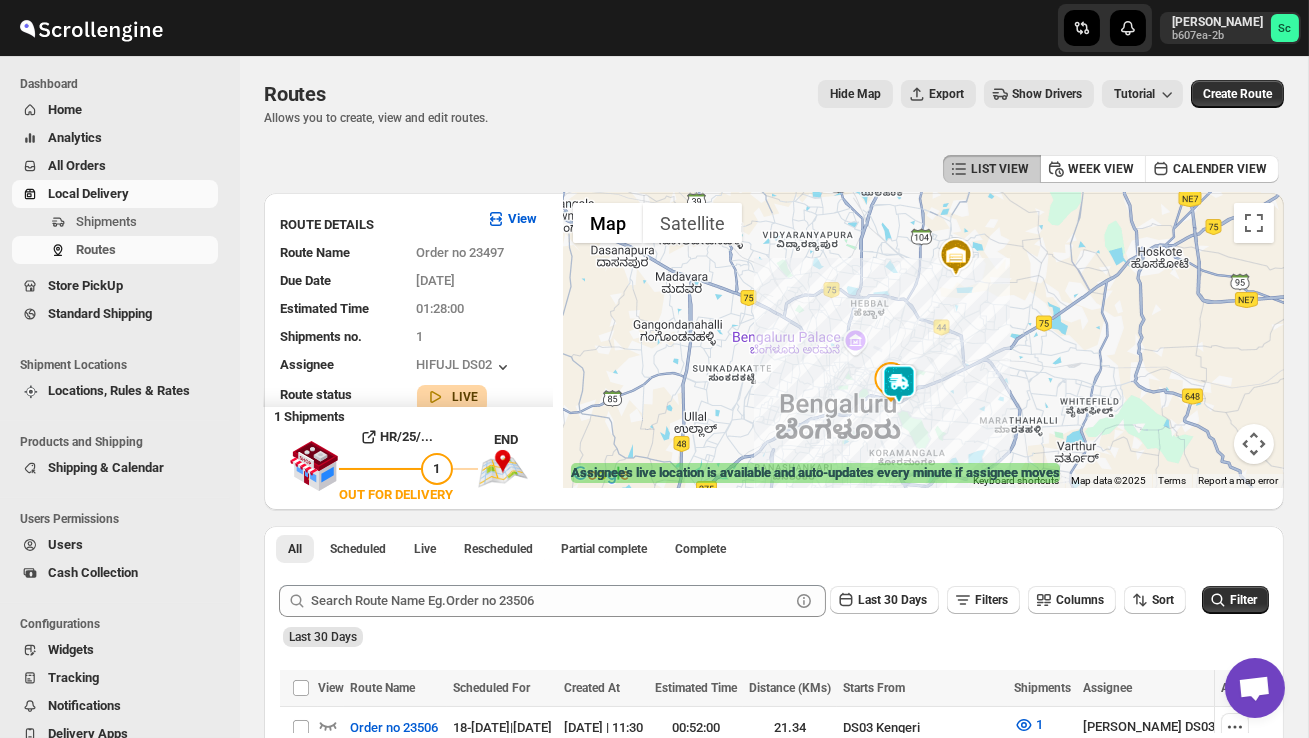 click at bounding box center [923, 340] 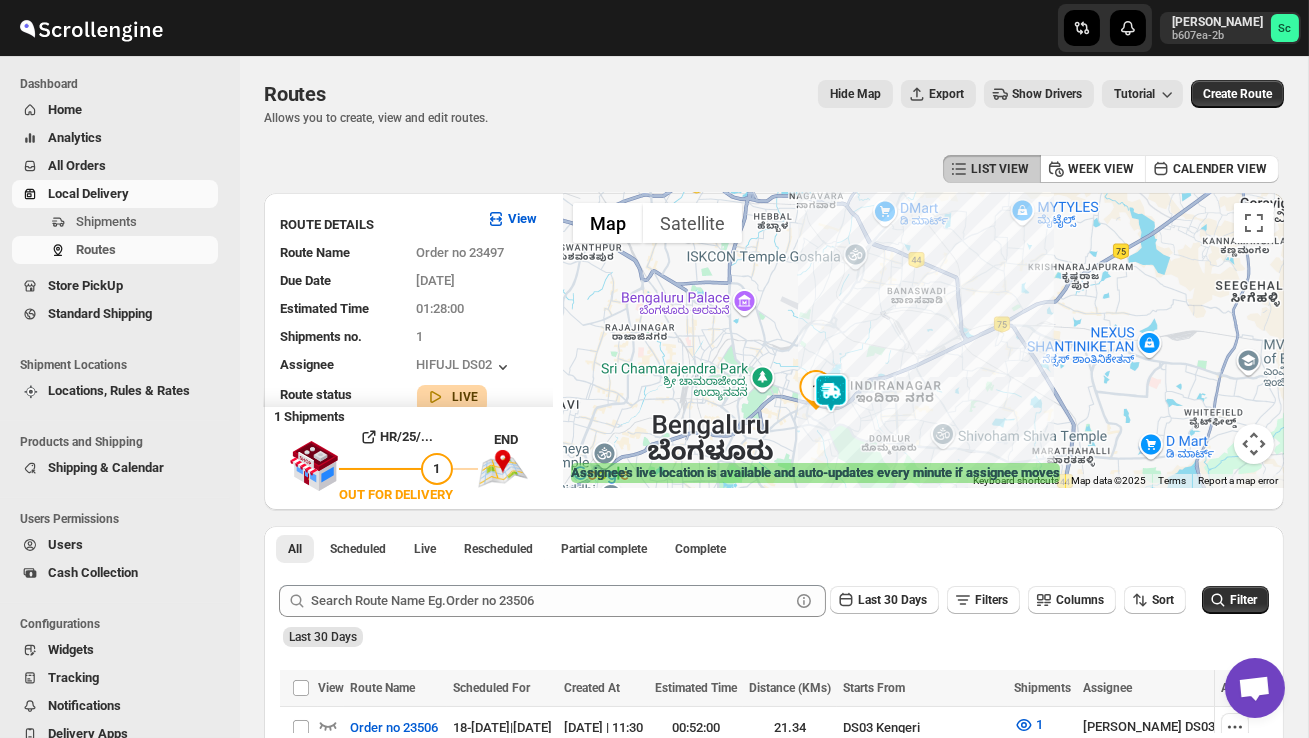 drag, startPoint x: 877, startPoint y: 419, endPoint x: 877, endPoint y: 371, distance: 48 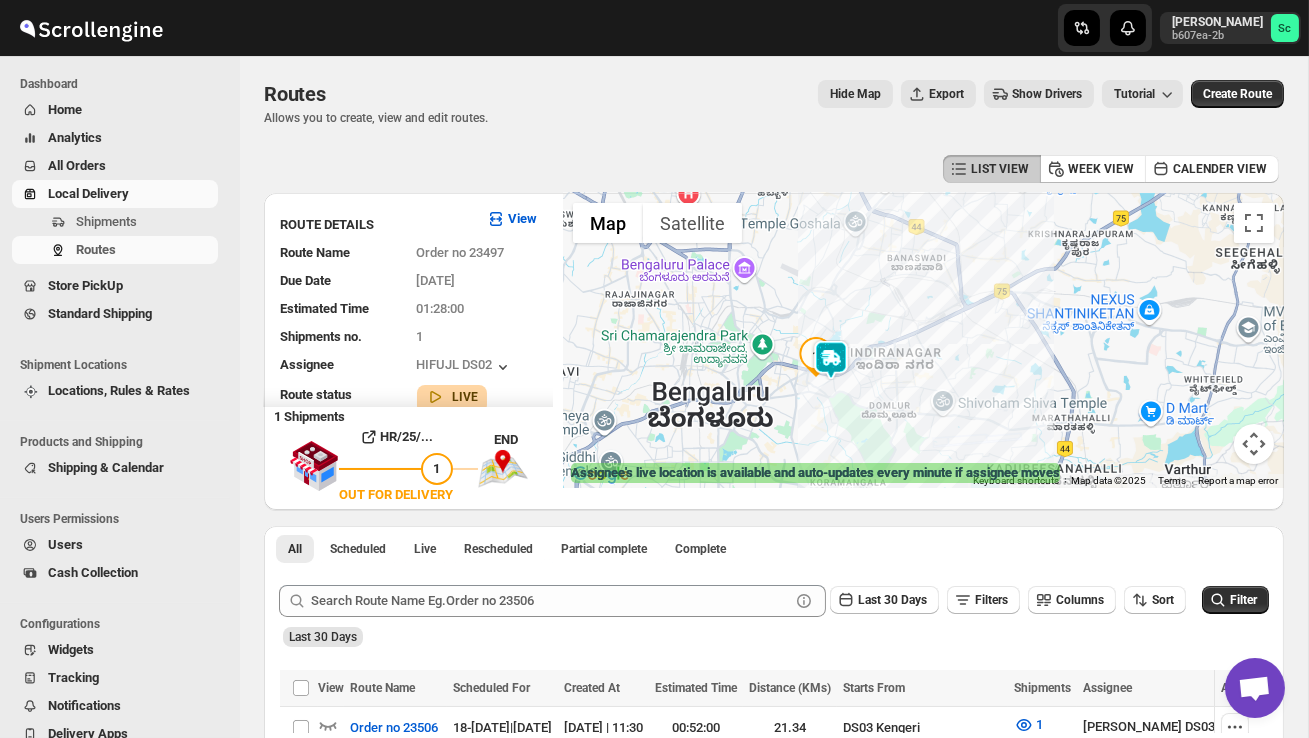 click at bounding box center (923, 340) 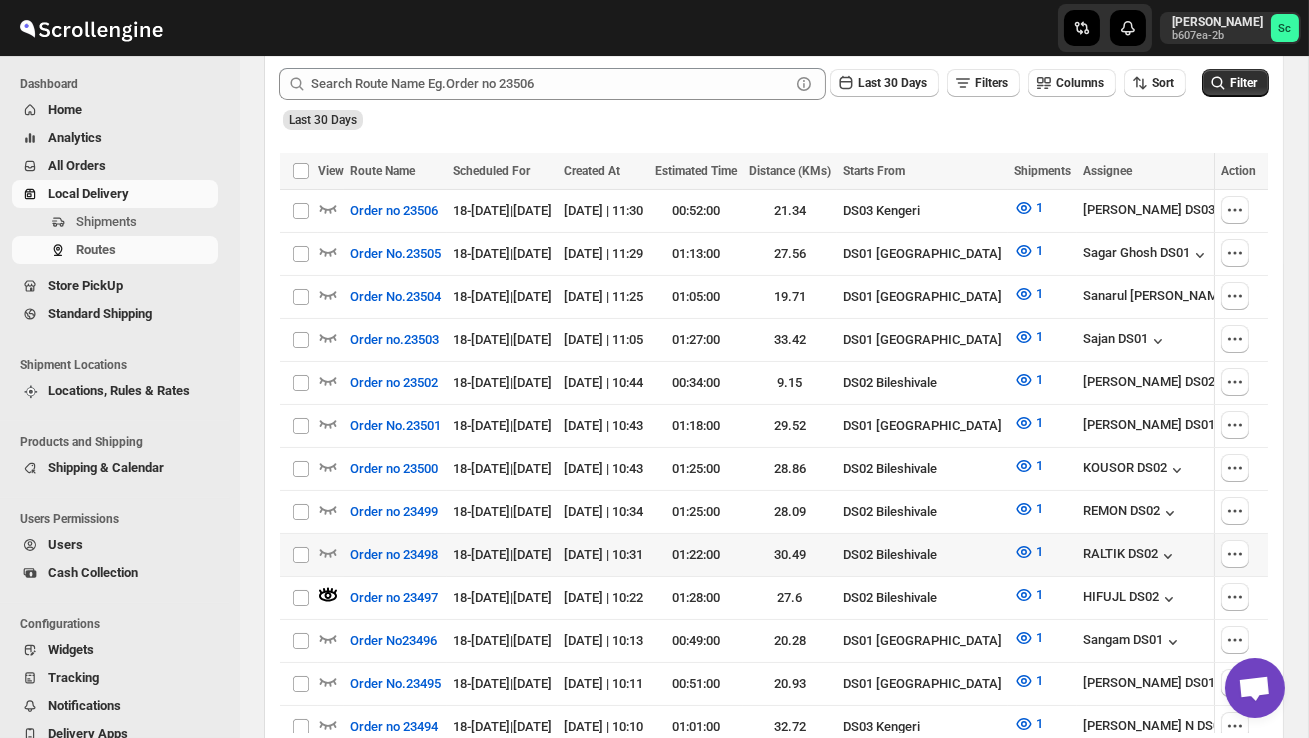 scroll, scrollTop: 527, scrollLeft: 0, axis: vertical 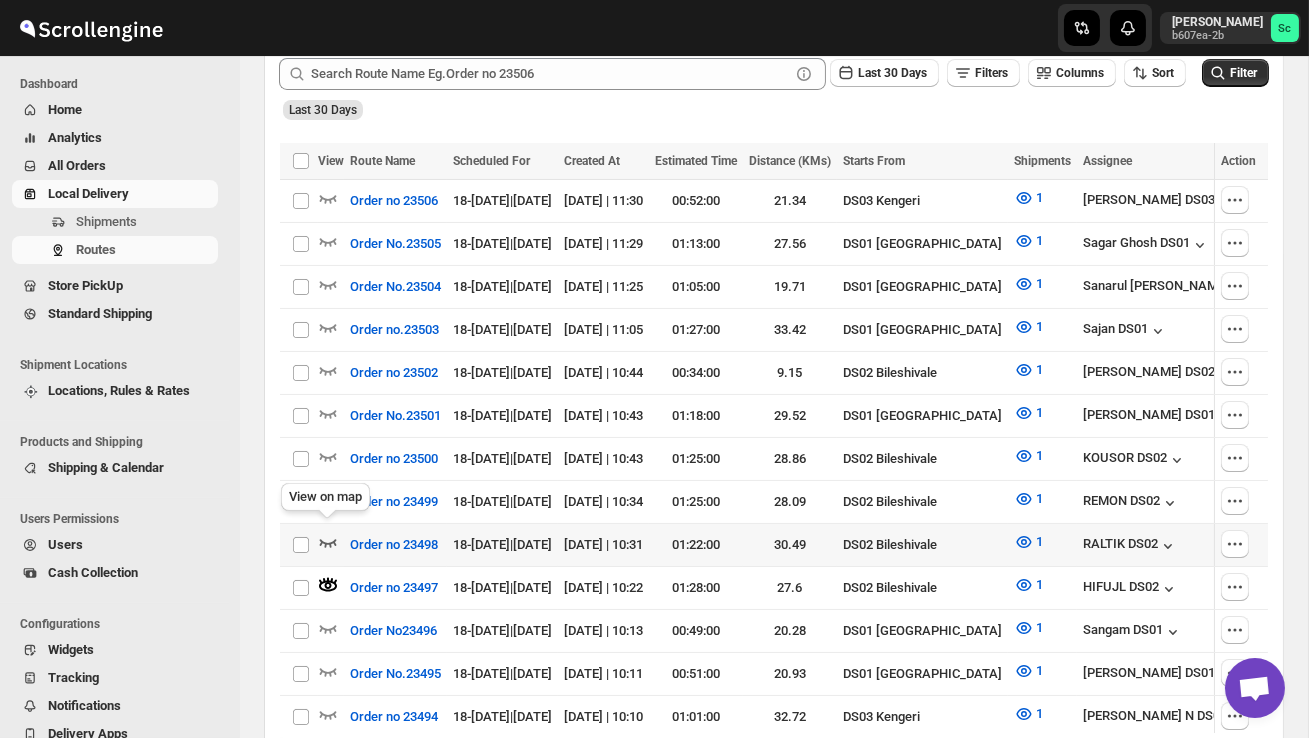 click 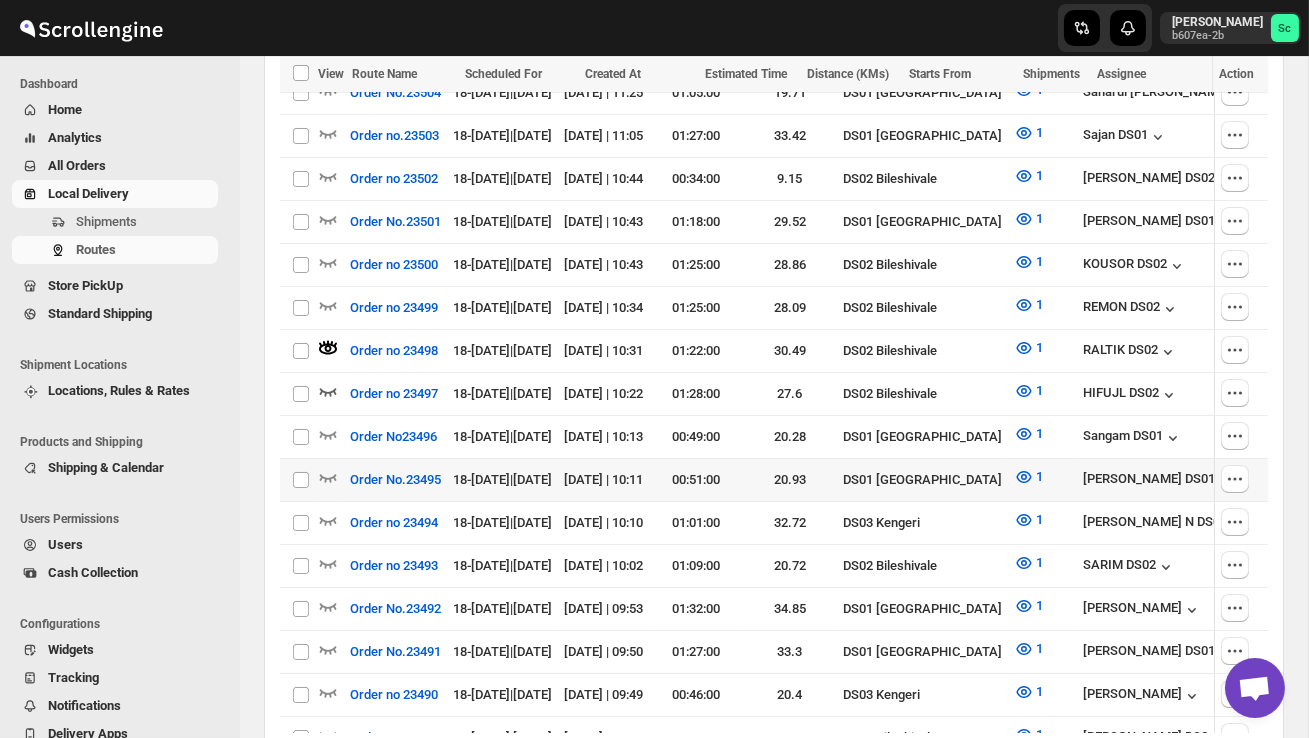 scroll, scrollTop: 723, scrollLeft: 0, axis: vertical 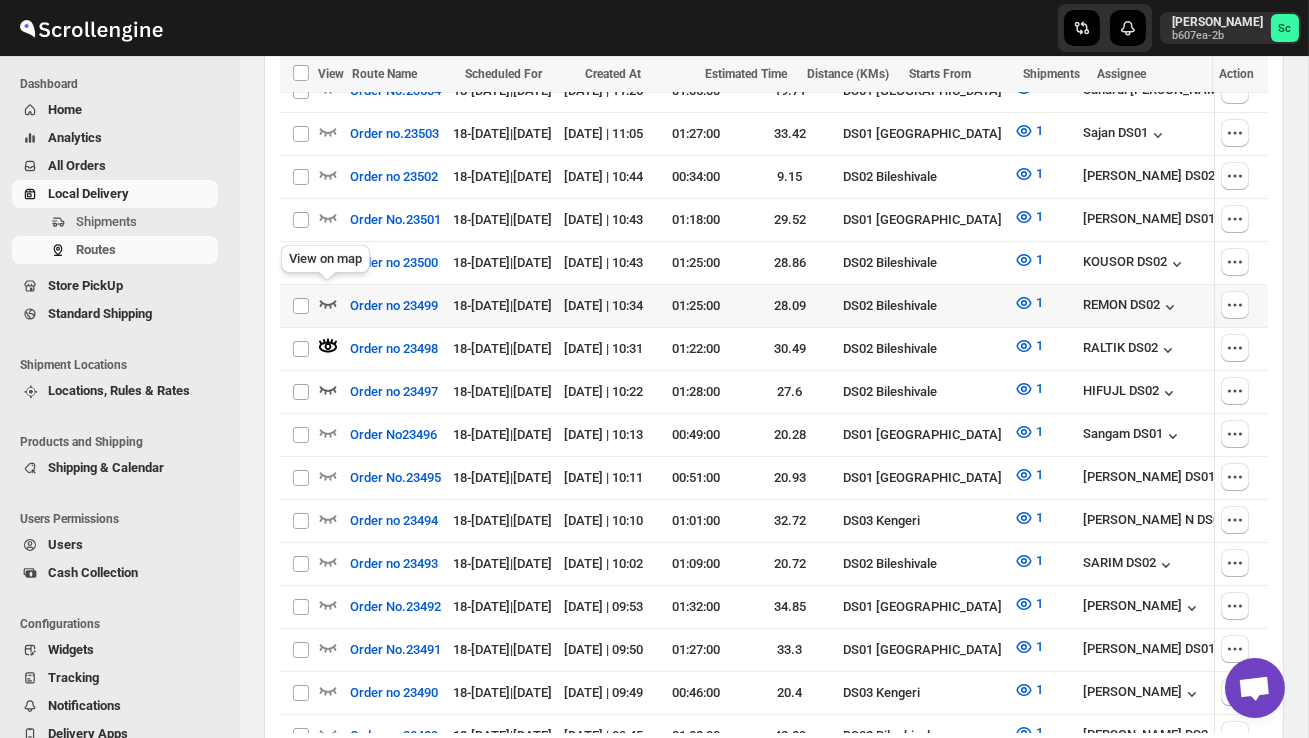 click 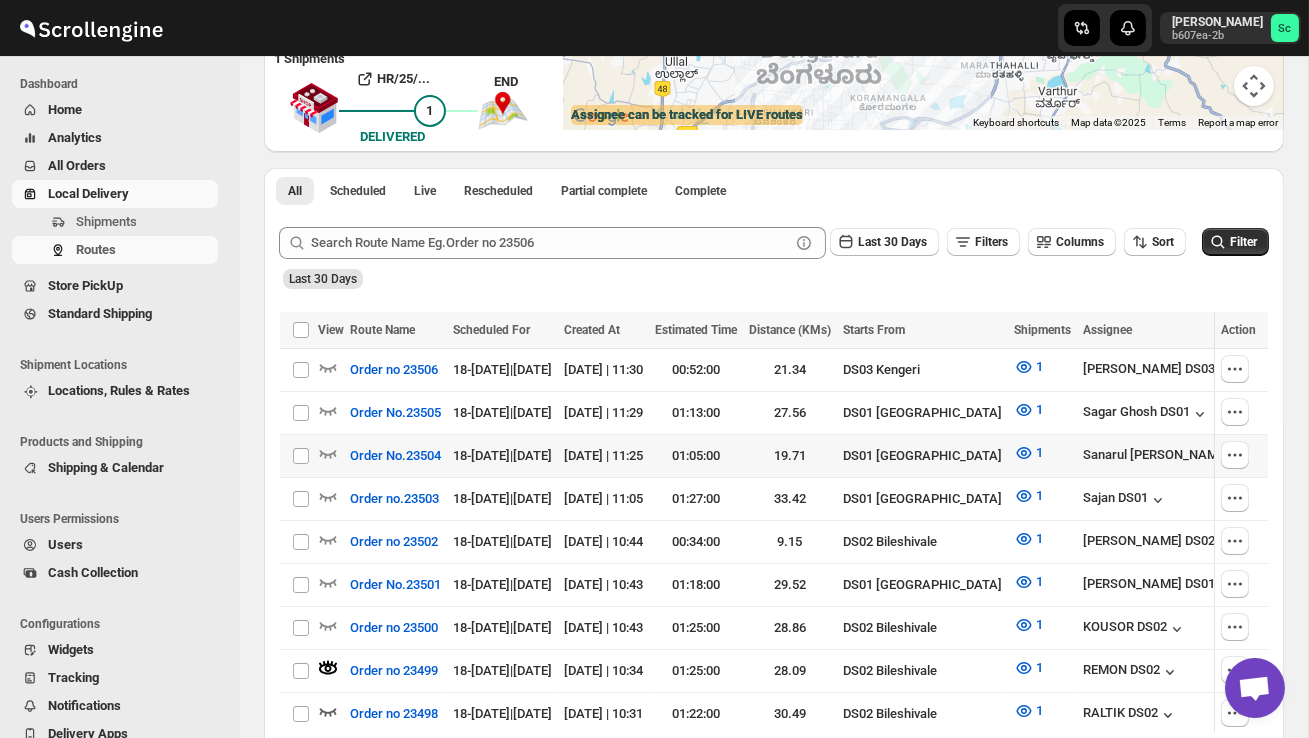 scroll, scrollTop: 369, scrollLeft: 0, axis: vertical 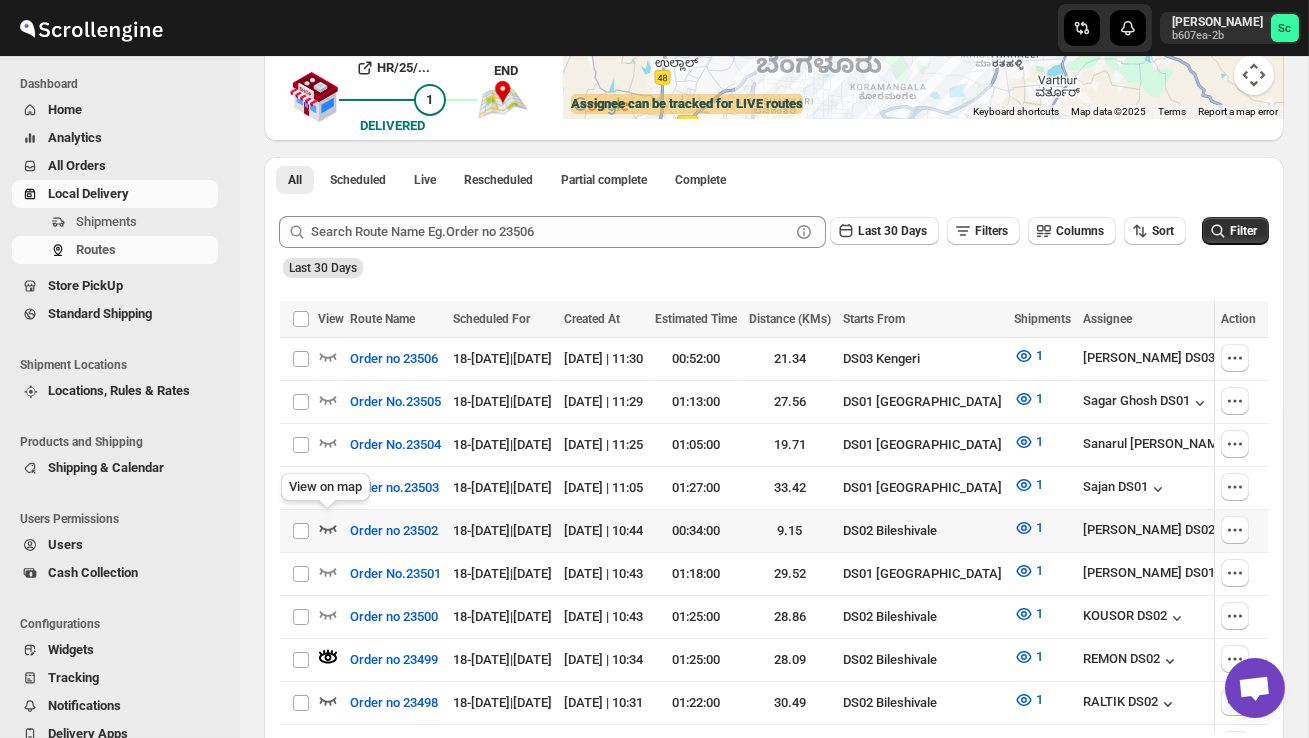 click 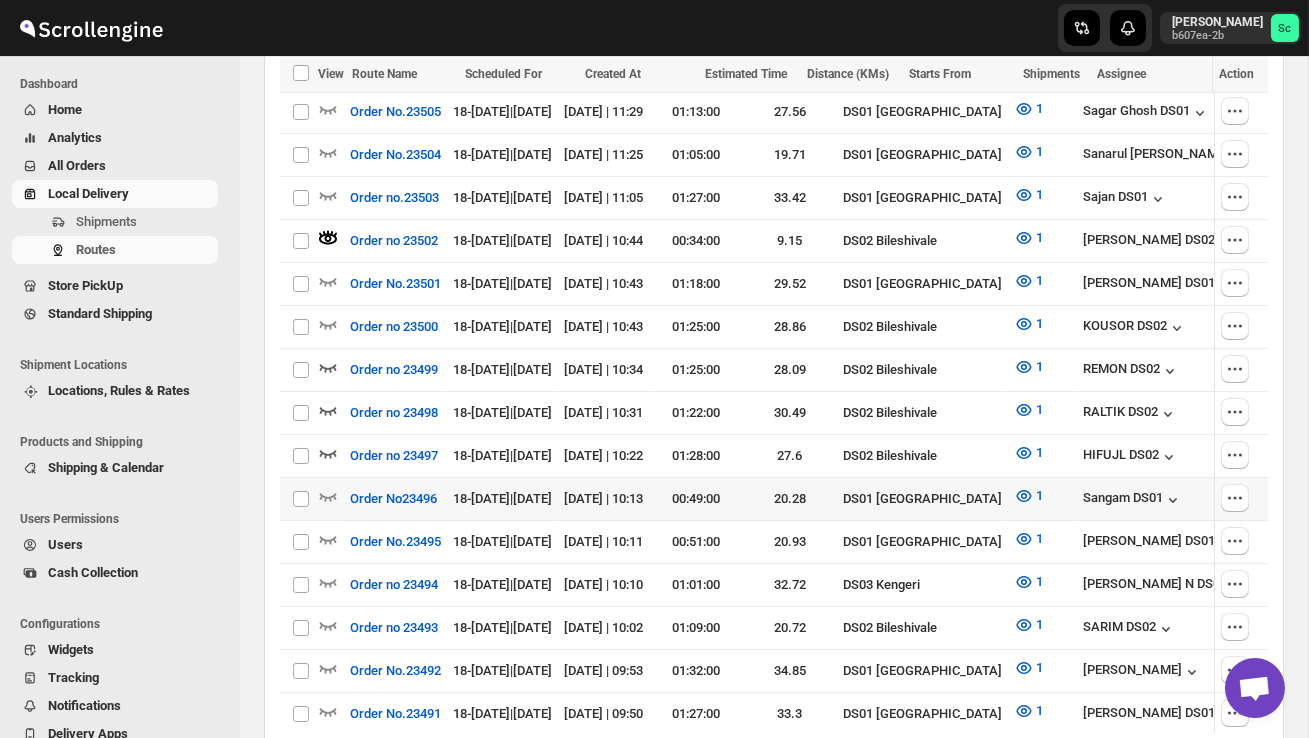 scroll, scrollTop: 660, scrollLeft: 0, axis: vertical 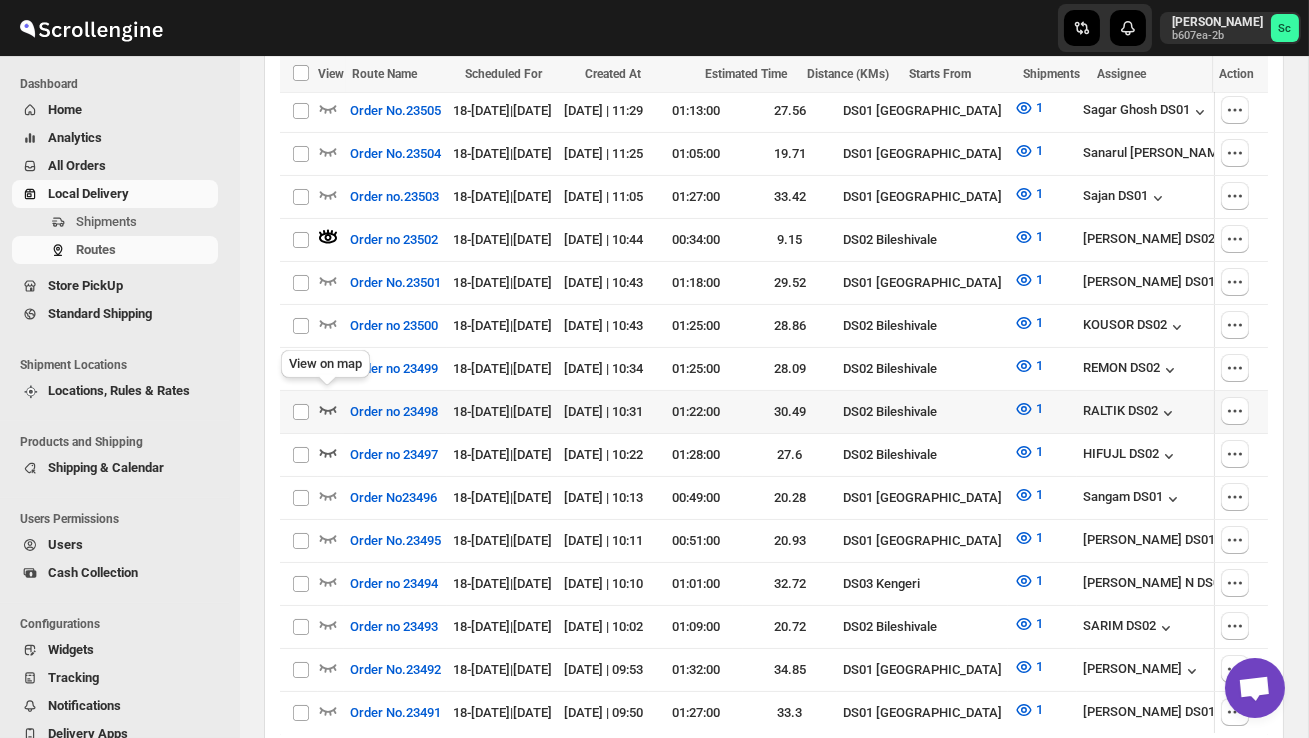 click 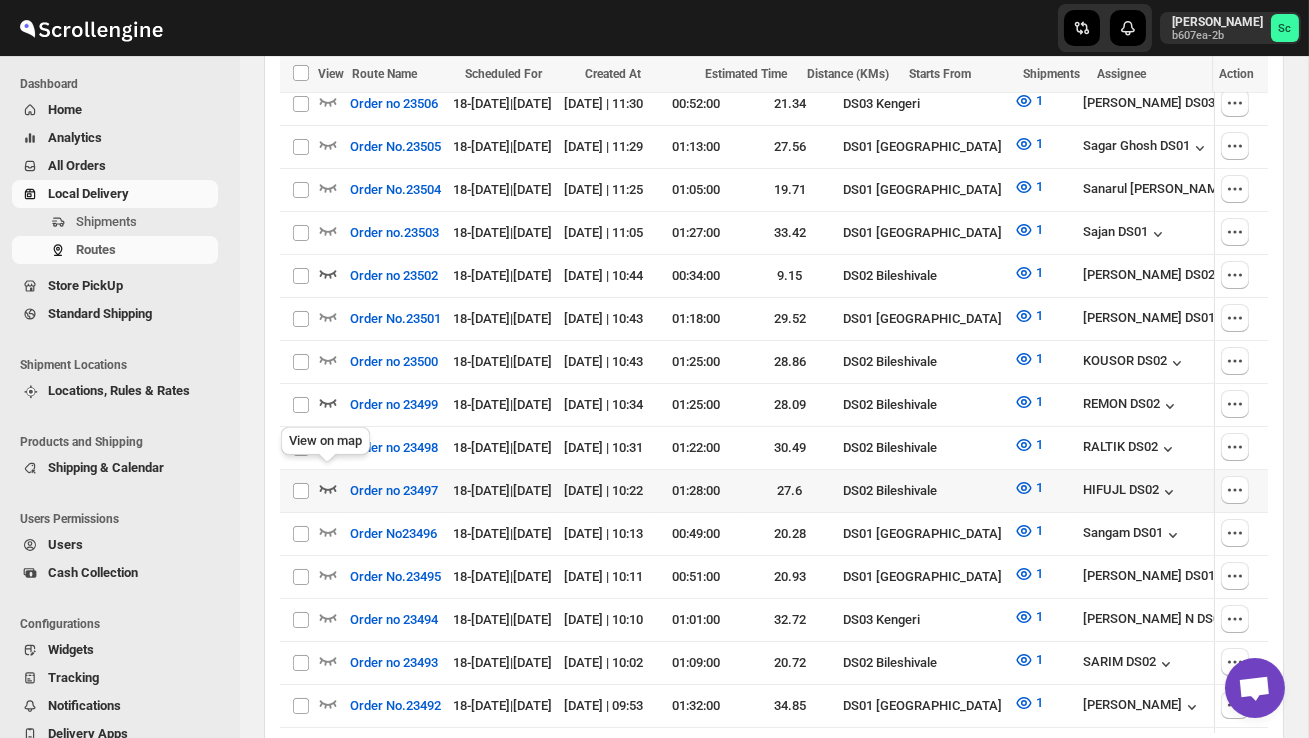 click 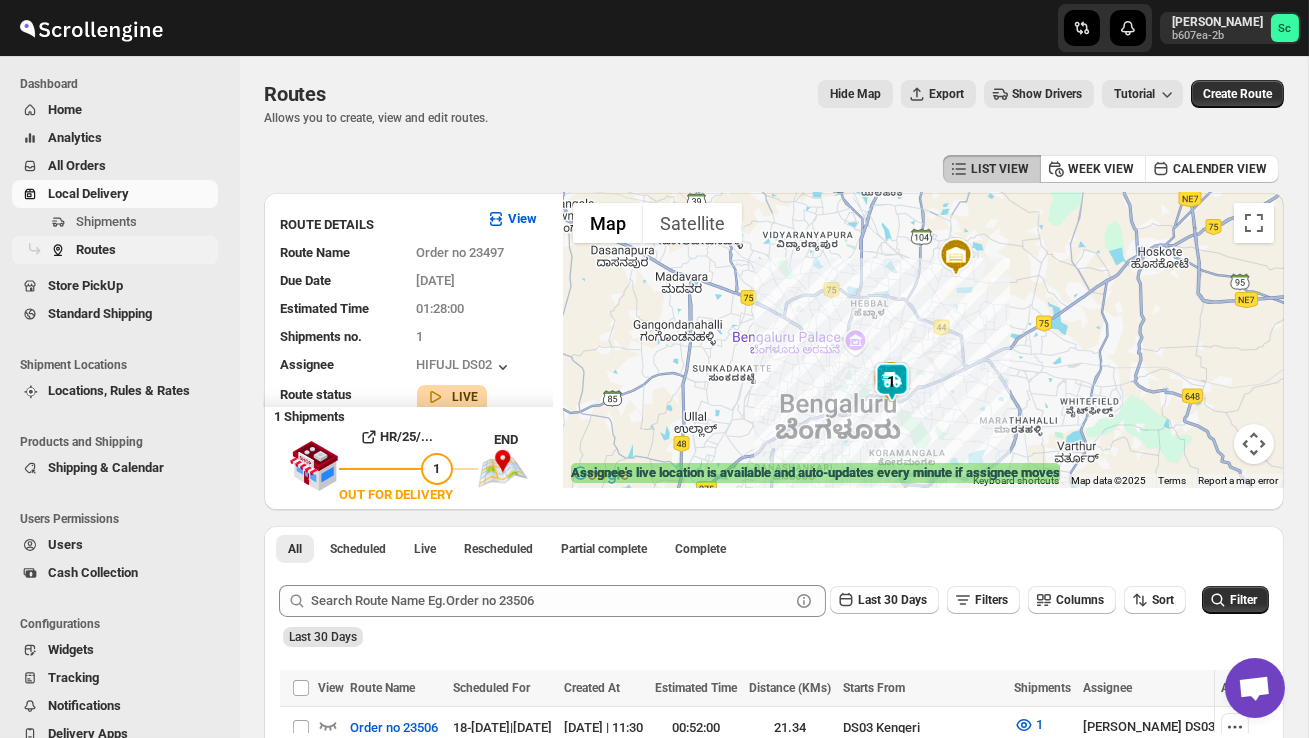 click on "Routes" at bounding box center (96, 249) 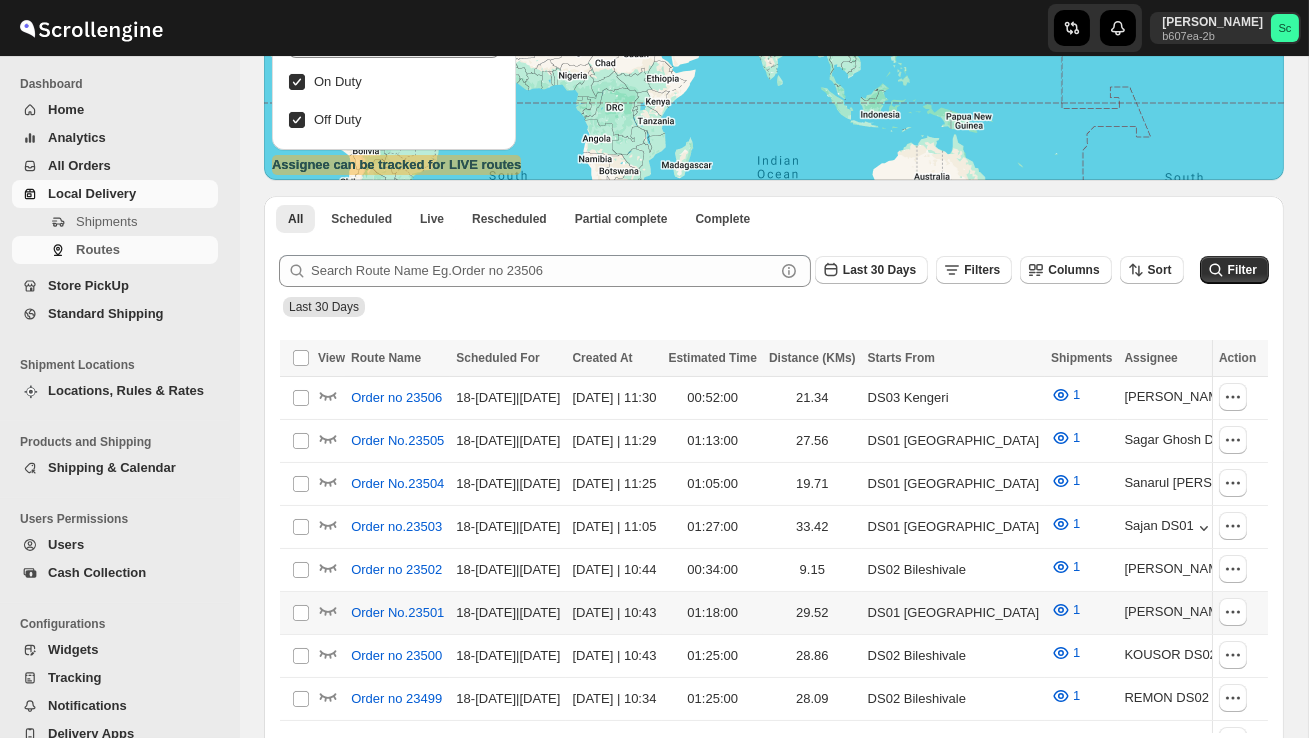 scroll, scrollTop: 325, scrollLeft: 0, axis: vertical 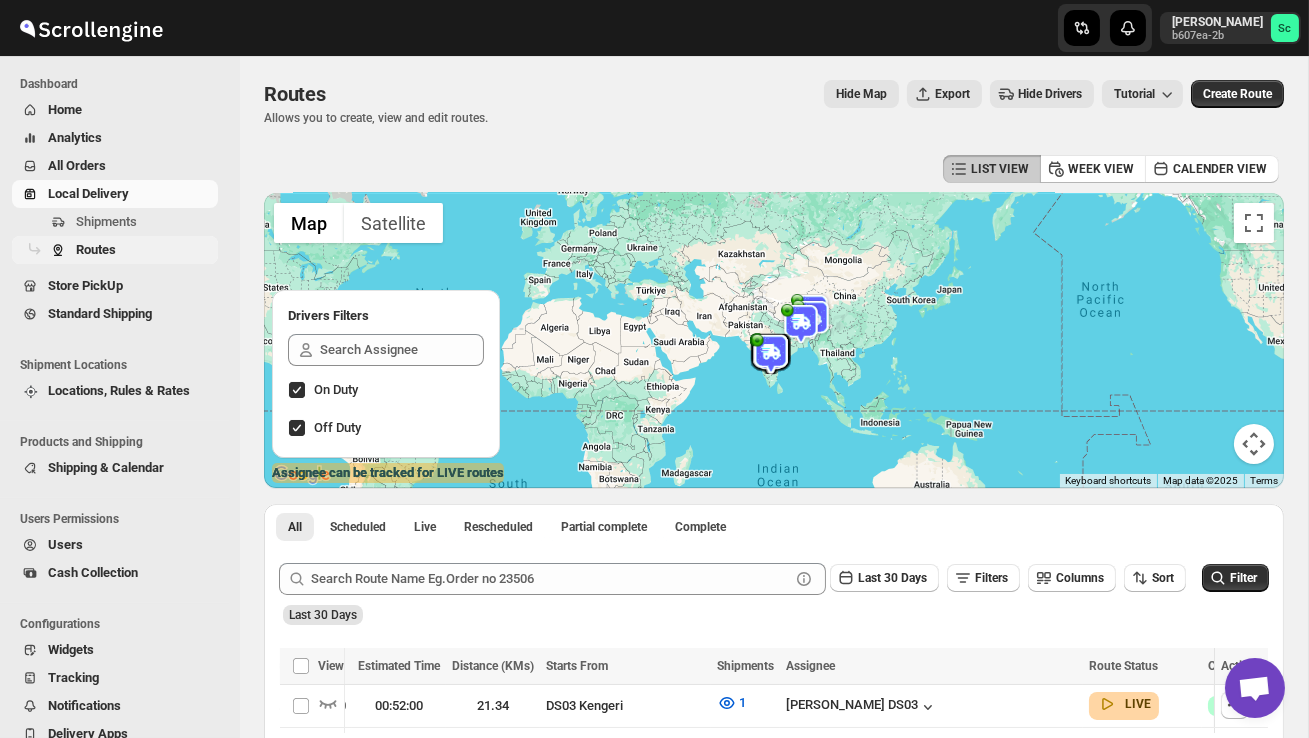click on "Routes" at bounding box center (96, 249) 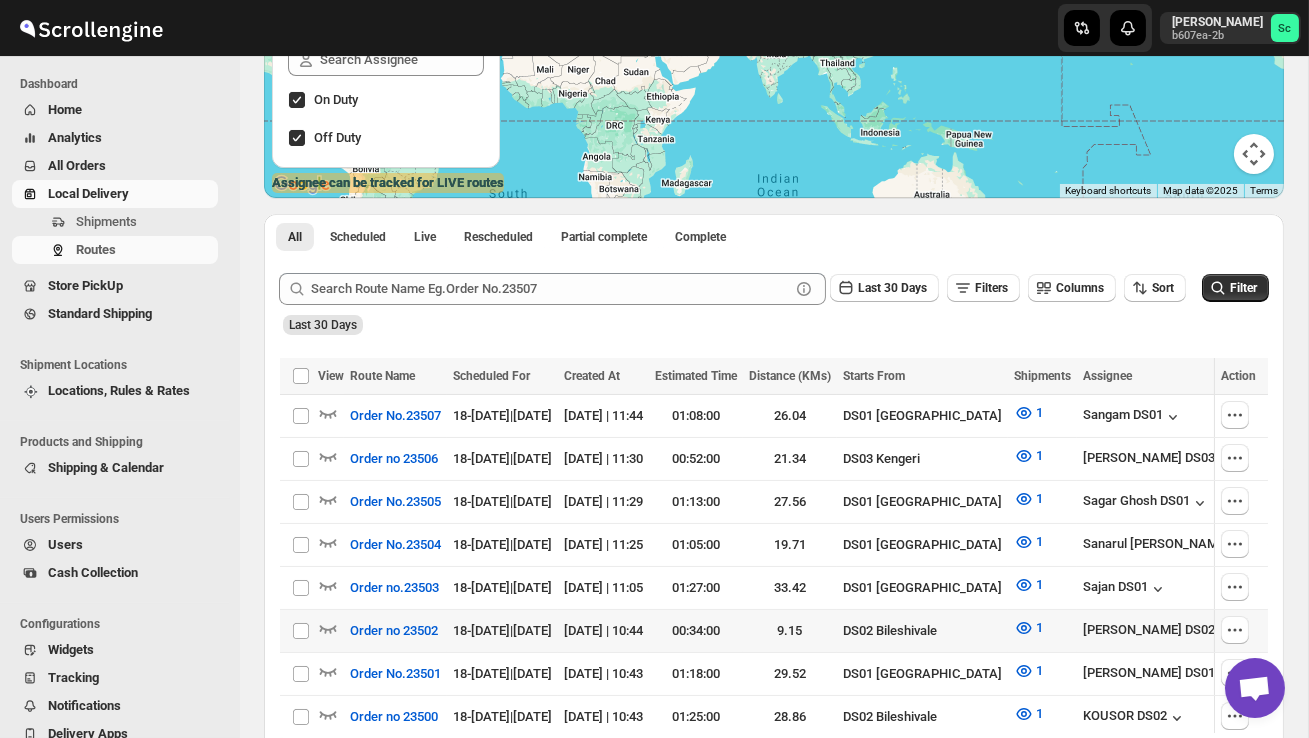 scroll, scrollTop: 292, scrollLeft: 0, axis: vertical 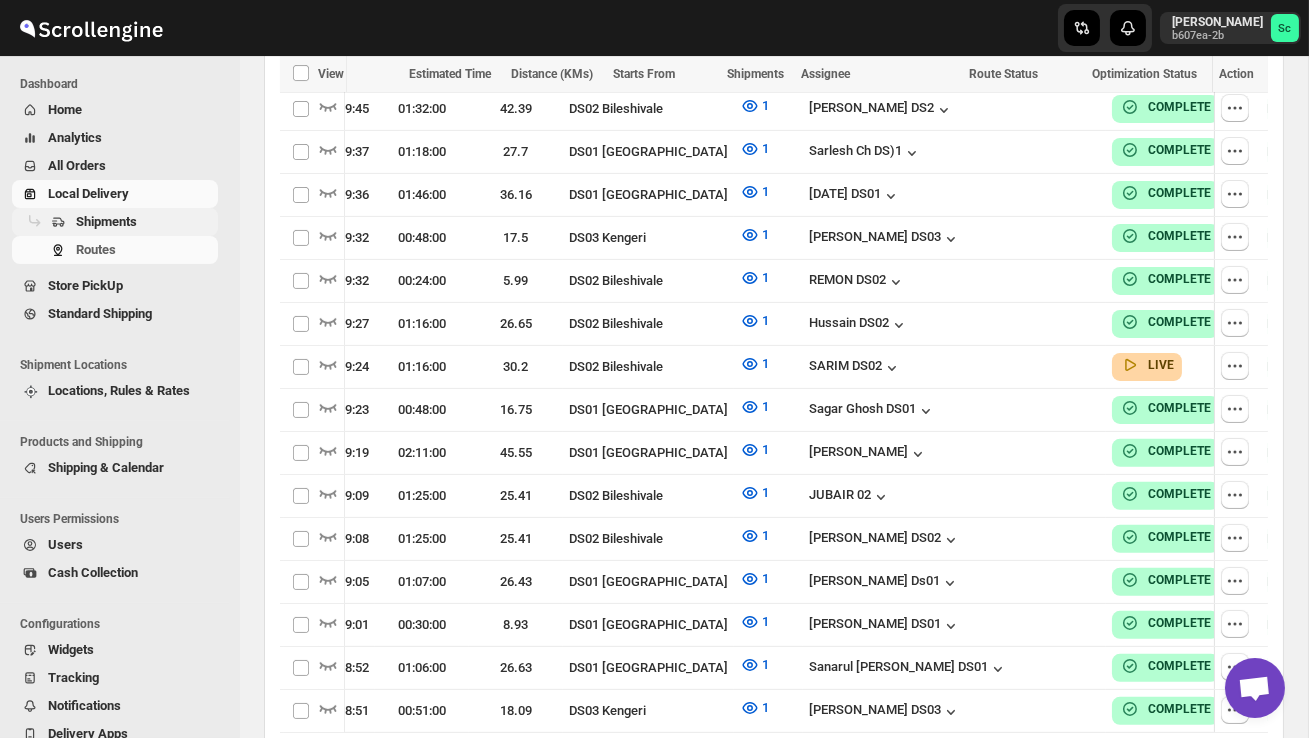 click on "Shipments" at bounding box center (115, 222) 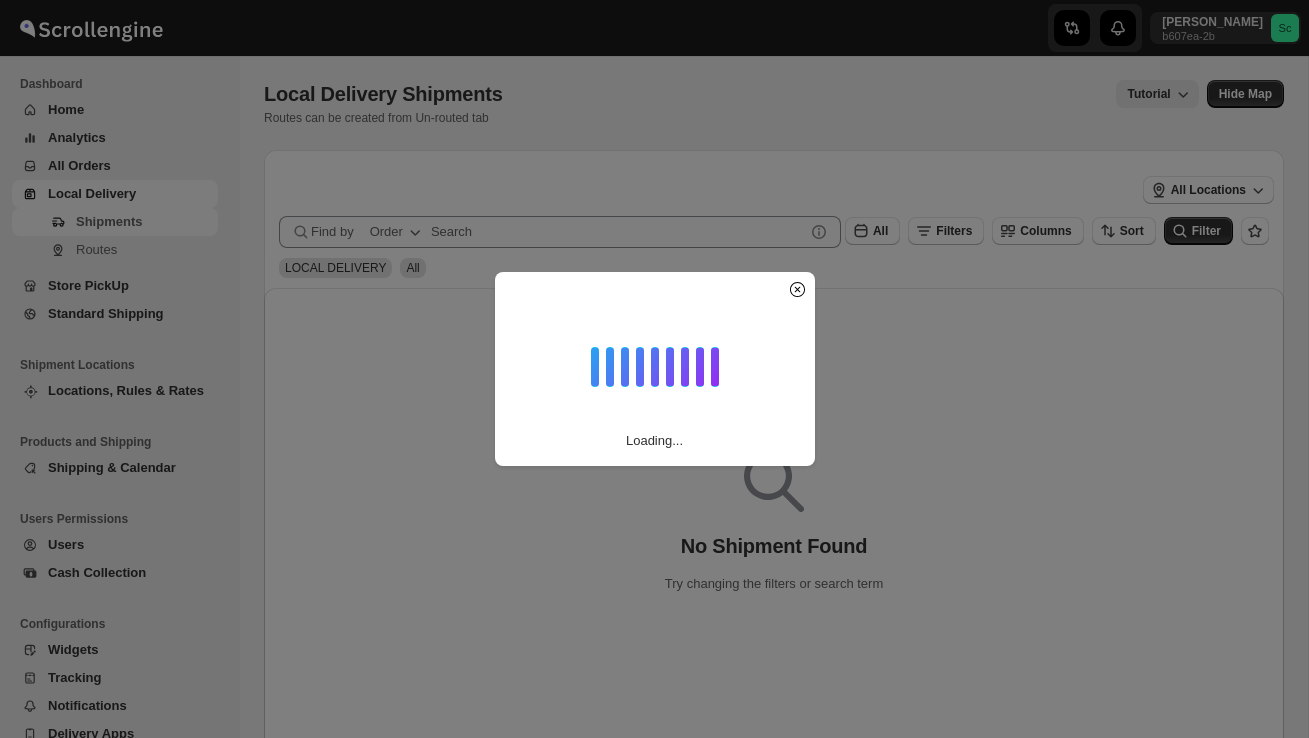 scroll, scrollTop: 0, scrollLeft: 0, axis: both 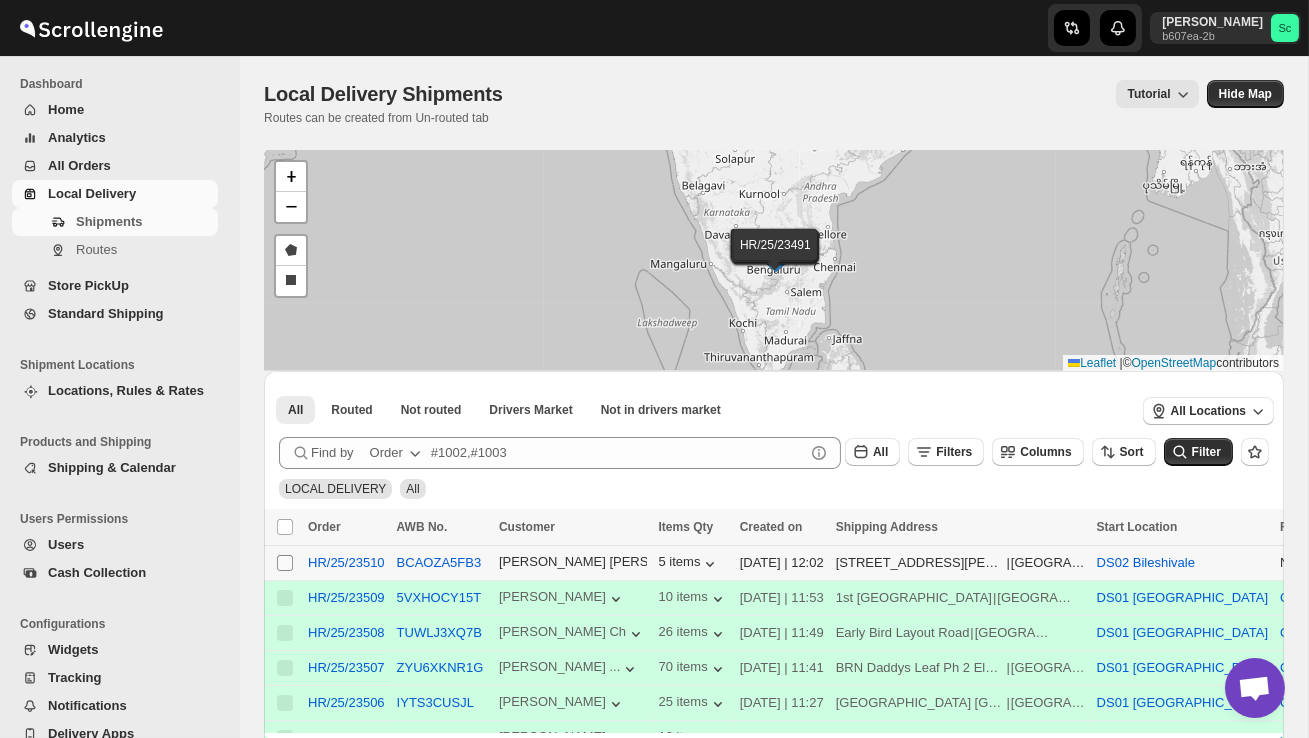 click on "Select shipment" at bounding box center (285, 563) 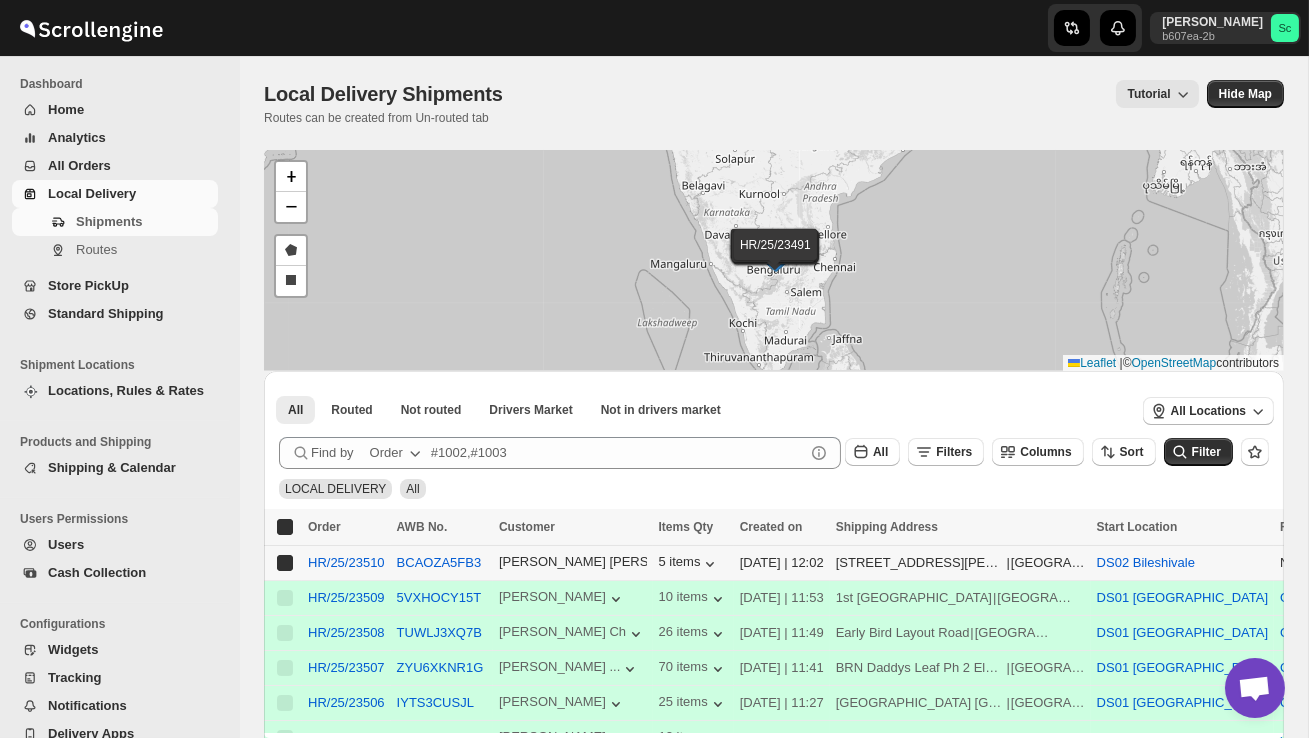 checkbox on "true" 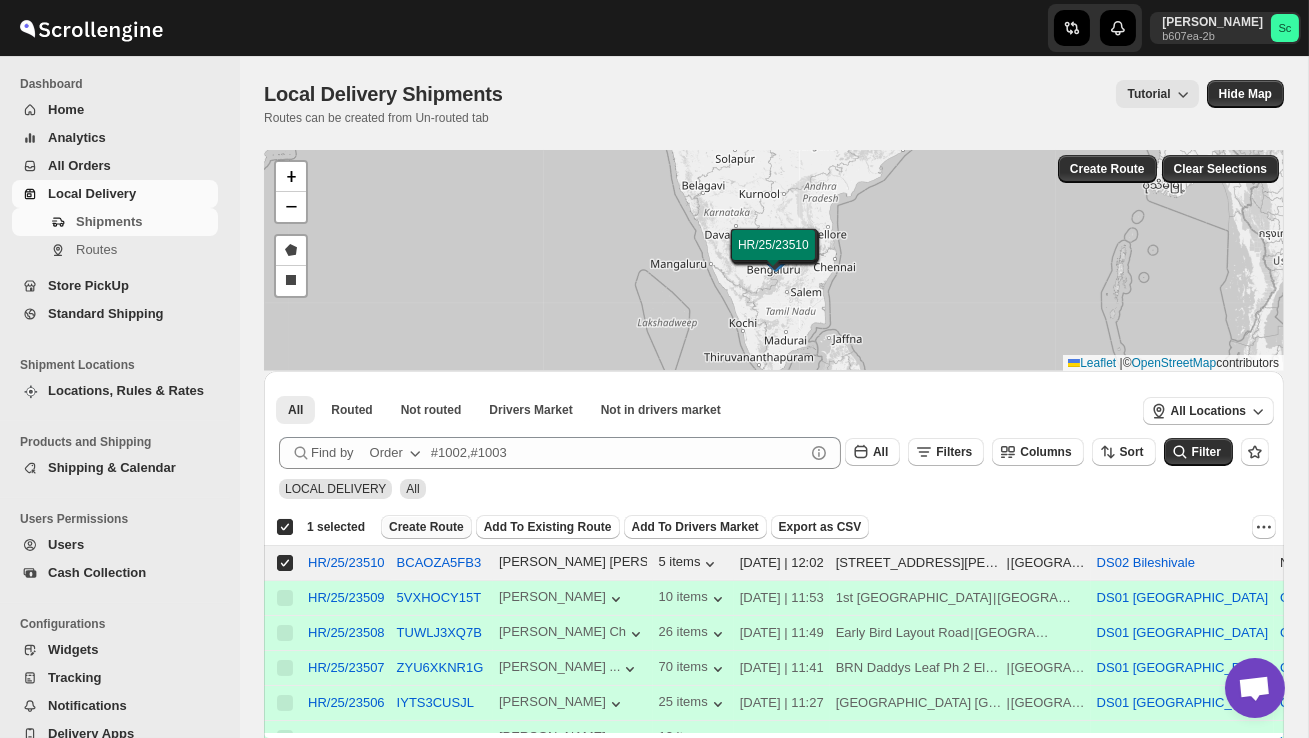 click on "Create Route" at bounding box center (426, 527) 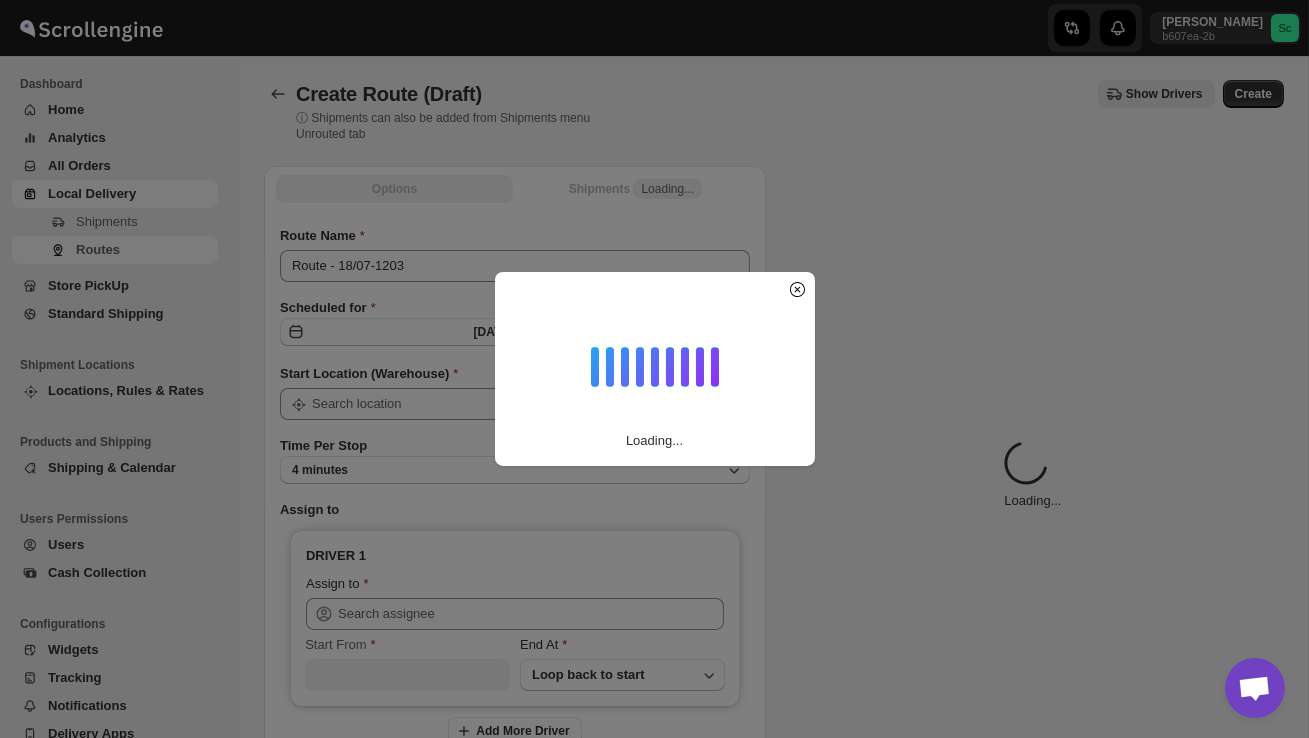 type on "DS02 Bileshivale" 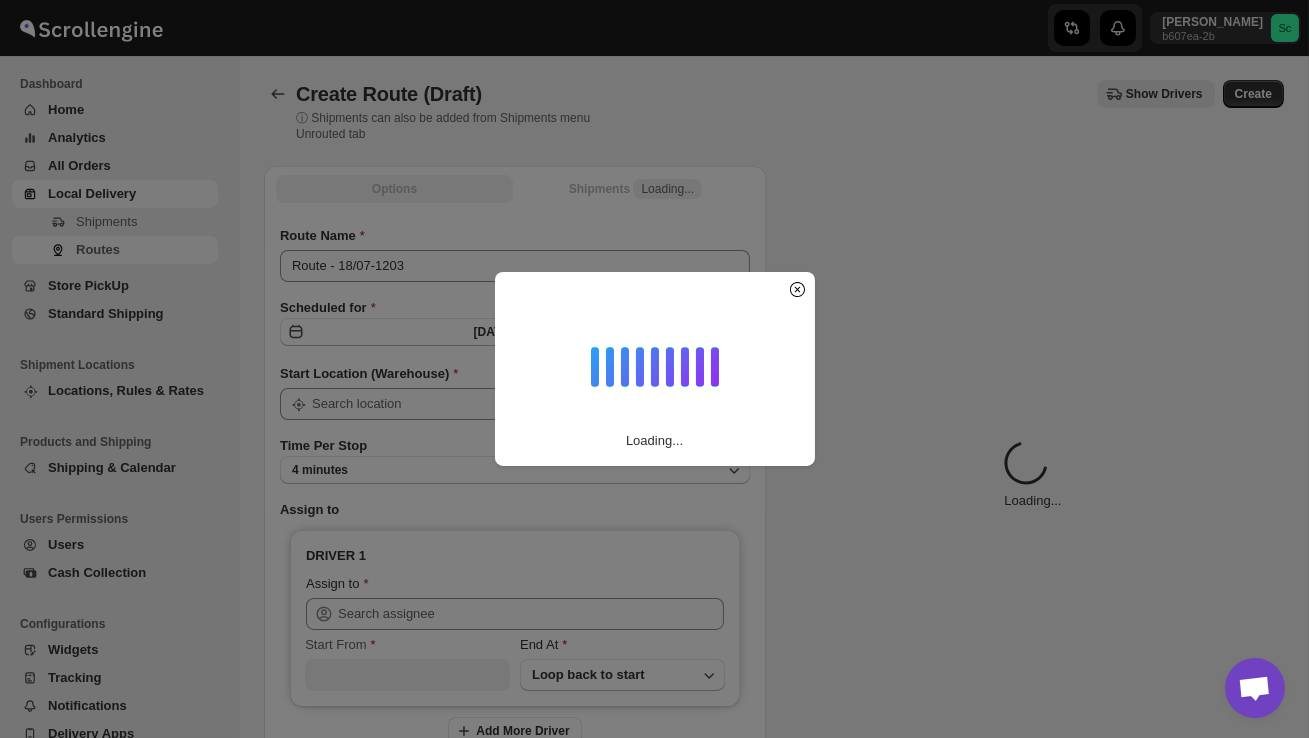 type on "DS02 Bileshivale" 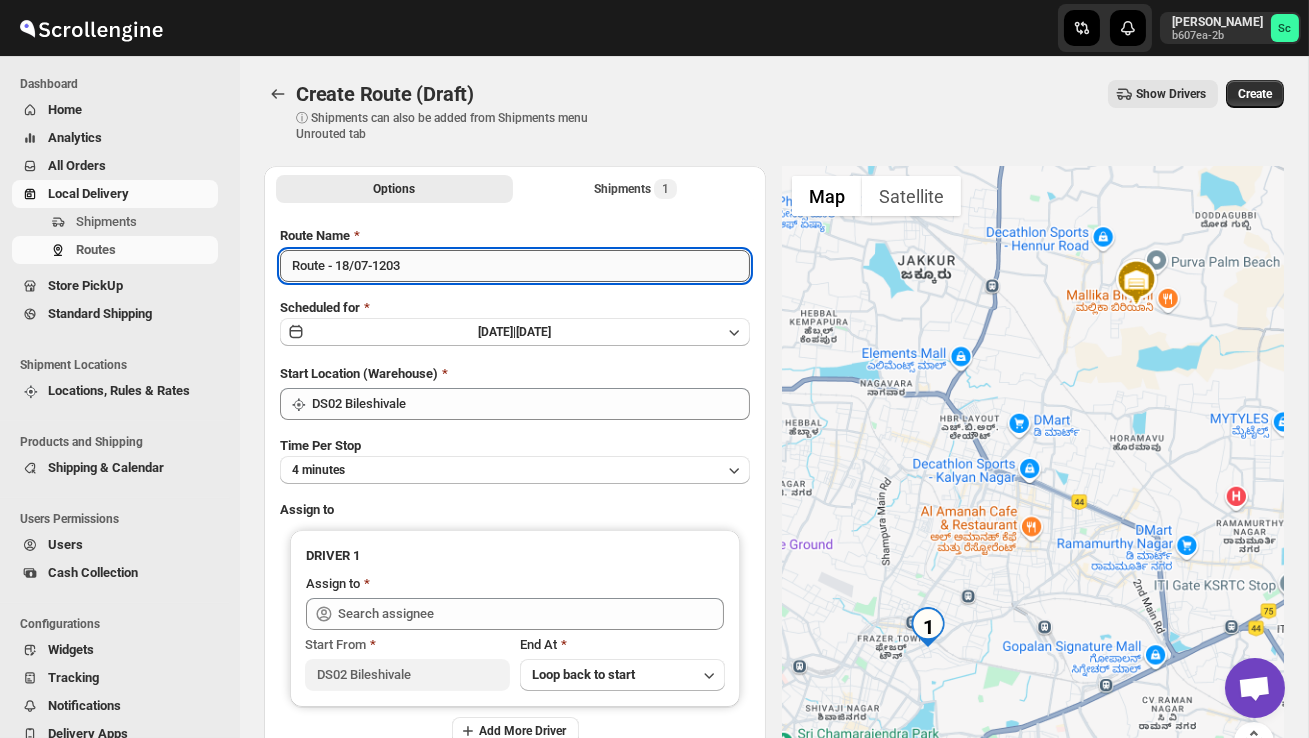 click on "Route - 18/07-1203" at bounding box center (515, 266) 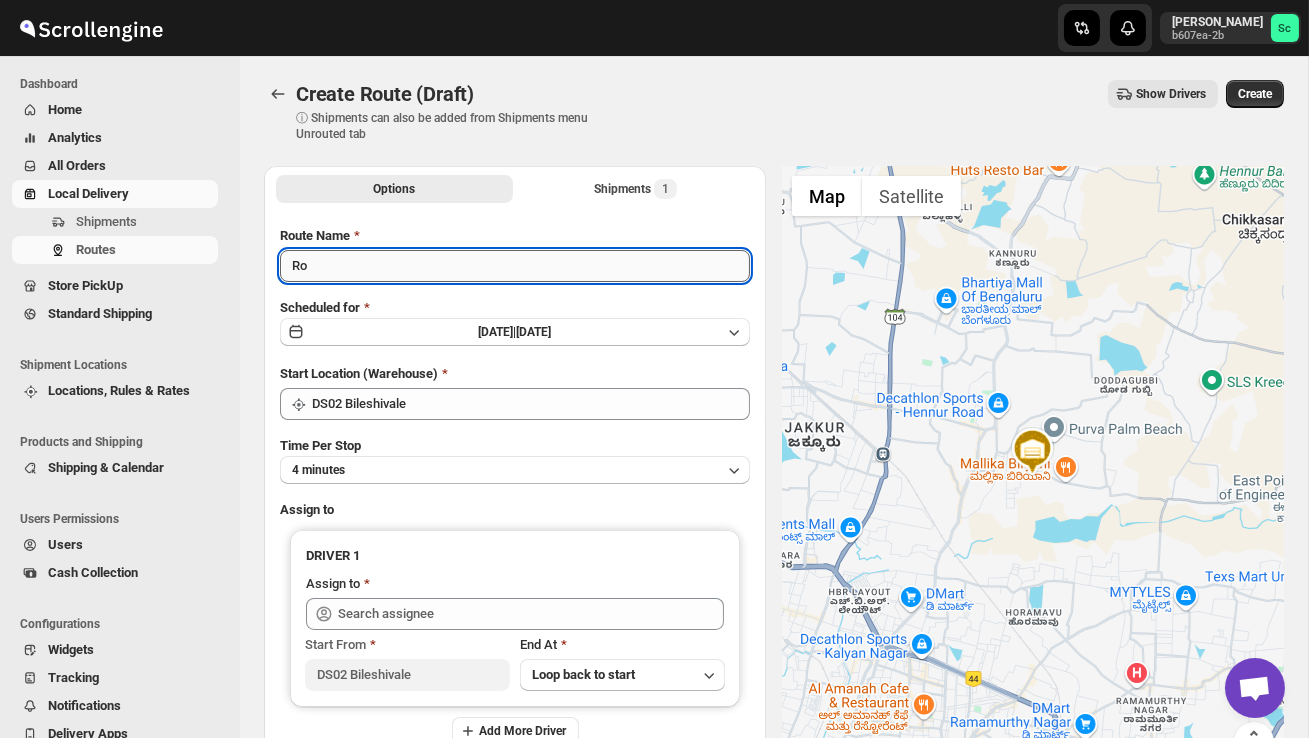 type on "R" 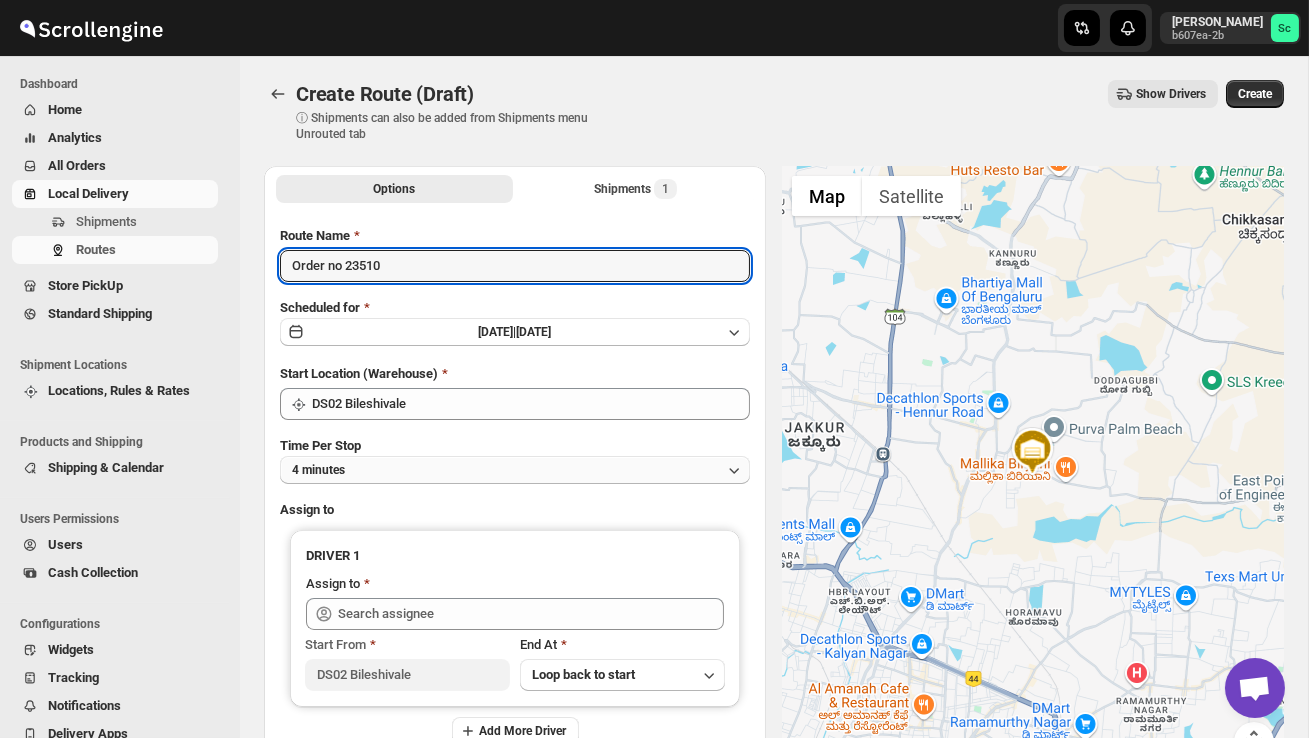type on "Order no 23510" 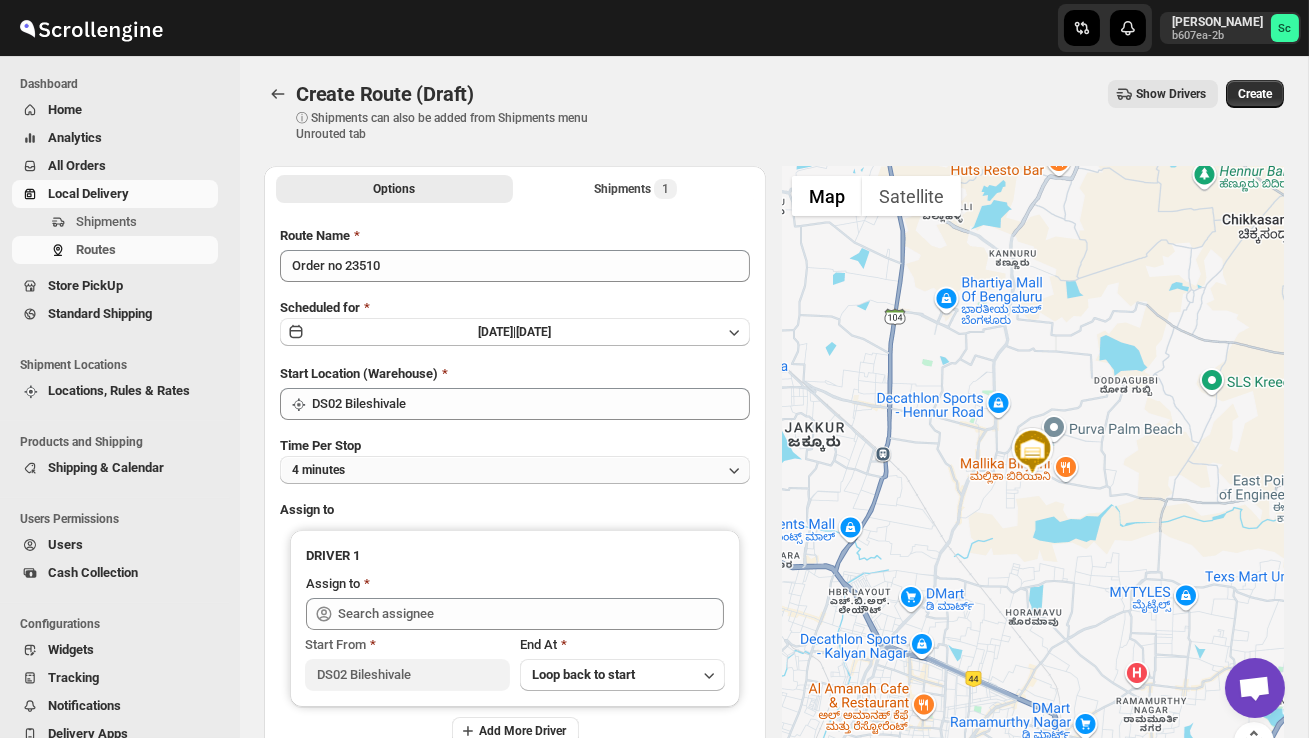 click on "4 minutes" at bounding box center [515, 470] 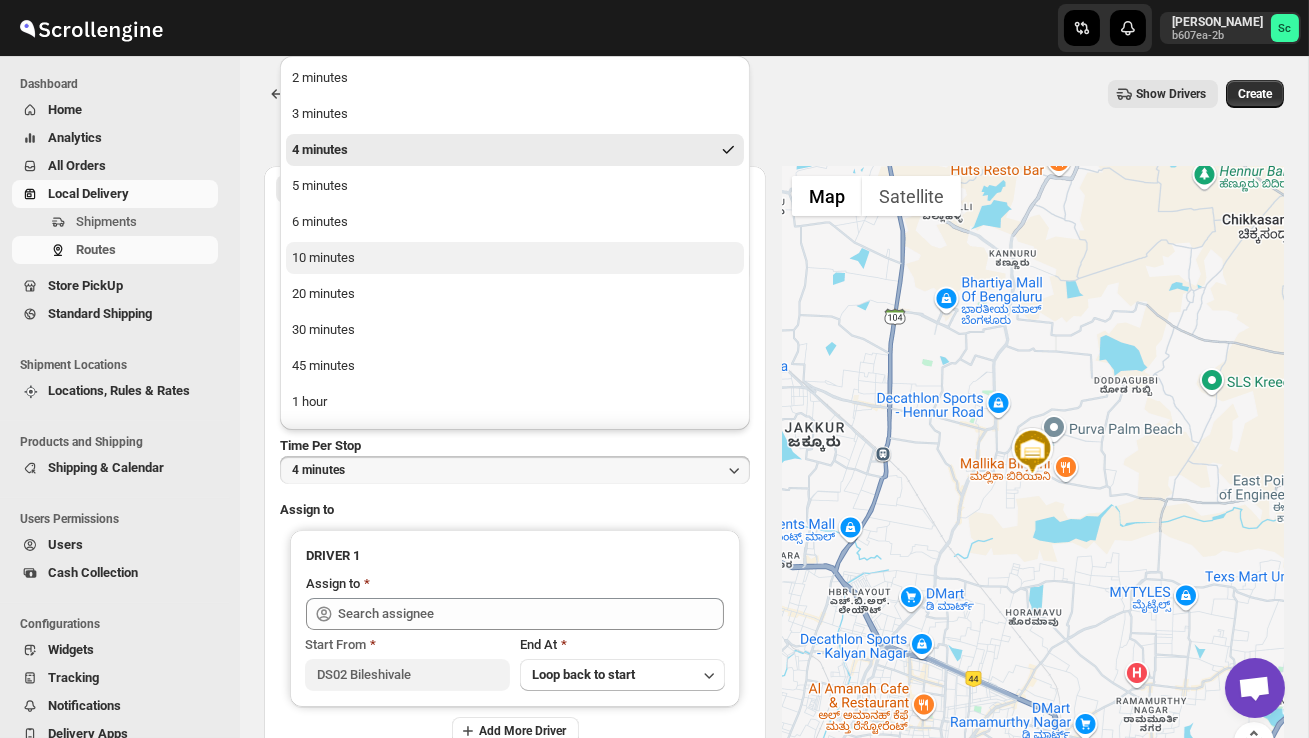click on "10 minutes" at bounding box center (515, 258) 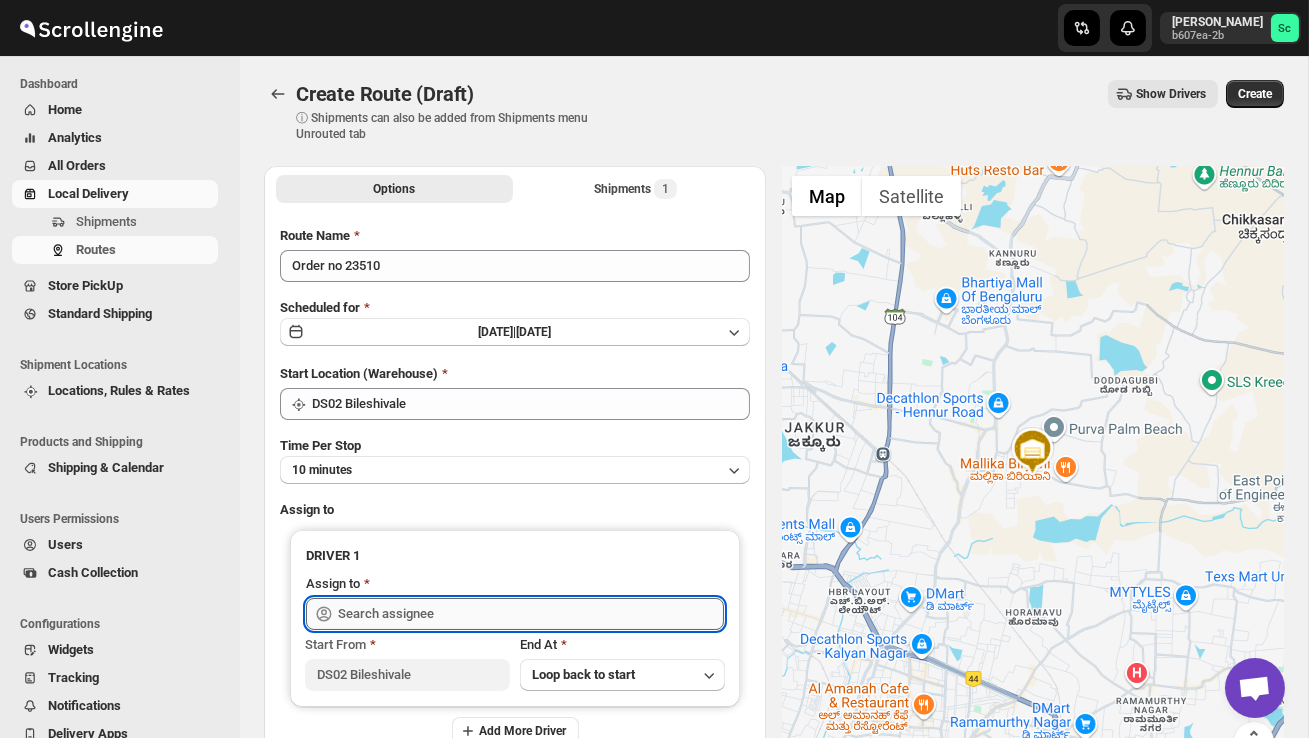 click at bounding box center (531, 614) 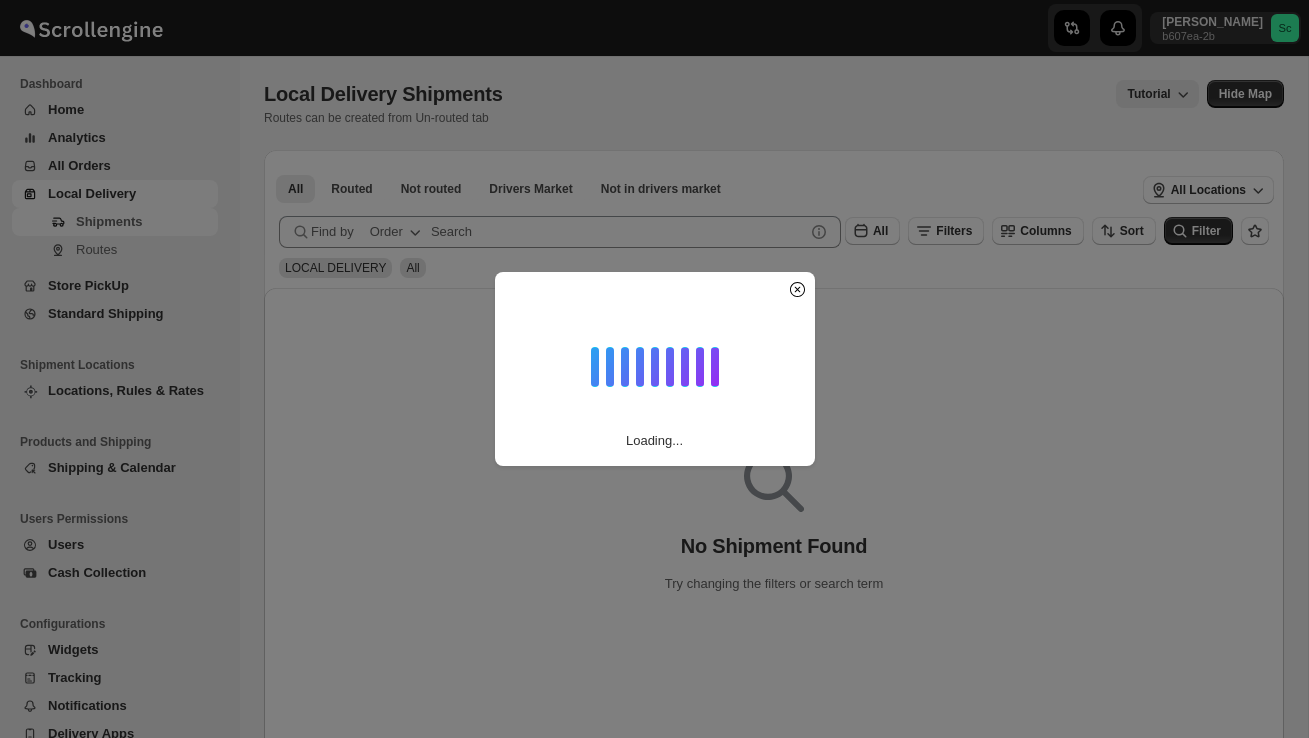 scroll, scrollTop: 0, scrollLeft: 0, axis: both 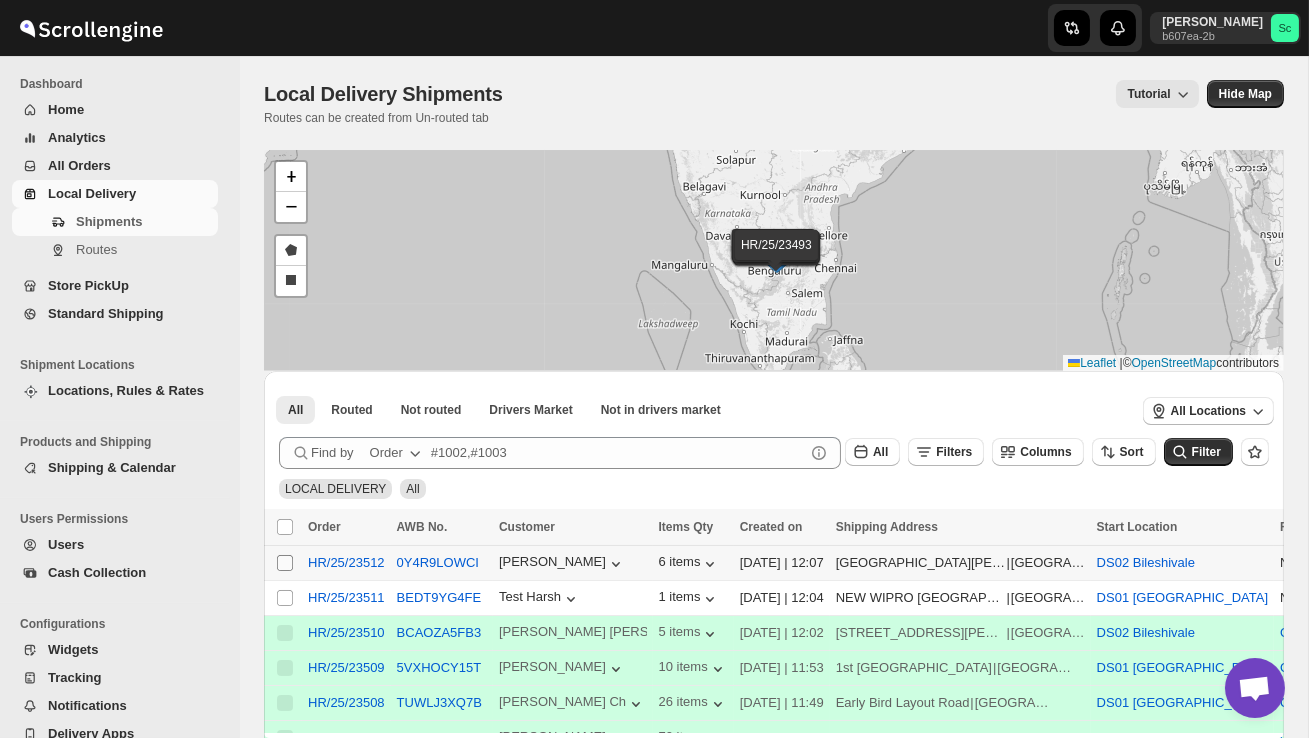 click on "Select shipment" at bounding box center [285, 563] 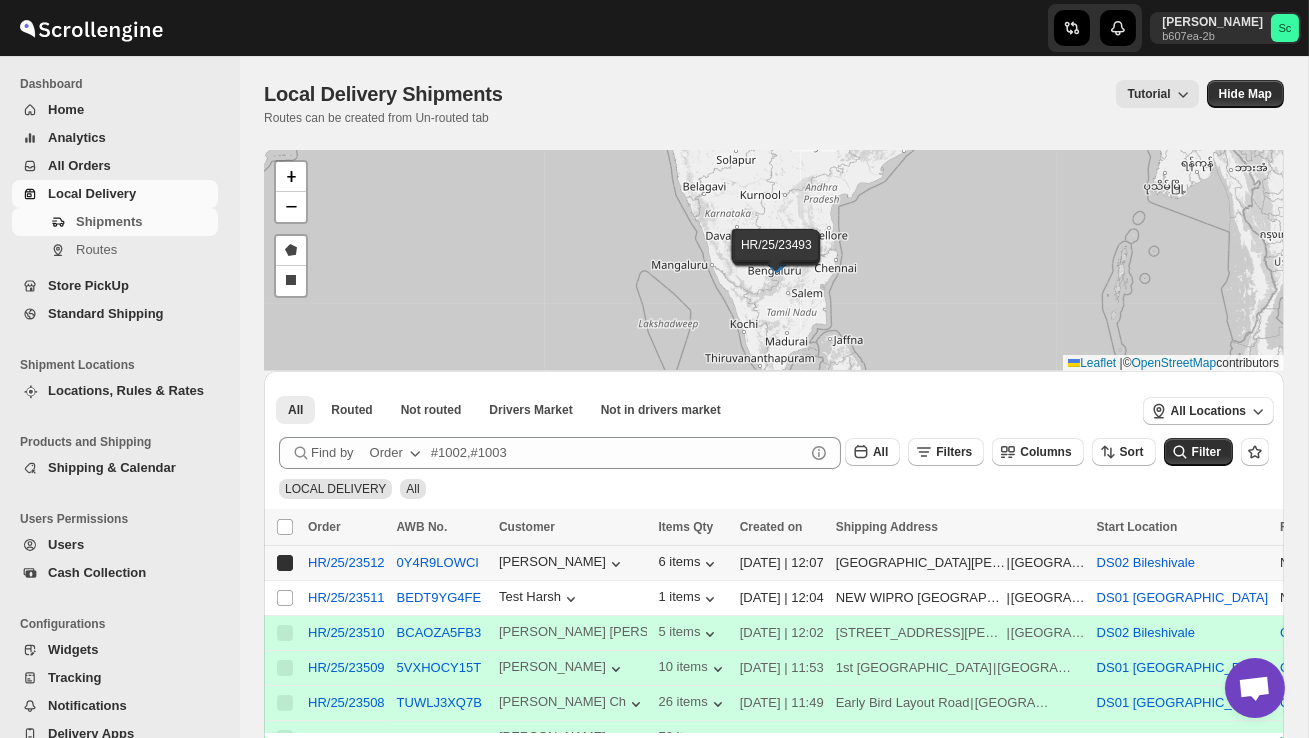 checkbox on "true" 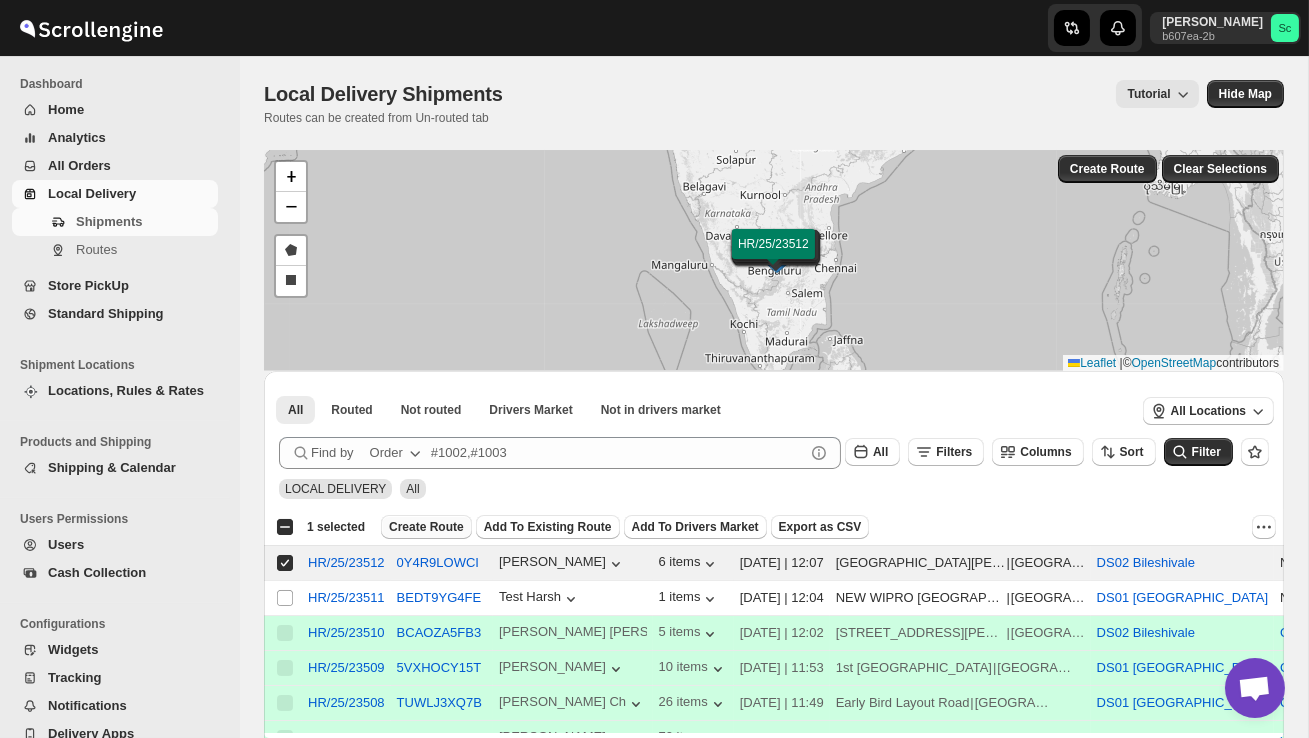 click on "Create Route" at bounding box center (426, 527) 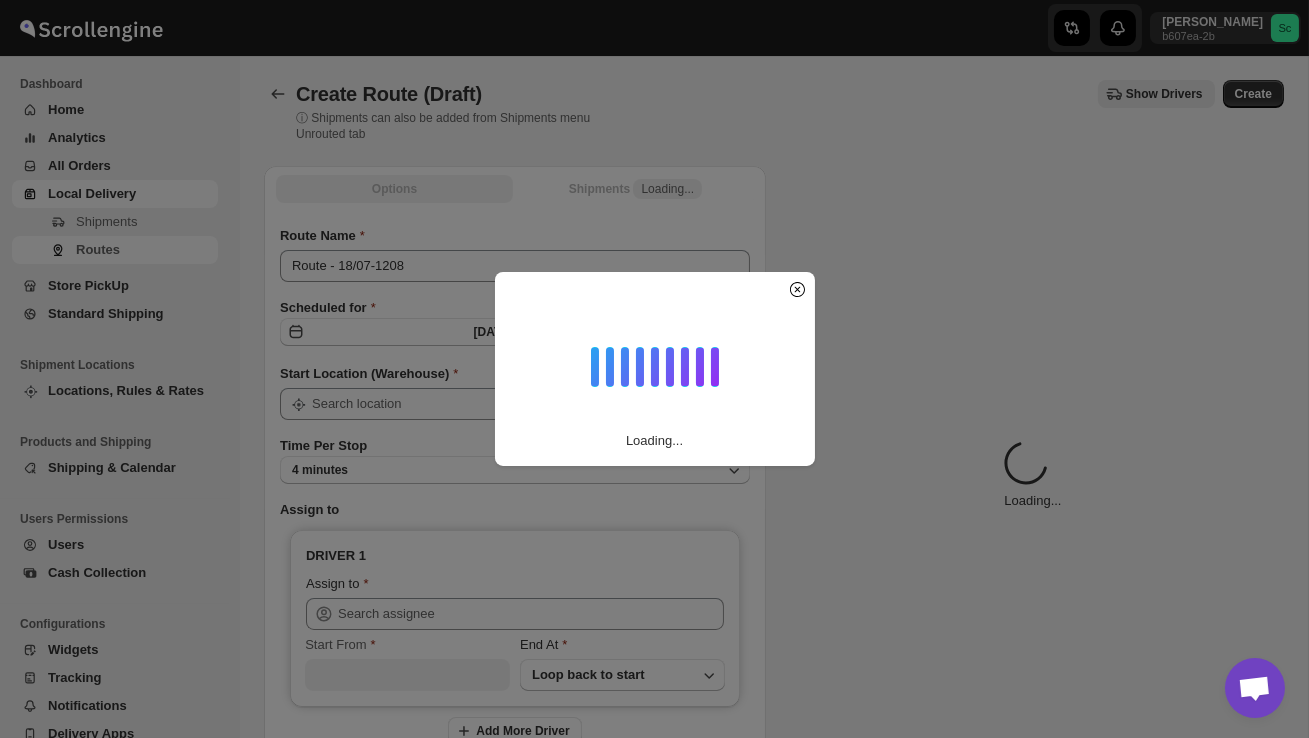 type on "DS02 Bileshivale" 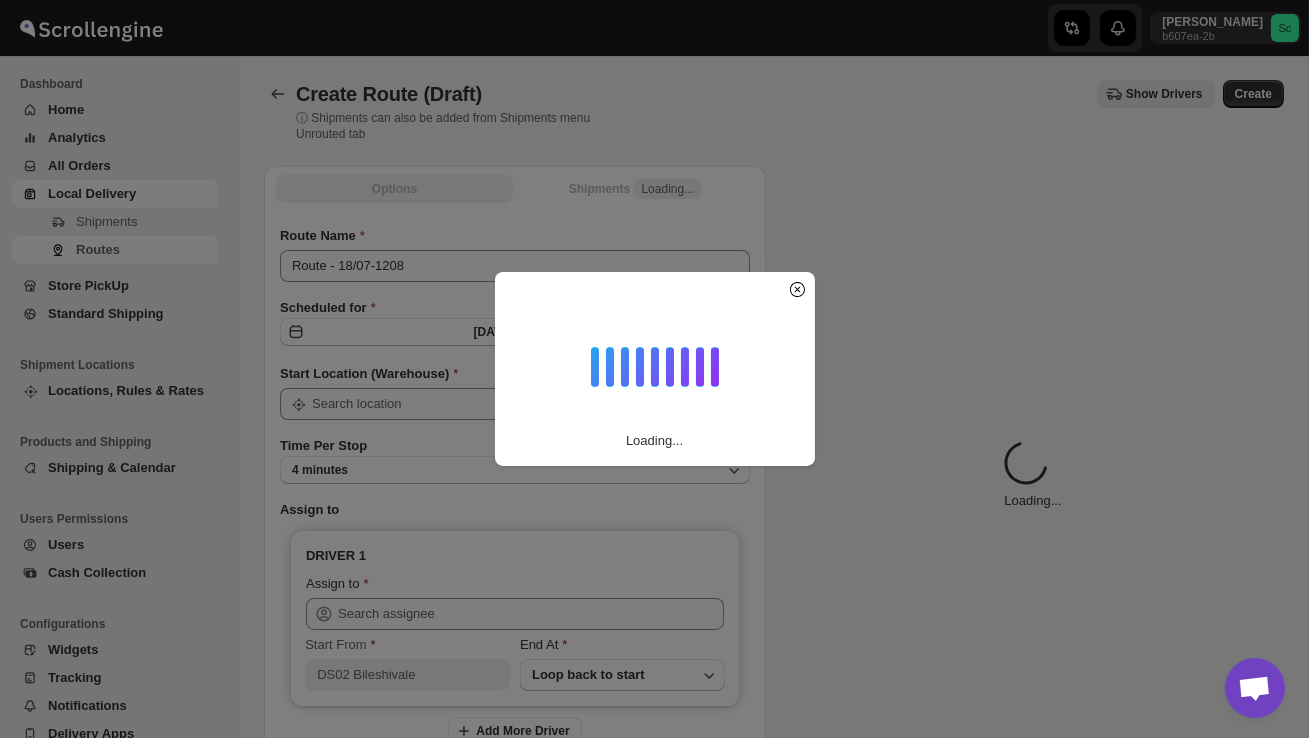 type on "DS02 Bileshivale" 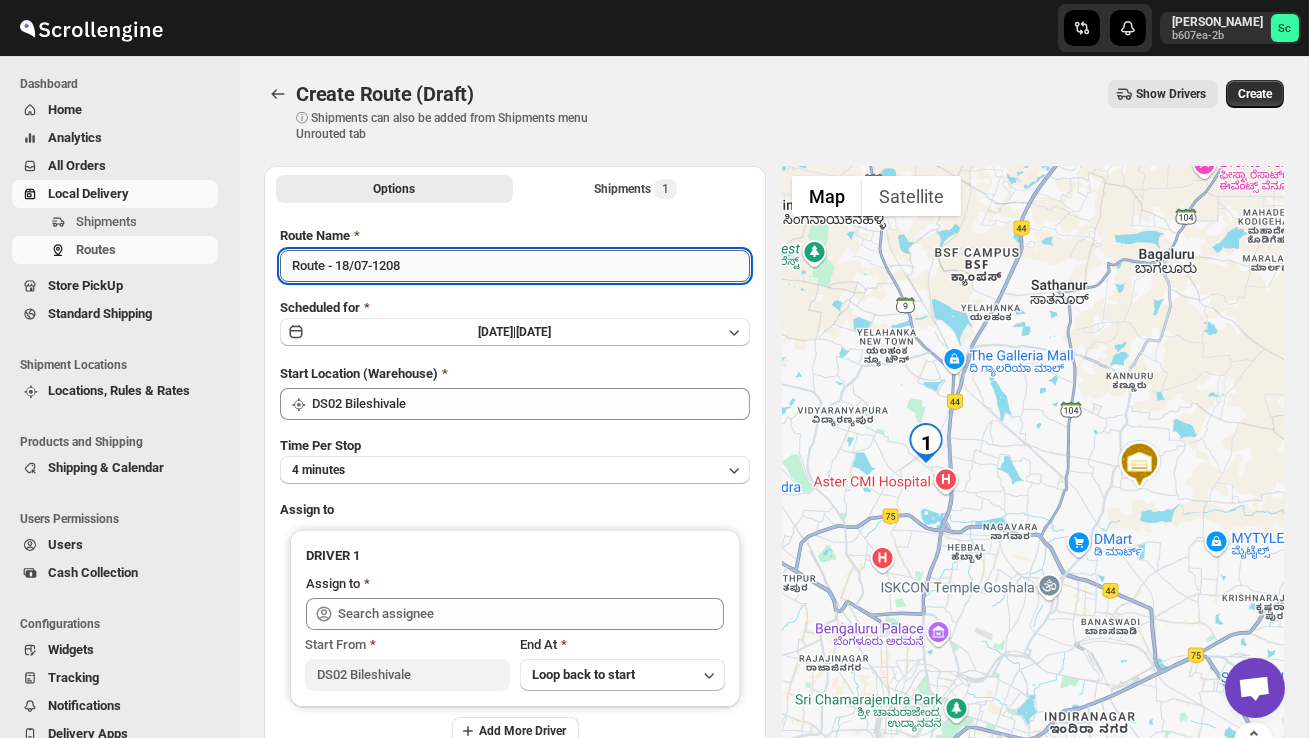 click on "Route - 18/07-1208" at bounding box center [515, 266] 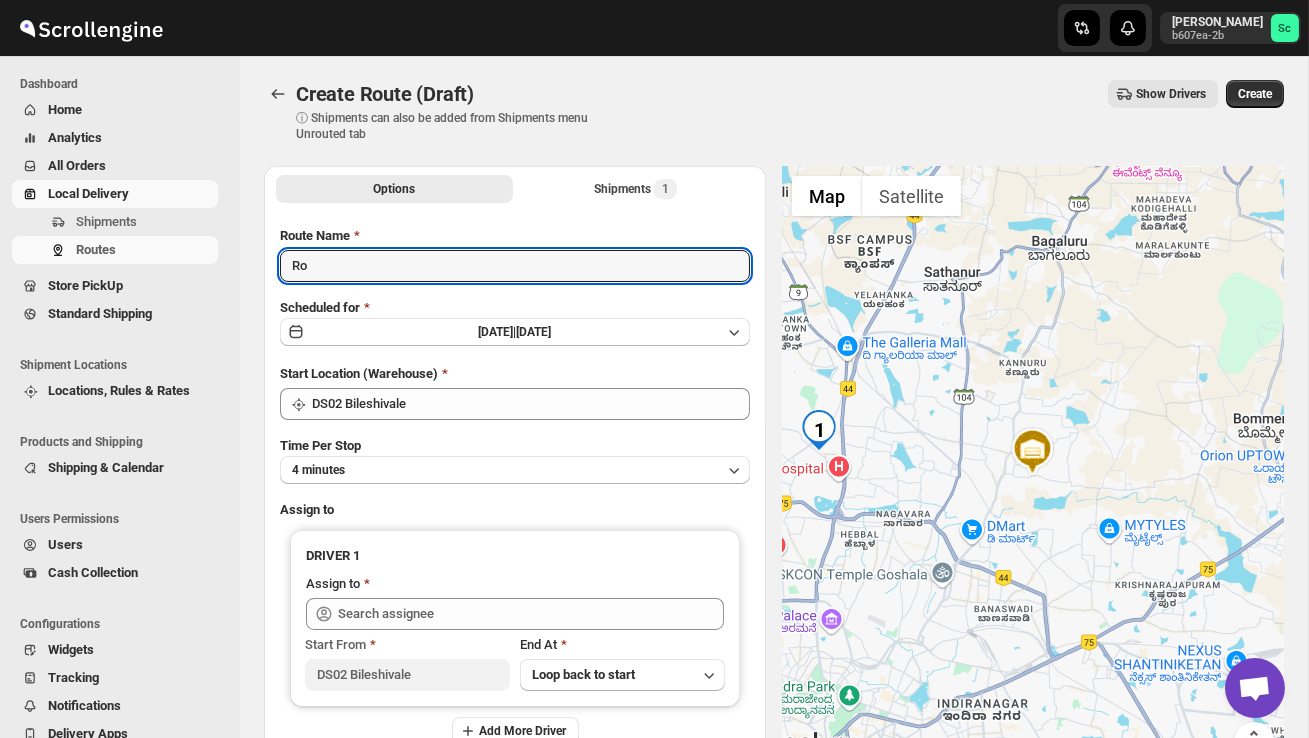 type on "R" 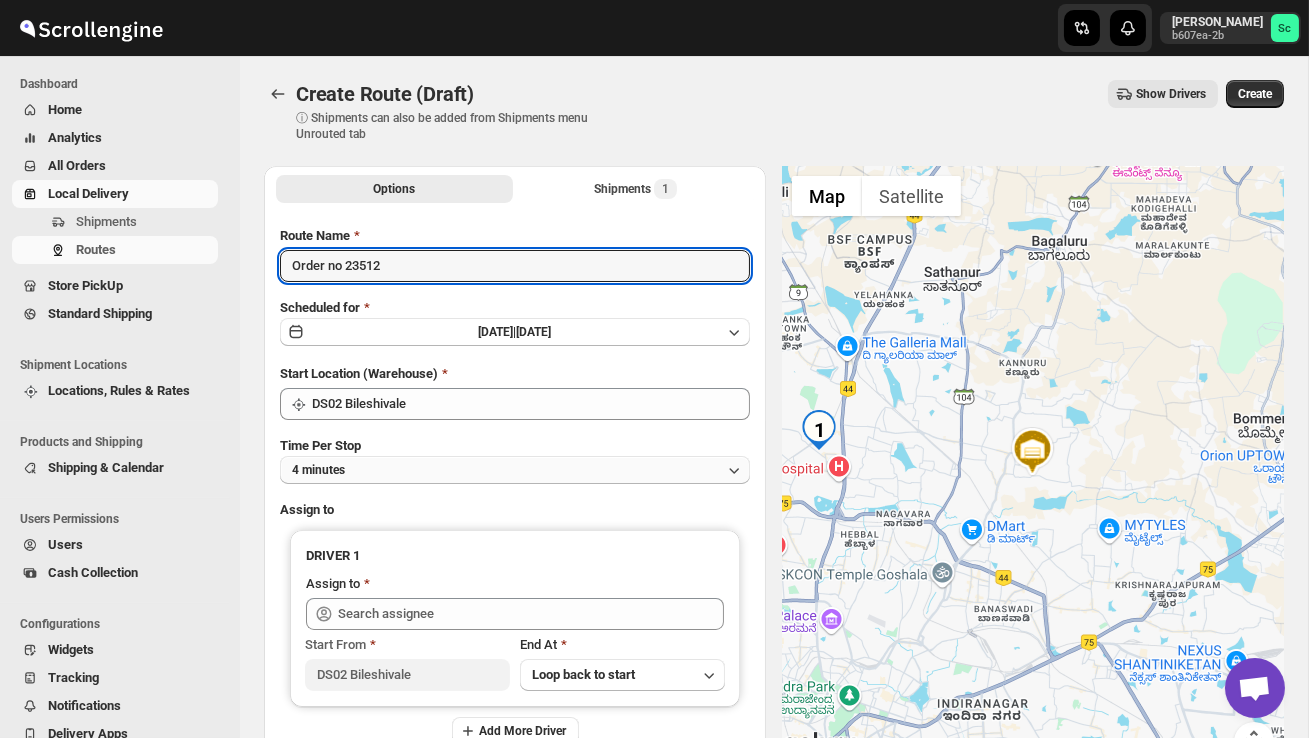 type on "Order no 23512" 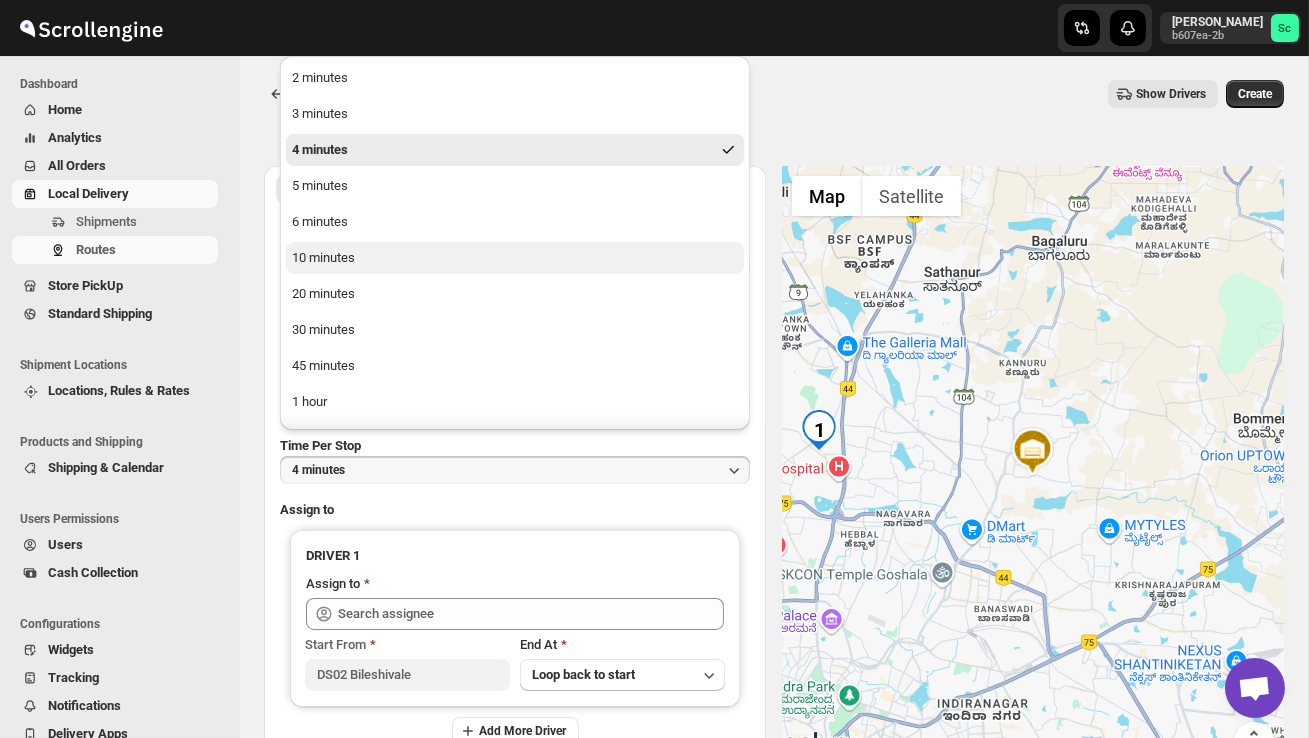 click on "10 minutes" at bounding box center [515, 258] 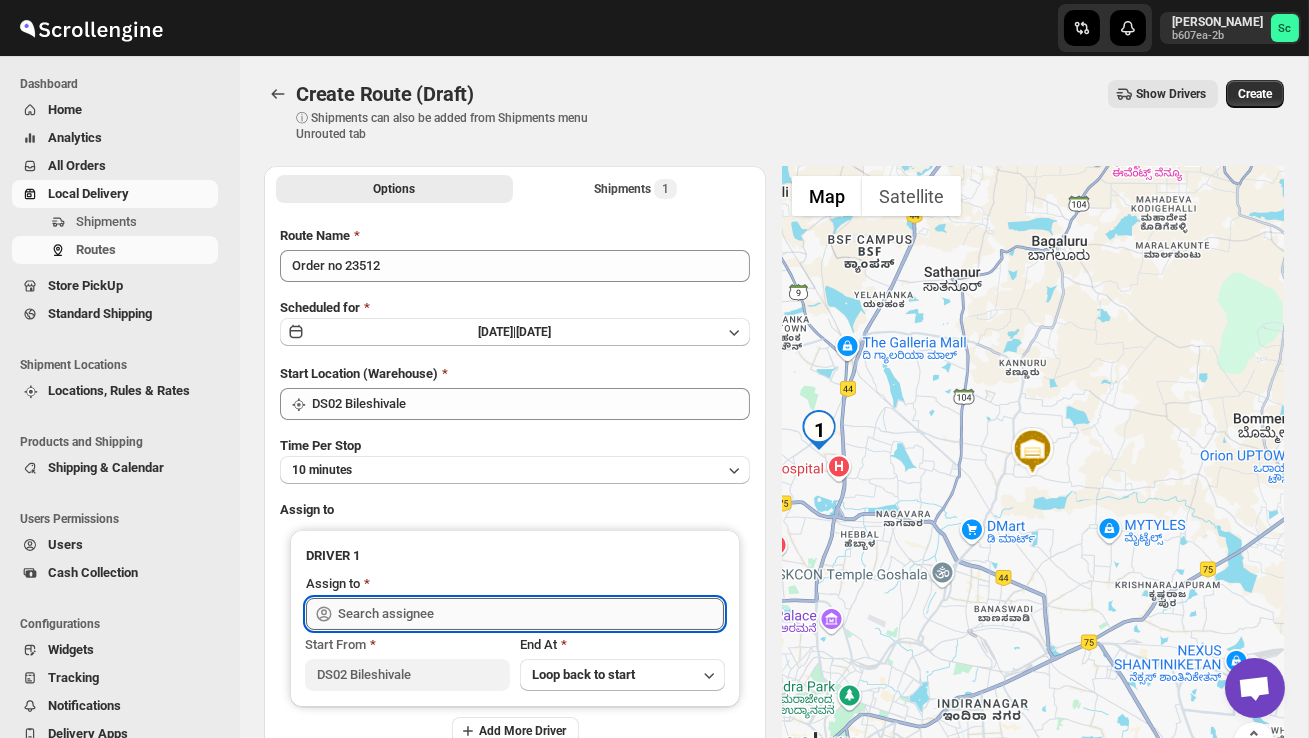 click at bounding box center (531, 614) 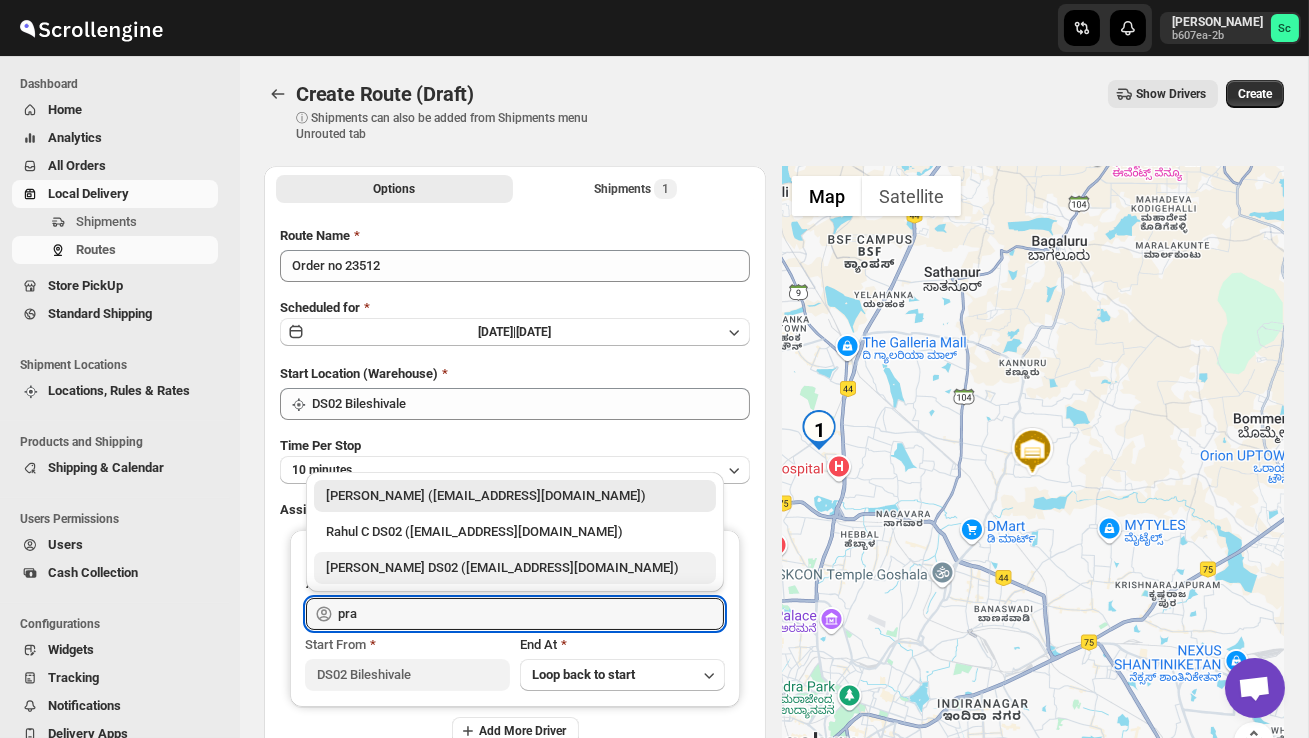 click on "[PERSON_NAME] DS02 ([EMAIL_ADDRESS][DOMAIN_NAME])" at bounding box center [515, 568] 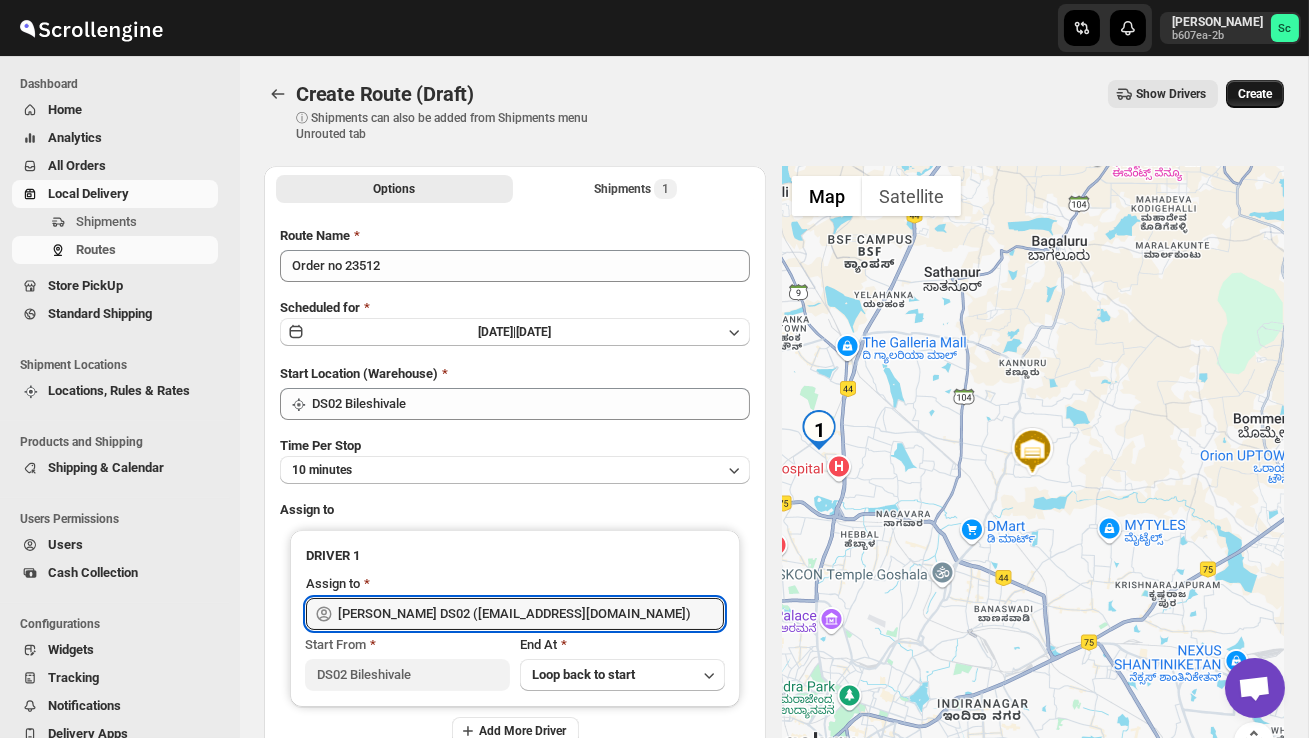 type on "[PERSON_NAME] DS02 ([EMAIL_ADDRESS][DOMAIN_NAME])" 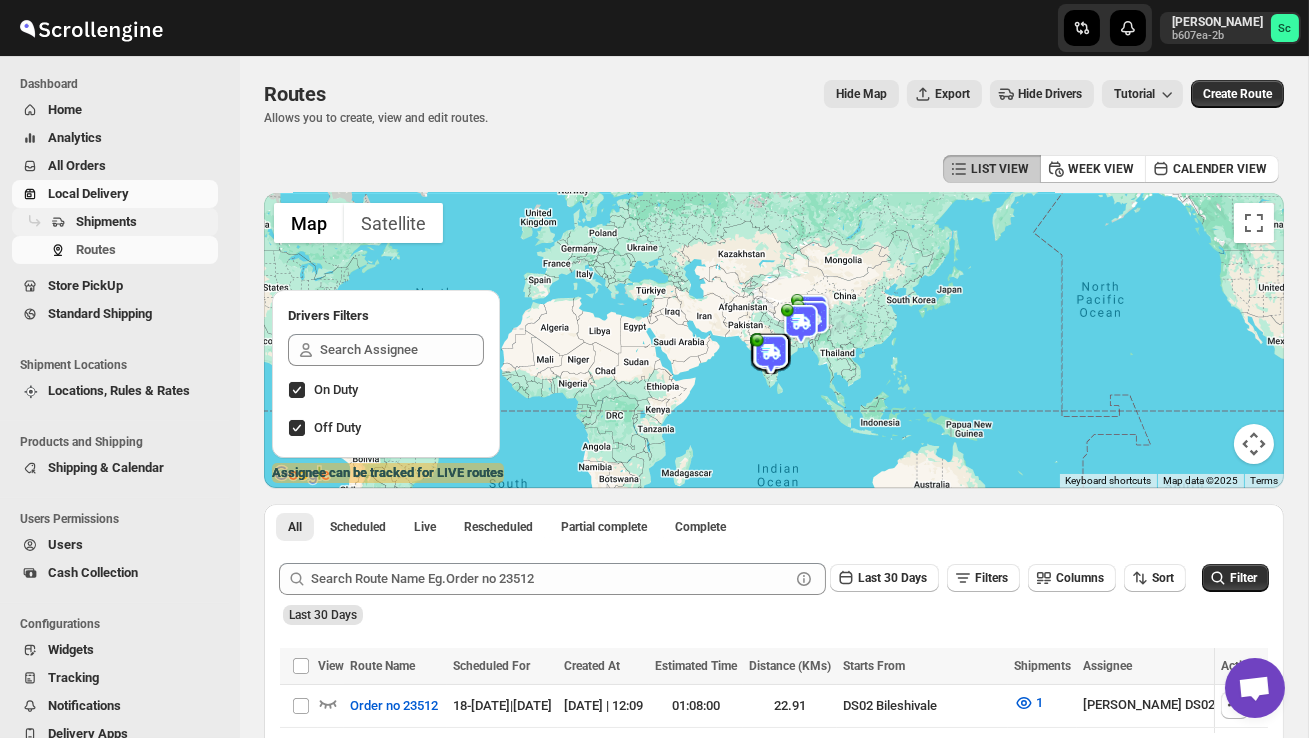 click on "Shipments" at bounding box center [145, 222] 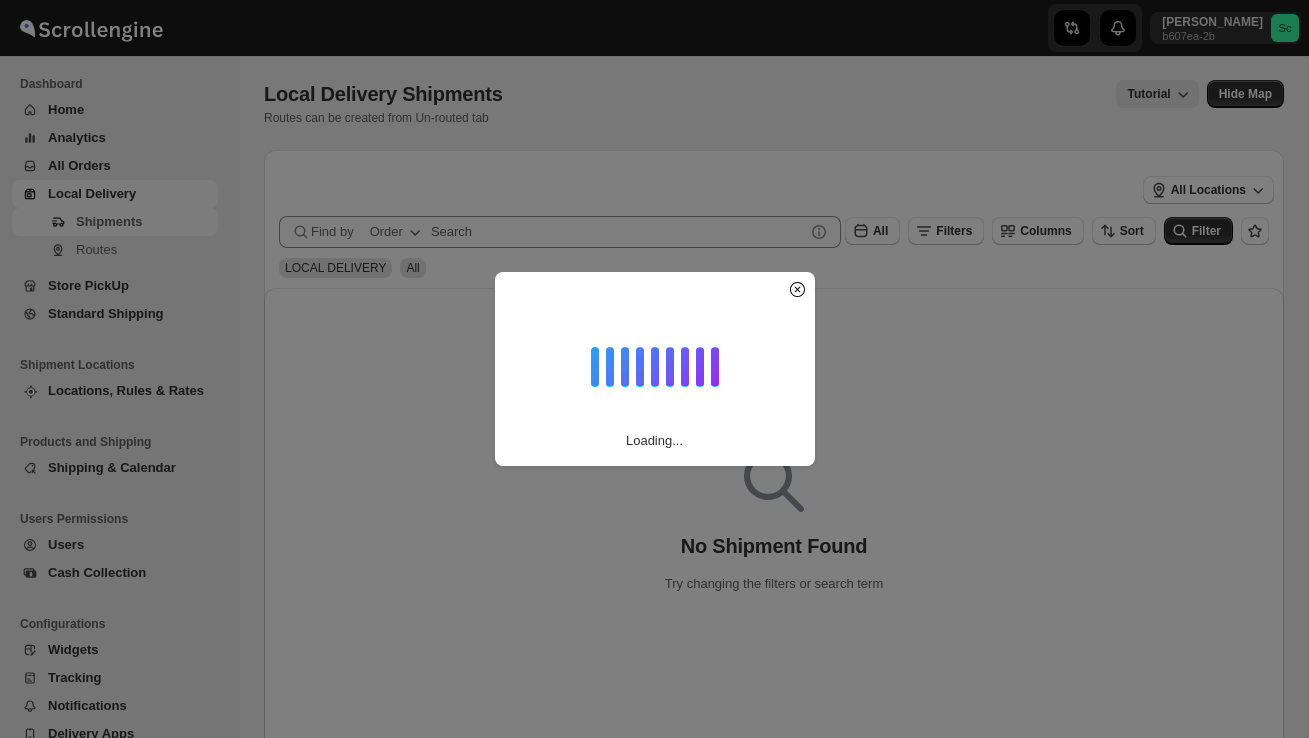 scroll, scrollTop: 0, scrollLeft: 0, axis: both 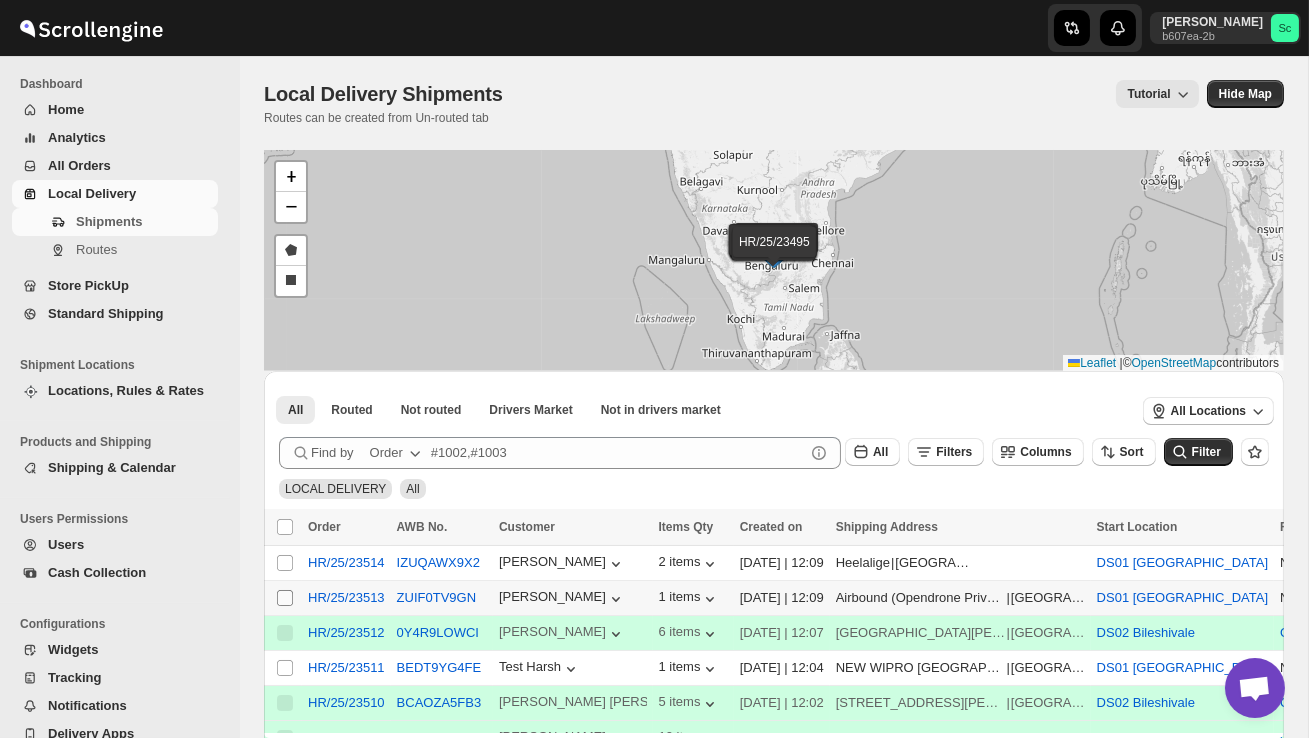click on "Select shipment" at bounding box center (285, 598) 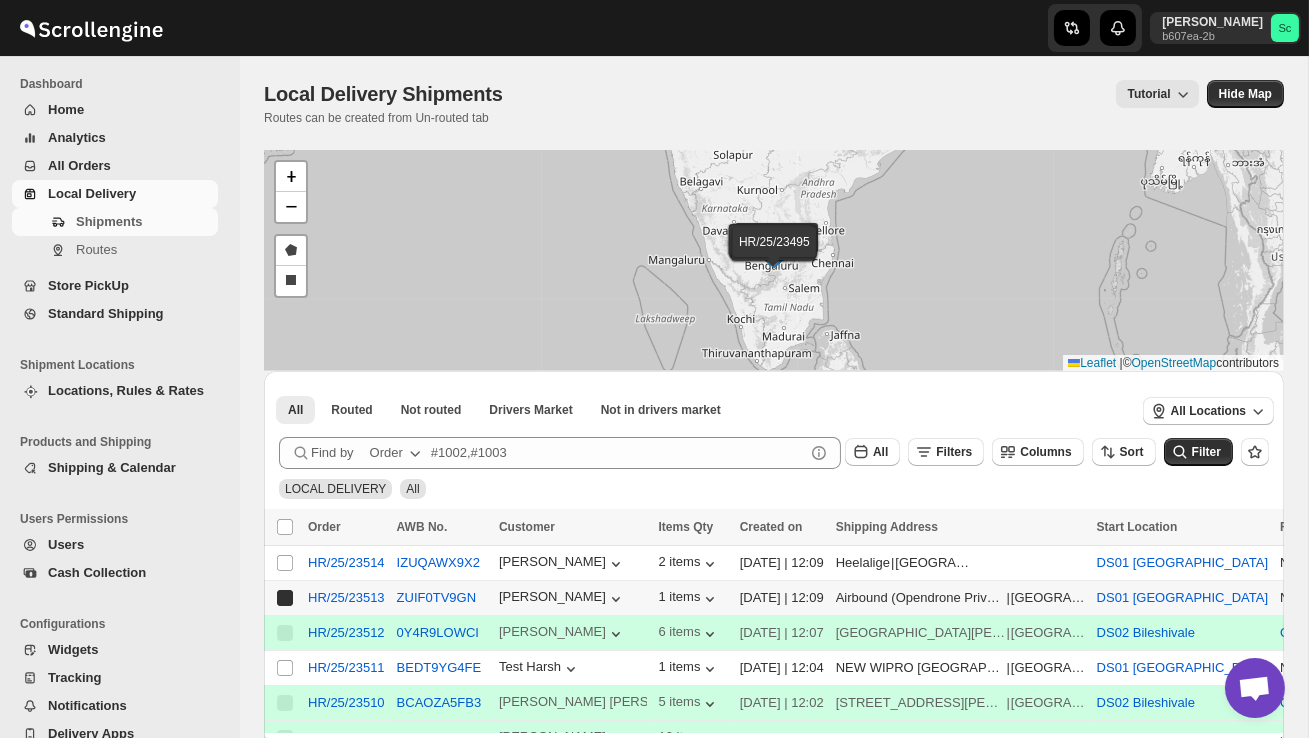 checkbox on "true" 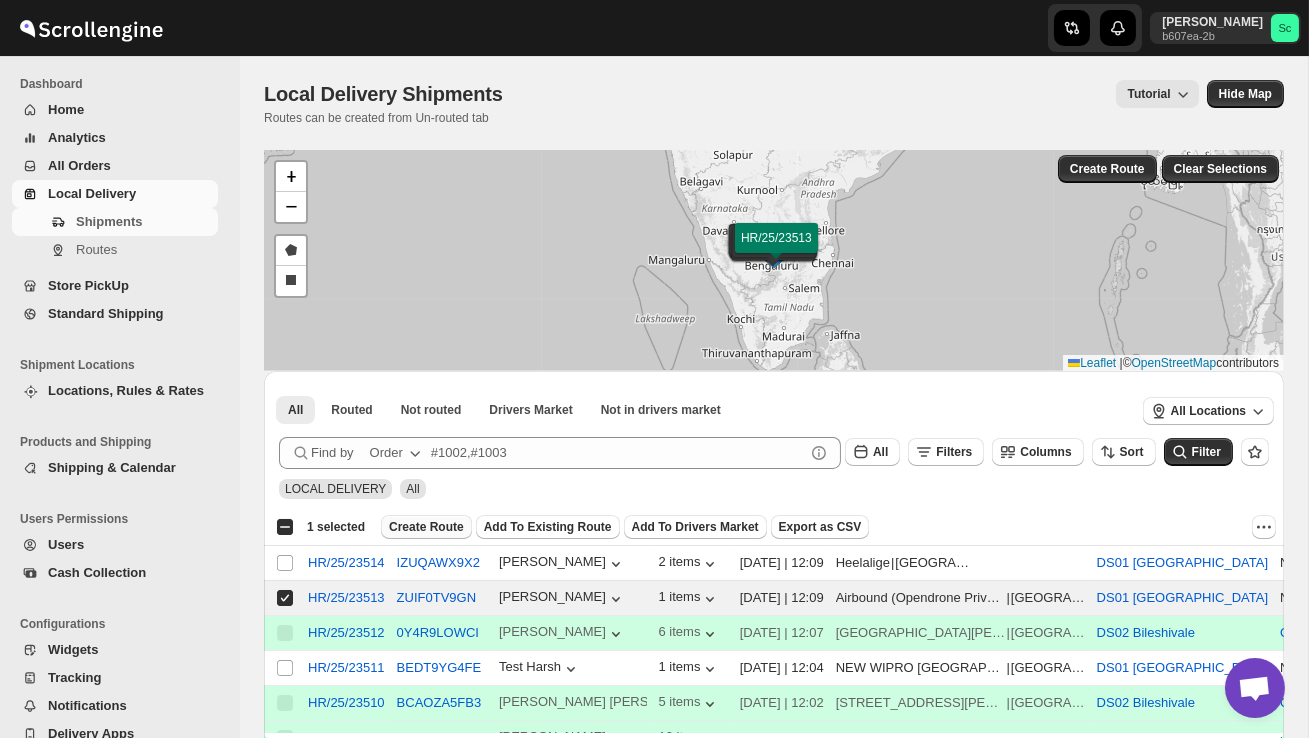 click on "Create Route" at bounding box center [426, 527] 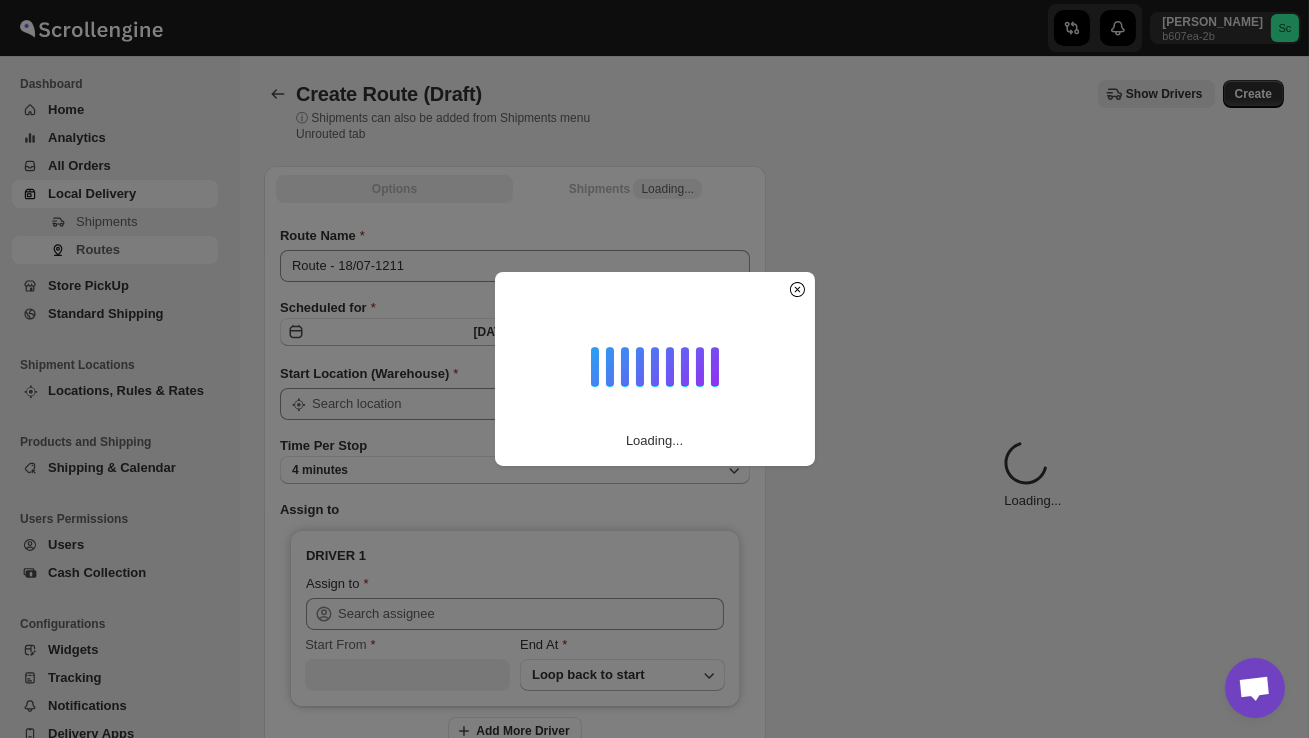 type on "DS01 [GEOGRAPHIC_DATA]" 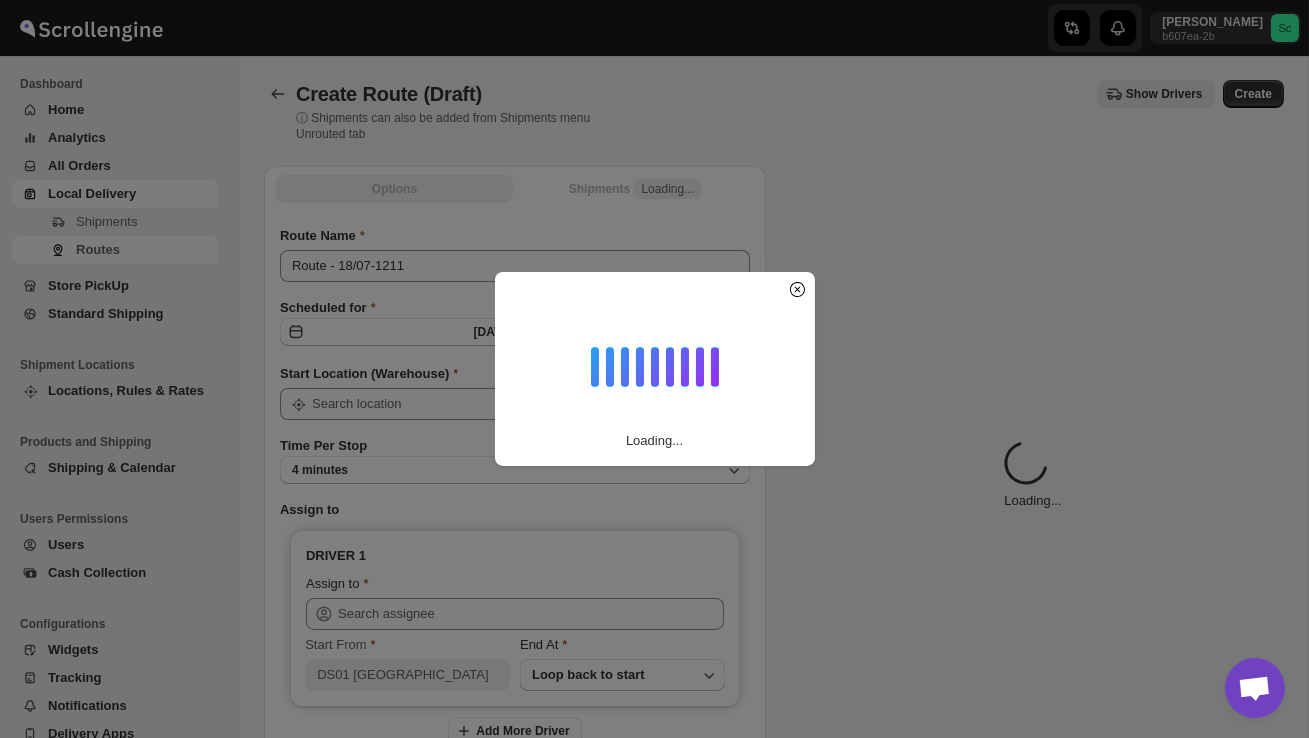 type on "DS01 [GEOGRAPHIC_DATA]" 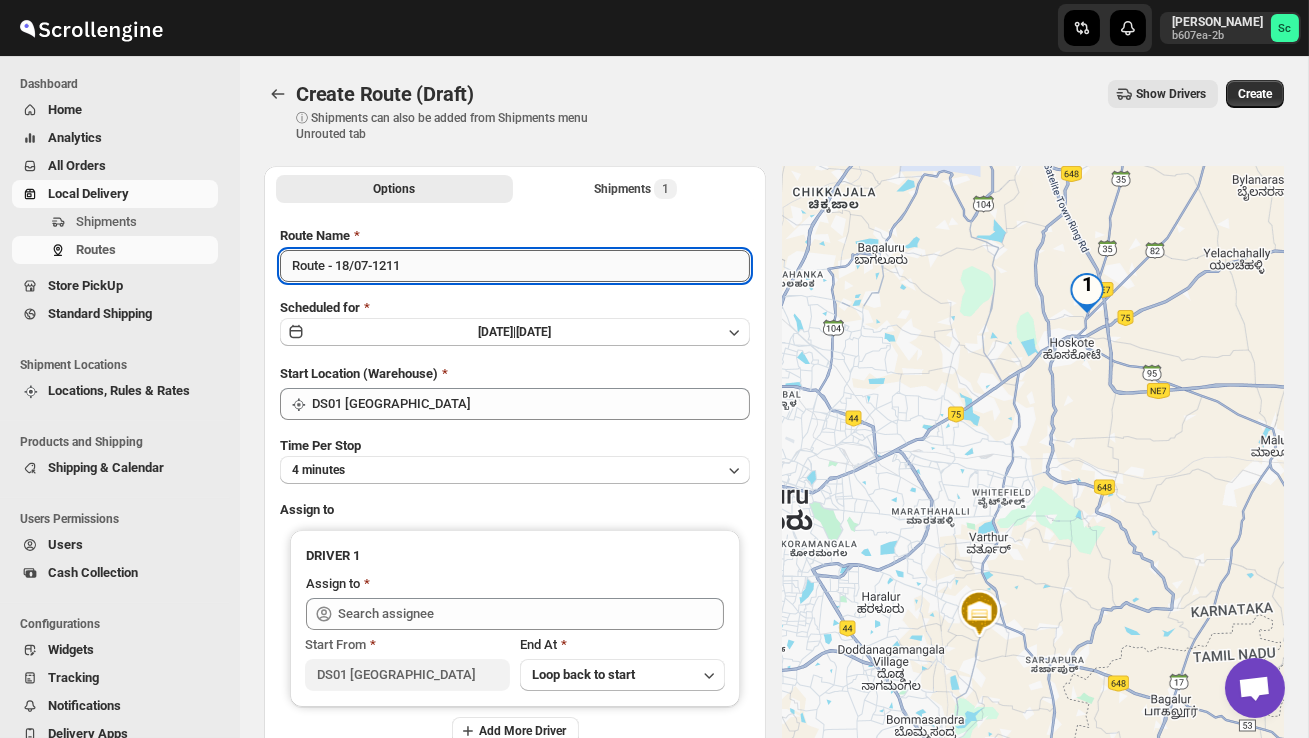click on "Route - 18/07-1211" at bounding box center [515, 266] 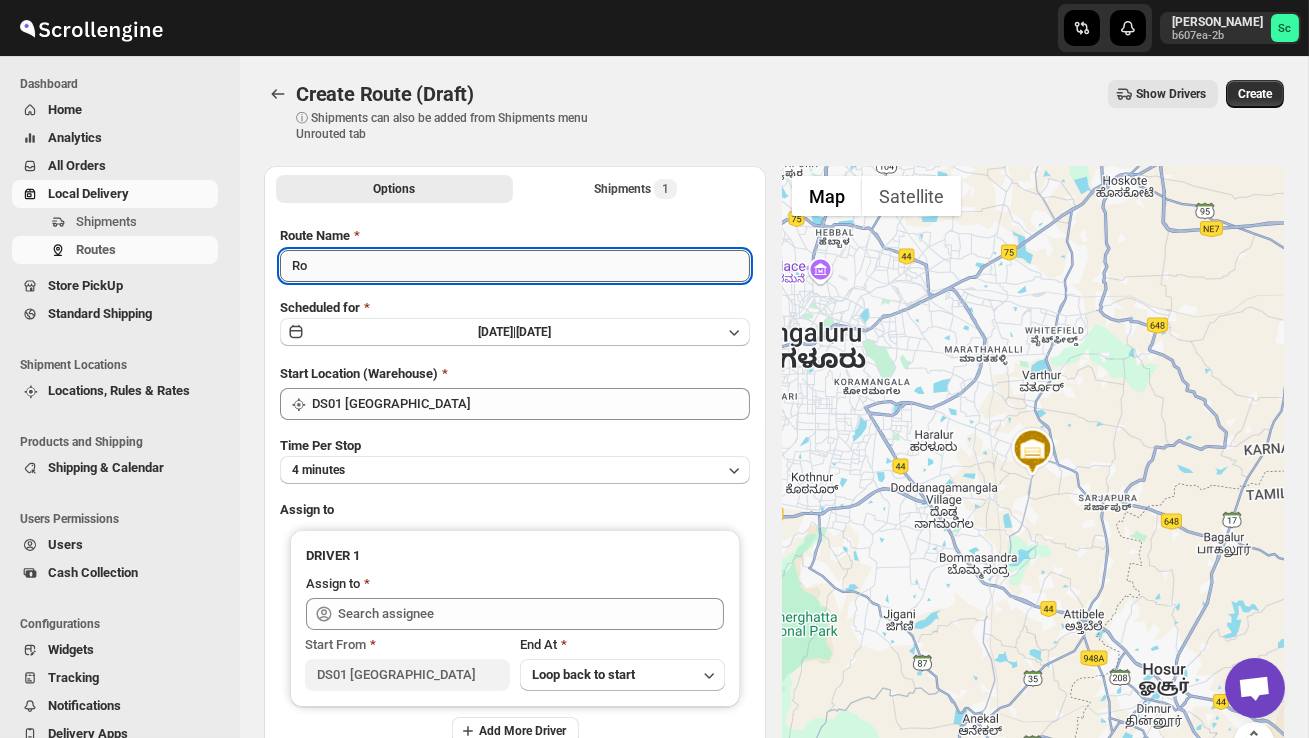 type on "R" 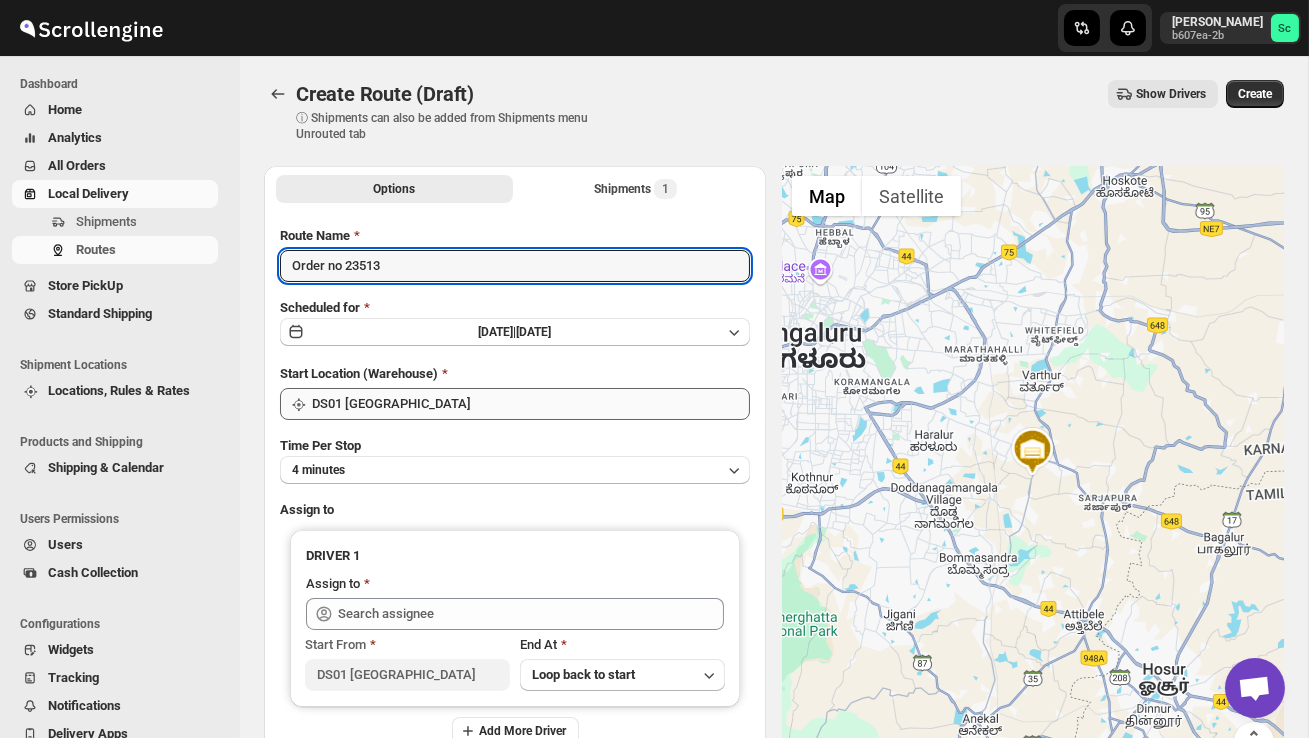type on "Order no 23513" 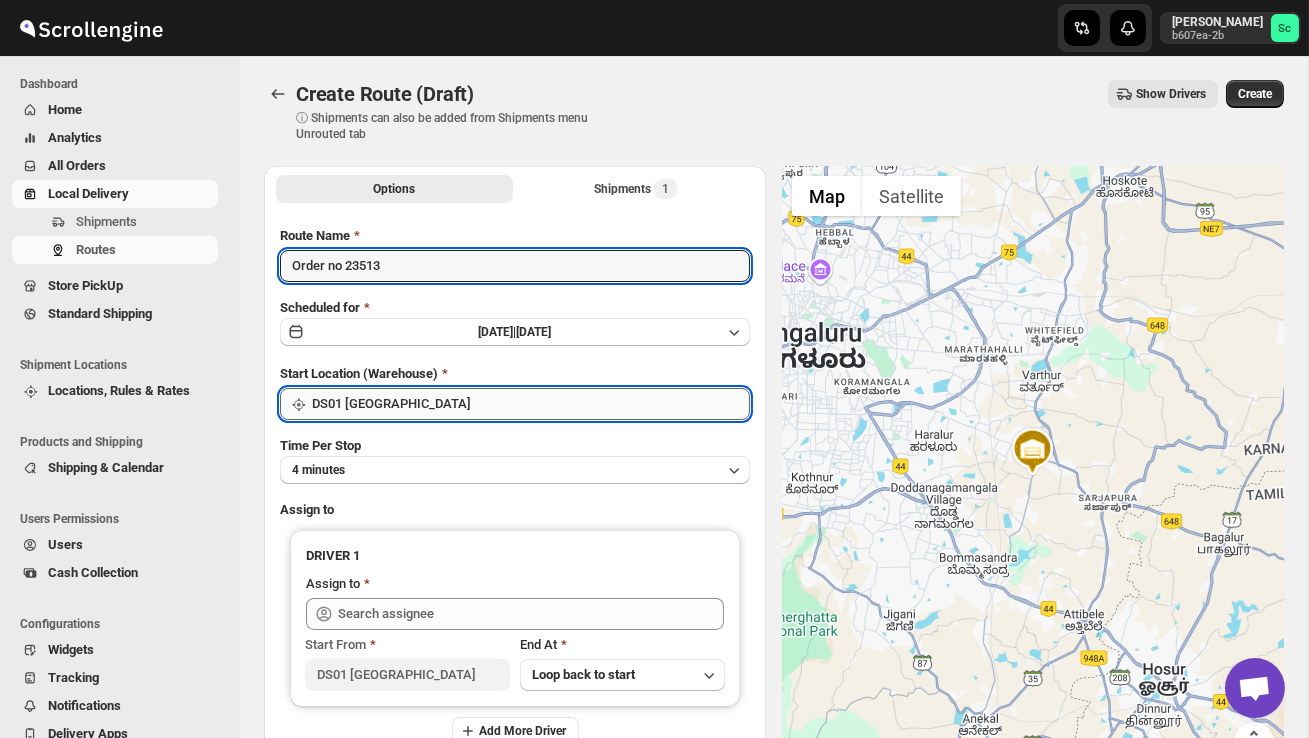 click on "DS01 [GEOGRAPHIC_DATA]" at bounding box center [531, 404] 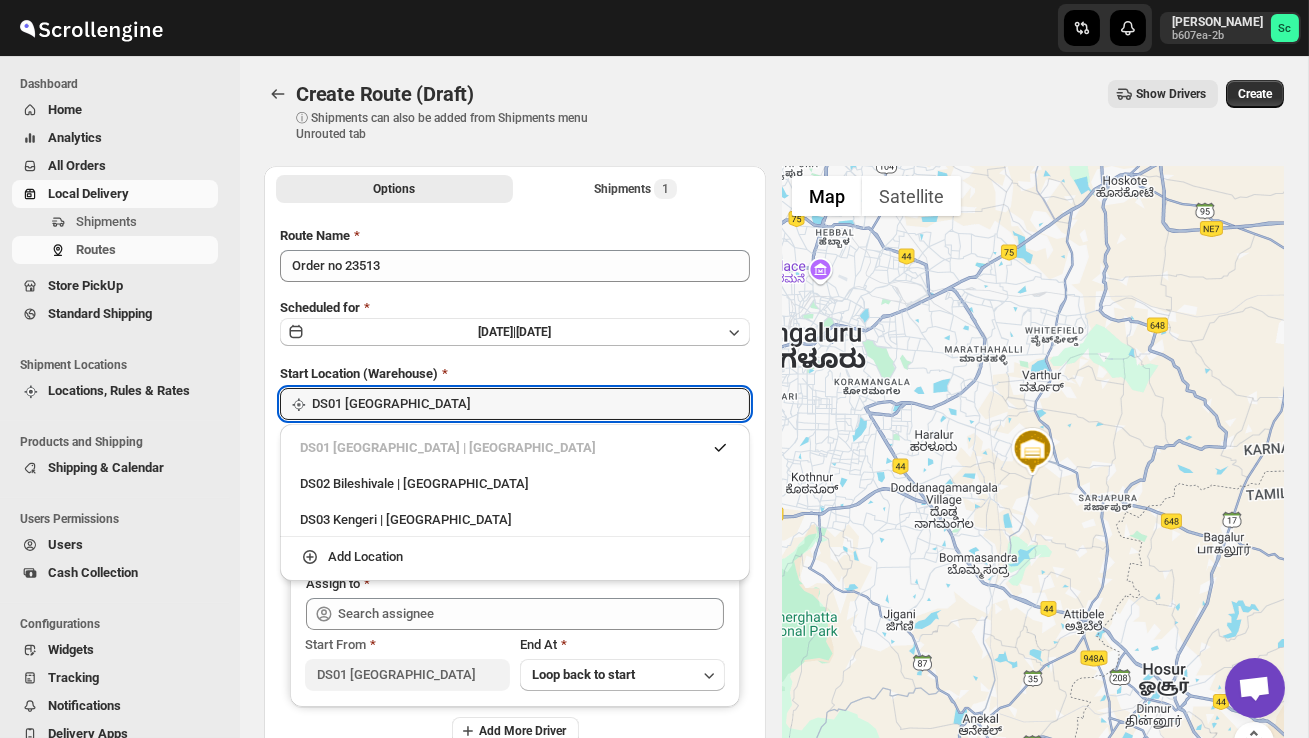 click on "DS02 Bileshivale | Bangalore" at bounding box center [515, 484] 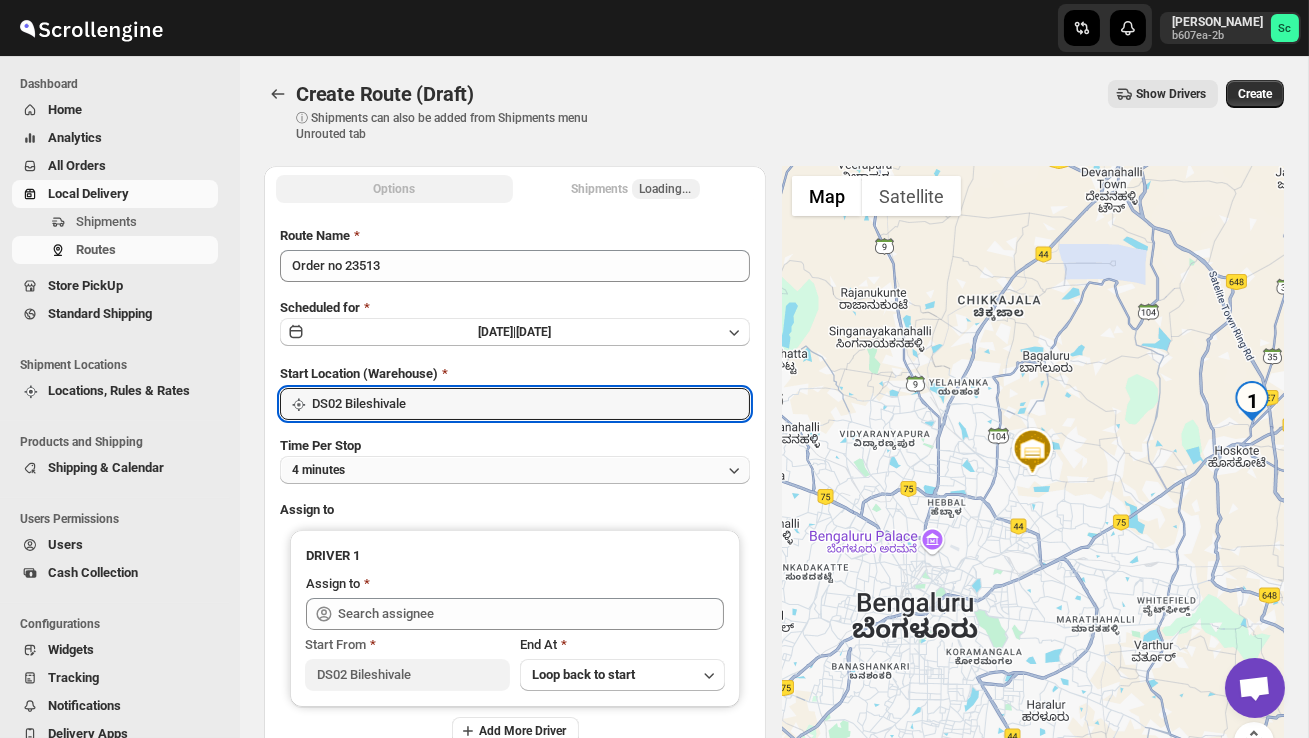 click on "4 minutes" at bounding box center (515, 470) 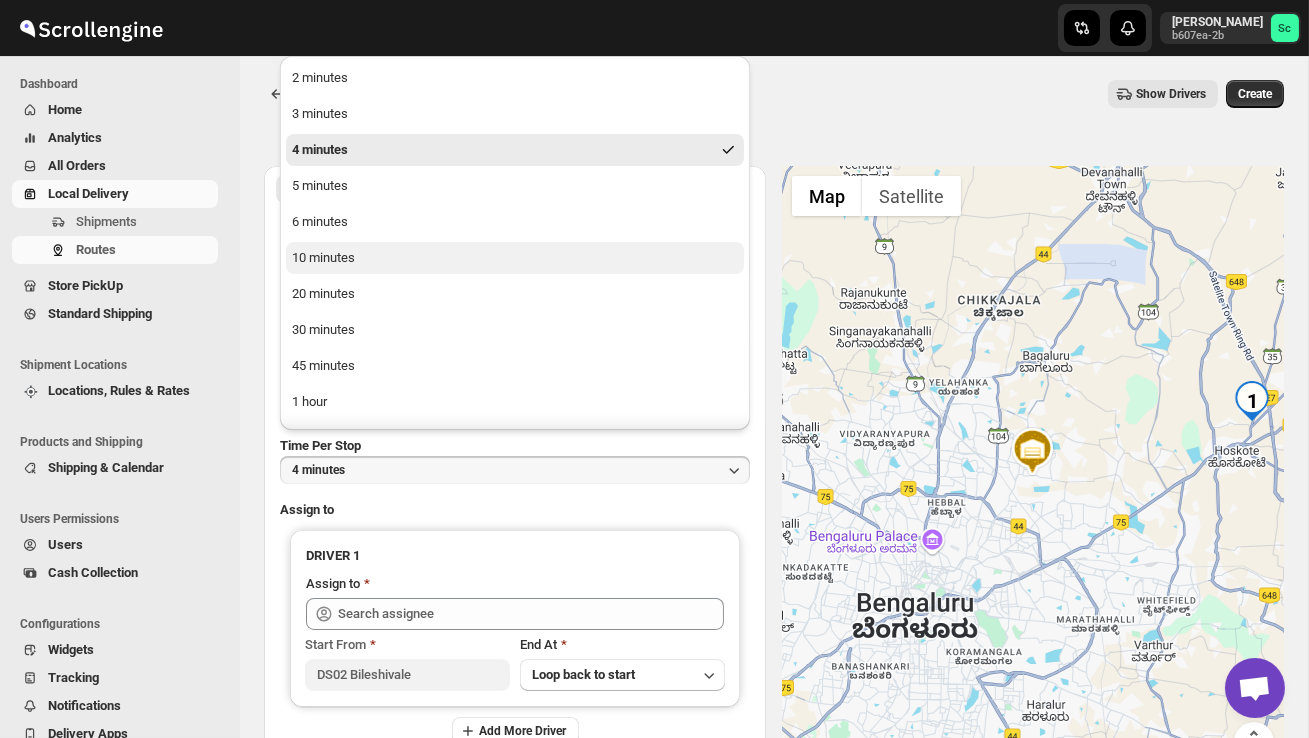 click on "10 minutes" at bounding box center [515, 258] 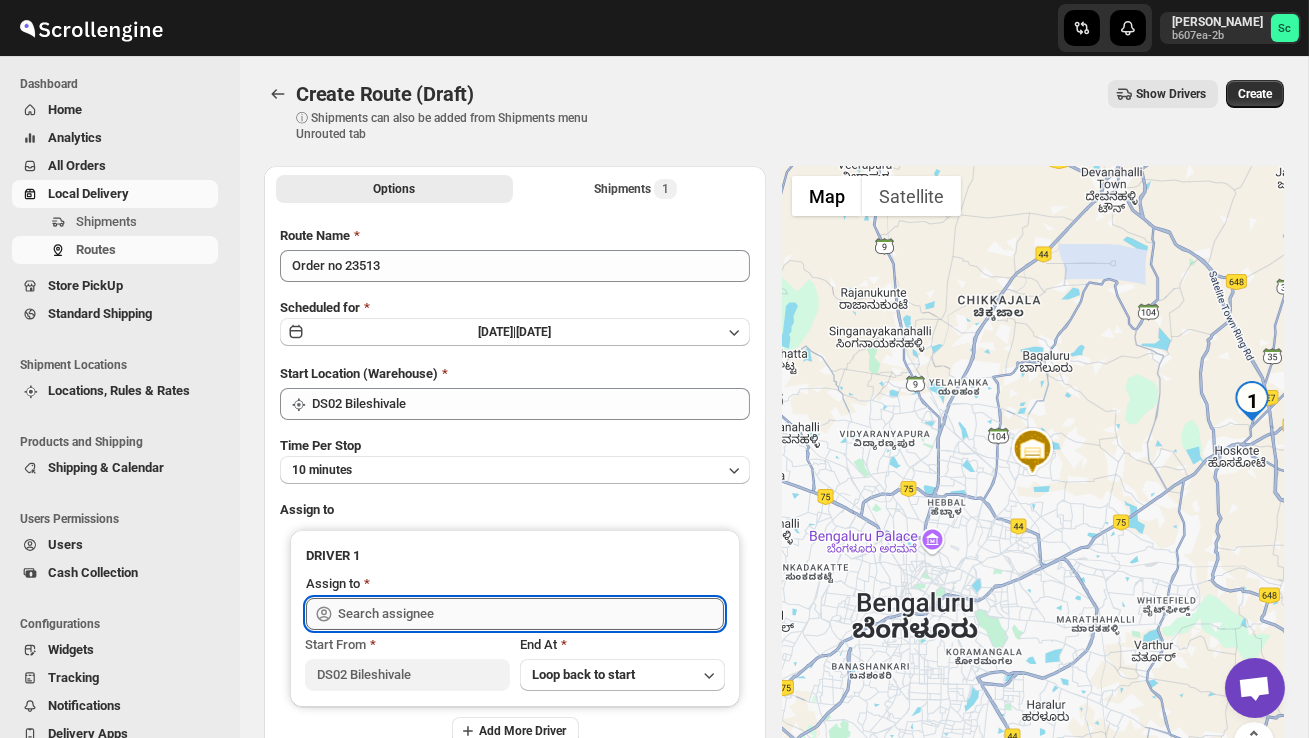 click at bounding box center (531, 614) 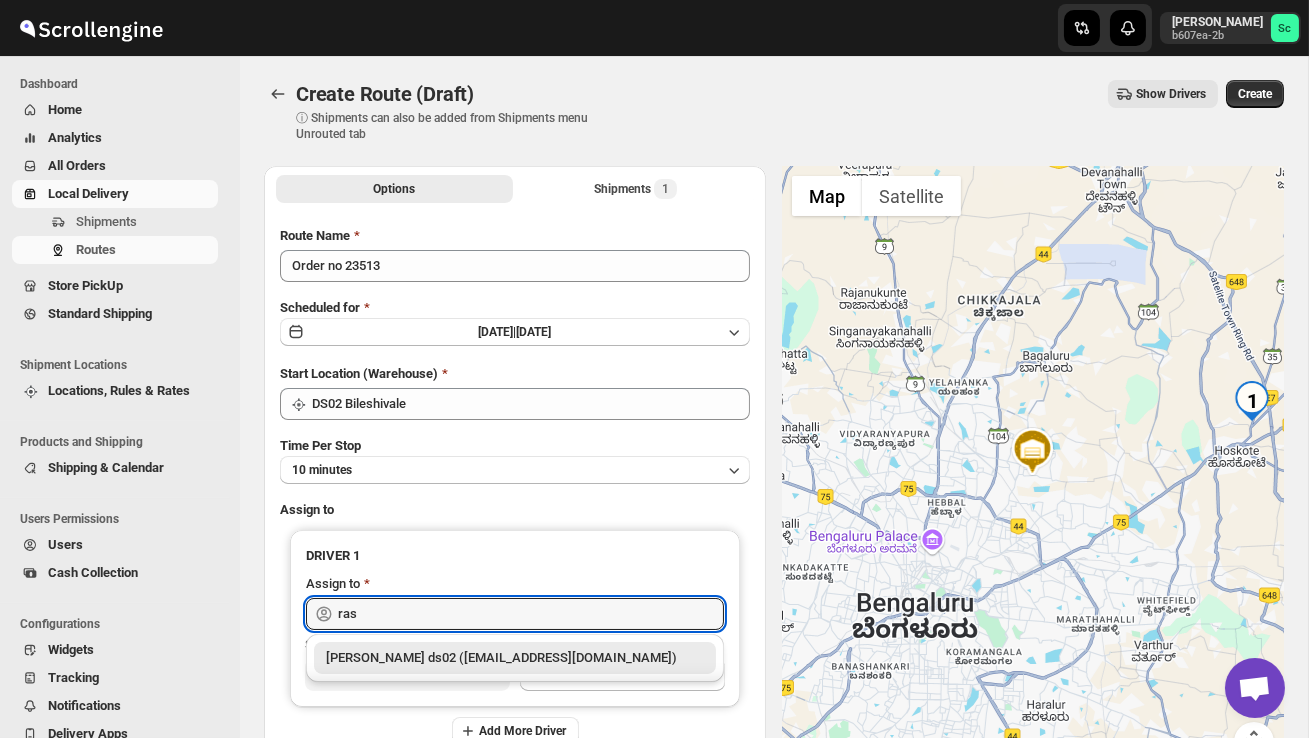 click on "[PERSON_NAME] ds02 ([EMAIL_ADDRESS][DOMAIN_NAME])" at bounding box center [515, 658] 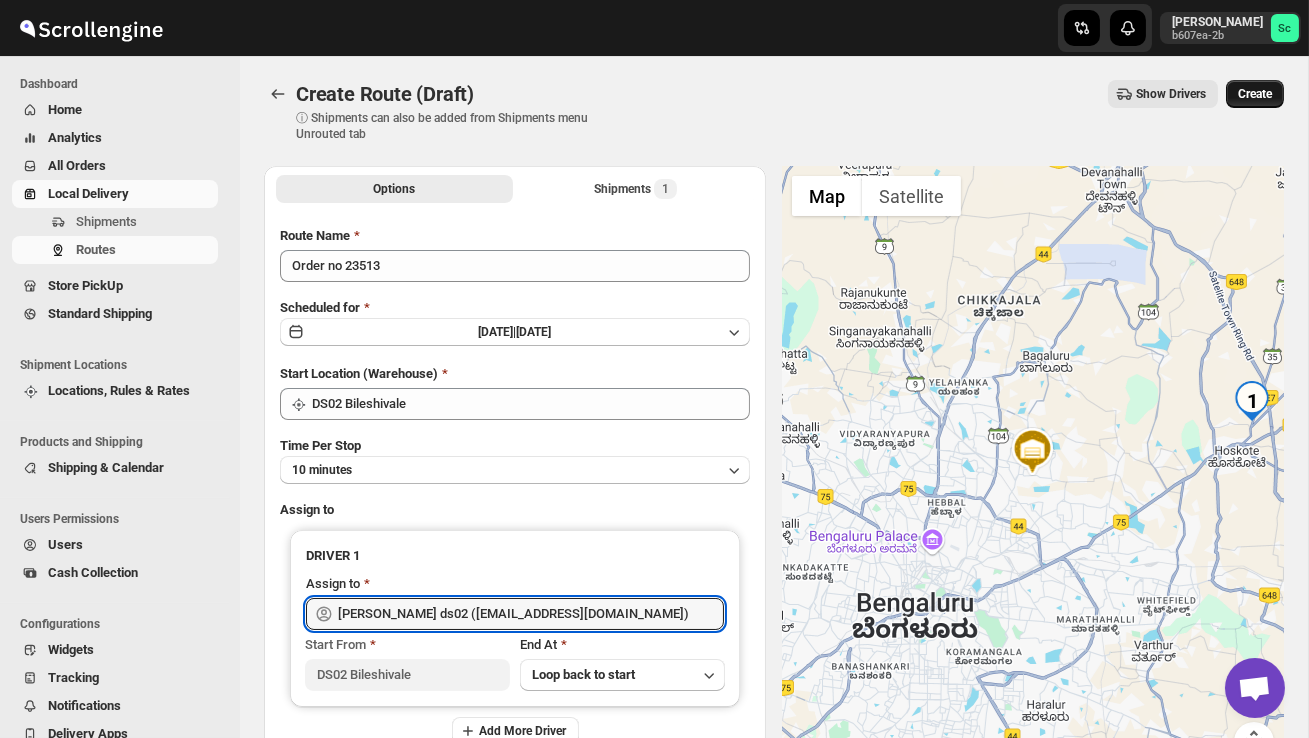 type on "[PERSON_NAME] ds02 ([EMAIL_ADDRESS][DOMAIN_NAME])" 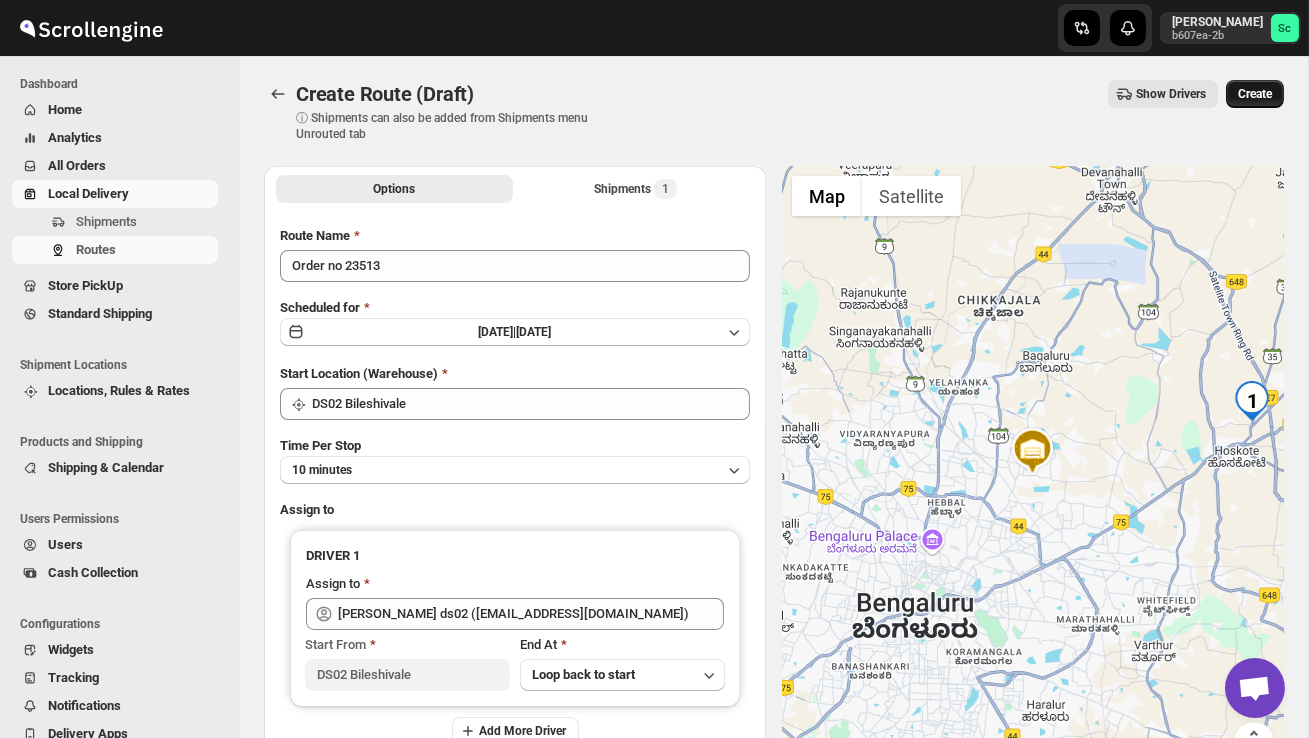 click on "Create" at bounding box center (1255, 94) 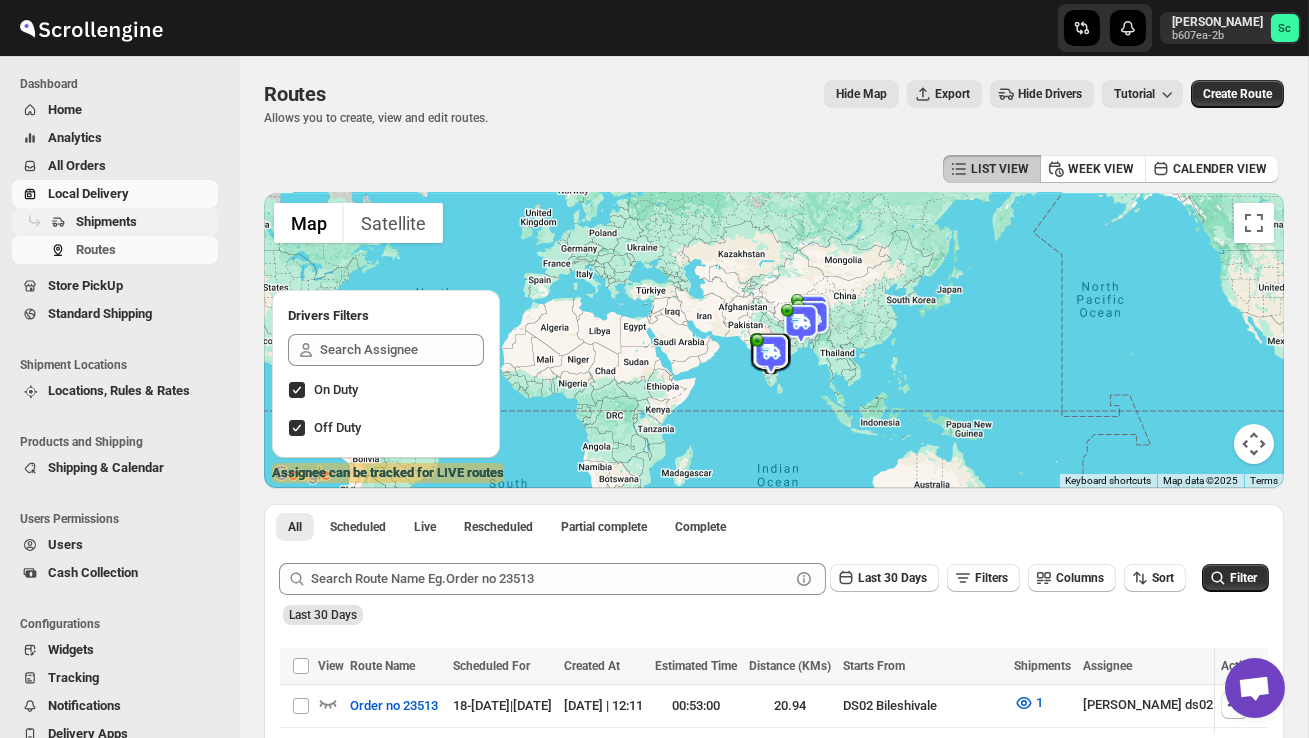 click on "Shipments" at bounding box center (106, 221) 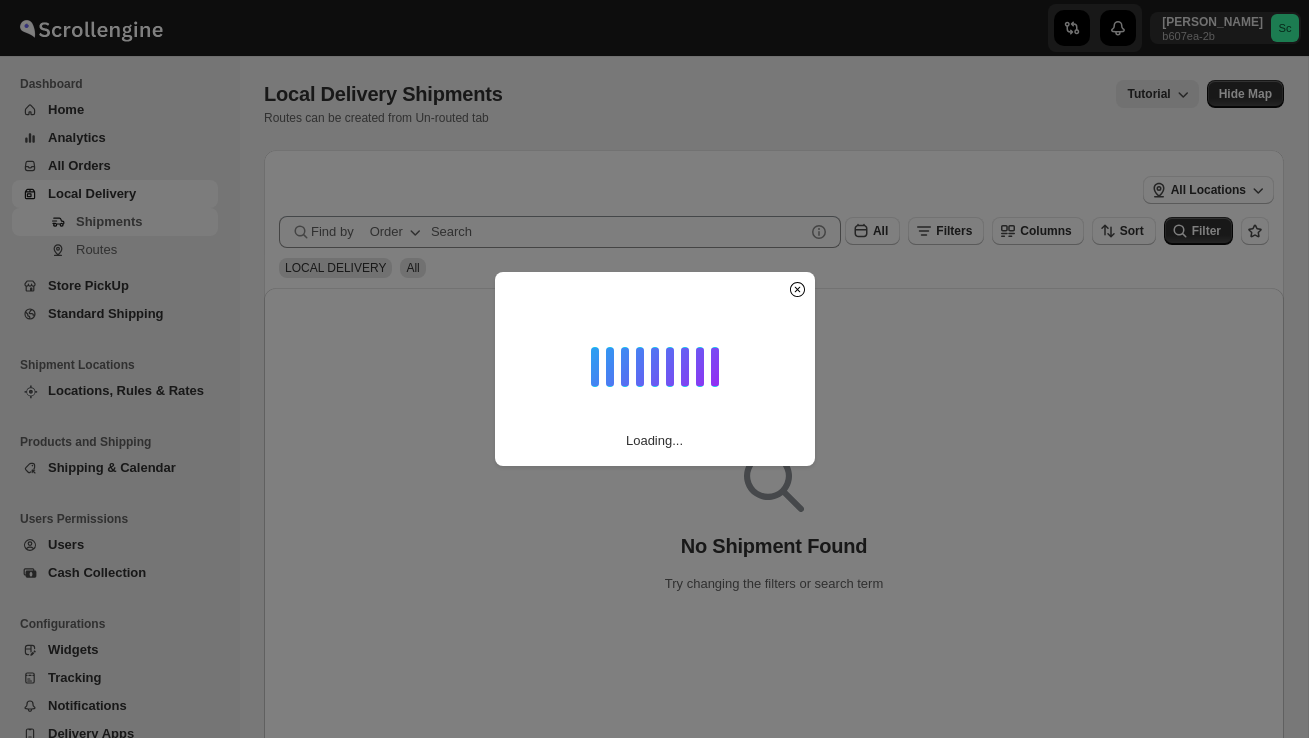 scroll, scrollTop: 0, scrollLeft: 0, axis: both 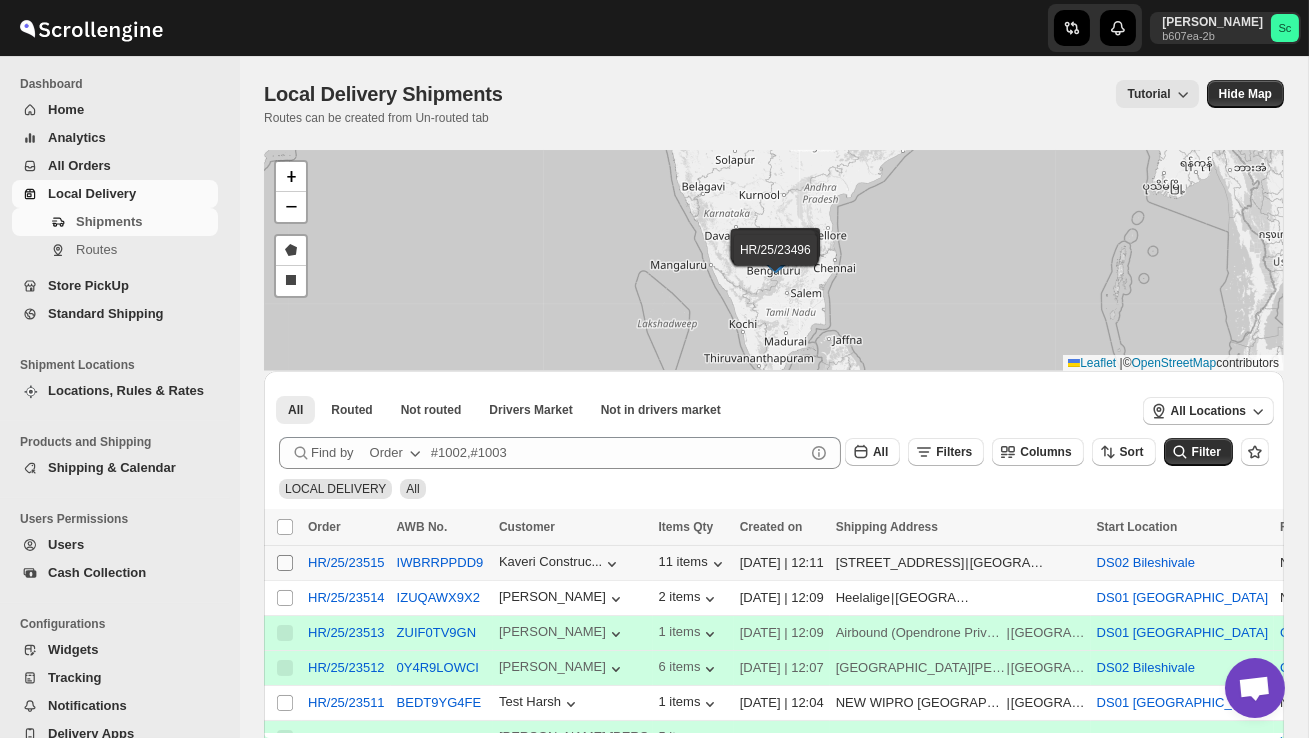click on "Select shipment" at bounding box center (285, 563) 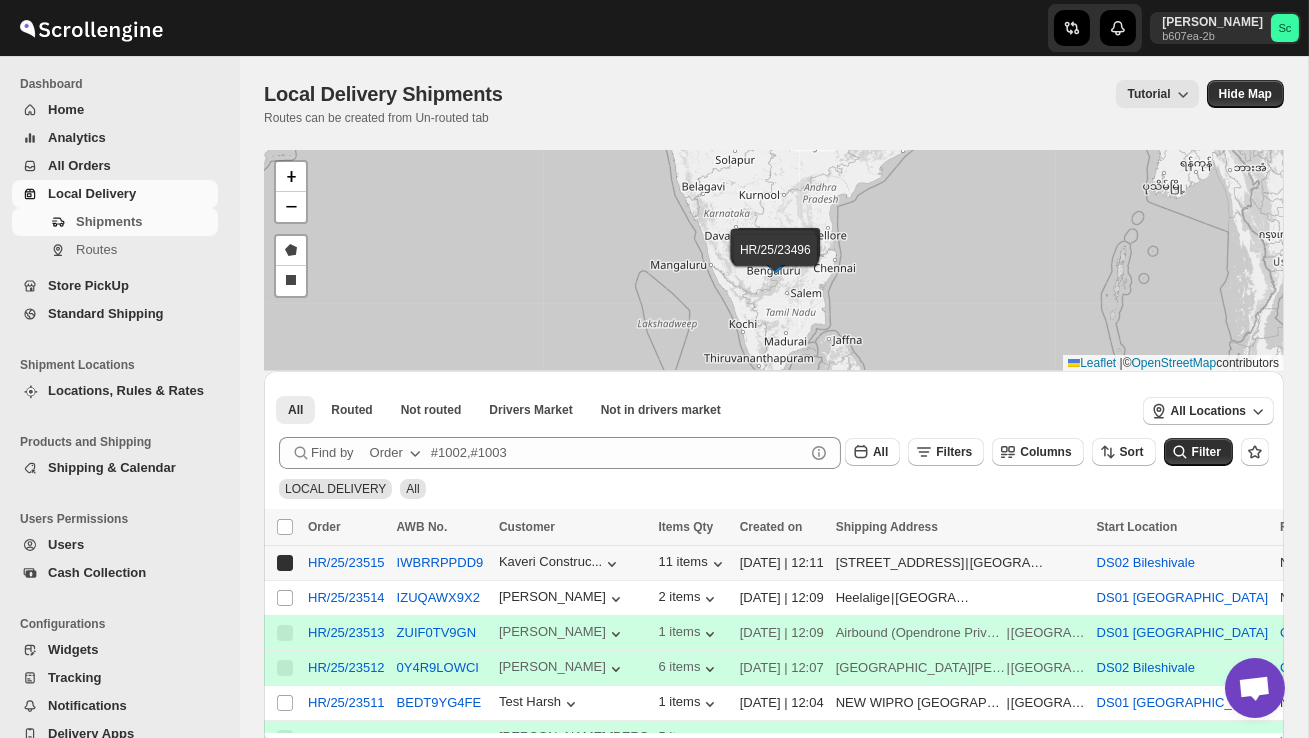 checkbox on "true" 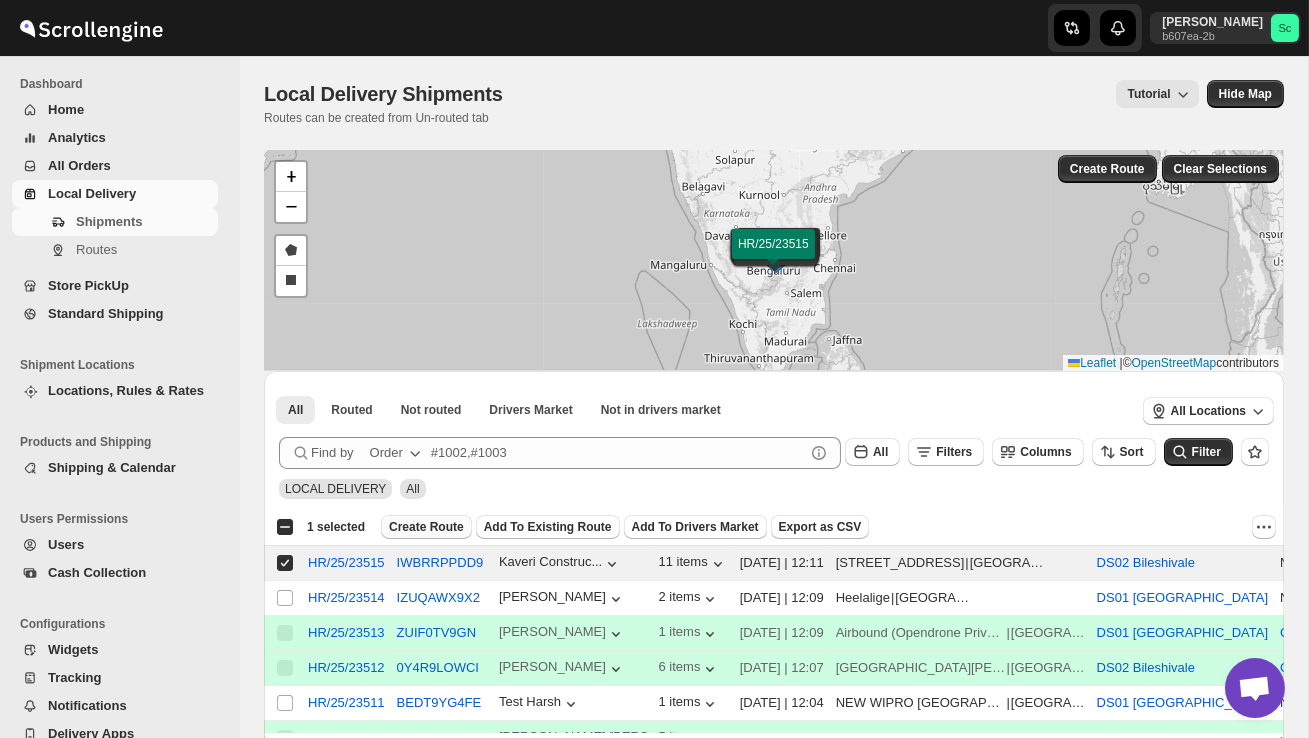 click on "Create Route" at bounding box center (426, 527) 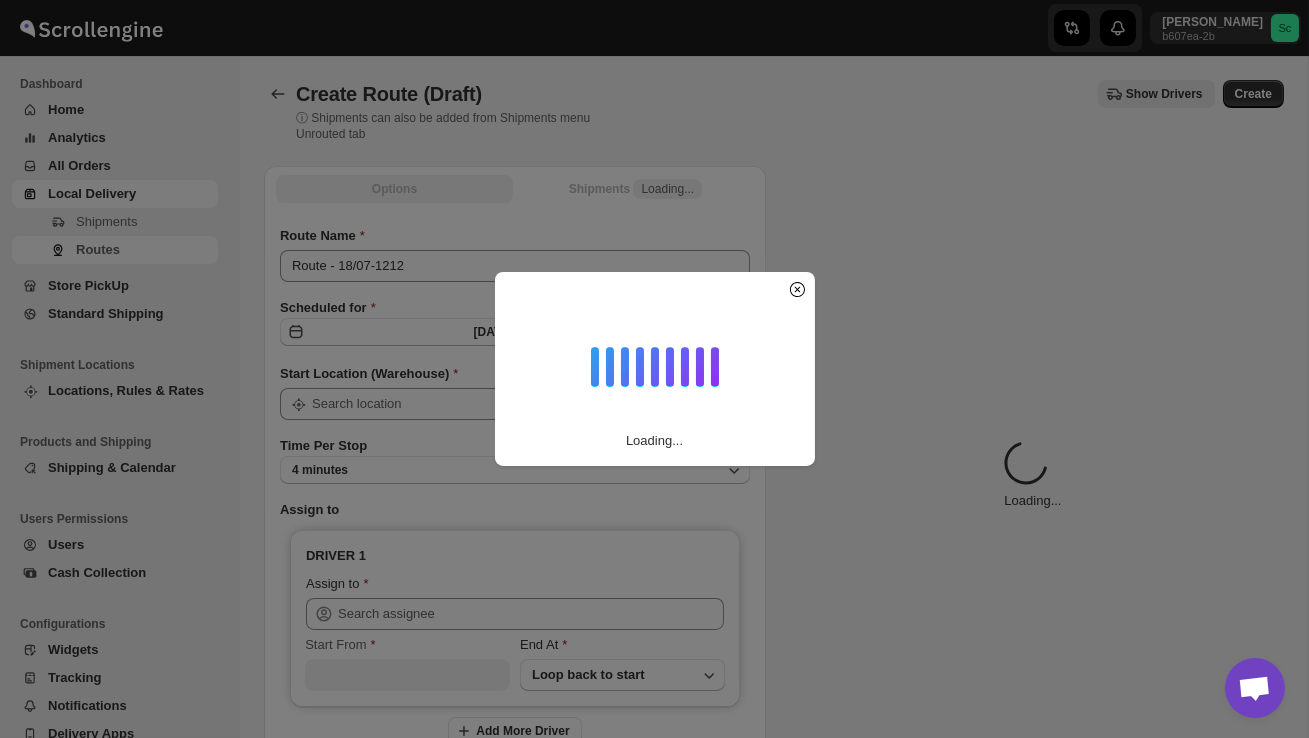 type on "DS02 Bileshivale" 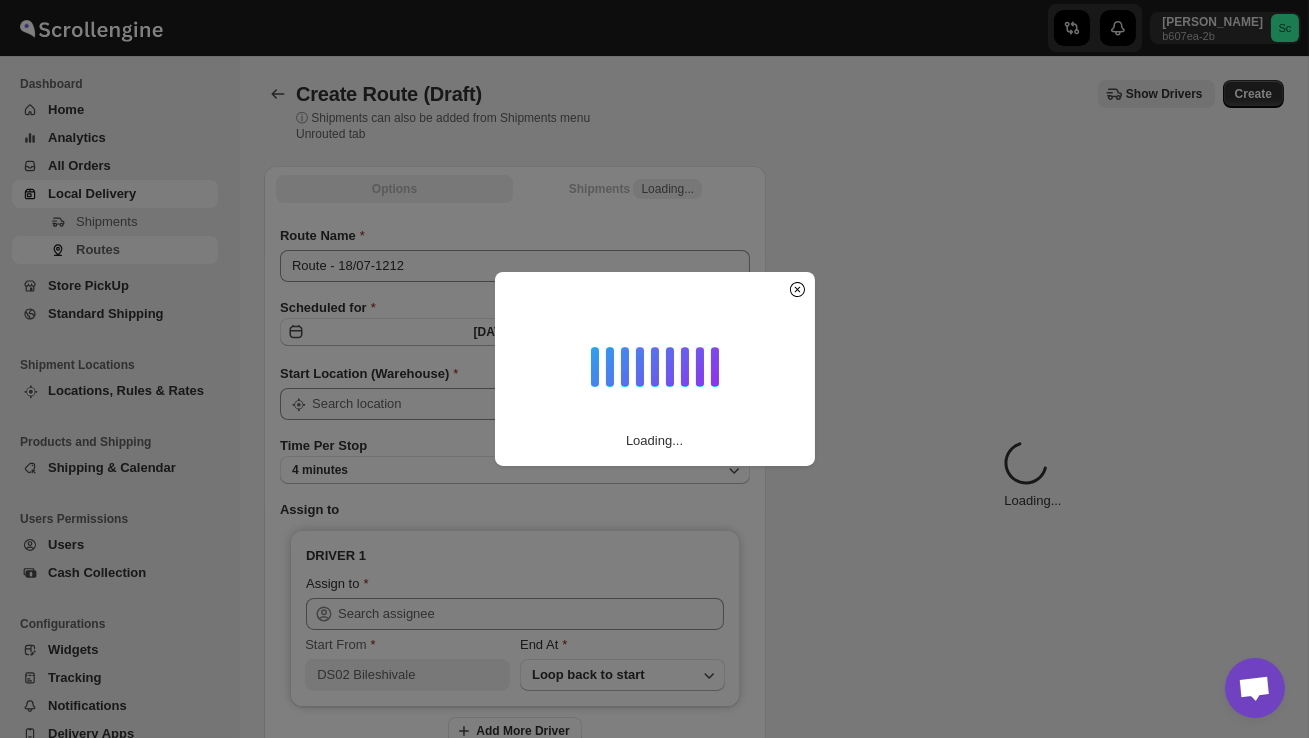 type on "DS02 Bileshivale" 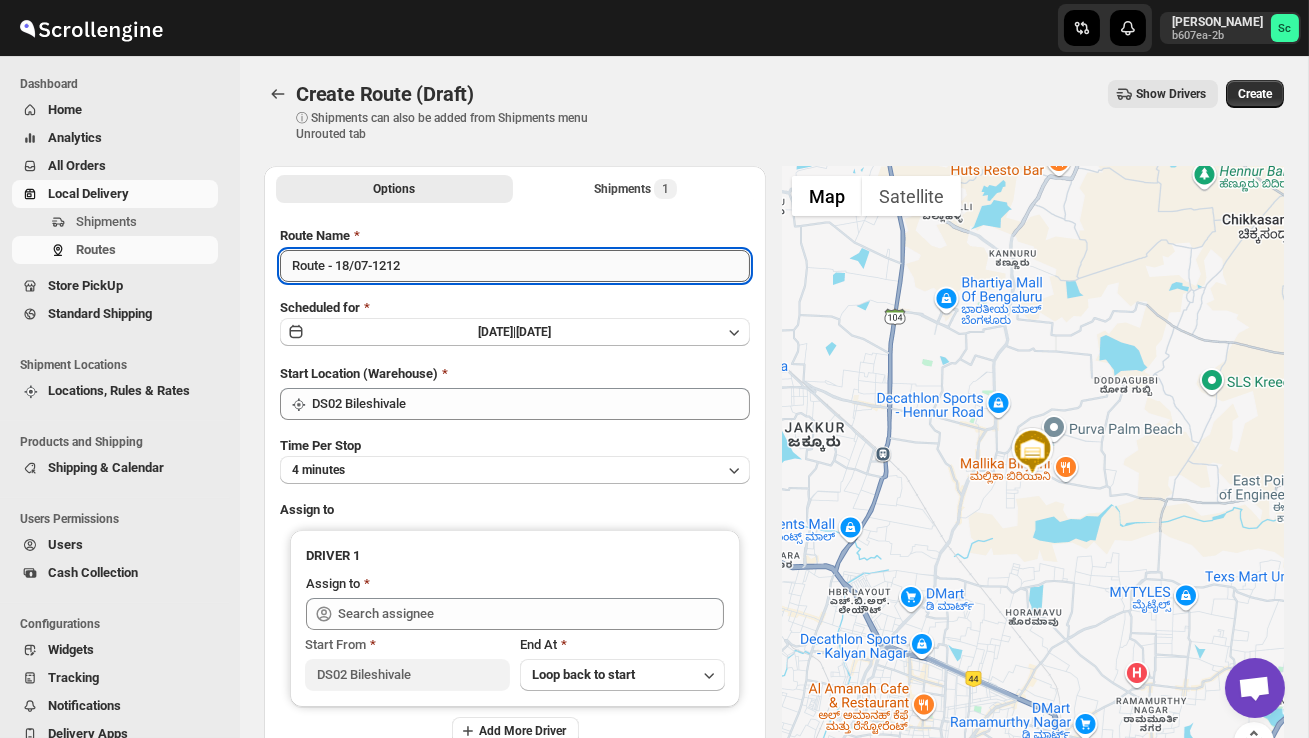 click on "Route - 18/07-1212" at bounding box center (515, 266) 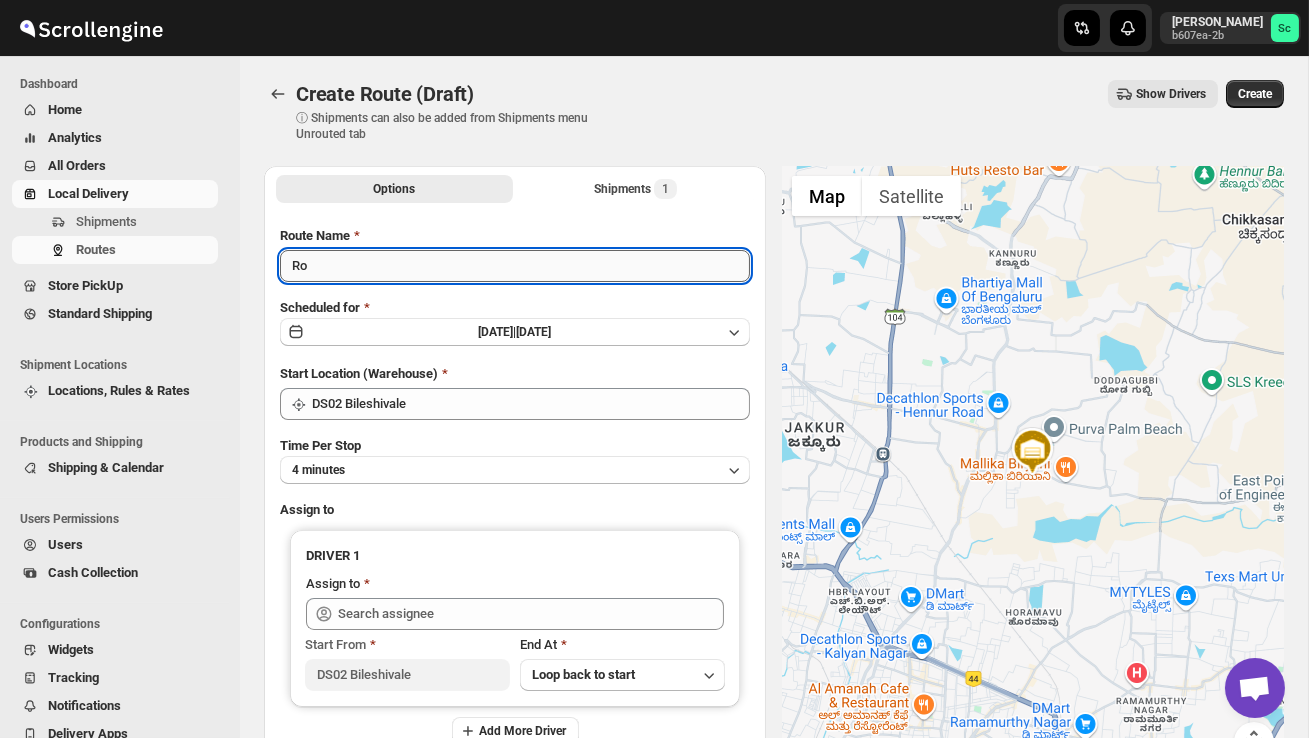 type on "R" 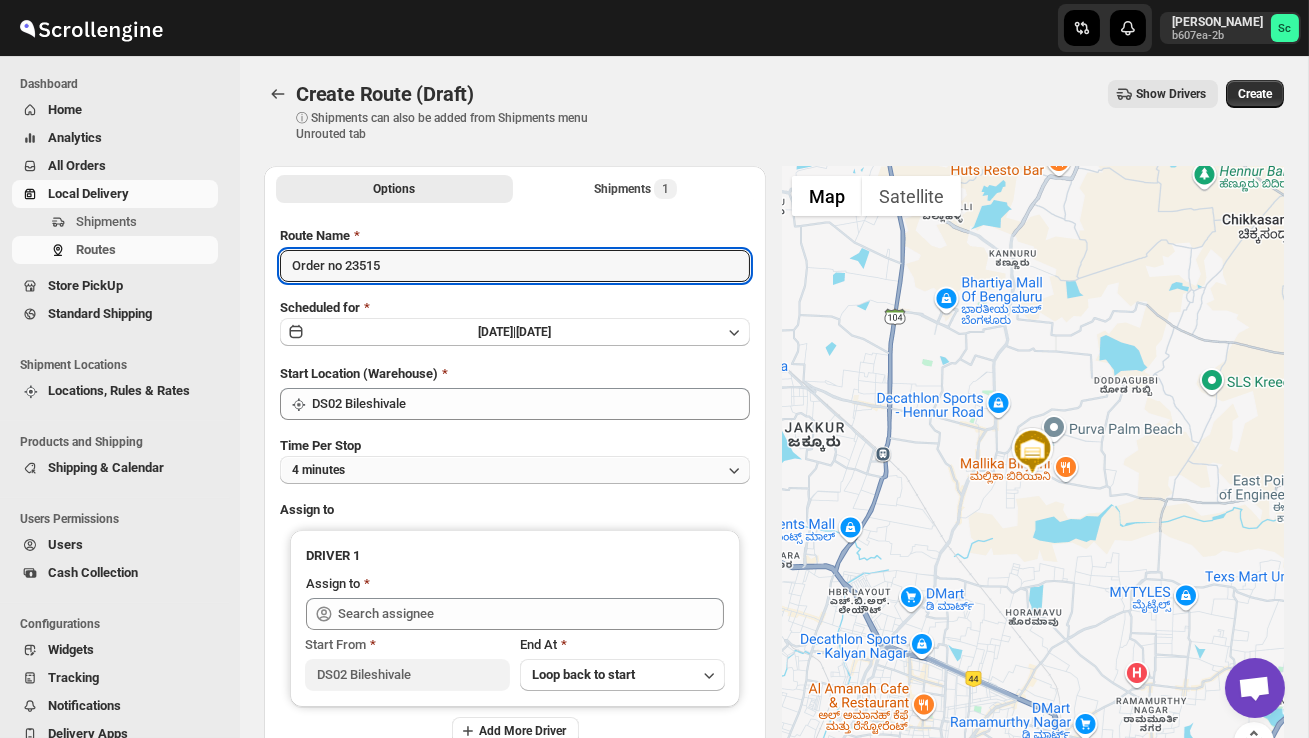 type on "Order no 23515" 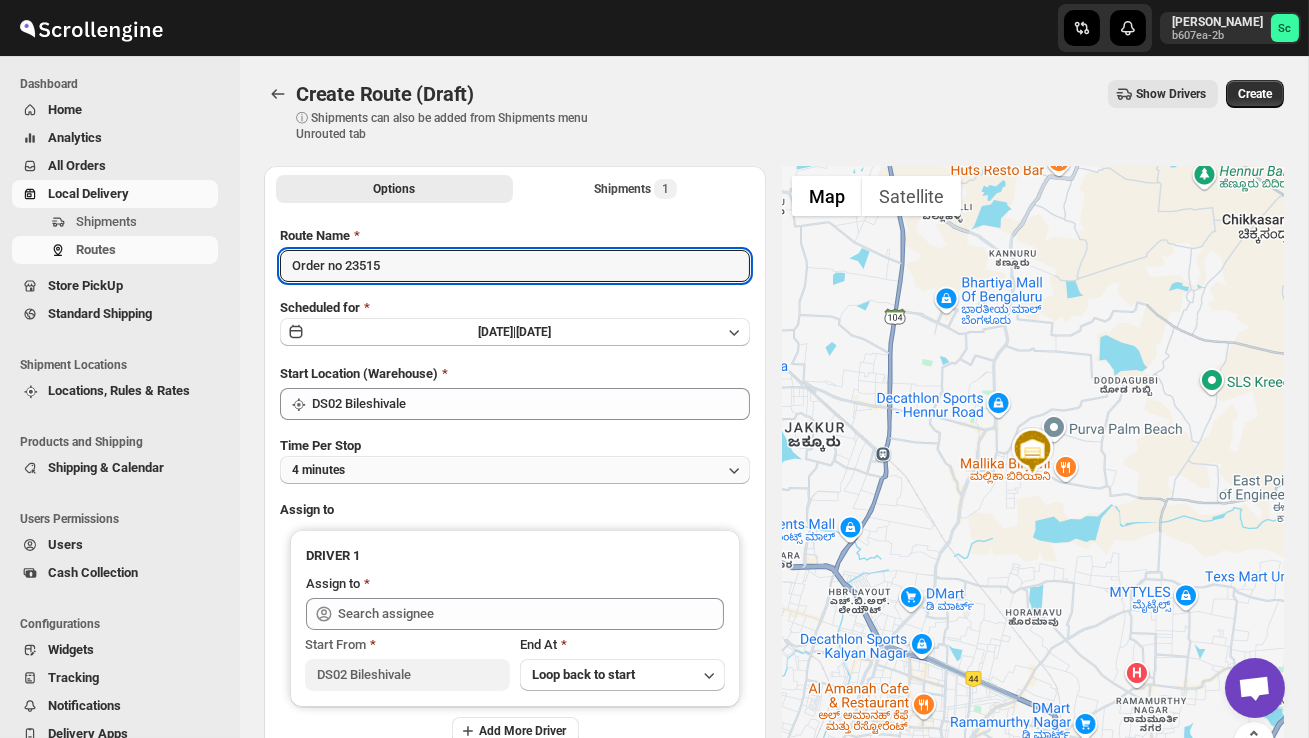 click on "4 minutes" at bounding box center [515, 470] 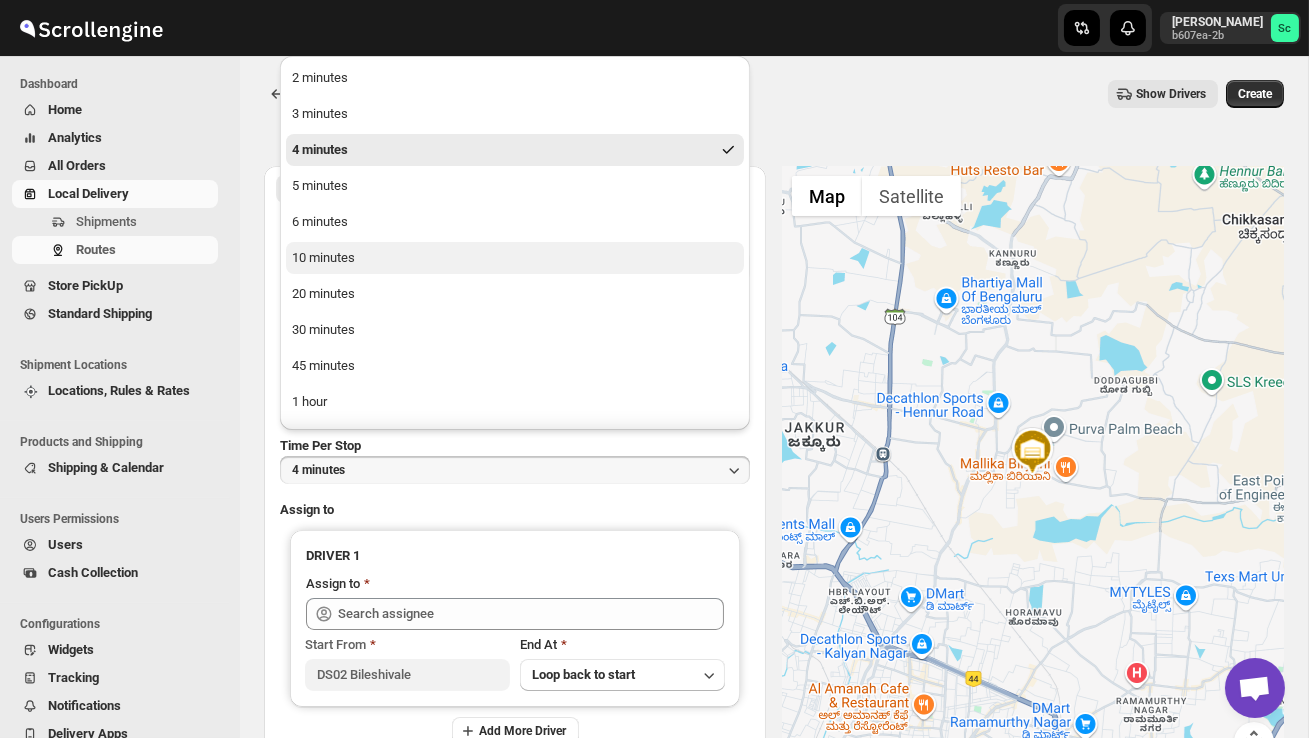 click on "10 minutes" at bounding box center (515, 258) 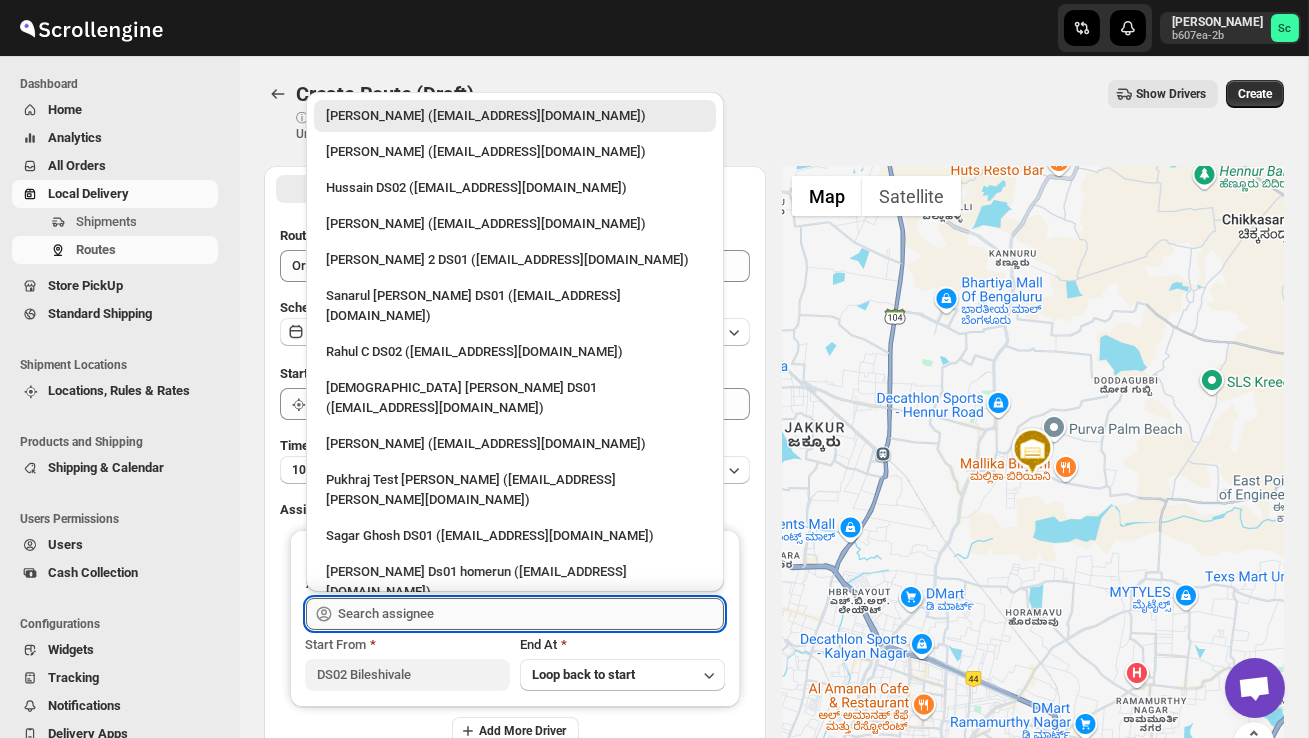click at bounding box center (531, 614) 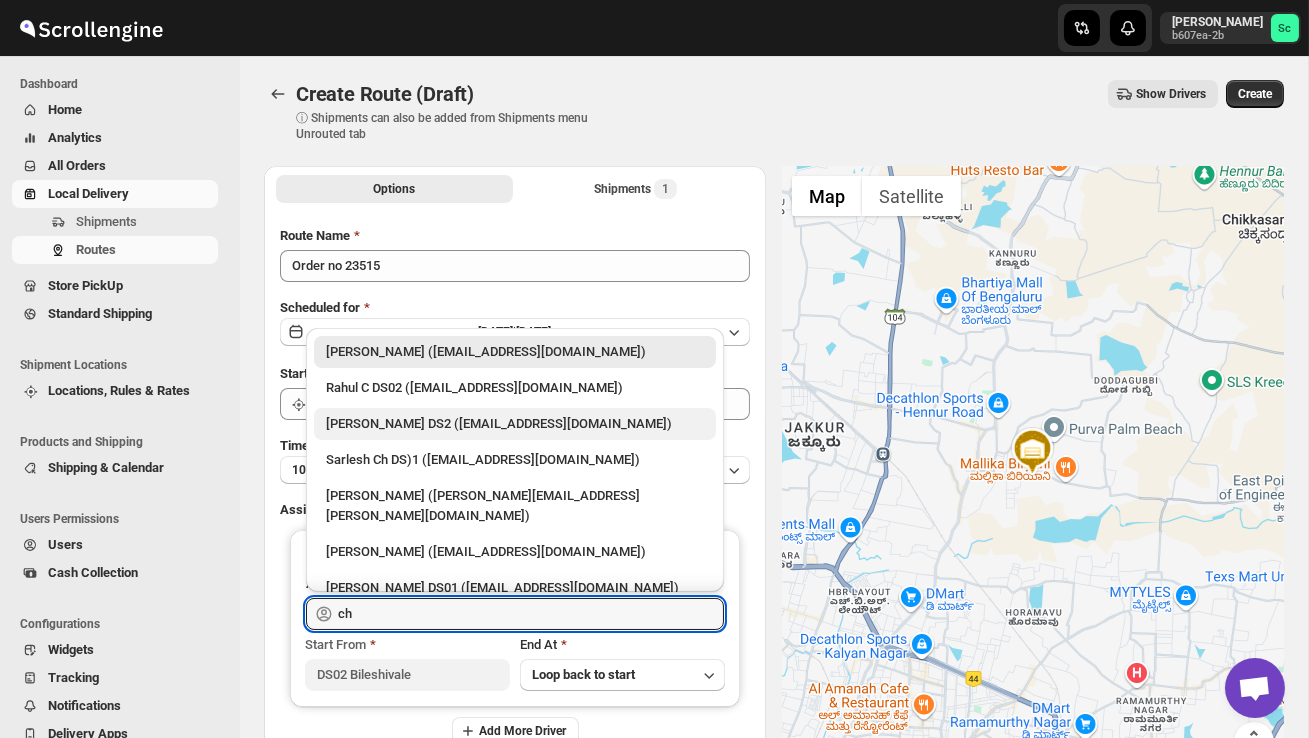 click on "[PERSON_NAME]  DS2 ([EMAIL_ADDRESS][DOMAIN_NAME])" at bounding box center [515, 424] 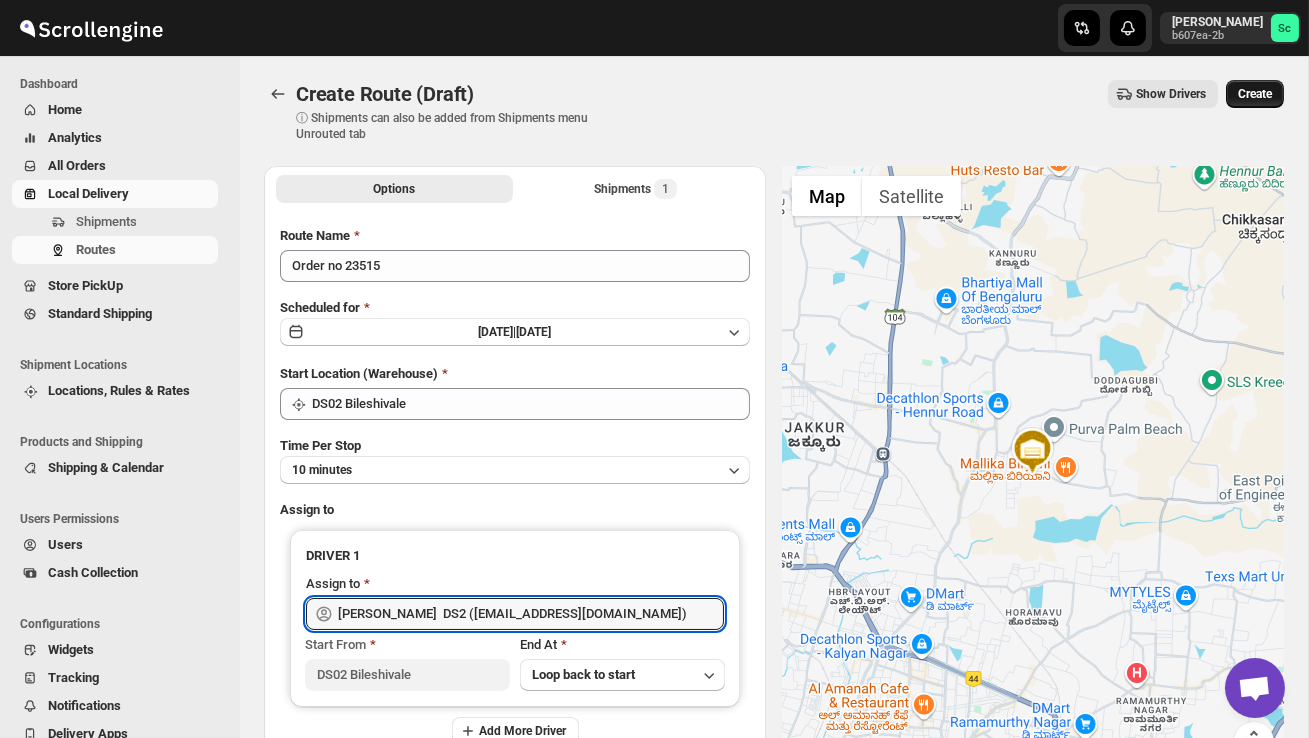 type on "[PERSON_NAME]  DS2 ([EMAIL_ADDRESS][DOMAIN_NAME])" 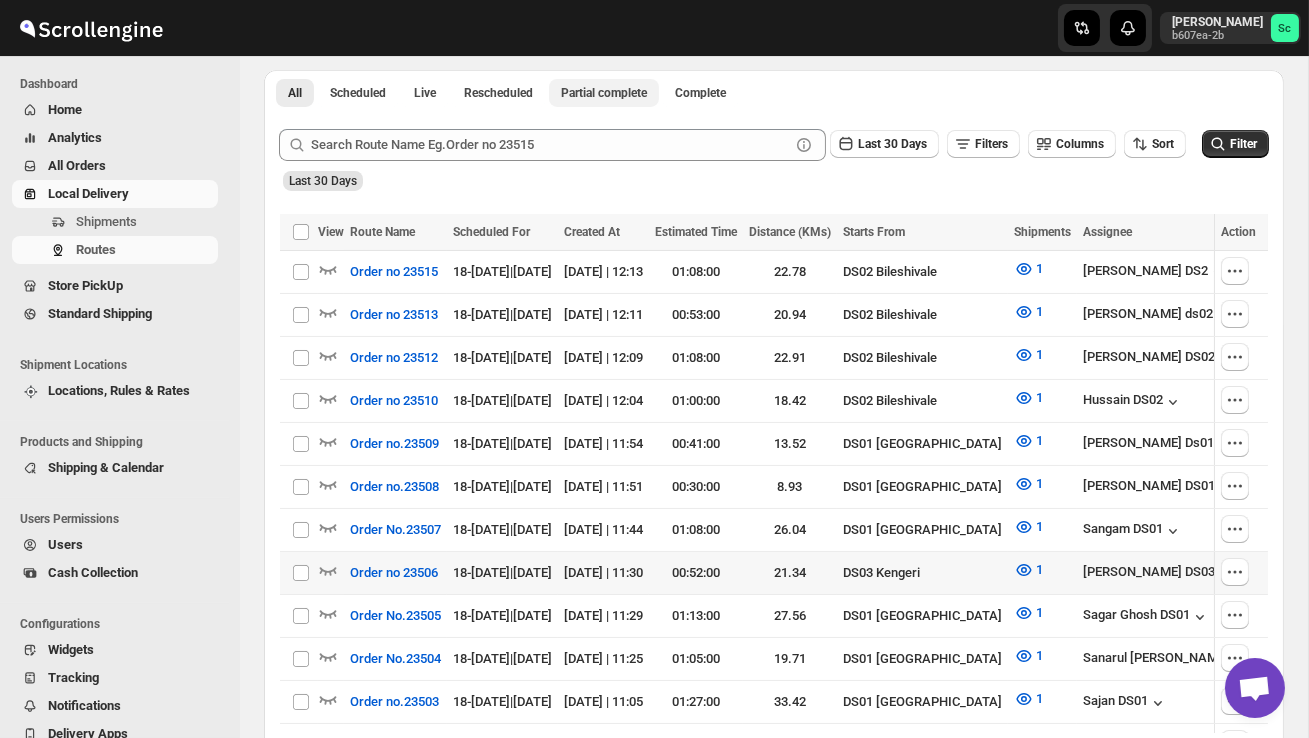 scroll, scrollTop: 465, scrollLeft: 0, axis: vertical 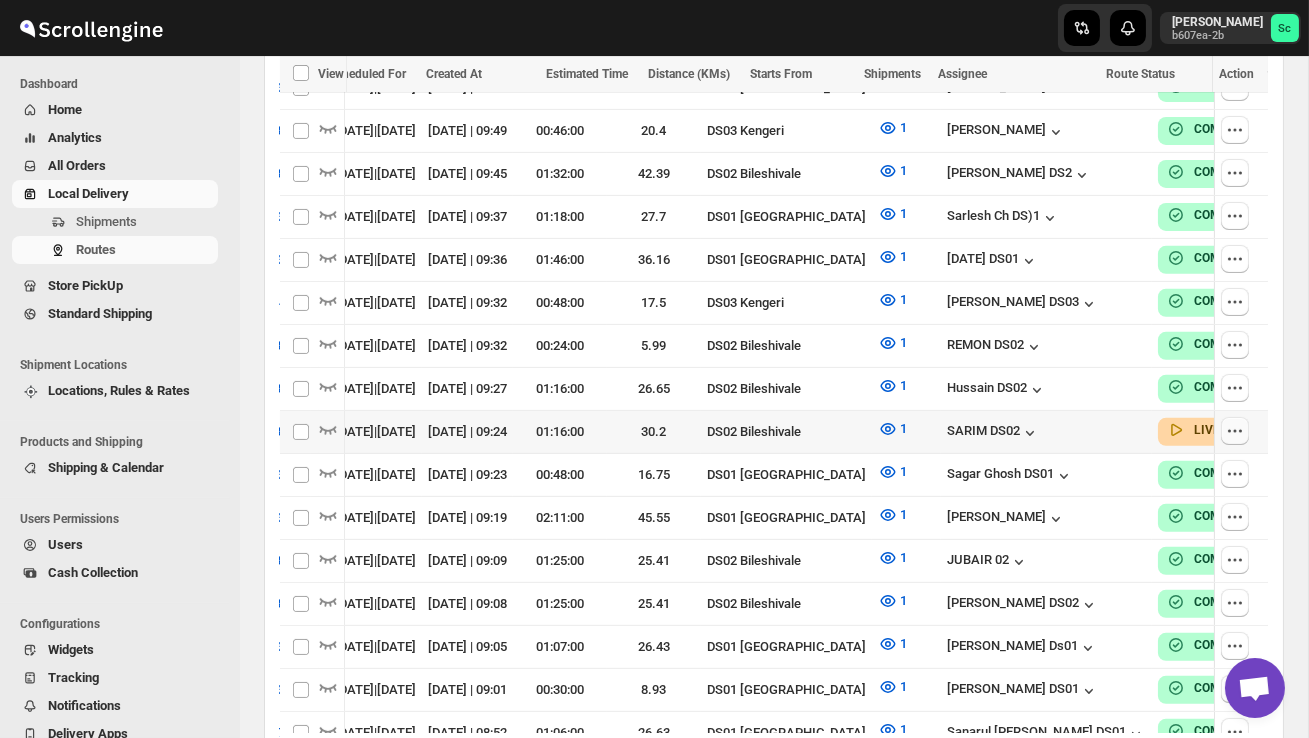 click 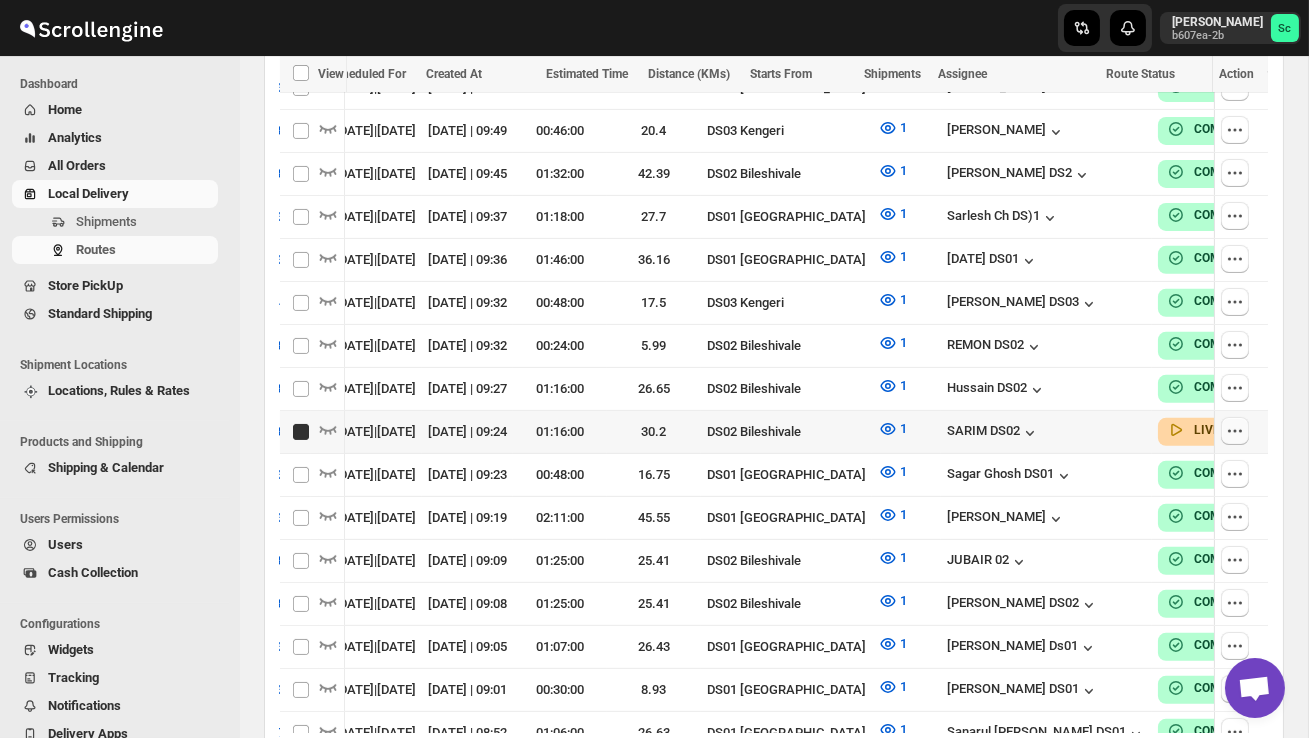 checkbox on "true" 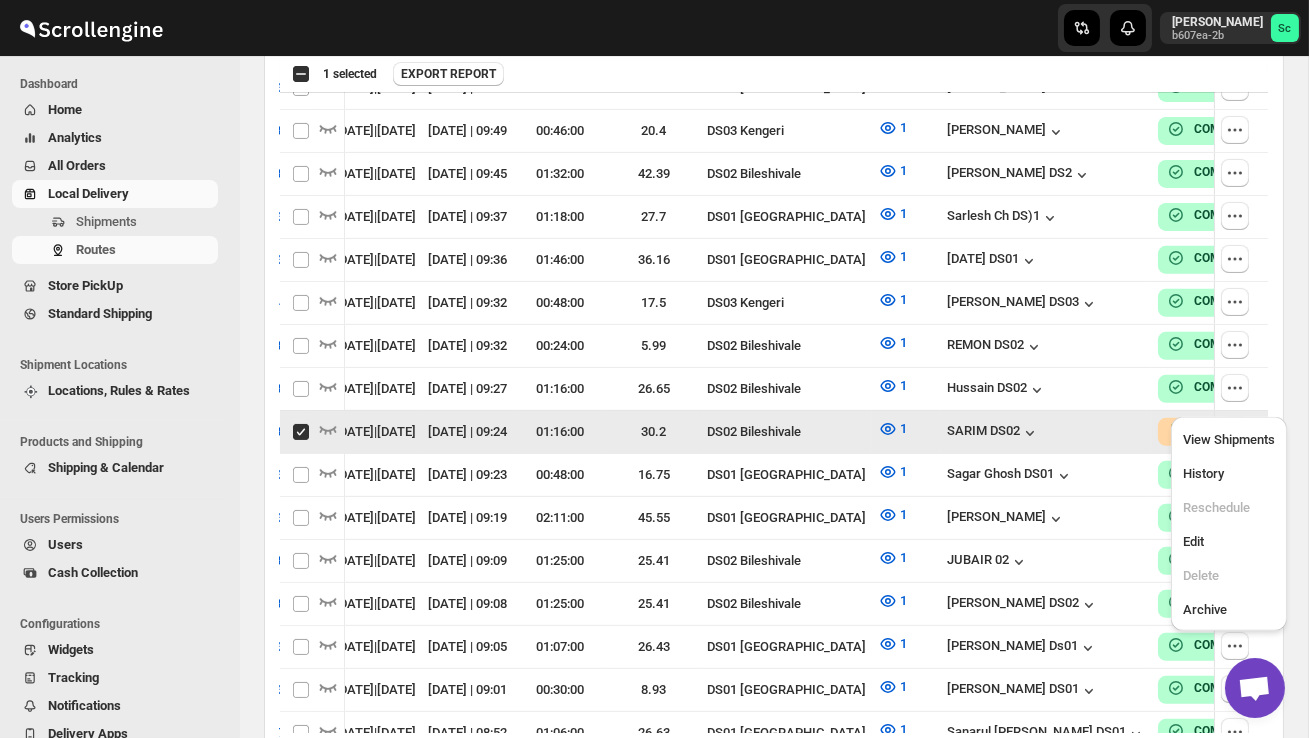 scroll, scrollTop: 0, scrollLeft: 33, axis: horizontal 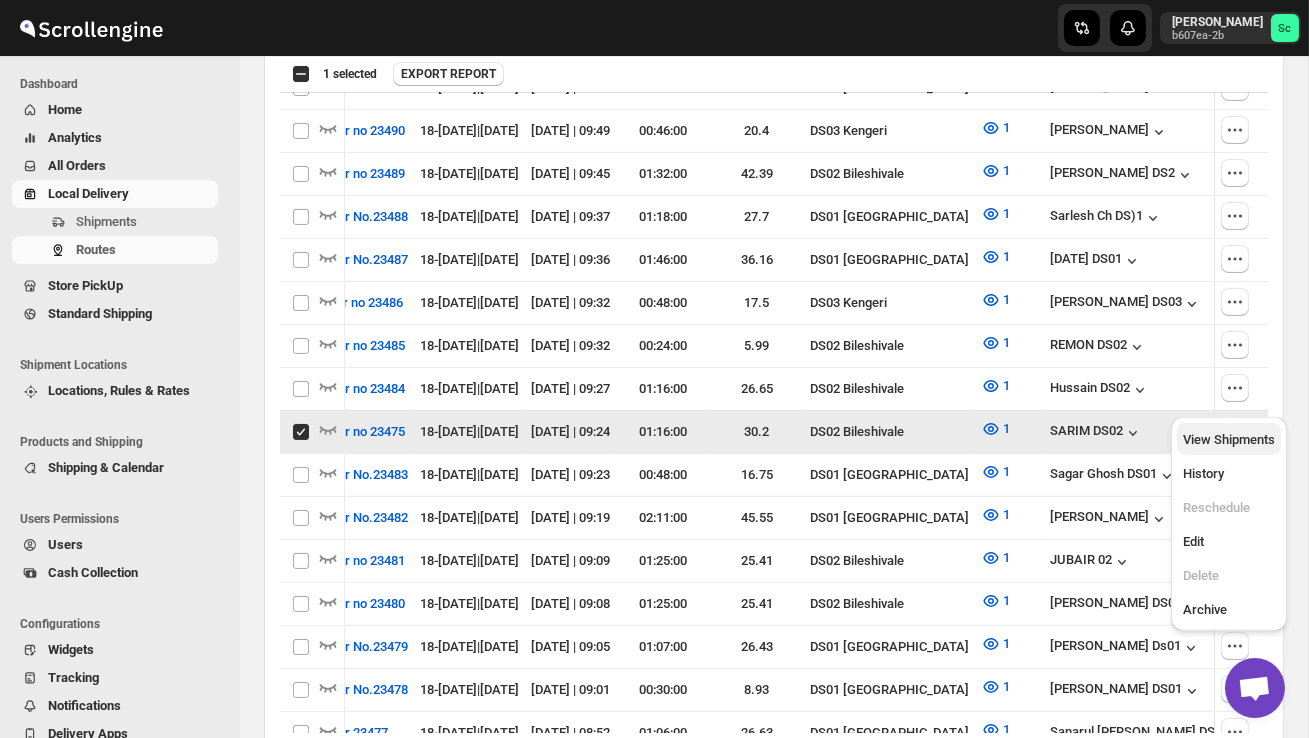 click on "View Shipments" at bounding box center (1229, 439) 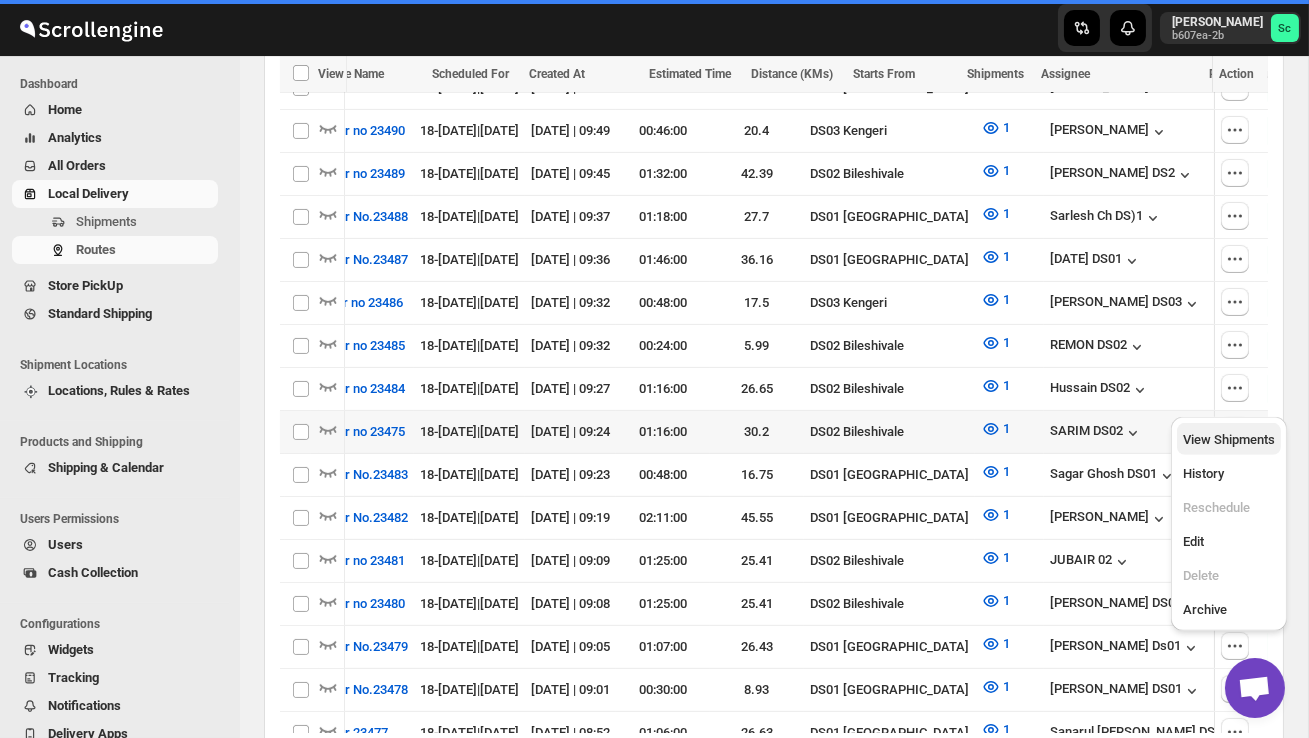 scroll, scrollTop: 0, scrollLeft: 0, axis: both 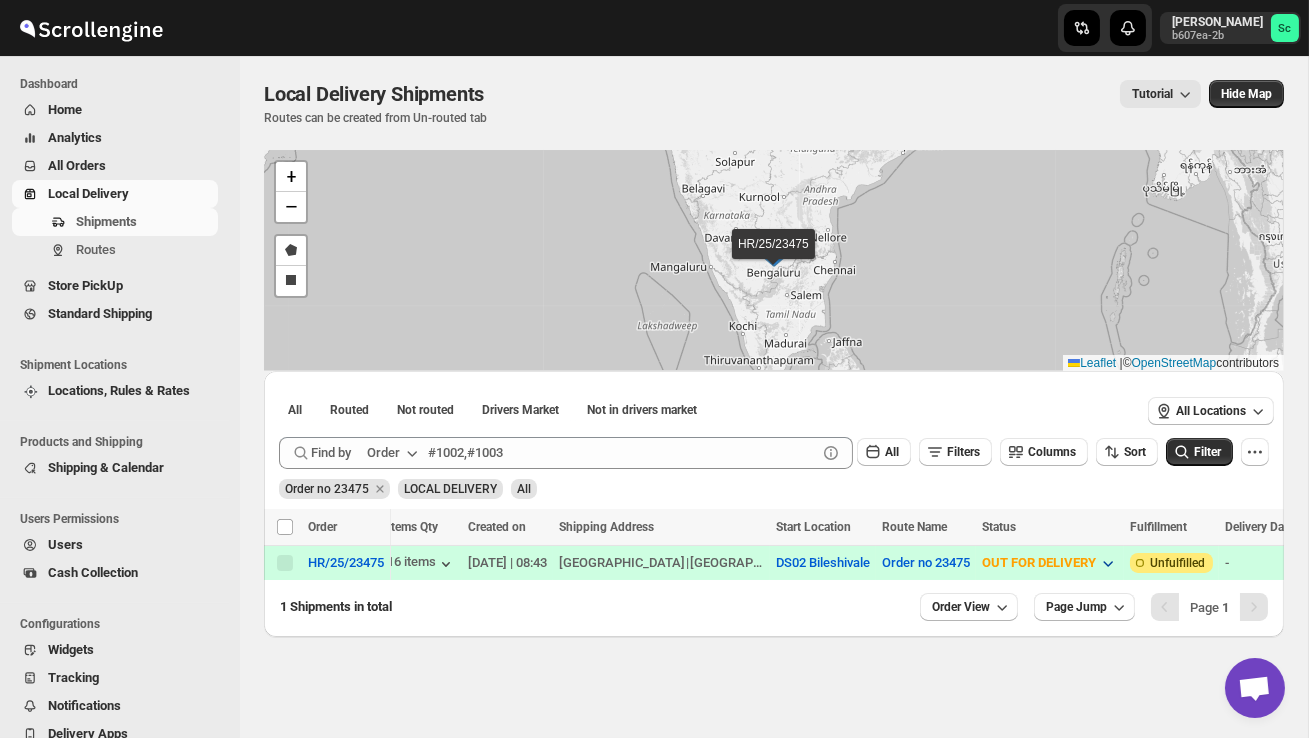 click on "OUT FOR DELIVERY" at bounding box center (1039, 562) 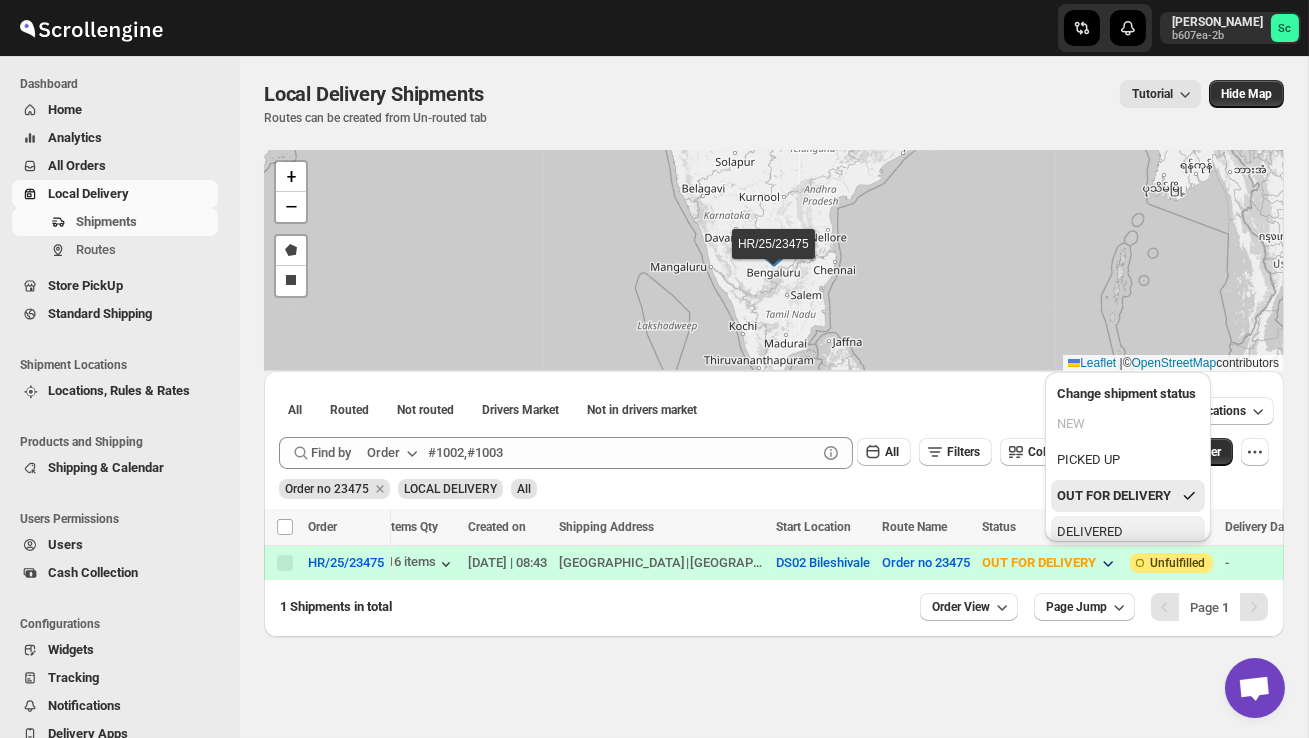 click on "DELIVERED" at bounding box center (1090, 532) 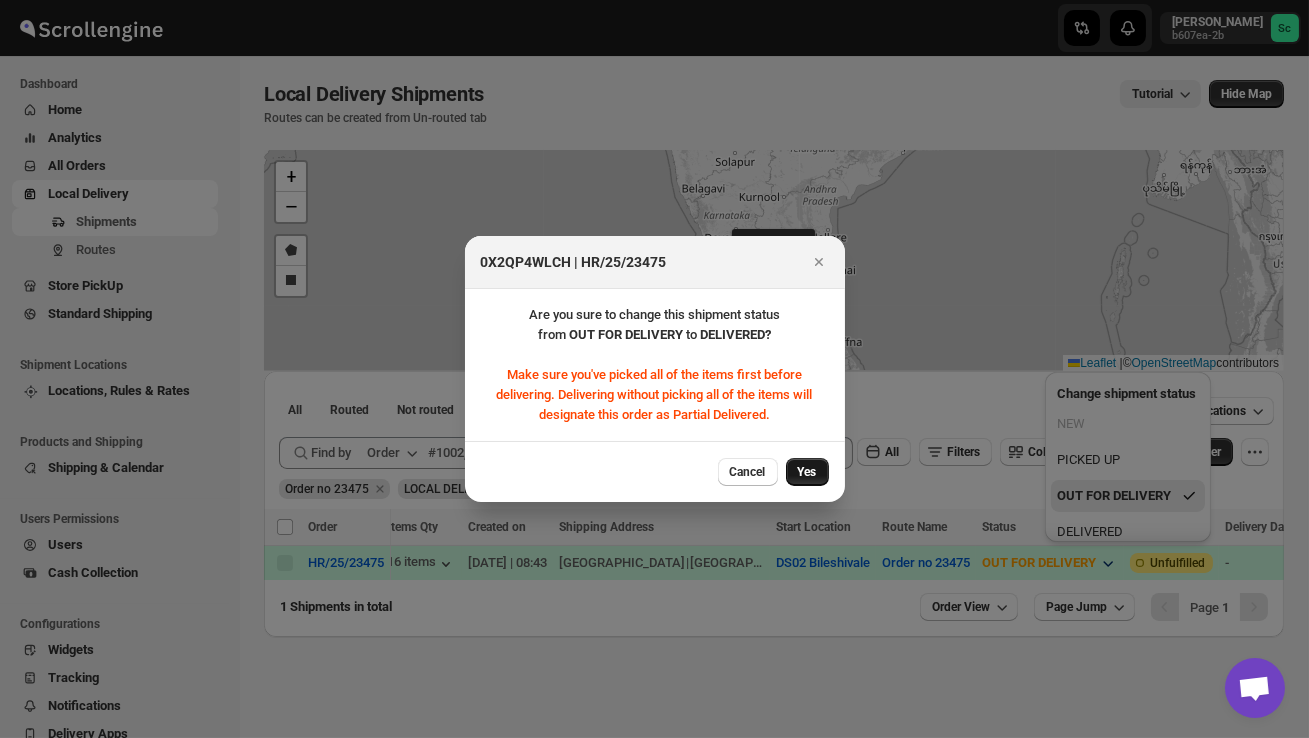click on "Yes" at bounding box center (807, 472) 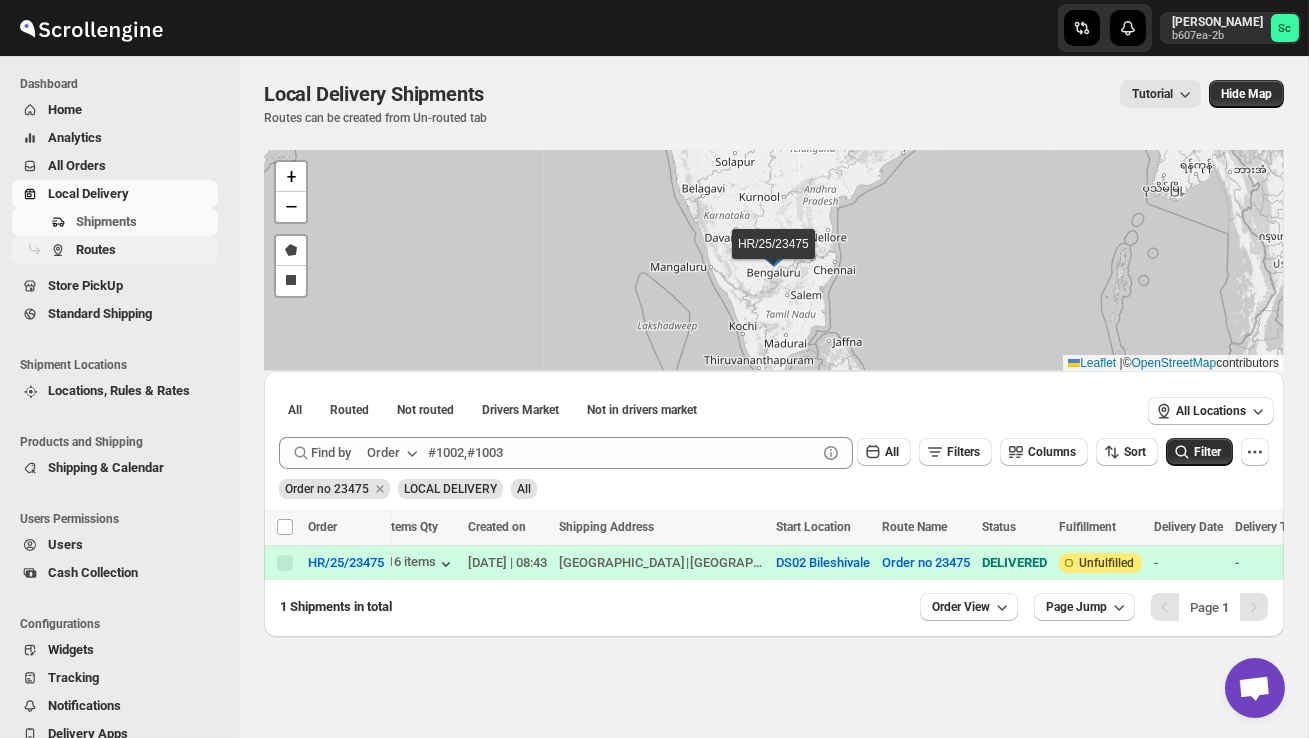 click on "Routes" at bounding box center (145, 250) 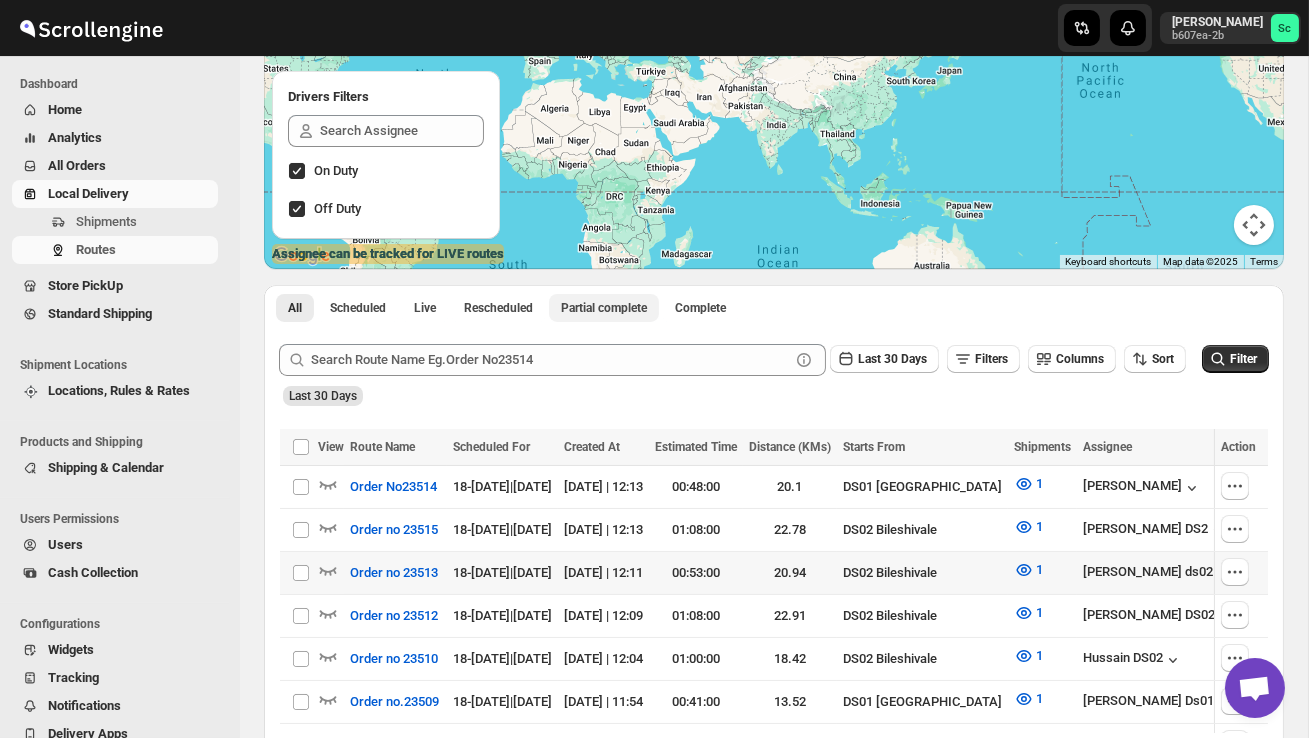 scroll, scrollTop: 249, scrollLeft: 0, axis: vertical 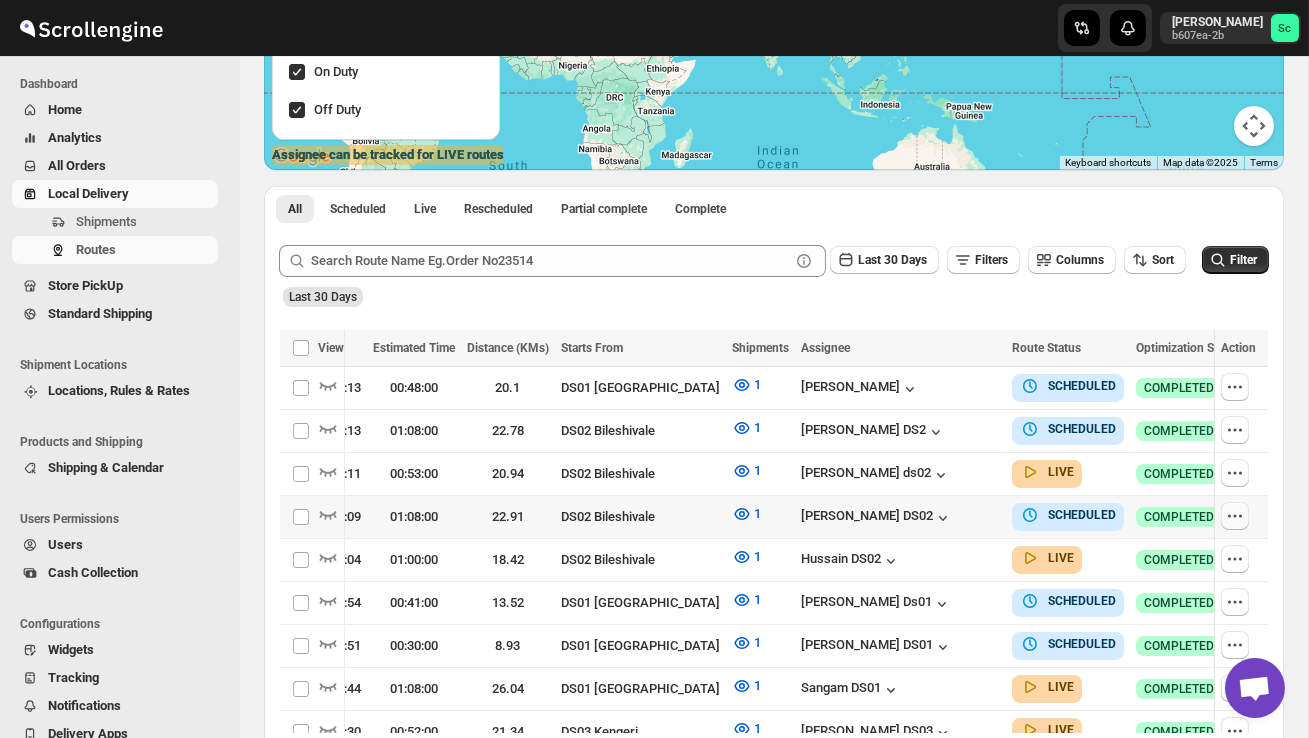 click 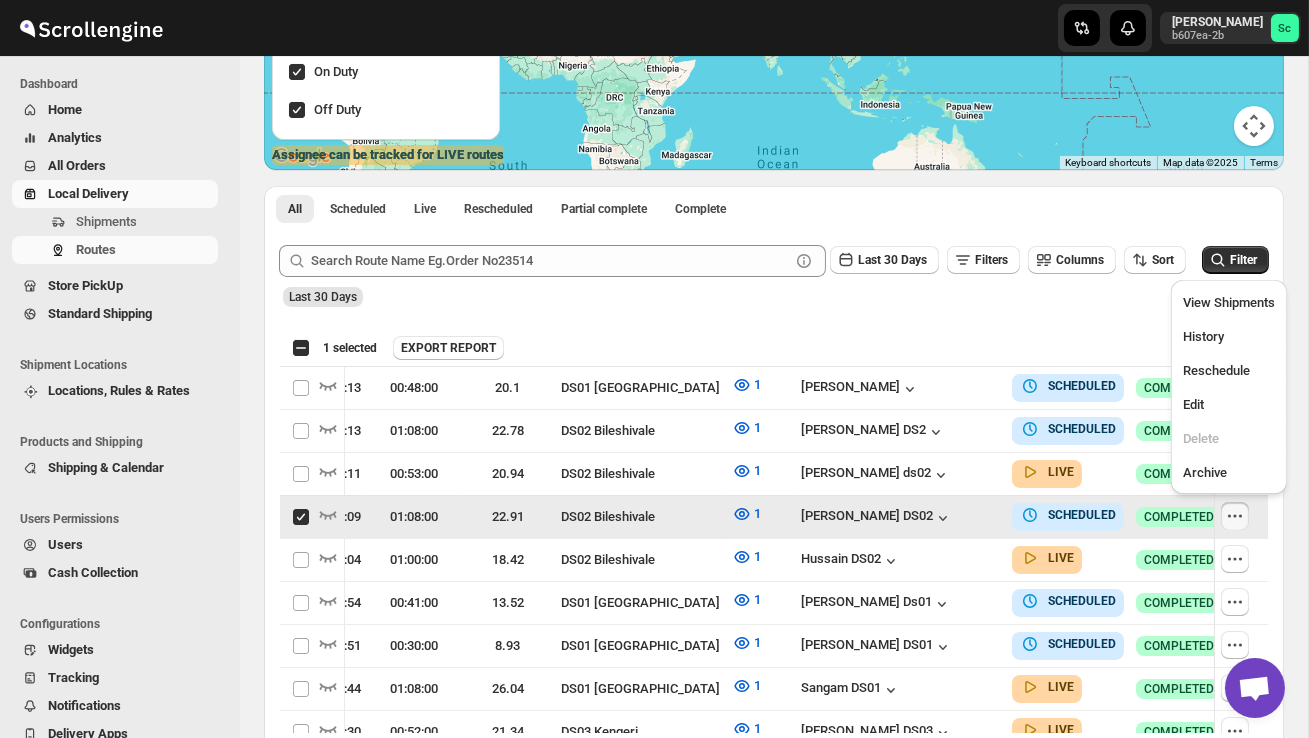 scroll, scrollTop: 0, scrollLeft: 33, axis: horizontal 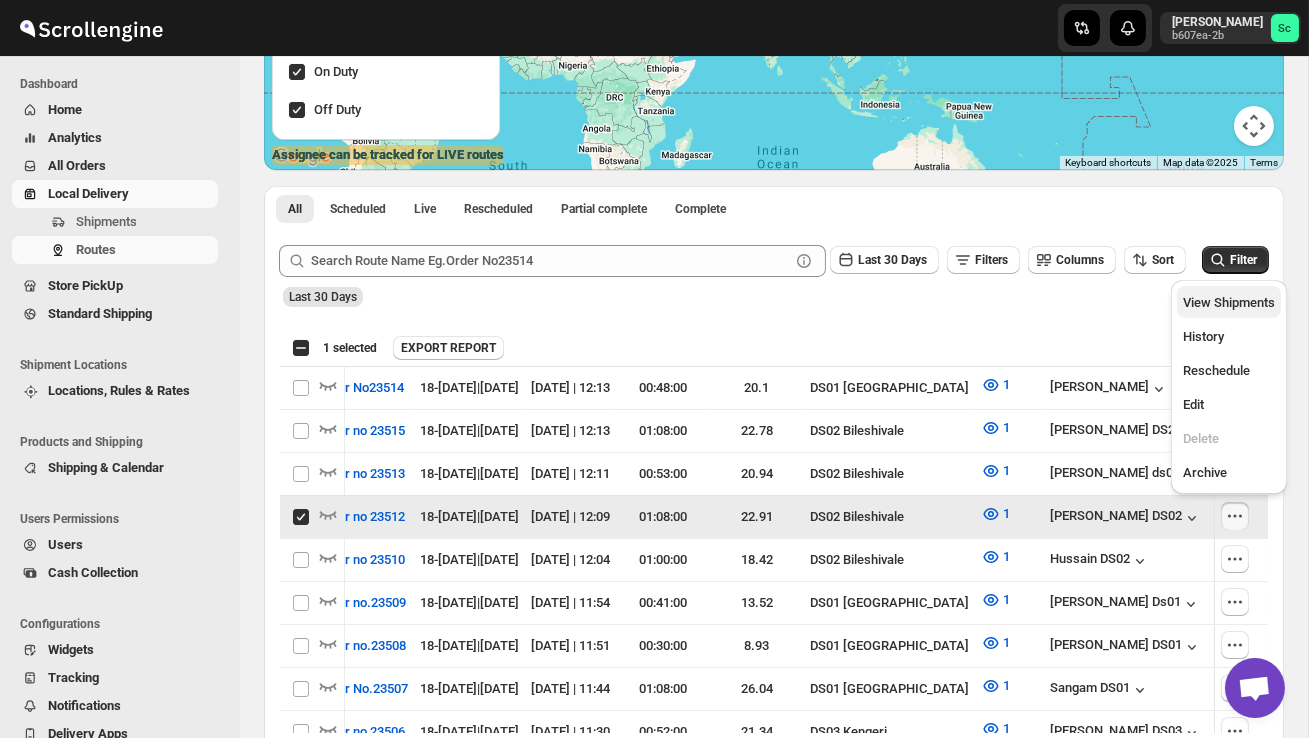 click on "View Shipments" at bounding box center (1229, 302) 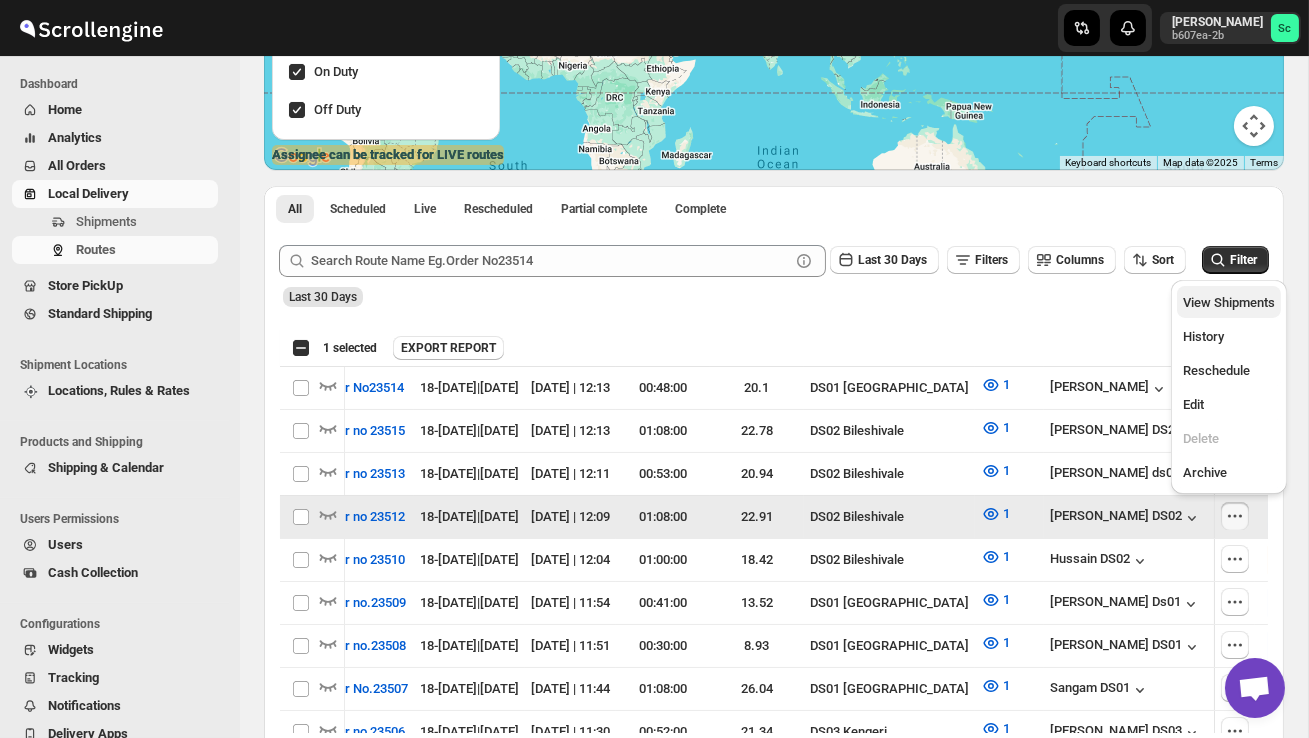 checkbox on "false" 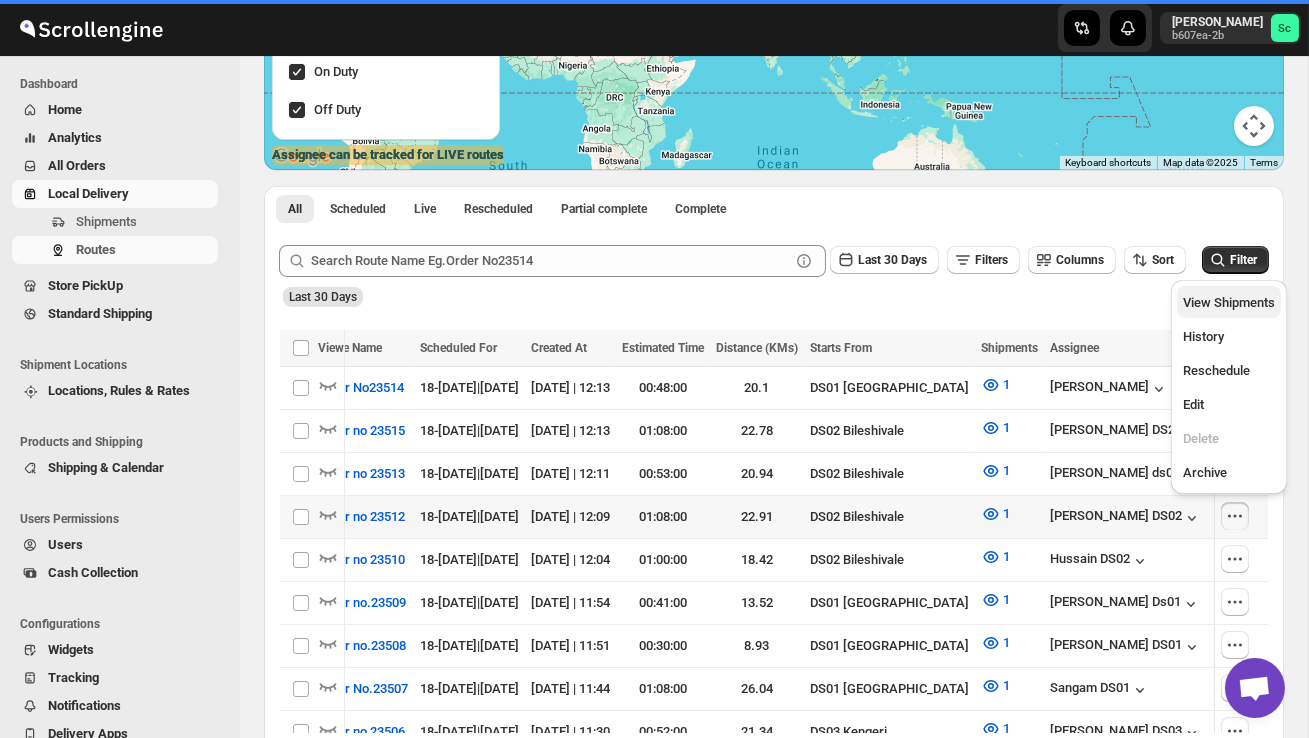 scroll, scrollTop: 0, scrollLeft: 0, axis: both 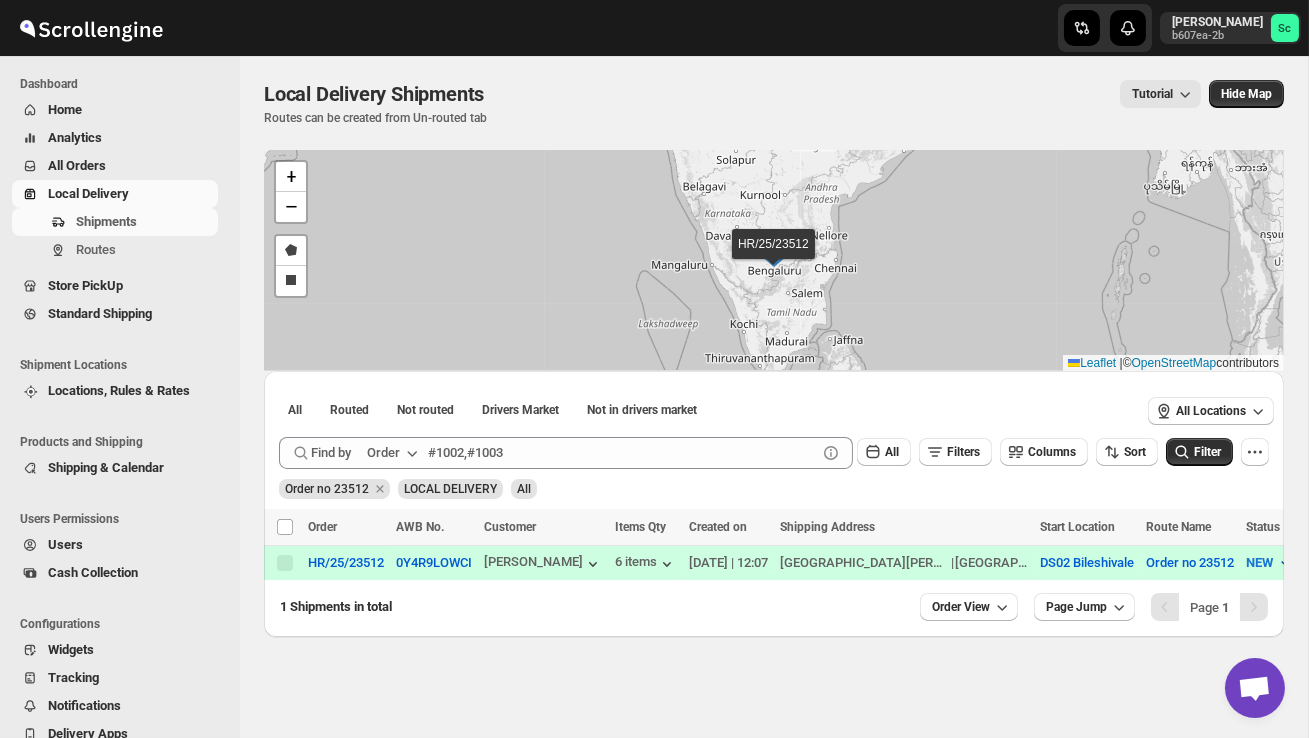 click on "NEW" at bounding box center [1260, 562] 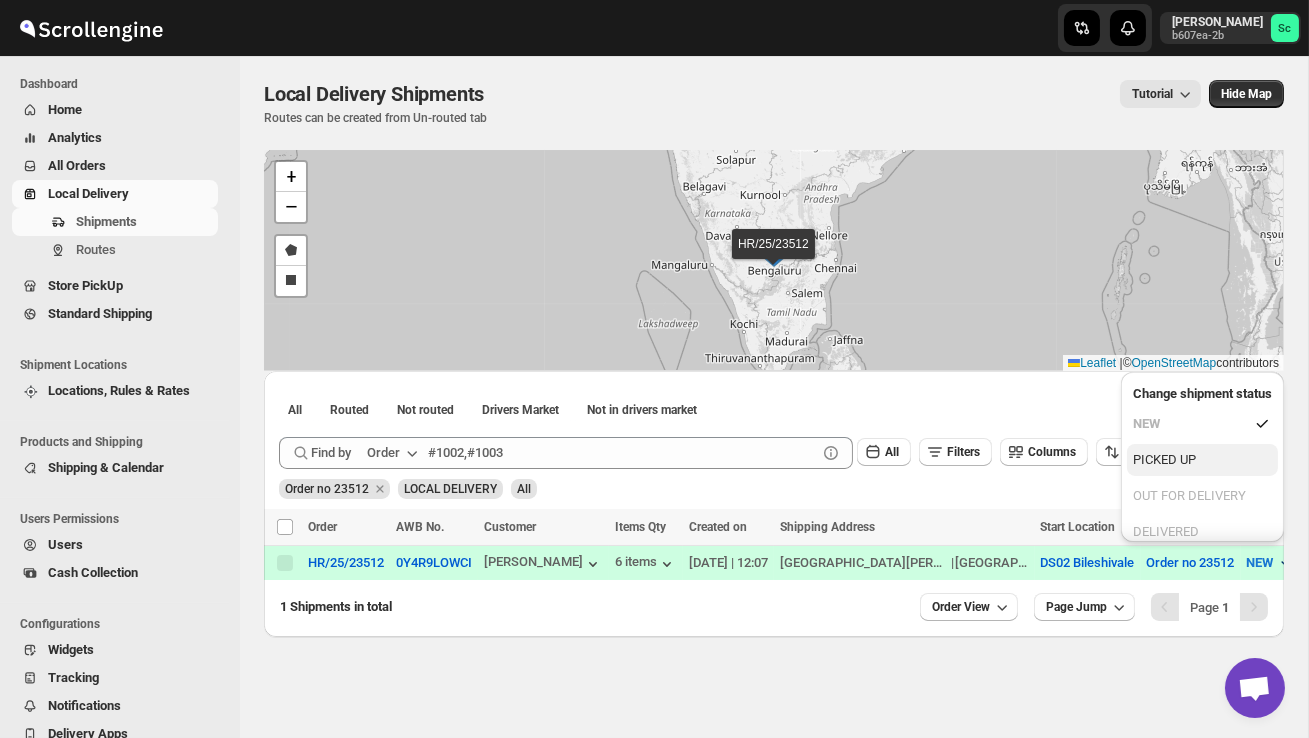 click on "PICKED UP" at bounding box center [1202, 460] 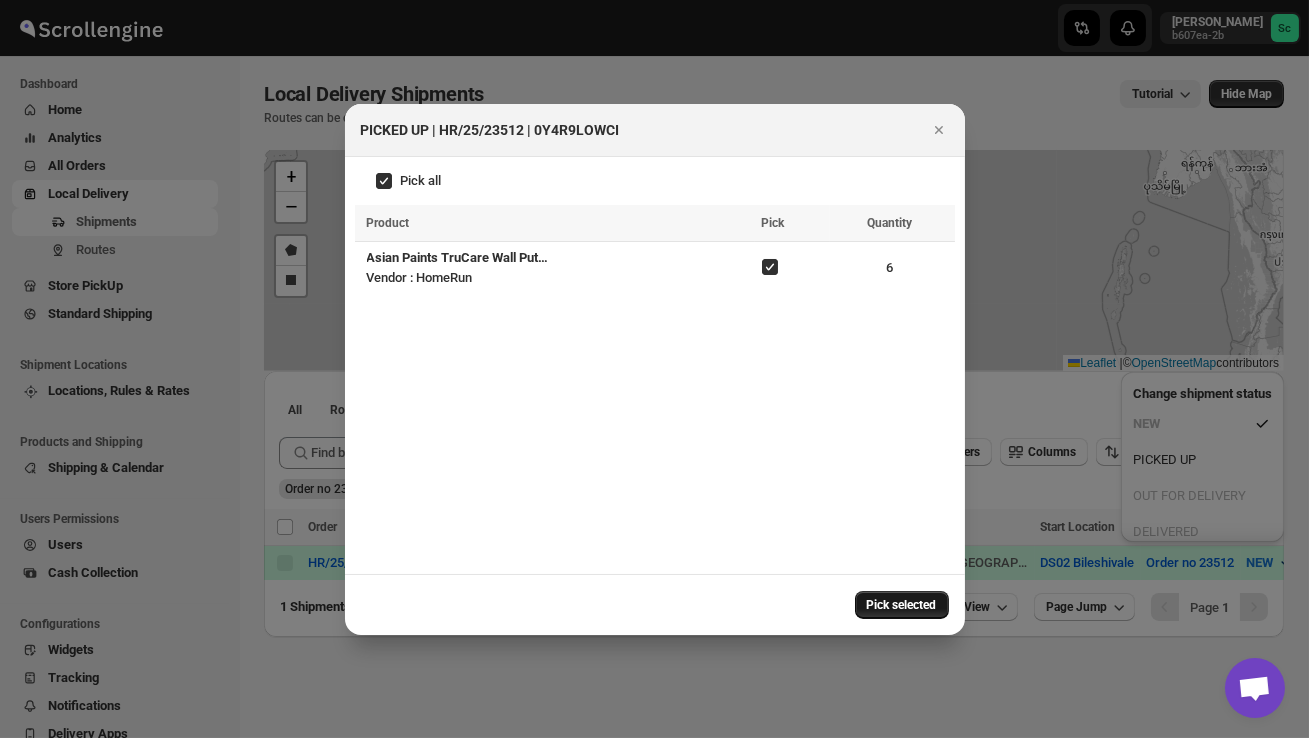 click on "Pick selected" at bounding box center [902, 605] 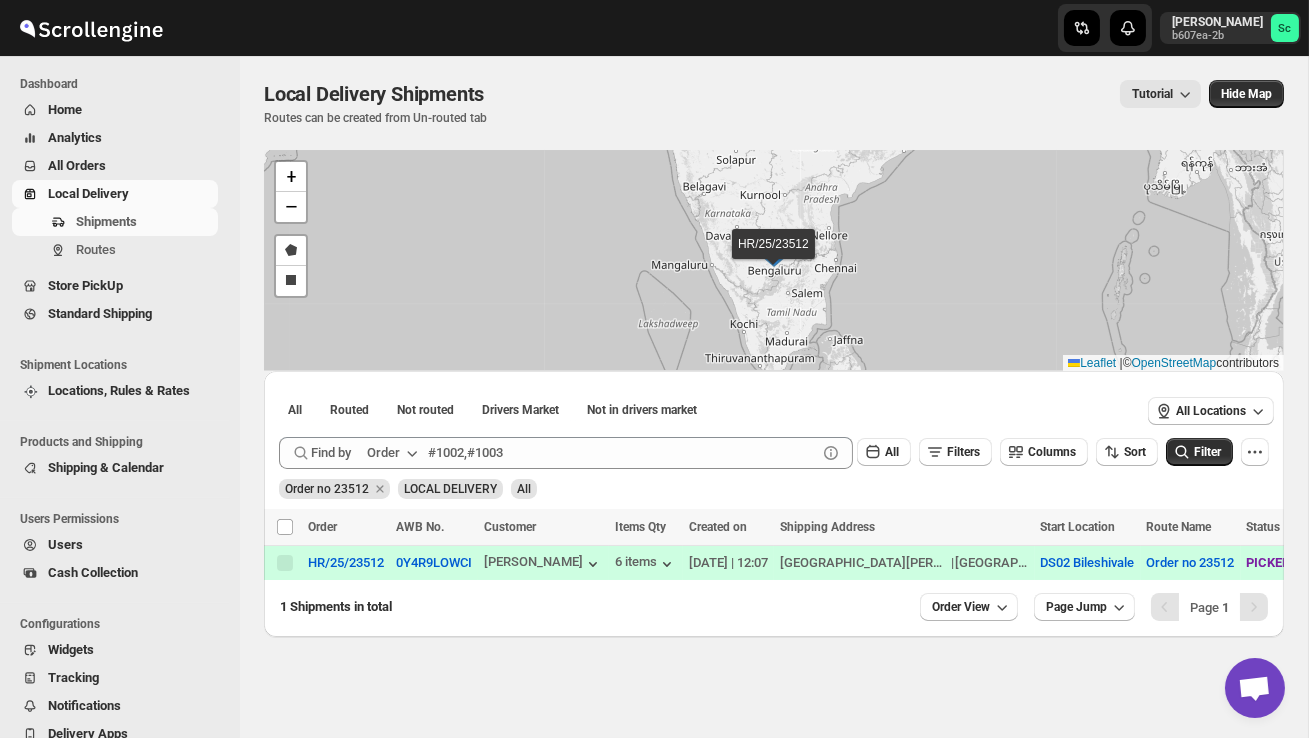 click on "PICKED UP" at bounding box center [1279, 562] 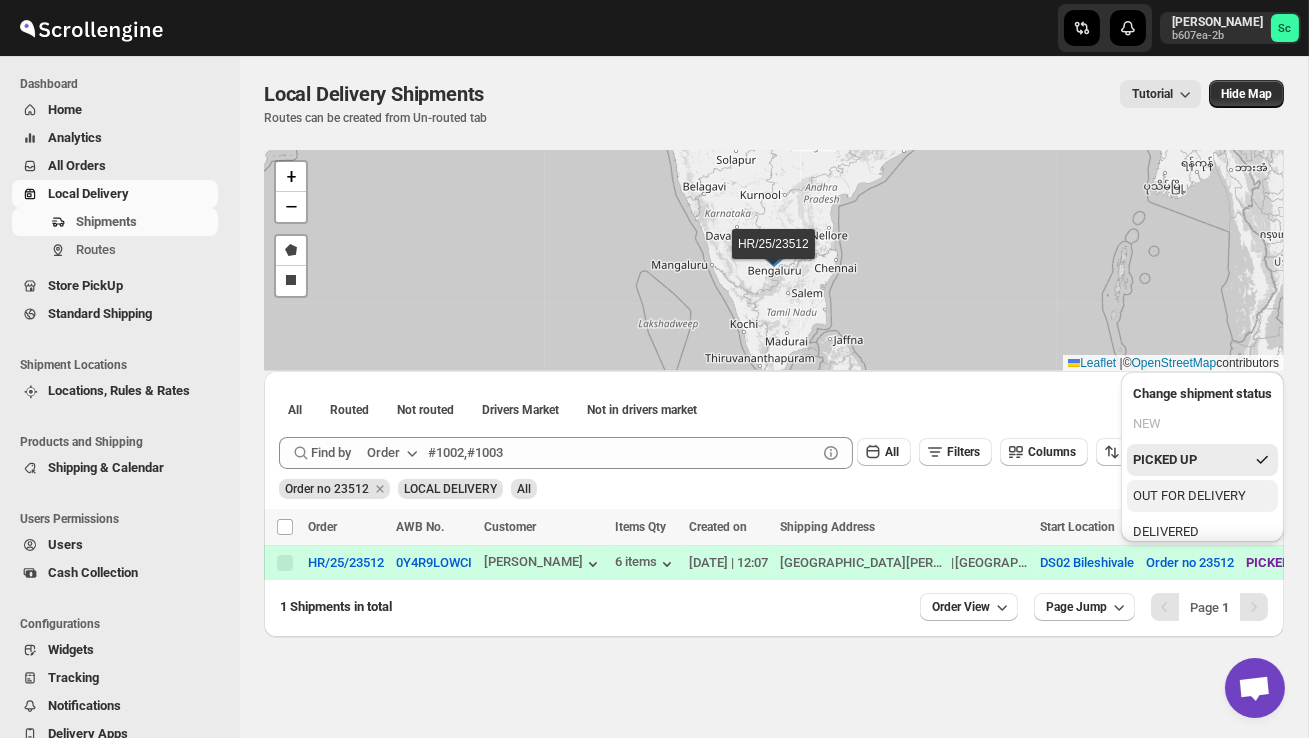 click on "OUT FOR DELIVERY" at bounding box center (1189, 496) 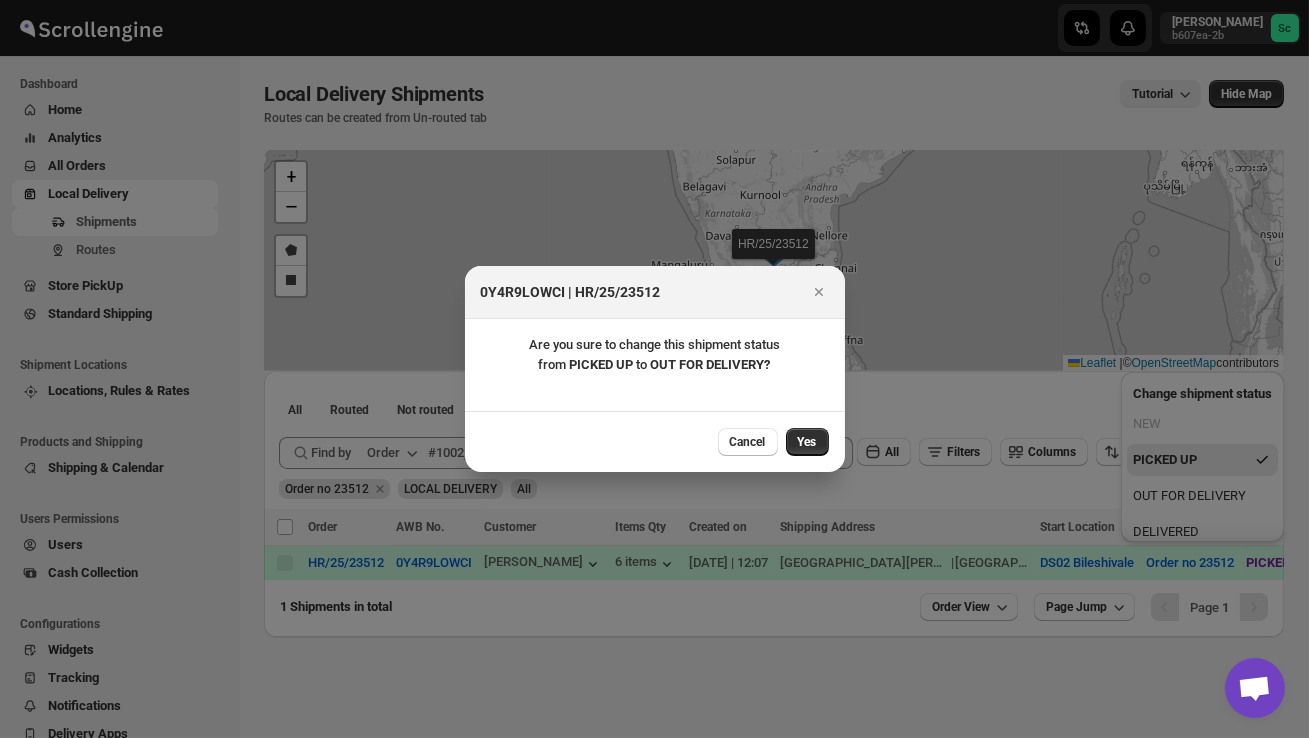 click on "Yes" at bounding box center (807, 442) 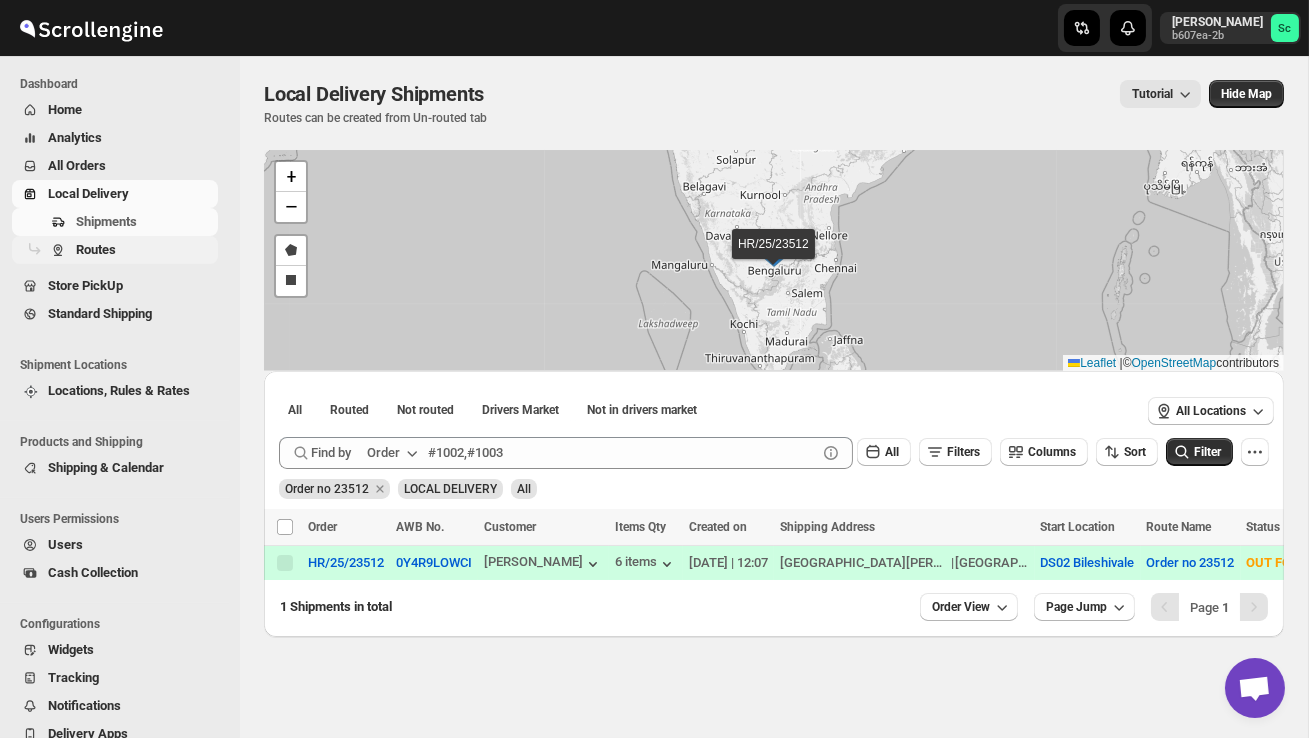 click on "Routes" at bounding box center [145, 250] 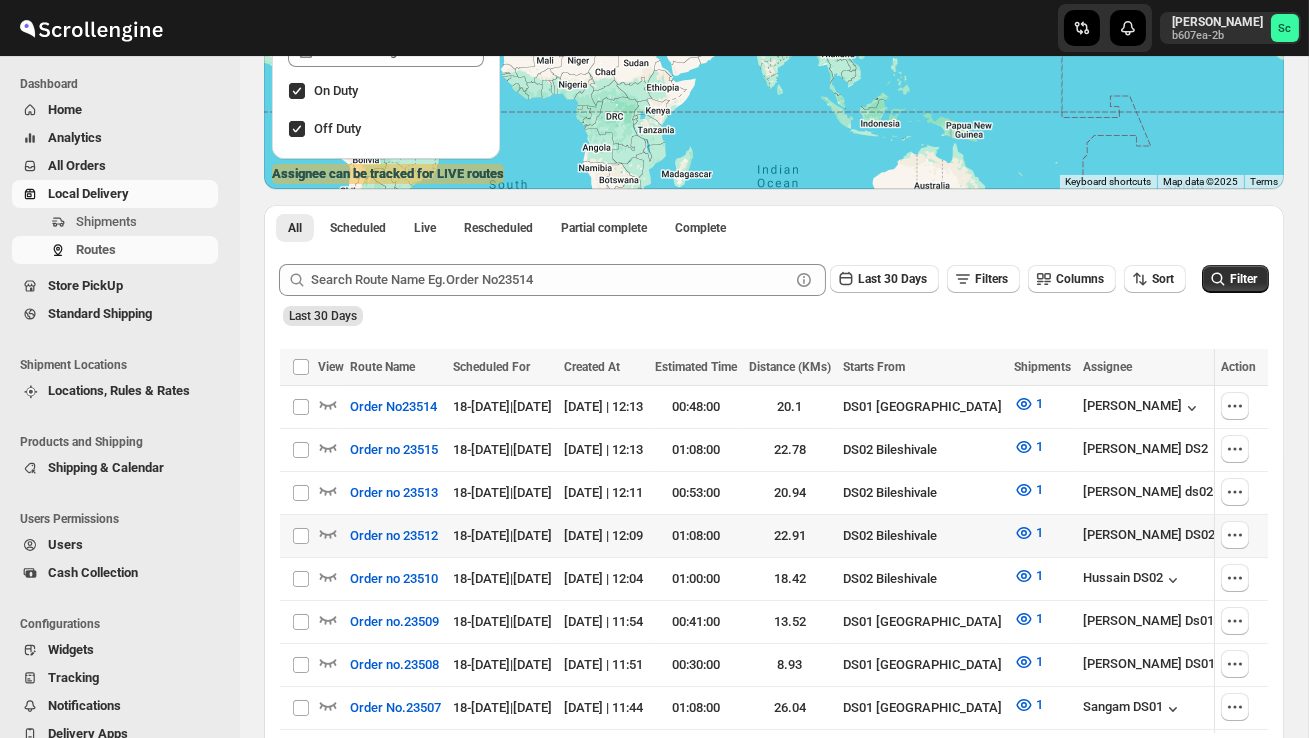 scroll, scrollTop: 300, scrollLeft: 0, axis: vertical 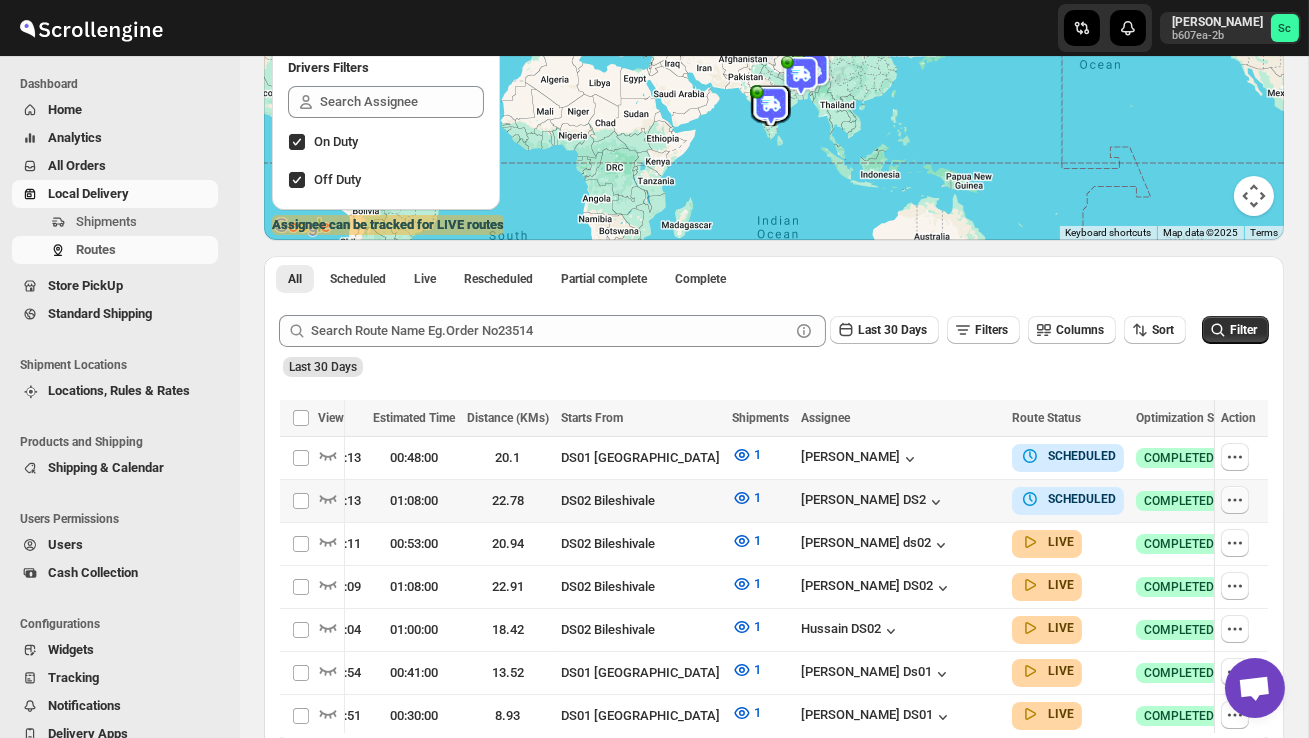 click 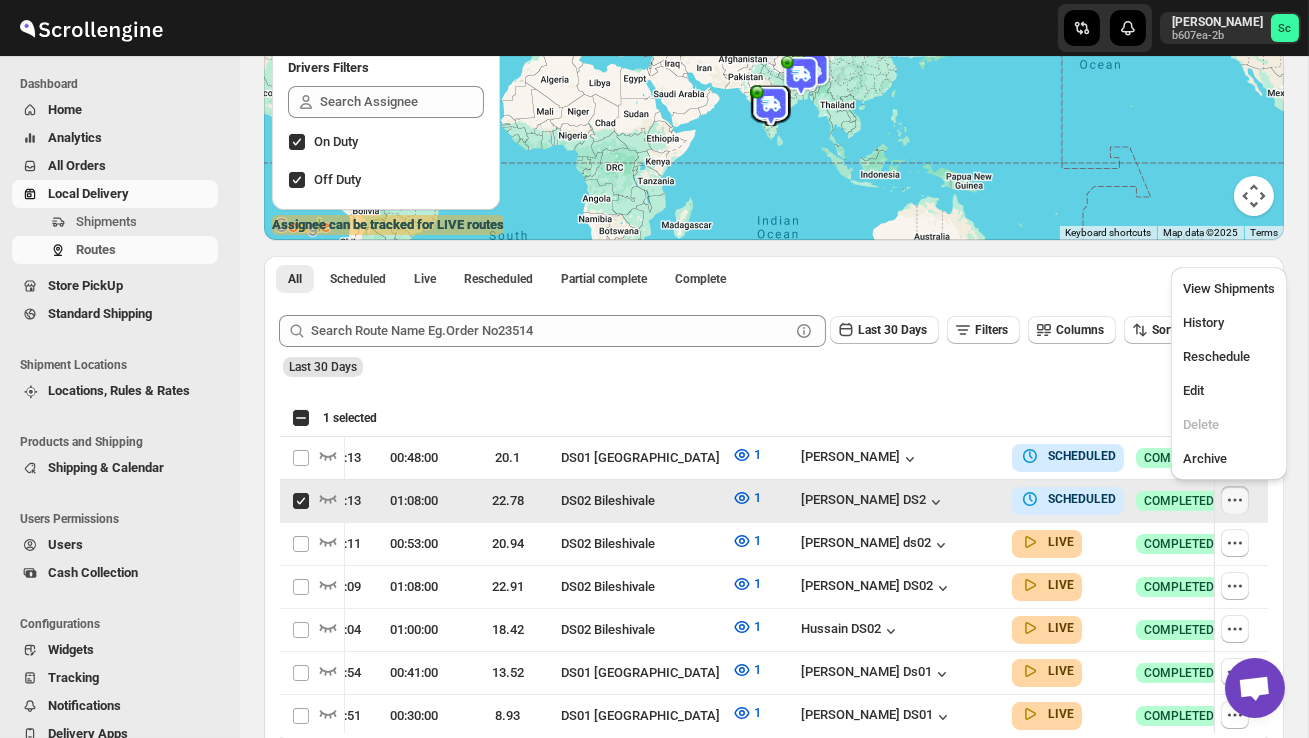 scroll, scrollTop: 0, scrollLeft: 33, axis: horizontal 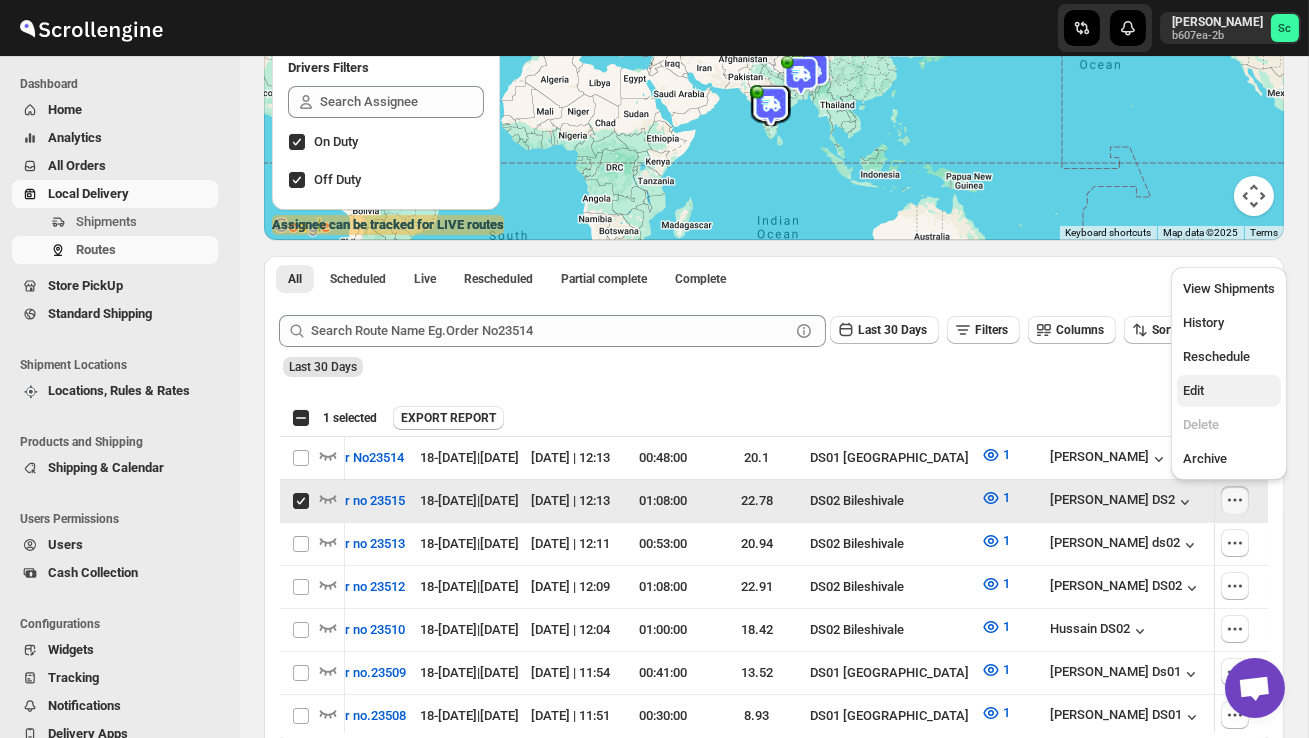 click on "Edit" at bounding box center (1229, 391) 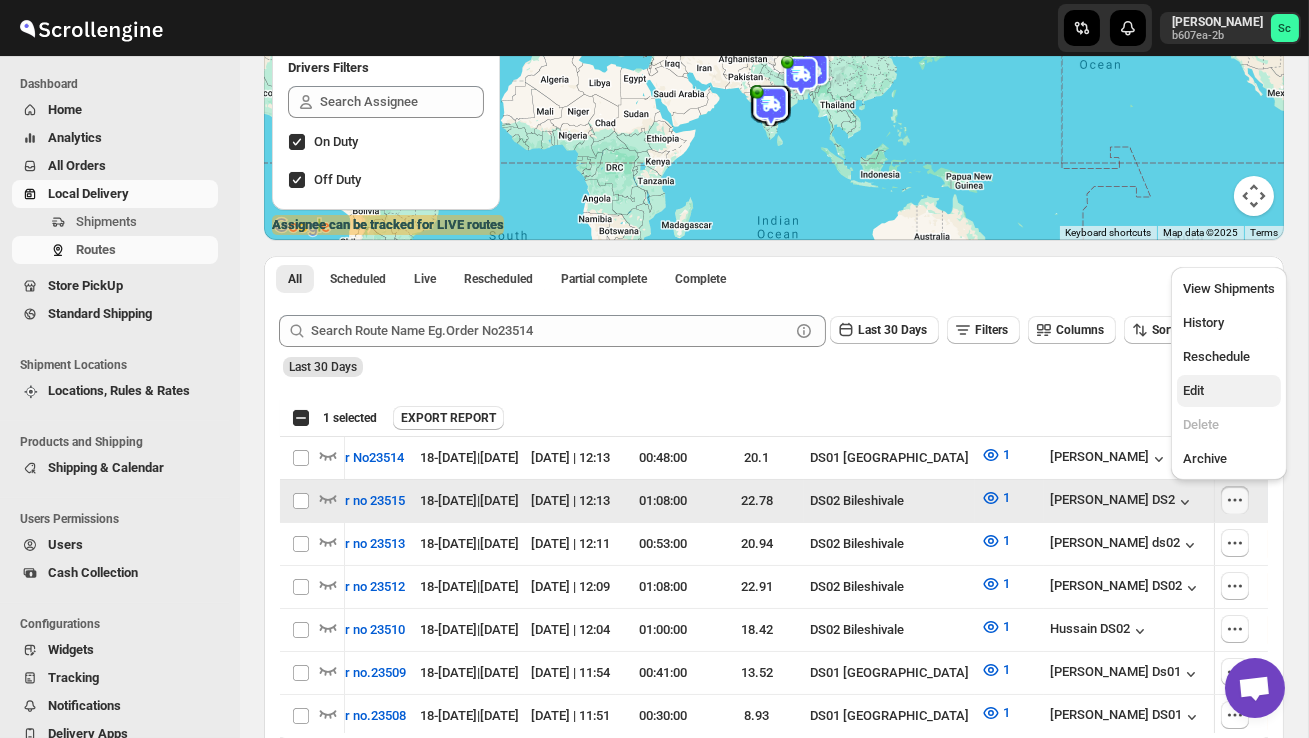 checkbox on "false" 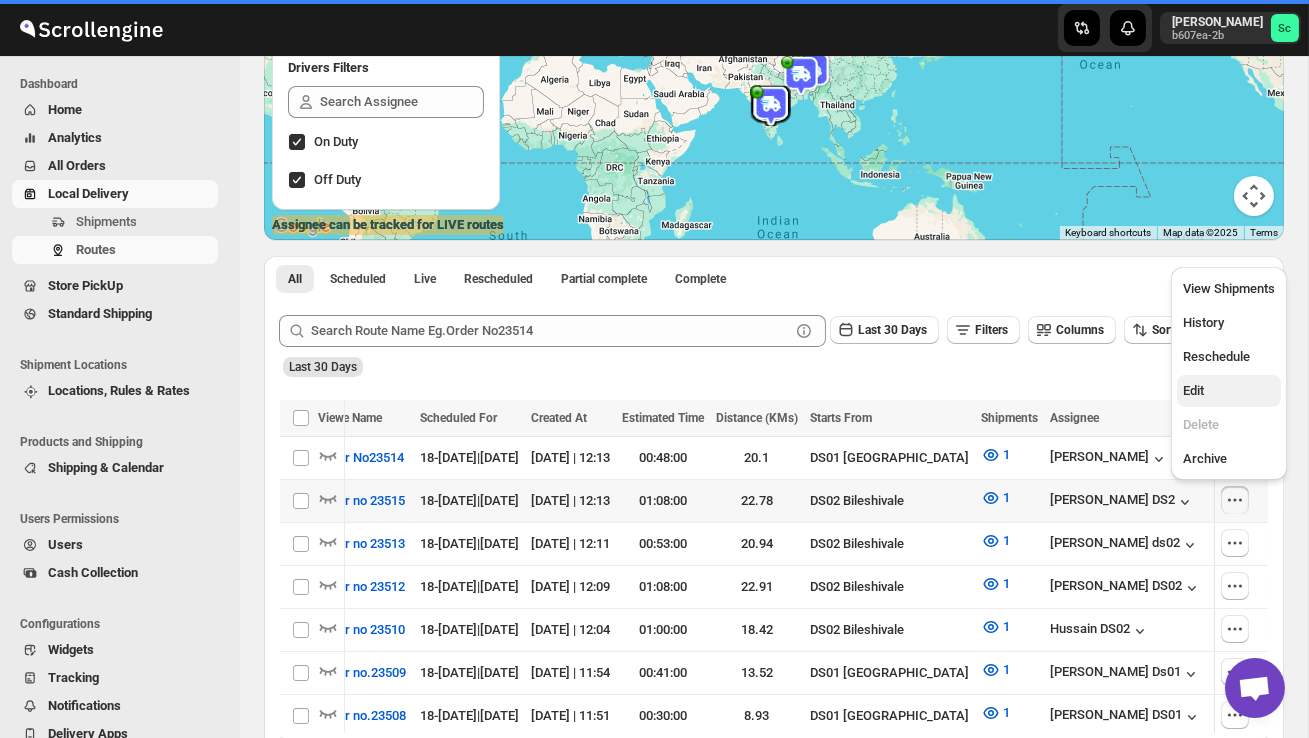 scroll, scrollTop: 0, scrollLeft: 0, axis: both 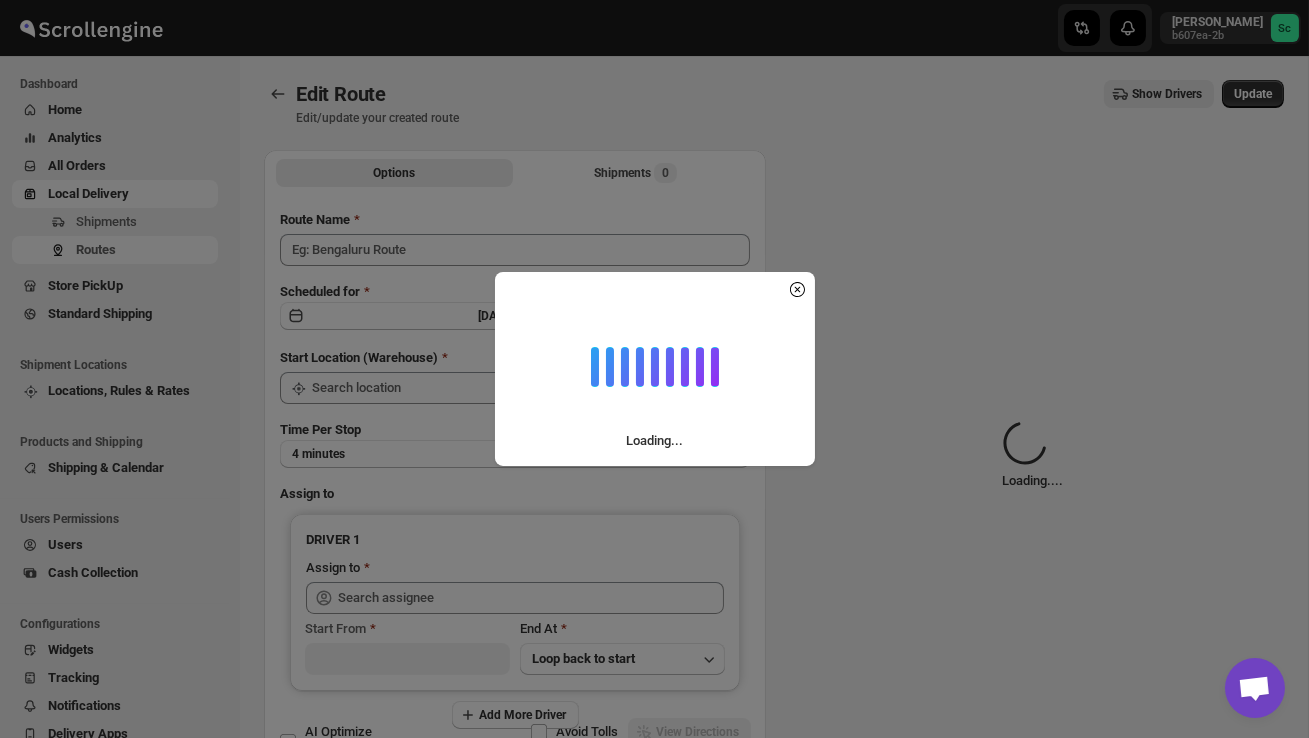type on "Order no 23515" 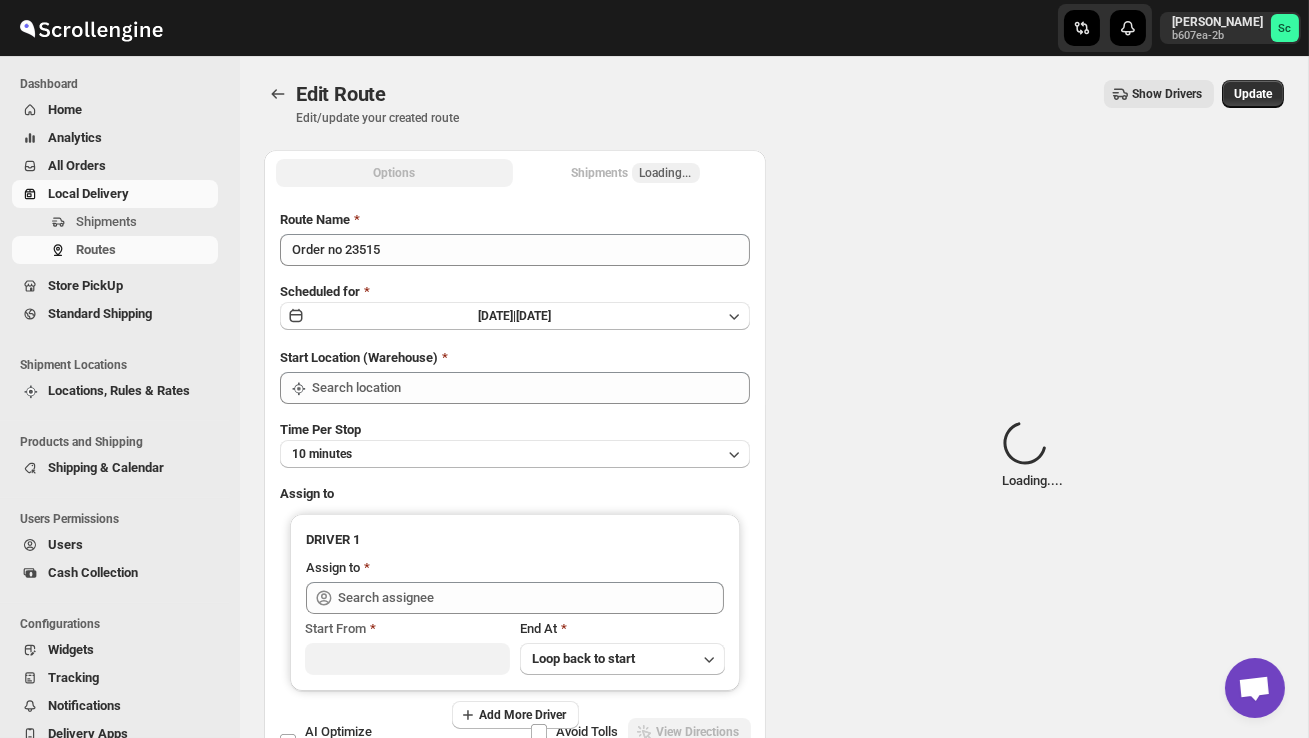 type on "DS02 Bileshivale" 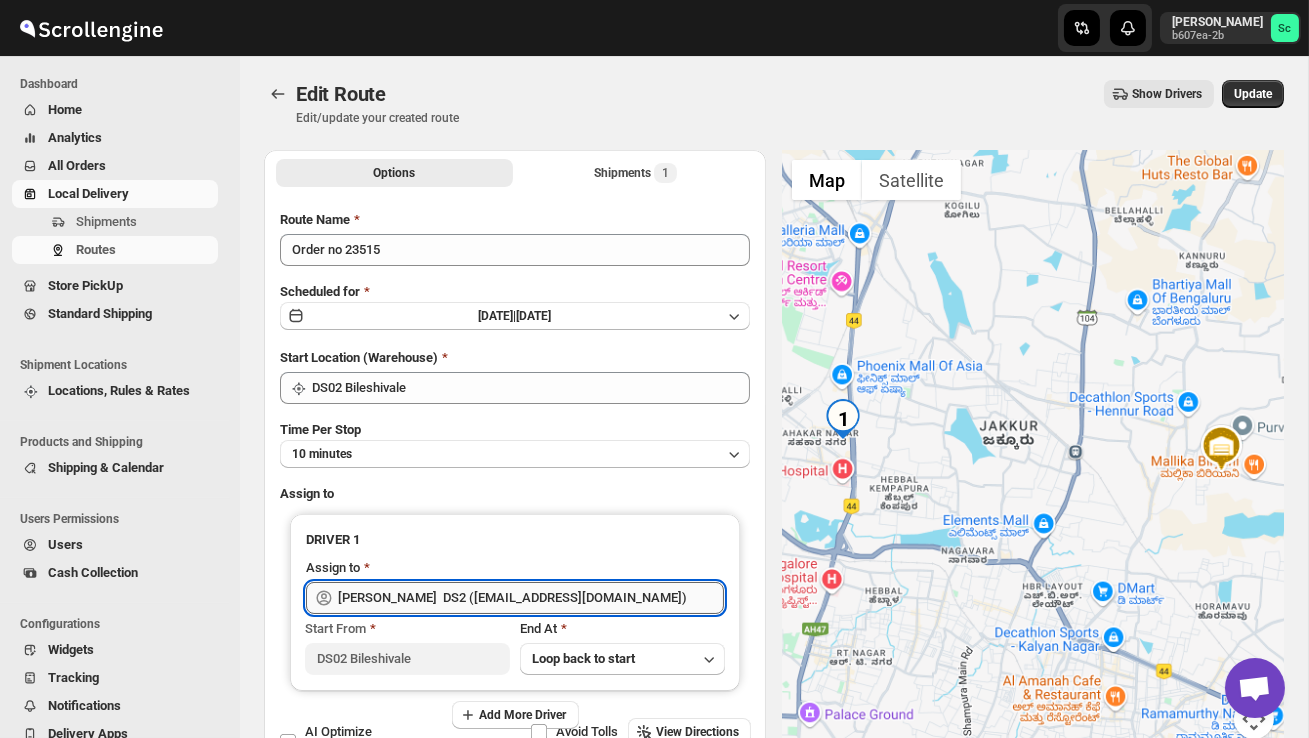 click on "[PERSON_NAME]  DS2 ([EMAIL_ADDRESS][DOMAIN_NAME])" at bounding box center [531, 598] 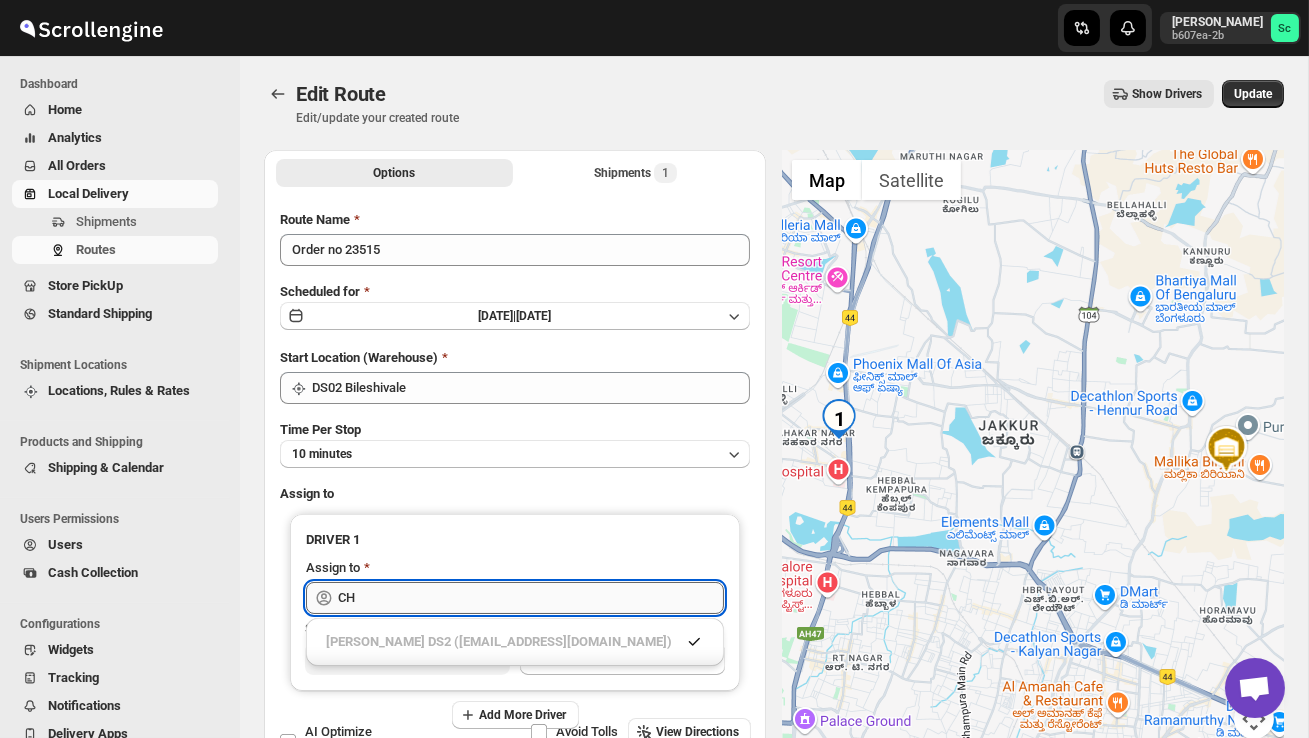 type on "C" 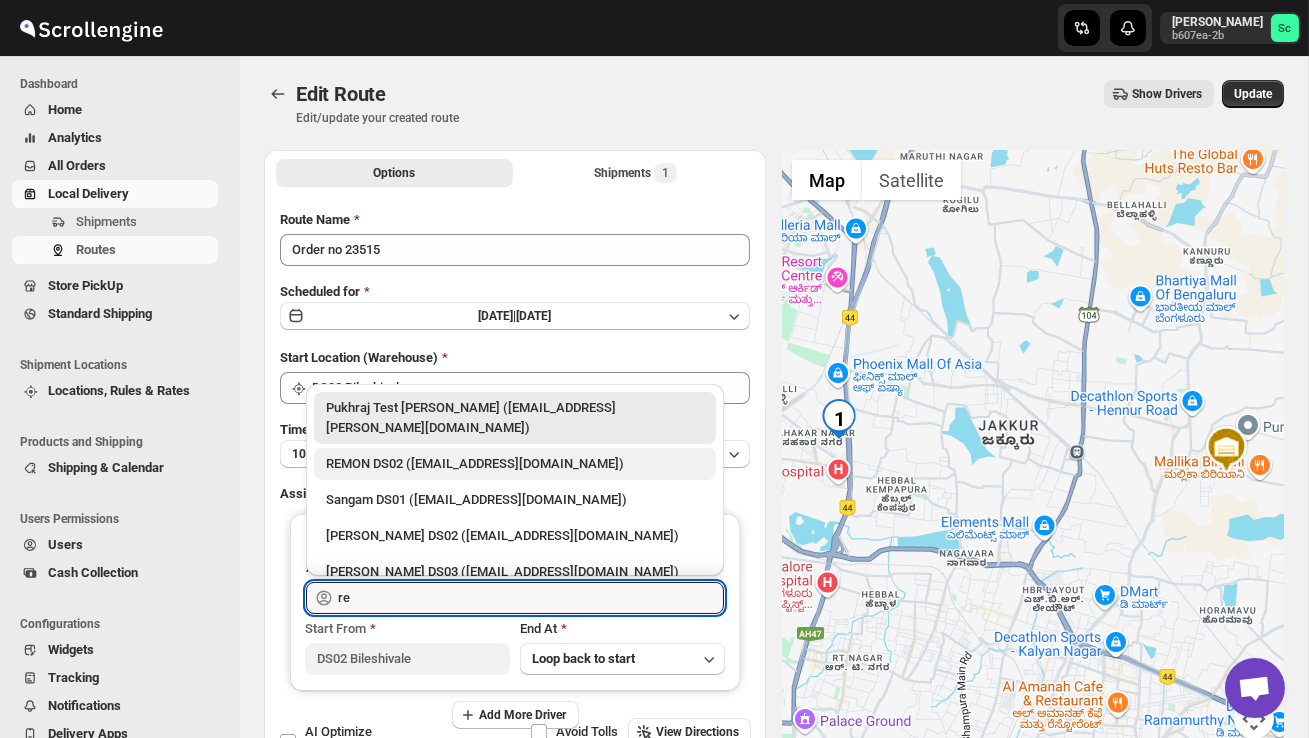 click on "REMON DS02 ([EMAIL_ADDRESS][DOMAIN_NAME])" at bounding box center [515, 464] 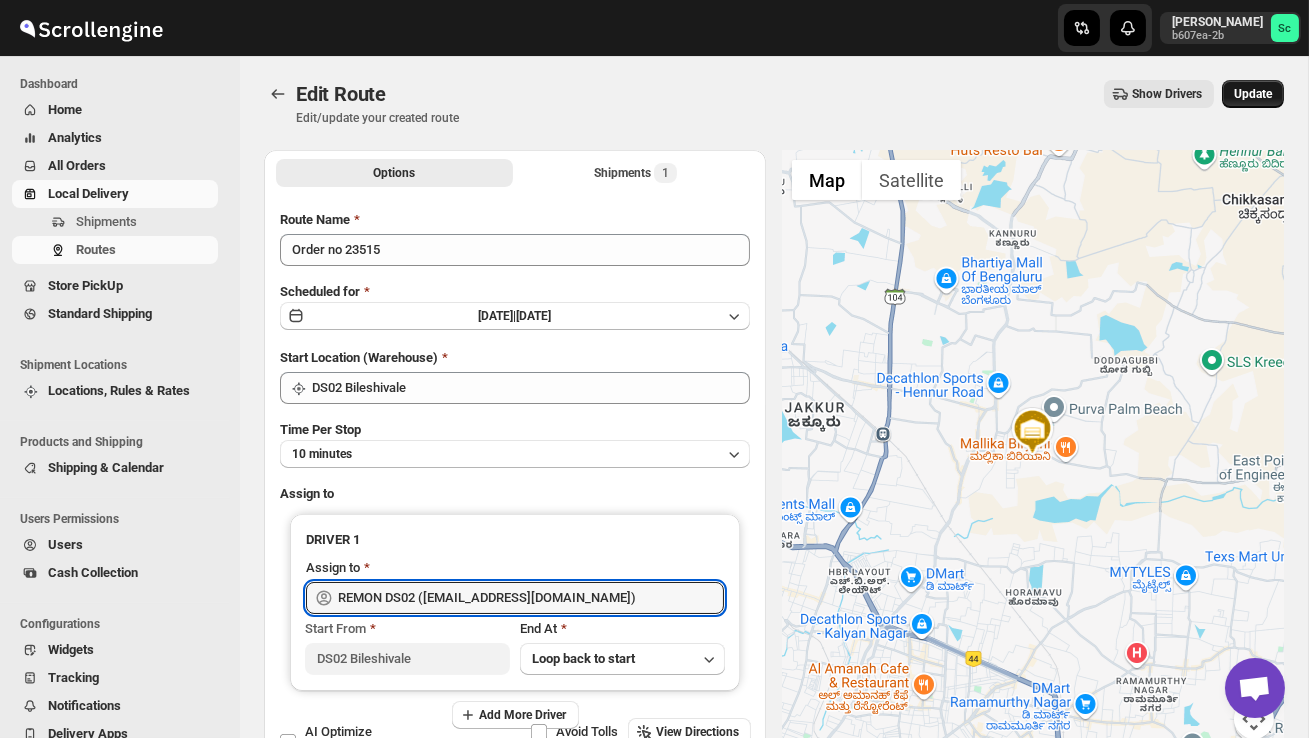 type on "REMON DS02 ([EMAIL_ADDRESS][DOMAIN_NAME])" 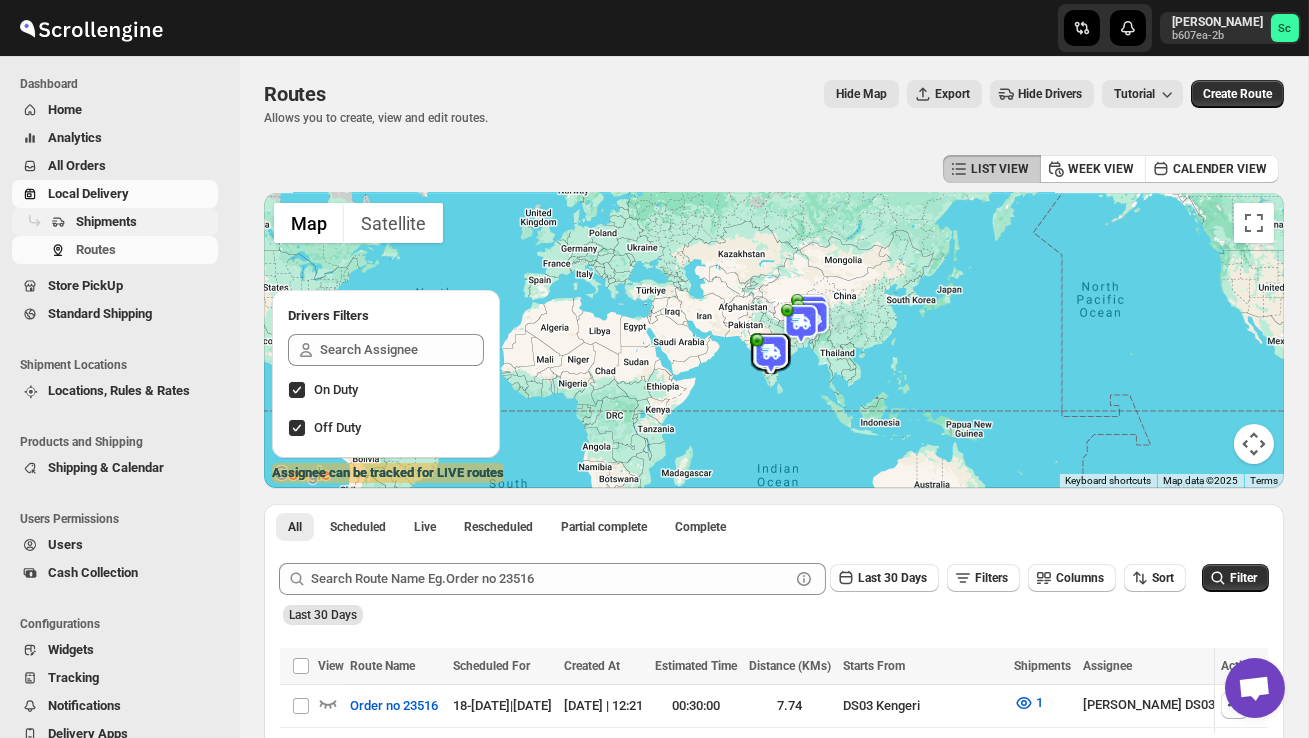 click on "Shipments" at bounding box center (106, 221) 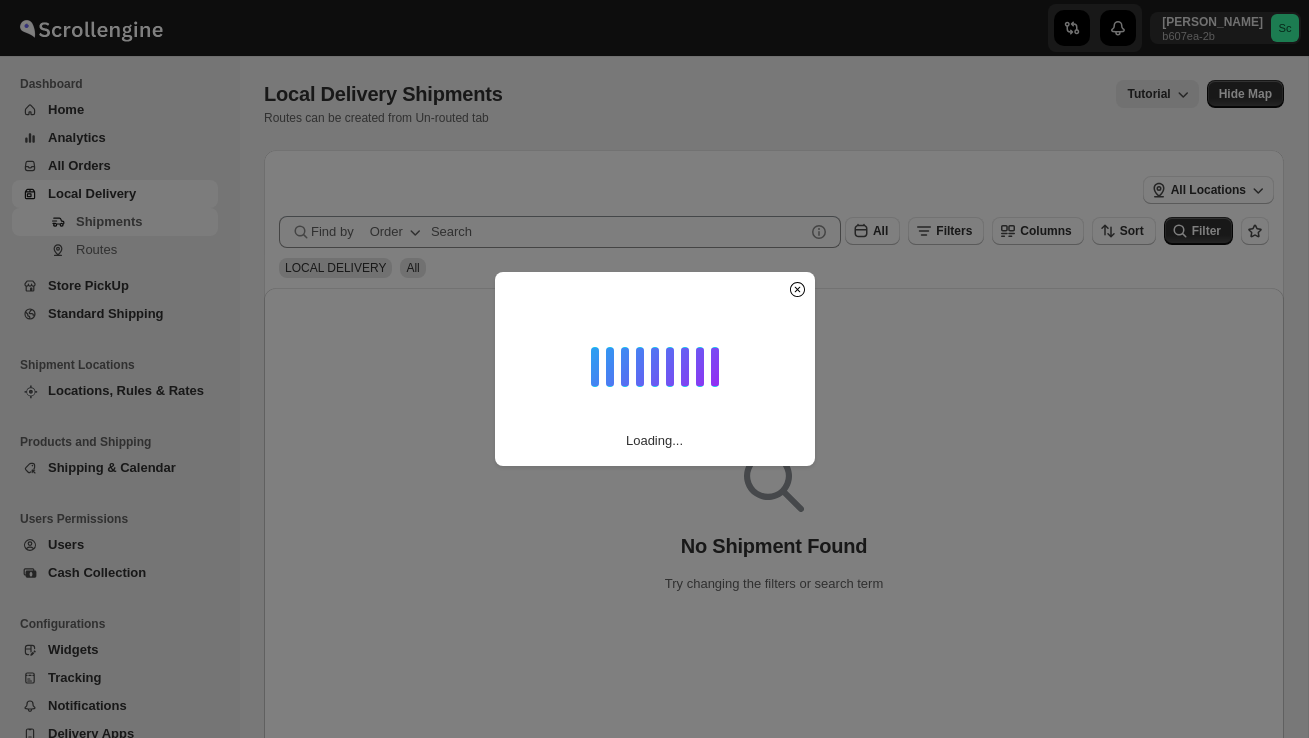 scroll, scrollTop: 0, scrollLeft: 0, axis: both 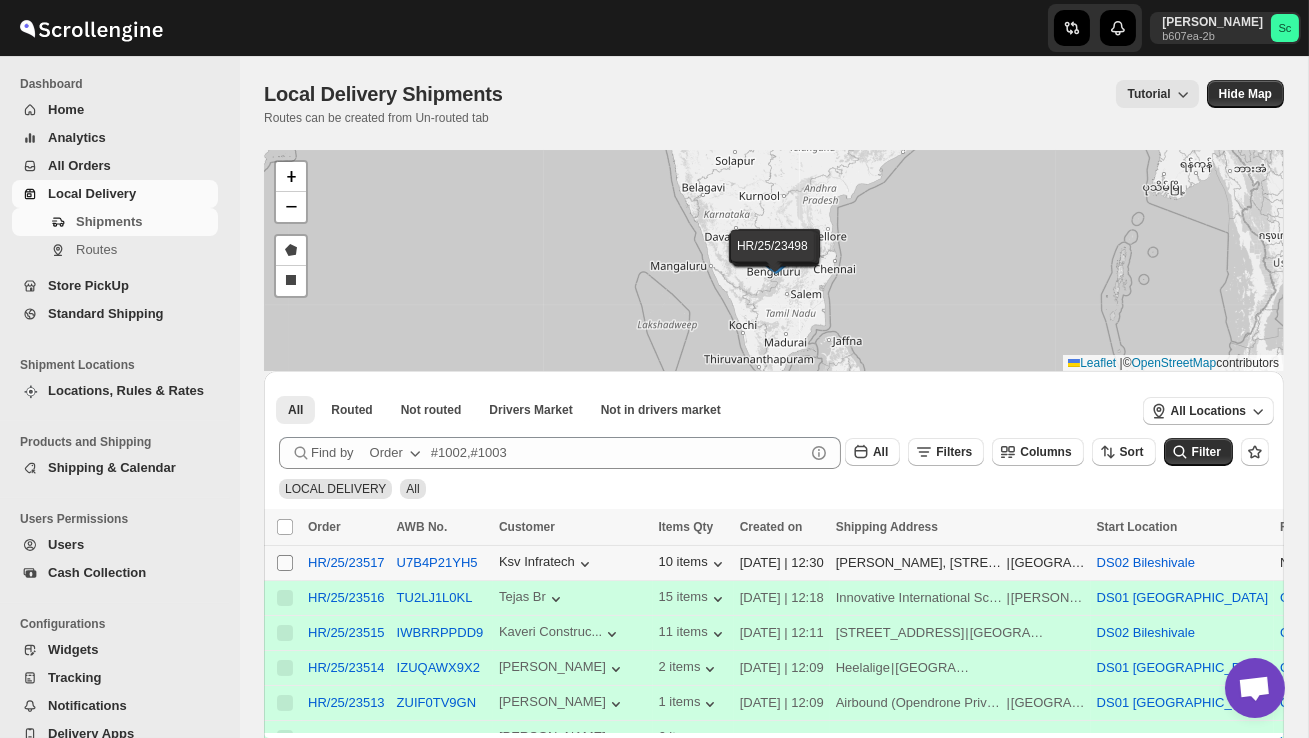 click on "Select shipment" at bounding box center (285, 563) 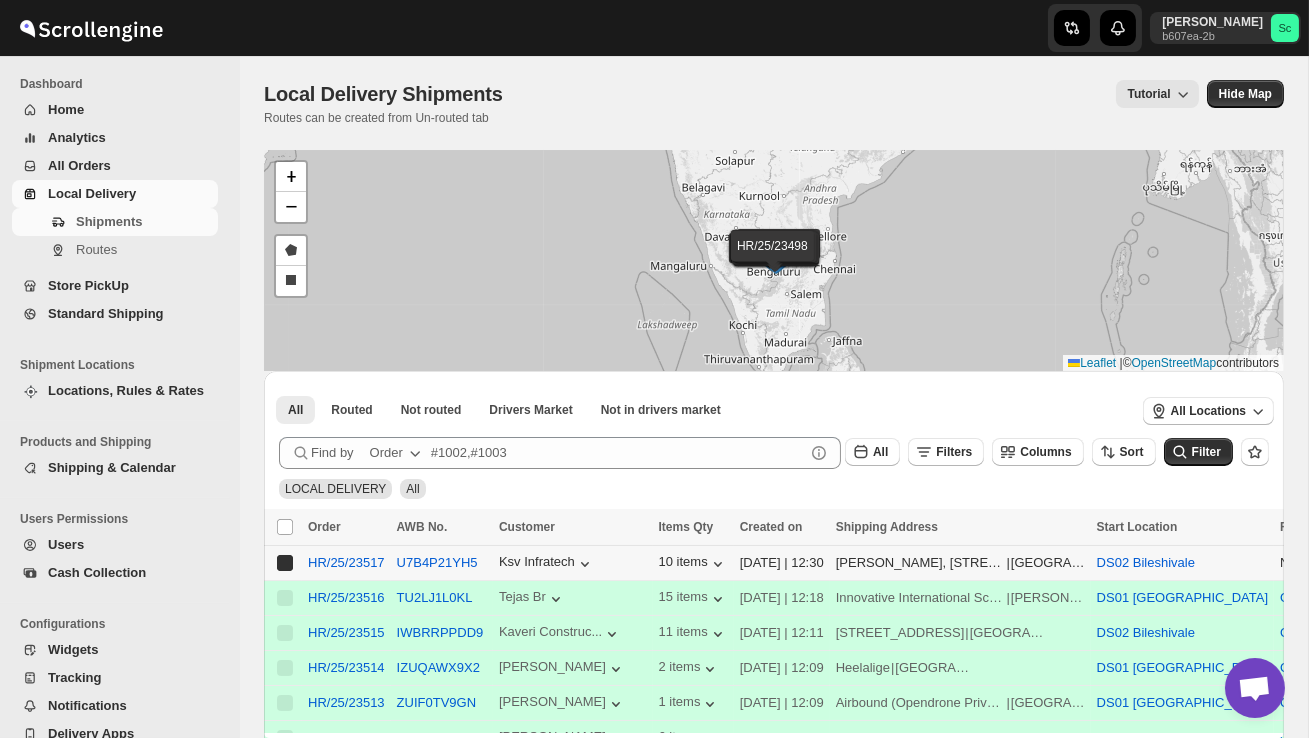checkbox on "true" 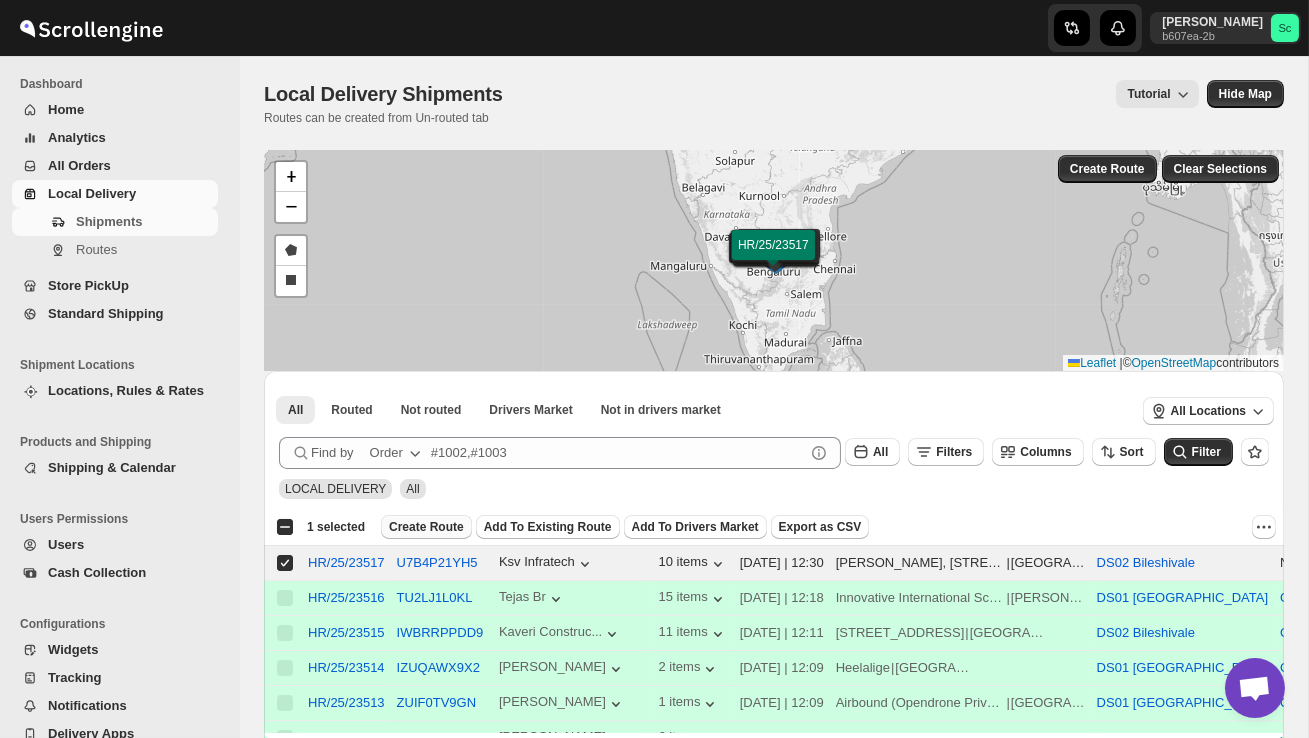 click on "Create Route" at bounding box center [426, 527] 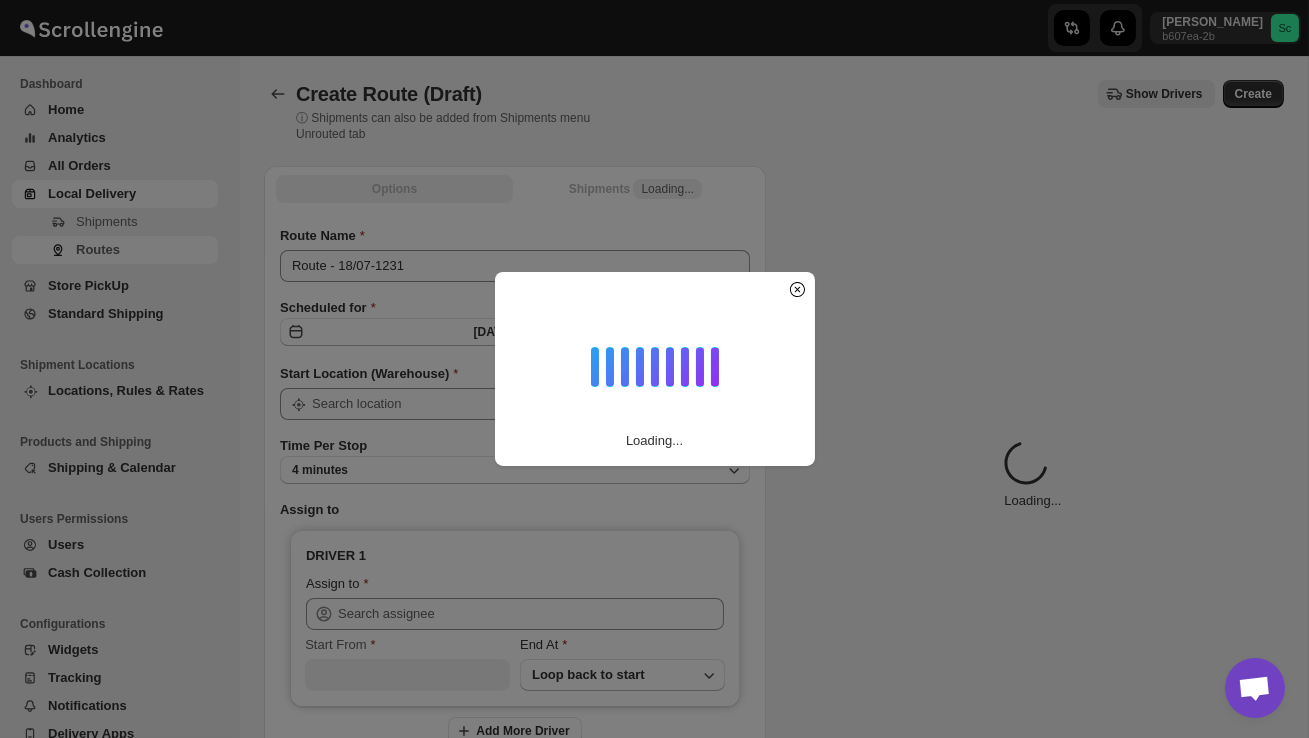 type on "DS02 Bileshivale" 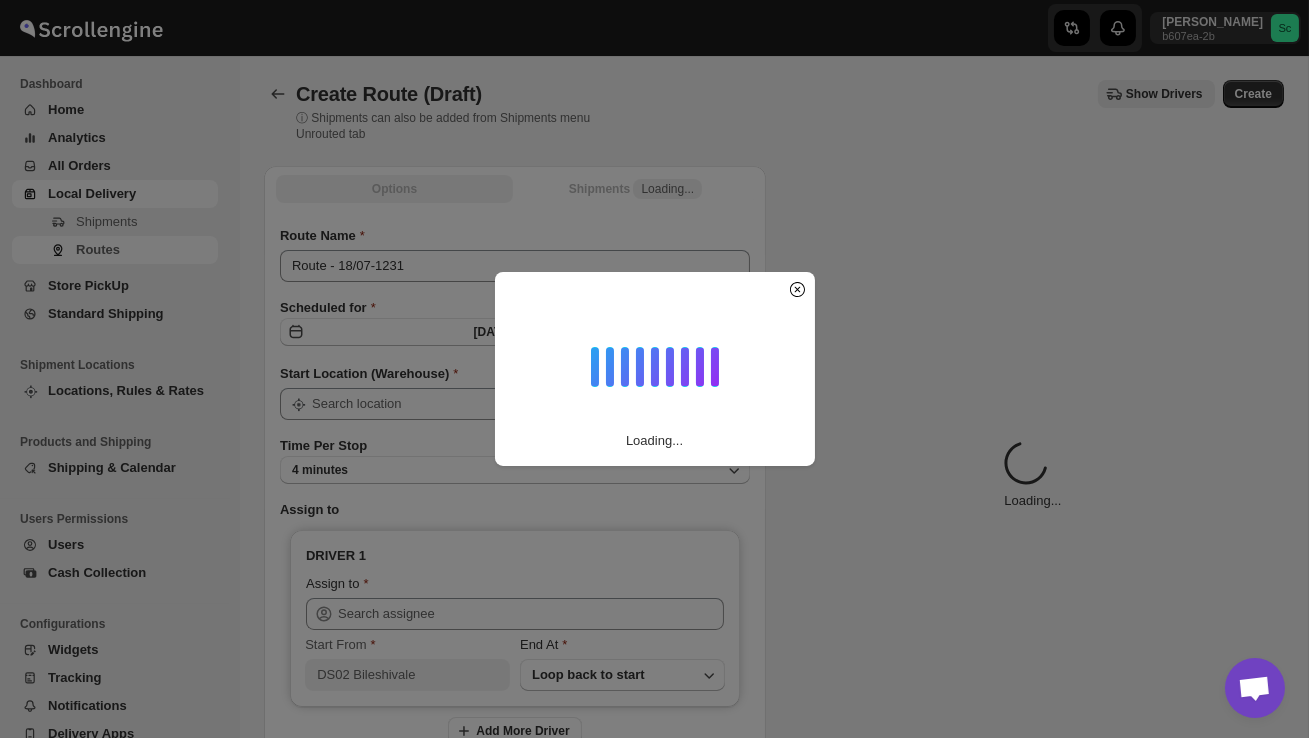 type on "DS02 Bileshivale" 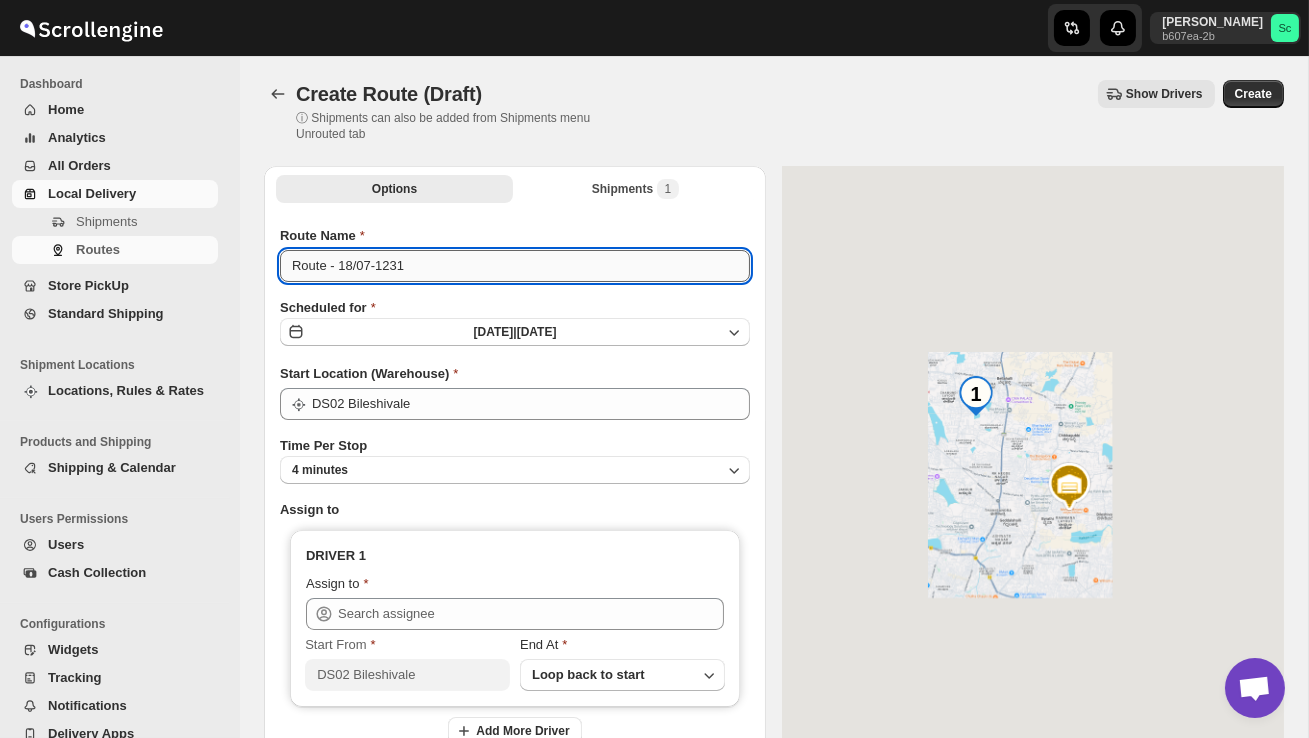click on "Route - 18/07-1231" at bounding box center [515, 266] 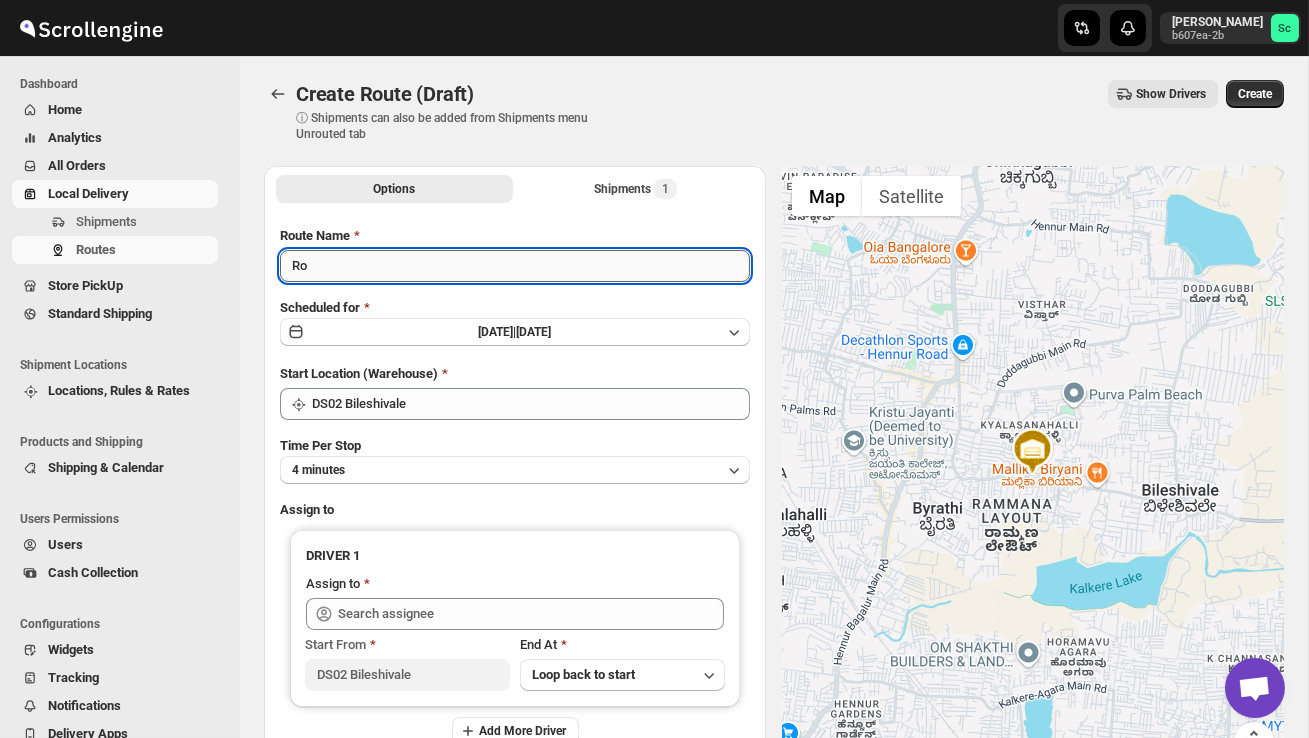type on "R" 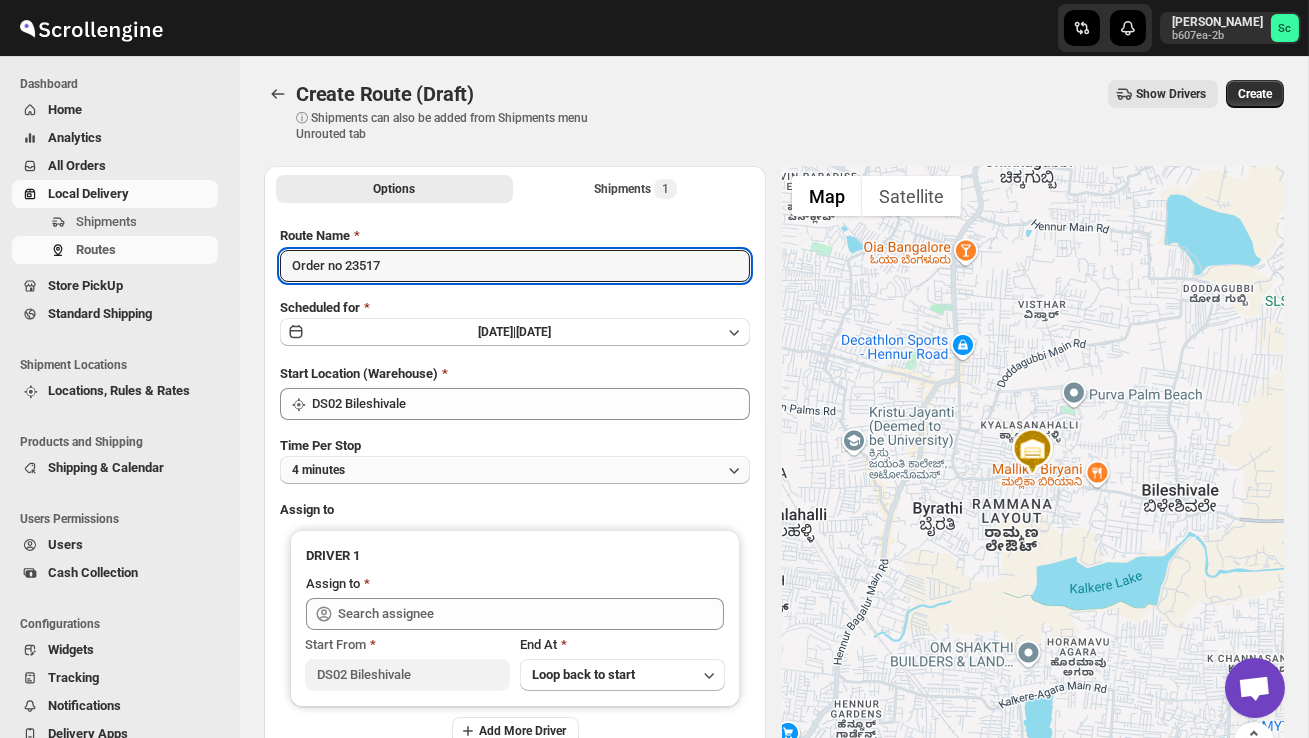 type on "Order no 23517" 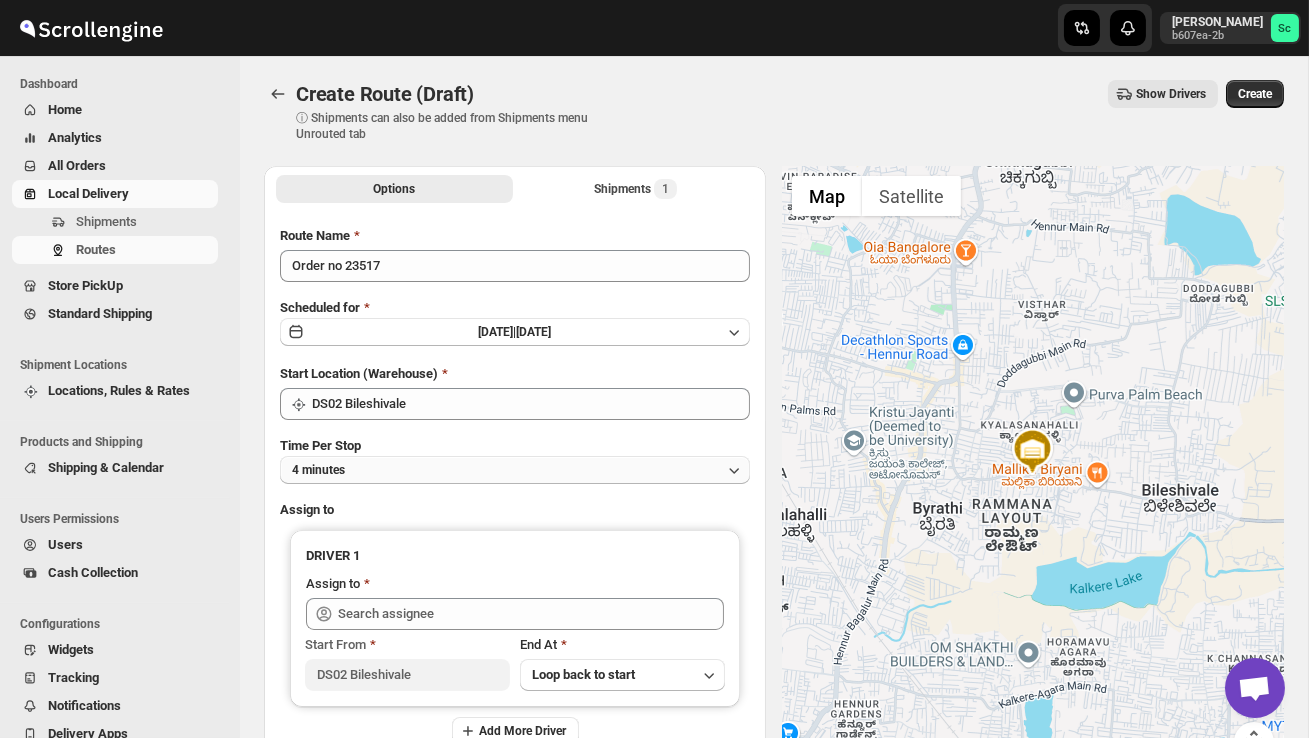 click on "4 minutes" at bounding box center [515, 470] 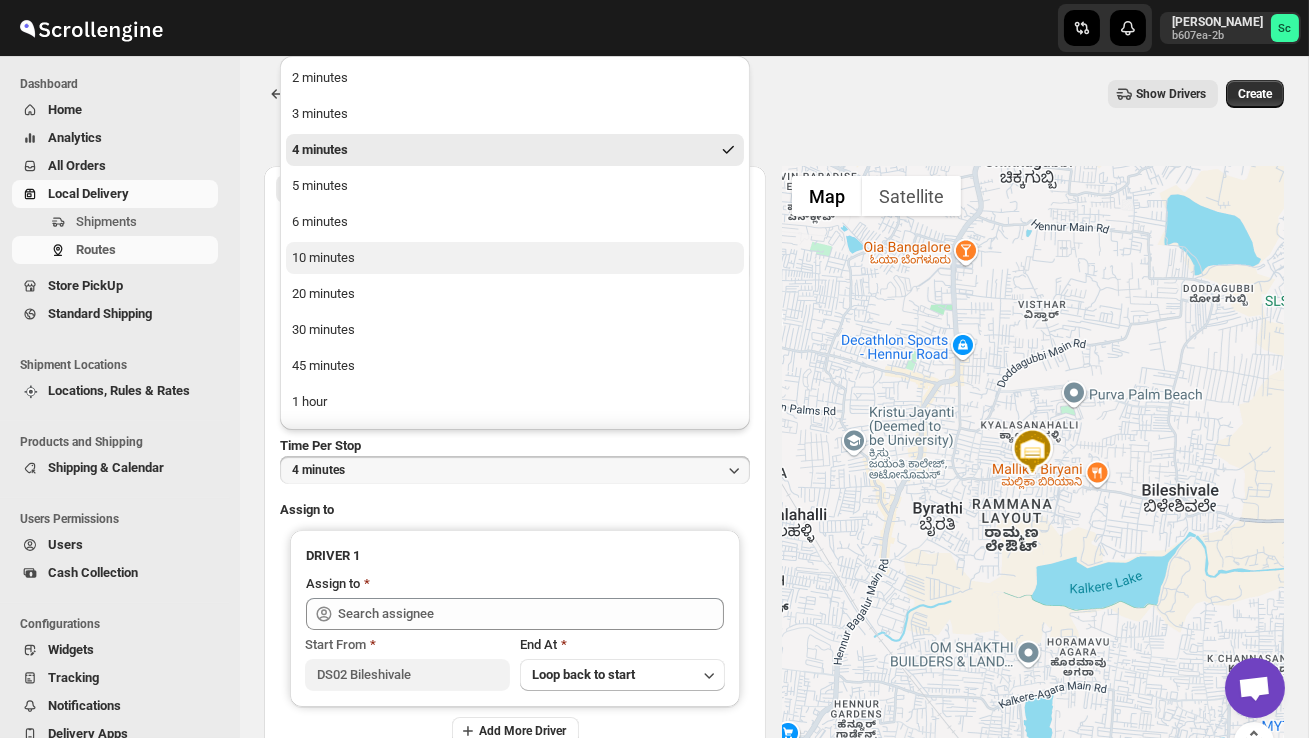 click on "10 minutes" at bounding box center [515, 258] 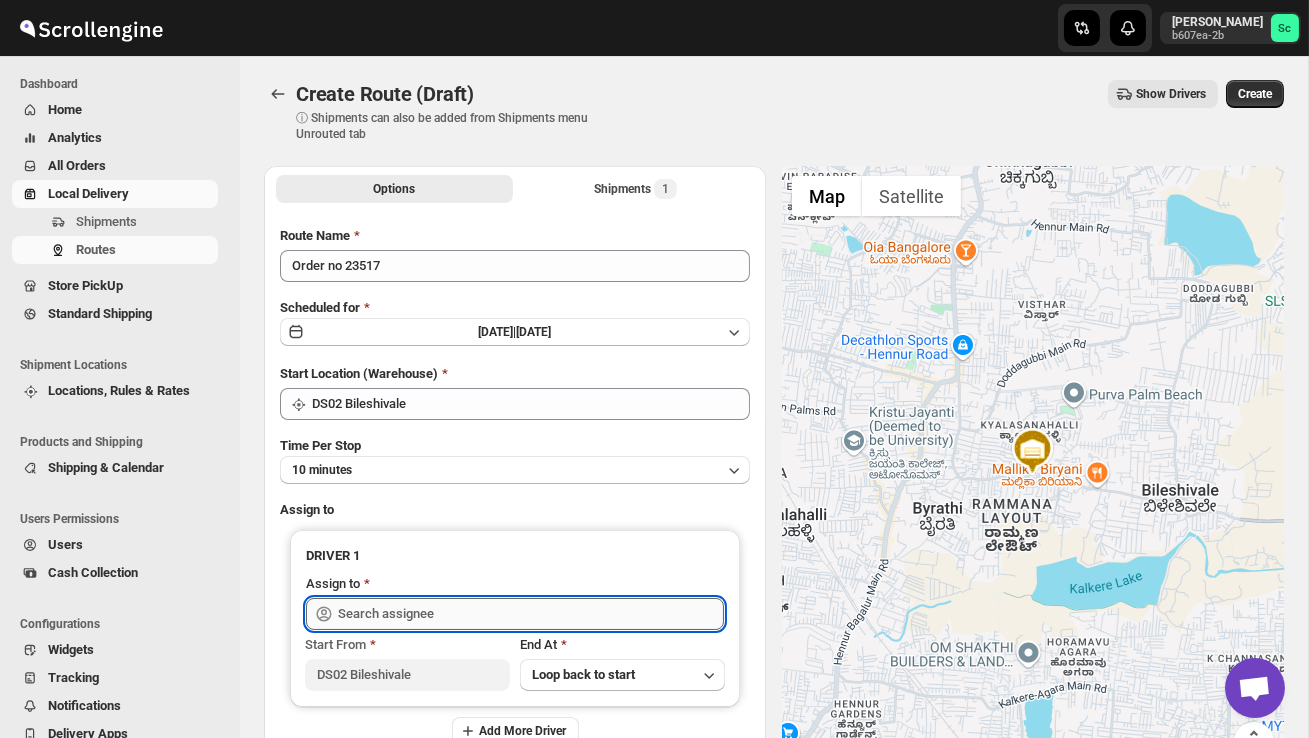 click at bounding box center (531, 614) 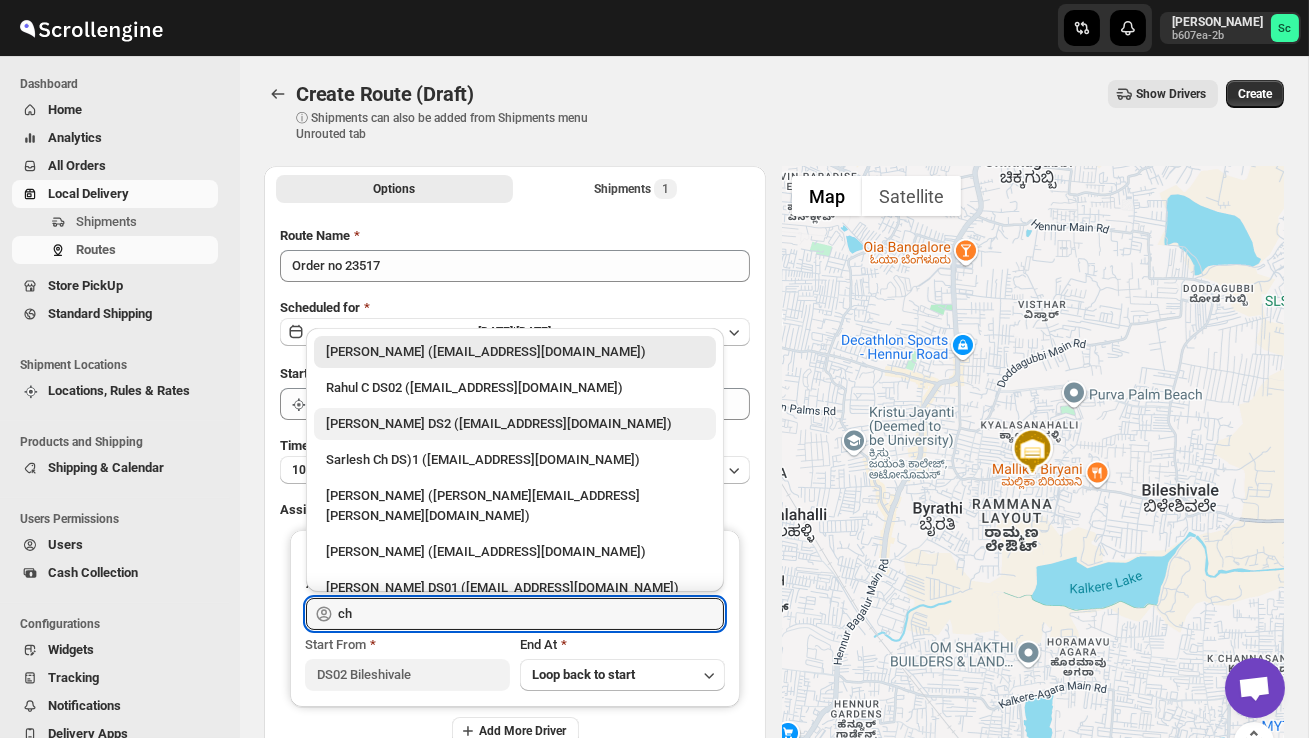 click on "[PERSON_NAME]  DS2 ([EMAIL_ADDRESS][DOMAIN_NAME])" at bounding box center [515, 424] 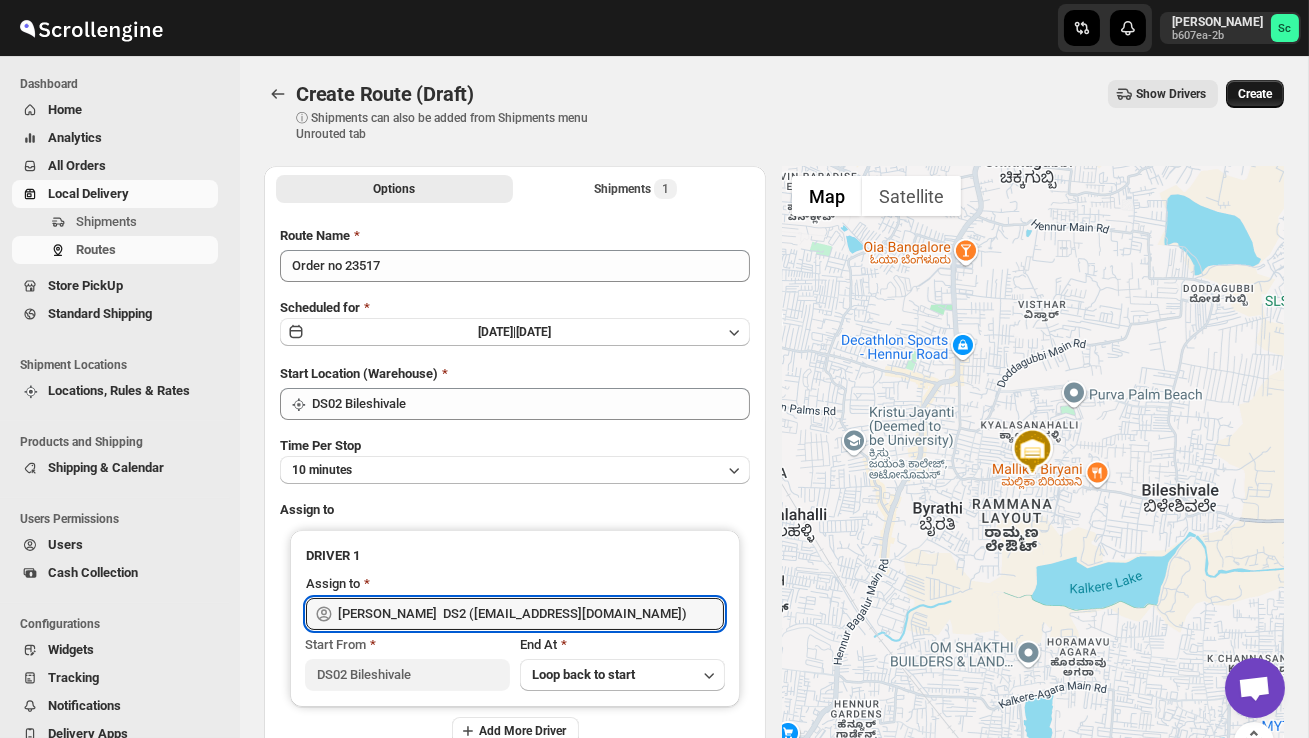 type on "[PERSON_NAME]  DS2 ([EMAIL_ADDRESS][DOMAIN_NAME])" 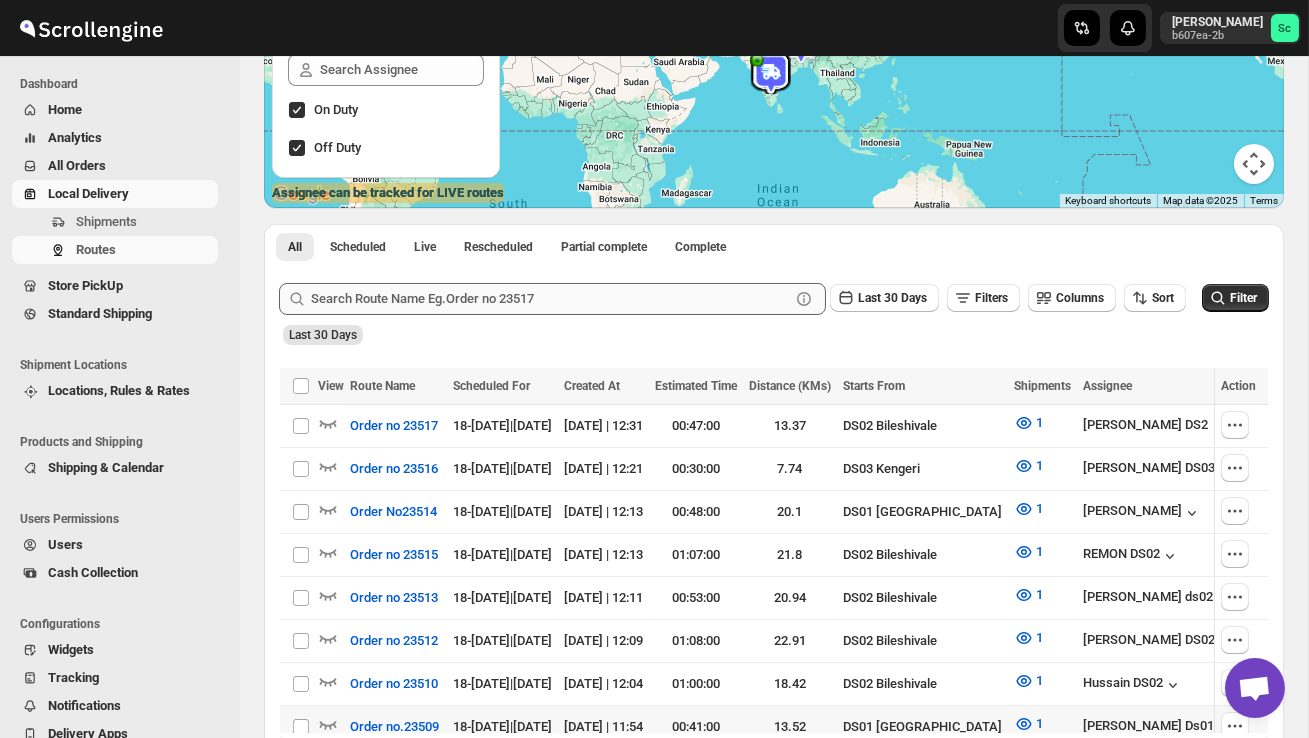 scroll, scrollTop: 490, scrollLeft: 0, axis: vertical 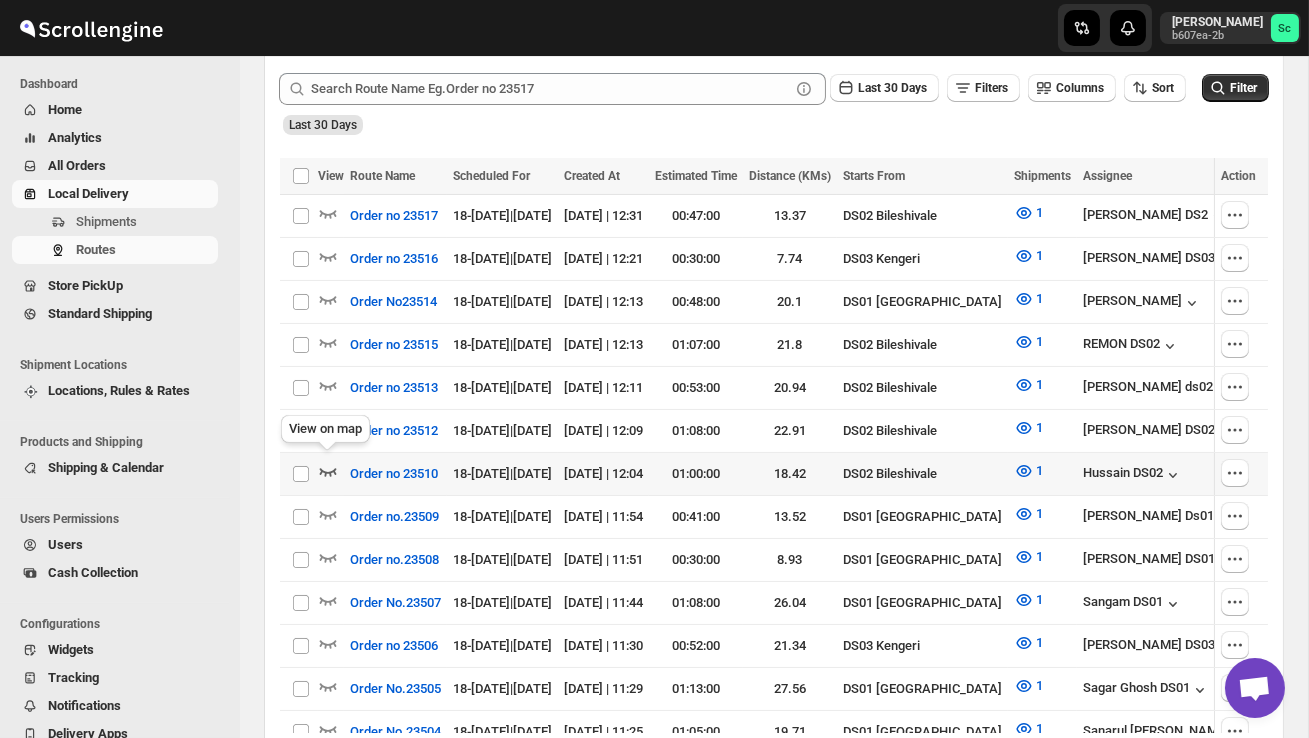 click 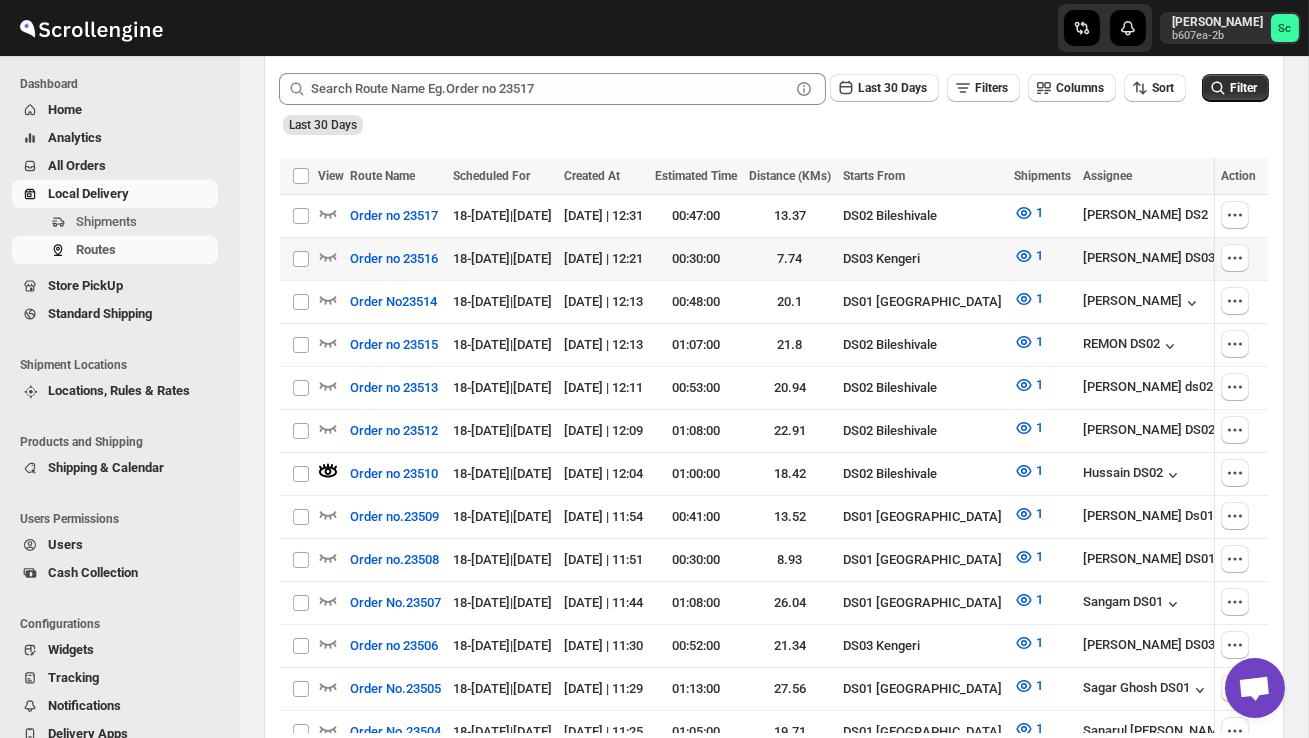 scroll, scrollTop: 0, scrollLeft: 0, axis: both 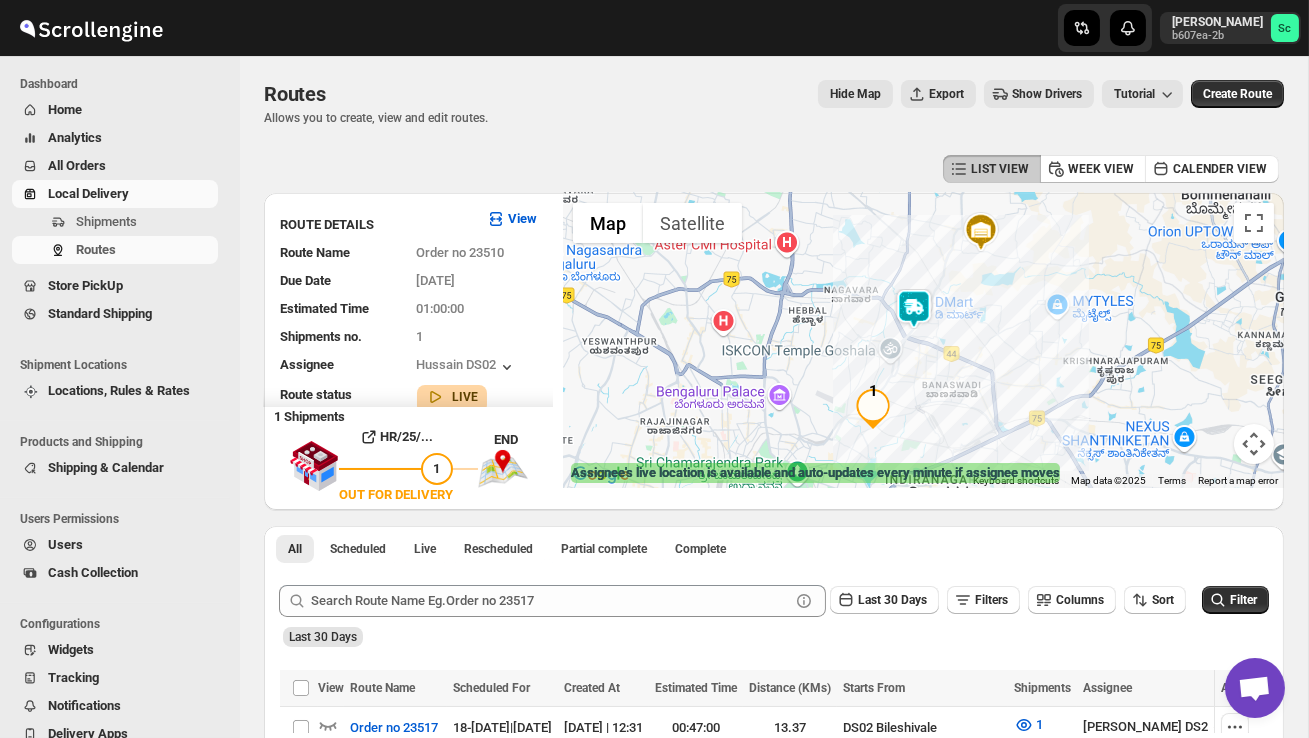 click at bounding box center (914, 309) 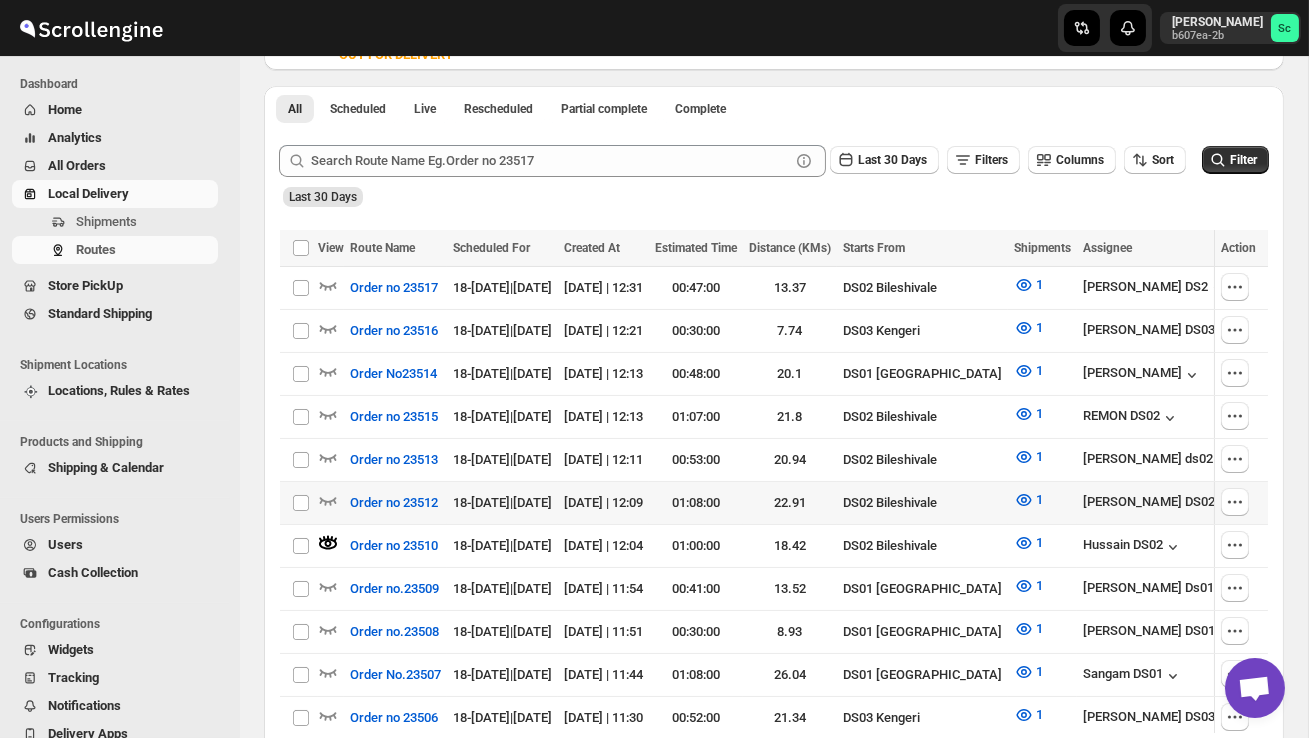 scroll, scrollTop: 440, scrollLeft: 0, axis: vertical 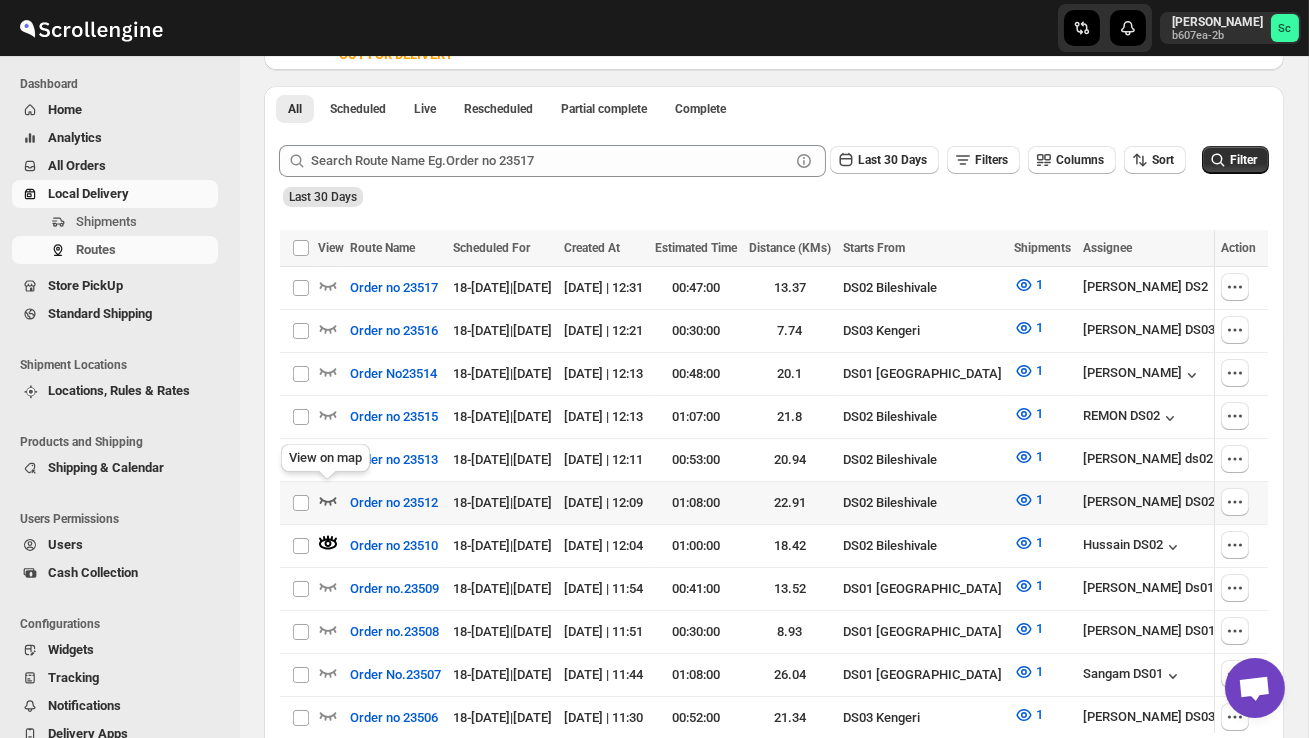 click 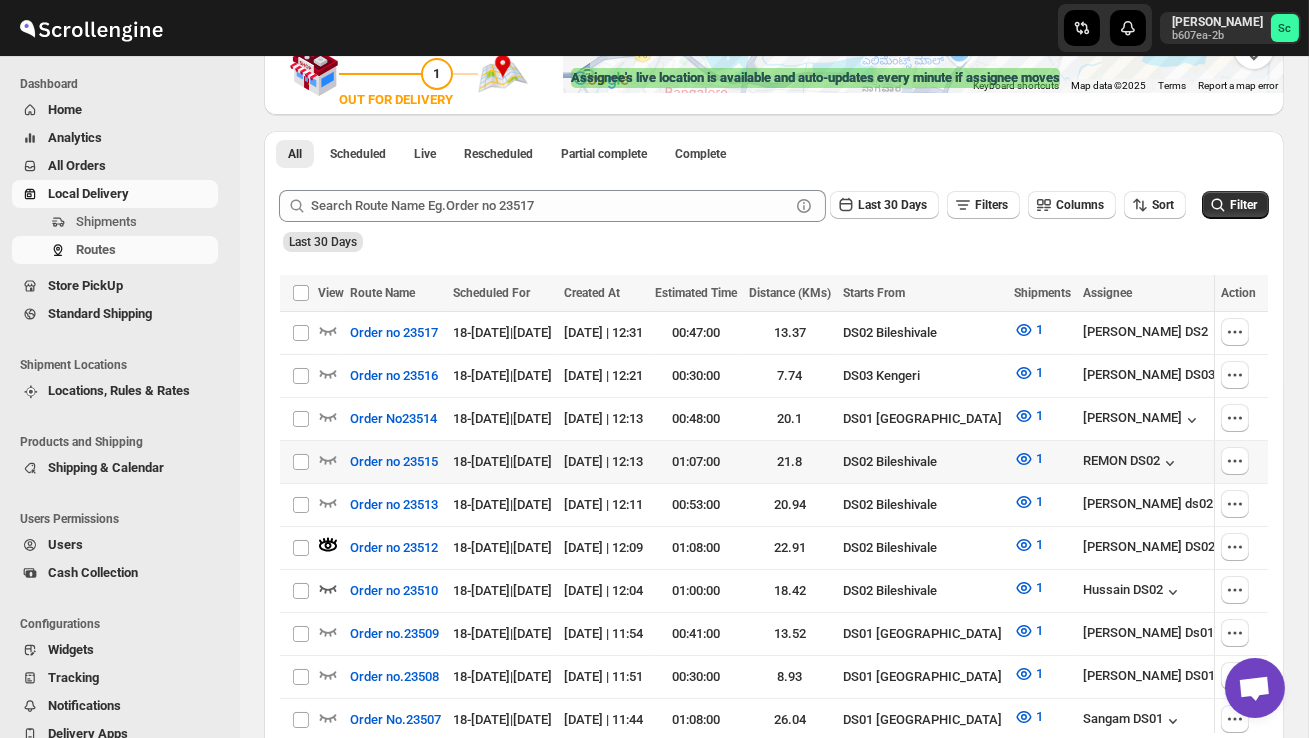 scroll, scrollTop: 404, scrollLeft: 0, axis: vertical 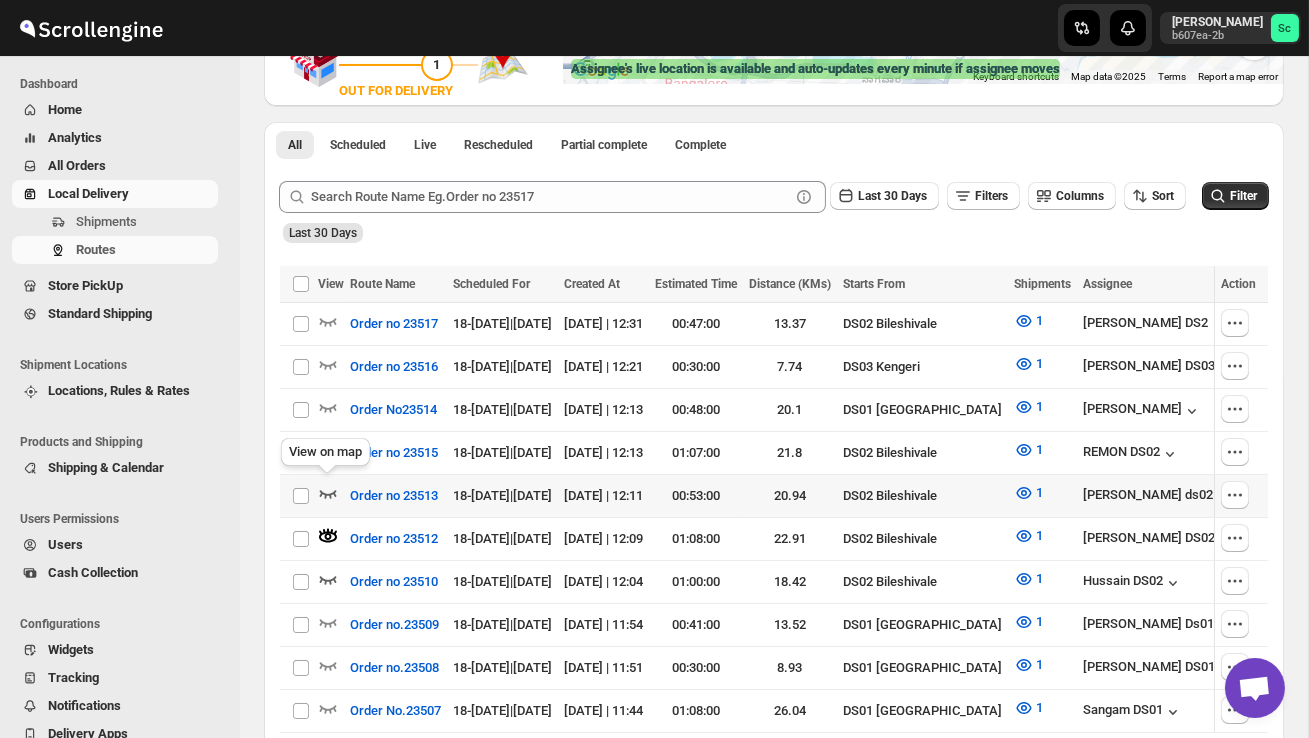 click 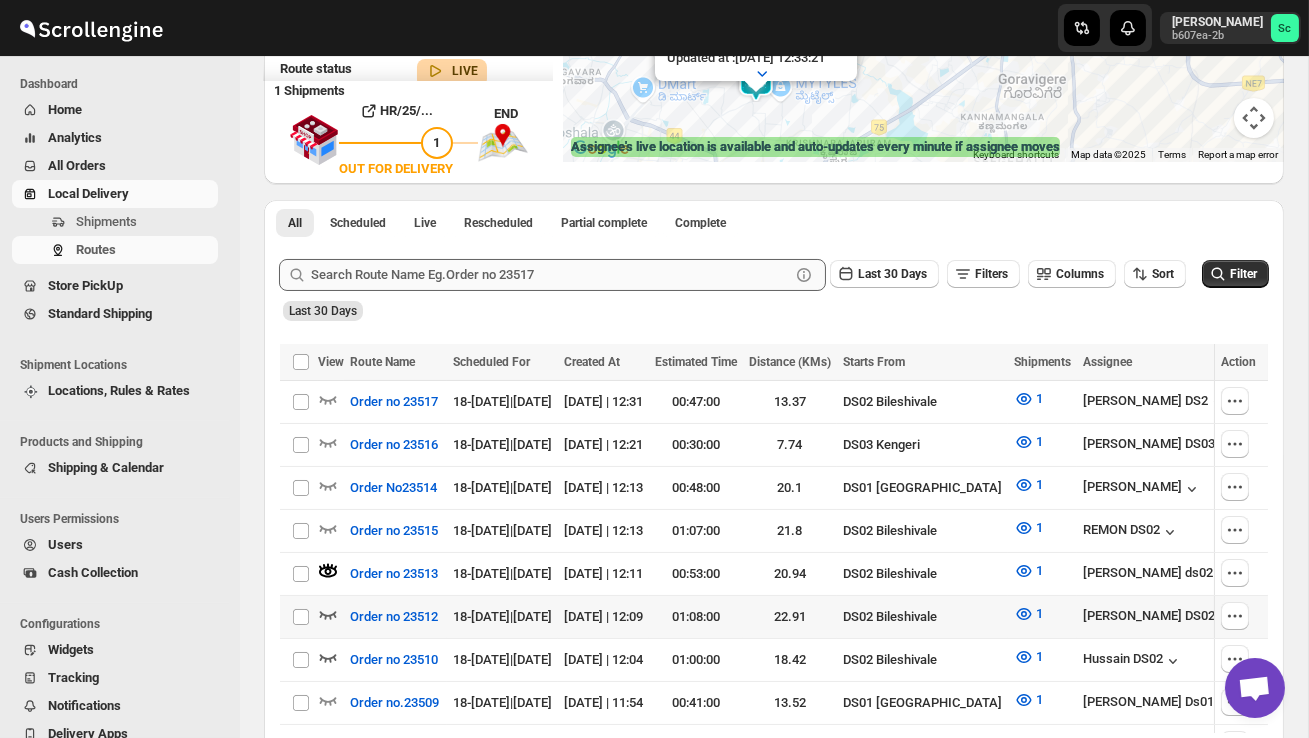 scroll, scrollTop: 370, scrollLeft: 0, axis: vertical 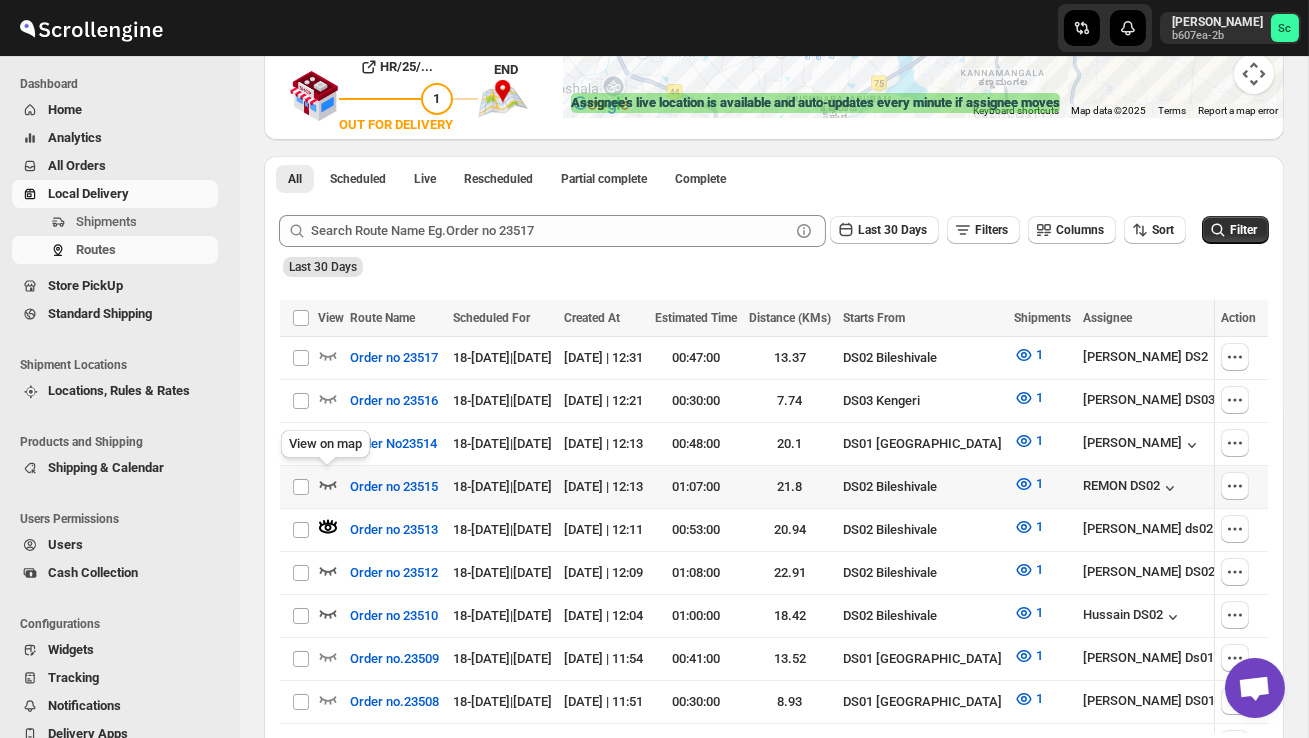 click 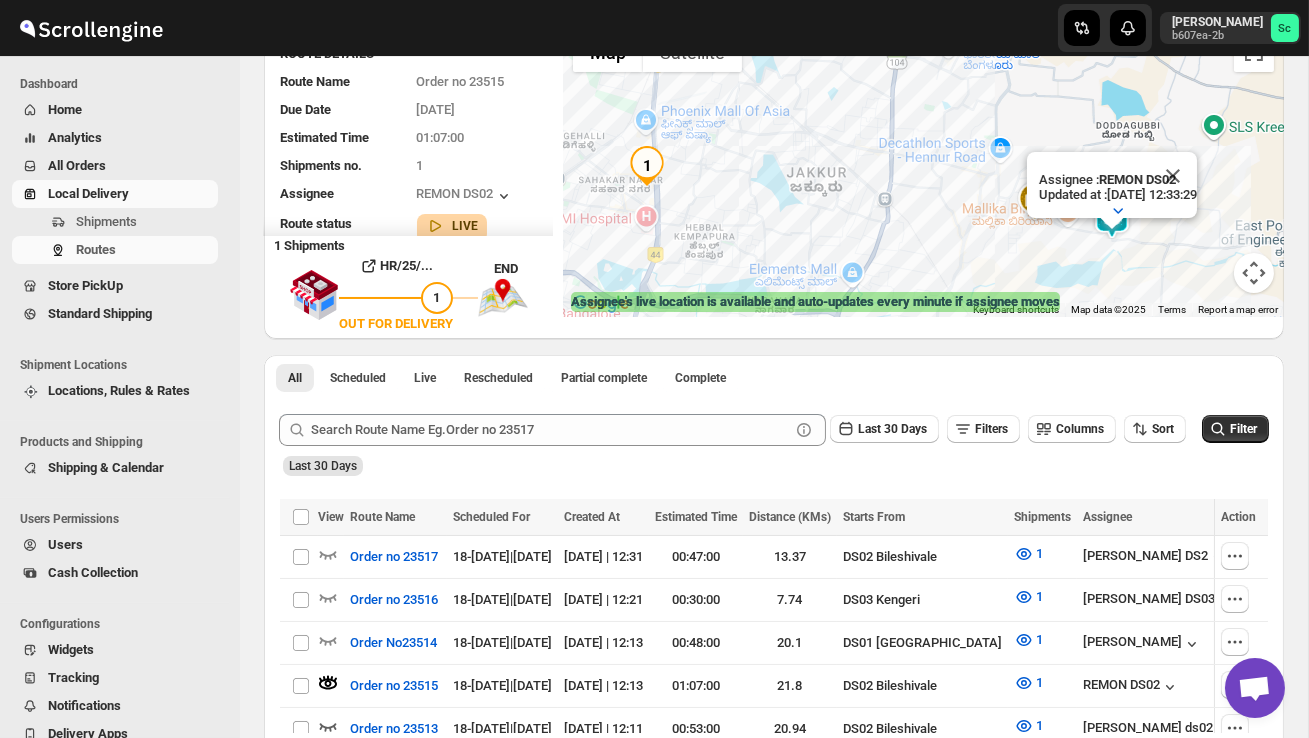 scroll, scrollTop: 173, scrollLeft: 0, axis: vertical 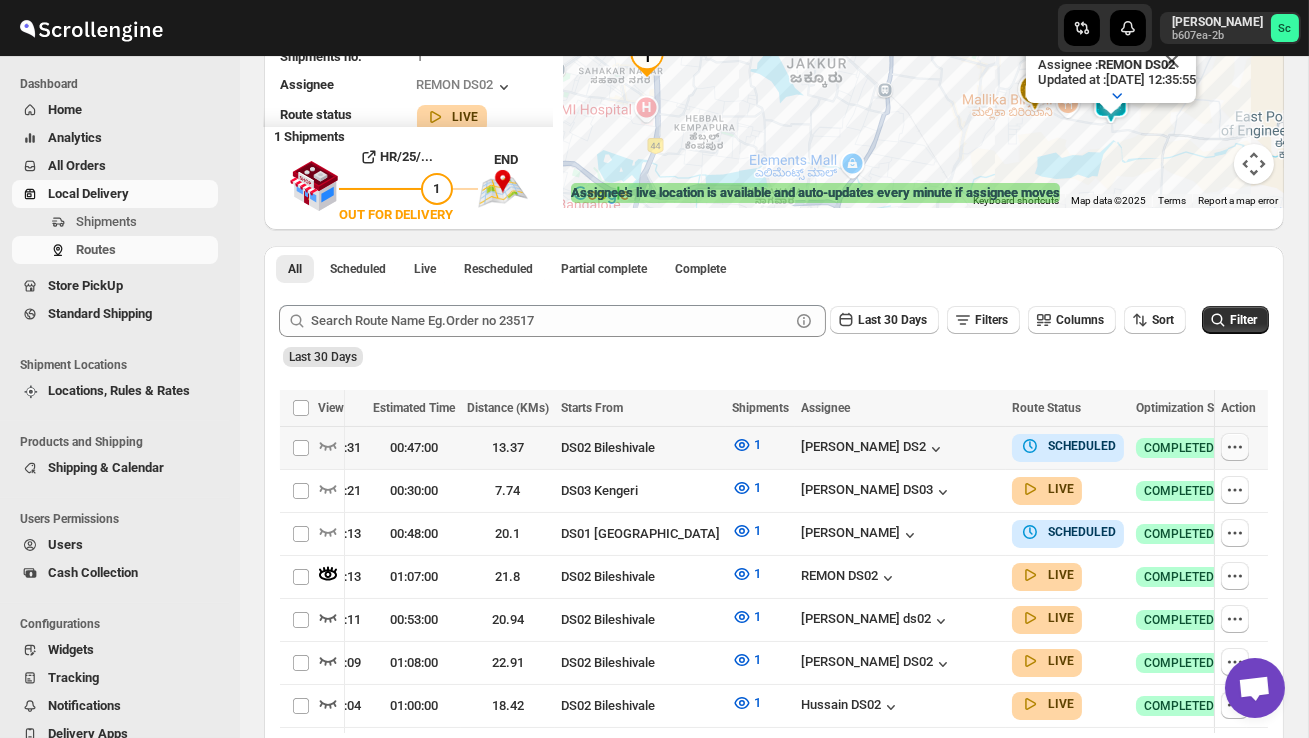 click 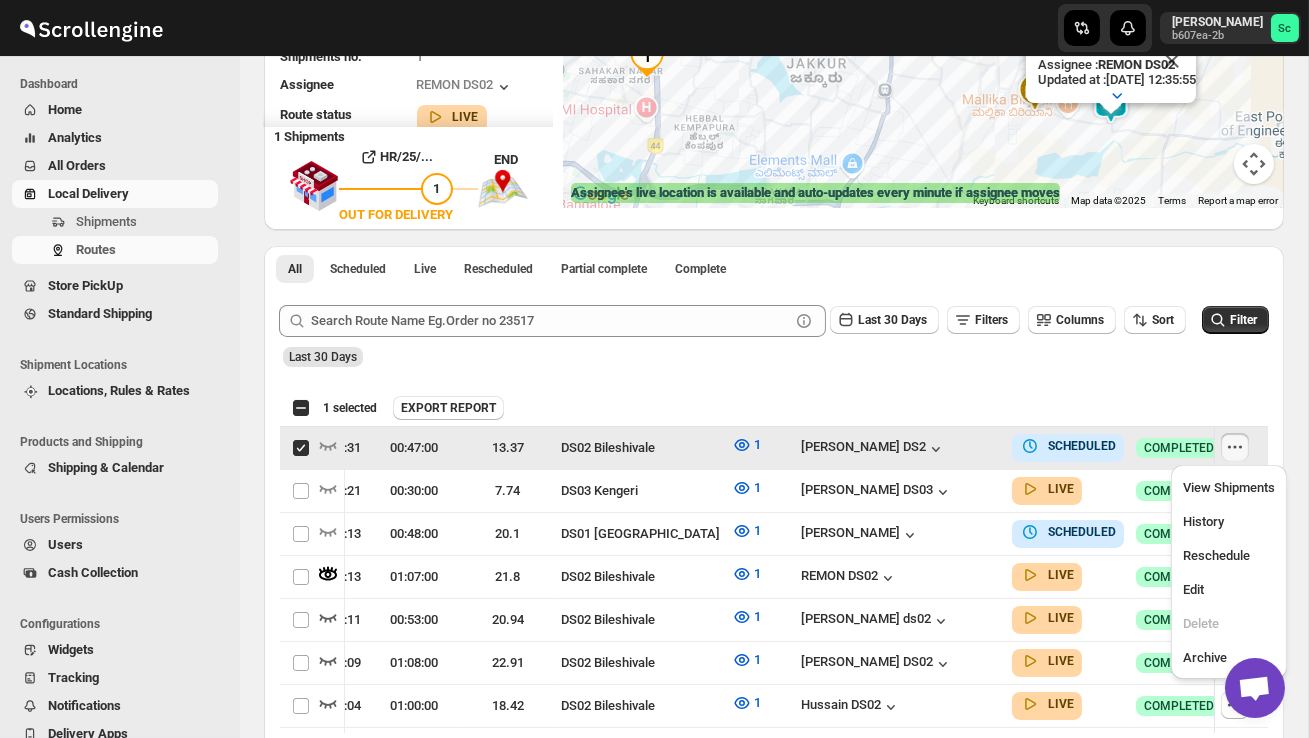 scroll, scrollTop: 0, scrollLeft: 33, axis: horizontal 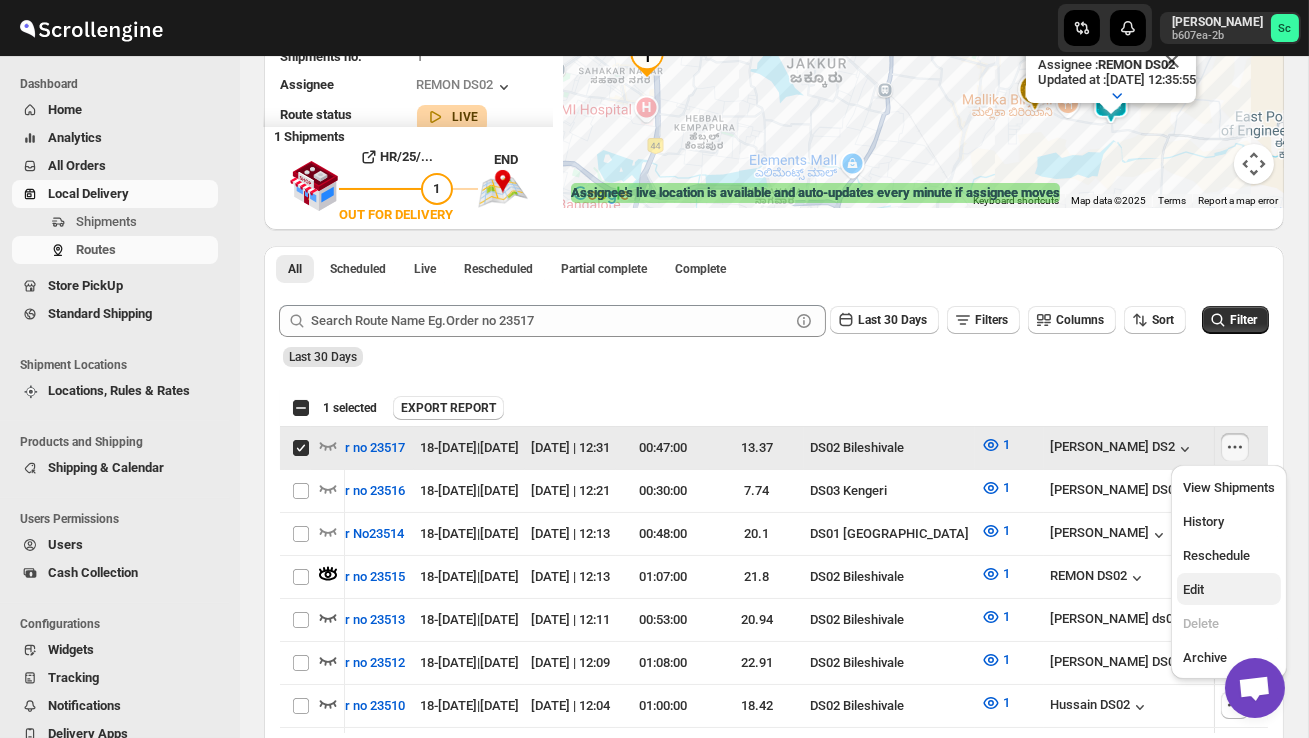 click on "Edit" at bounding box center [1229, 590] 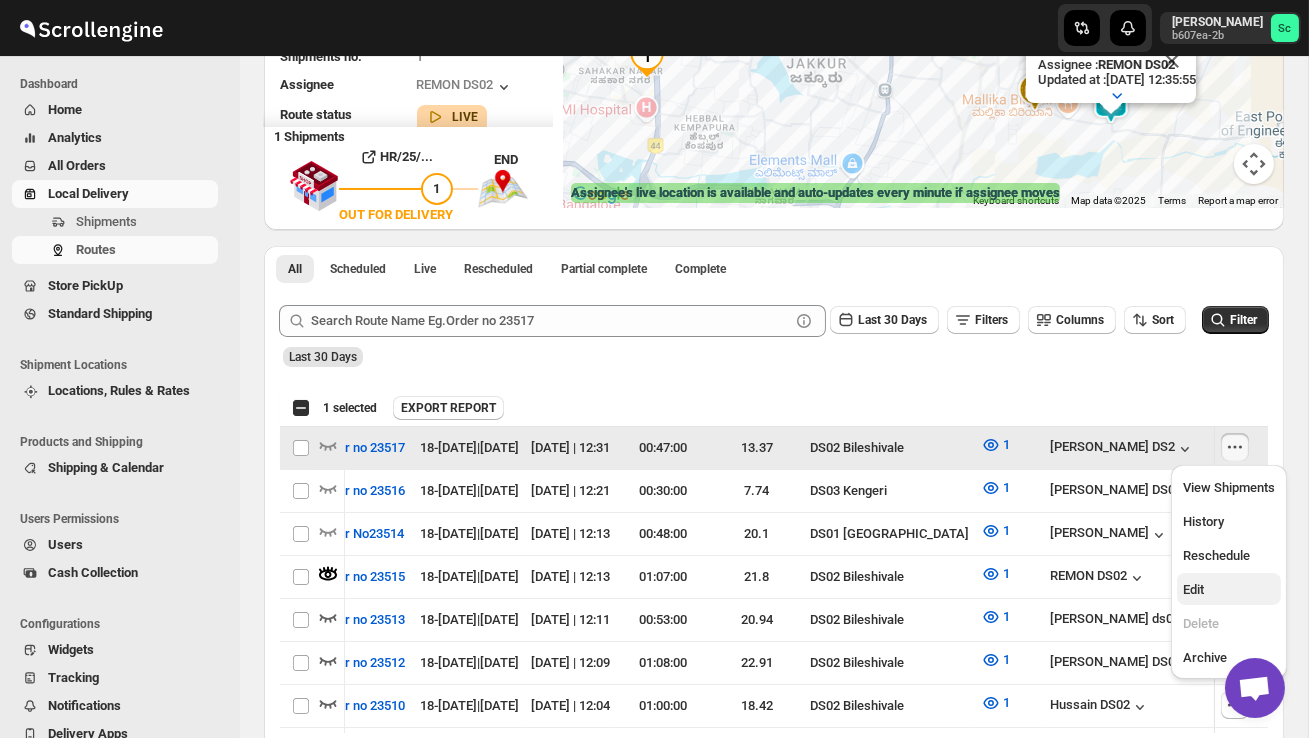 checkbox on "false" 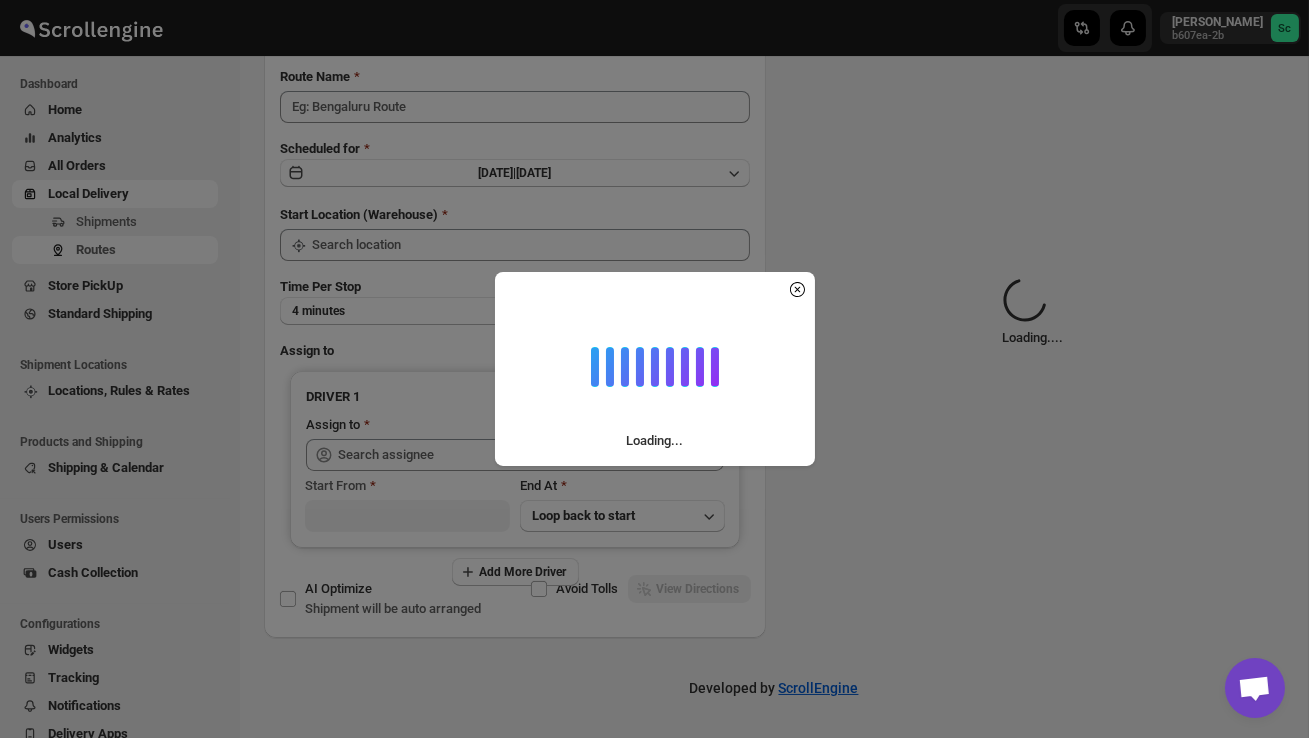 scroll, scrollTop: 0, scrollLeft: 0, axis: both 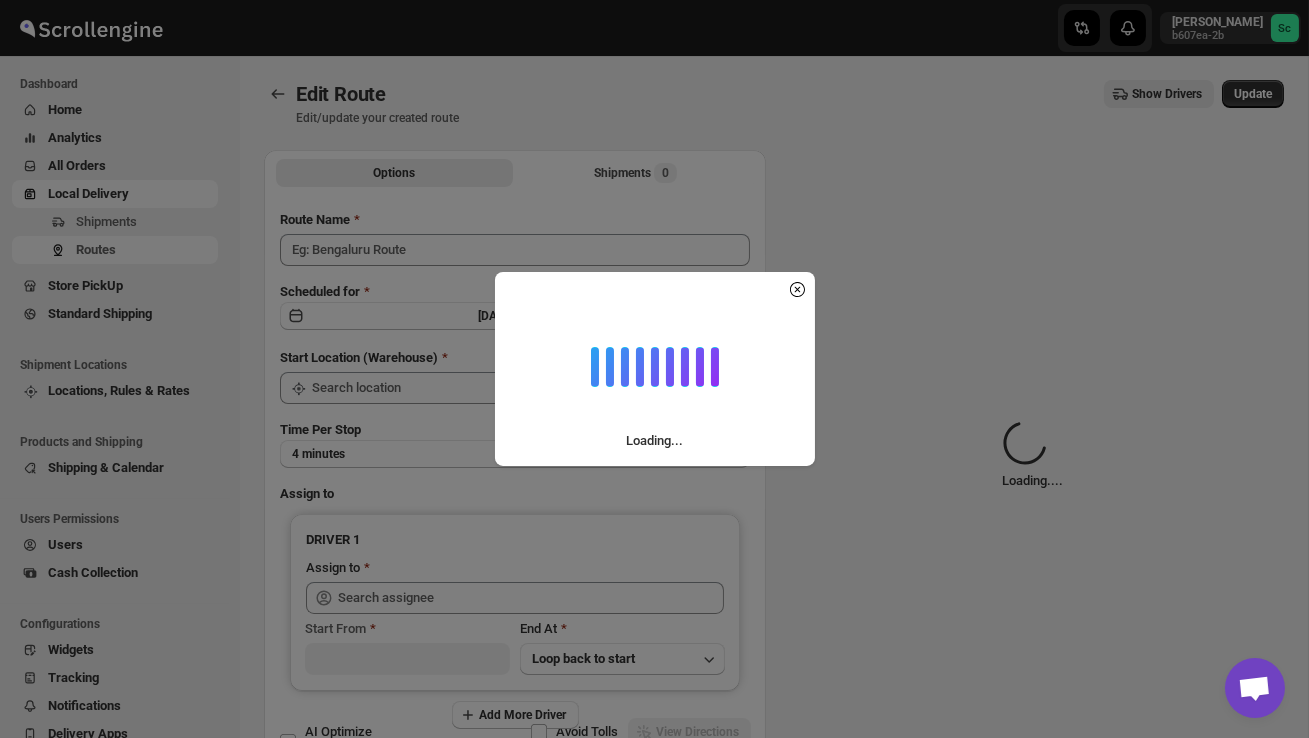 type on "Order no 23517" 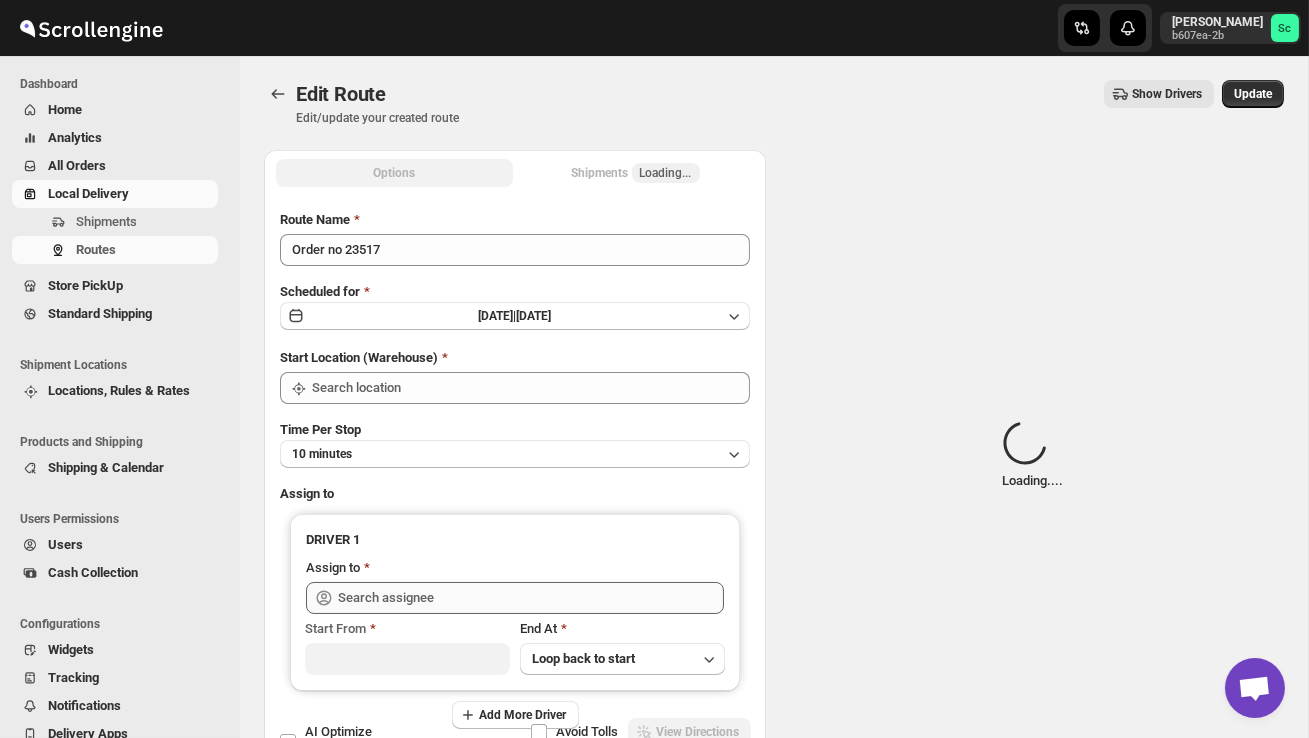 type on "DS02 Bileshivale" 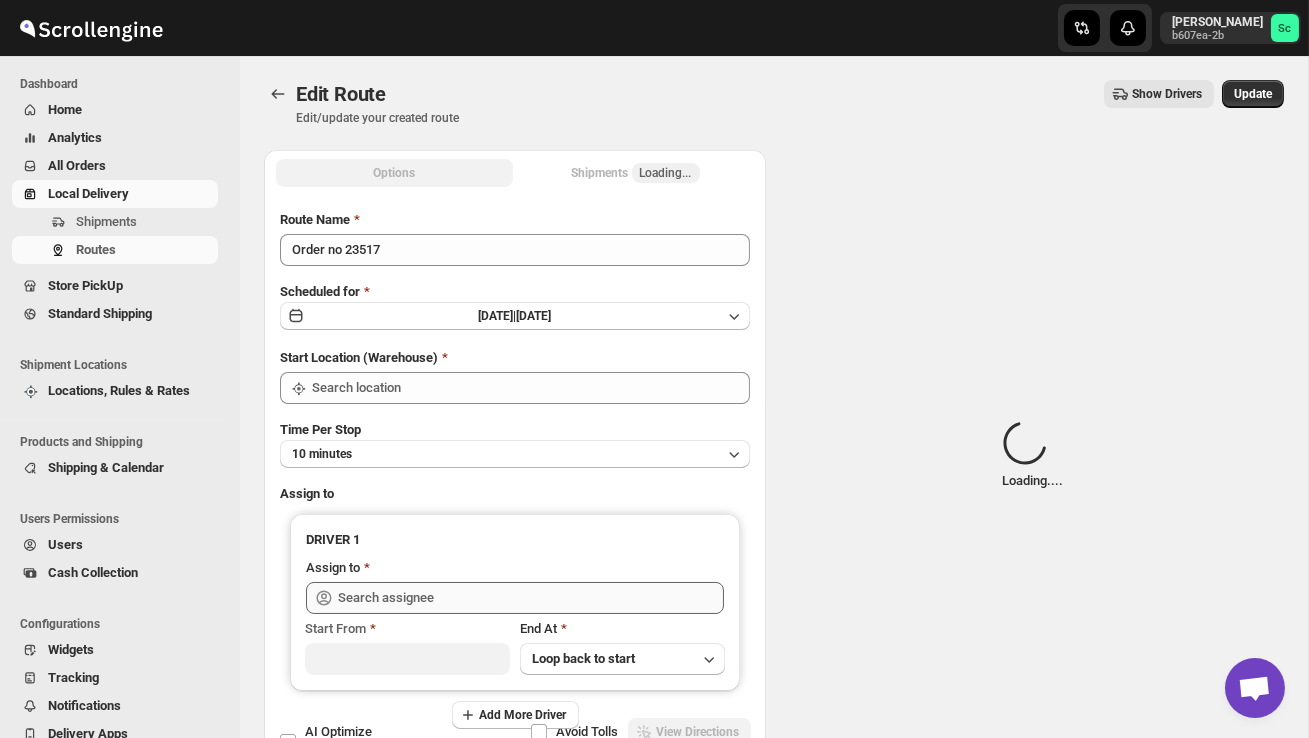 type on "DS02 Bileshivale" 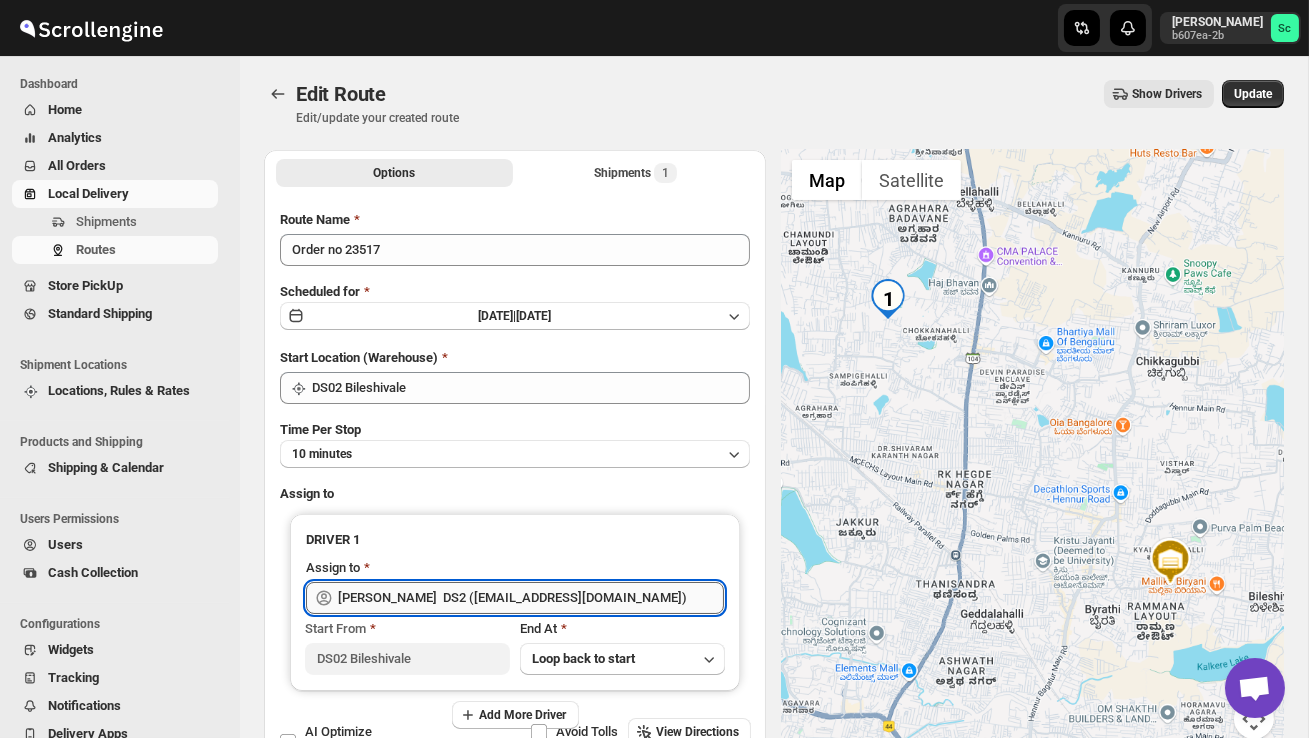 click on "CHANDRA BORO  DS2 (vefabox262@javbing.com)" at bounding box center [531, 598] 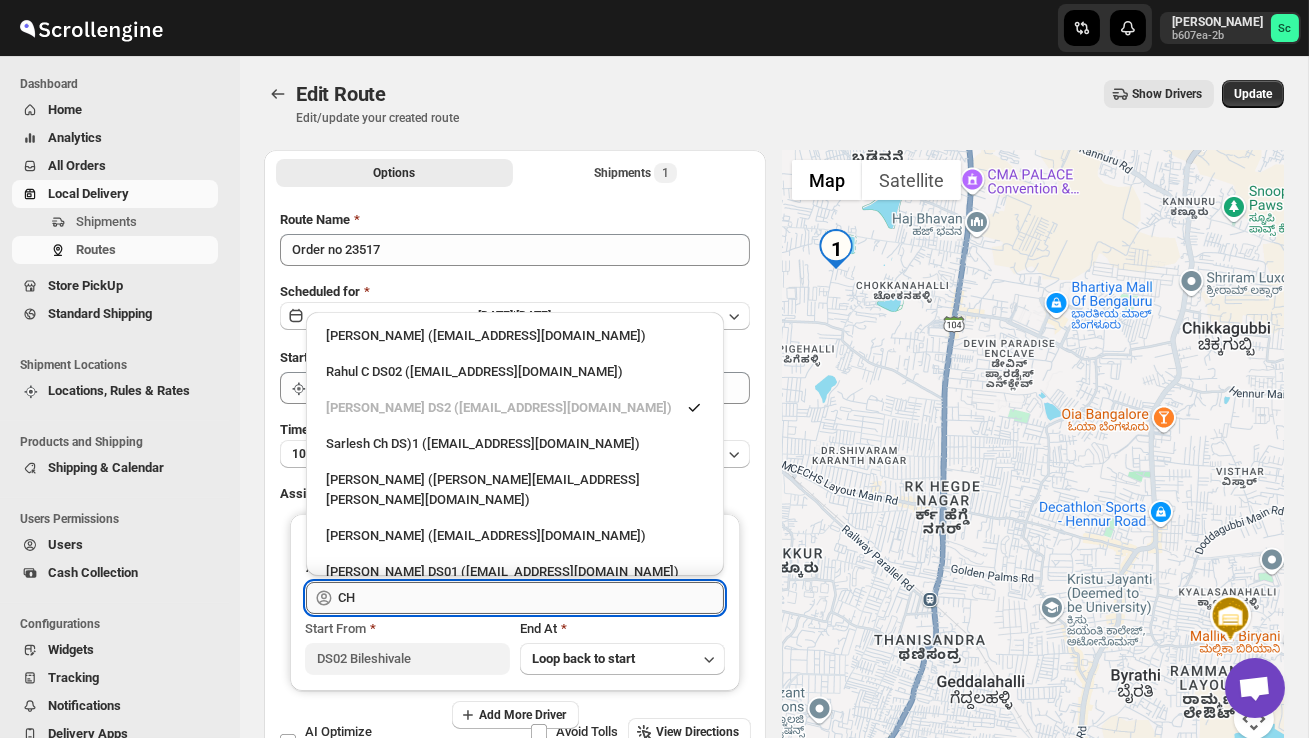 type on "C" 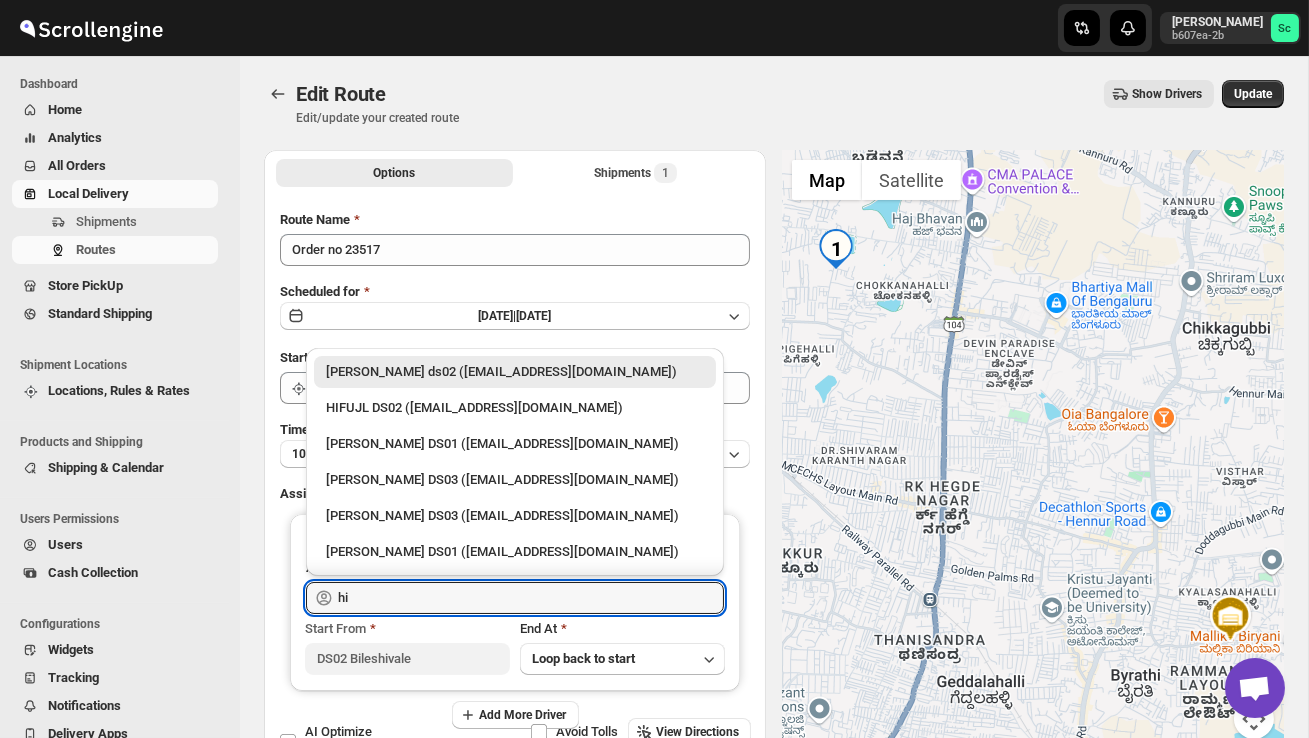 click on "HIFUJL DS02 (cepali9173@intady.com)" at bounding box center [515, 408] 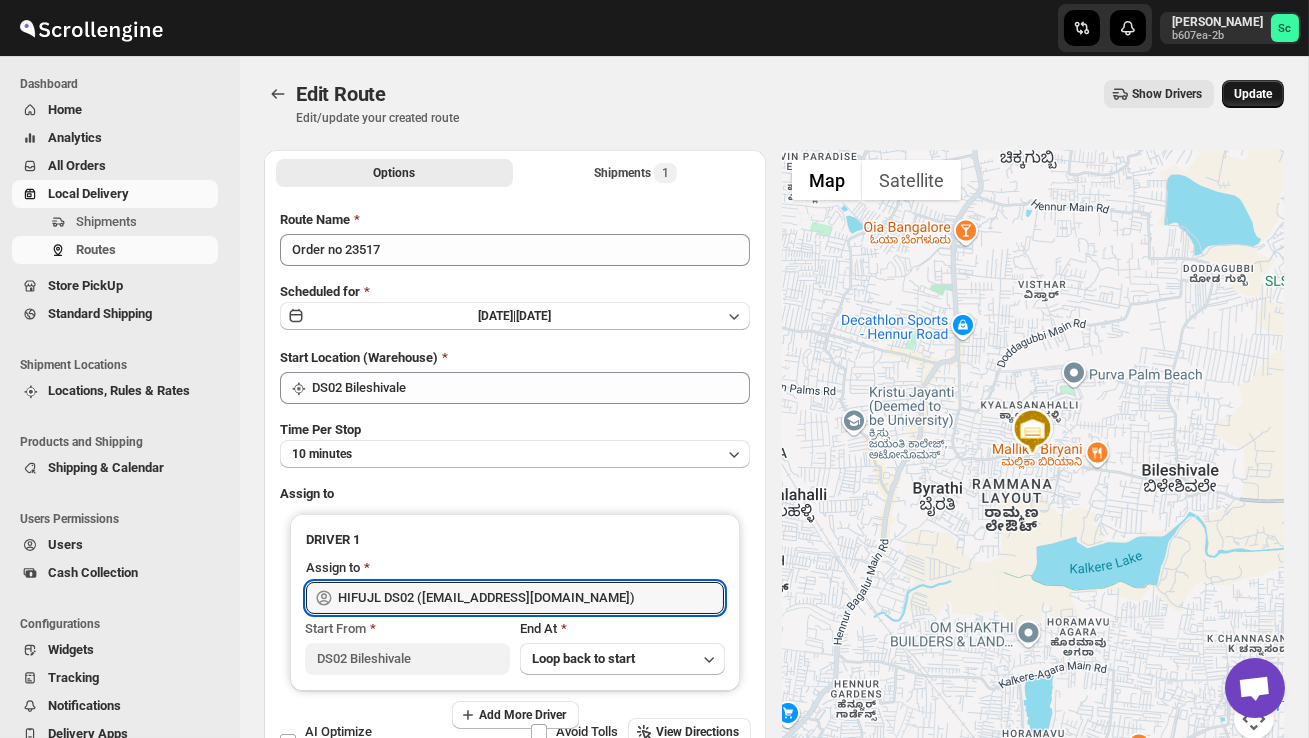 type on "HIFUJL DS02 (cepali9173@intady.com)" 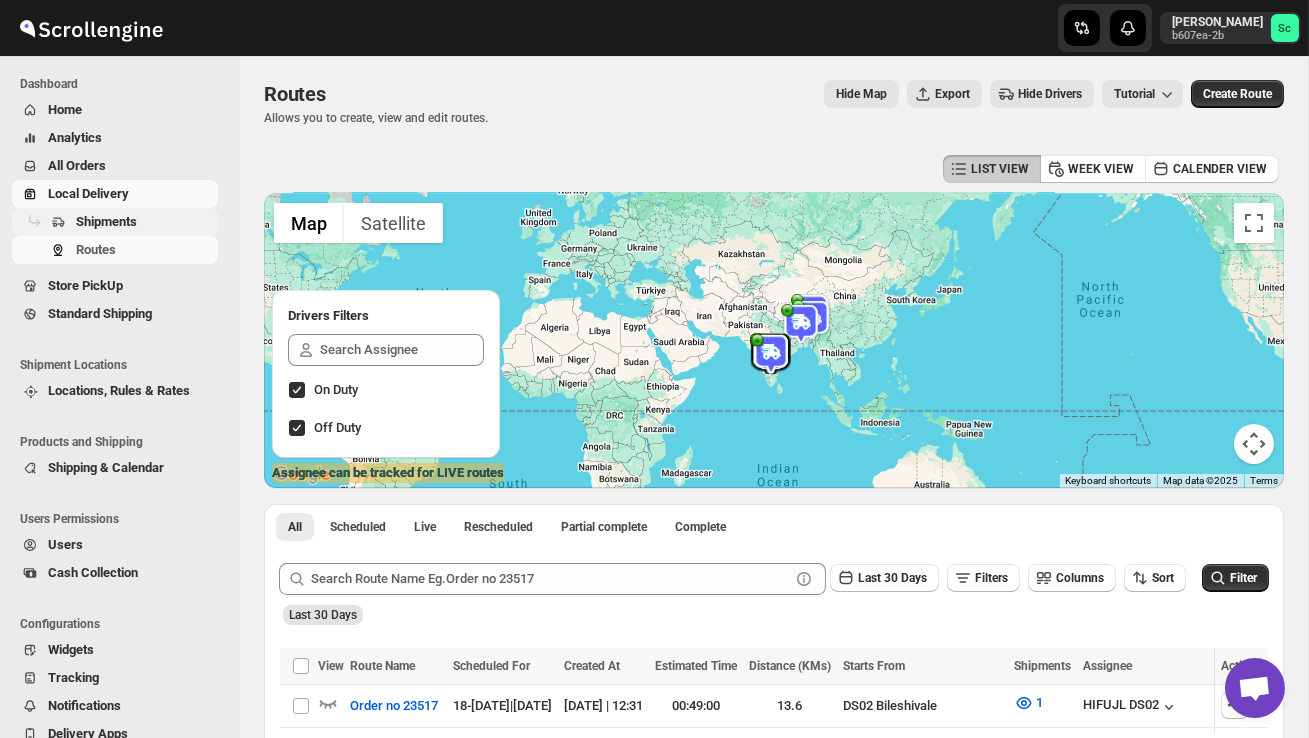 click on "Shipments" at bounding box center (145, 222) 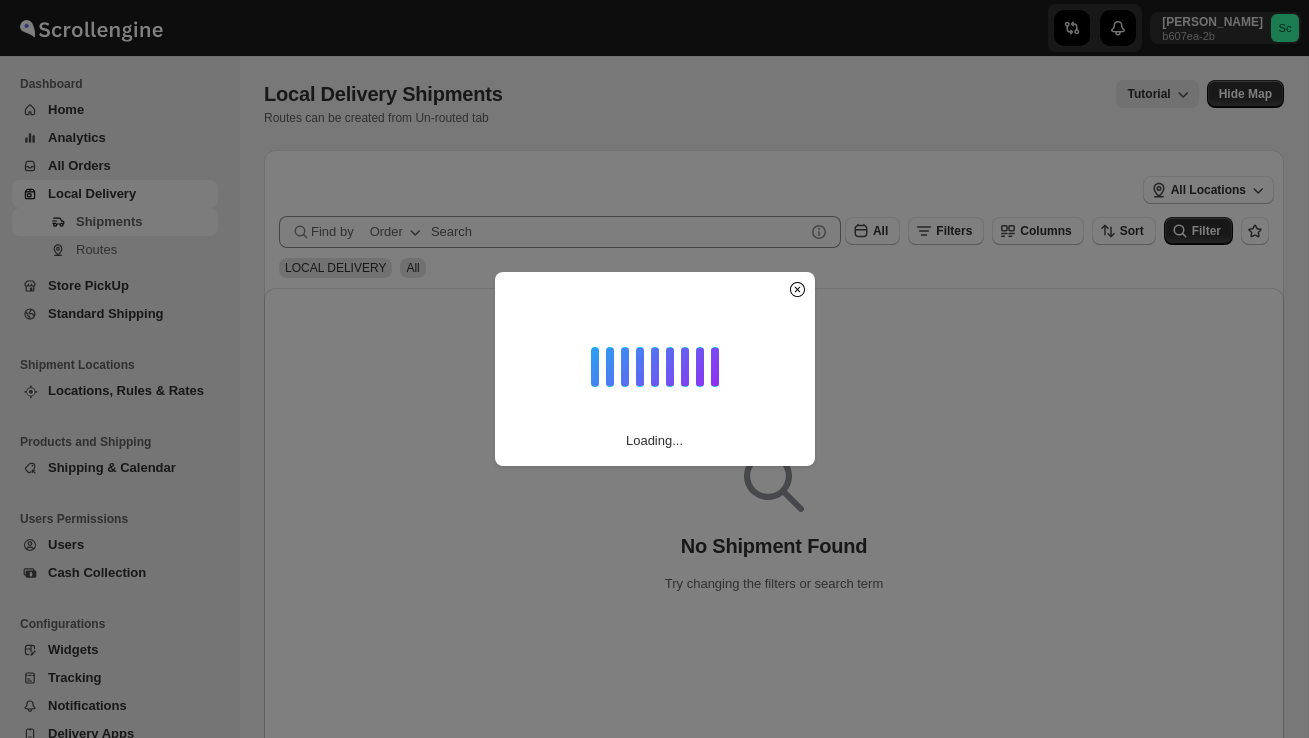 scroll, scrollTop: 0, scrollLeft: 0, axis: both 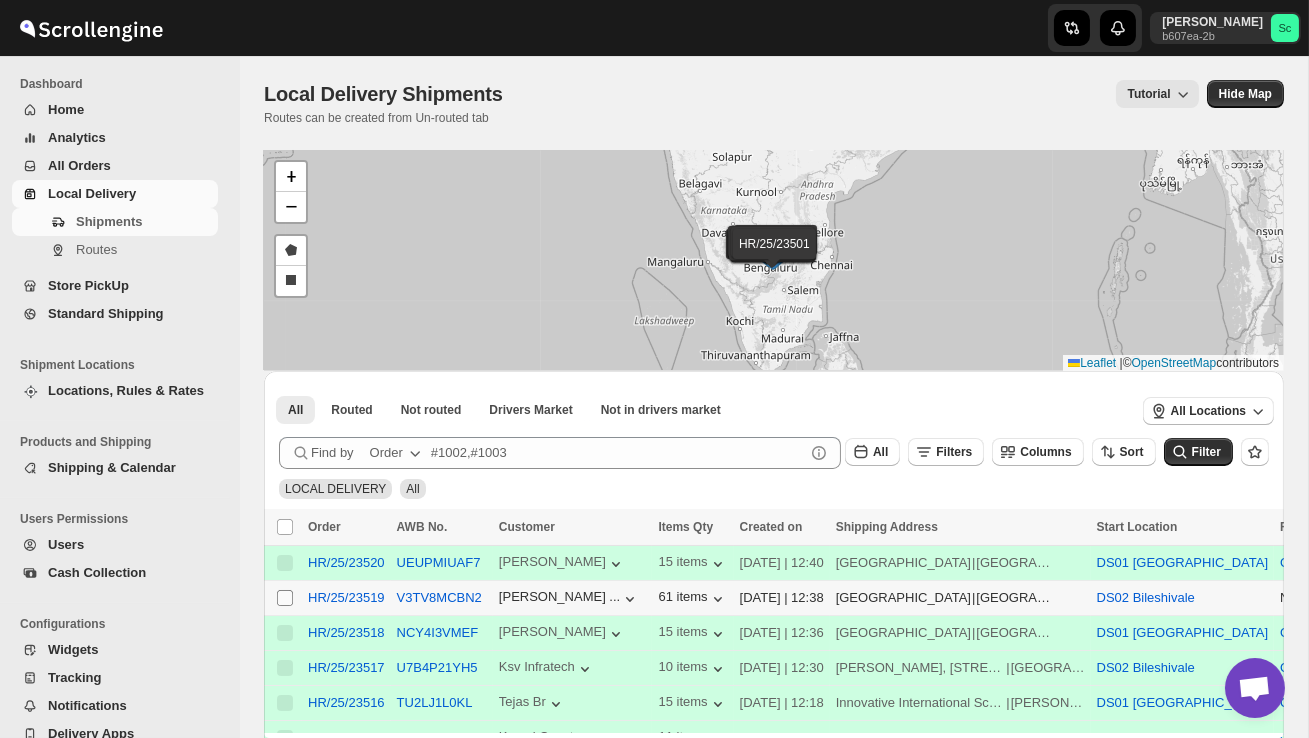 click on "Select shipment" at bounding box center [285, 598] 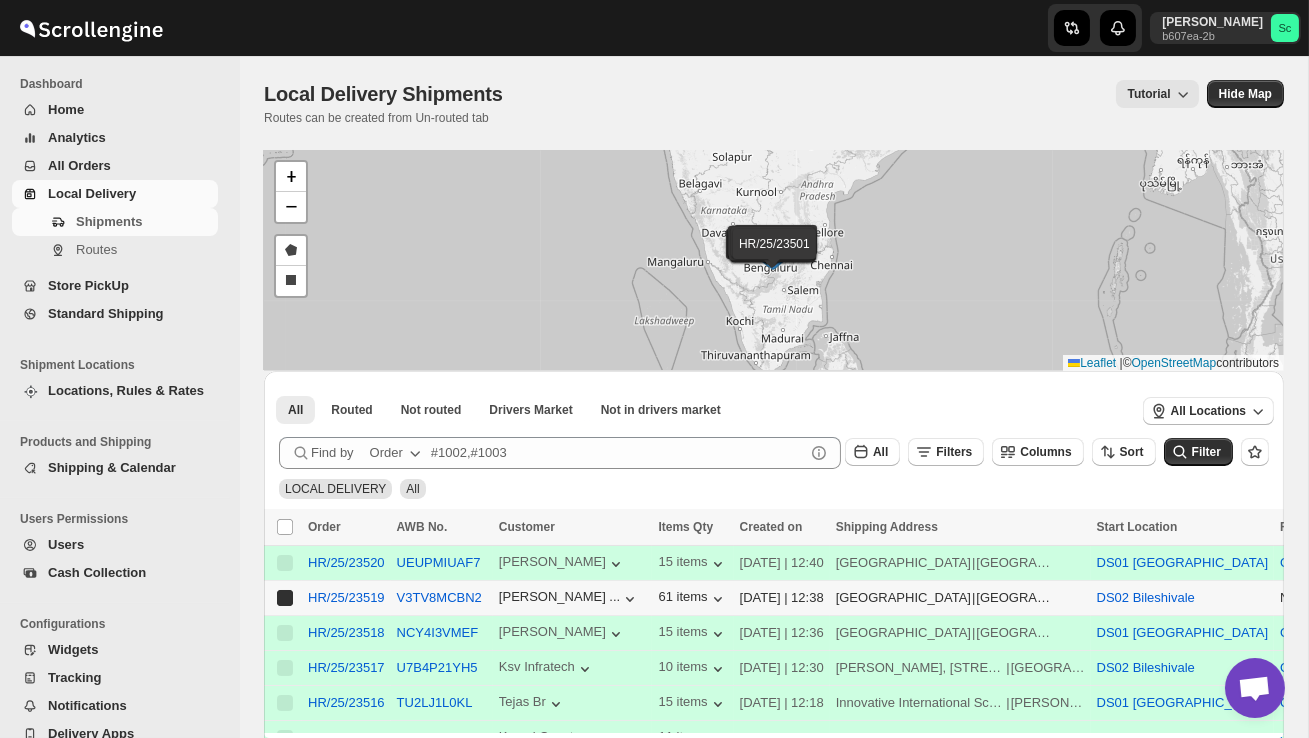 checkbox on "true" 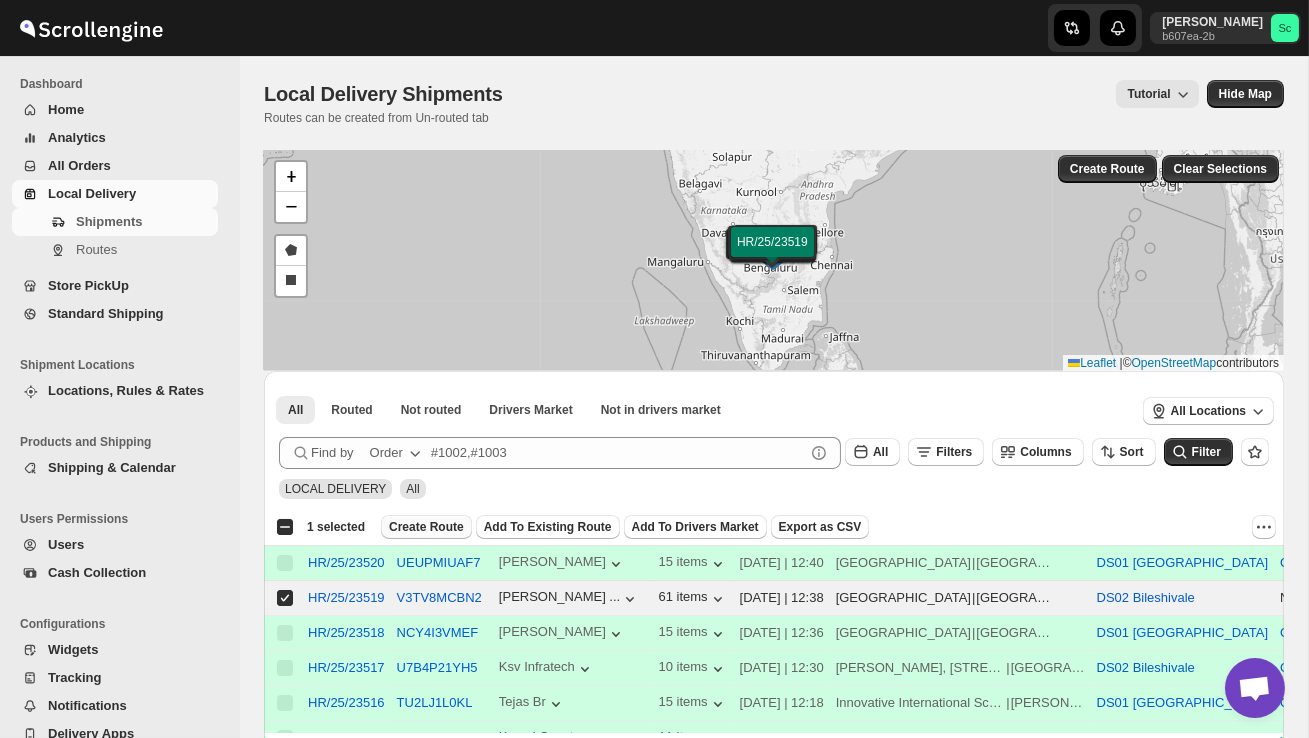 click on "Create Route" at bounding box center (426, 527) 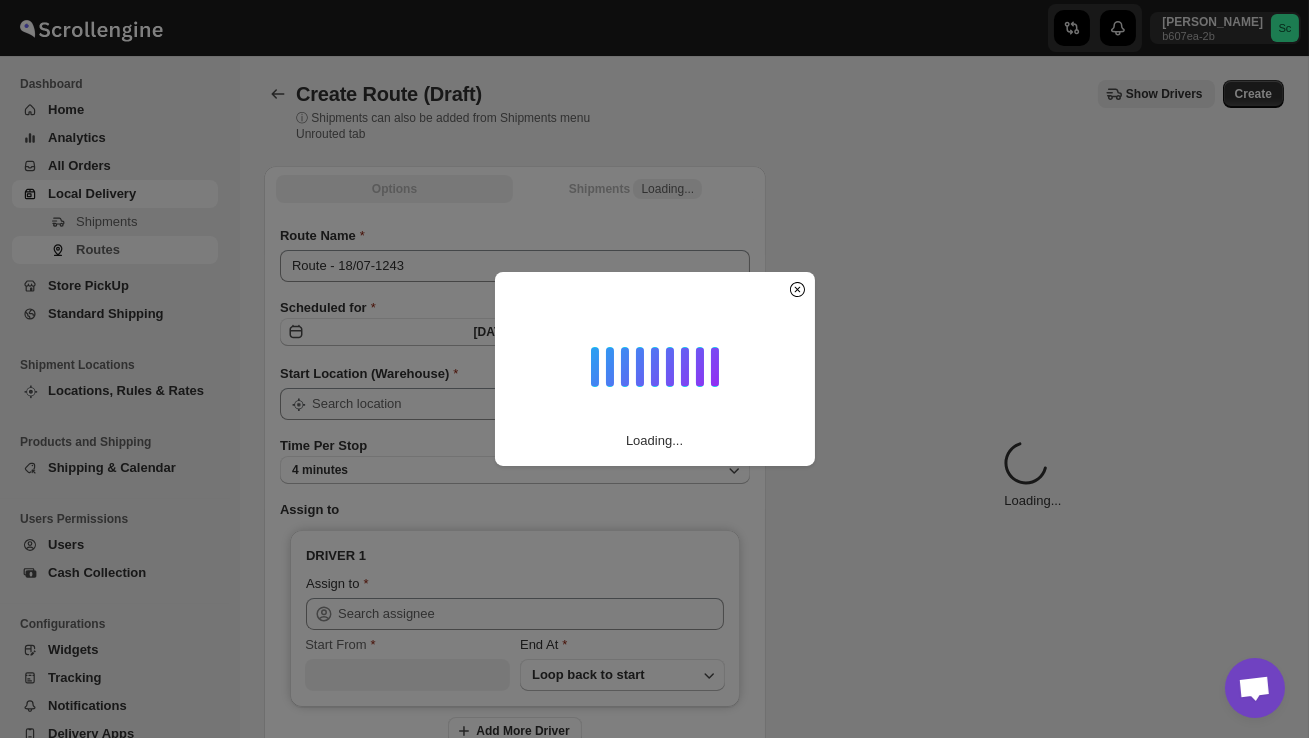 type on "DS02 Bileshivale" 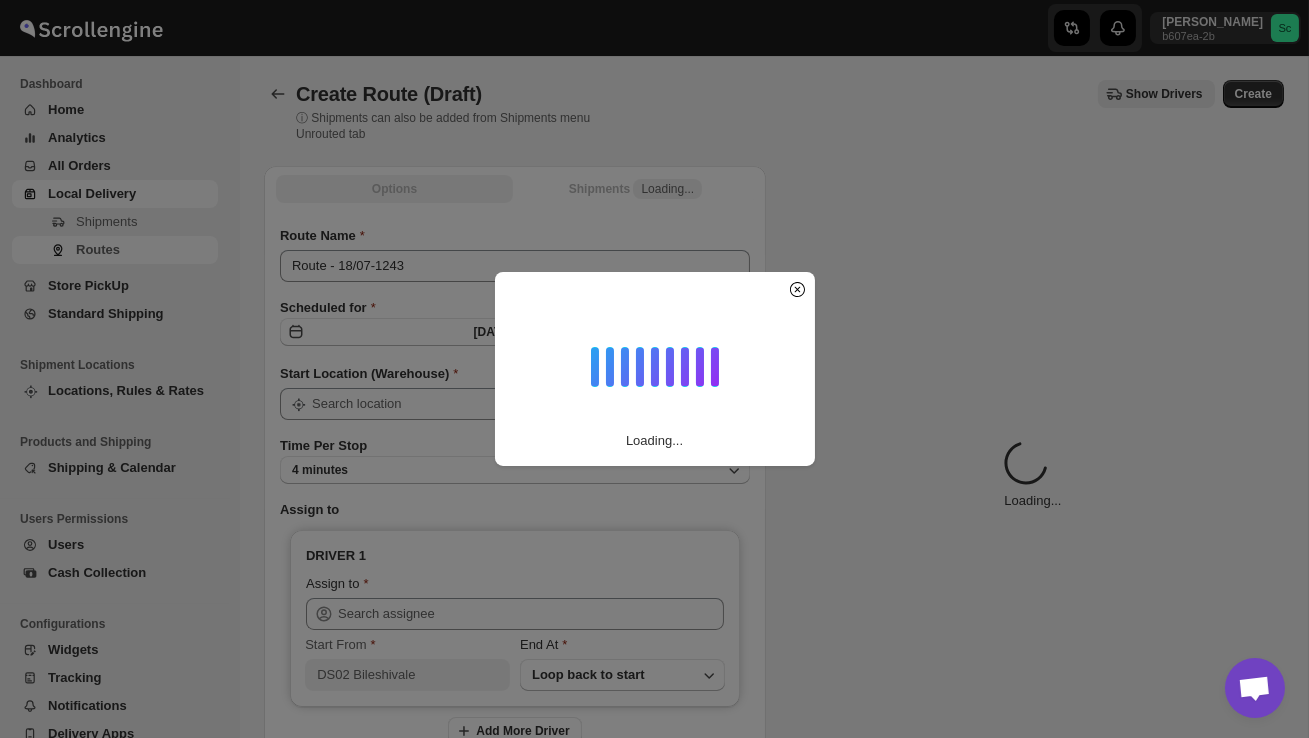 type on "DS02 Bileshivale" 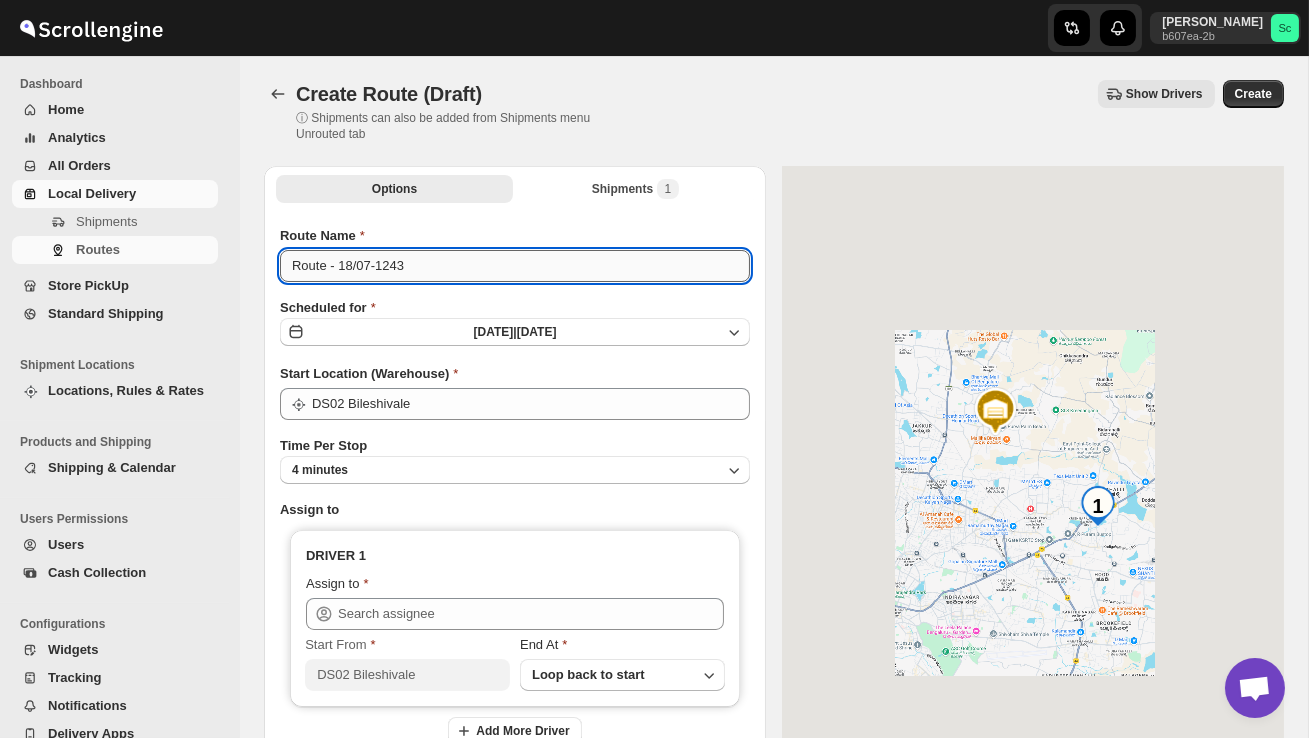click on "Route - 18/07-1243" at bounding box center (515, 266) 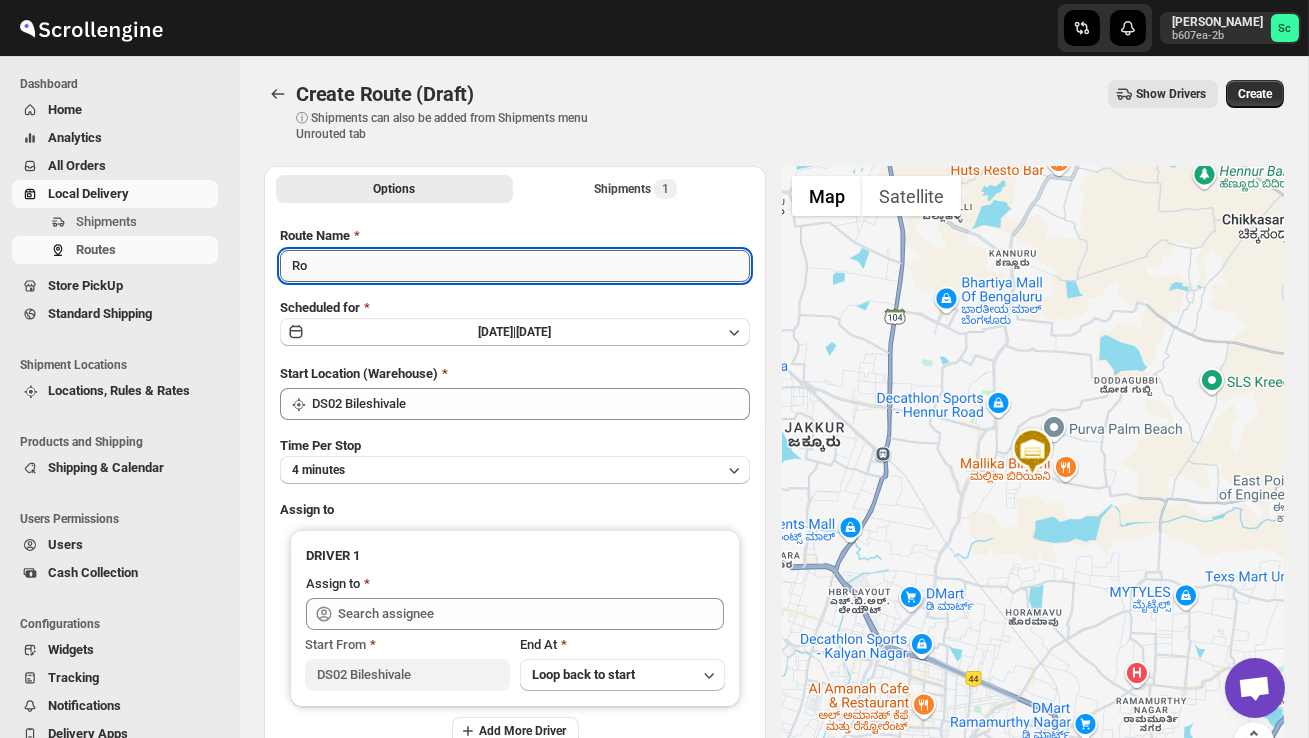 type on "R" 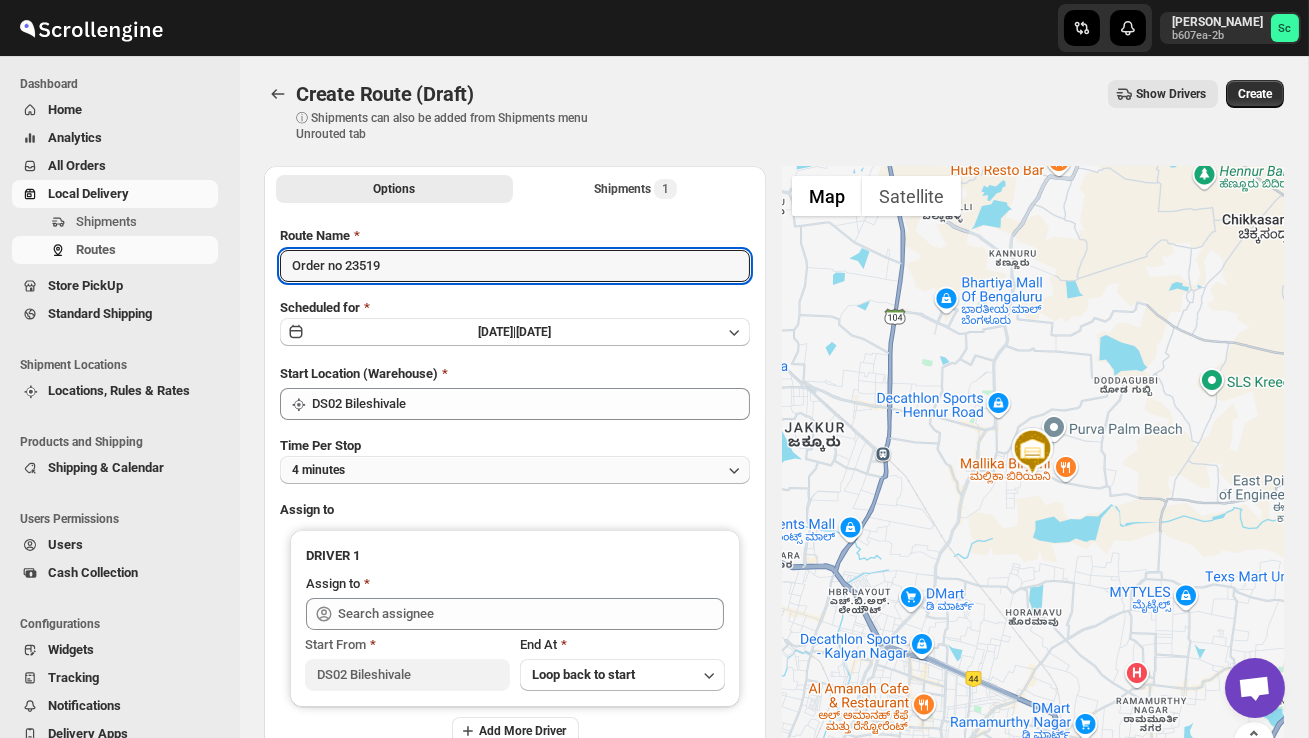 type on "Order no 23519" 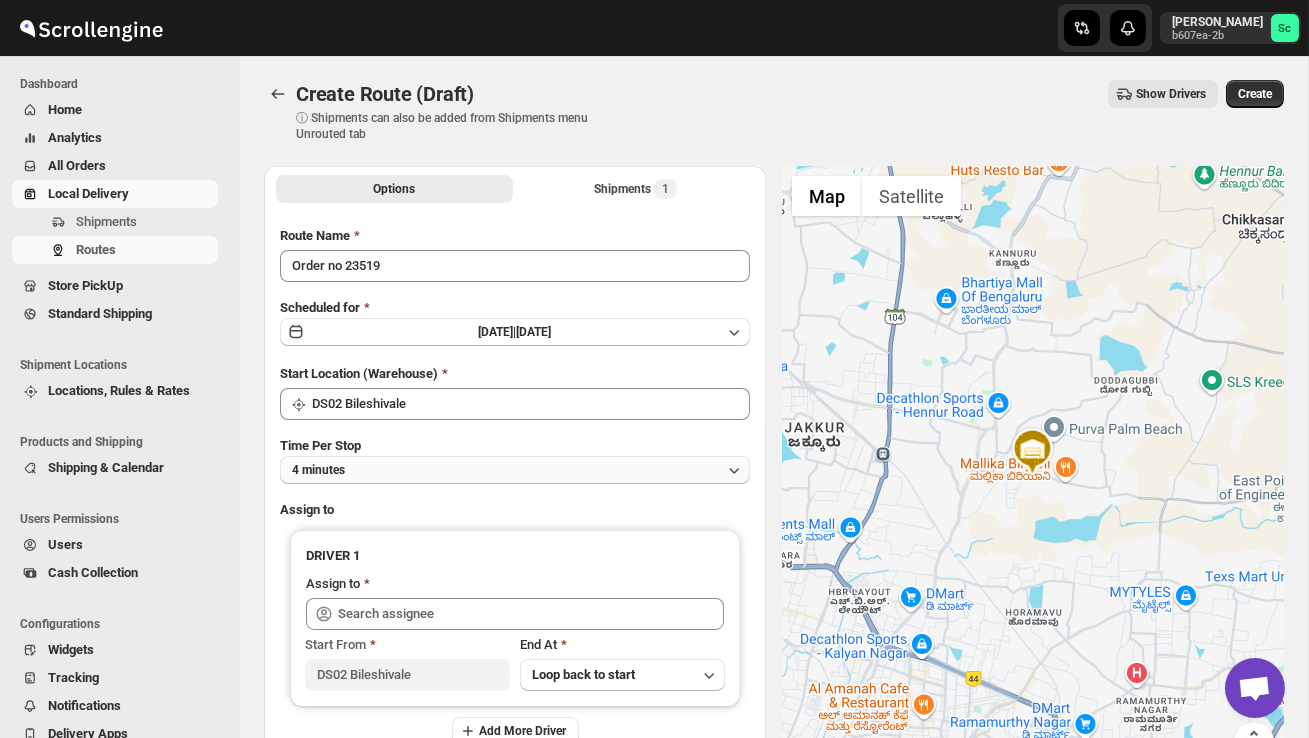 click on "4 minutes" at bounding box center (515, 470) 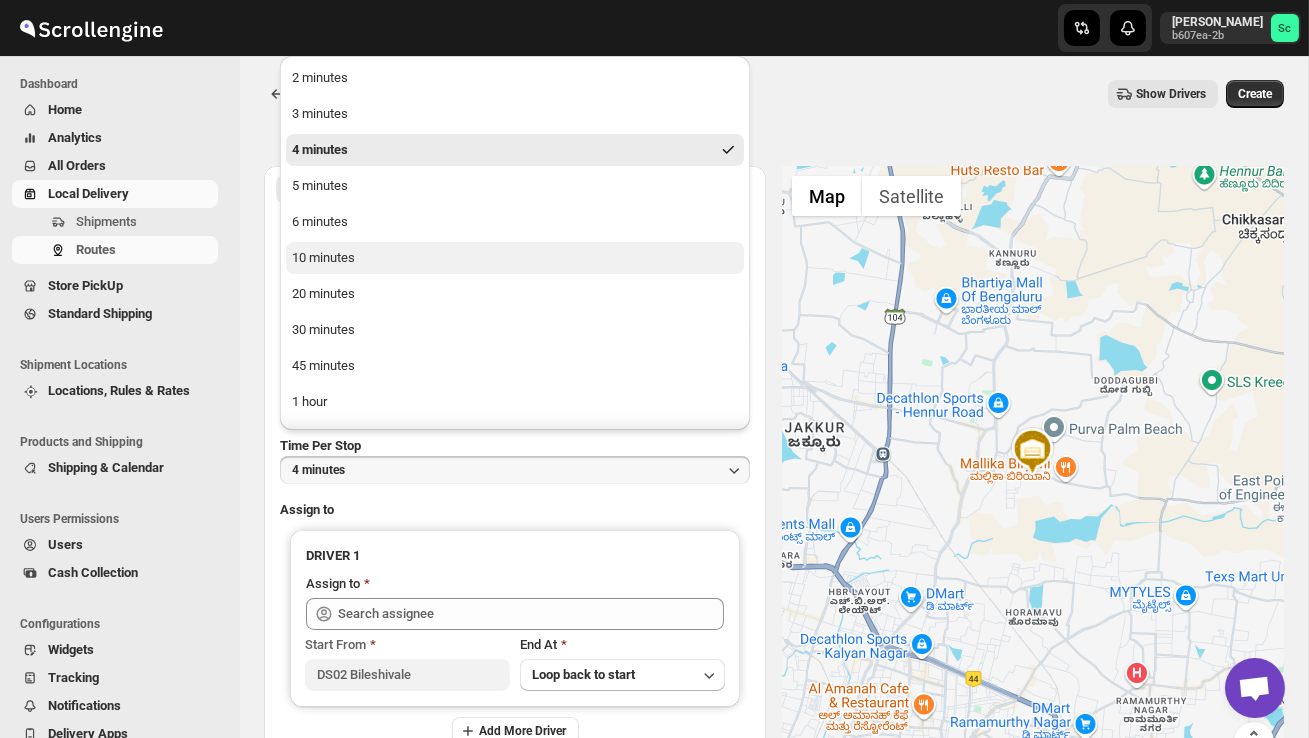 click on "10 minutes" at bounding box center [515, 258] 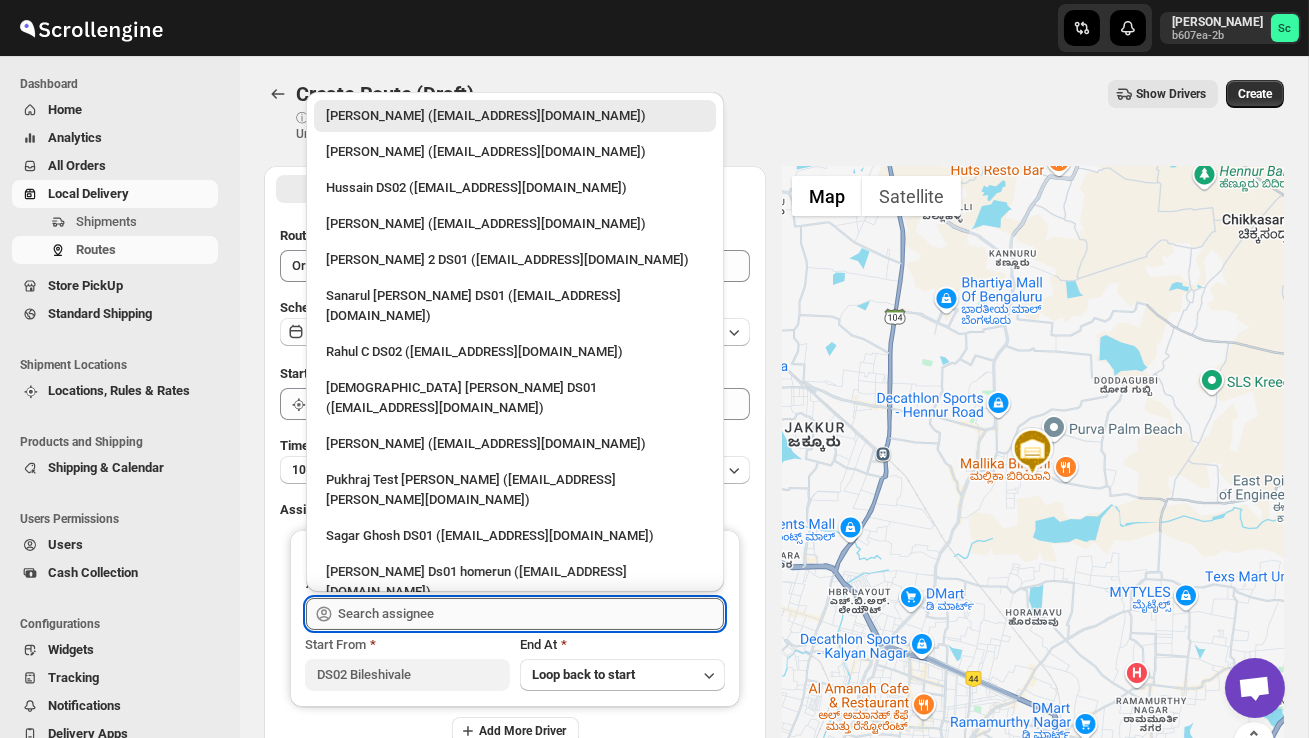 click at bounding box center [531, 614] 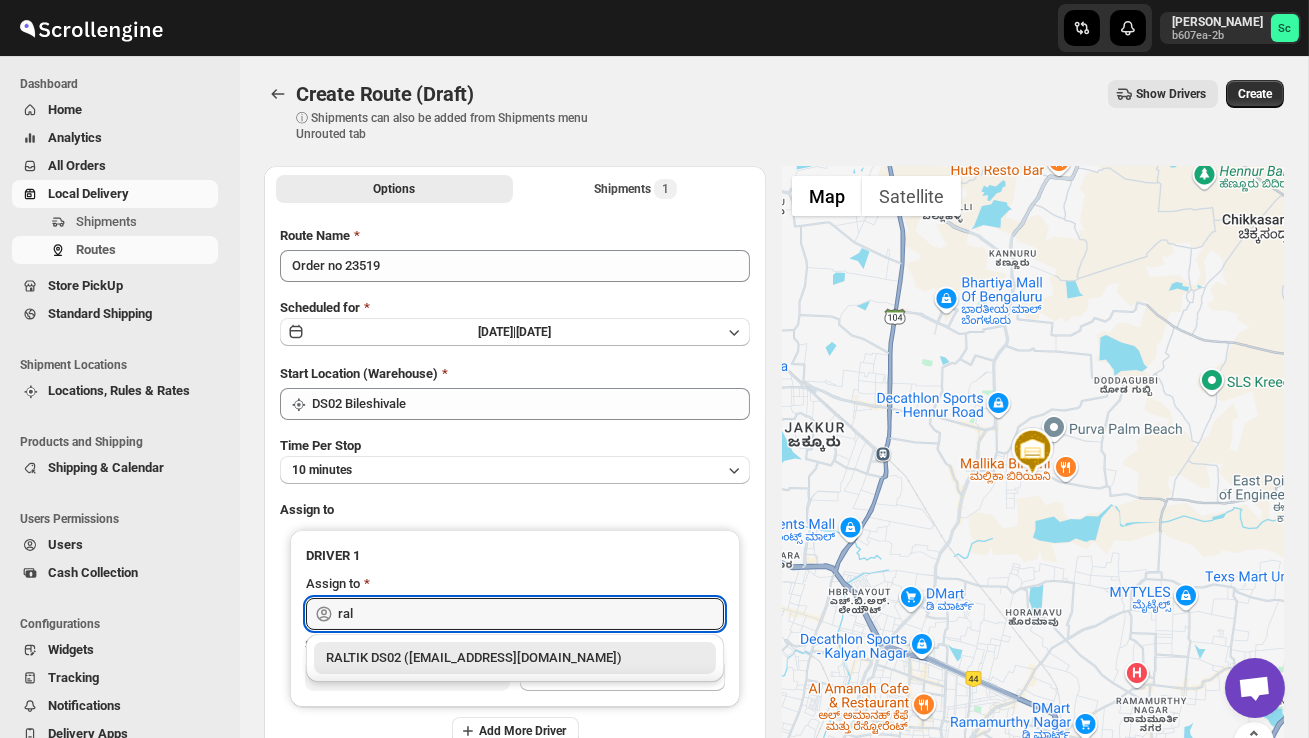 click on "RALTIK DS02 ([EMAIL_ADDRESS][DOMAIN_NAME])" at bounding box center (515, 658) 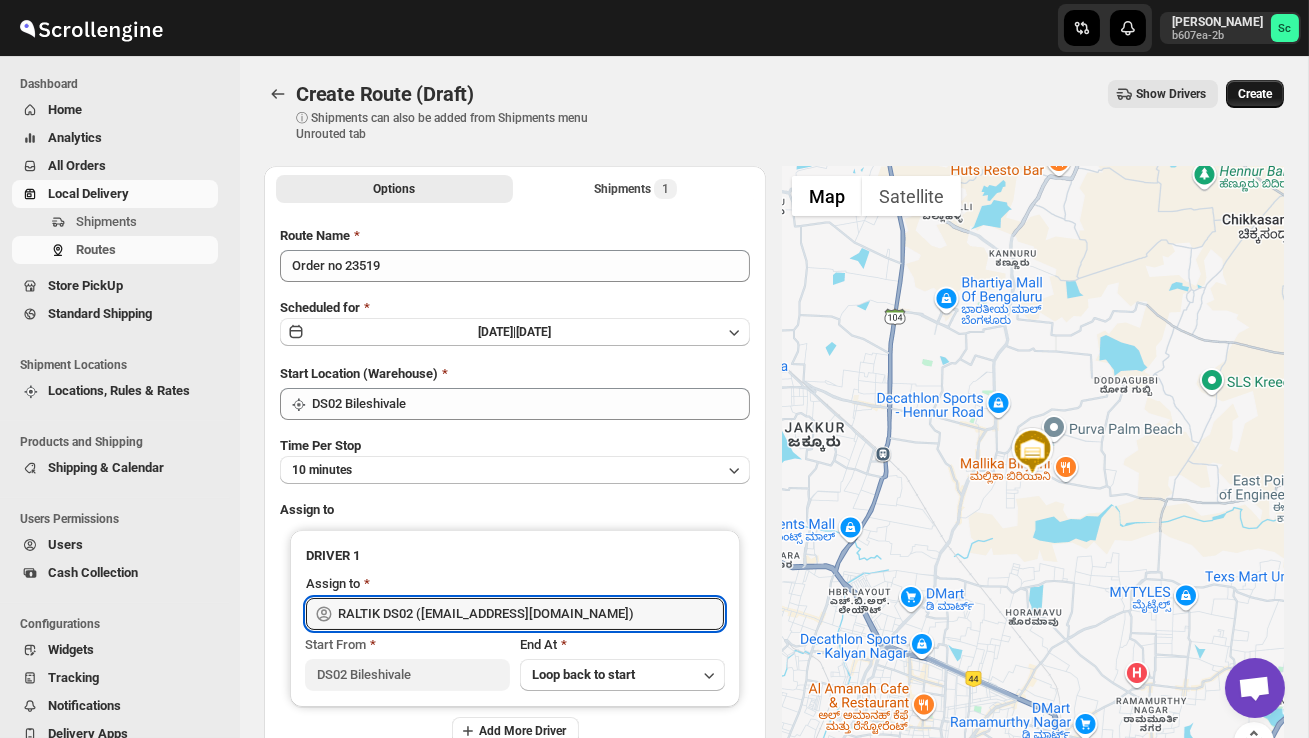 type on "RALTIK DS02 ([EMAIL_ADDRESS][DOMAIN_NAME])" 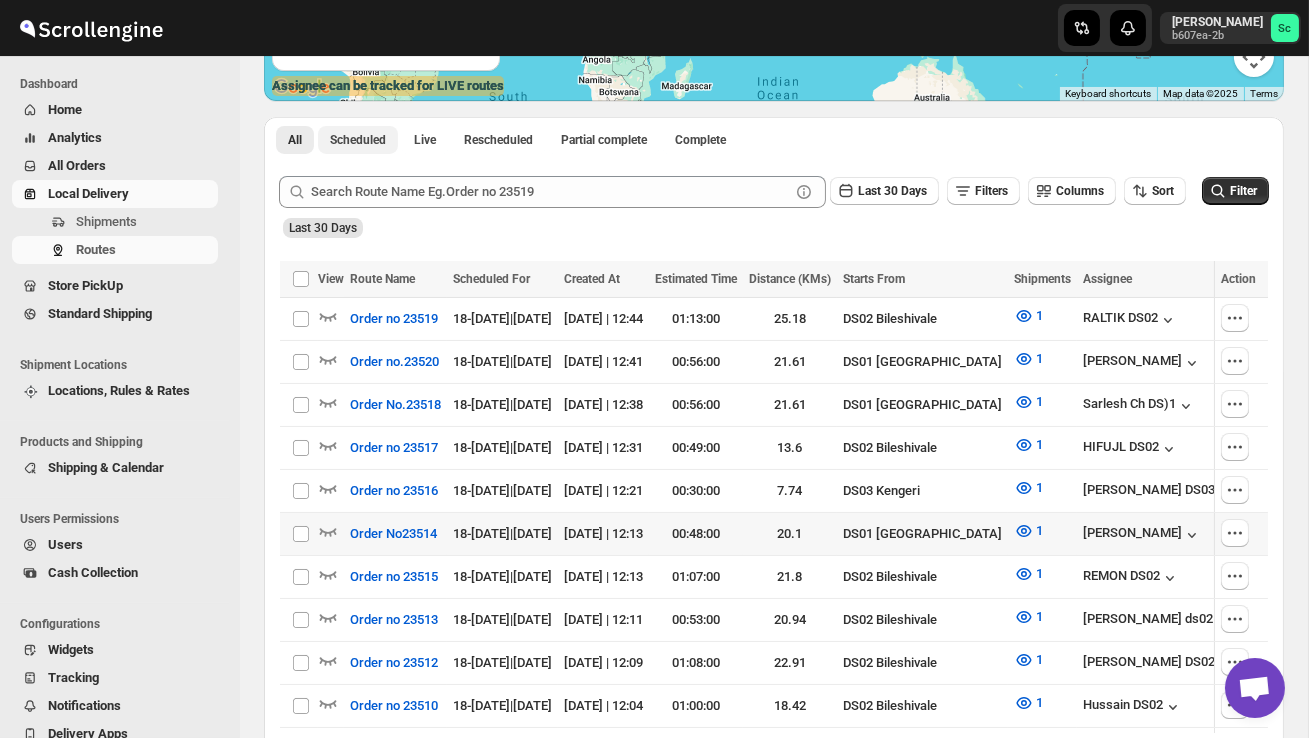 scroll, scrollTop: 404, scrollLeft: 0, axis: vertical 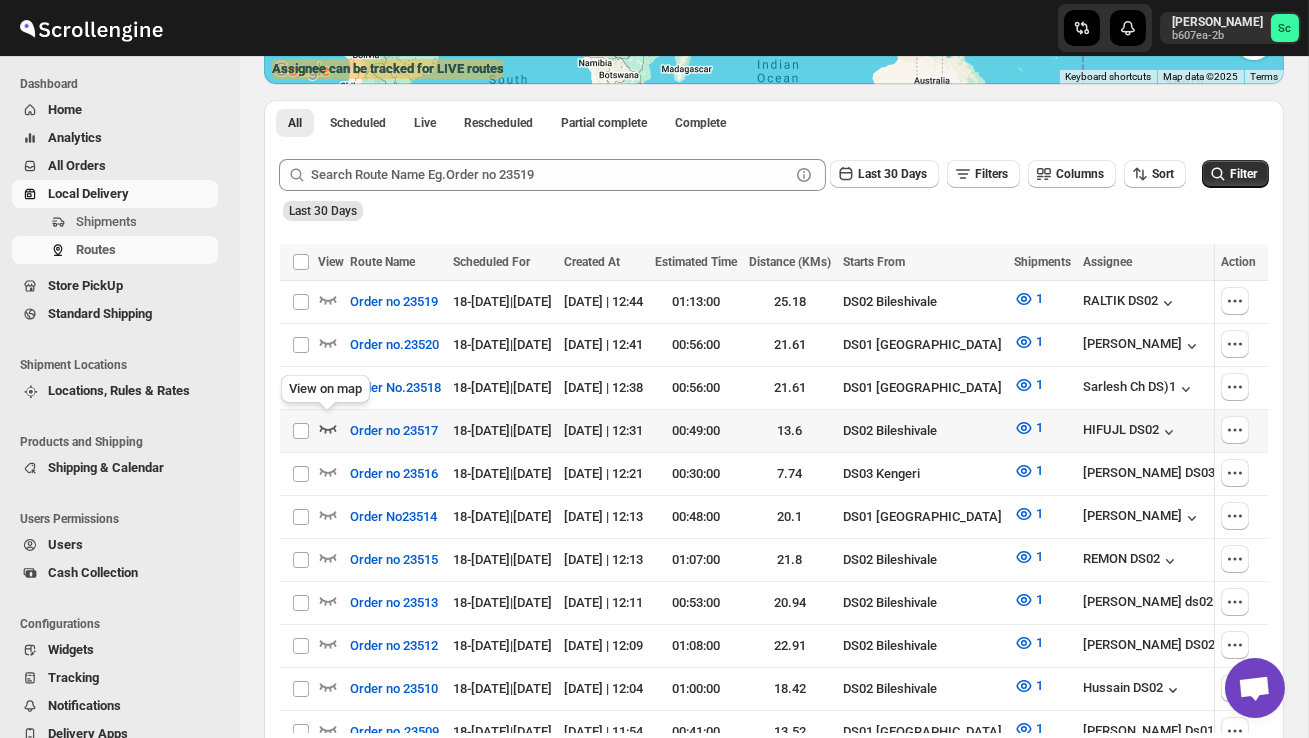 click 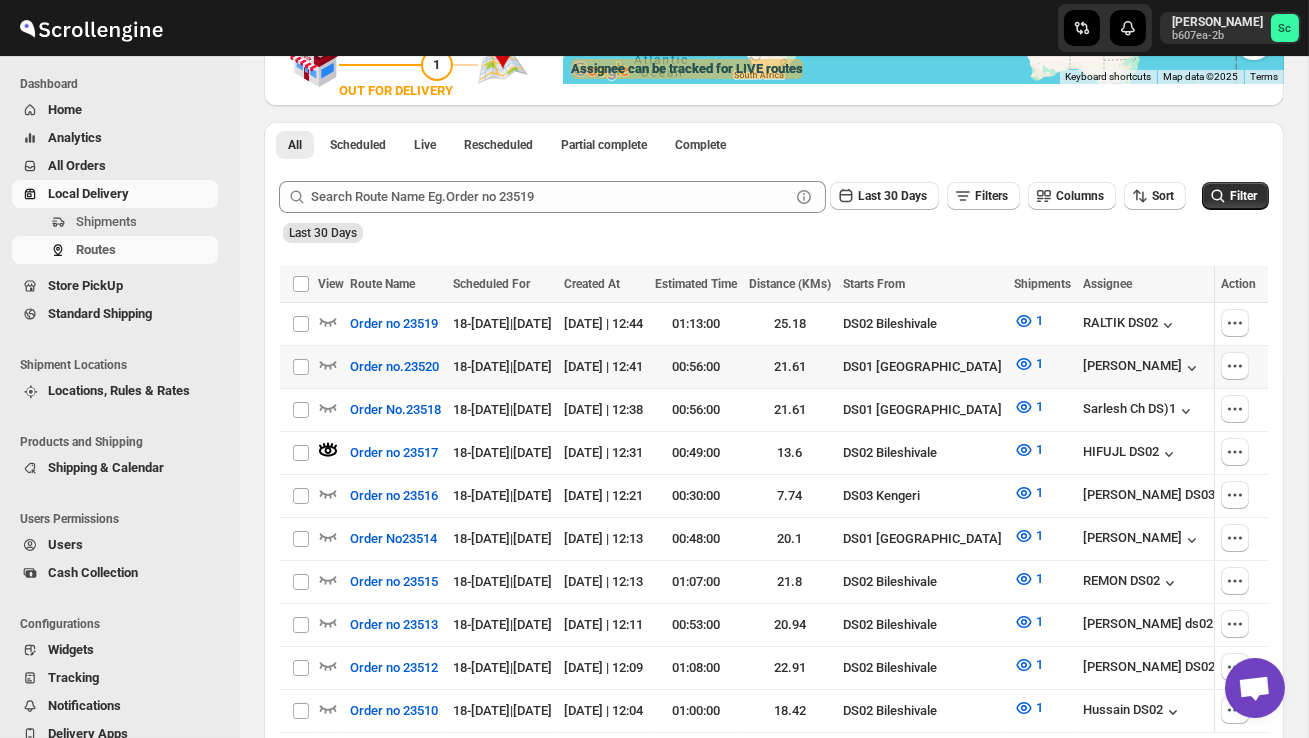scroll, scrollTop: 0, scrollLeft: 0, axis: both 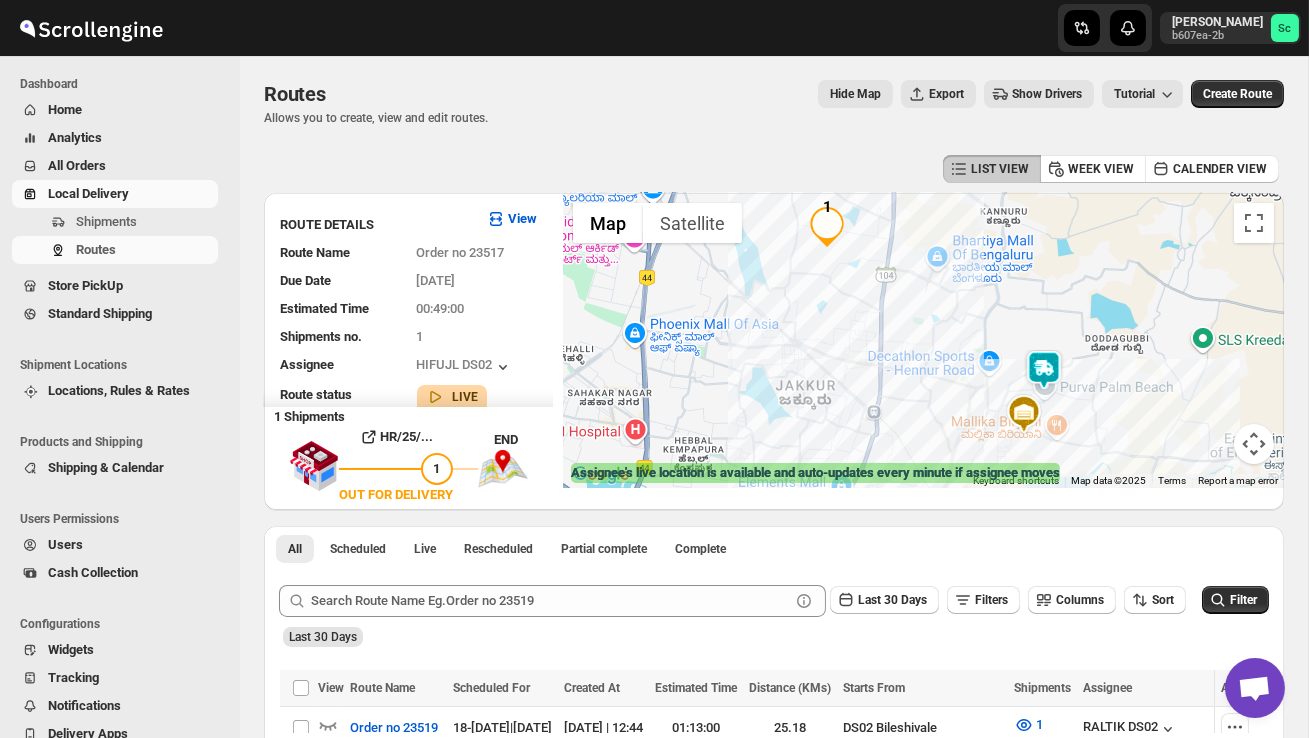 click at bounding box center (1044, 370) 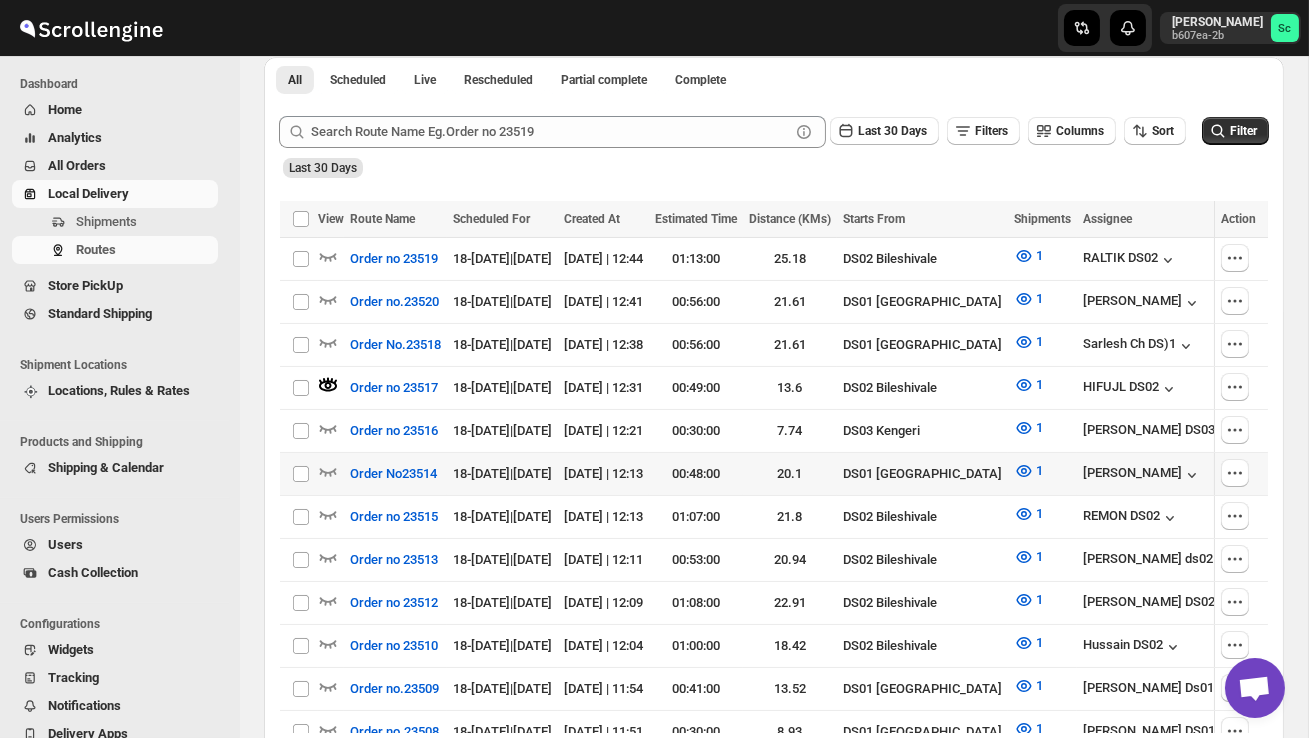 scroll, scrollTop: 470, scrollLeft: 0, axis: vertical 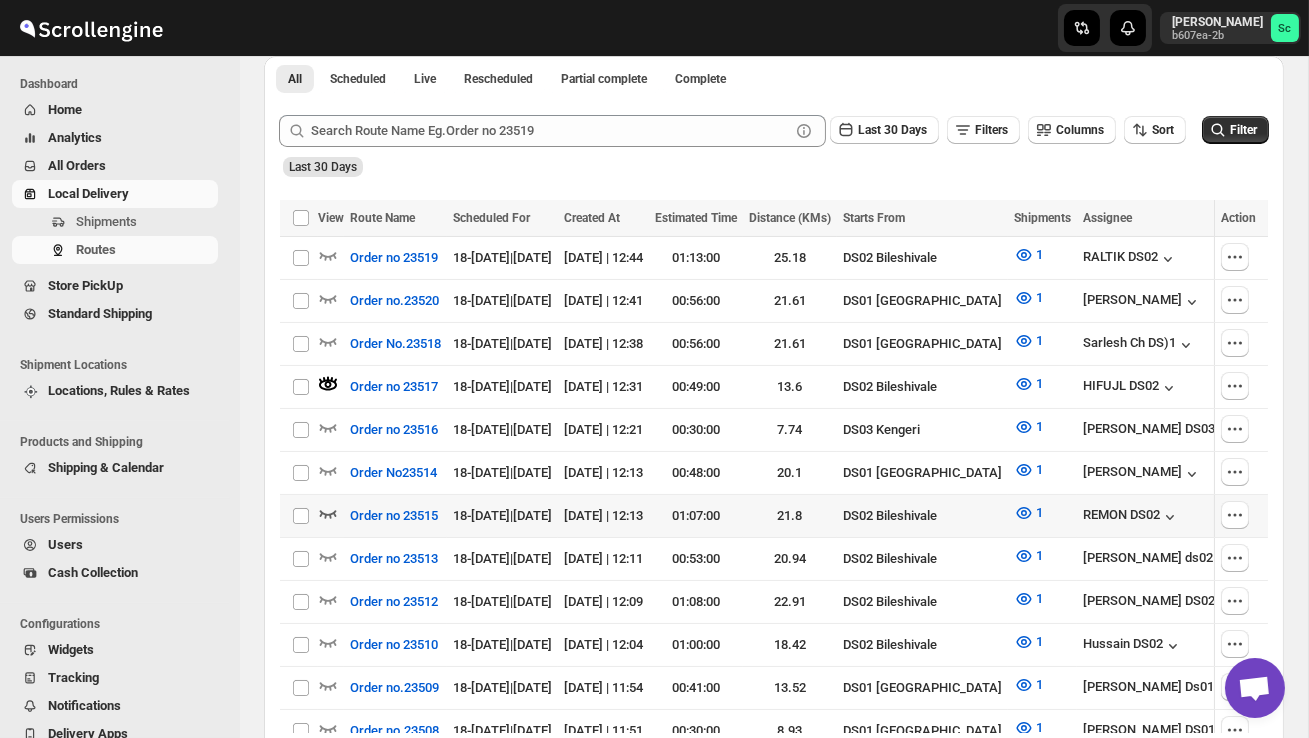 click 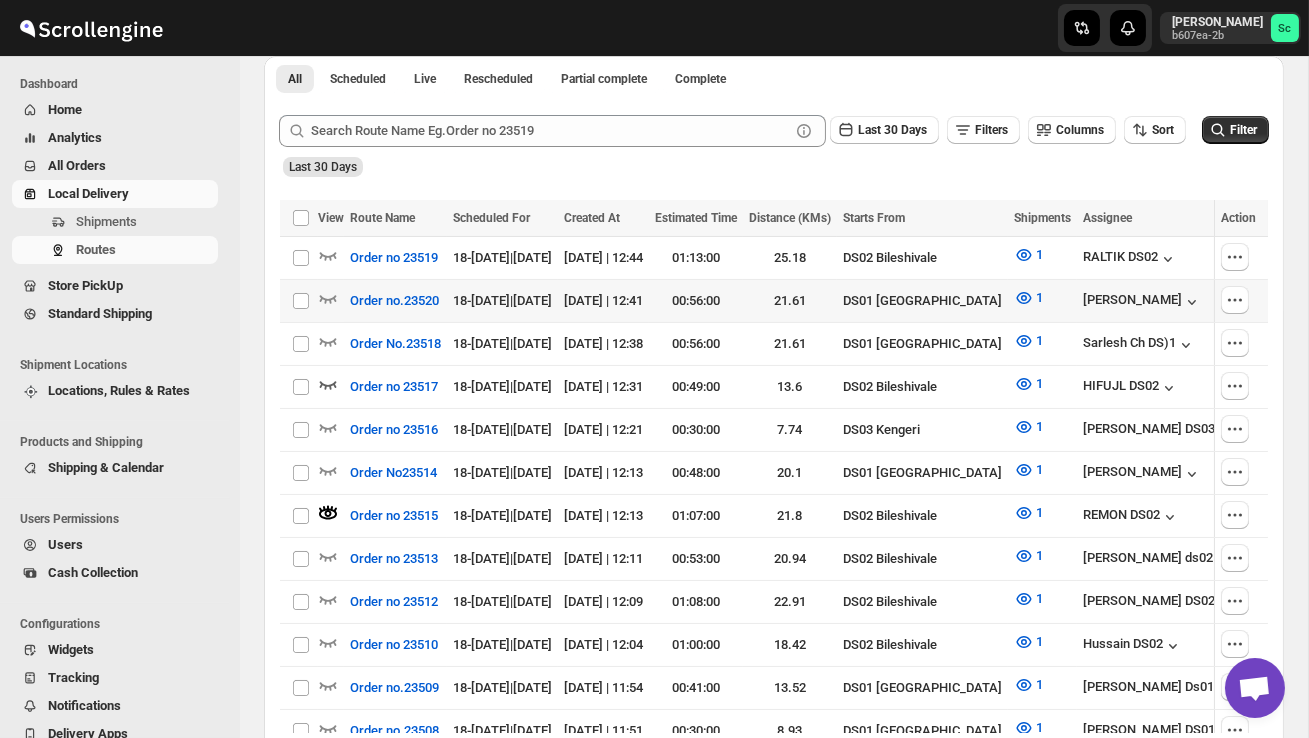 scroll, scrollTop: 0, scrollLeft: 0, axis: both 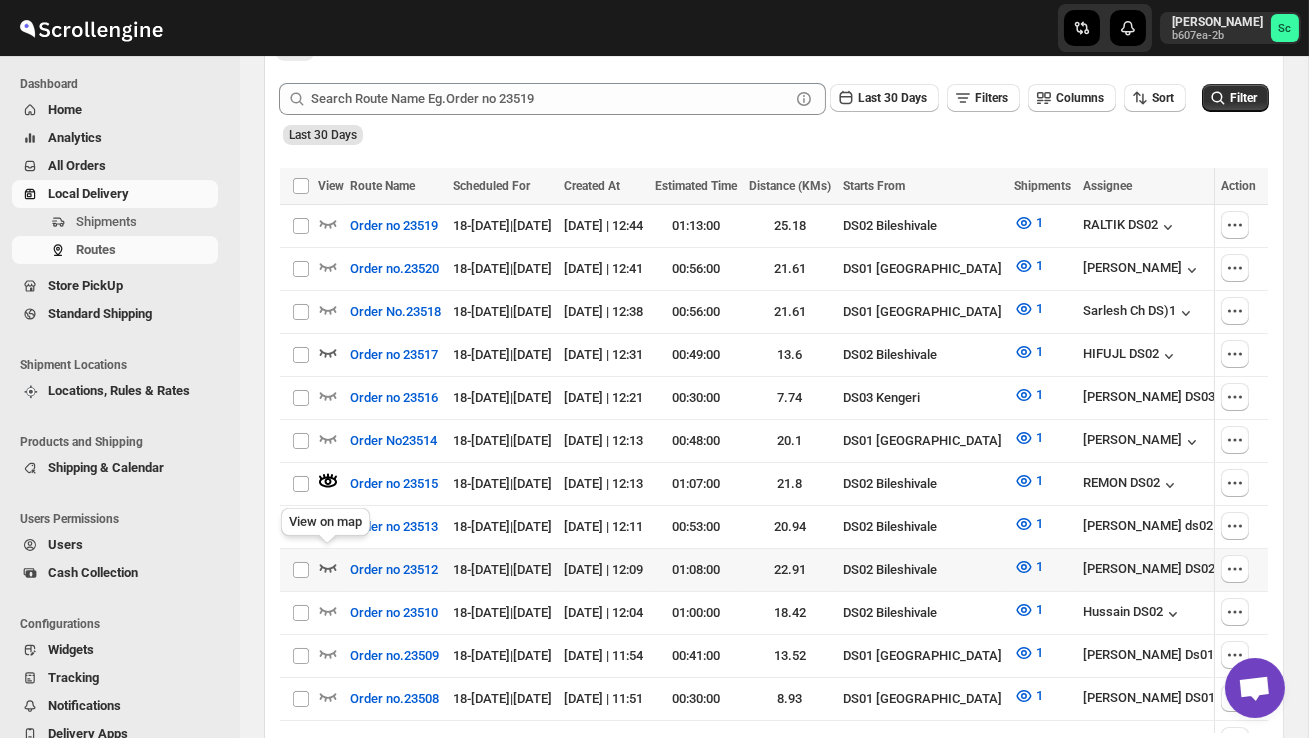 click 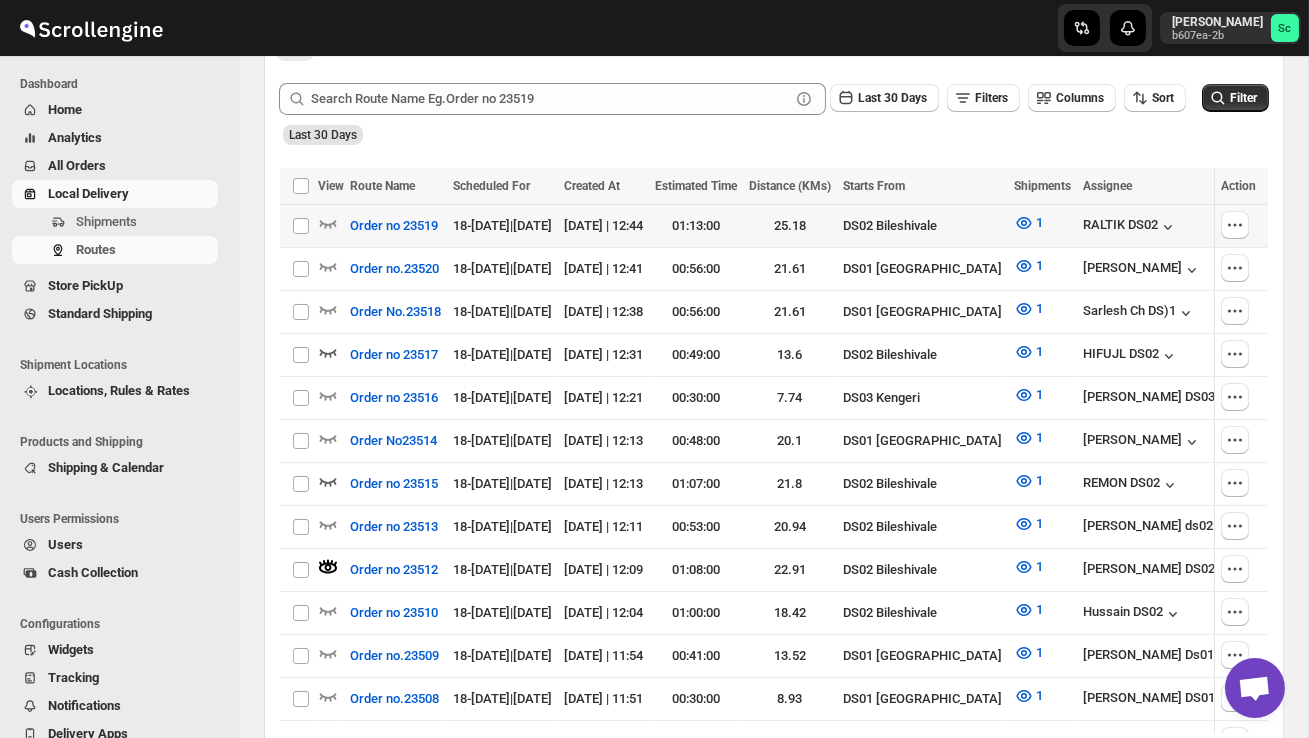 scroll, scrollTop: 488, scrollLeft: 0, axis: vertical 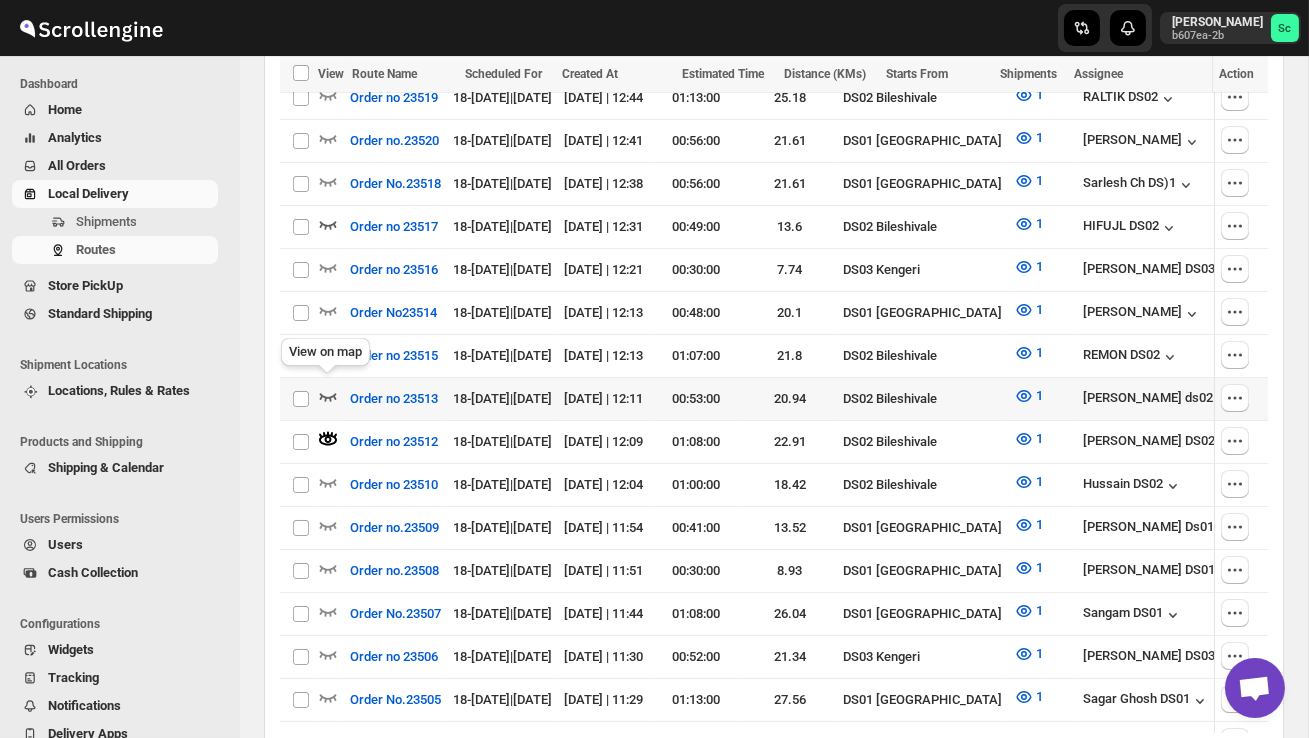 click 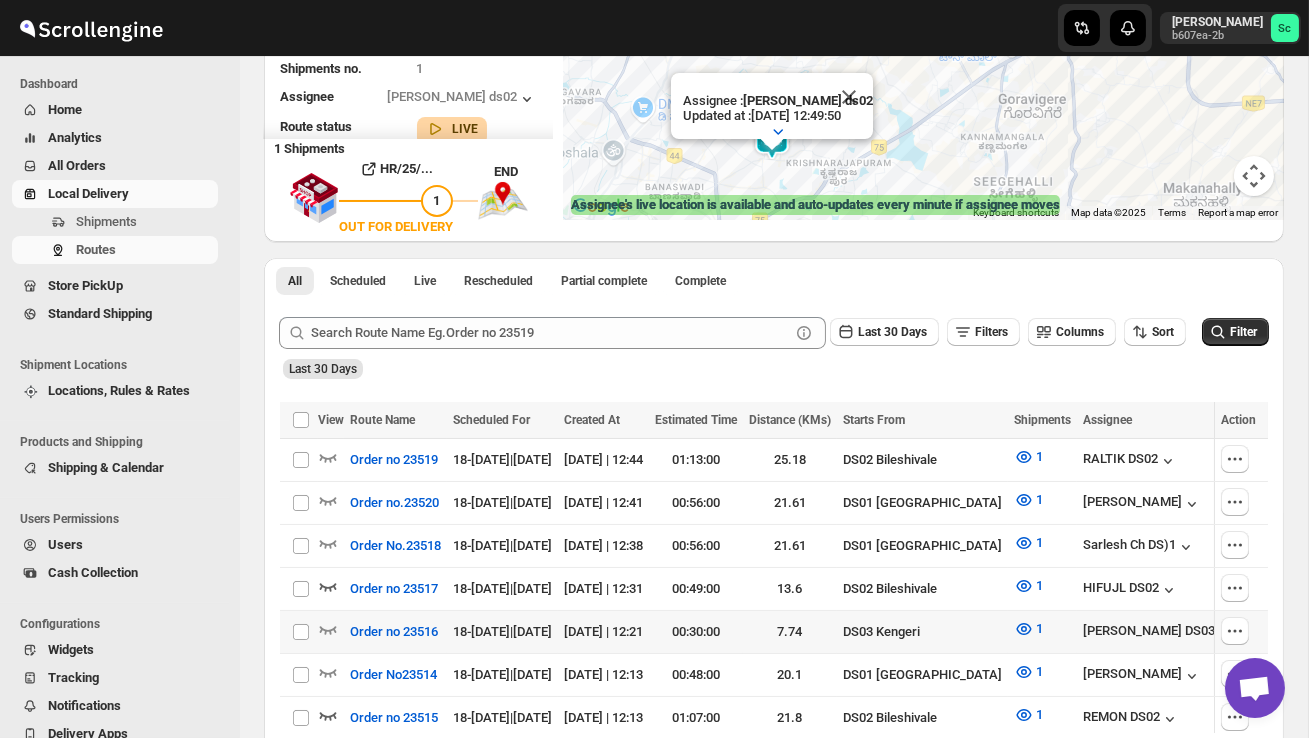 scroll, scrollTop: 276, scrollLeft: 0, axis: vertical 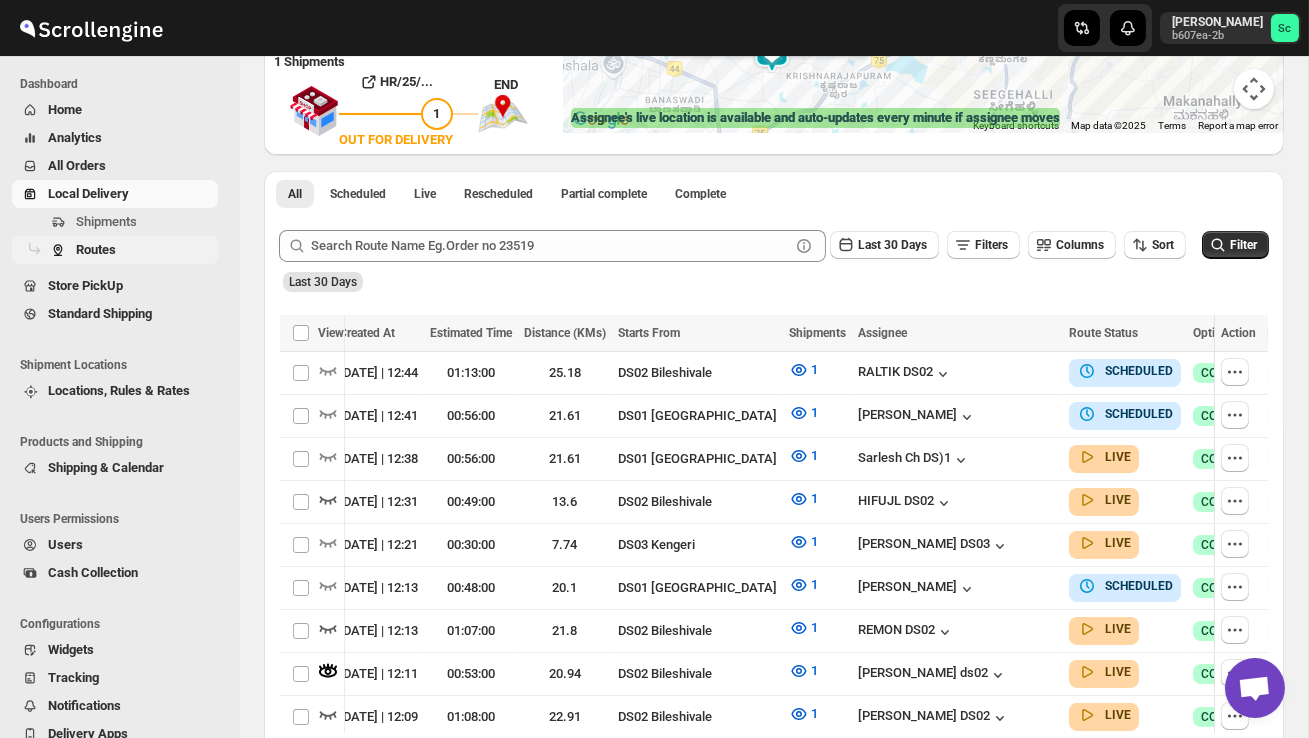 click on "Routes" at bounding box center [145, 250] 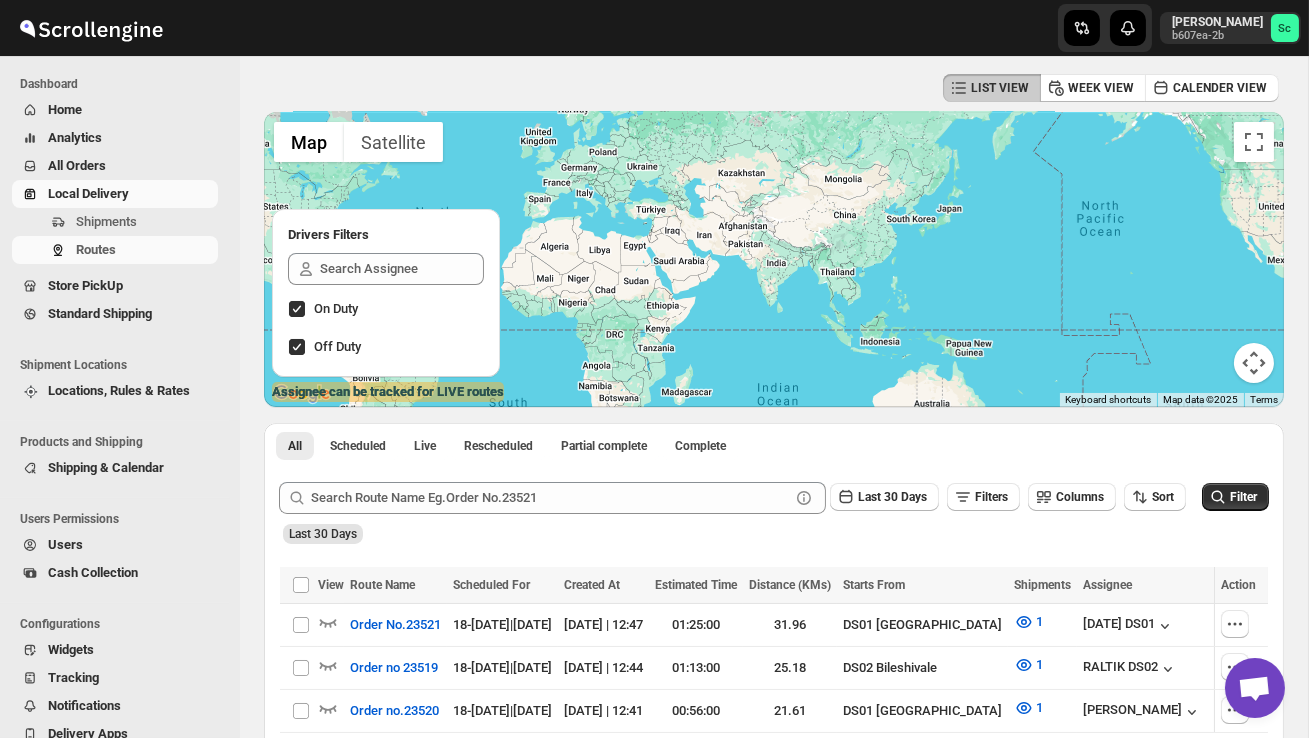scroll, scrollTop: 289, scrollLeft: 0, axis: vertical 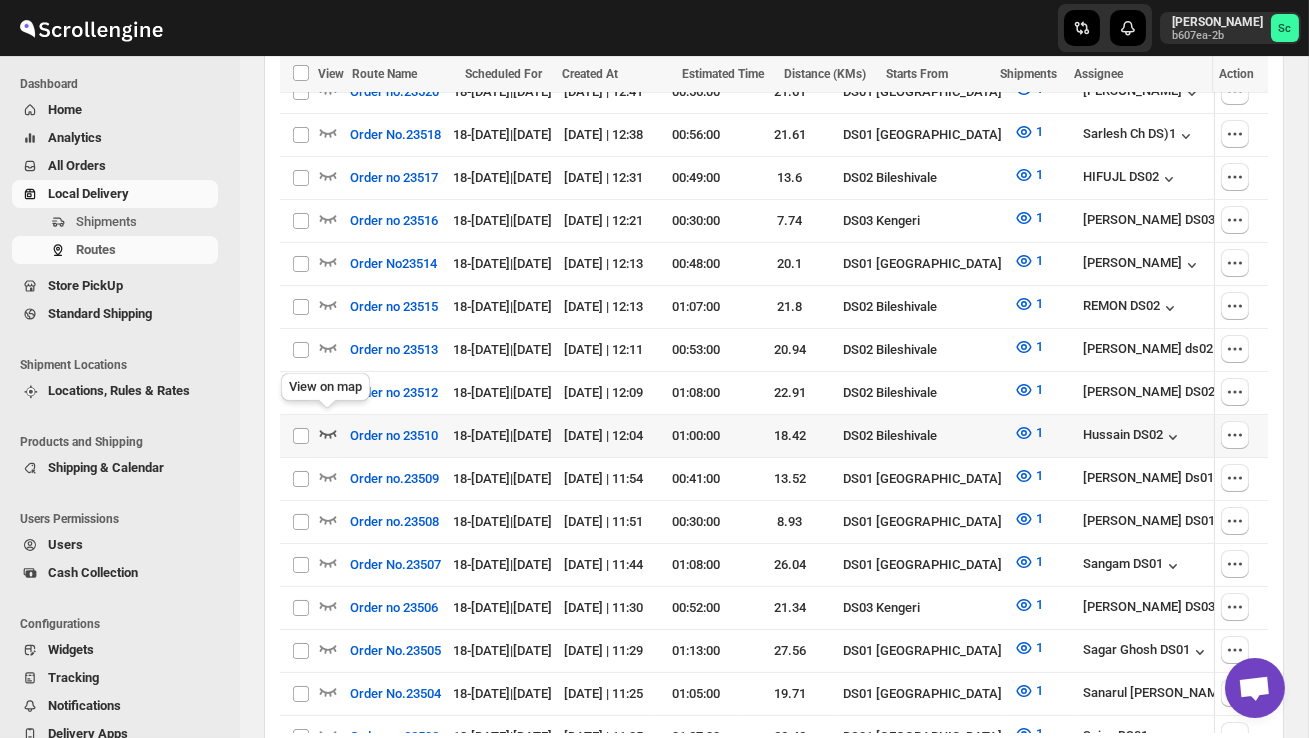 click 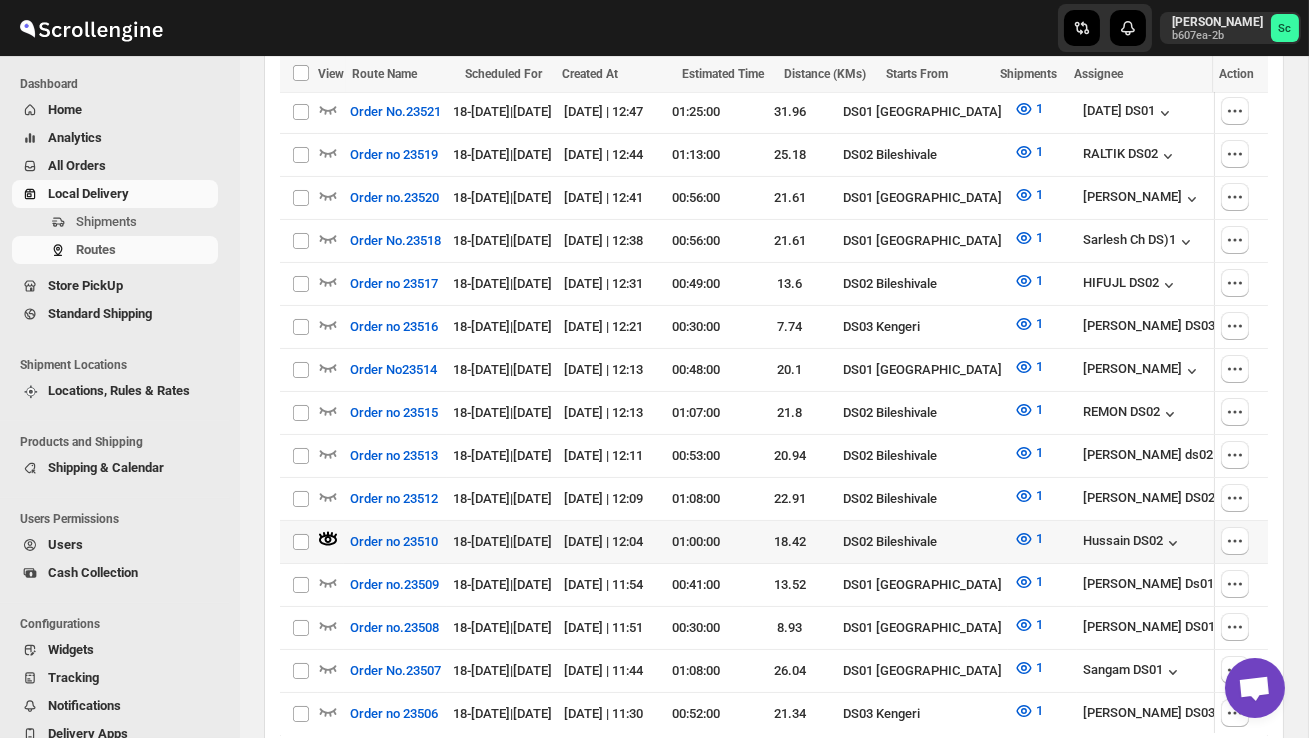 scroll, scrollTop: 619, scrollLeft: 0, axis: vertical 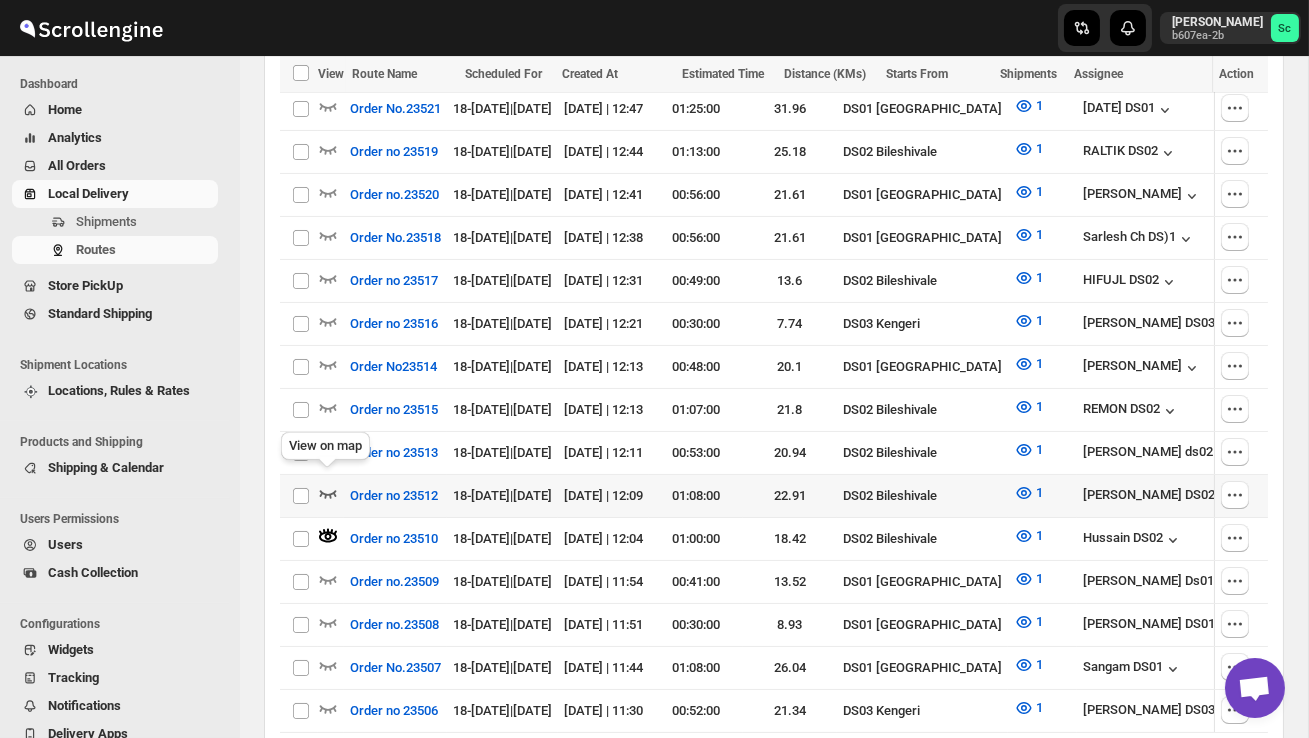 click 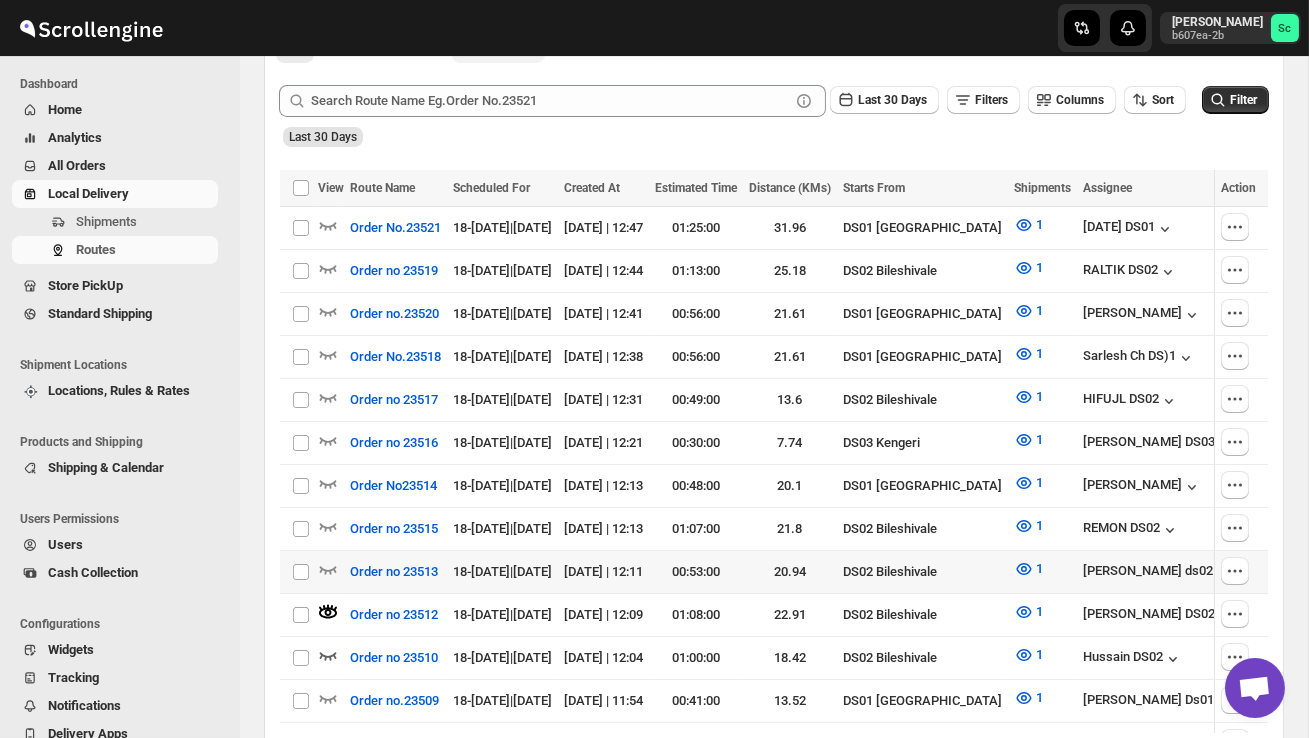 scroll, scrollTop: 501, scrollLeft: 0, axis: vertical 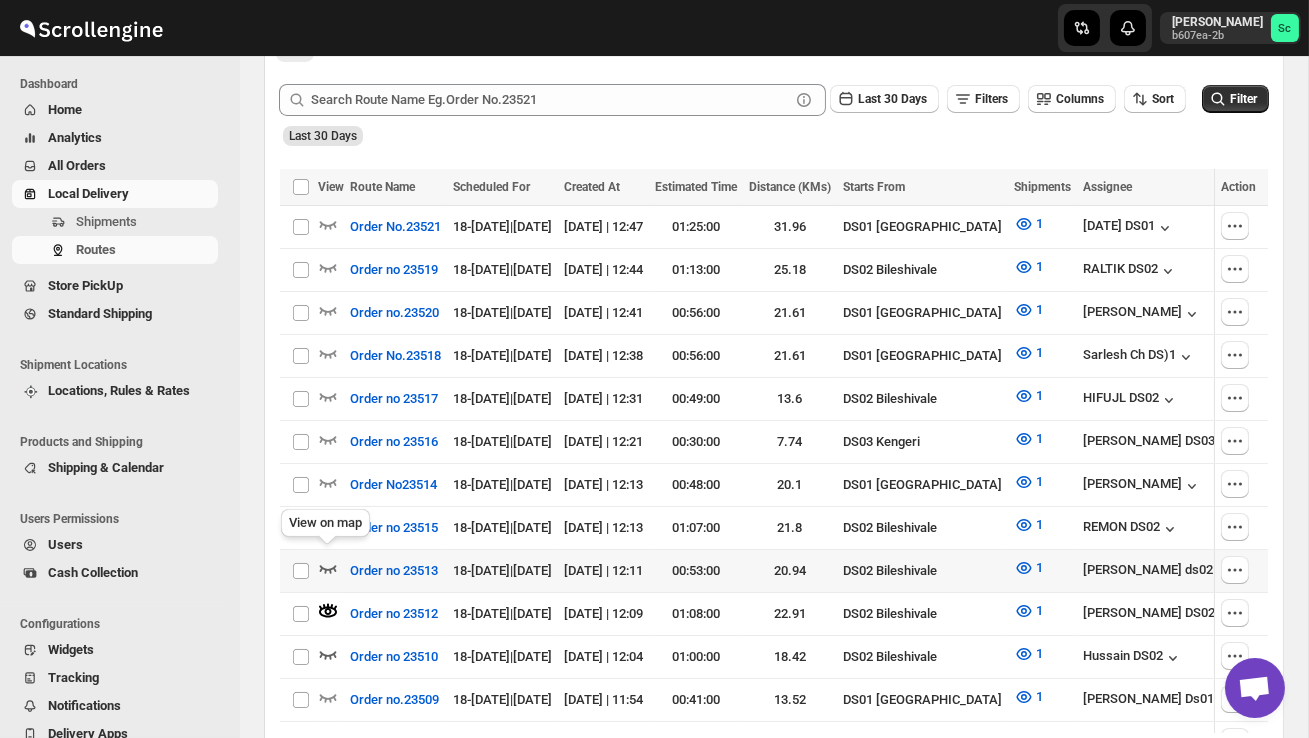 click 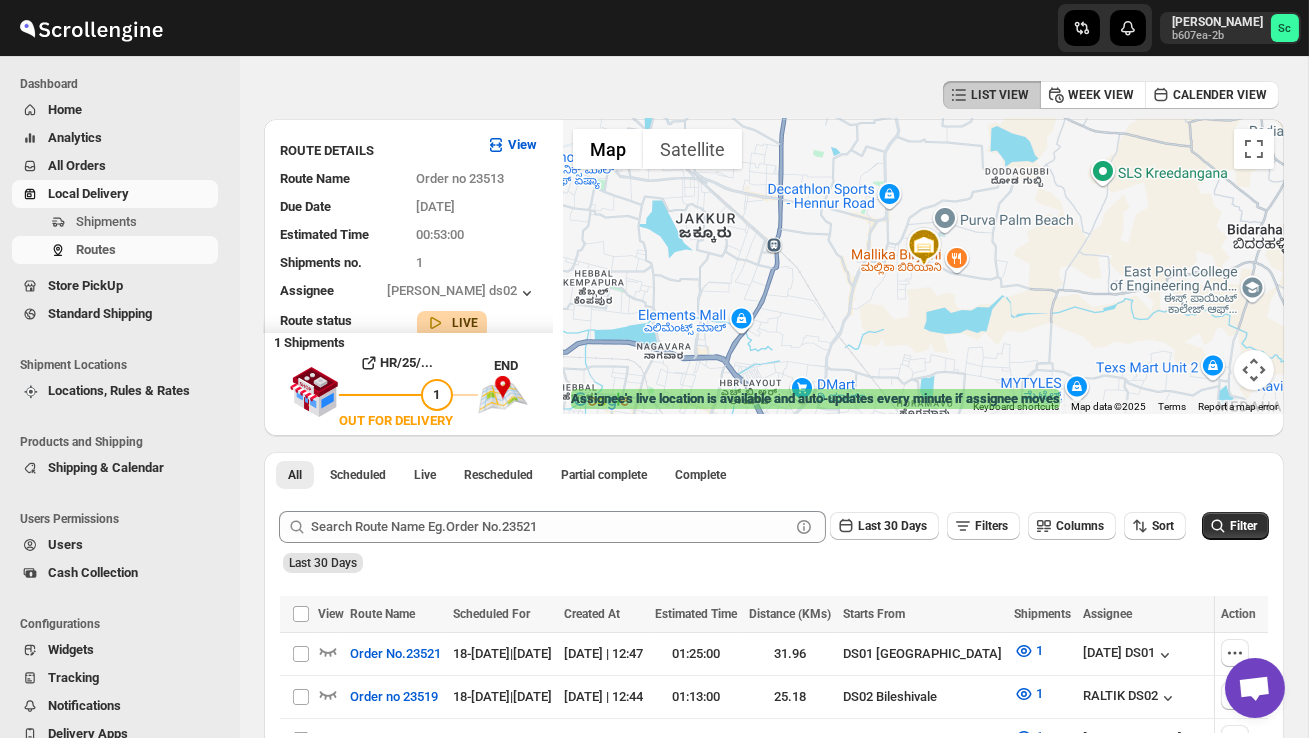 scroll, scrollTop: 0, scrollLeft: 0, axis: both 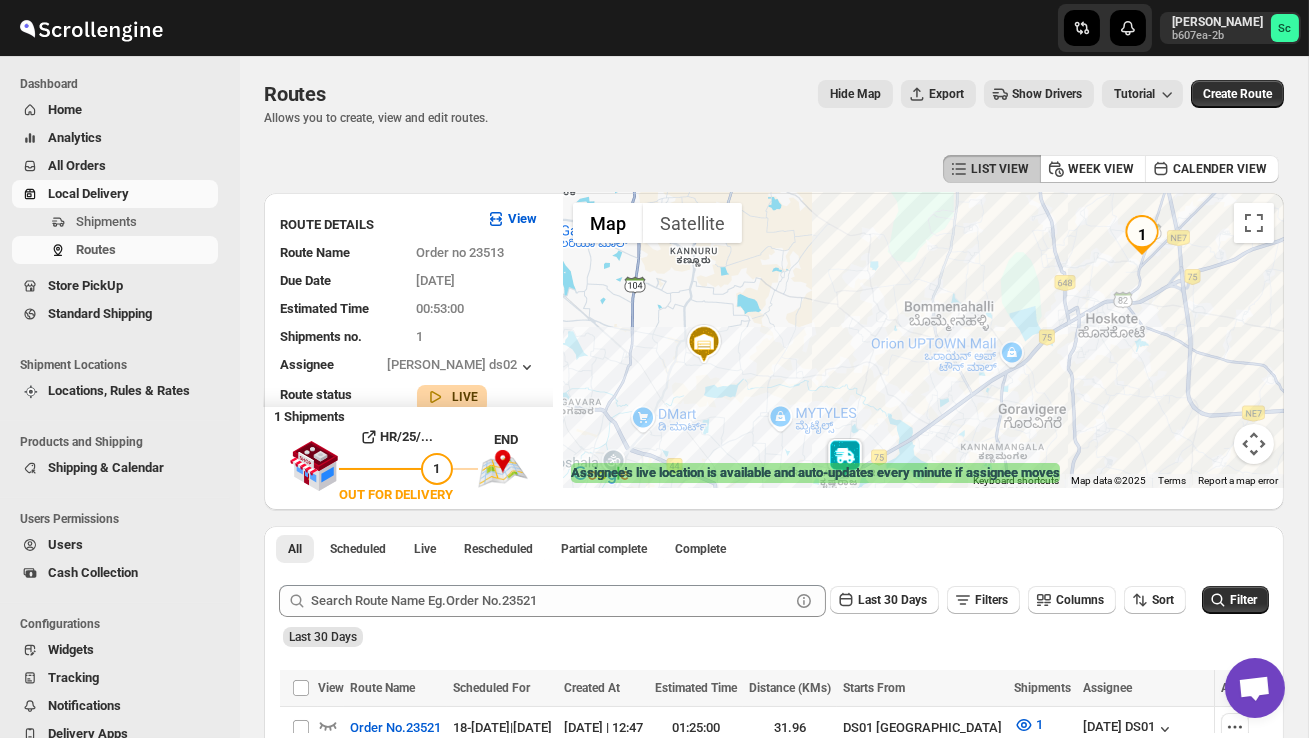 click at bounding box center [845, 458] 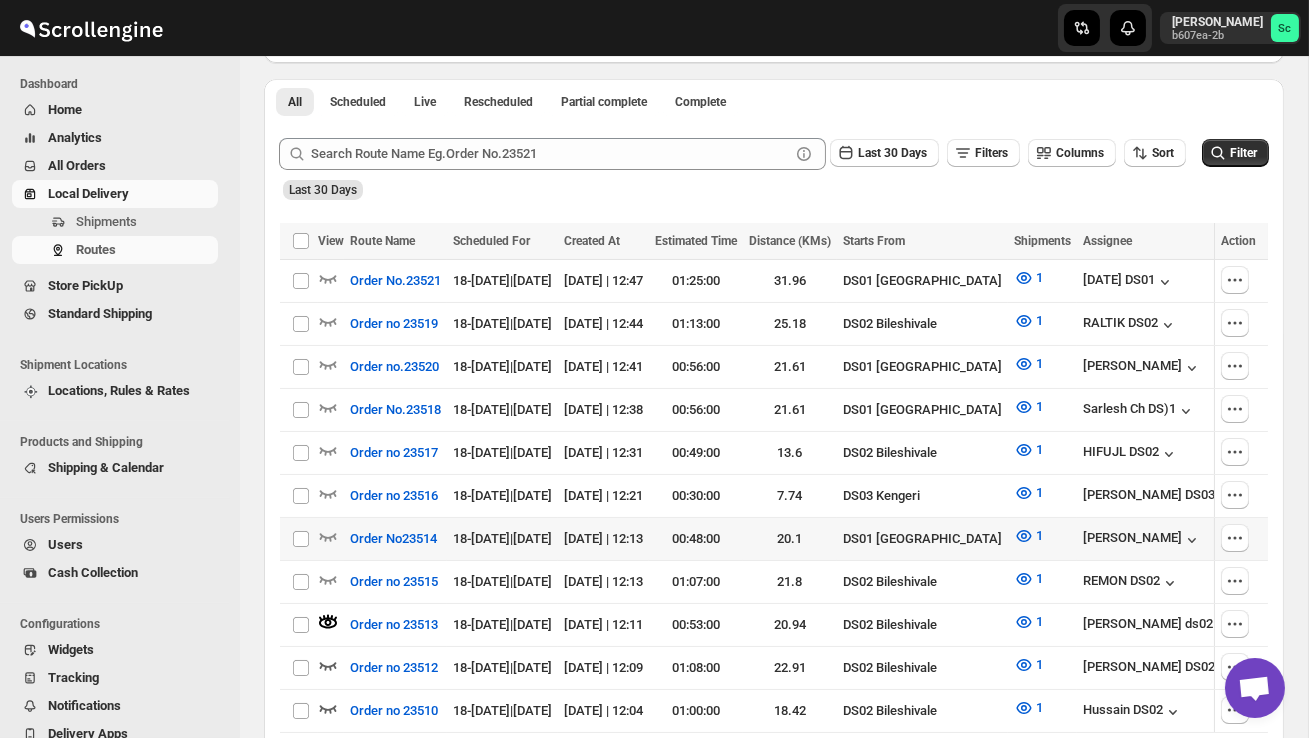 scroll, scrollTop: 448, scrollLeft: 0, axis: vertical 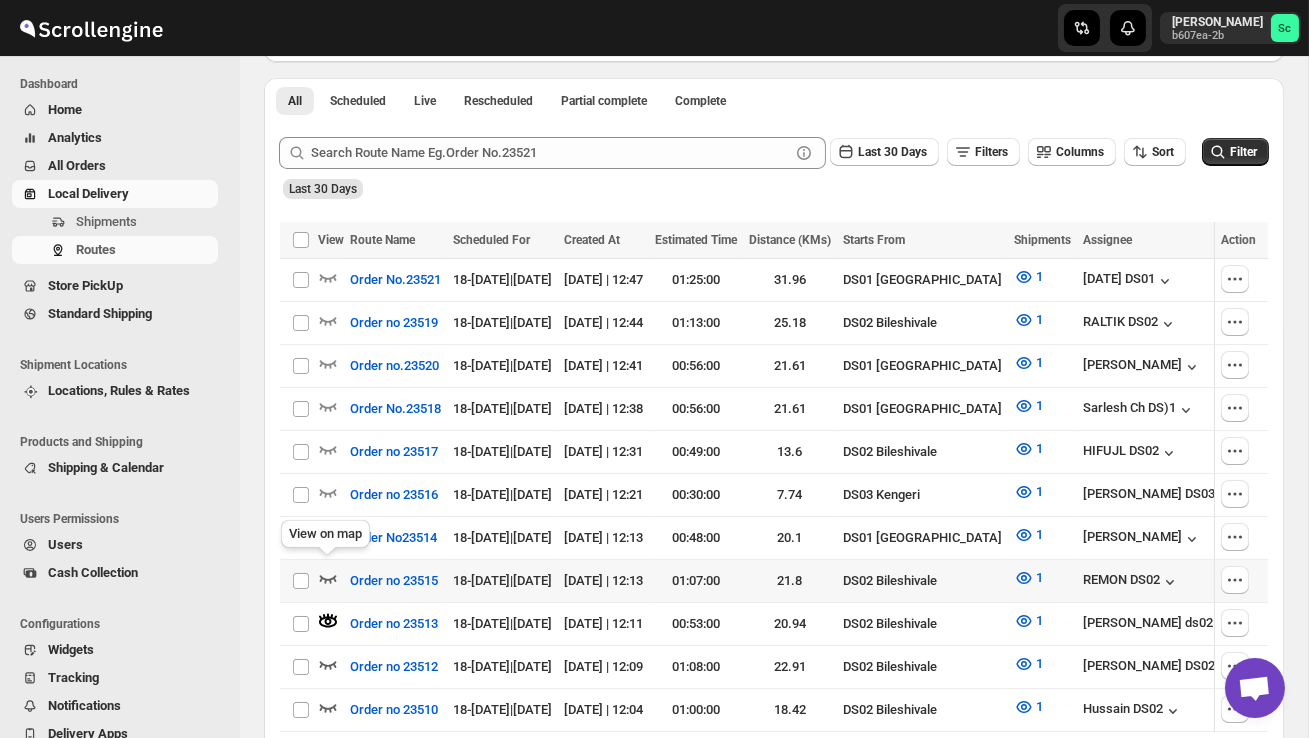 click 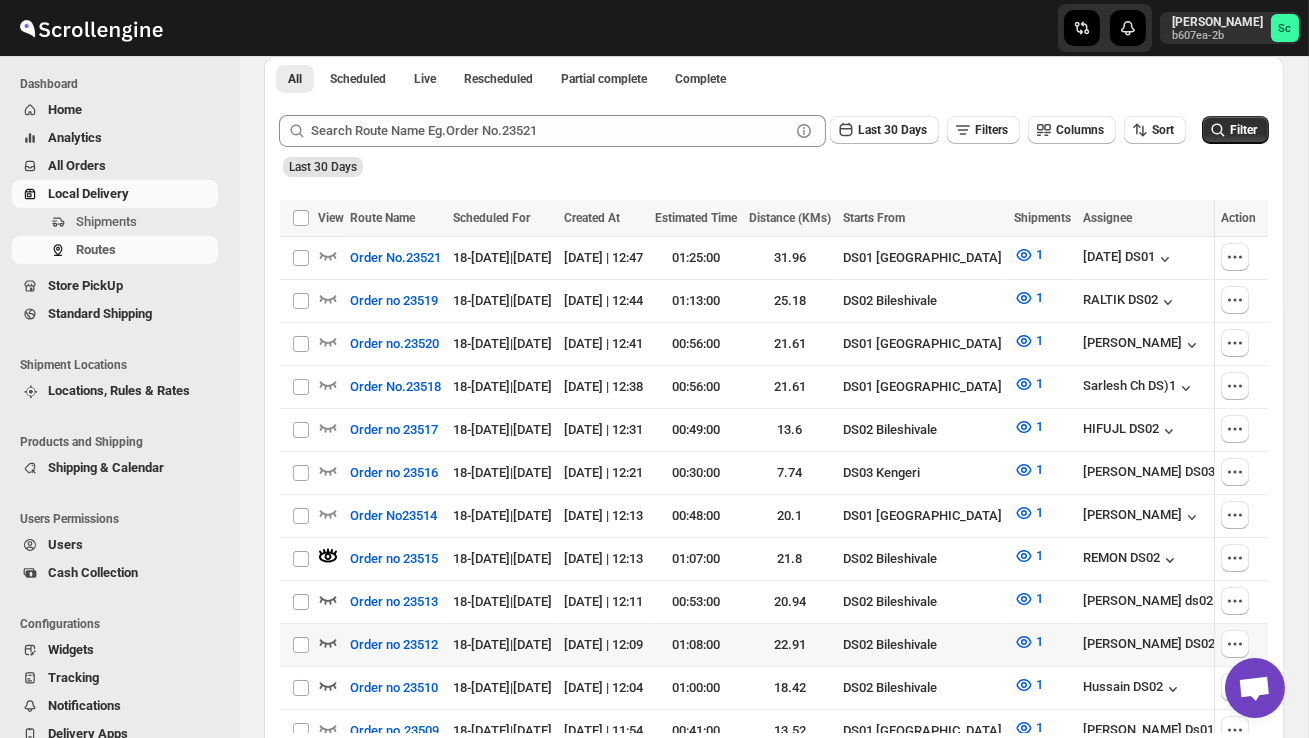 scroll, scrollTop: 471, scrollLeft: 0, axis: vertical 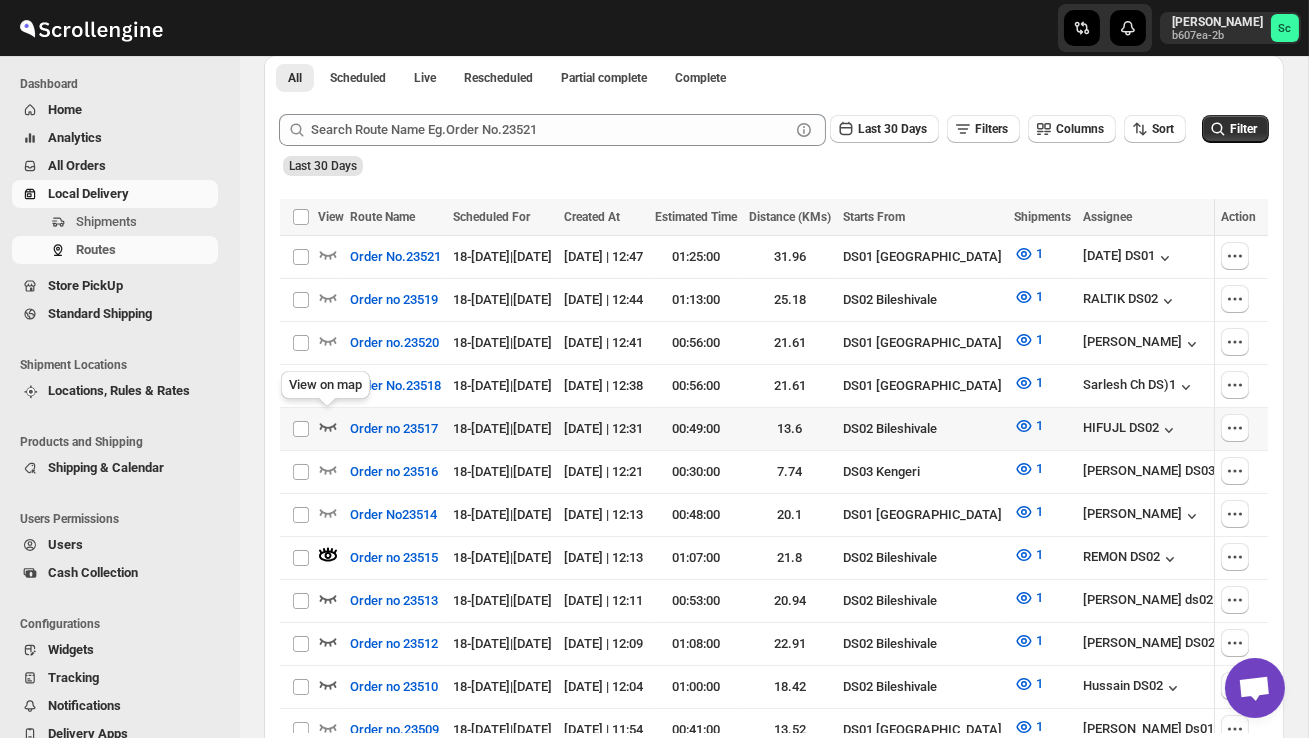 click 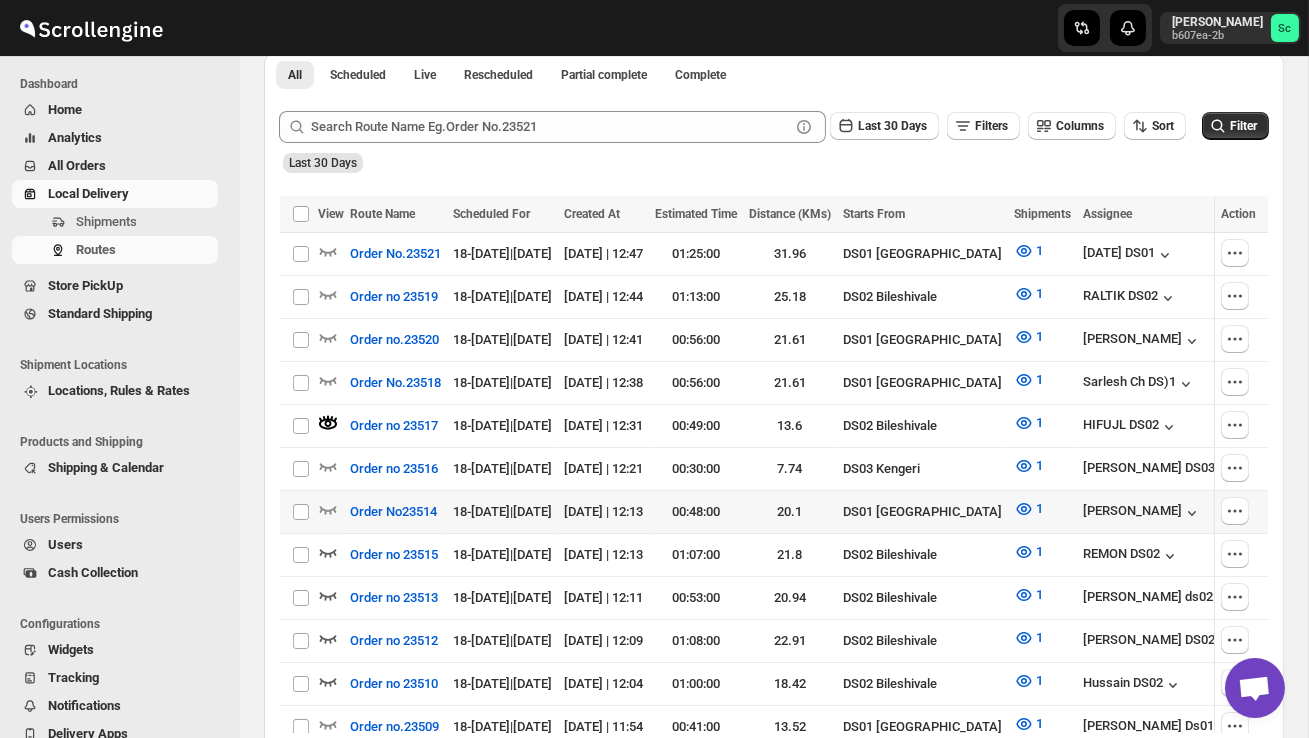 scroll, scrollTop: 472, scrollLeft: 0, axis: vertical 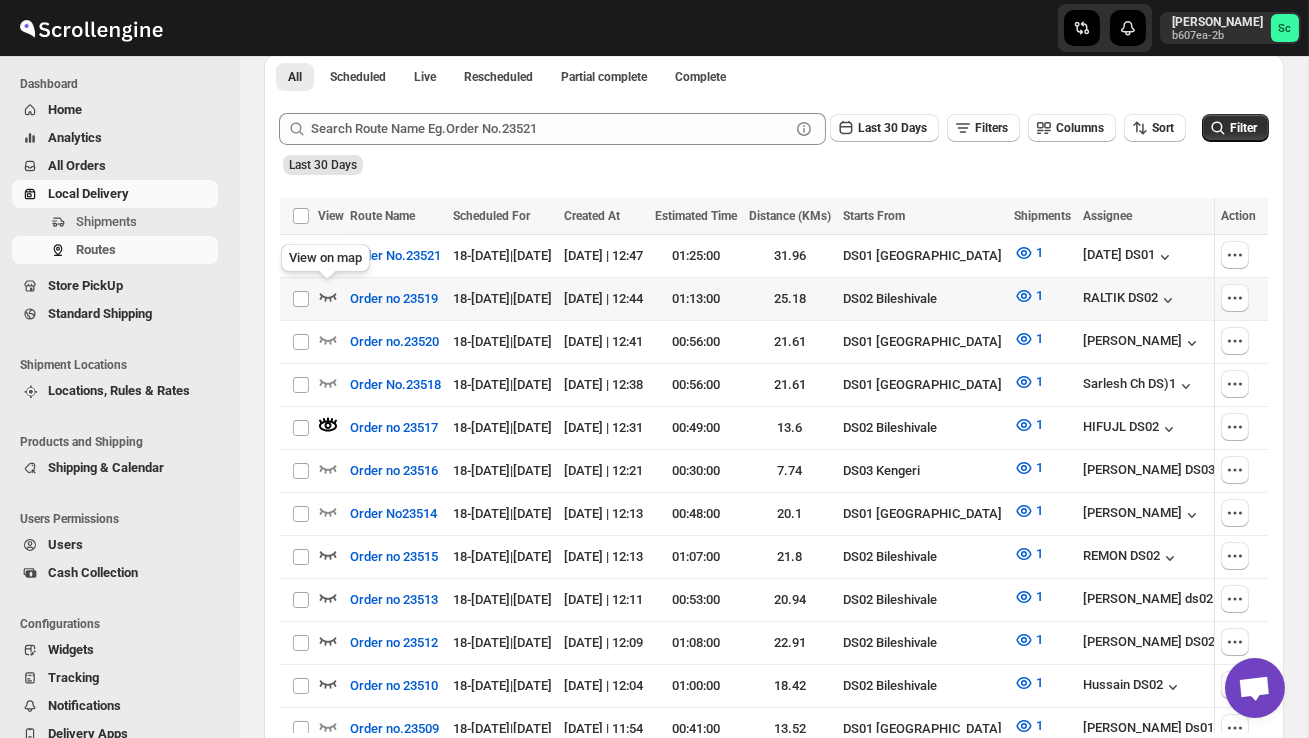 click 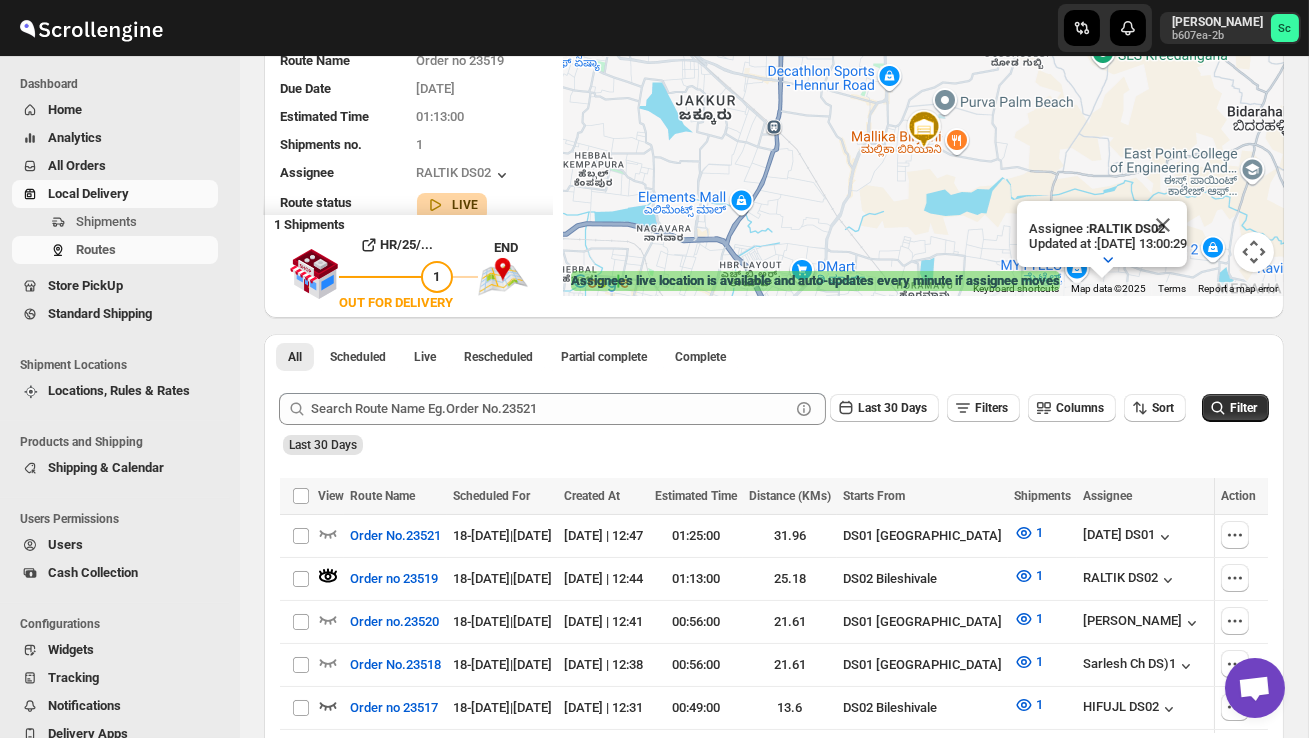 scroll, scrollTop: 0, scrollLeft: 0, axis: both 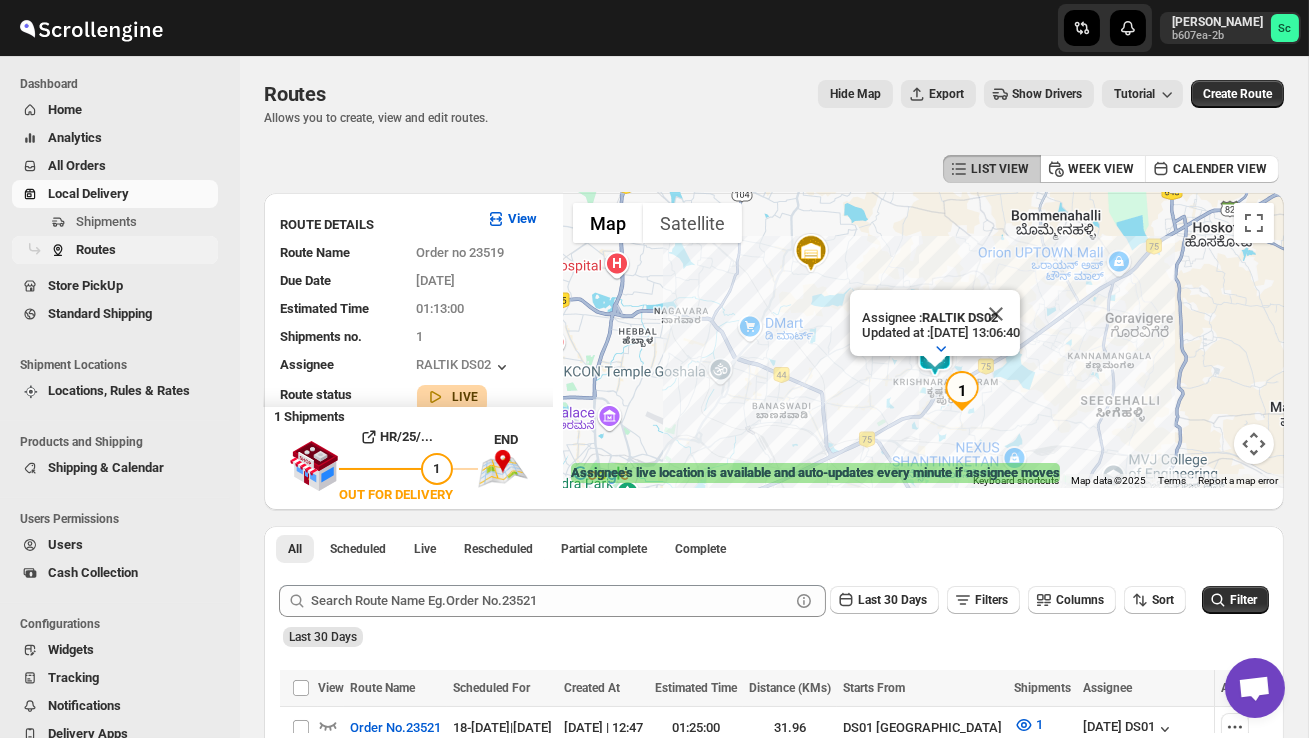 click on "Routes" at bounding box center [96, 249] 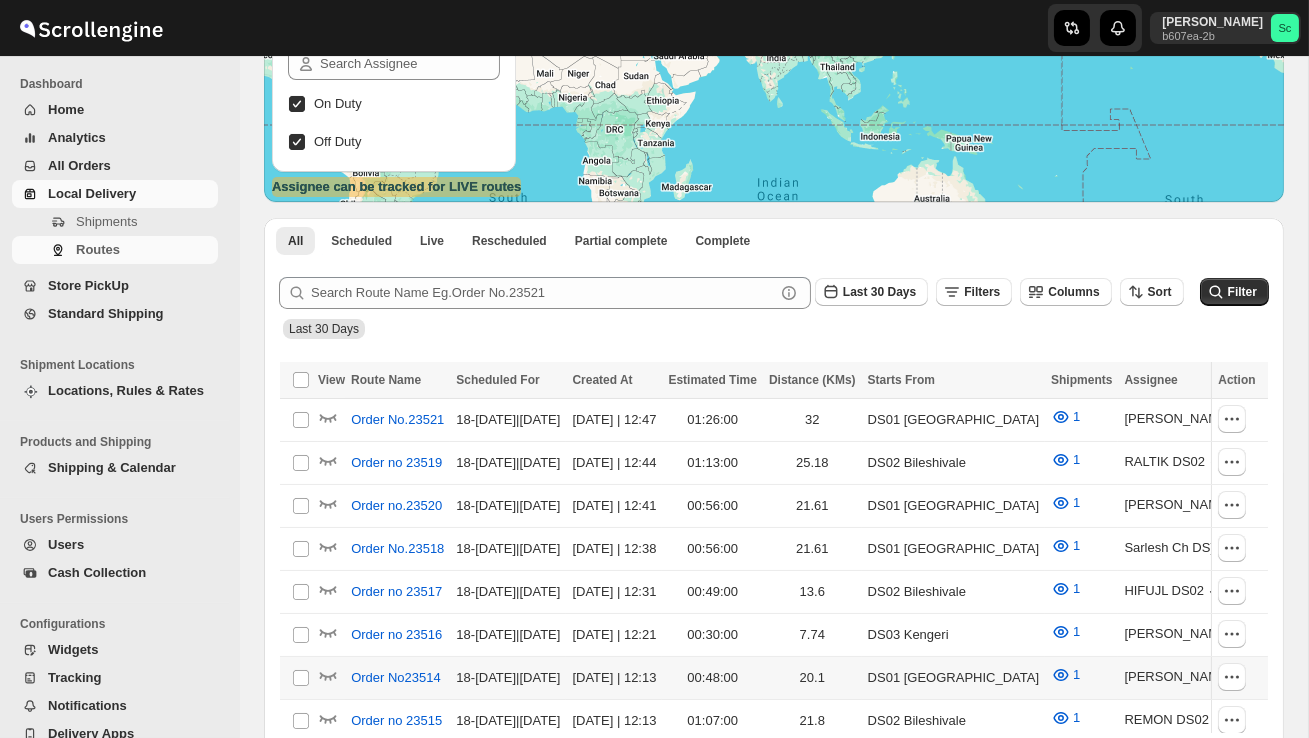 scroll, scrollTop: 285, scrollLeft: 0, axis: vertical 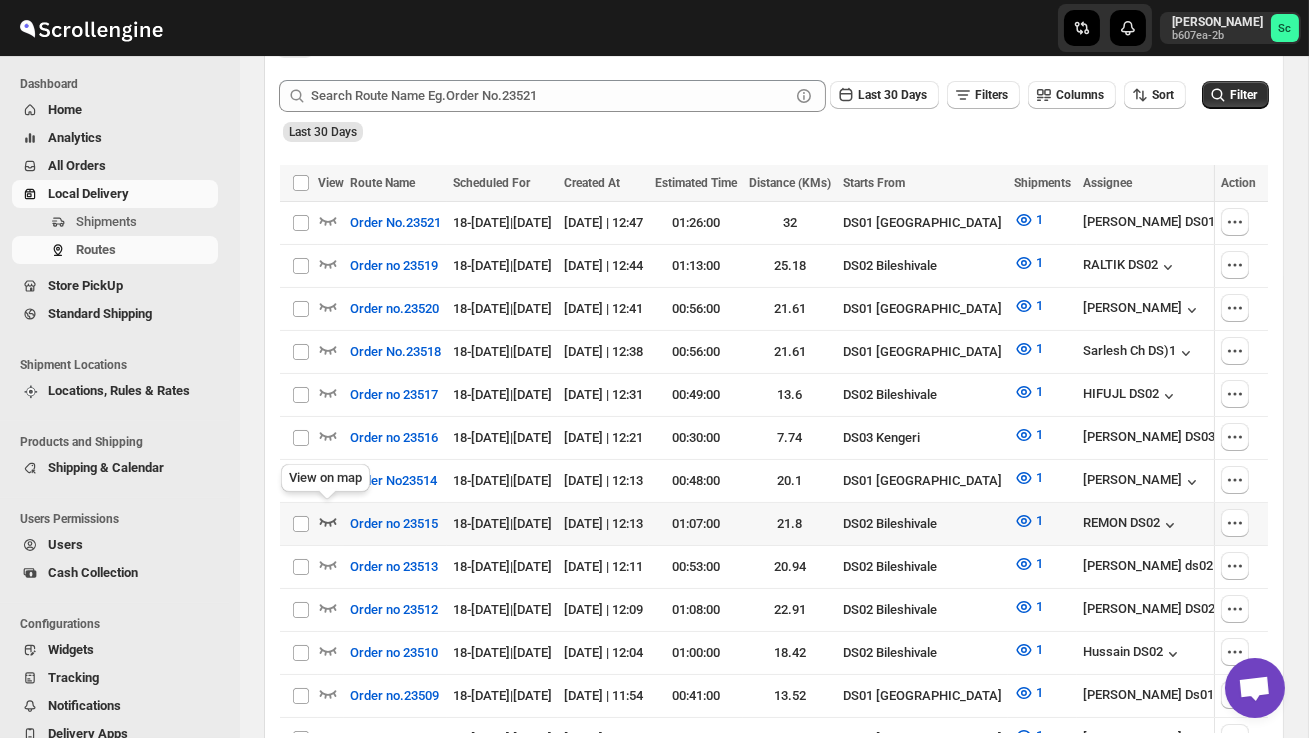 click 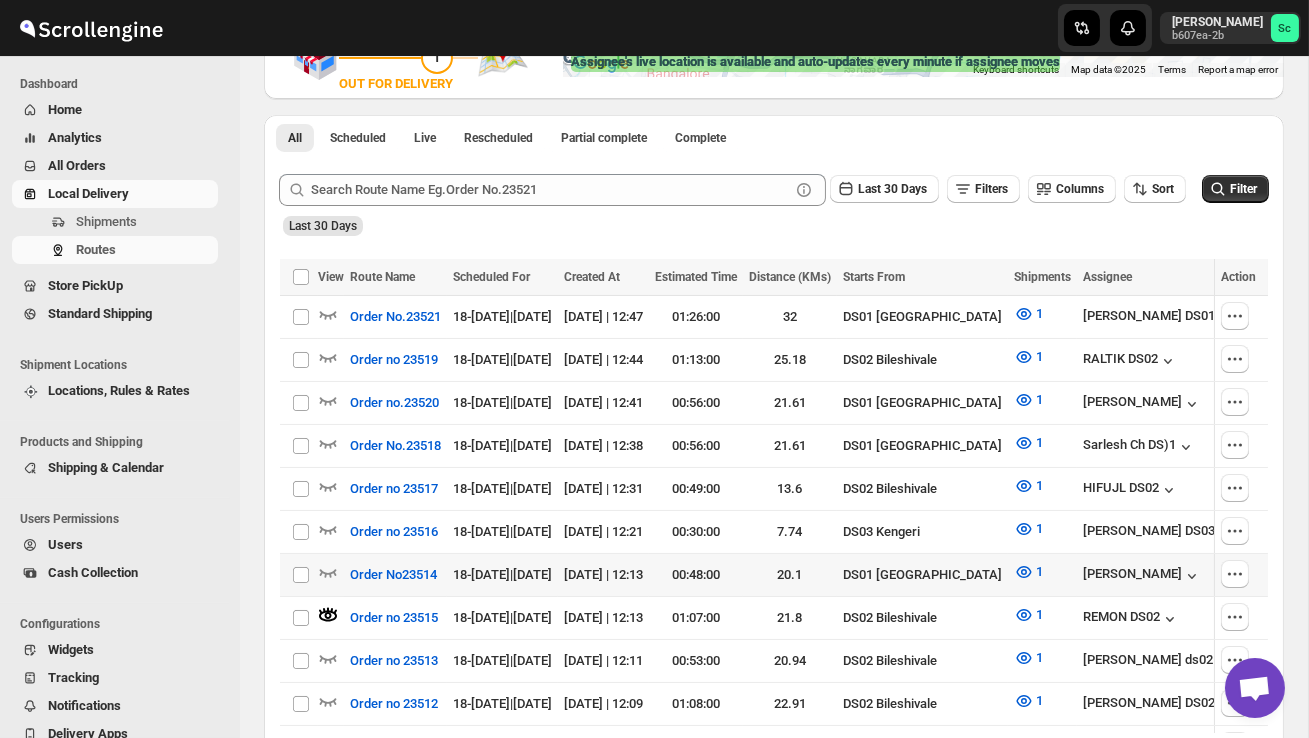 scroll, scrollTop: 418, scrollLeft: 0, axis: vertical 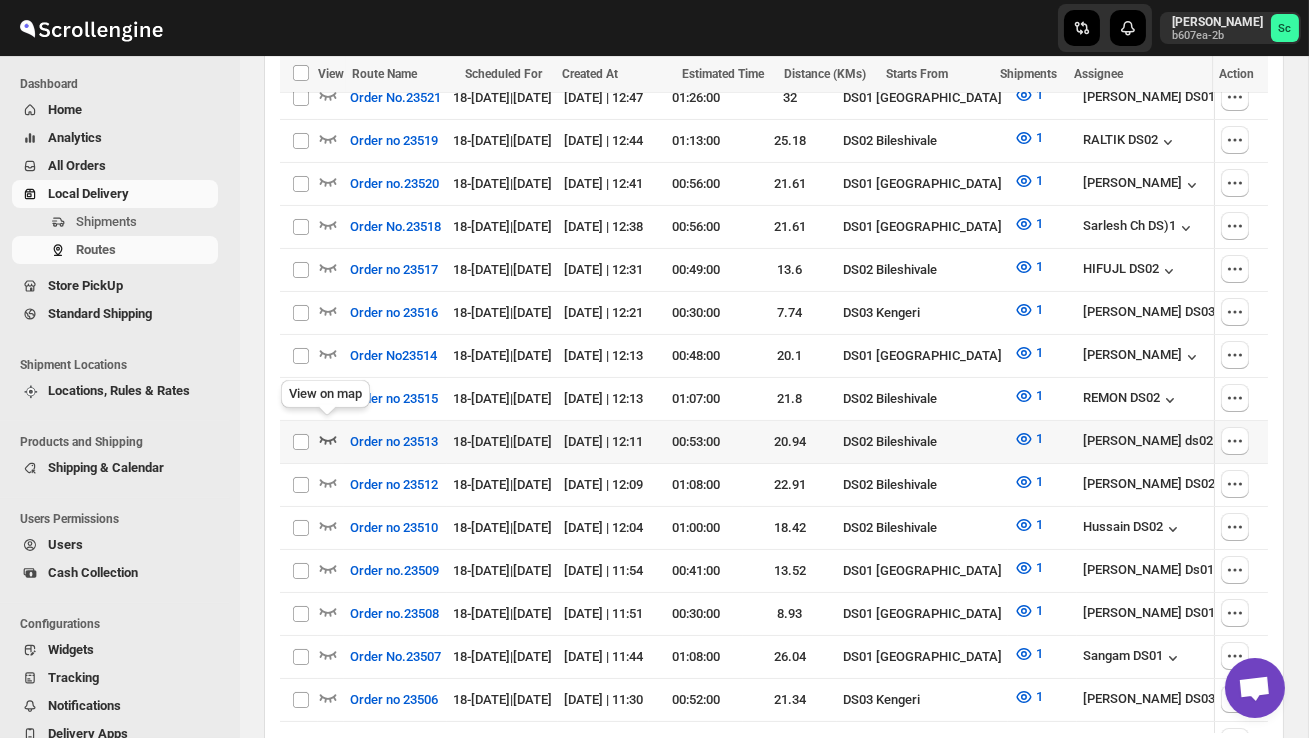 click 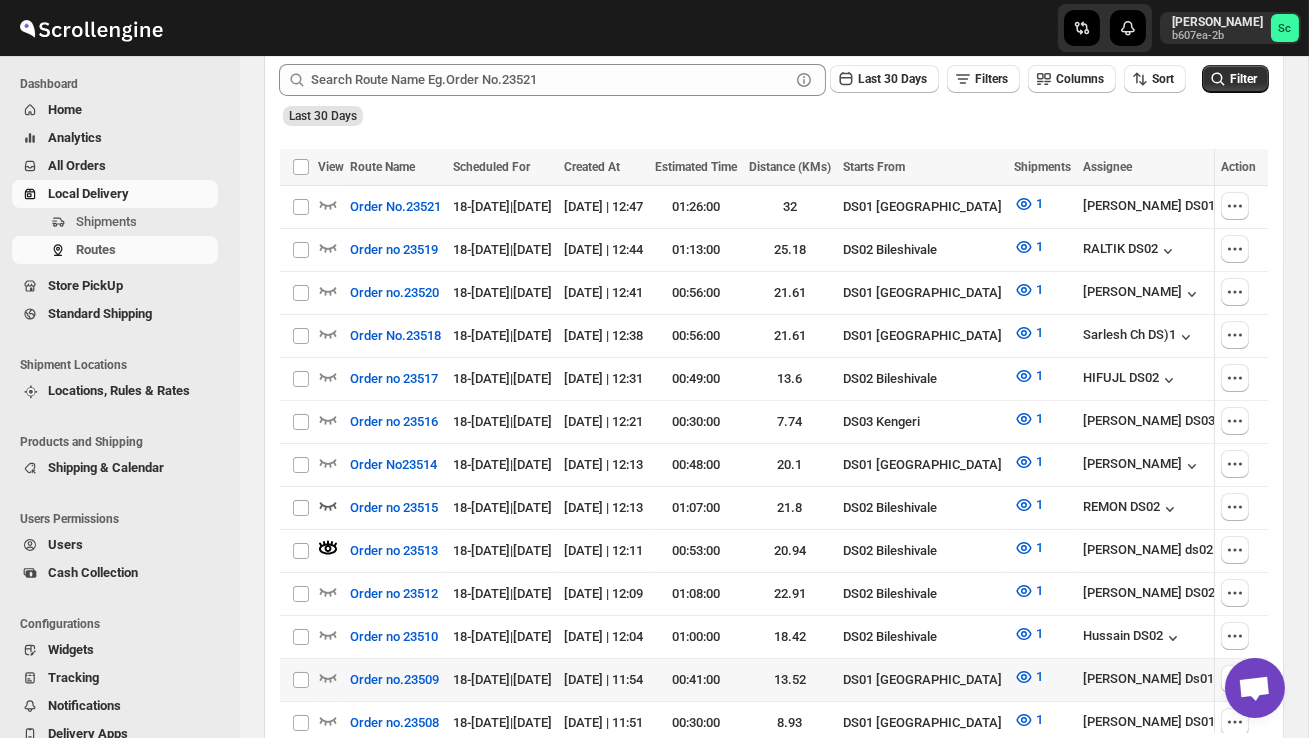 scroll, scrollTop: 531, scrollLeft: 0, axis: vertical 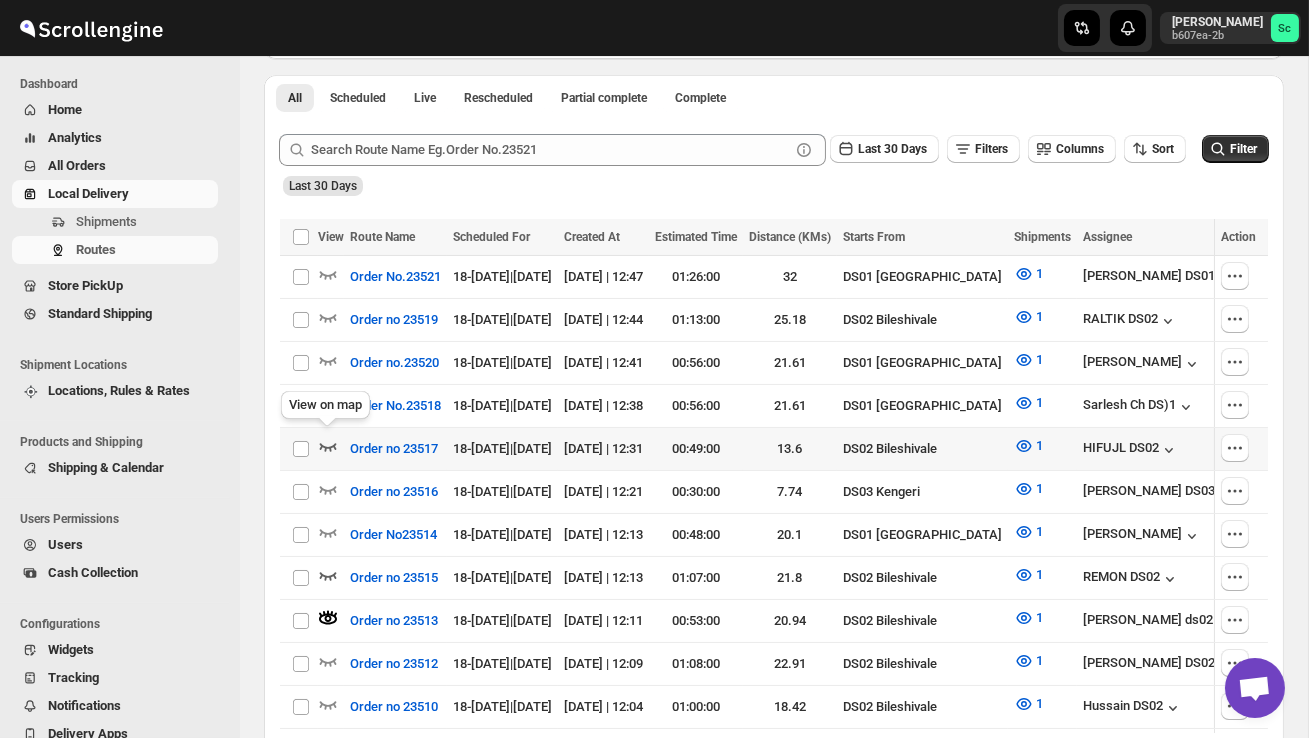 click 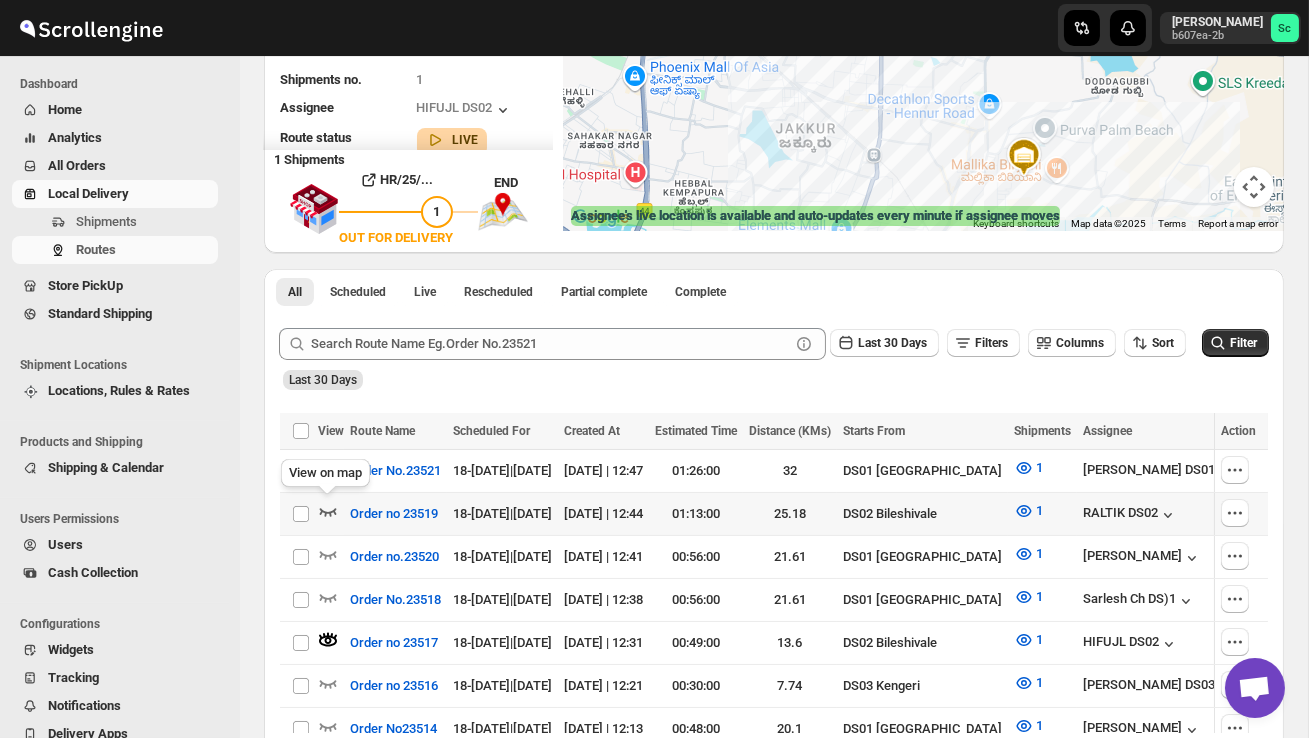 click 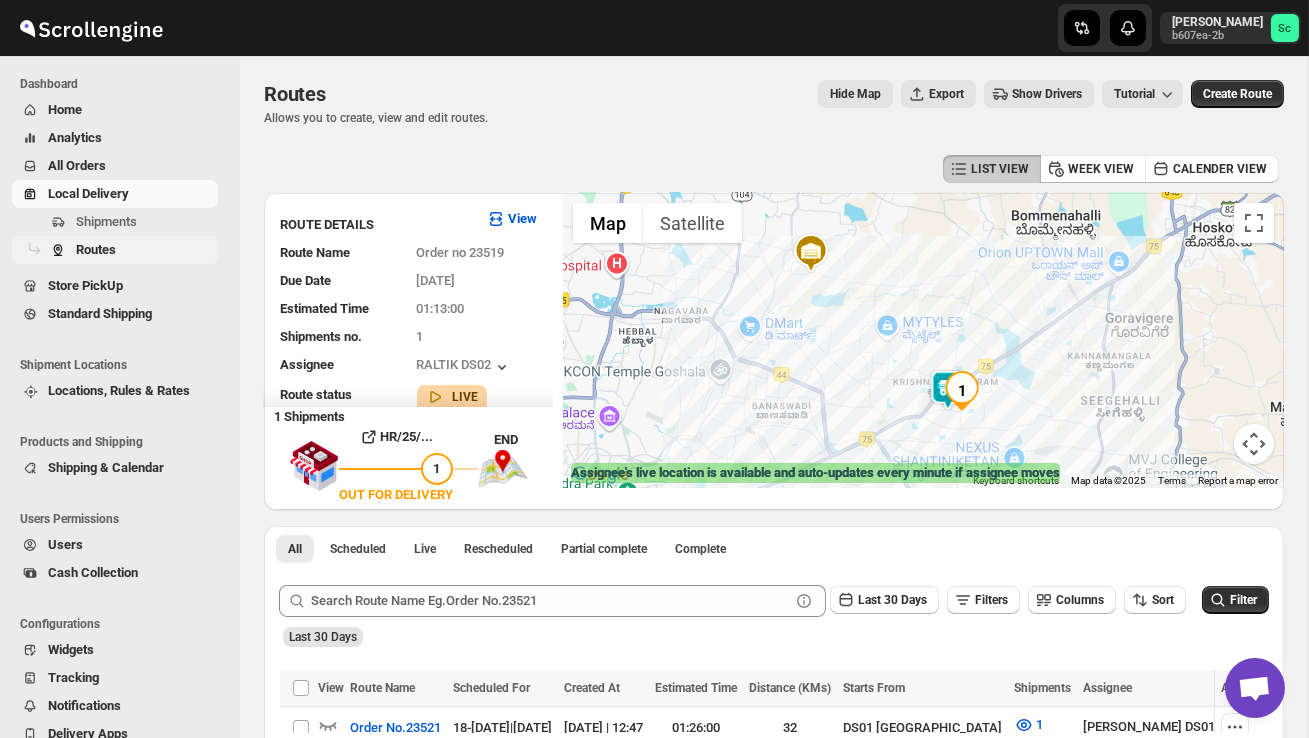 click on "Routes" at bounding box center [115, 250] 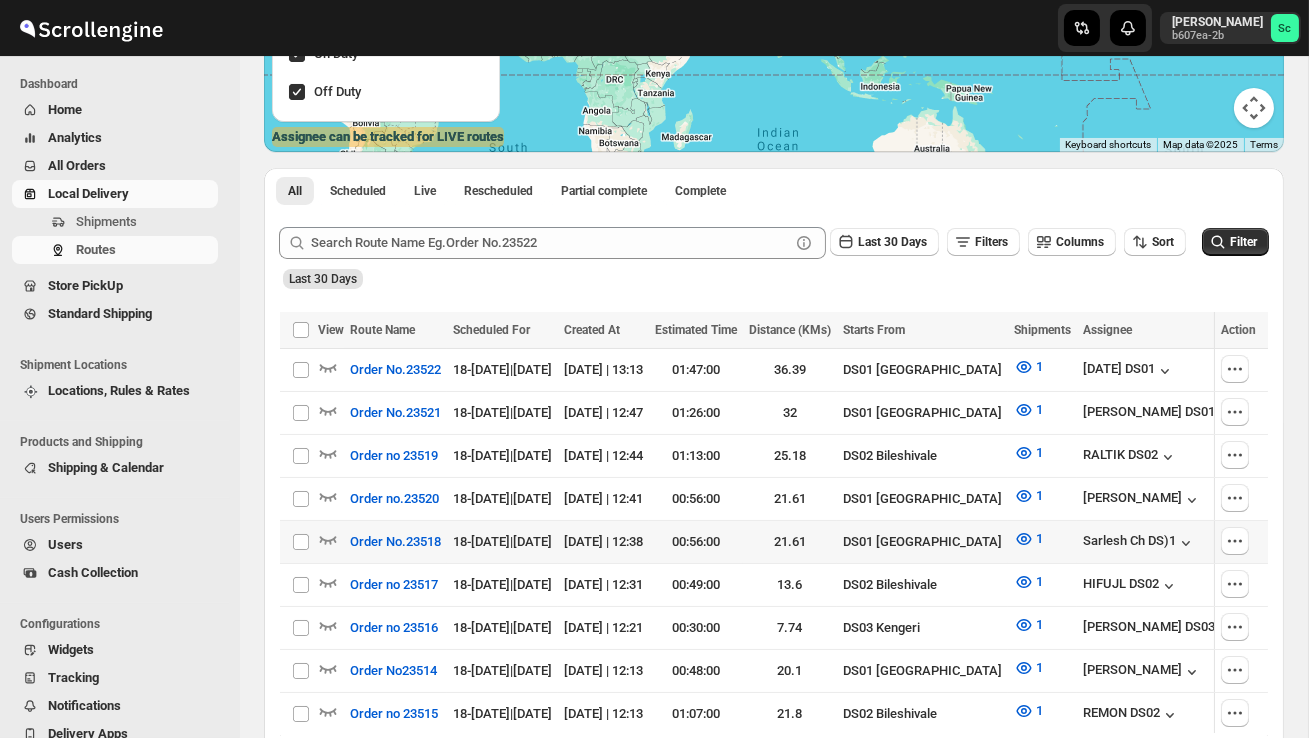 scroll, scrollTop: 342, scrollLeft: 0, axis: vertical 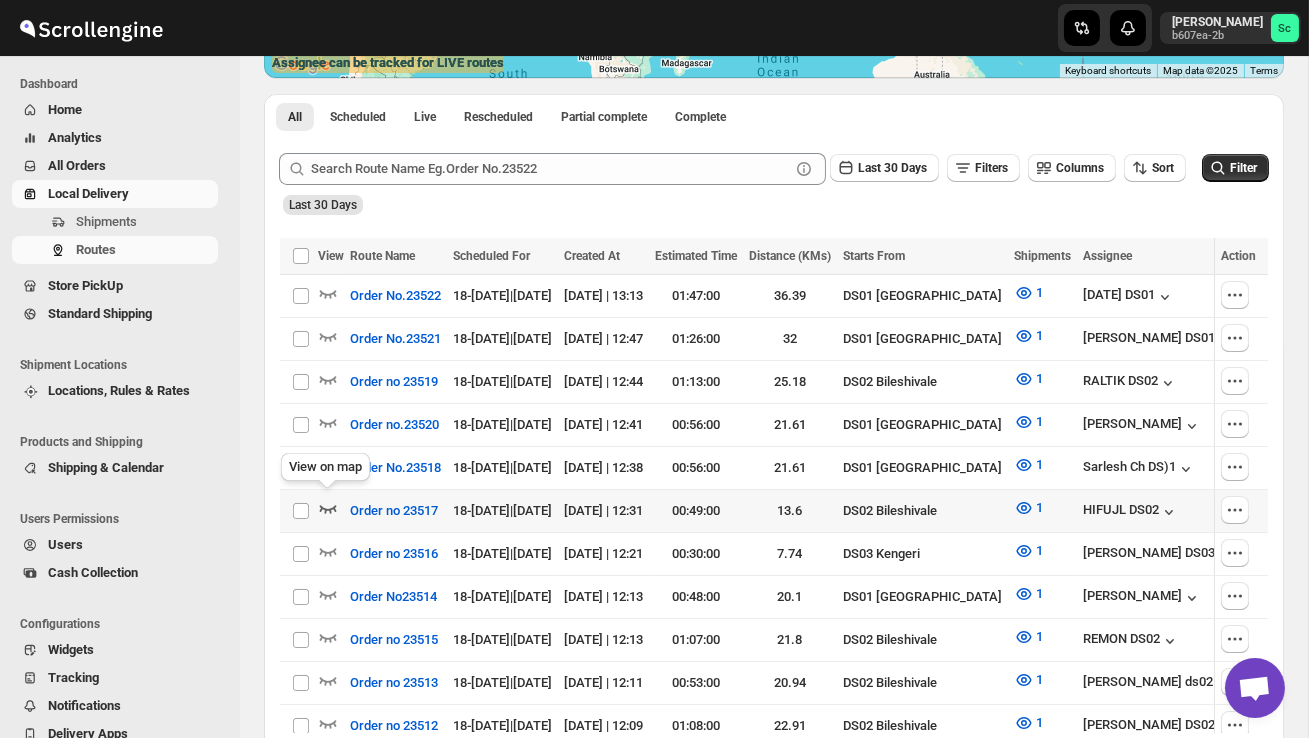 click 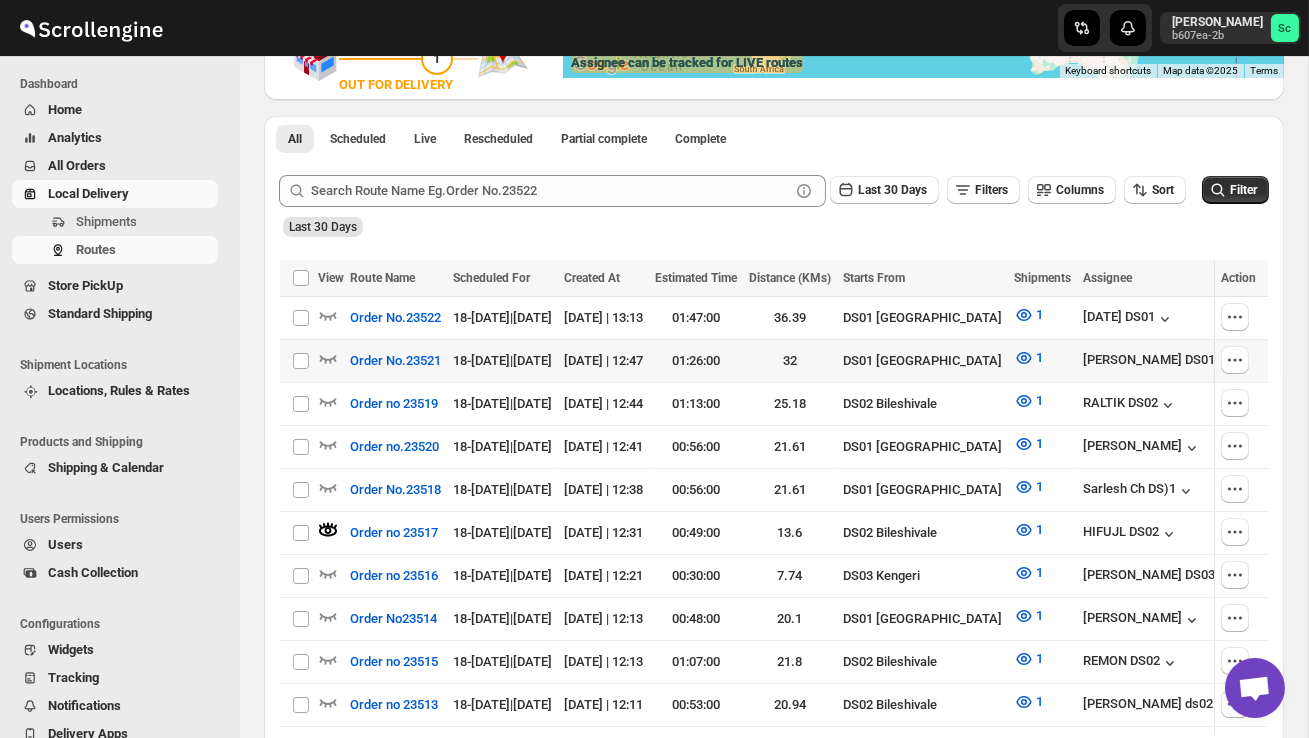scroll, scrollTop: 0, scrollLeft: 0, axis: both 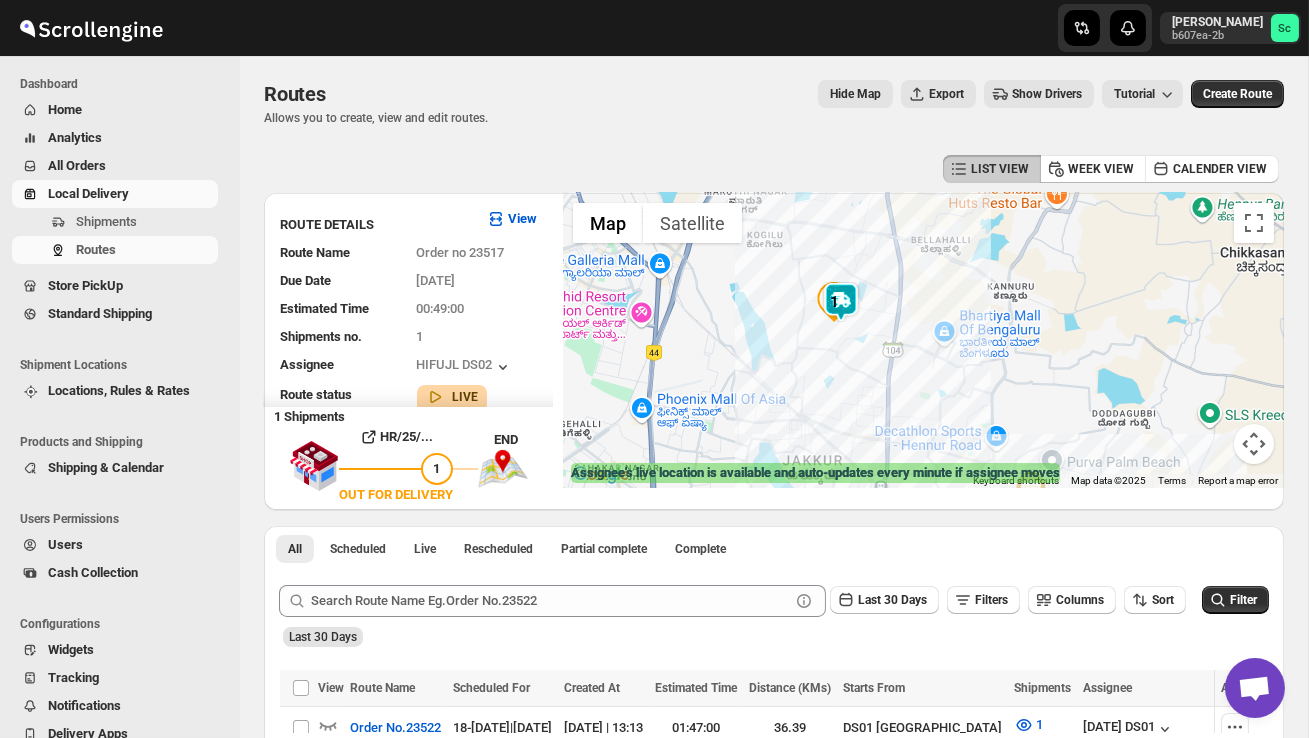 drag, startPoint x: 825, startPoint y: 305, endPoint x: 837, endPoint y: 392, distance: 87.823685 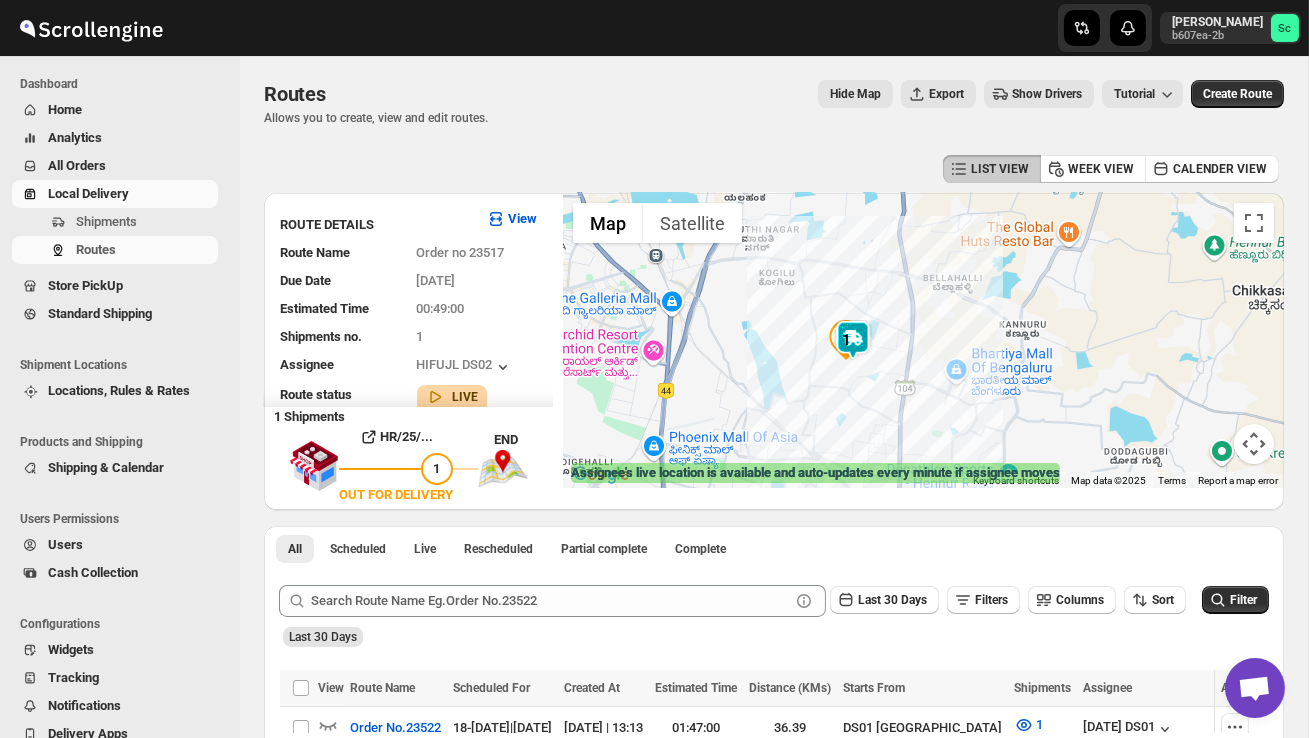 click at bounding box center [923, 340] 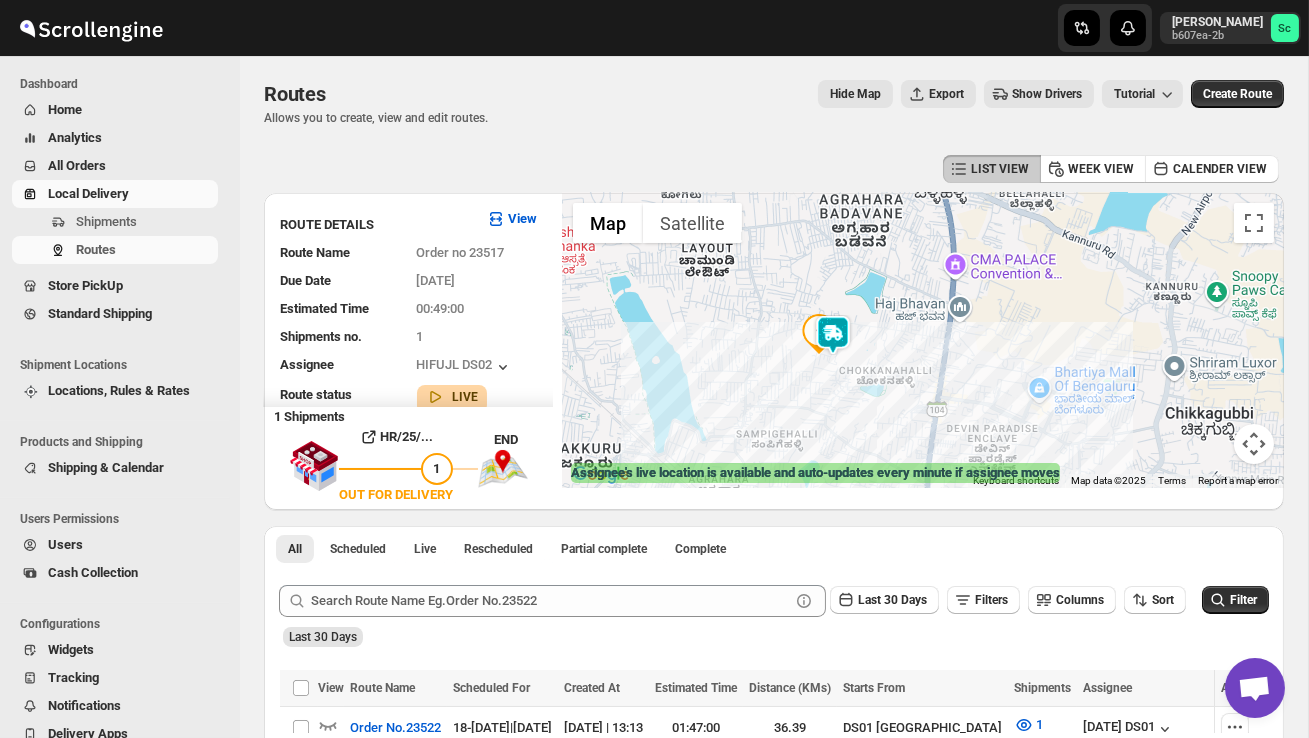 click at bounding box center (923, 340) 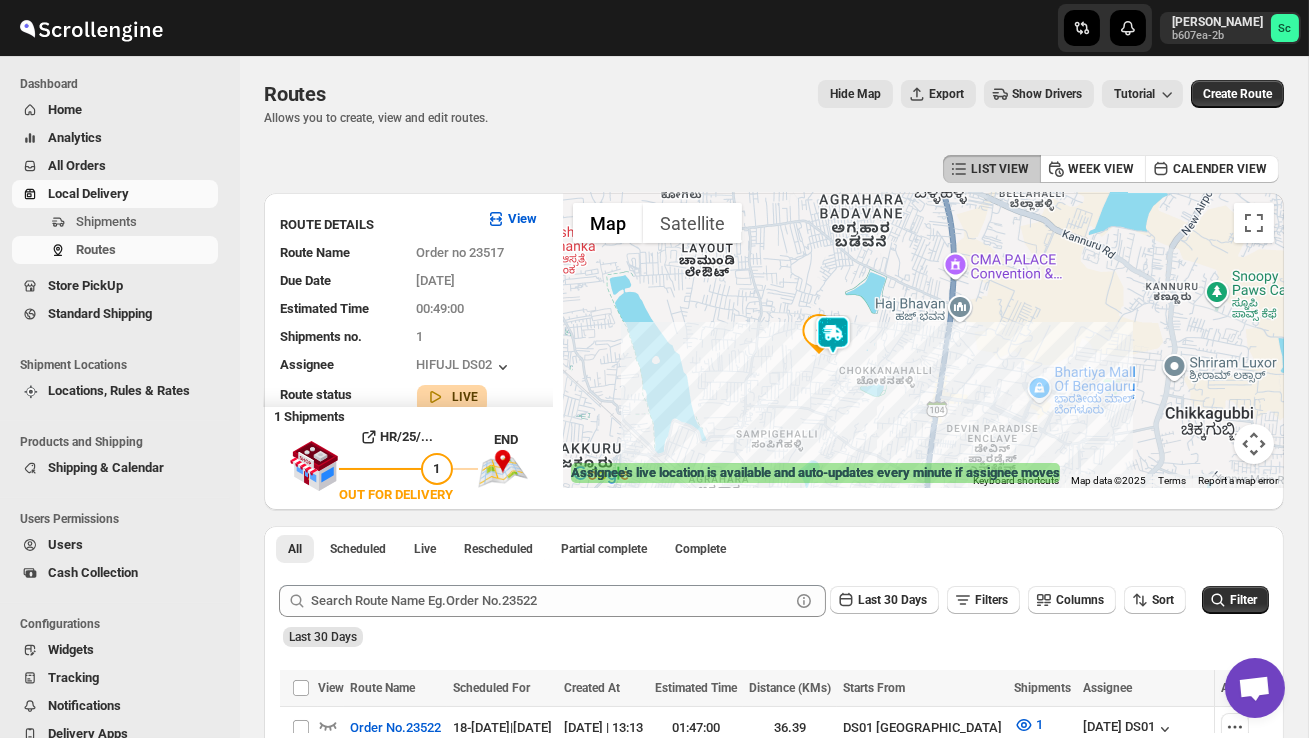 click at bounding box center (923, 340) 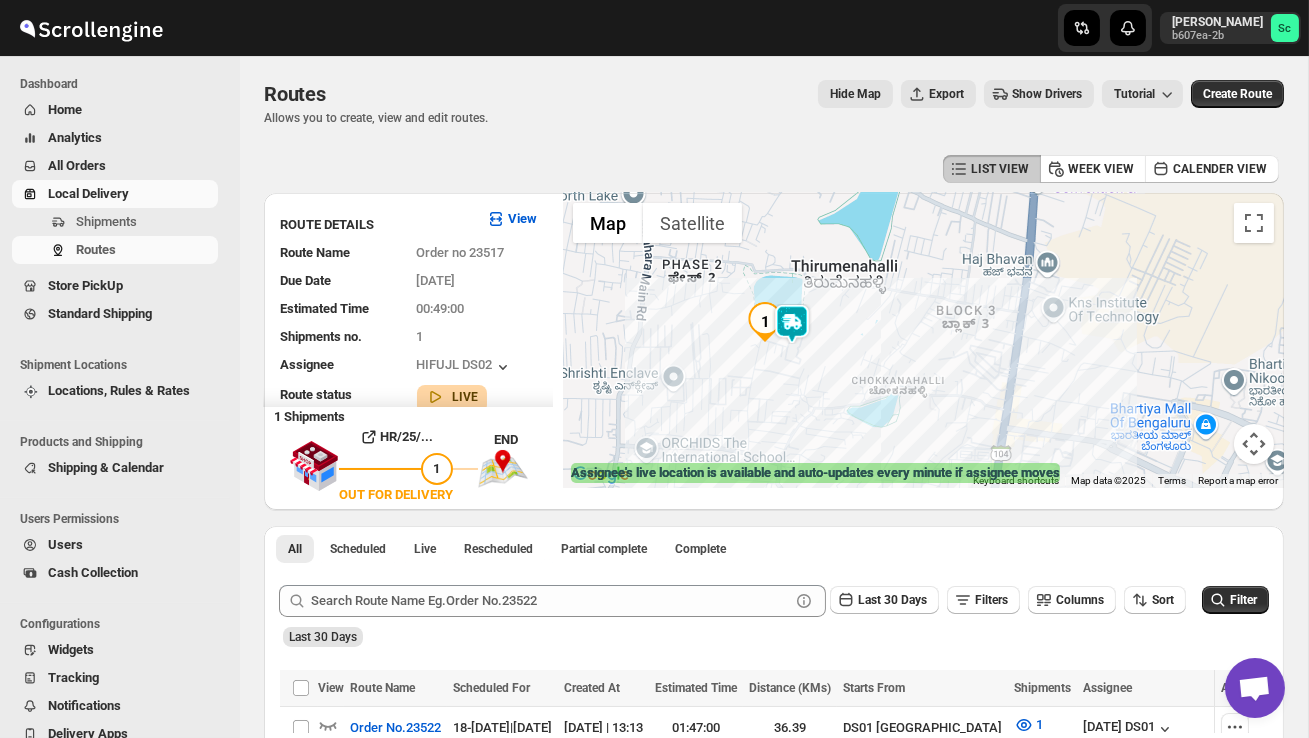 click at bounding box center [923, 340] 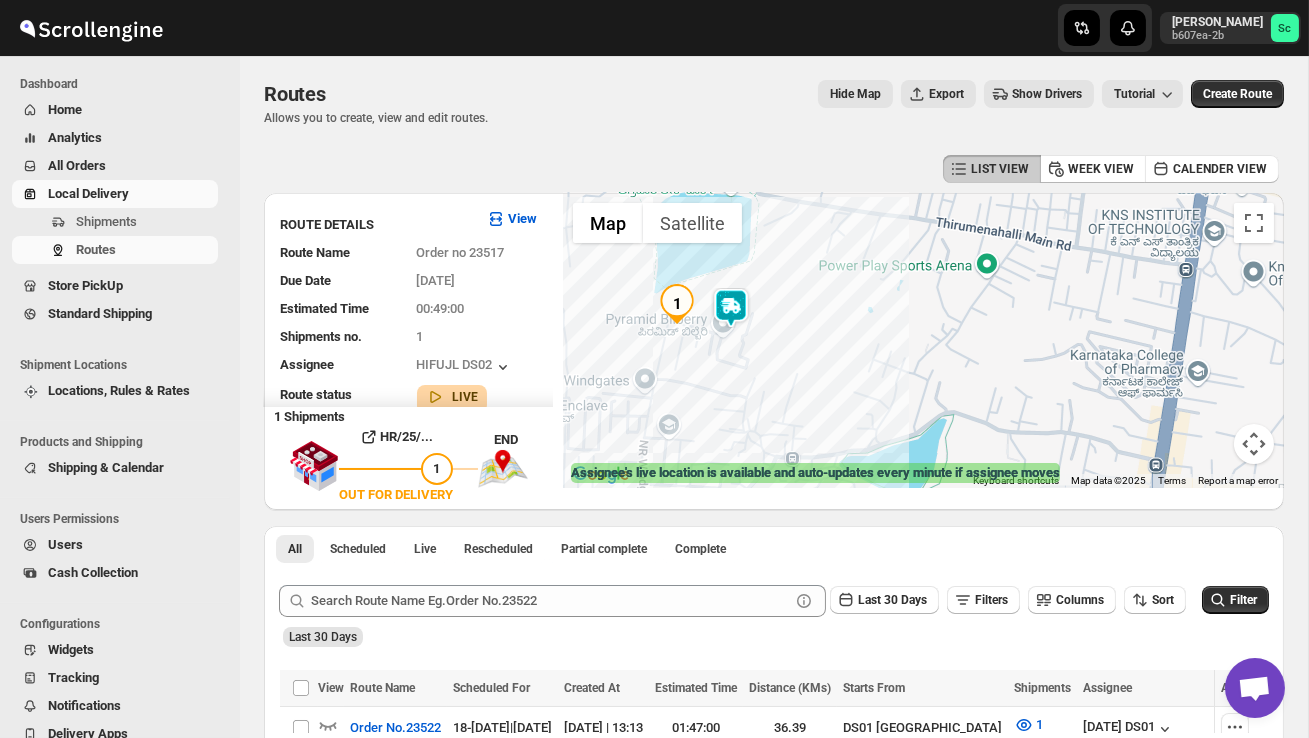 click at bounding box center [923, 340] 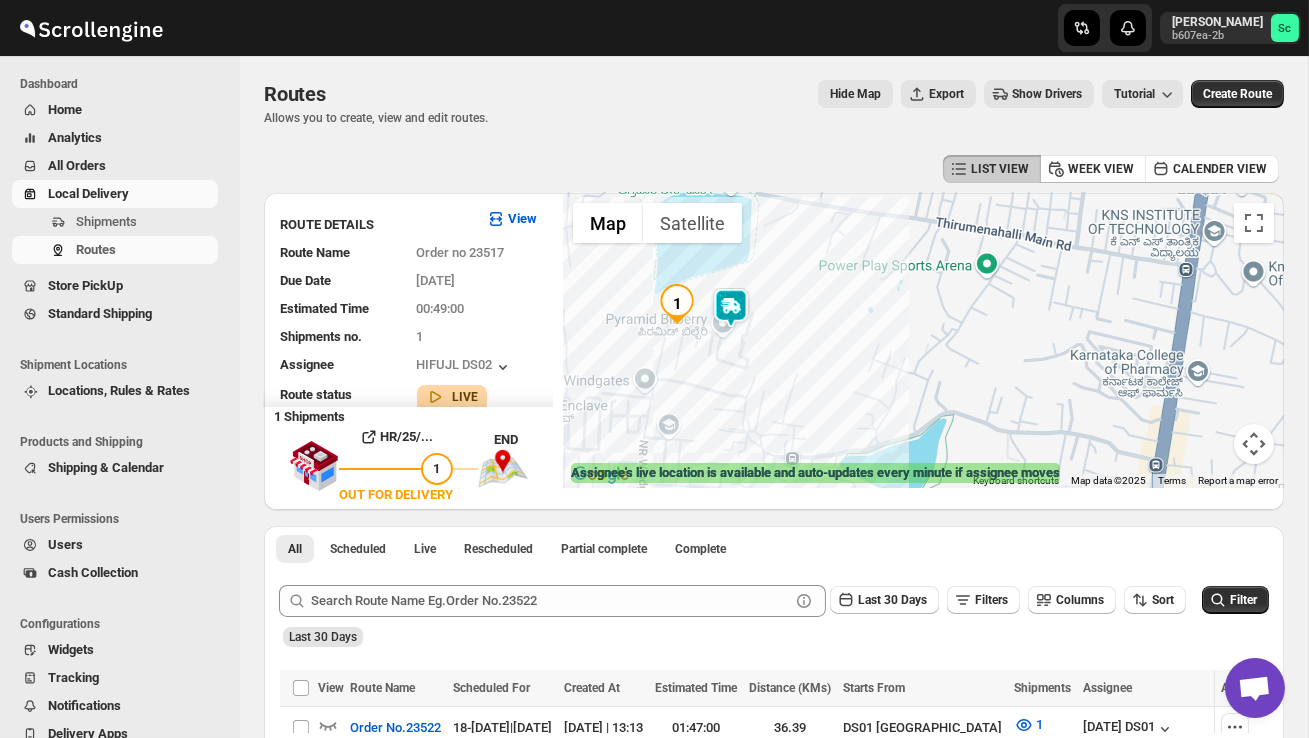 click at bounding box center [923, 340] 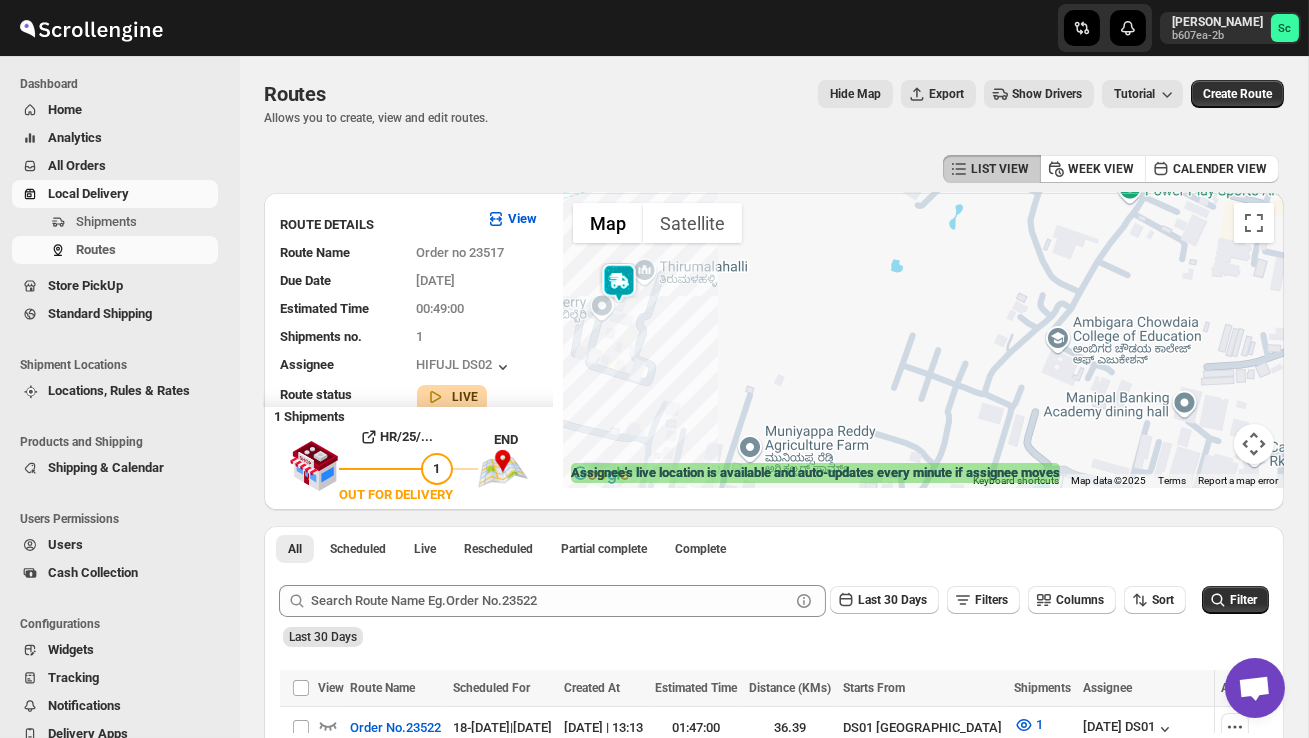 drag, startPoint x: 769, startPoint y: 365, endPoint x: 880, endPoint y: 433, distance: 130.17296 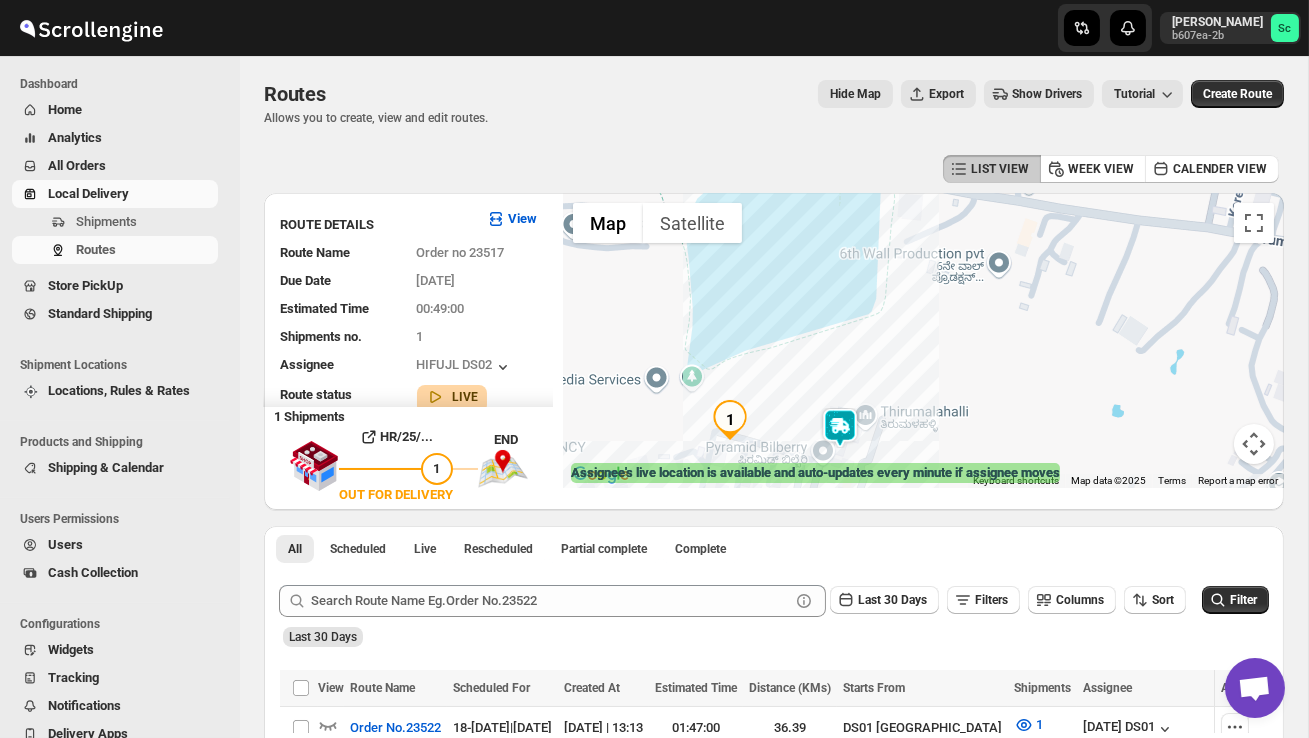 click at bounding box center (923, 340) 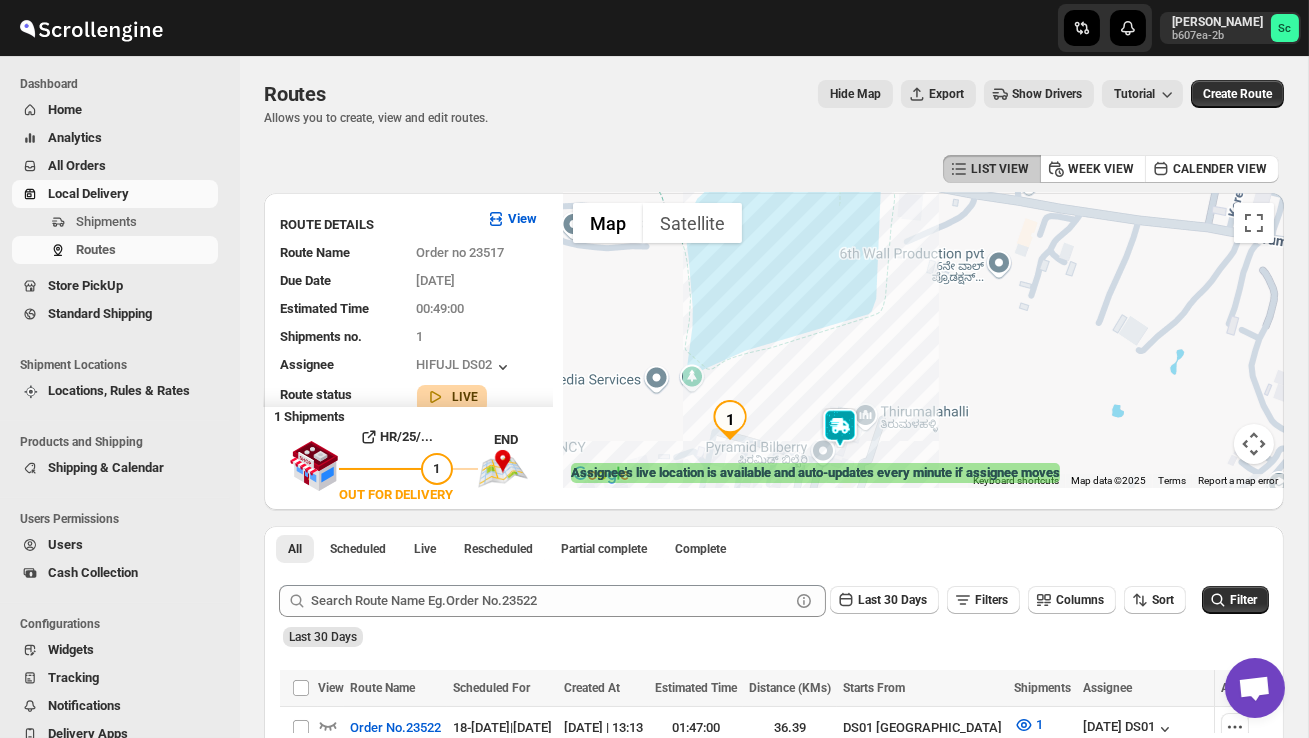 click at bounding box center (923, 340) 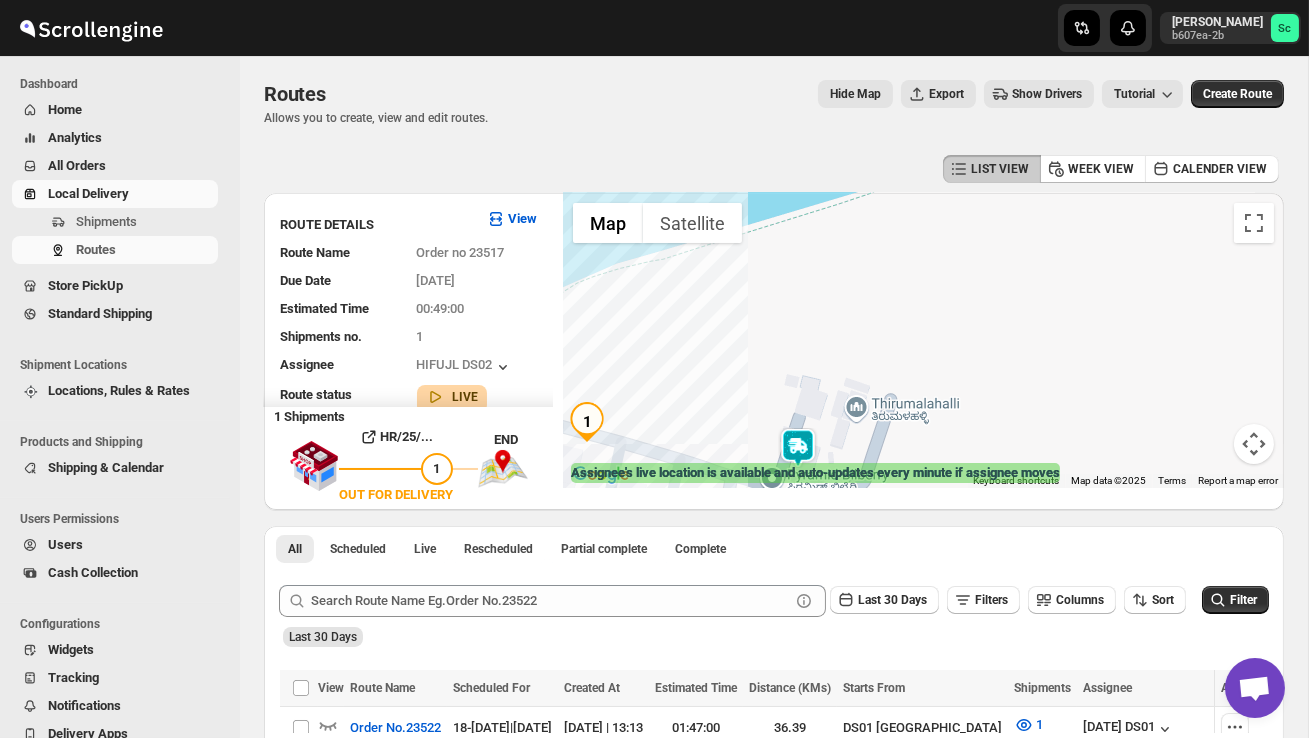drag, startPoint x: 857, startPoint y: 436, endPoint x: 857, endPoint y: 400, distance: 36 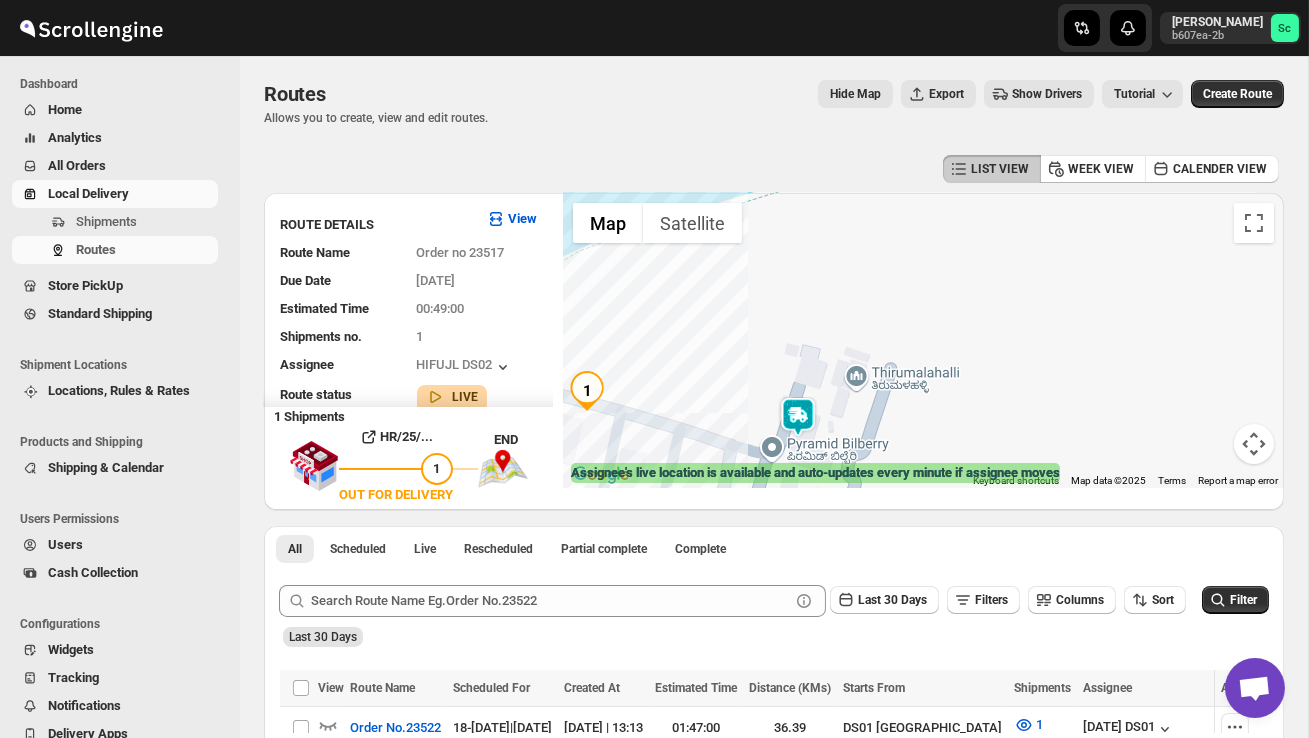 click at bounding box center (923, 340) 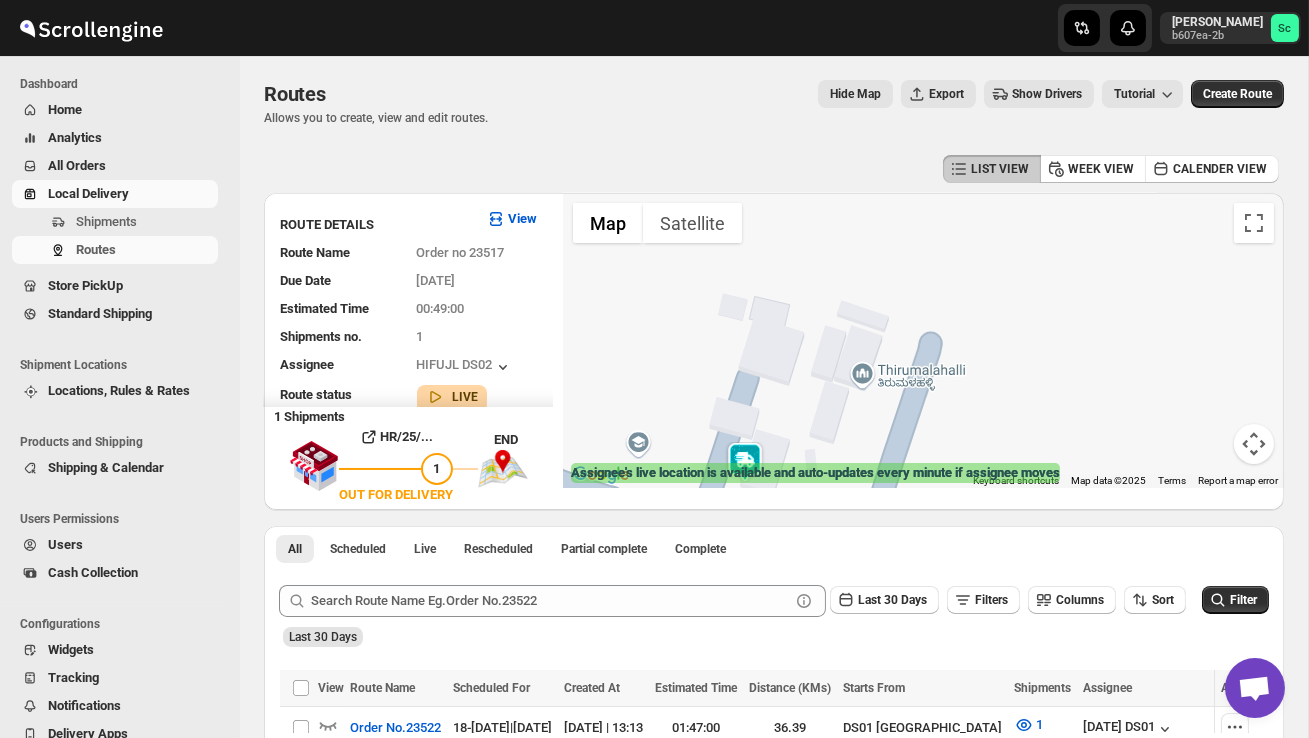 drag, startPoint x: 811, startPoint y: 439, endPoint x: 811, endPoint y: 358, distance: 81 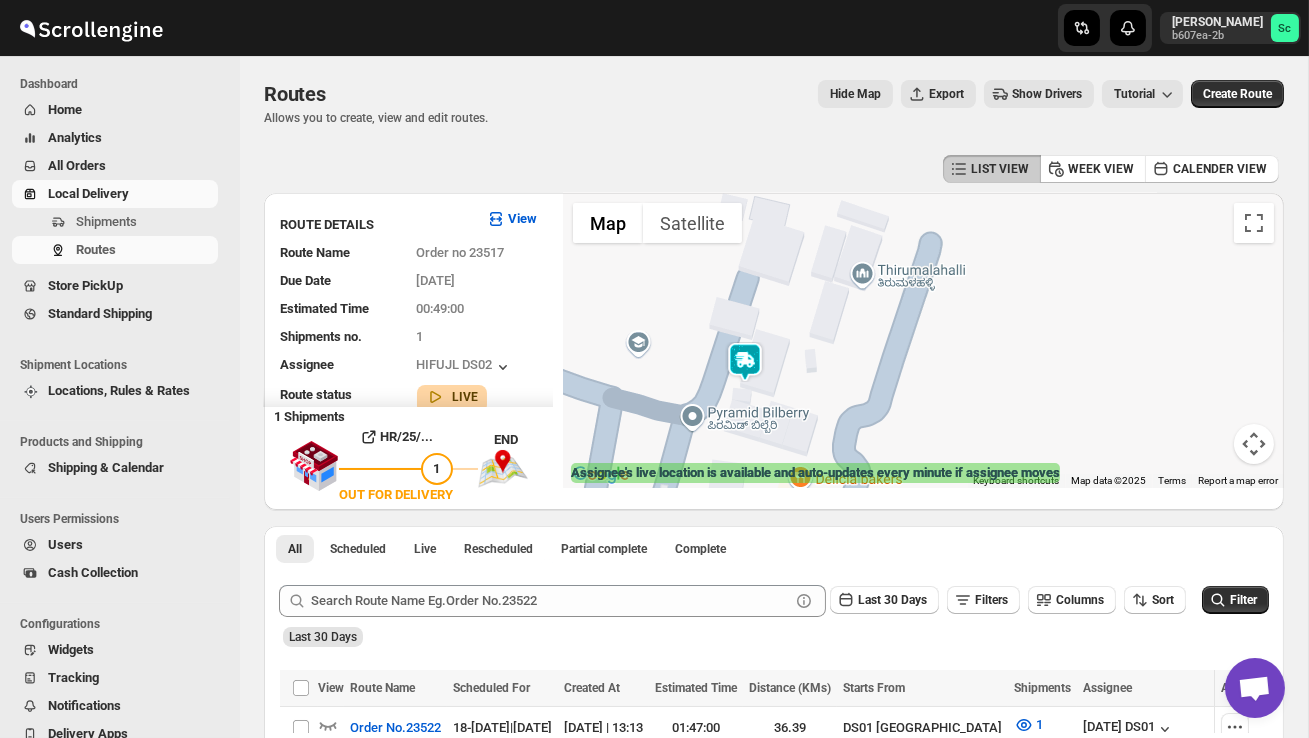 click at bounding box center (923, 340) 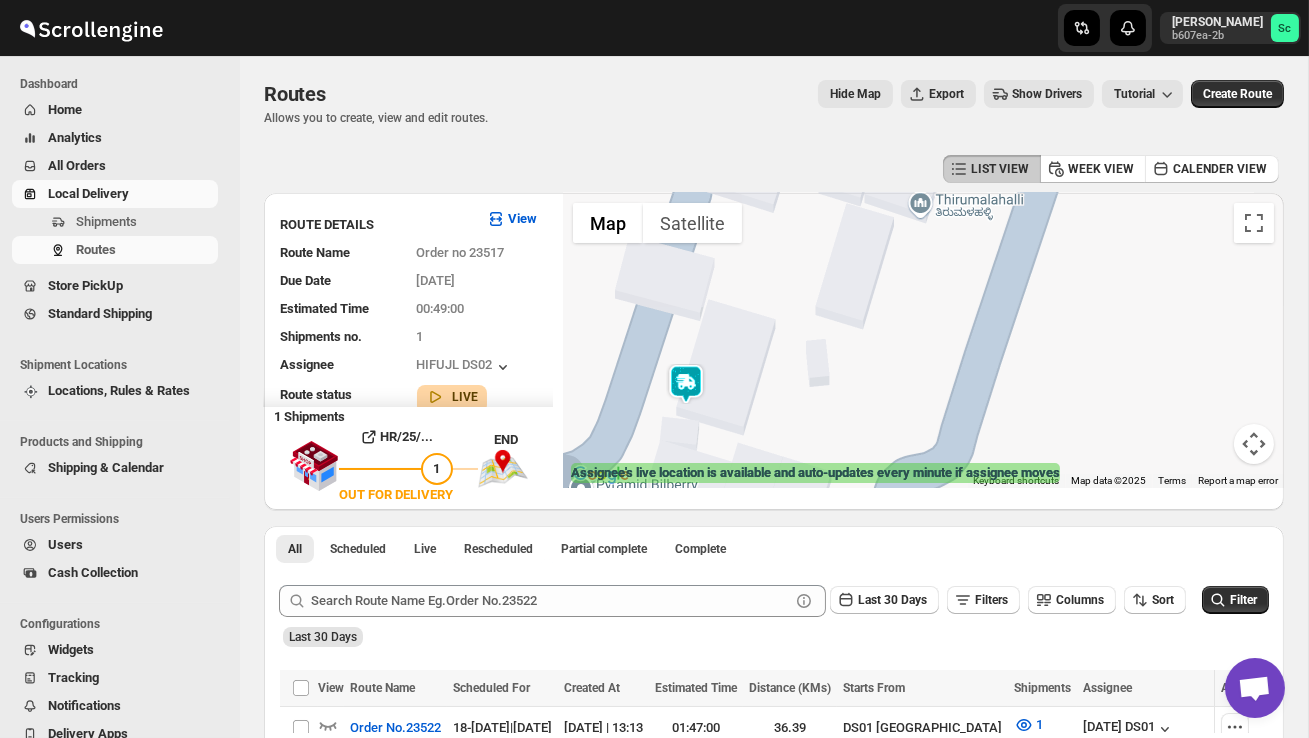 drag, startPoint x: 781, startPoint y: 412, endPoint x: 785, endPoint y: 324, distance: 88.09086 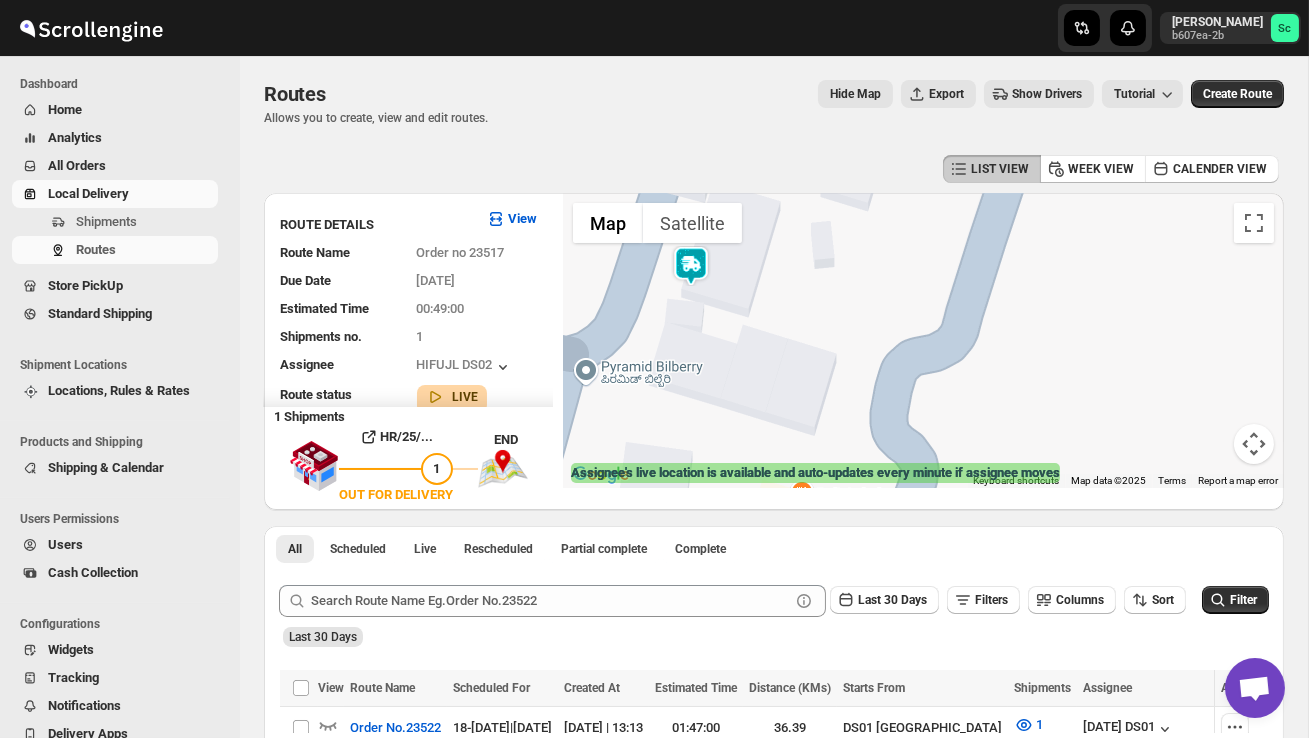 click at bounding box center [923, 340] 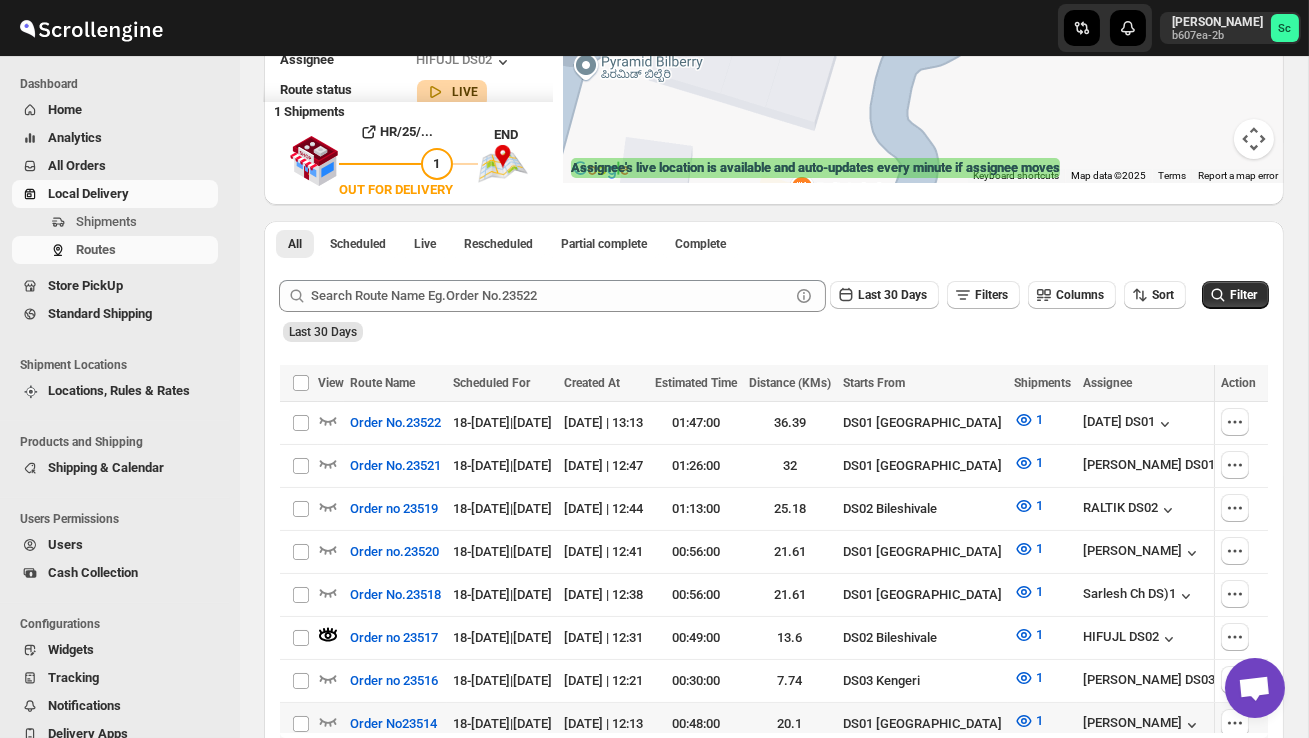 scroll, scrollTop: 403, scrollLeft: 0, axis: vertical 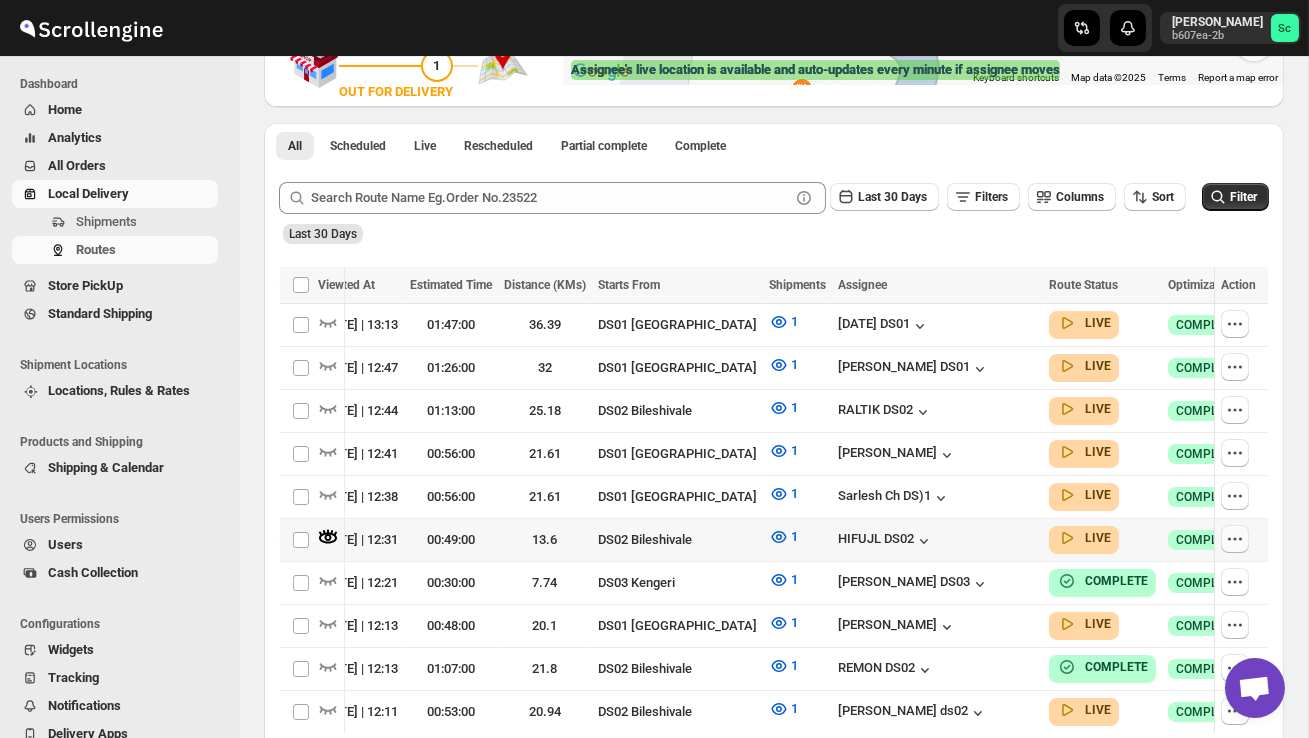 click 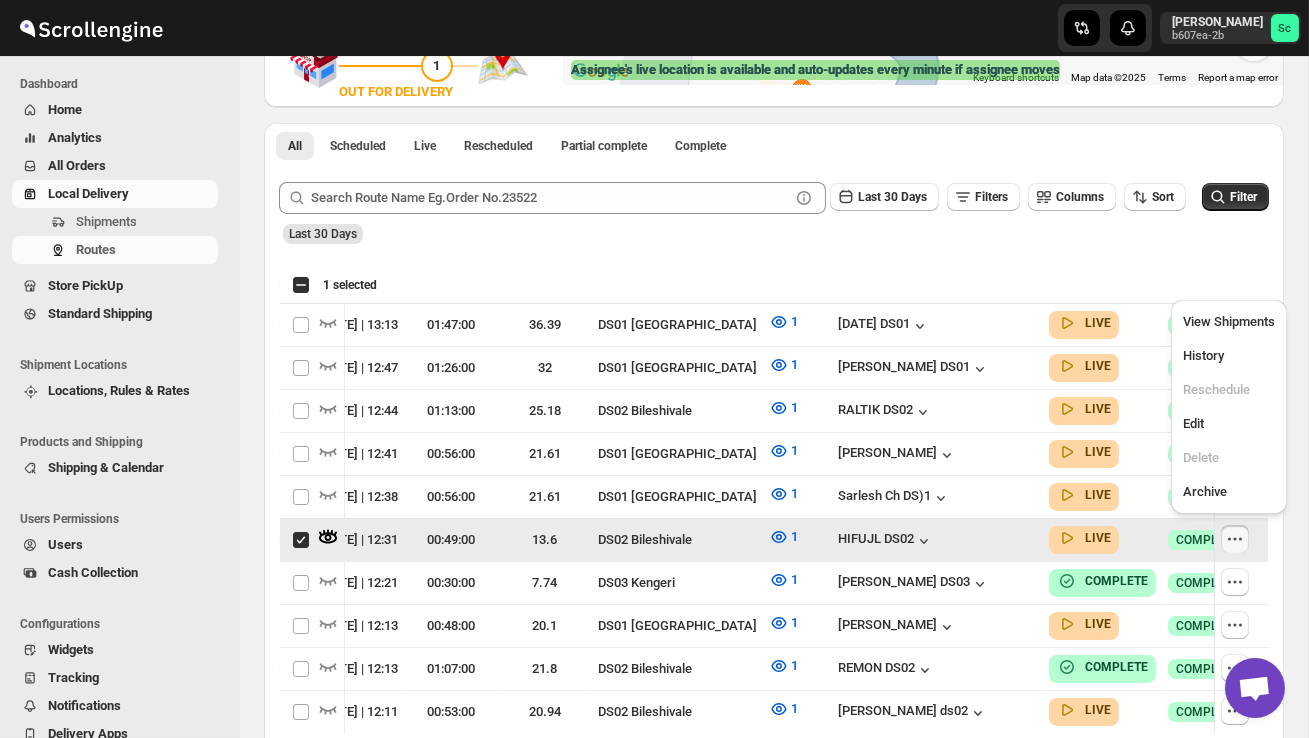 scroll, scrollTop: 0, scrollLeft: 33, axis: horizontal 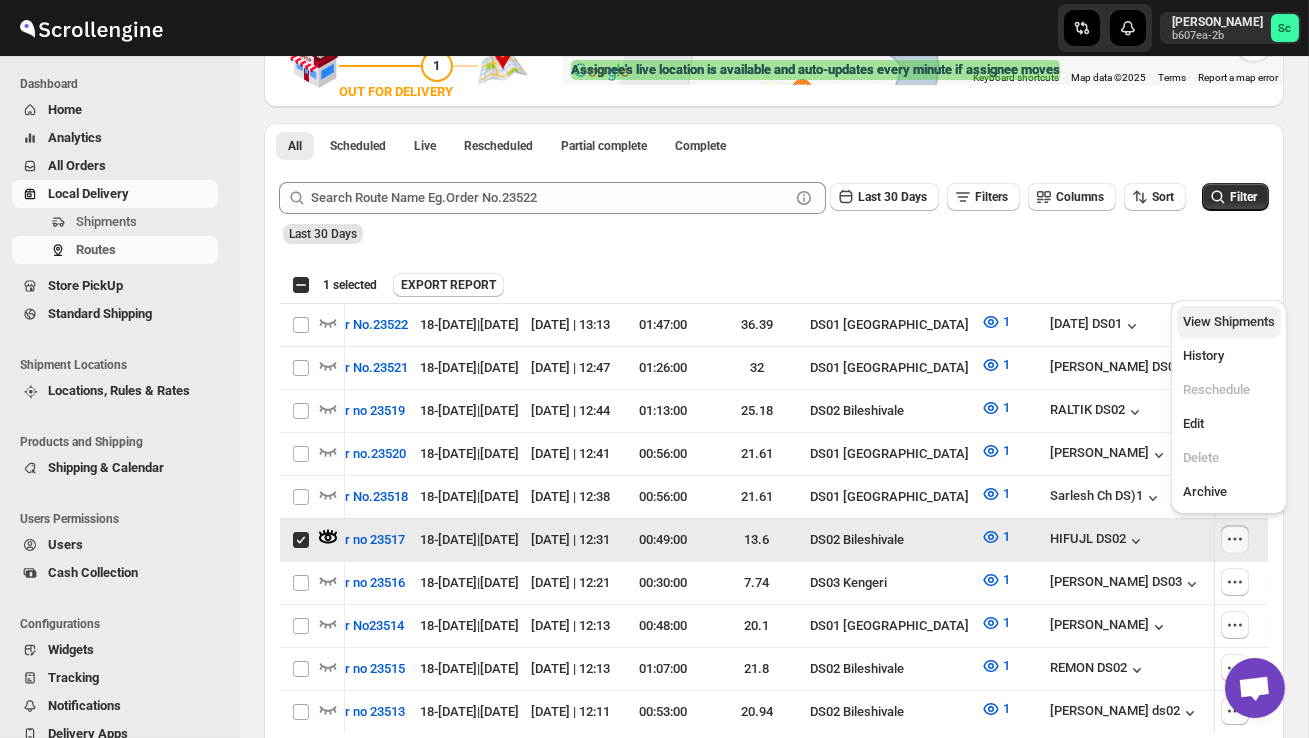 click on "View Shipments" at bounding box center [1229, 321] 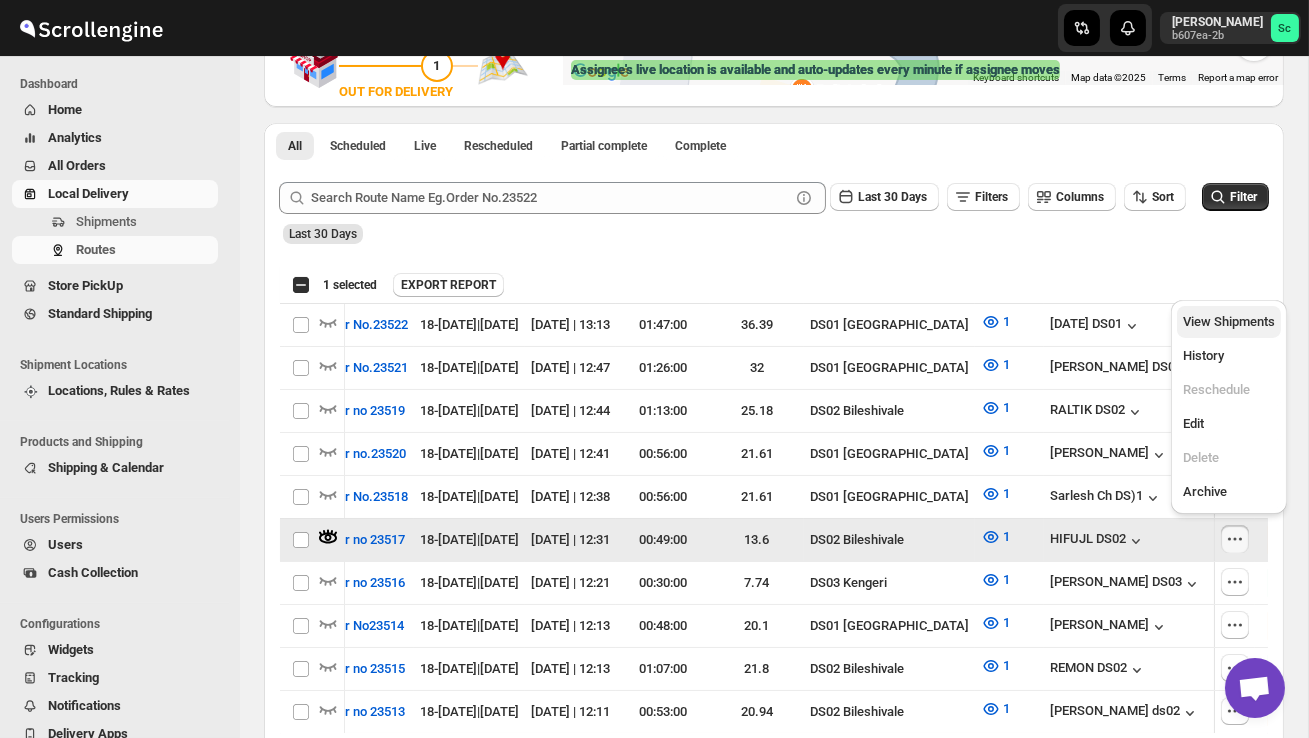 checkbox on "false" 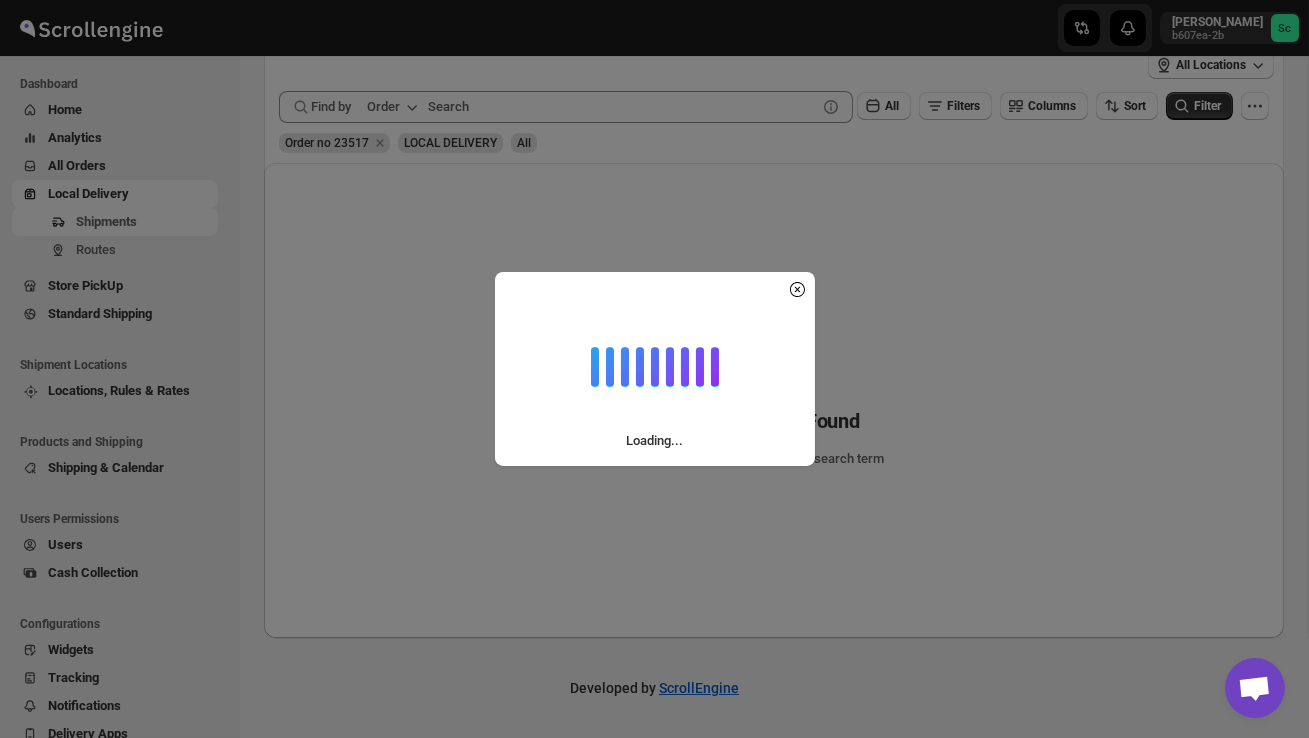 scroll, scrollTop: 0, scrollLeft: 0, axis: both 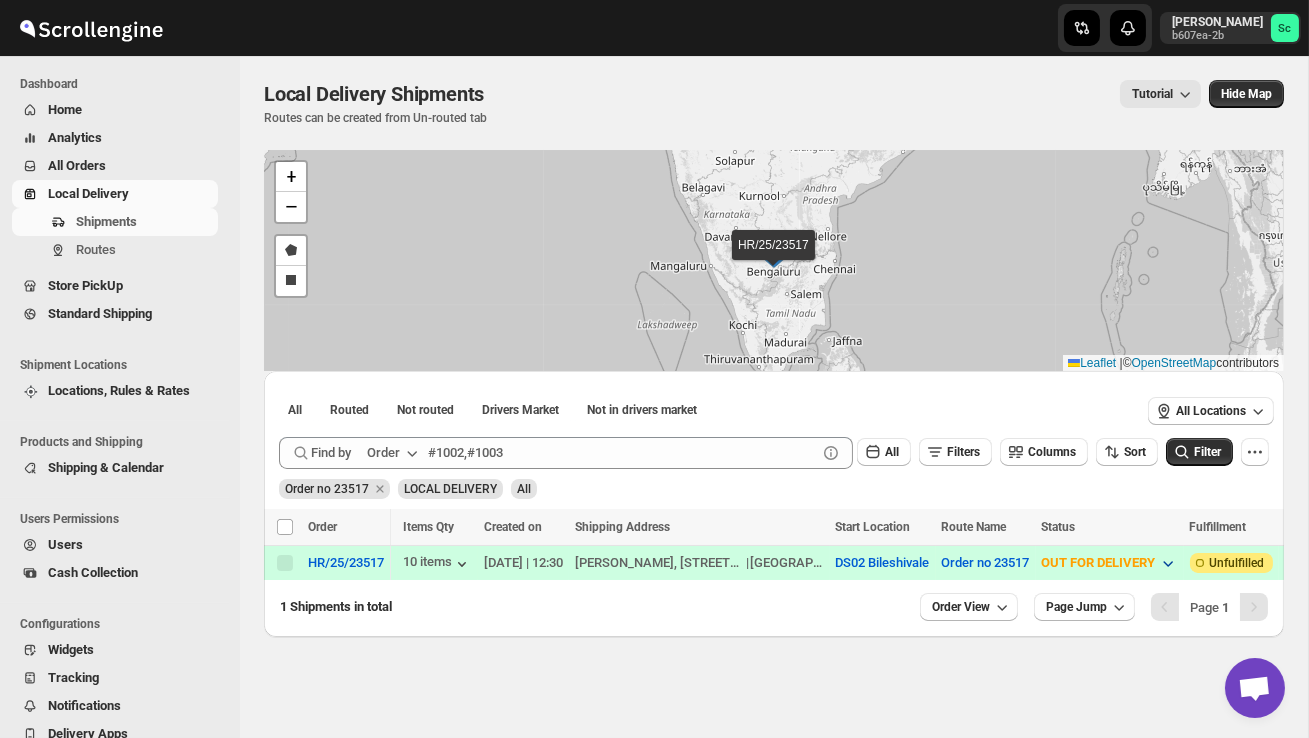 click on "OUT FOR DELIVERY" at bounding box center (1099, 562) 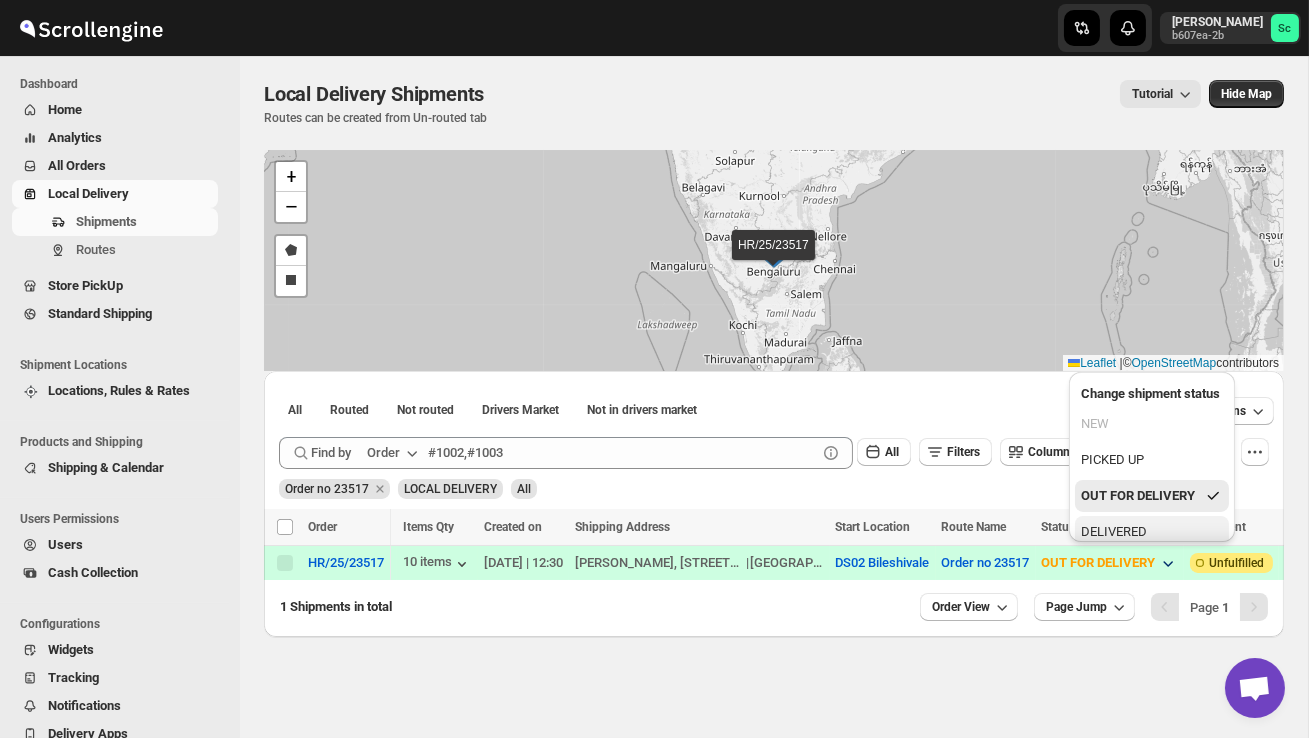 click on "DELIVERED" at bounding box center [1114, 532] 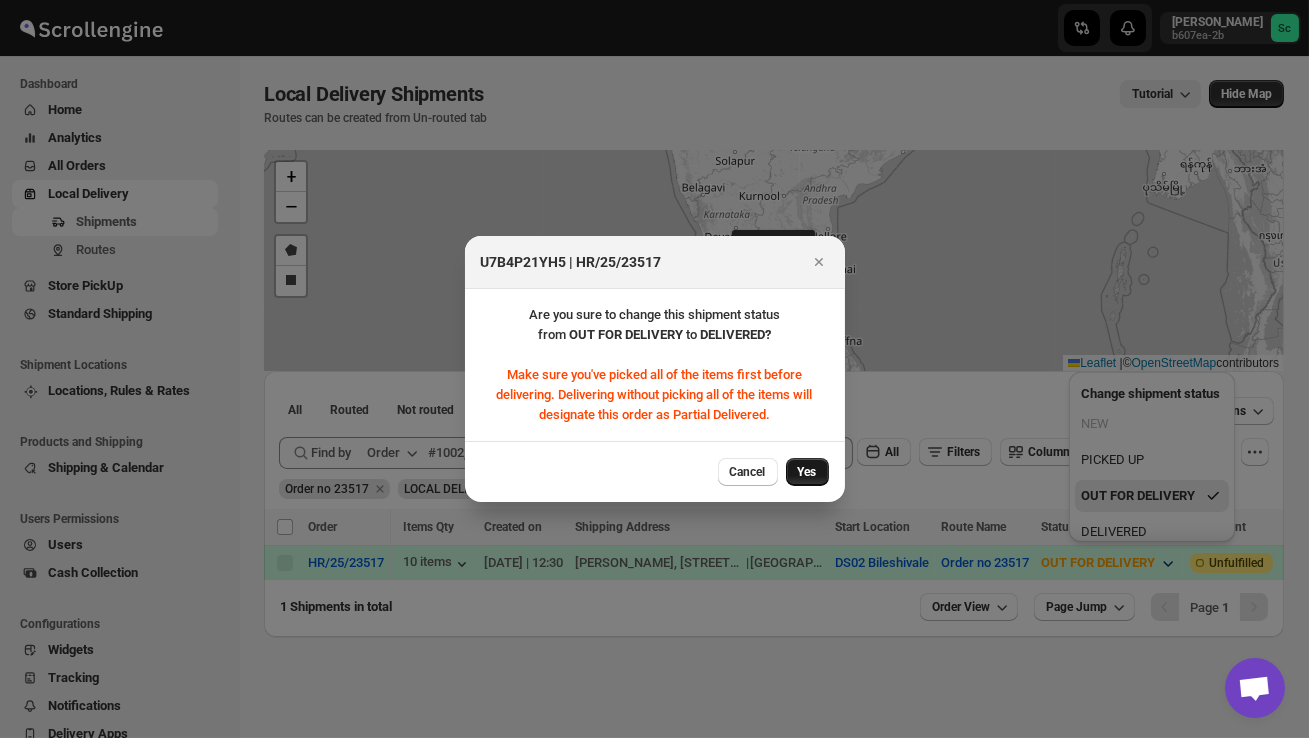 click on "Yes" at bounding box center [807, 472] 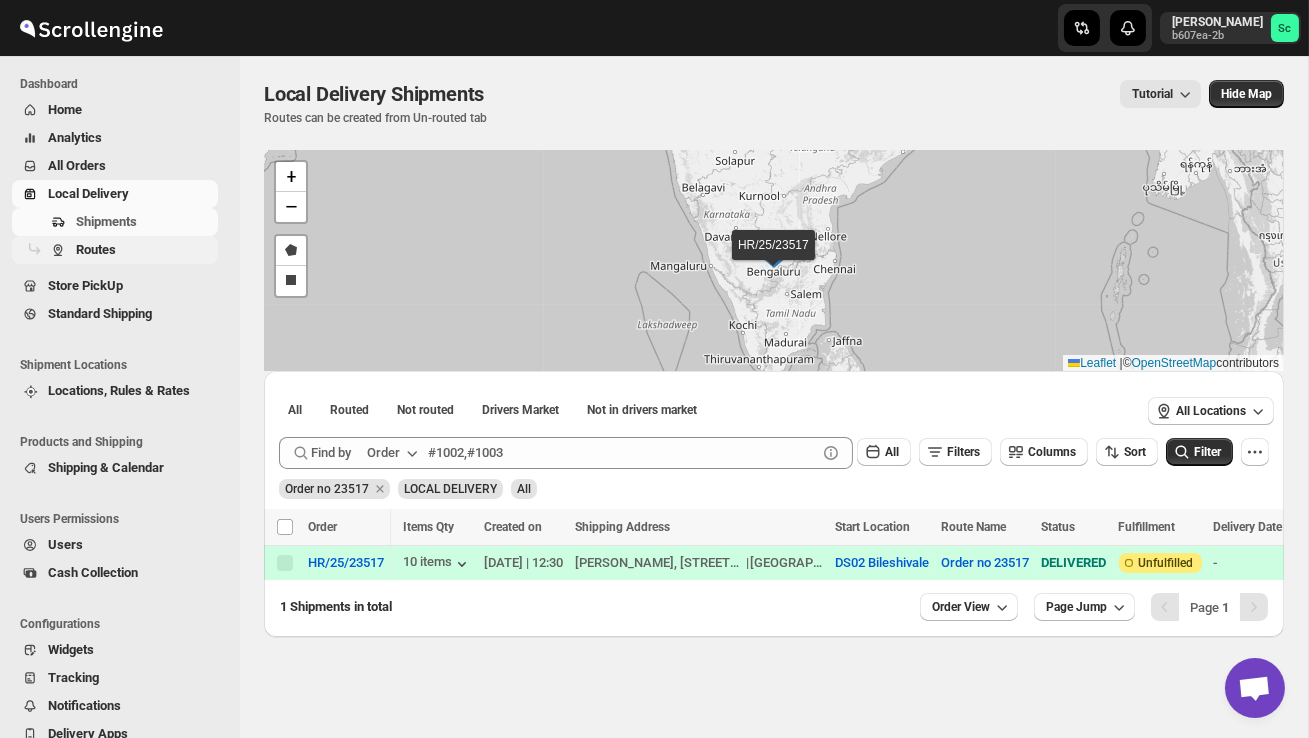 click on "Routes" at bounding box center [145, 250] 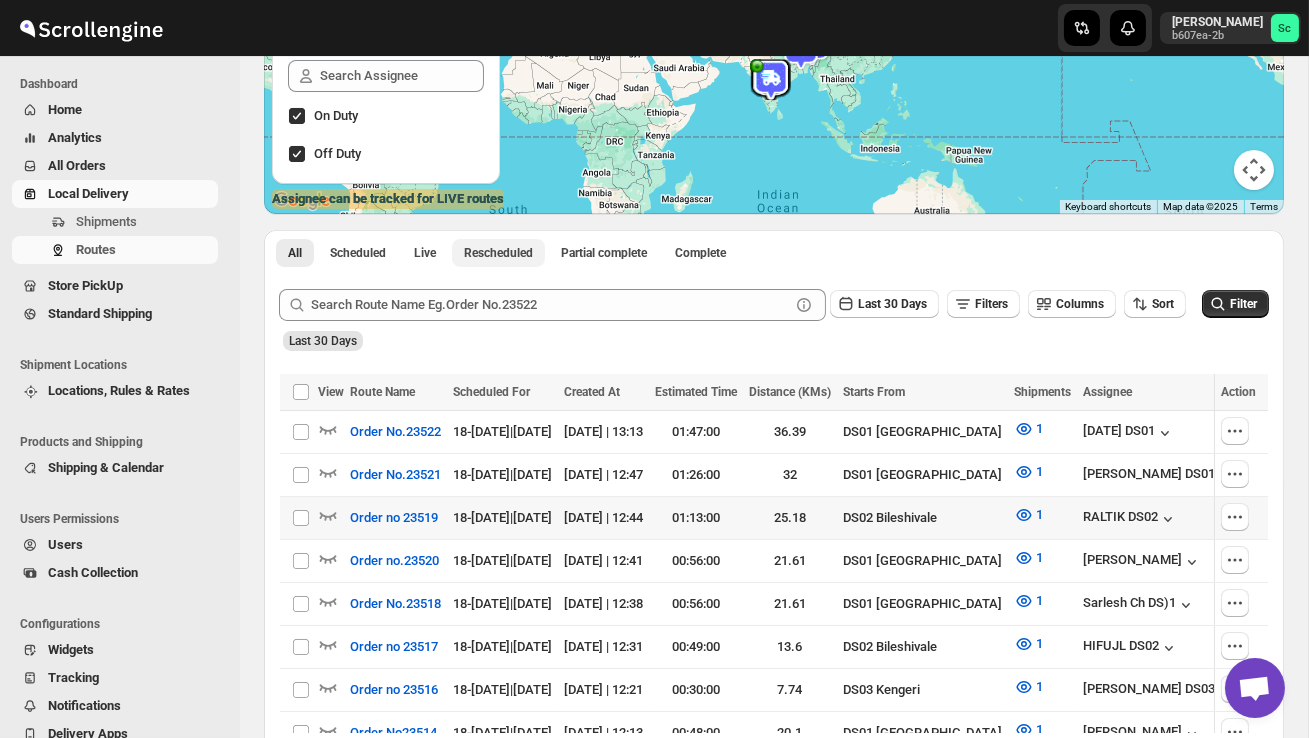 scroll, scrollTop: 290, scrollLeft: 0, axis: vertical 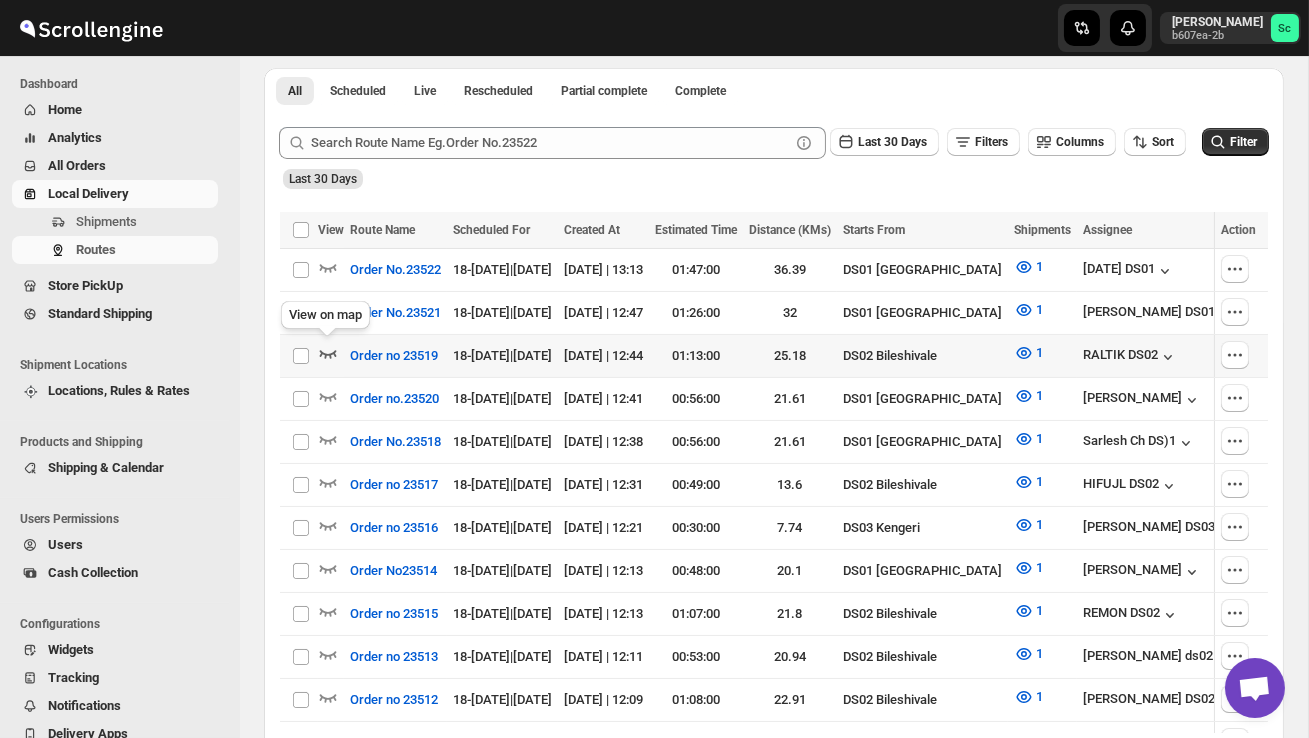 click 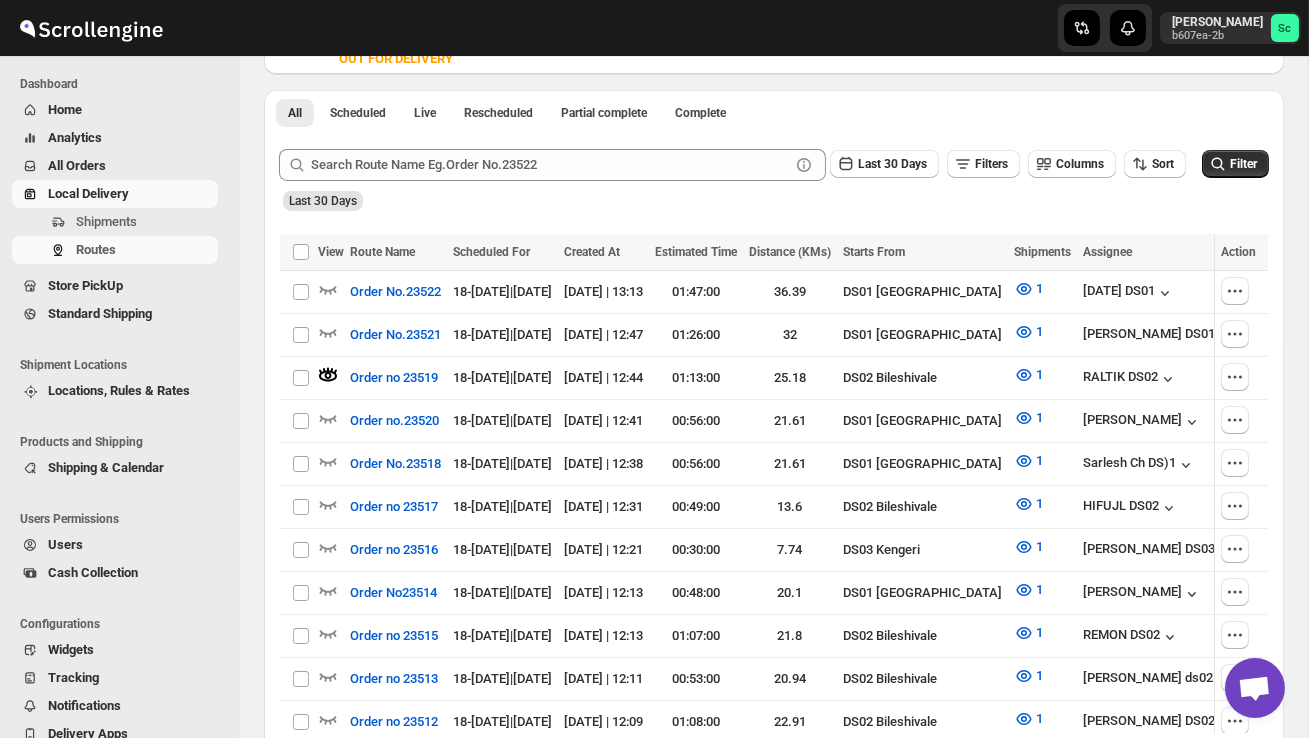 scroll, scrollTop: 0, scrollLeft: 0, axis: both 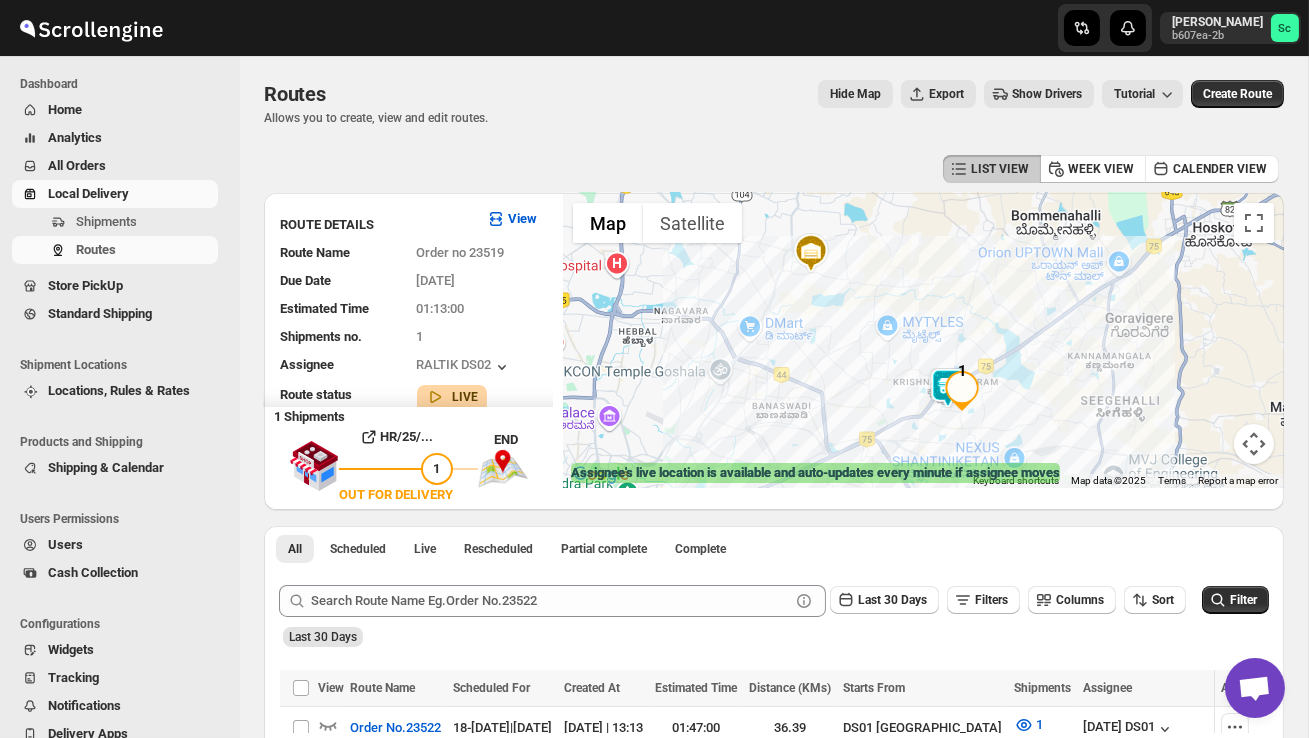click at bounding box center [923, 340] 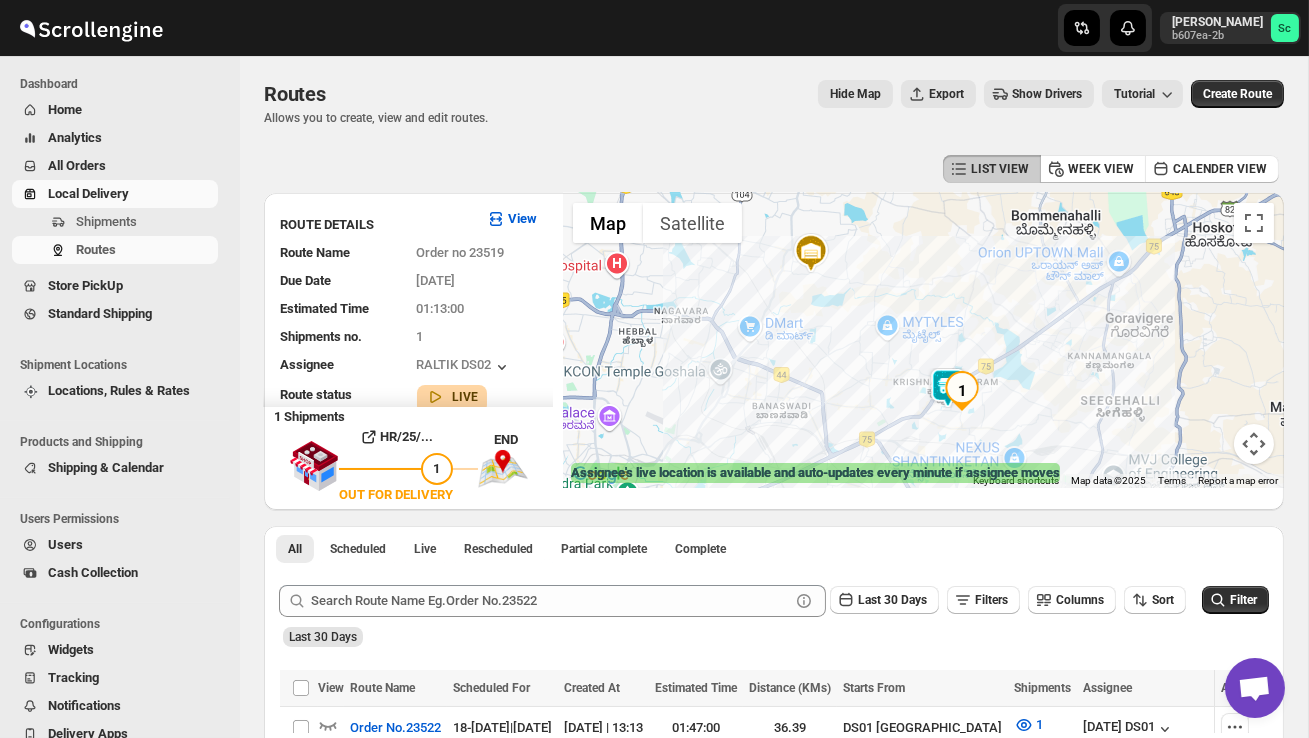 click at bounding box center (923, 340) 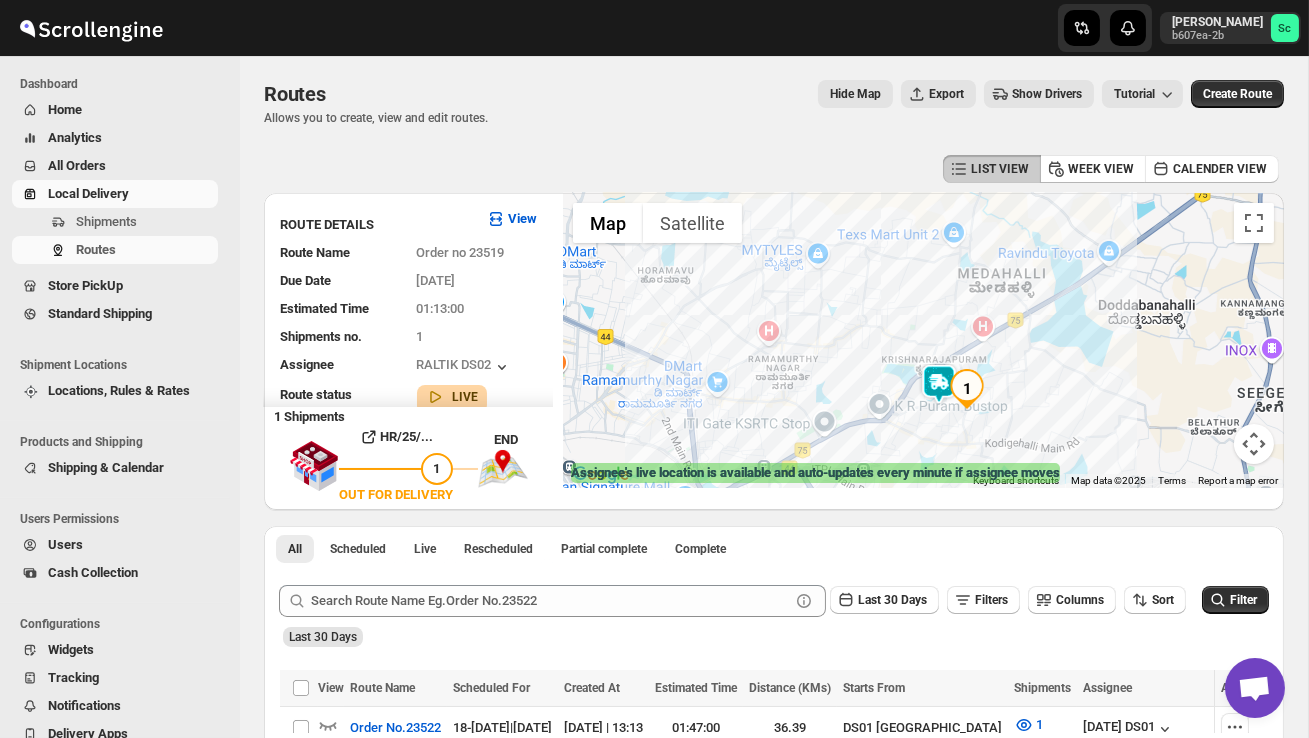 click at bounding box center (923, 340) 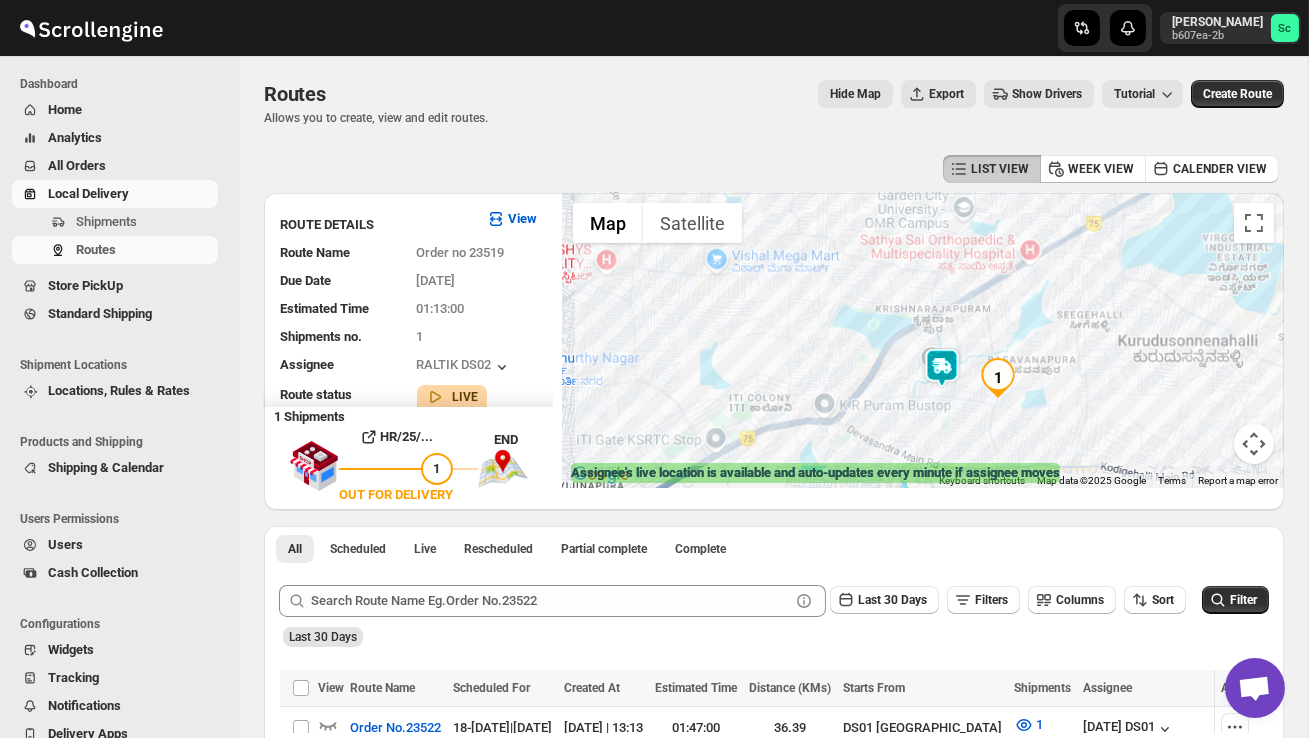 click at bounding box center (923, 340) 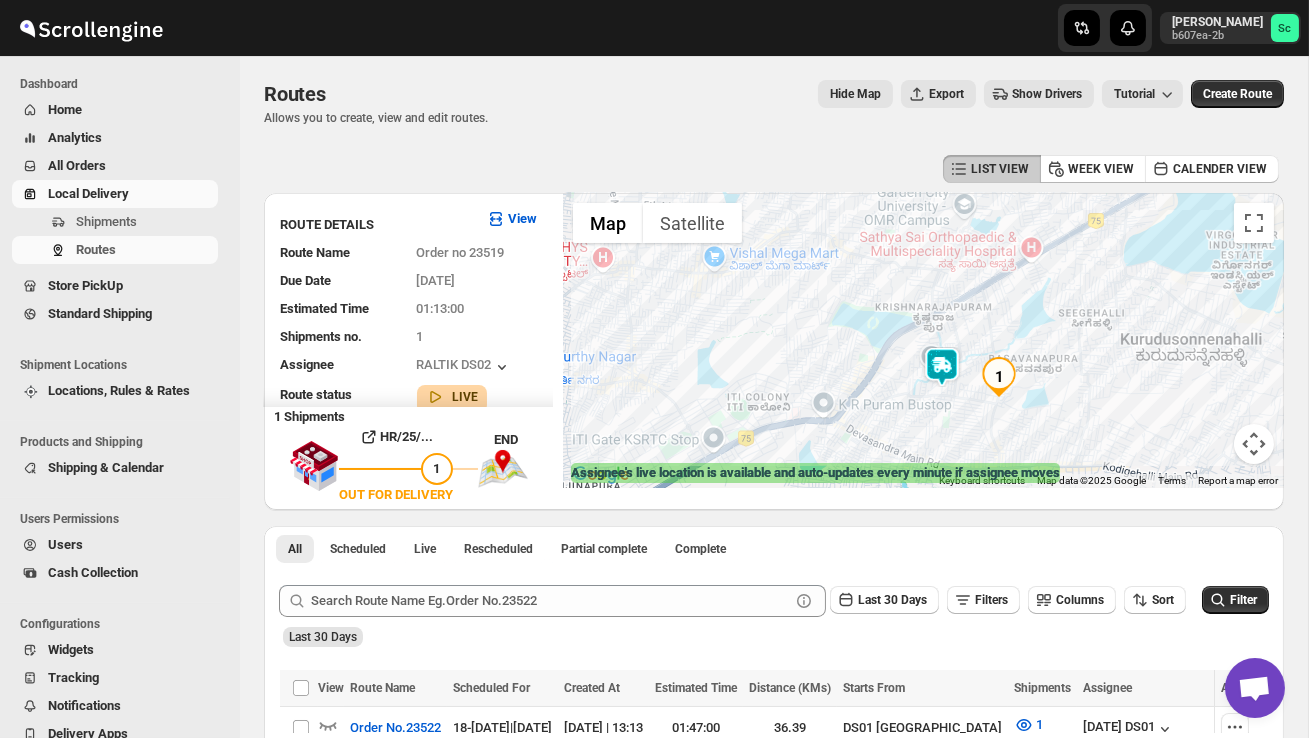 click at bounding box center [923, 340] 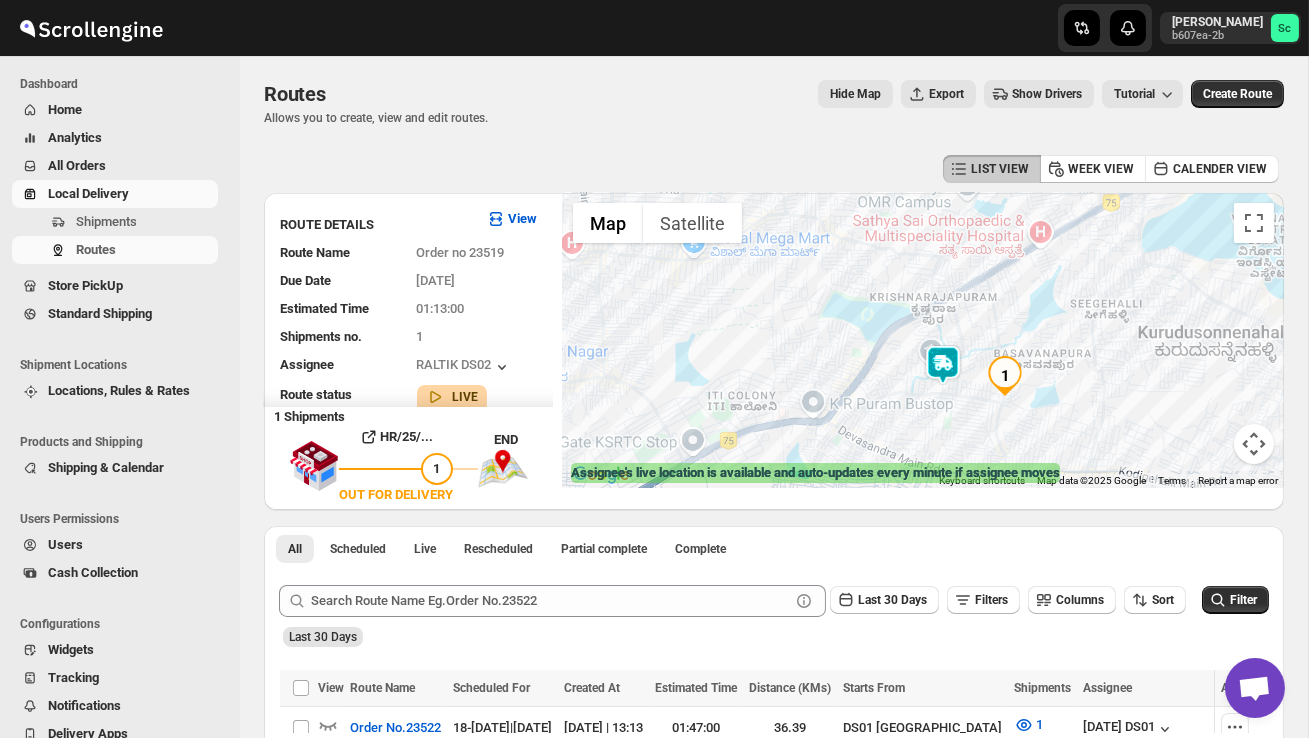 click at bounding box center (923, 340) 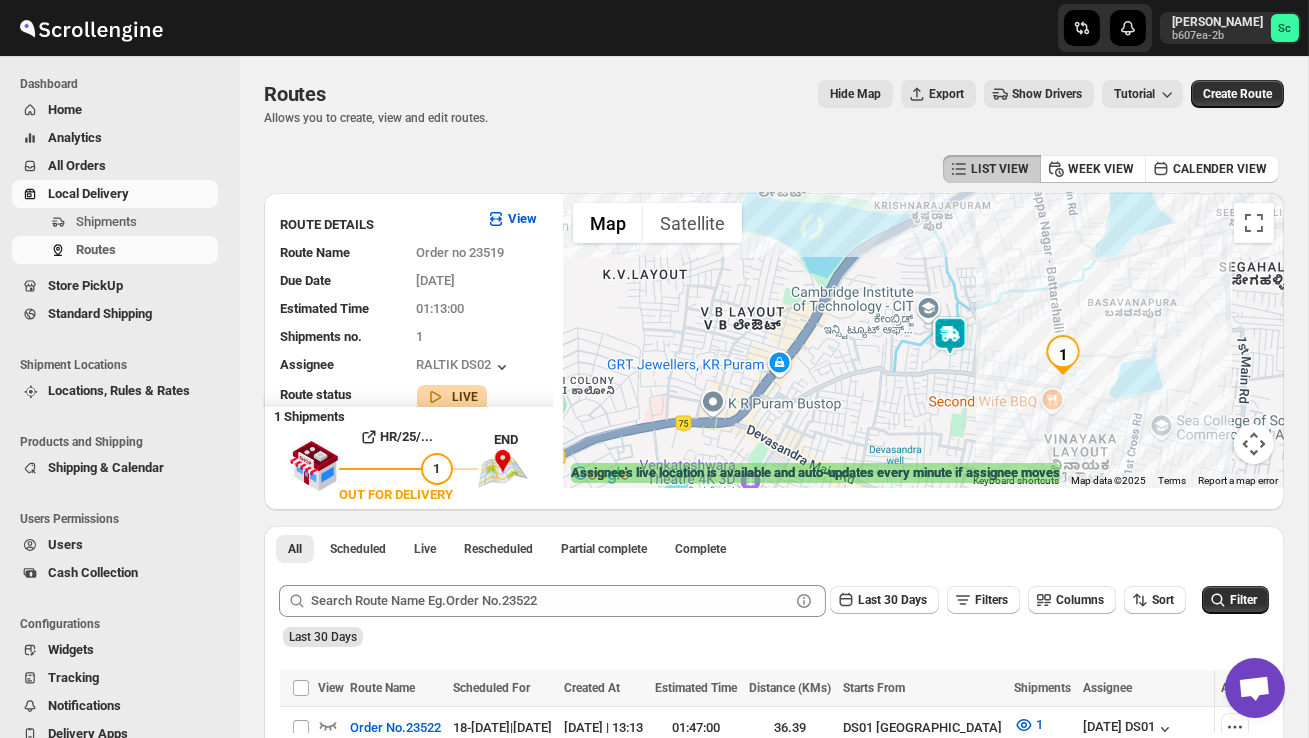click at bounding box center (1063, 355) 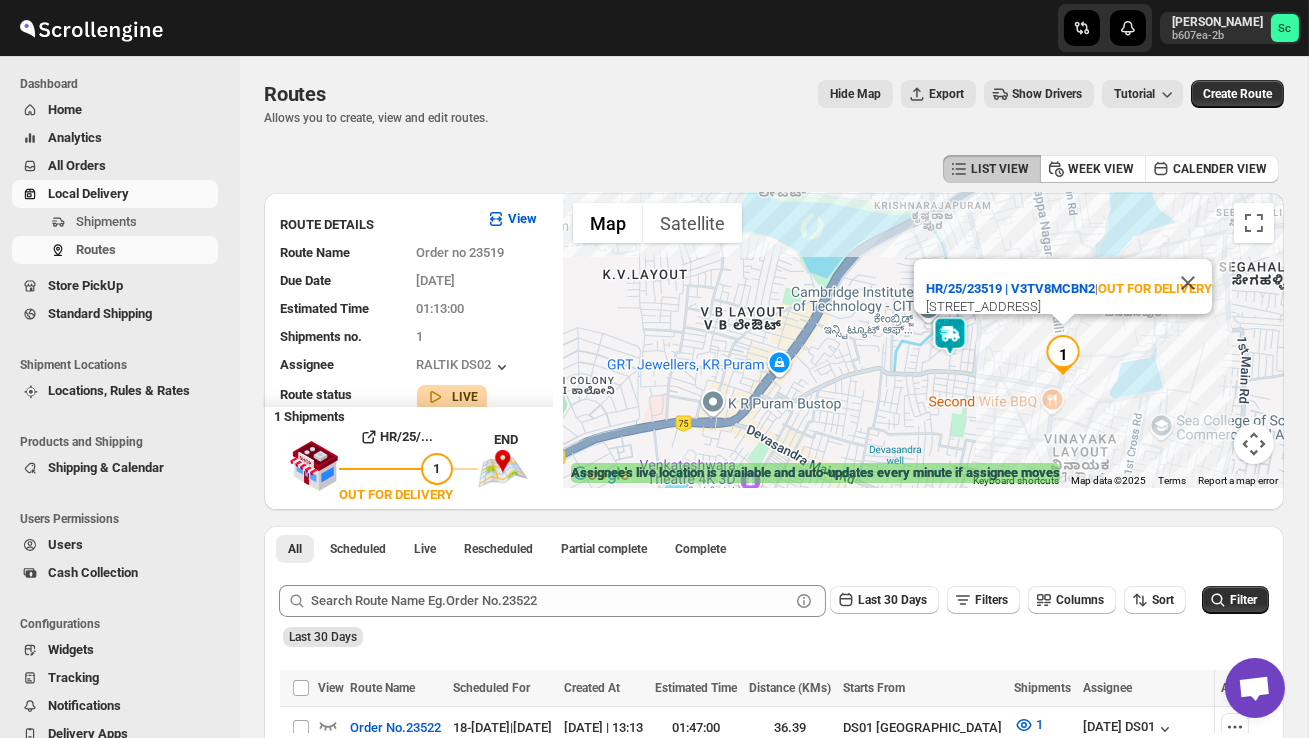 click on "HR/25/23519 | V3TV8MCBN2  |  OUT FOR DELIVERY 13th Cross Basavanapura Road, 248, Sri Sai Nilaya, 1st Floor, Bangalore, Karnataka, 560036, India" at bounding box center (923, 340) 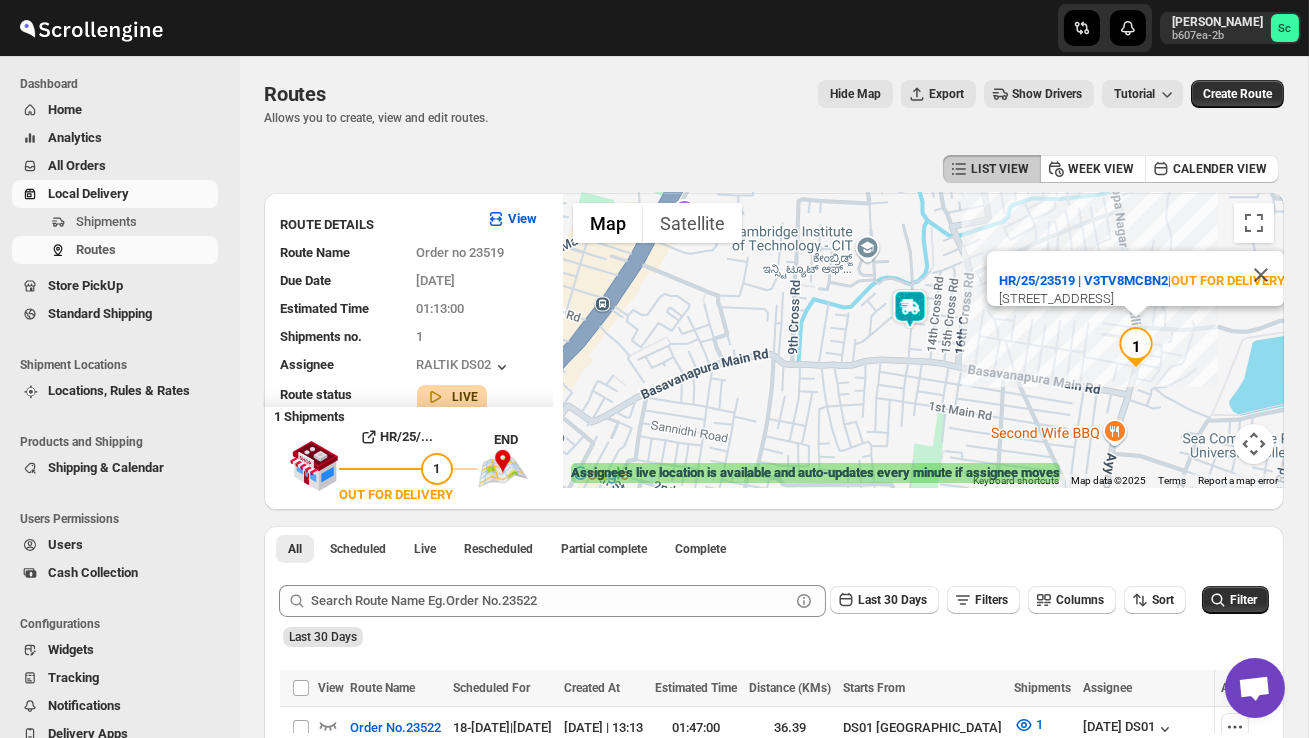 click on "HR/25/23519 | V3TV8MCBN2  |  OUT FOR DELIVERY 13th Cross Basavanapura Road, 248, Sri Sai Nilaya, 1st Floor, Bangalore, Karnataka, 560036, India" at bounding box center (923, 340) 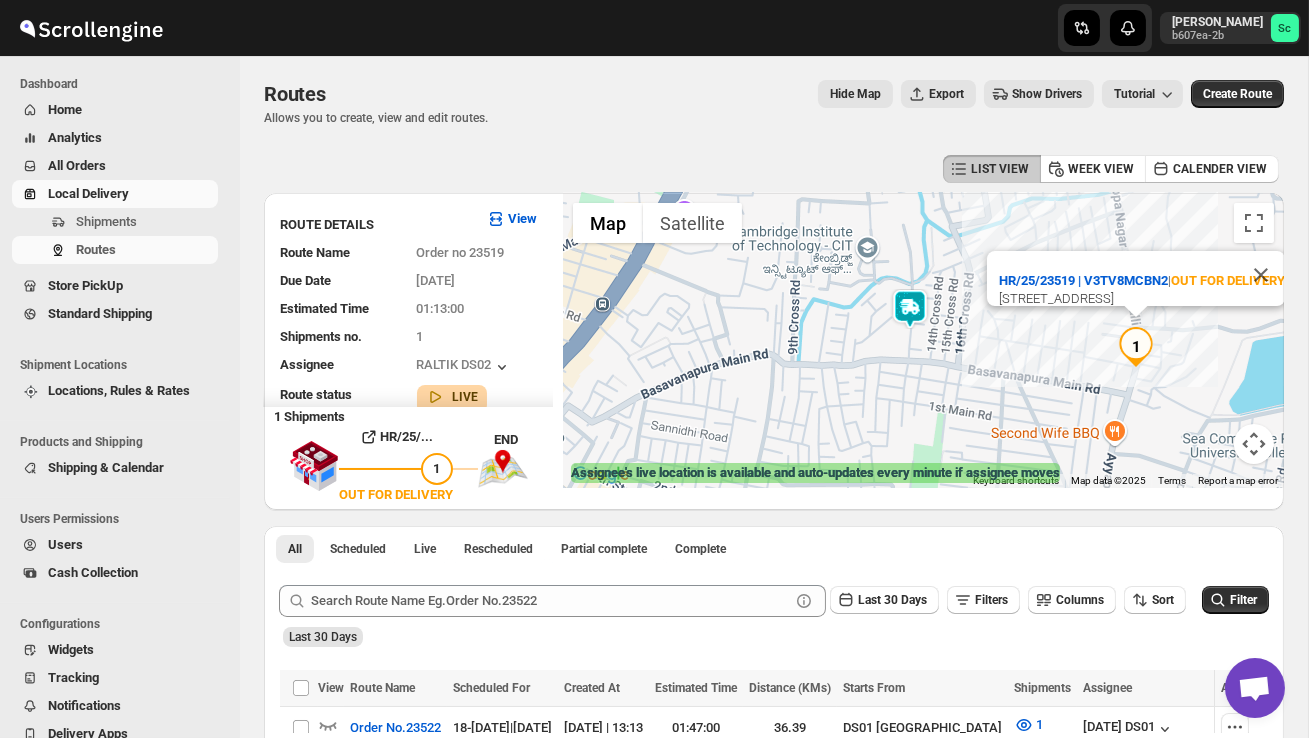 click on "HR/25/23519 | V3TV8MCBN2  |  OUT FOR DELIVERY 13th Cross Basavanapura Road, 248, Sri Sai Nilaya, 1st Floor, Bangalore, Karnataka, 560036, India" at bounding box center [923, 340] 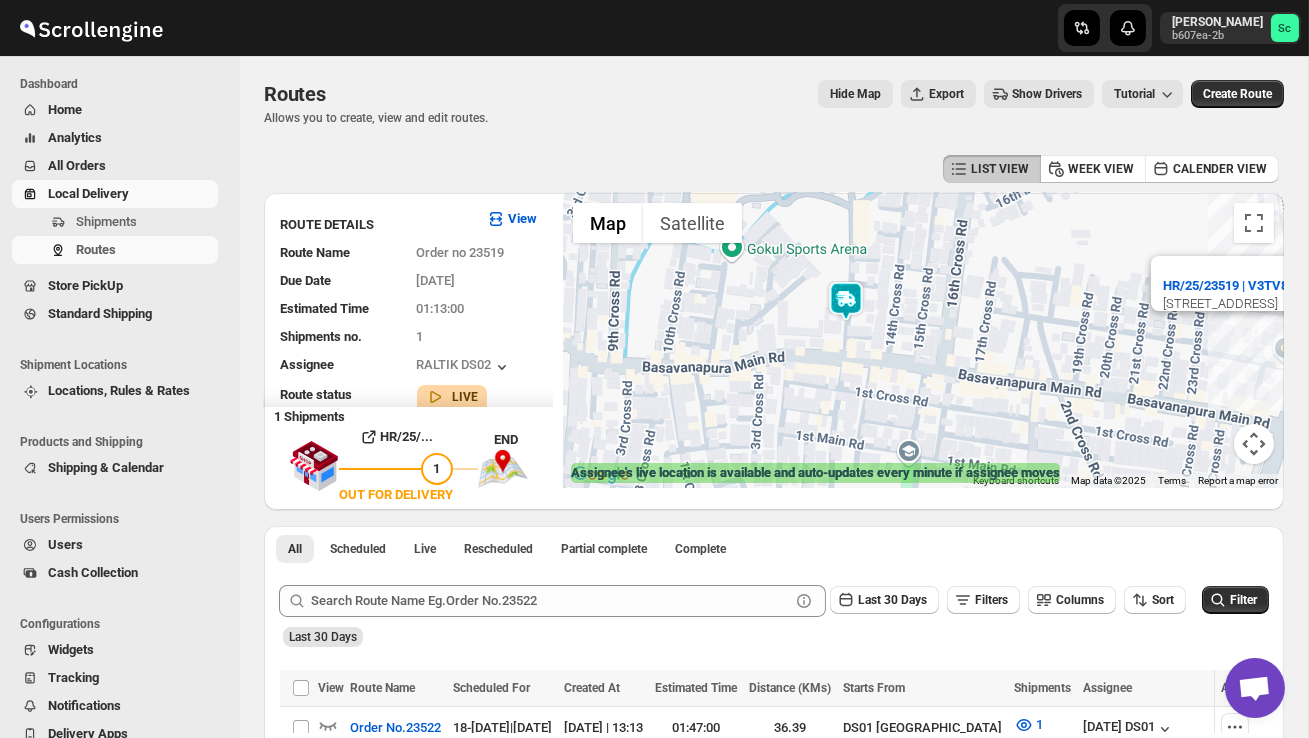 drag, startPoint x: 870, startPoint y: 374, endPoint x: 896, endPoint y: 404, distance: 39.698868 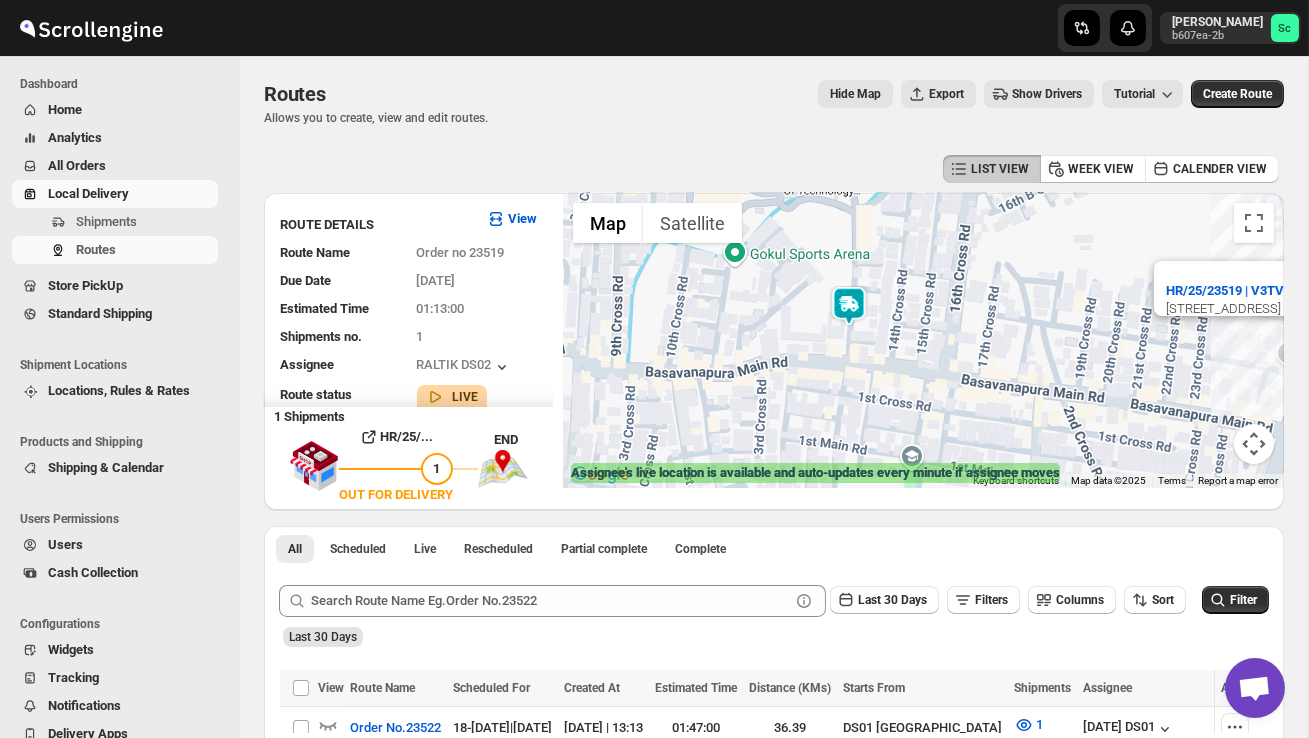 click on "HR/25/23519 | V3TV8MCBN2  |  OUT FOR DELIVERY 13th Cross Basavanapura Road, 248, Sri Sai Nilaya, 1st Floor, Bangalore, Karnataka, 560036, India" at bounding box center [923, 340] 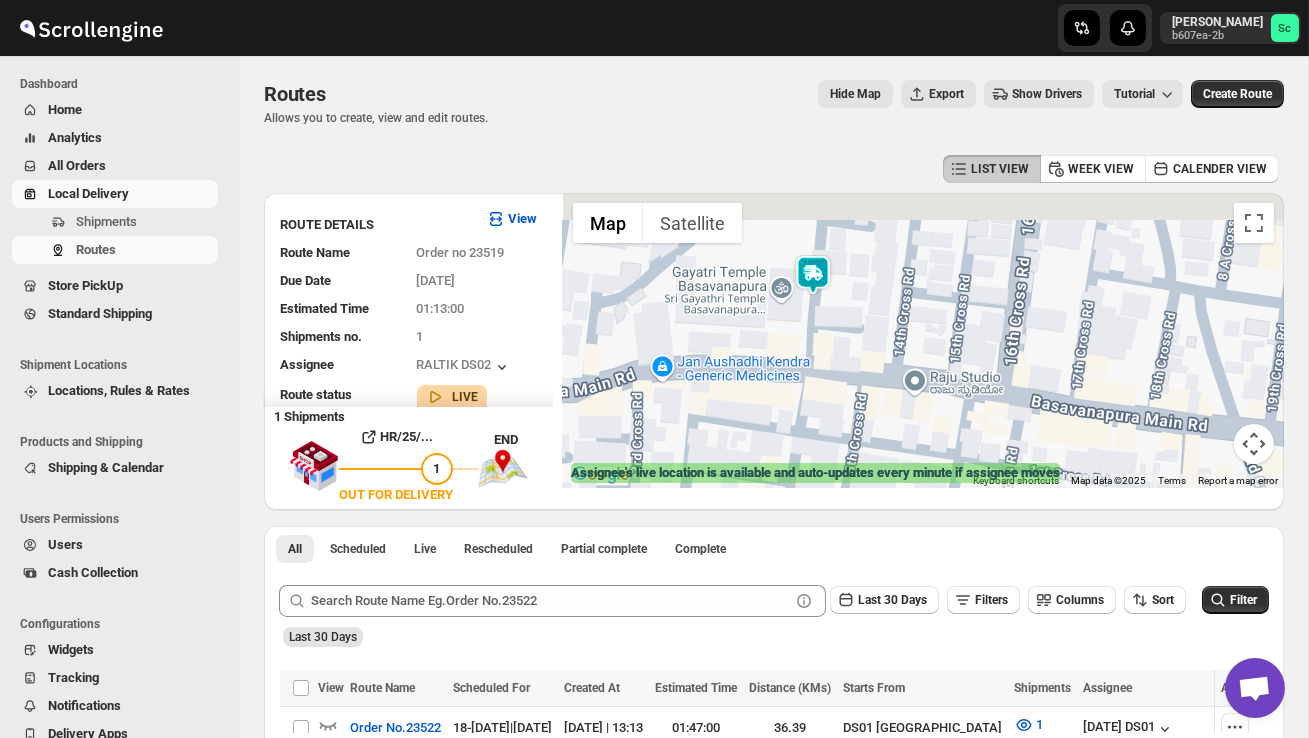 drag, startPoint x: 847, startPoint y: 348, endPoint x: 850, endPoint y: 397, distance: 49.09175 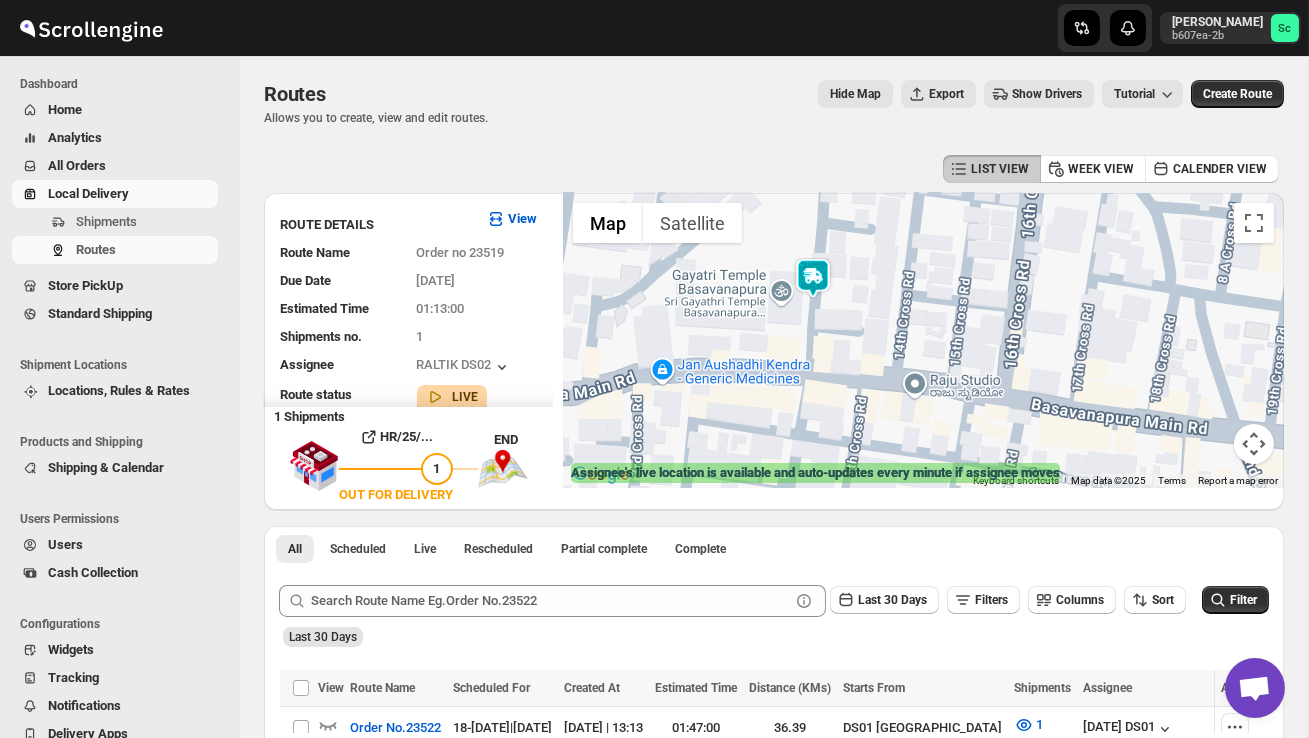 click on "HR/25/23519 | V3TV8MCBN2  |  OUT FOR DELIVERY 13th Cross Basavanapura Road, 248, Sri Sai Nilaya, 1st Floor, Bangalore, Karnataka, 560036, India" at bounding box center [923, 340] 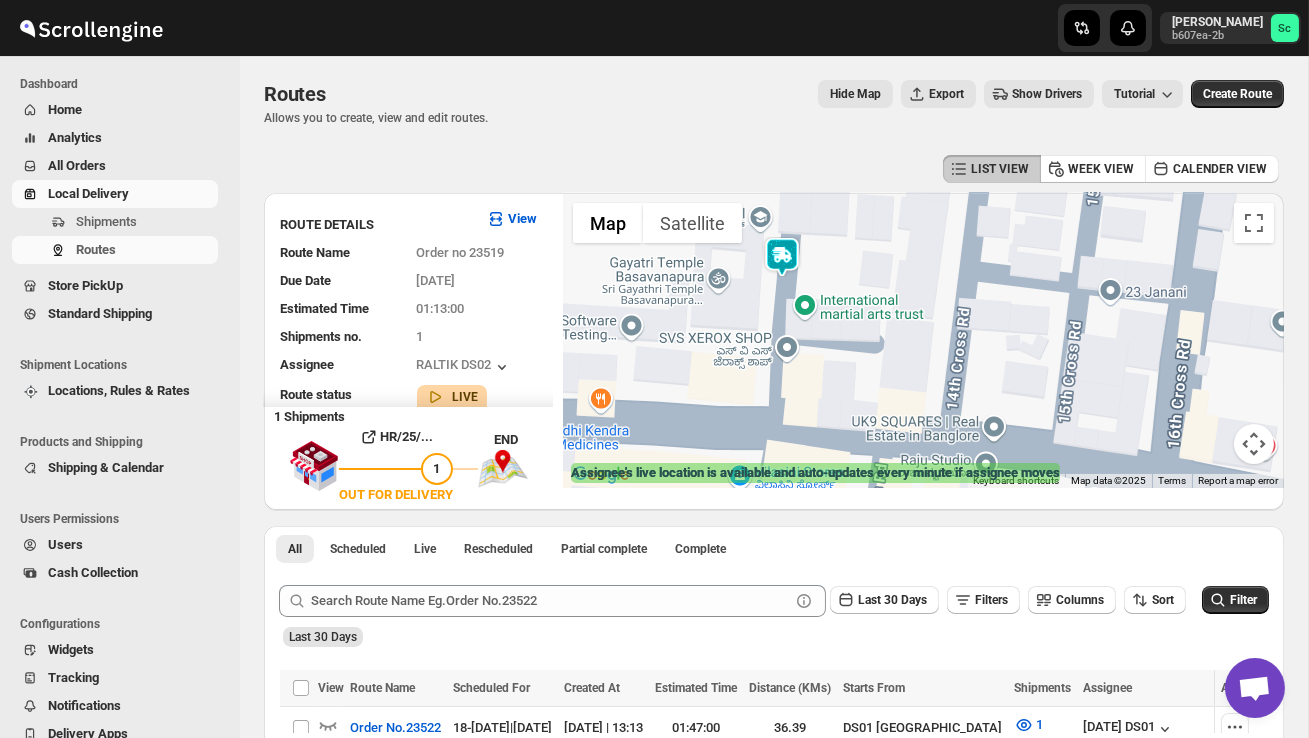 drag, startPoint x: 865, startPoint y: 294, endPoint x: 865, endPoint y: 376, distance: 82 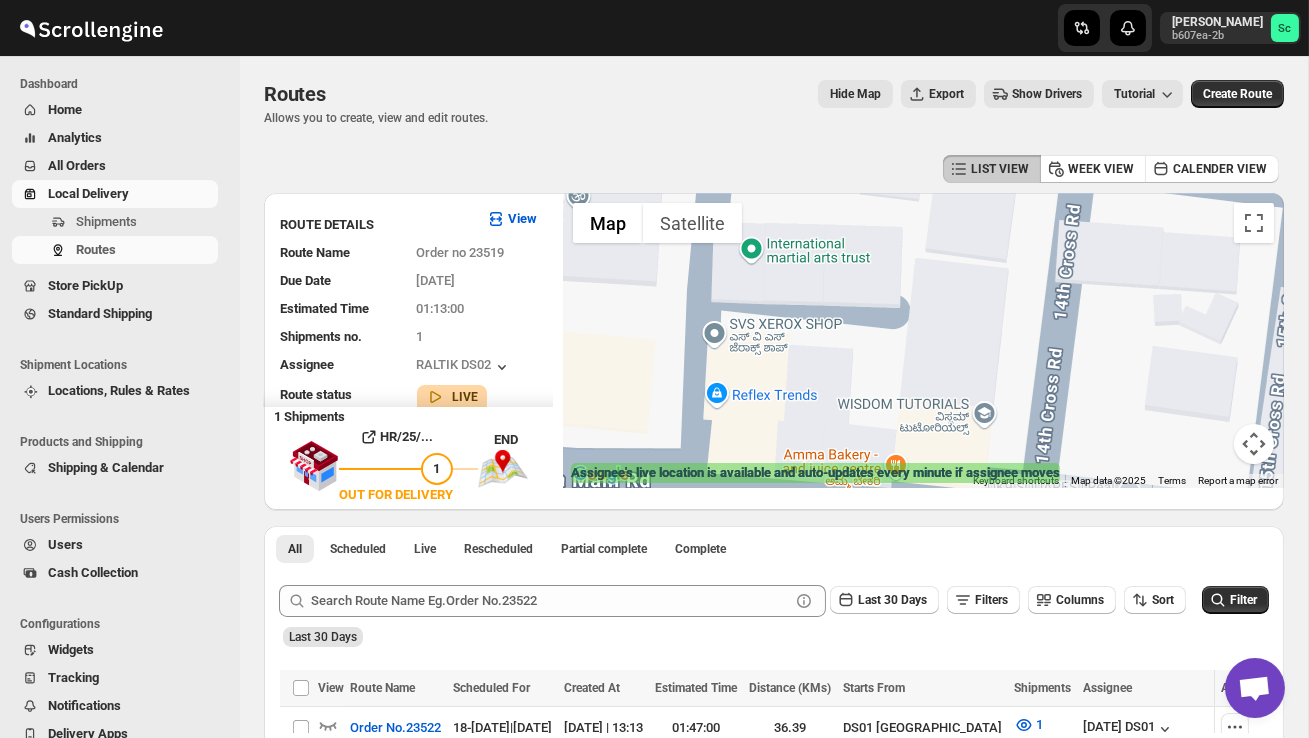 drag, startPoint x: 726, startPoint y: 311, endPoint x: 856, endPoint y: 395, distance: 154.77725 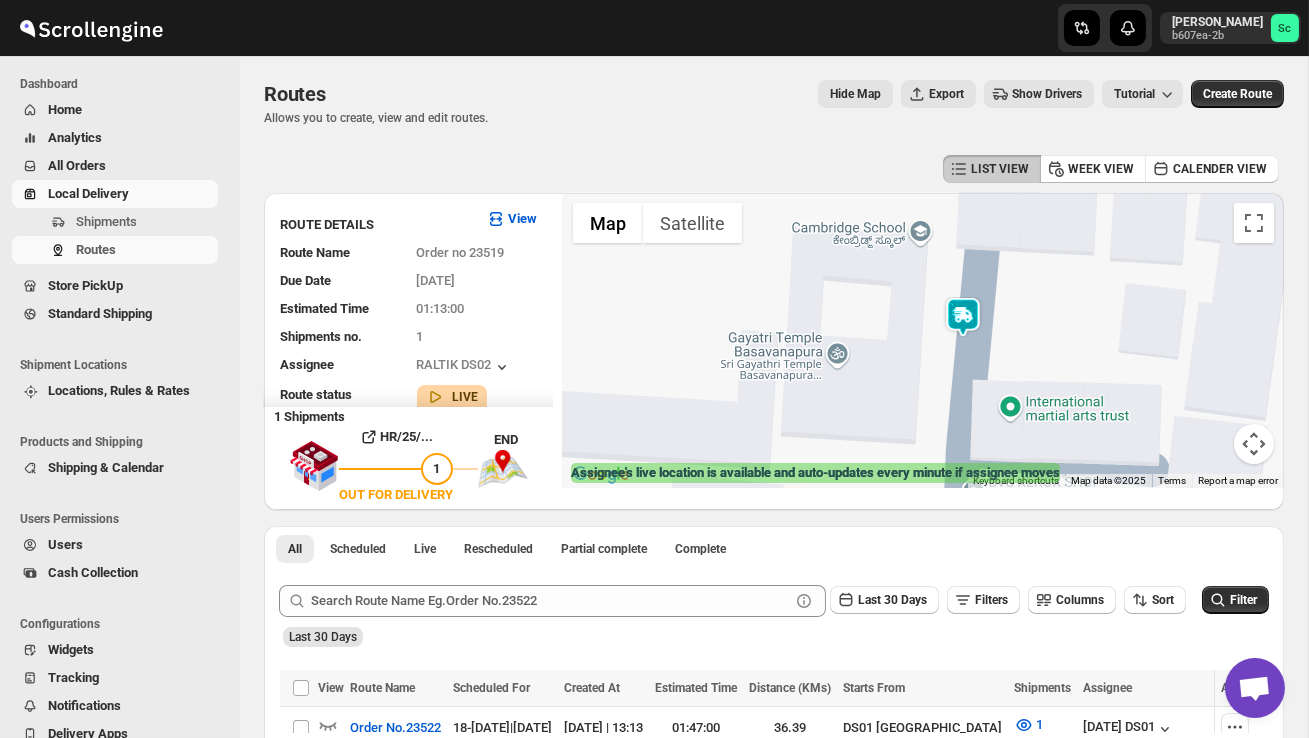 click on "HR/25/23519 | V3TV8MCBN2  |  OUT FOR DELIVERY 13th Cross Basavanapura Road, 248, Sri Sai Nilaya, 1st Floor, Bangalore, Karnataka, 560036, India" at bounding box center [923, 340] 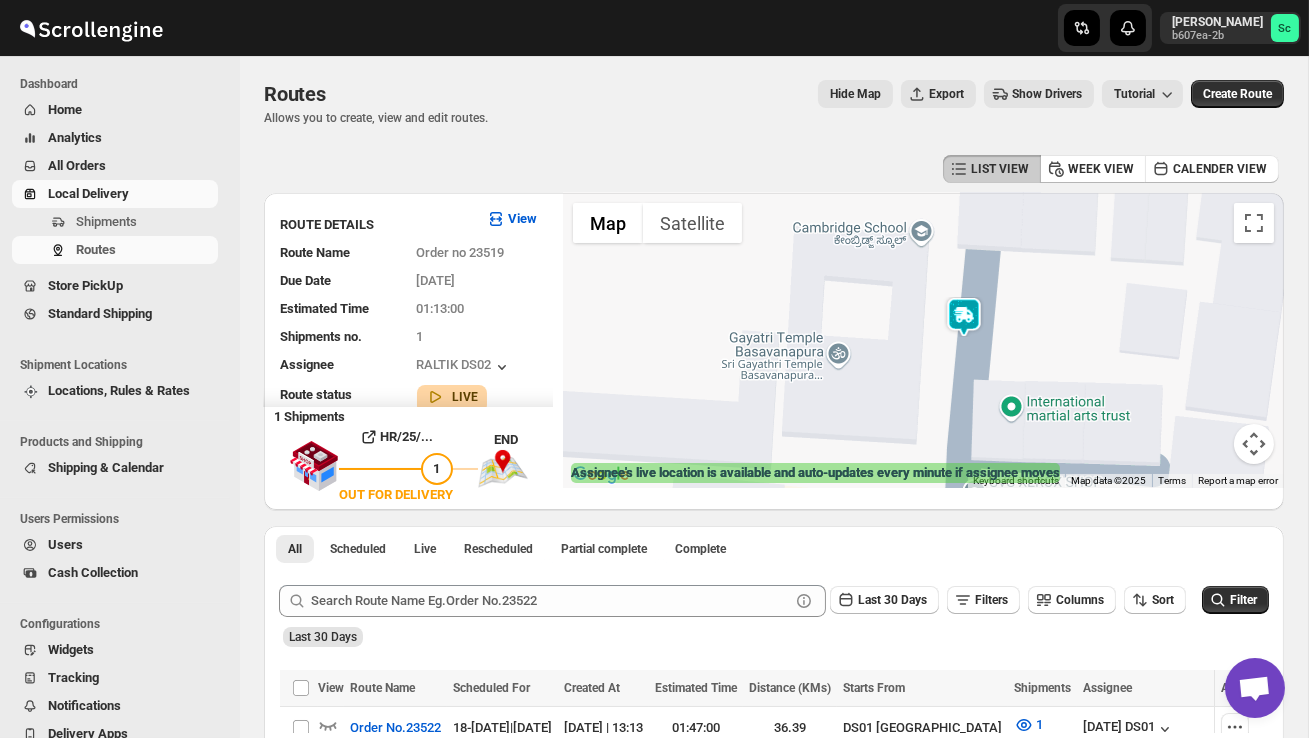 click on "HR/25/23519 | V3TV8MCBN2  |  OUT FOR DELIVERY 13th Cross Basavanapura Road, 248, Sri Sai Nilaya, 1st Floor, Bangalore, Karnataka, 560036, India" at bounding box center (923, 340) 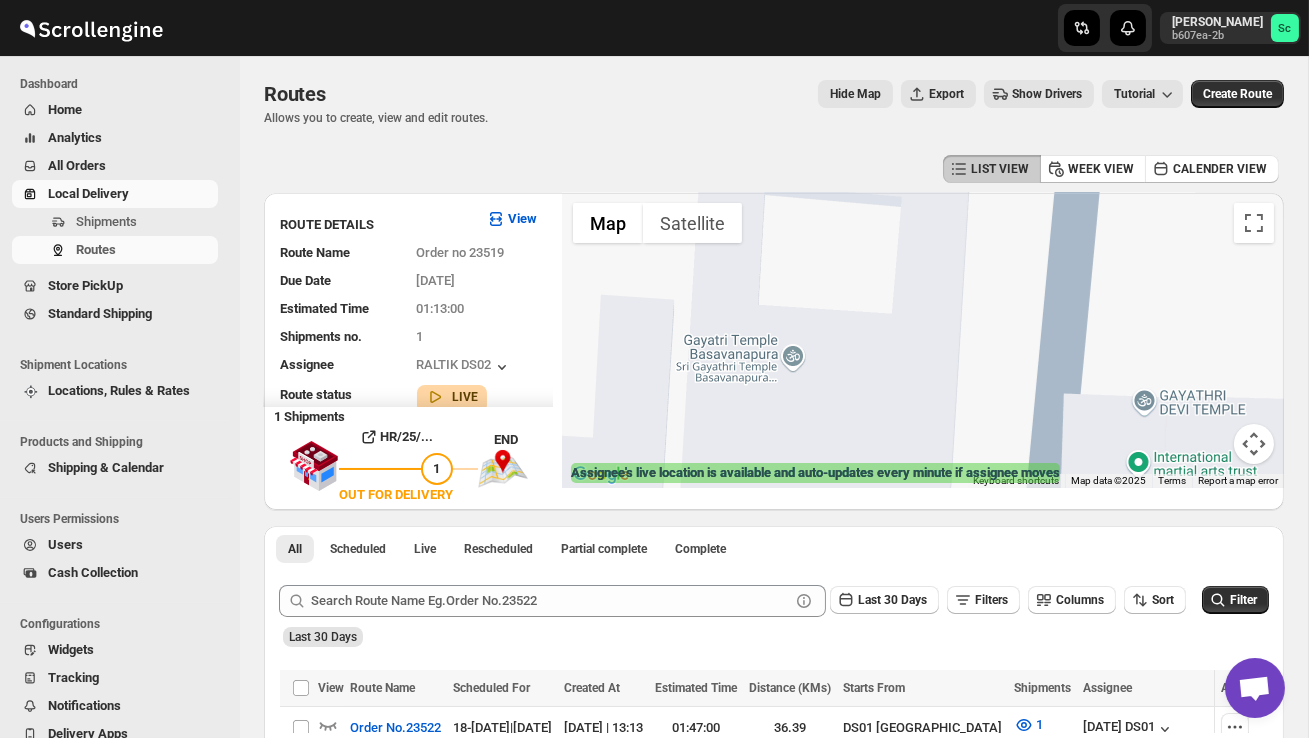 drag, startPoint x: 931, startPoint y: 281, endPoint x: 904, endPoint y: 303, distance: 34.828148 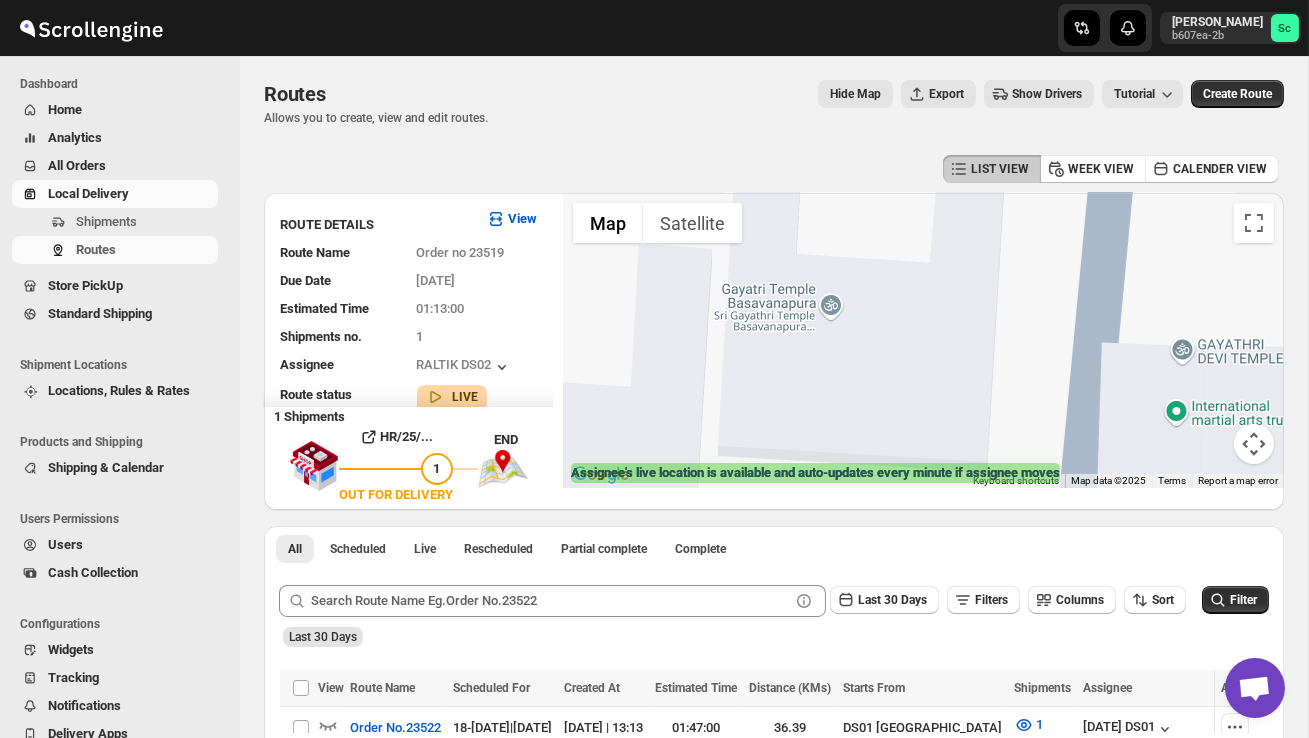 click at bounding box center (1254, 444) 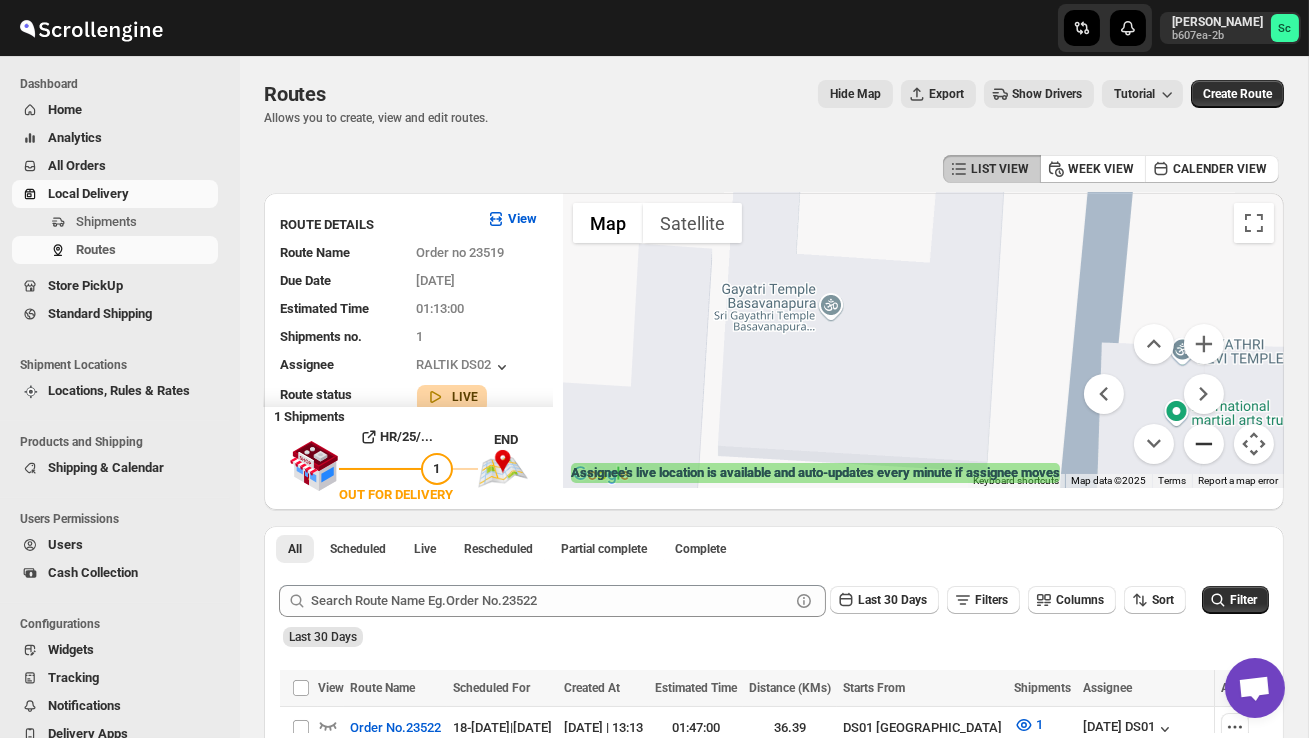 click at bounding box center (1204, 444) 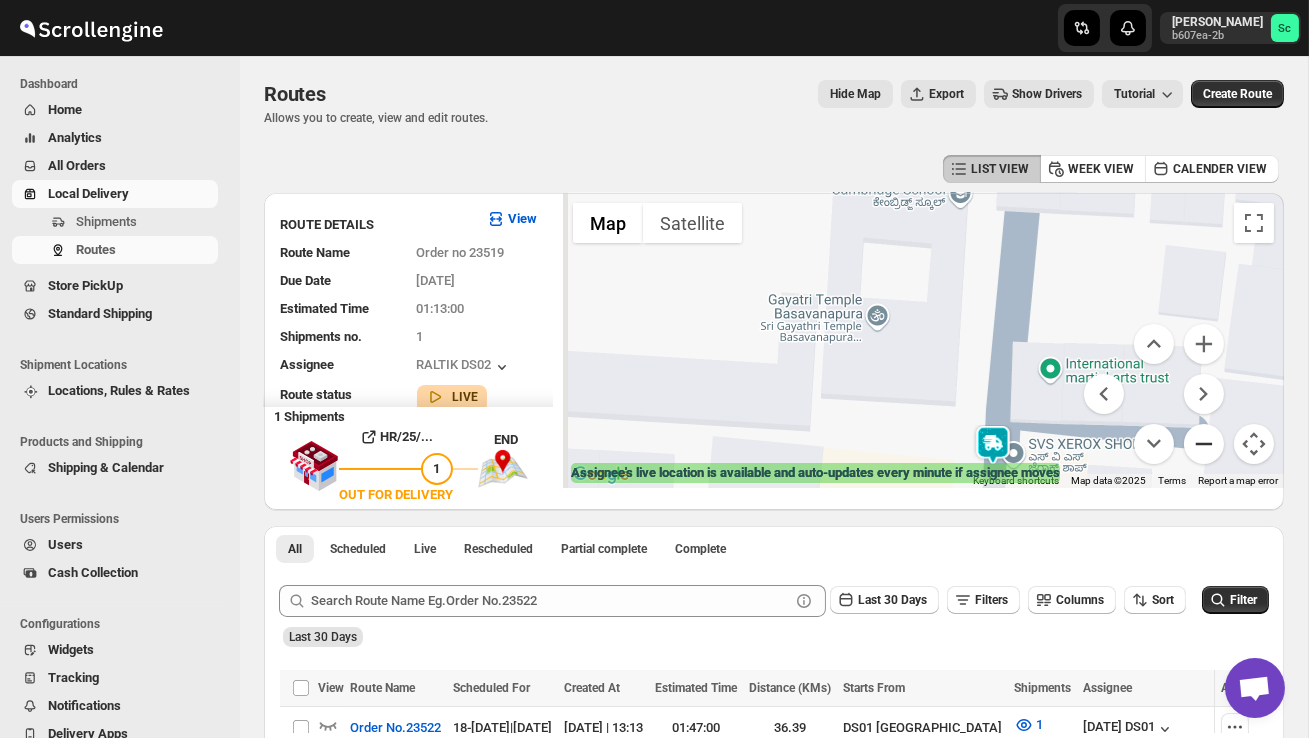 click at bounding box center [1204, 444] 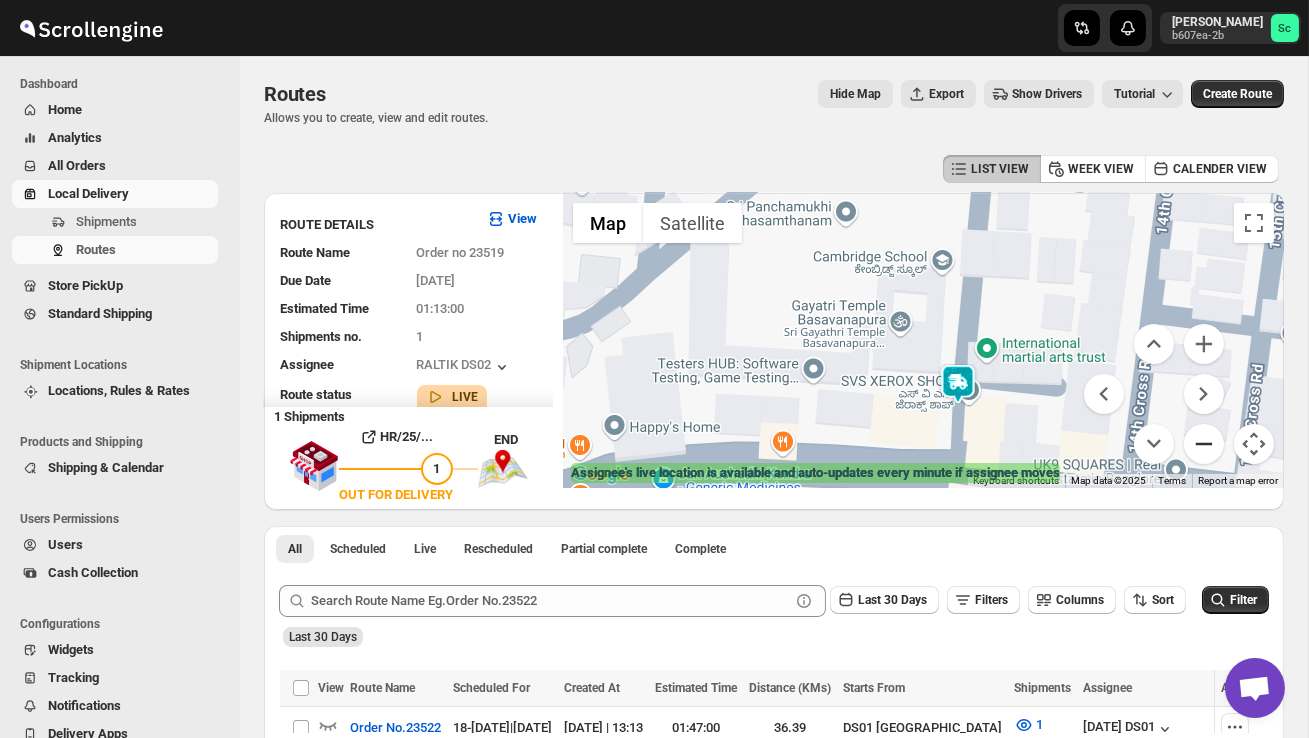 click at bounding box center (1204, 444) 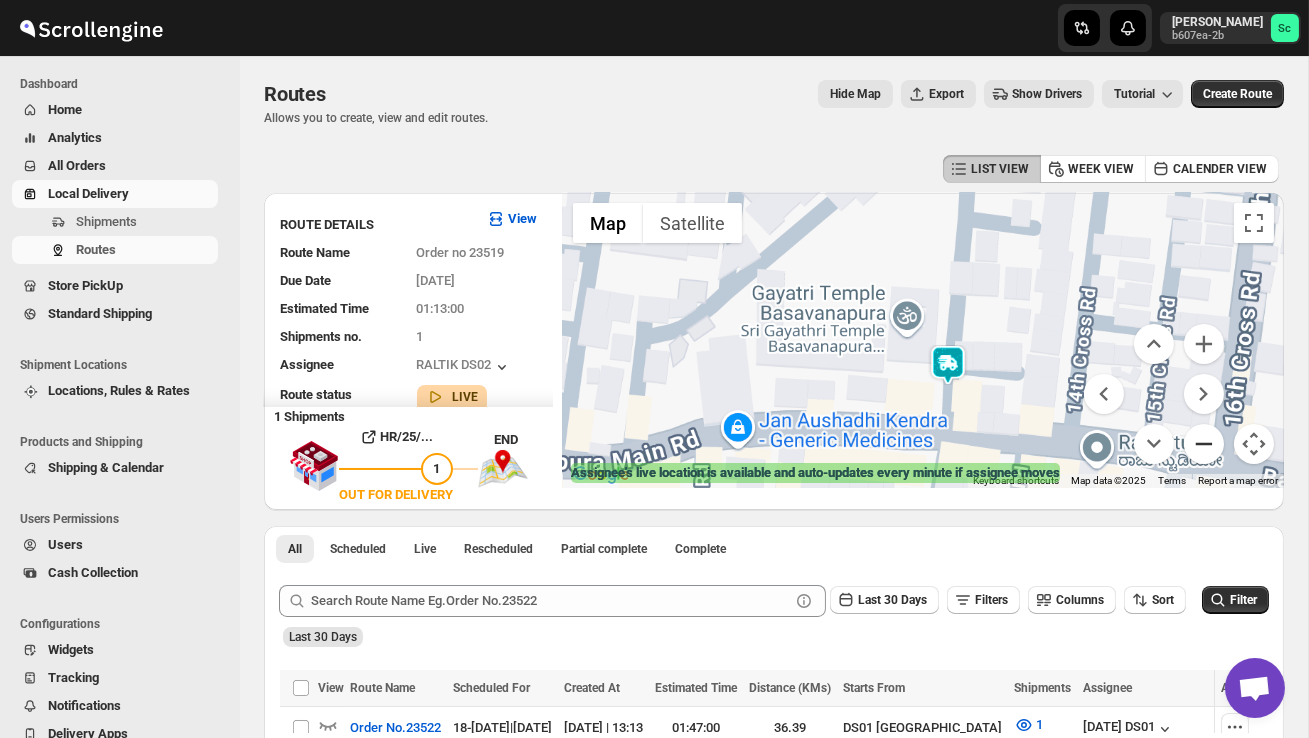 click at bounding box center (1204, 444) 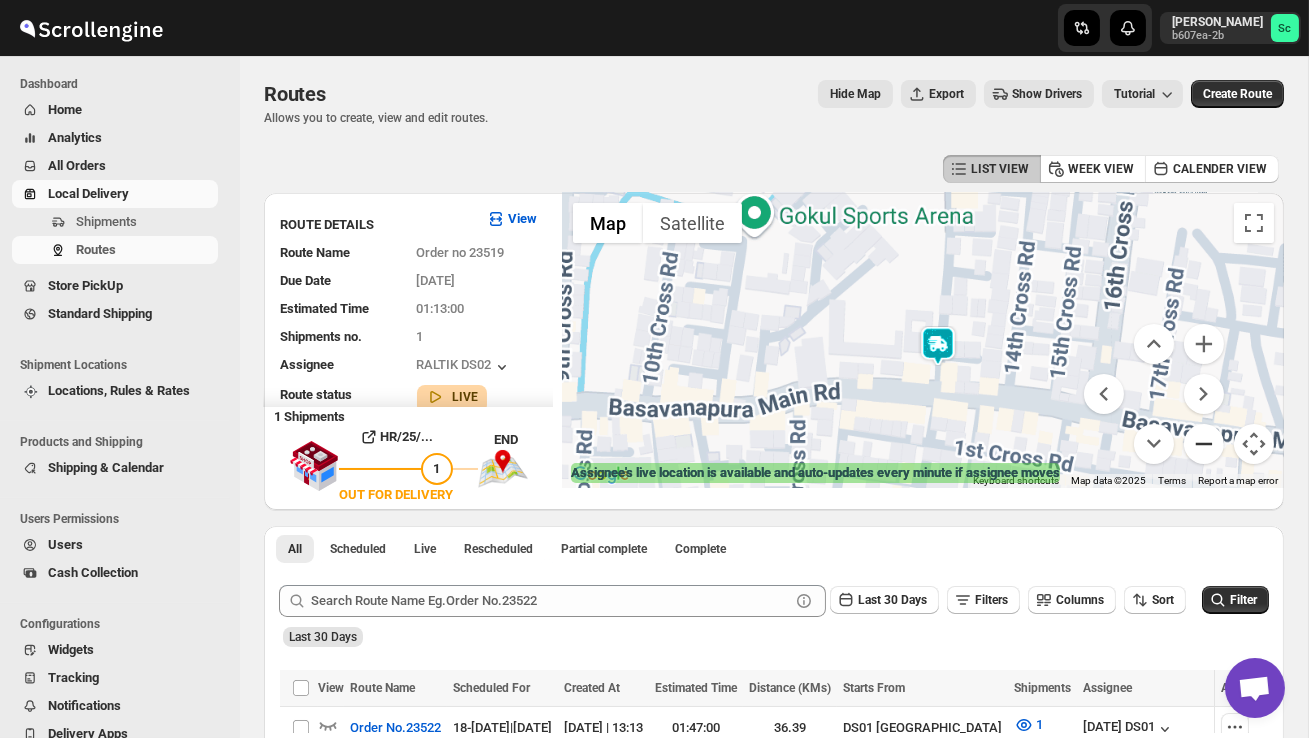 click at bounding box center [1204, 444] 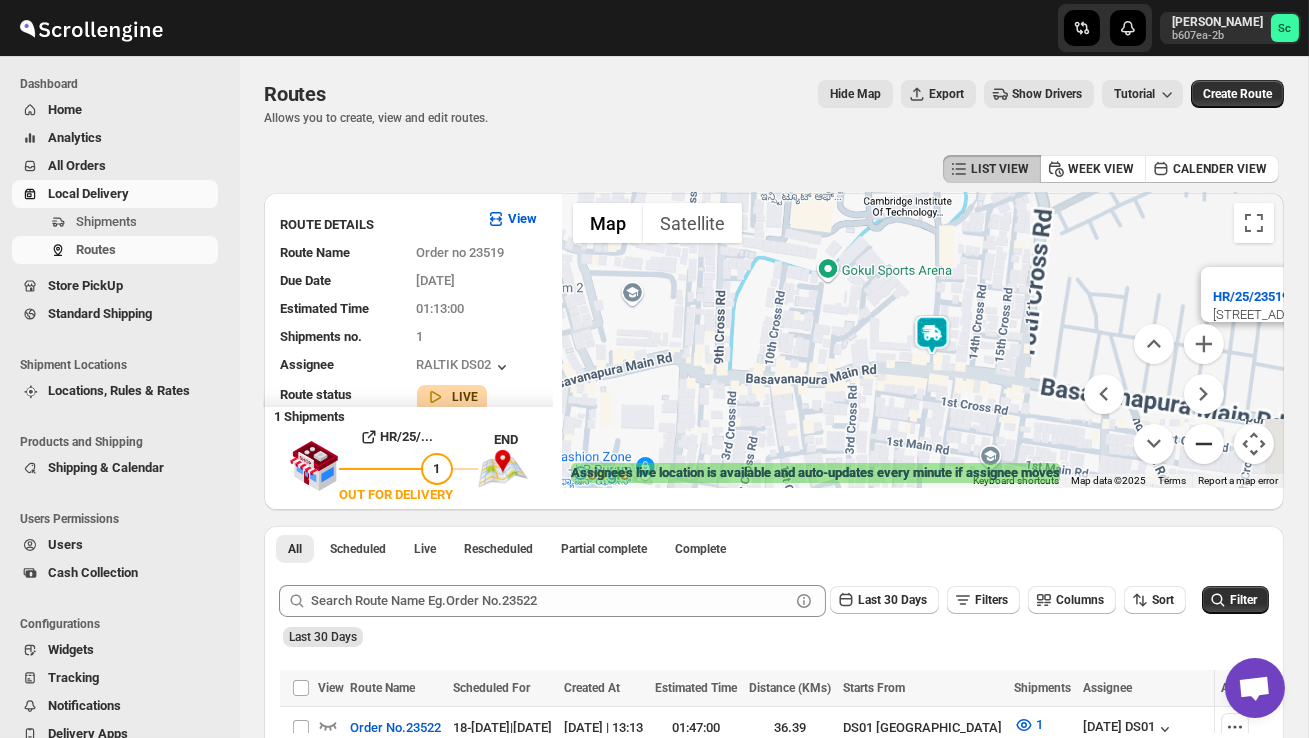 click at bounding box center (1204, 444) 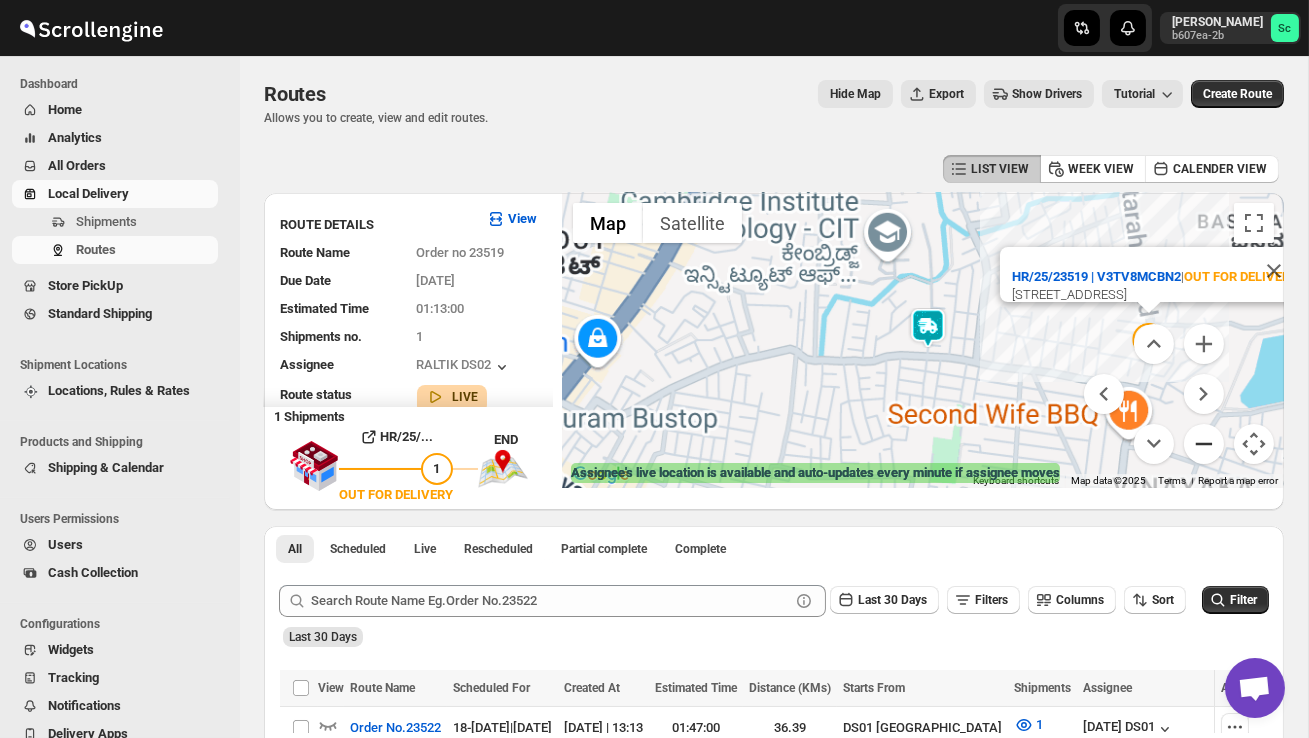 click at bounding box center (1204, 444) 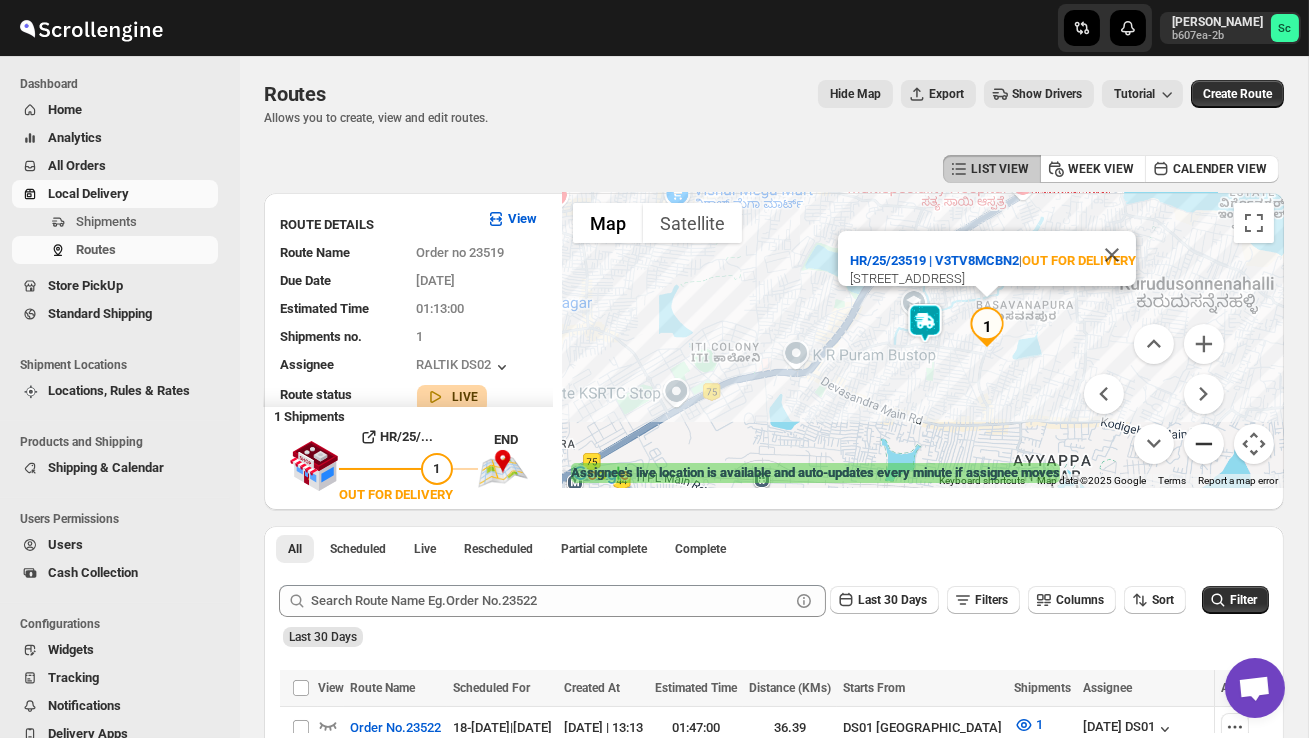 click at bounding box center [1204, 444] 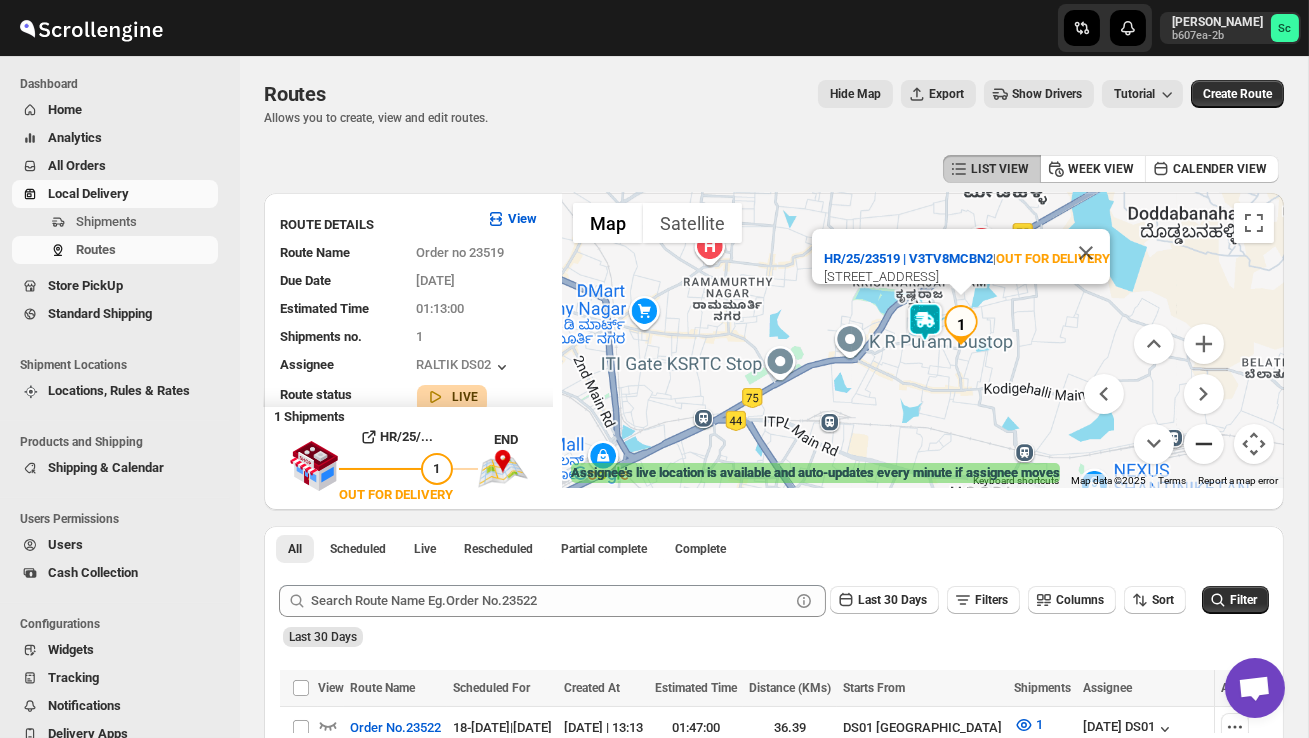 click at bounding box center (1204, 444) 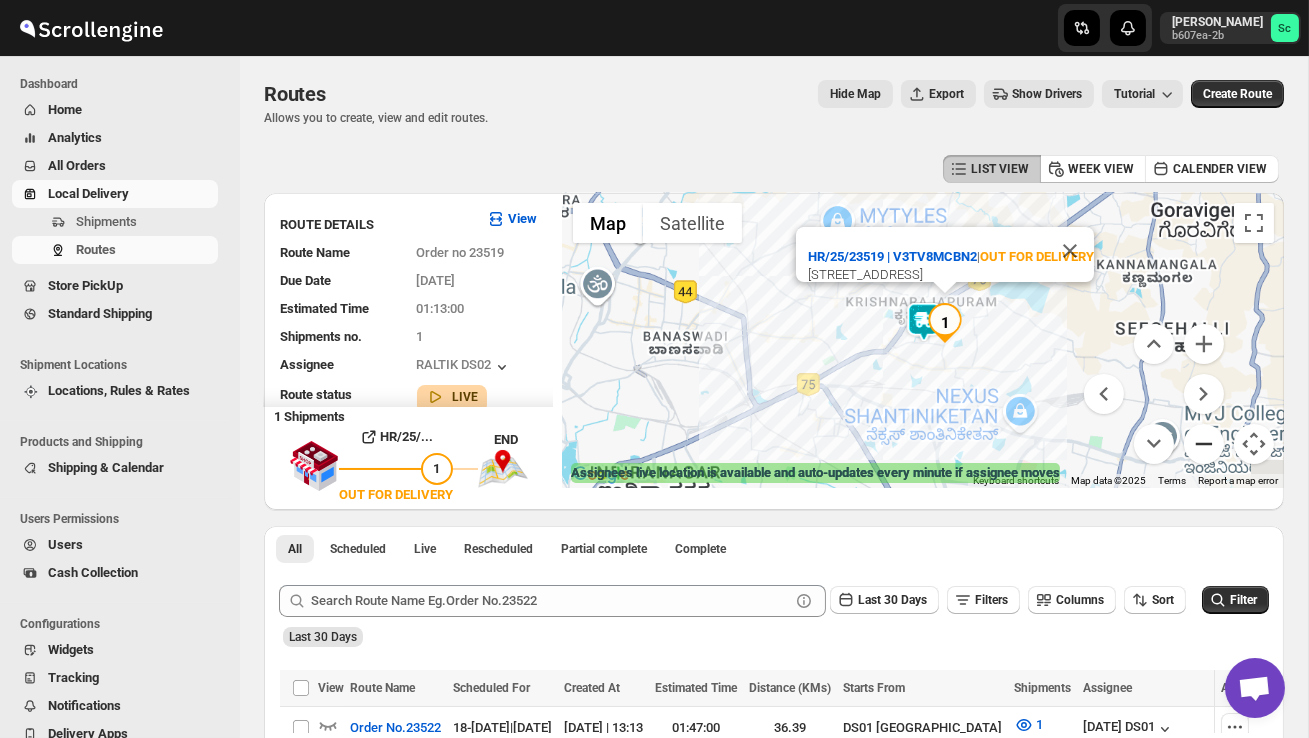 click at bounding box center (1204, 444) 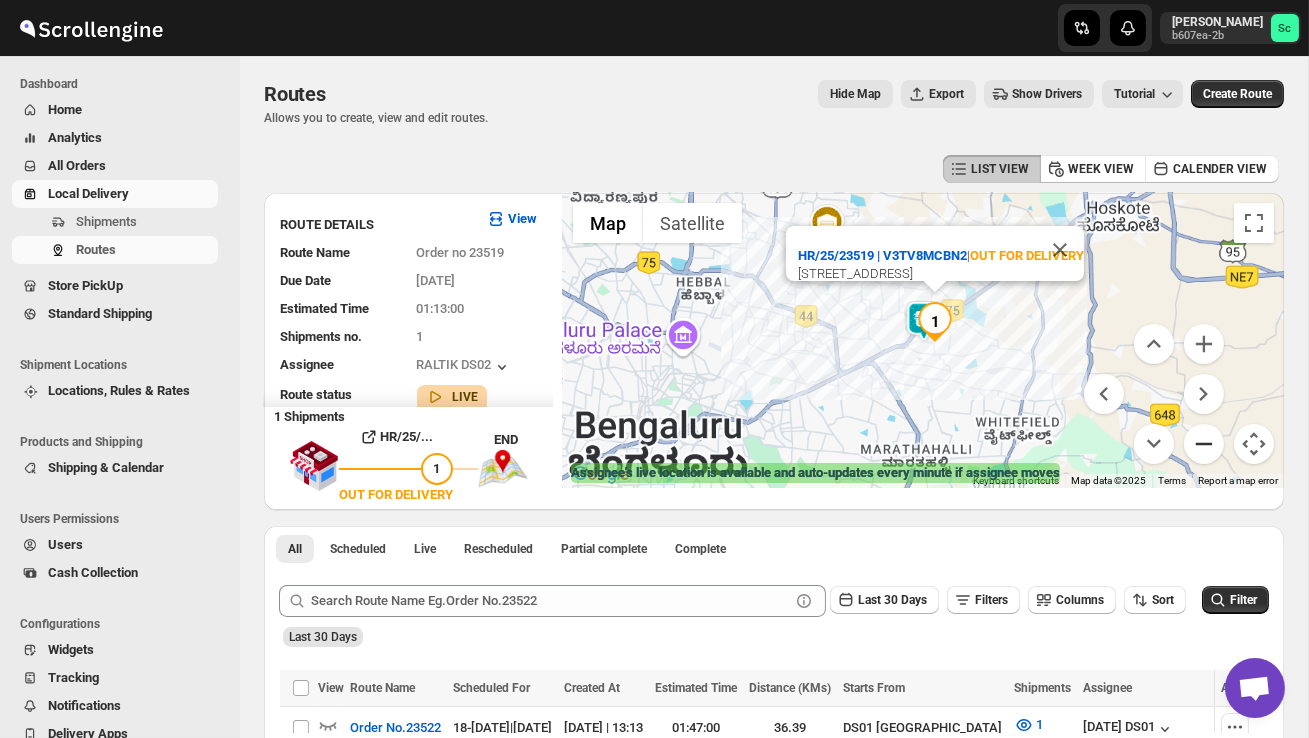 click at bounding box center [1204, 444] 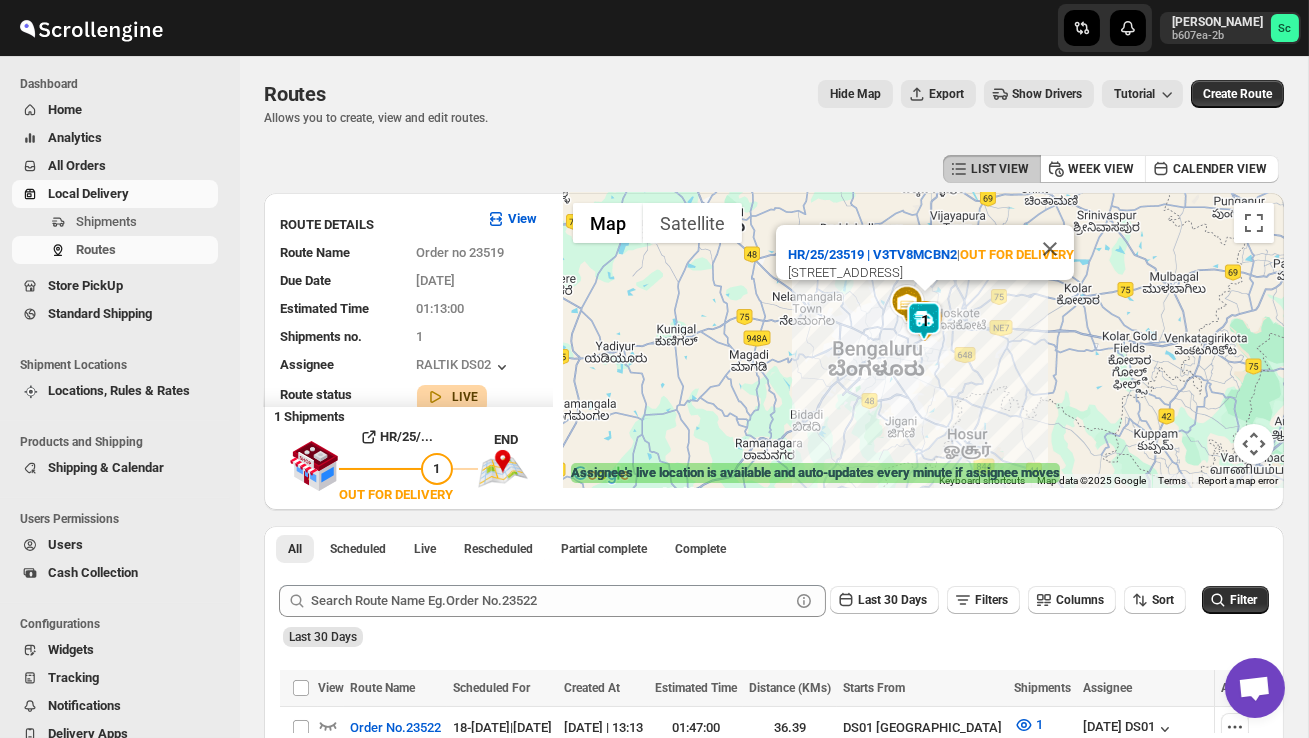 click on "HR/25/23519 | V3TV8MCBN2  |  OUT FOR DELIVERY 13th Cross Basavanapura Road, 248, Sri Sai Nilaya, 1st Floor, Bangalore, Karnataka, 560036, India" at bounding box center (923, 340) 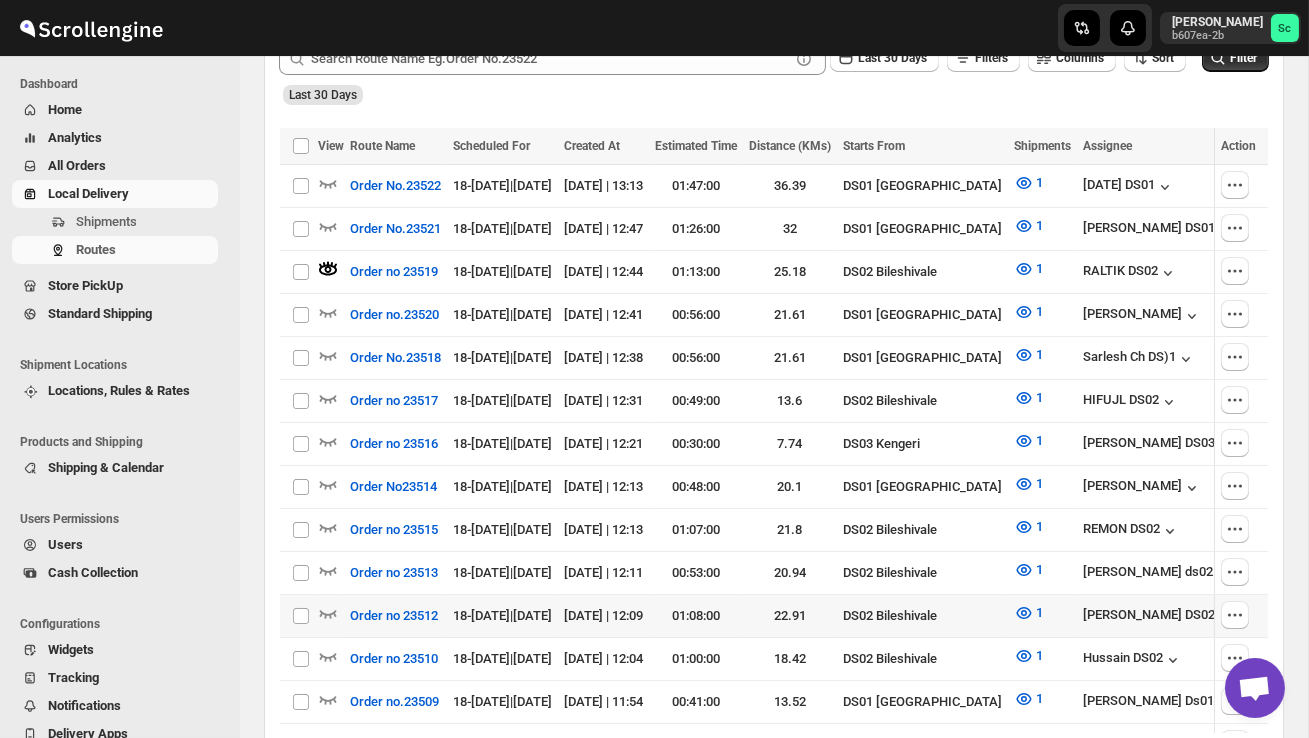 scroll, scrollTop: 560, scrollLeft: 0, axis: vertical 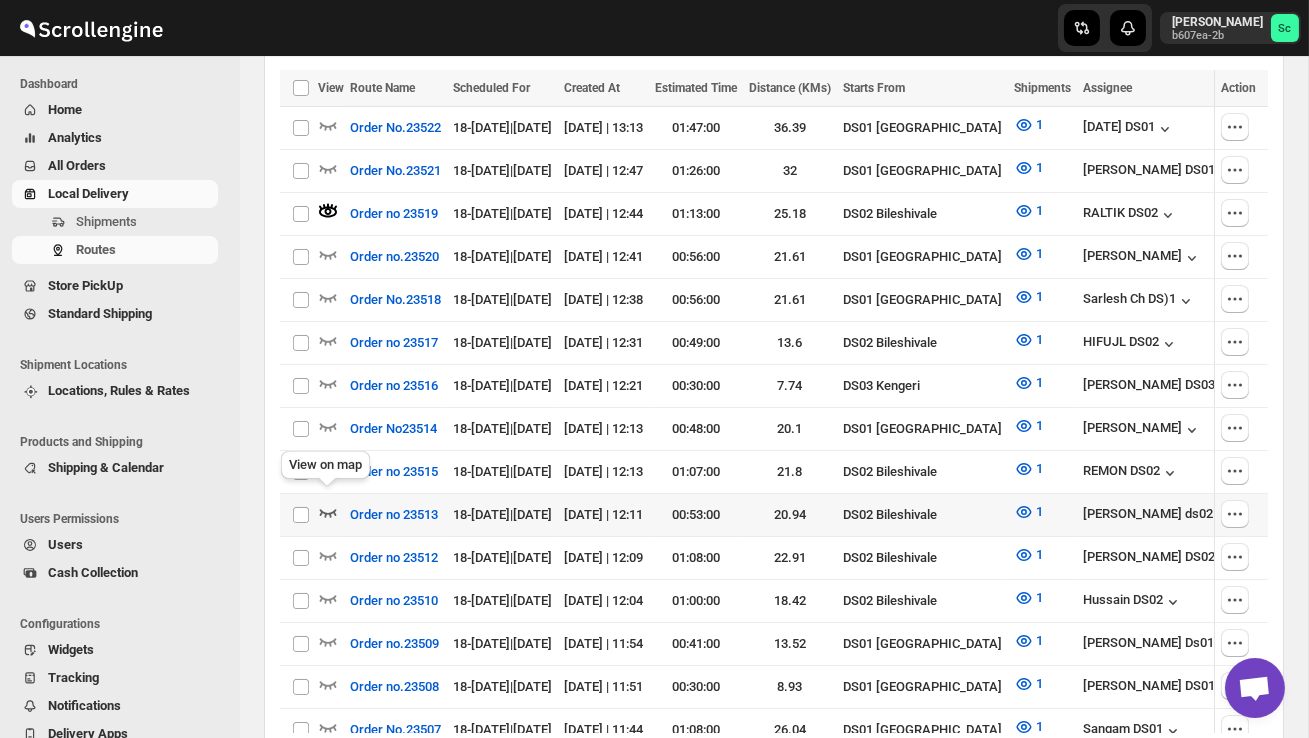 click 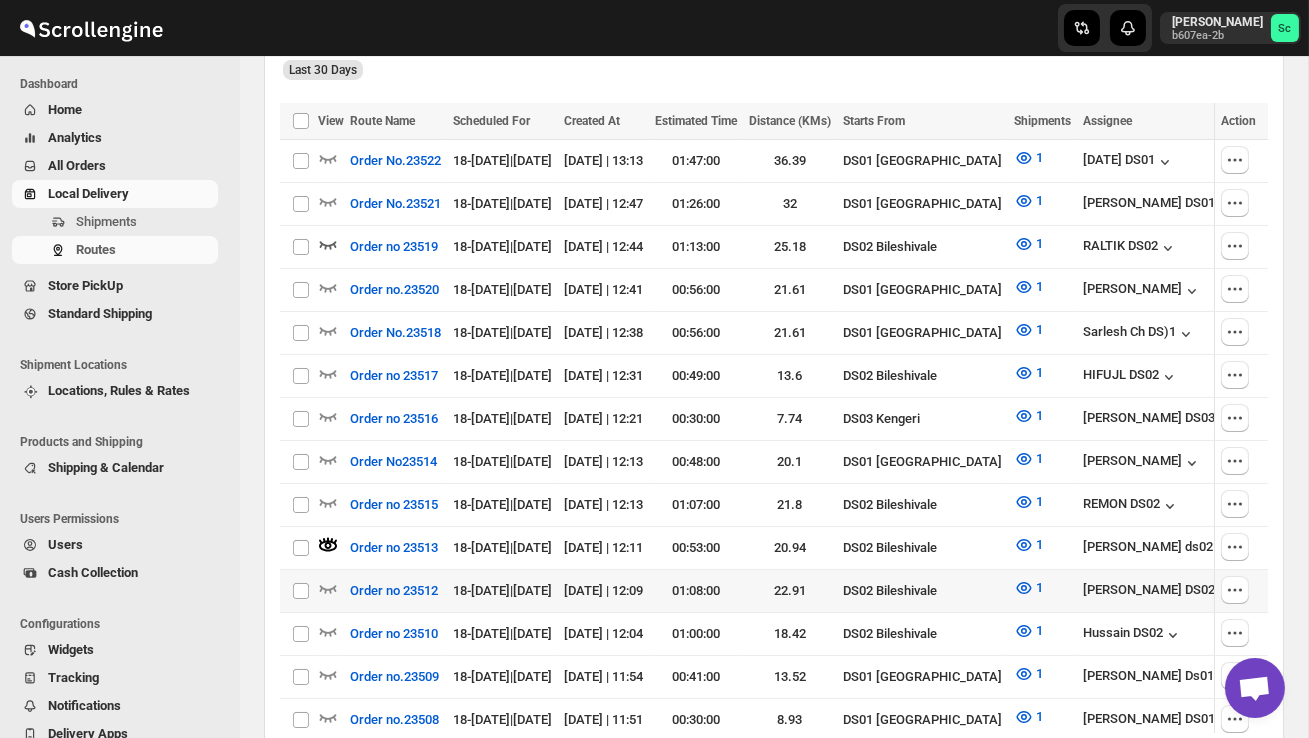 scroll, scrollTop: 570, scrollLeft: 0, axis: vertical 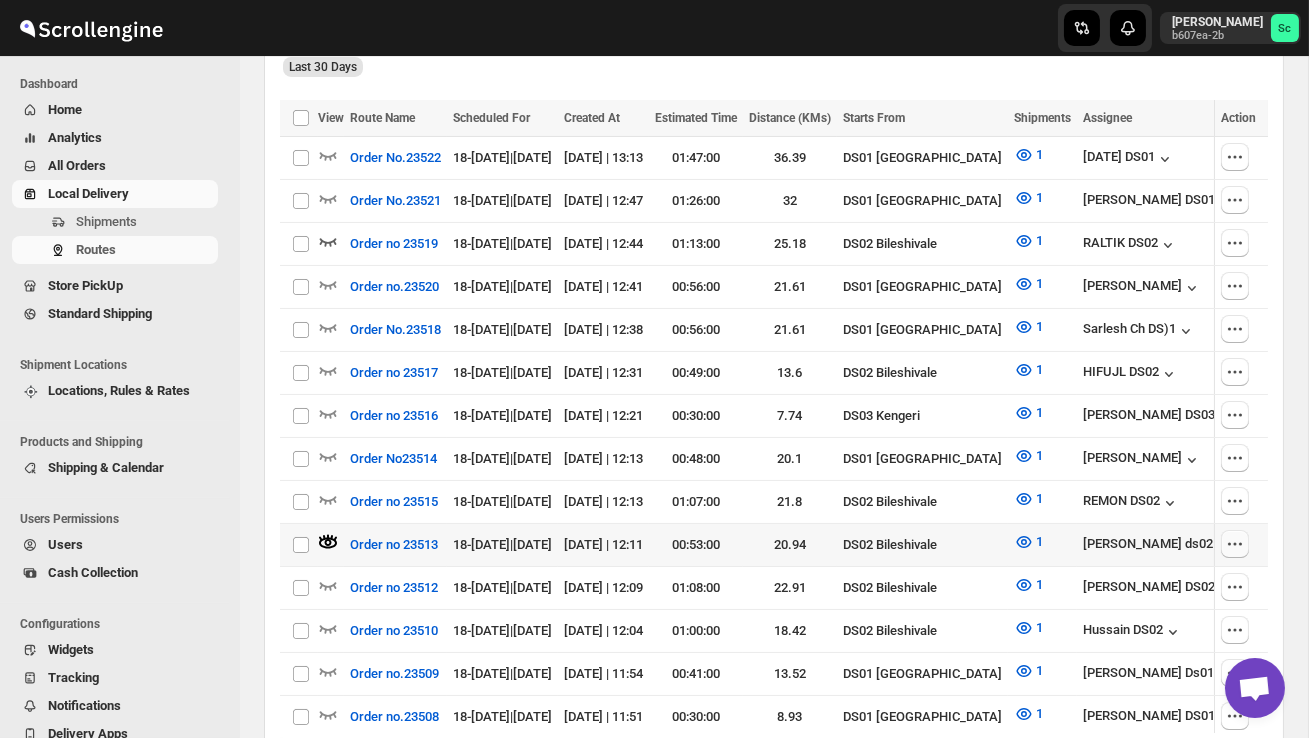 click 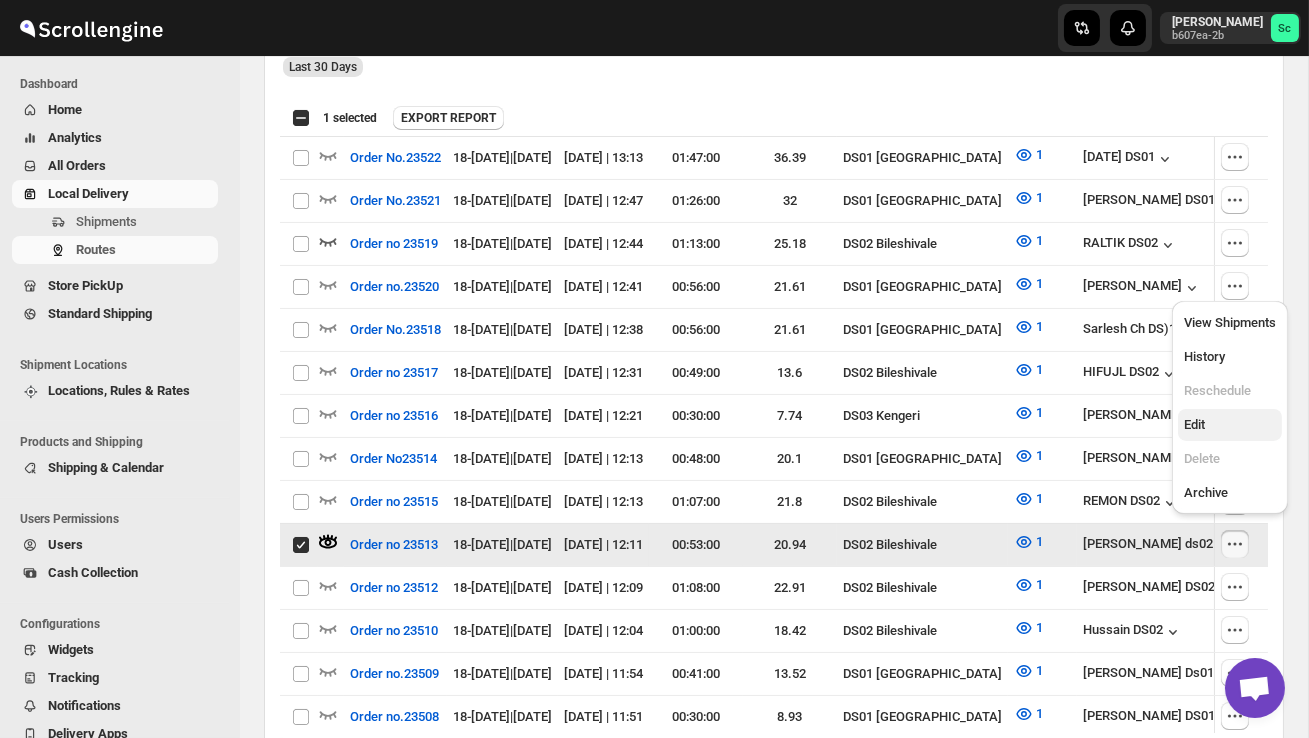 click on "Edit" at bounding box center (1230, 425) 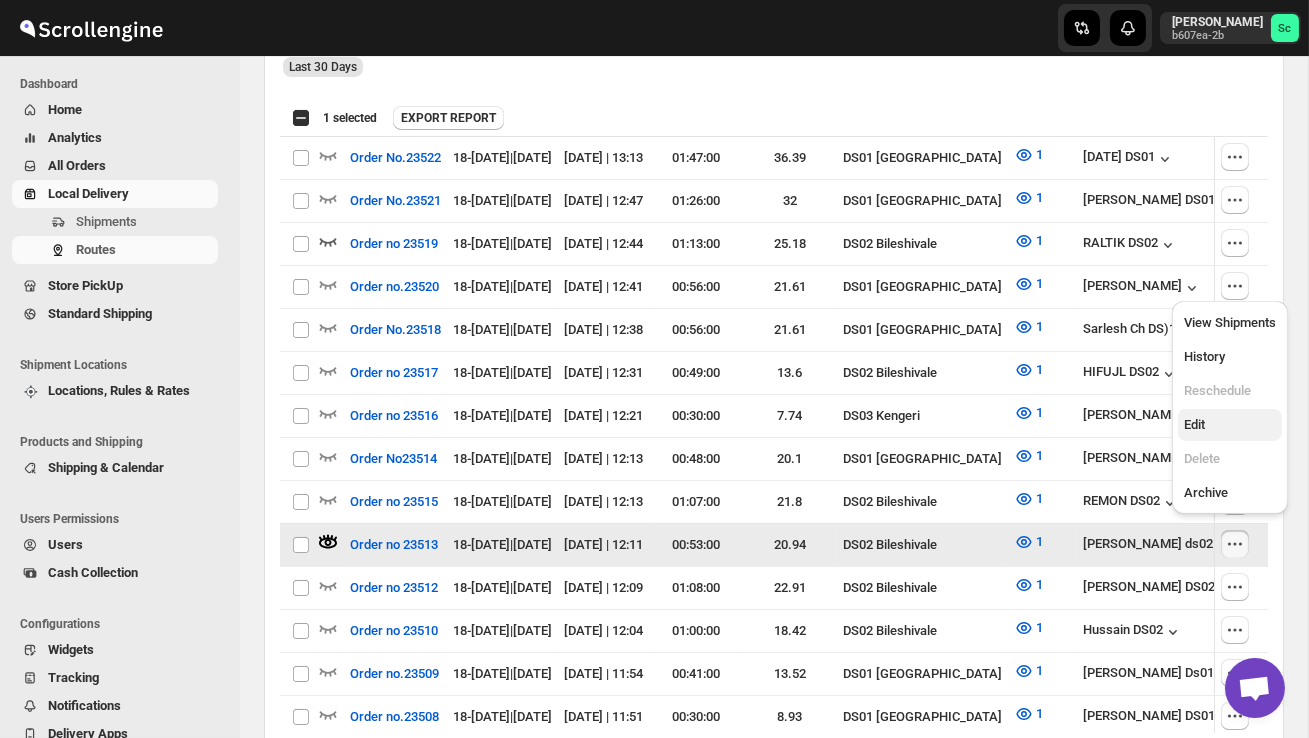 checkbox on "false" 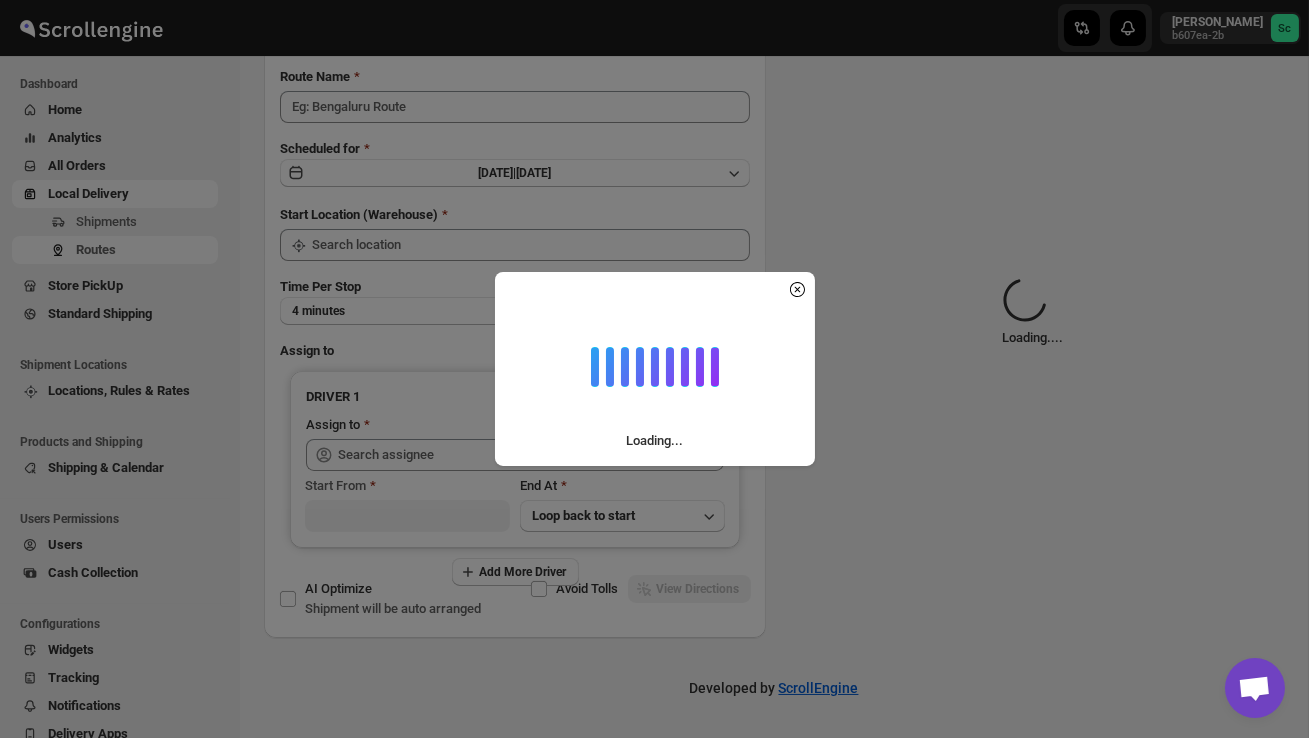 scroll, scrollTop: 0, scrollLeft: 0, axis: both 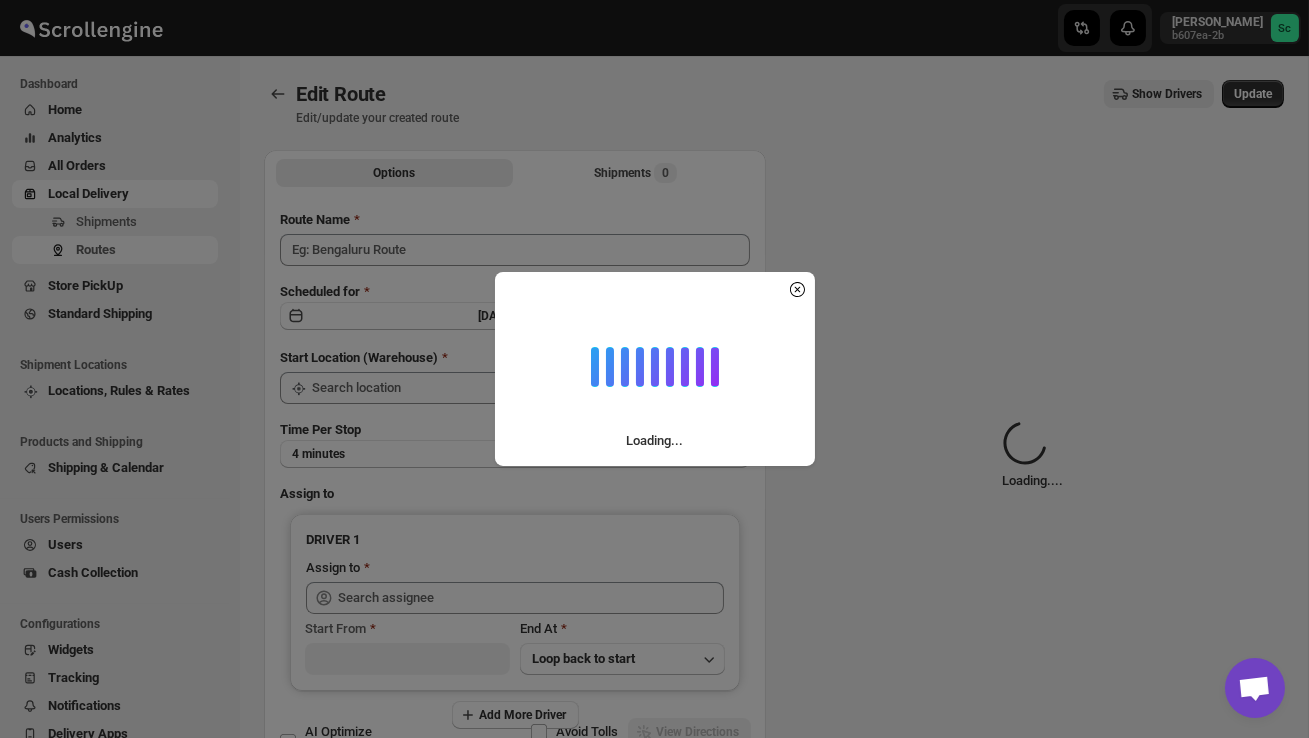 type on "Order no 23513" 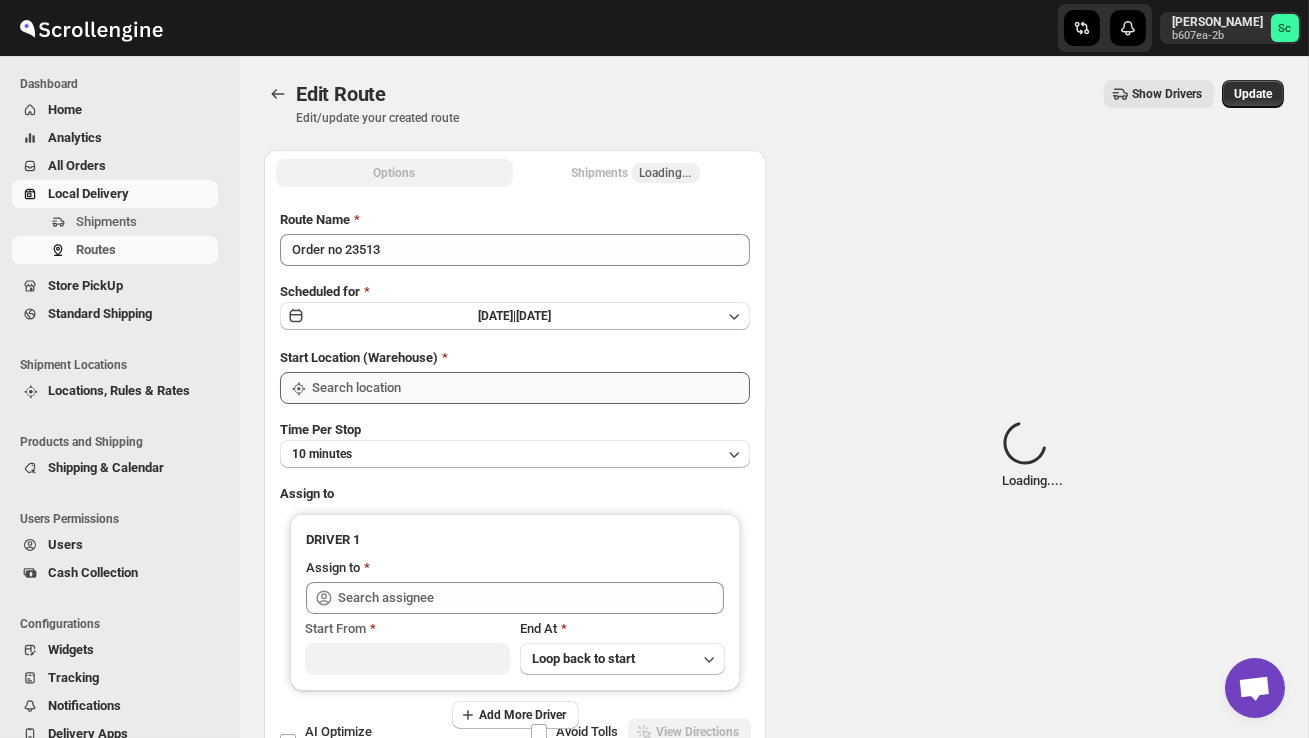 type on "DS02 Bileshivale" 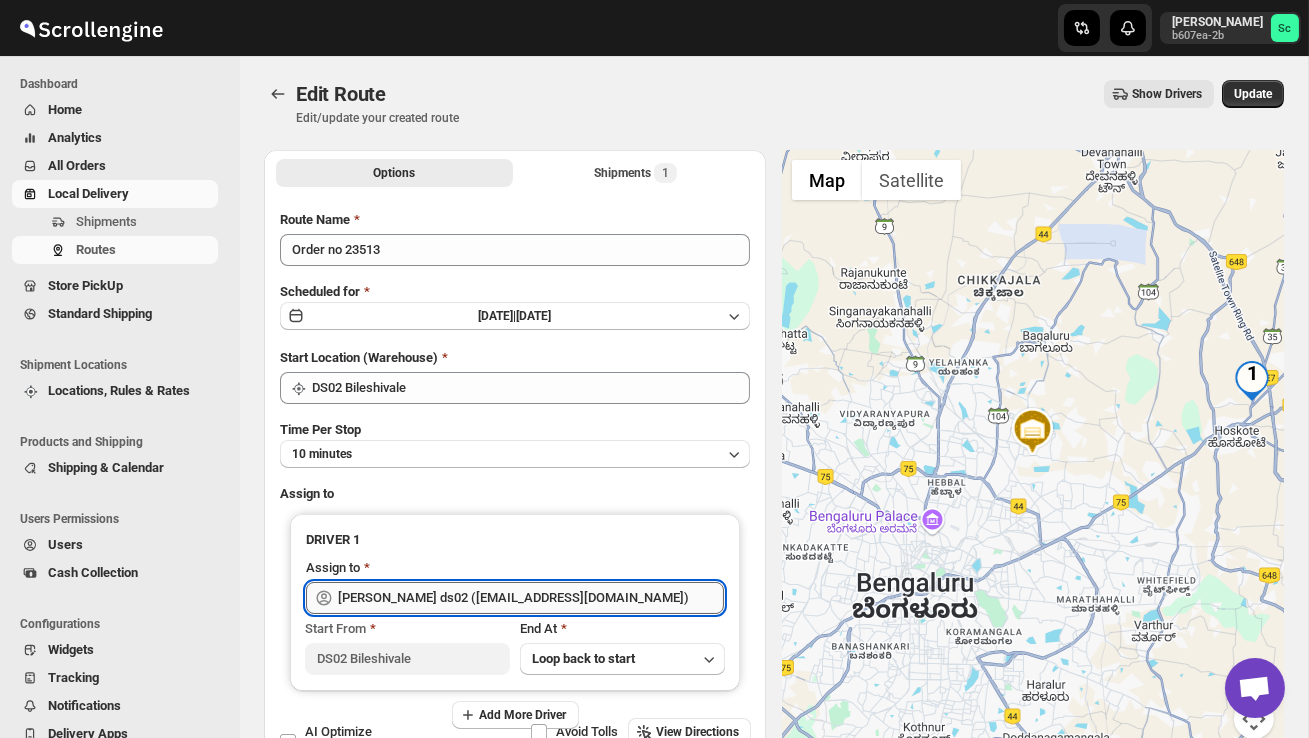 click on "[PERSON_NAME] ds02 ([EMAIL_ADDRESS][DOMAIN_NAME])" at bounding box center [531, 598] 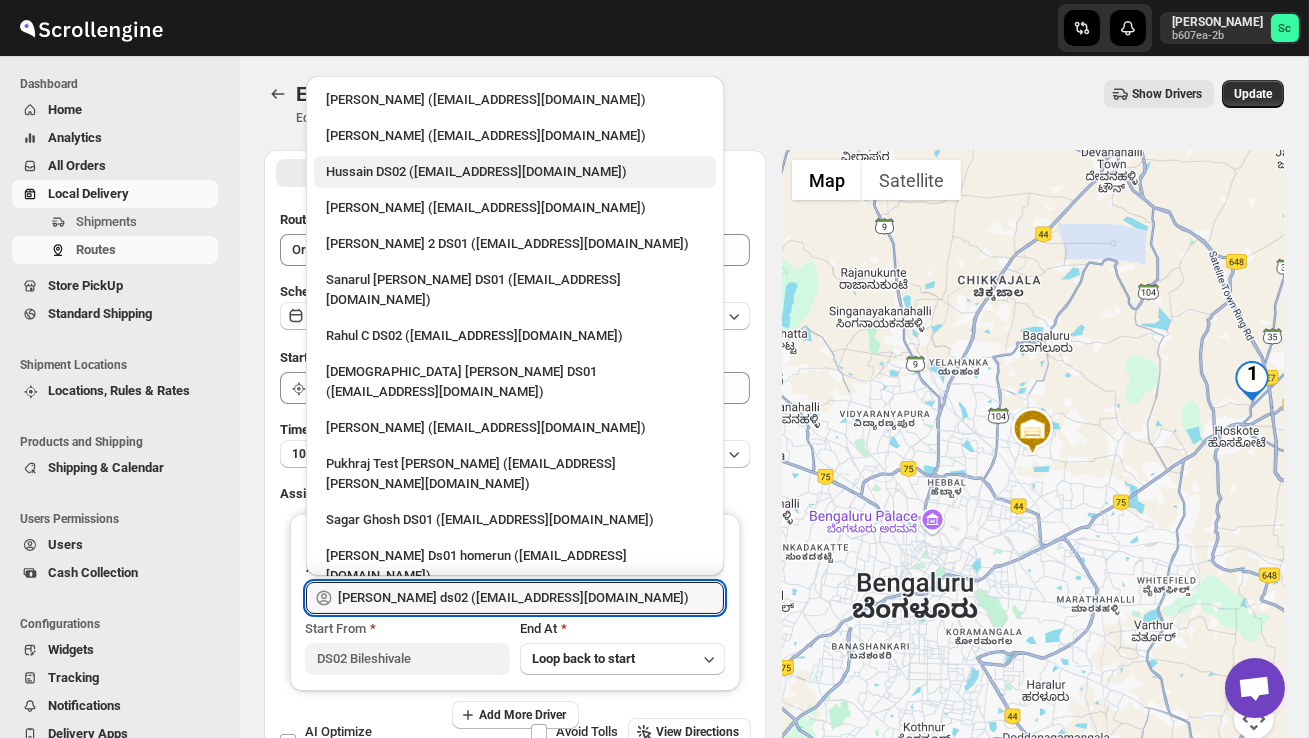 click on "Hussain DS02 ([EMAIL_ADDRESS][DOMAIN_NAME])" at bounding box center (515, 172) 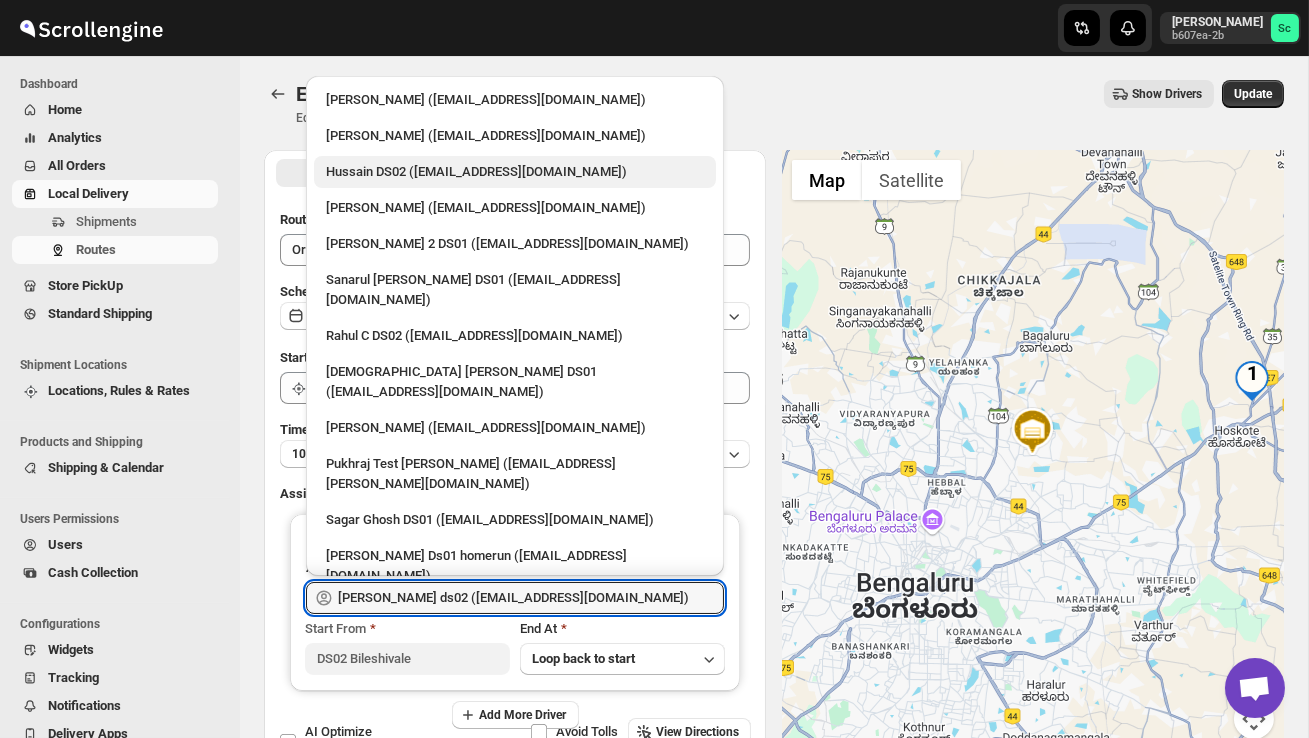type on "Hussain DS02 ([EMAIL_ADDRESS][DOMAIN_NAME])" 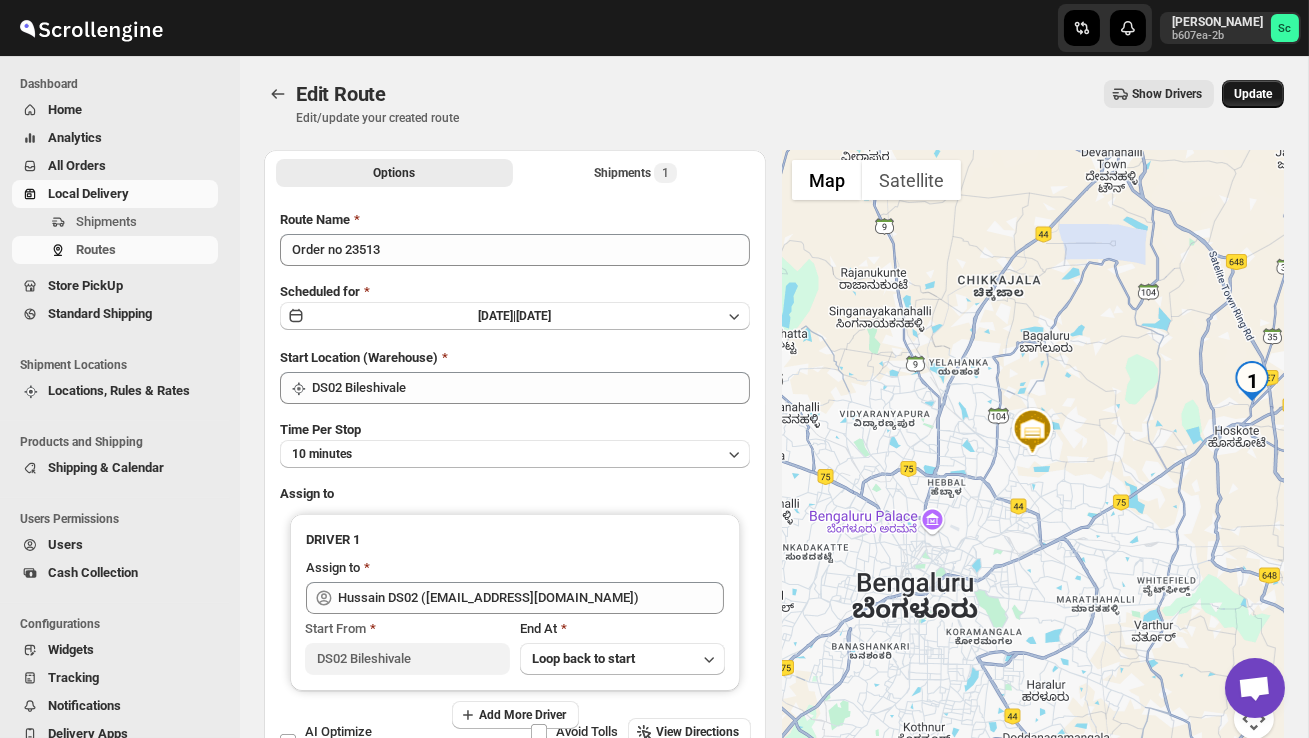 click on "Update" at bounding box center (1253, 94) 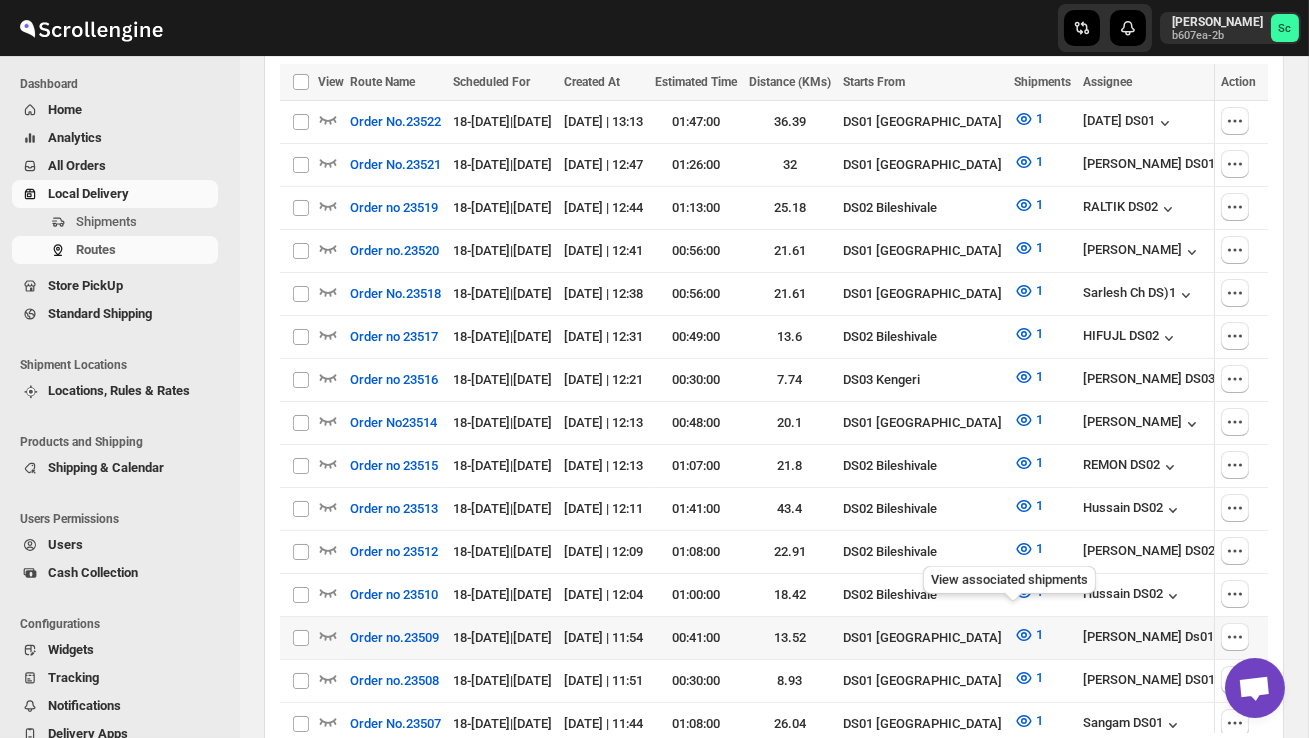 scroll, scrollTop: 588, scrollLeft: 0, axis: vertical 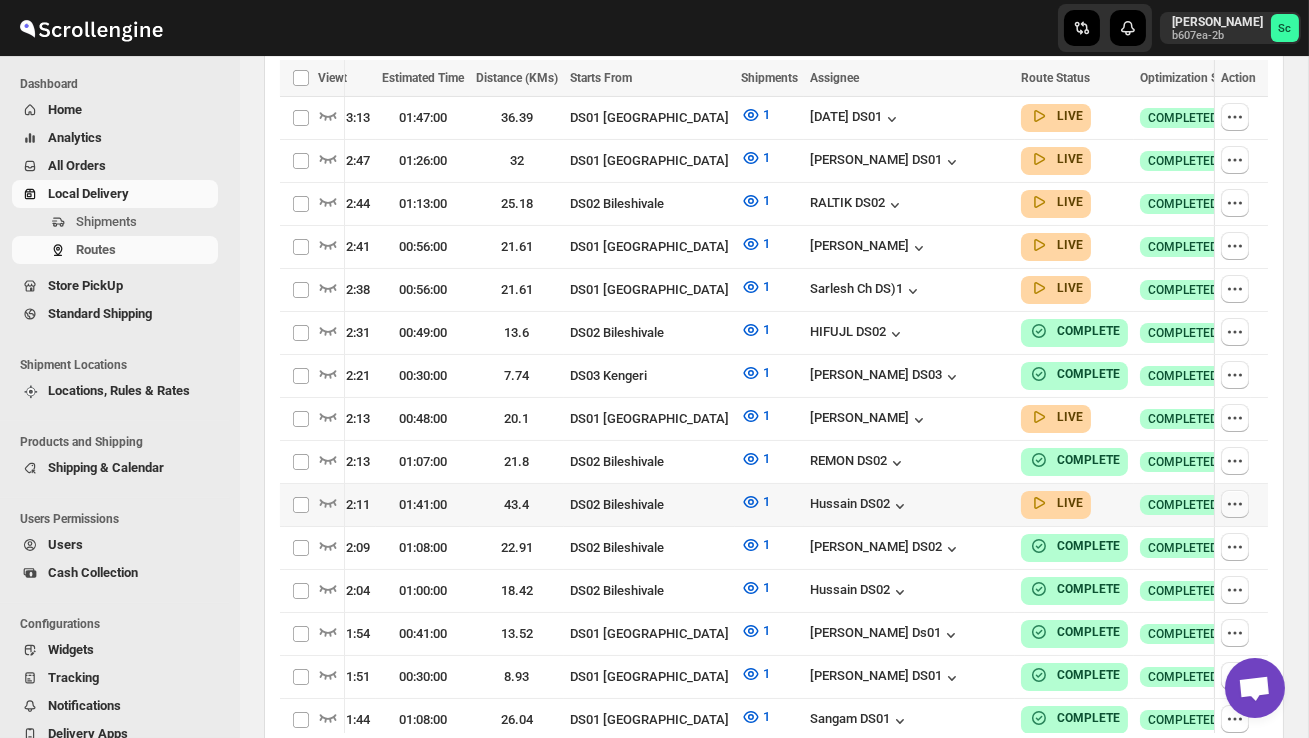 click 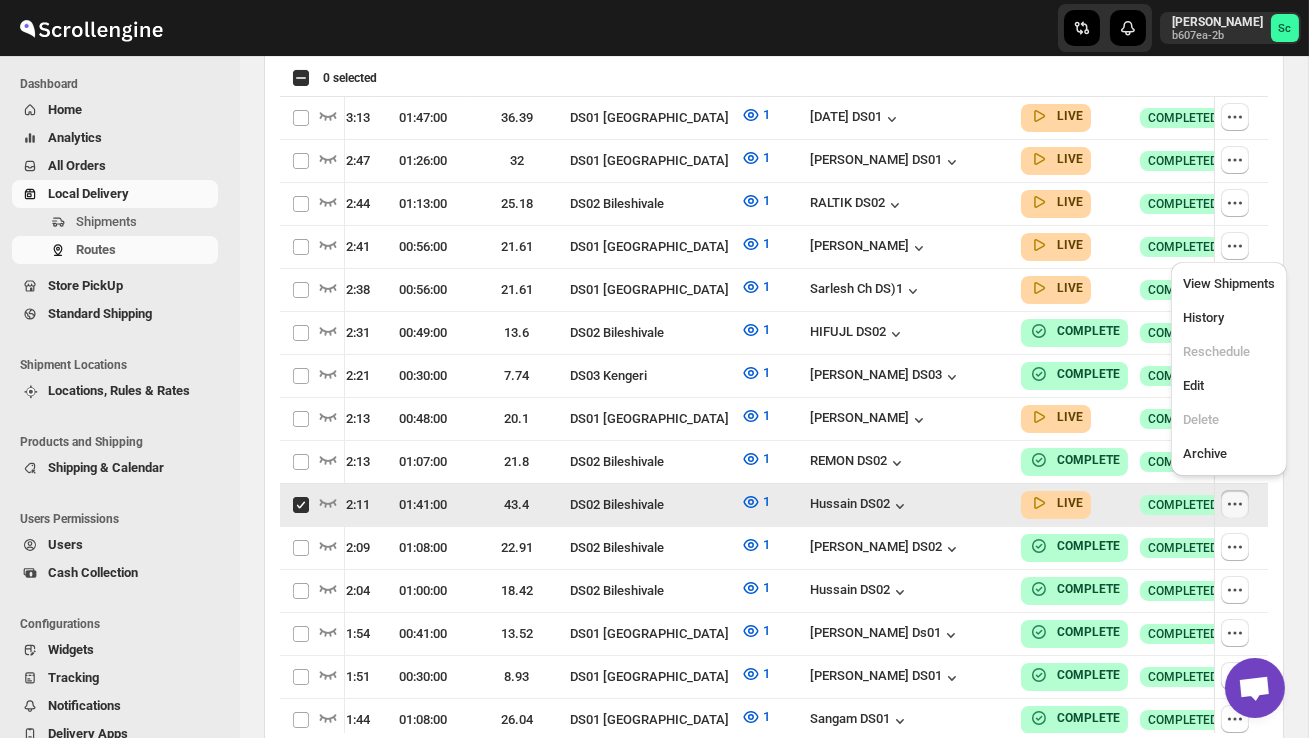checkbox on "true" 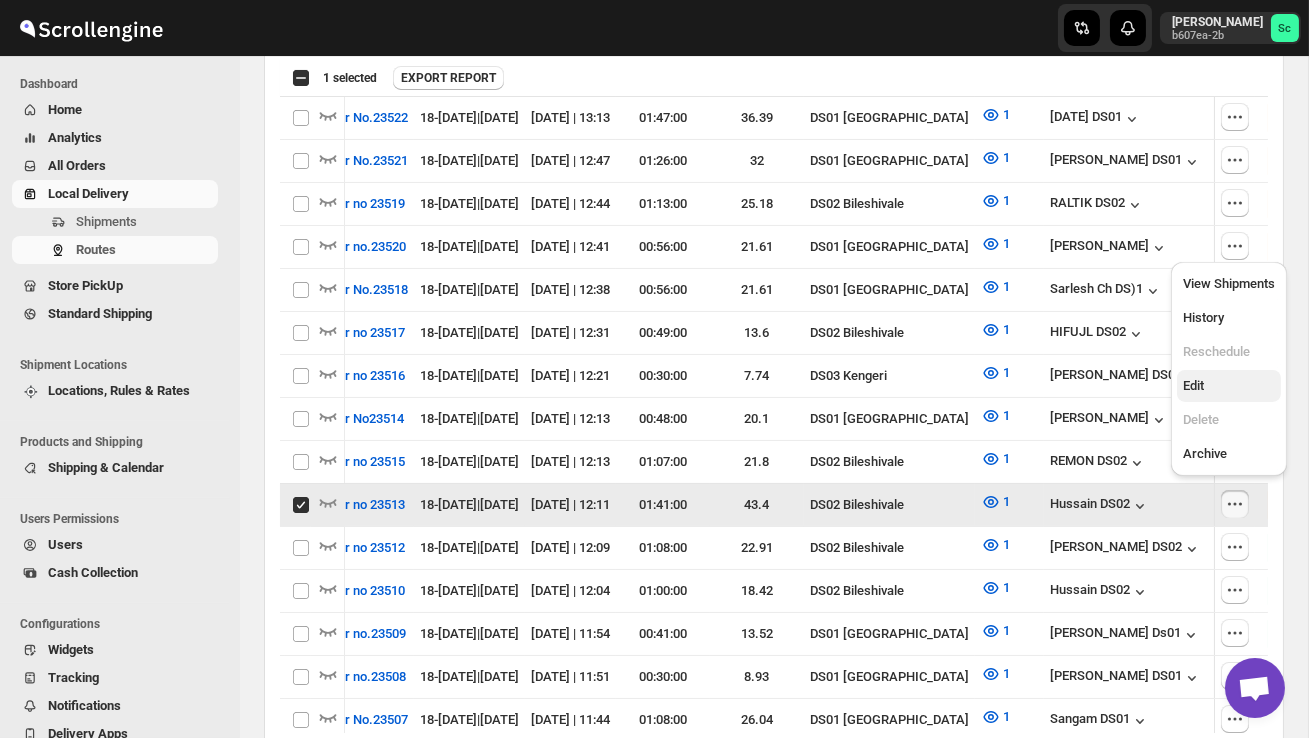 click on "Edit" at bounding box center [1229, 386] 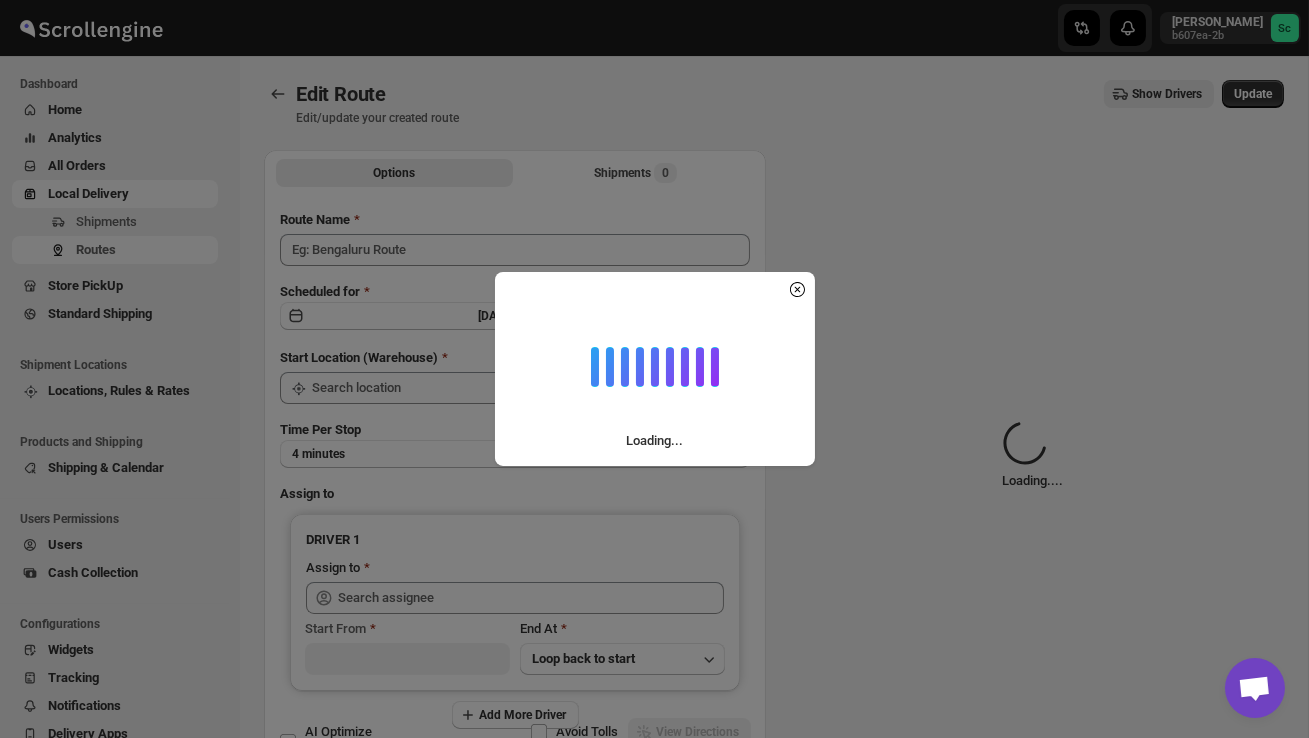 type on "Order no 23513" 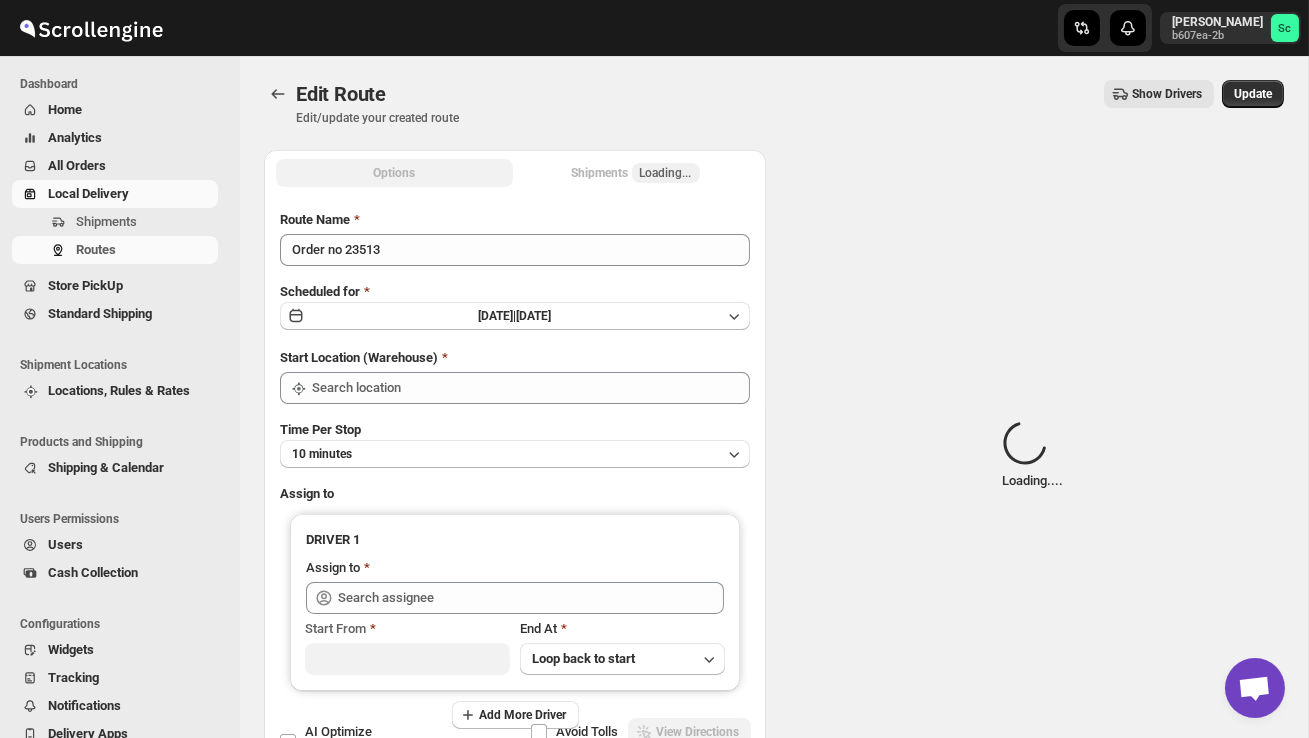 type on "DS02 Bileshivale" 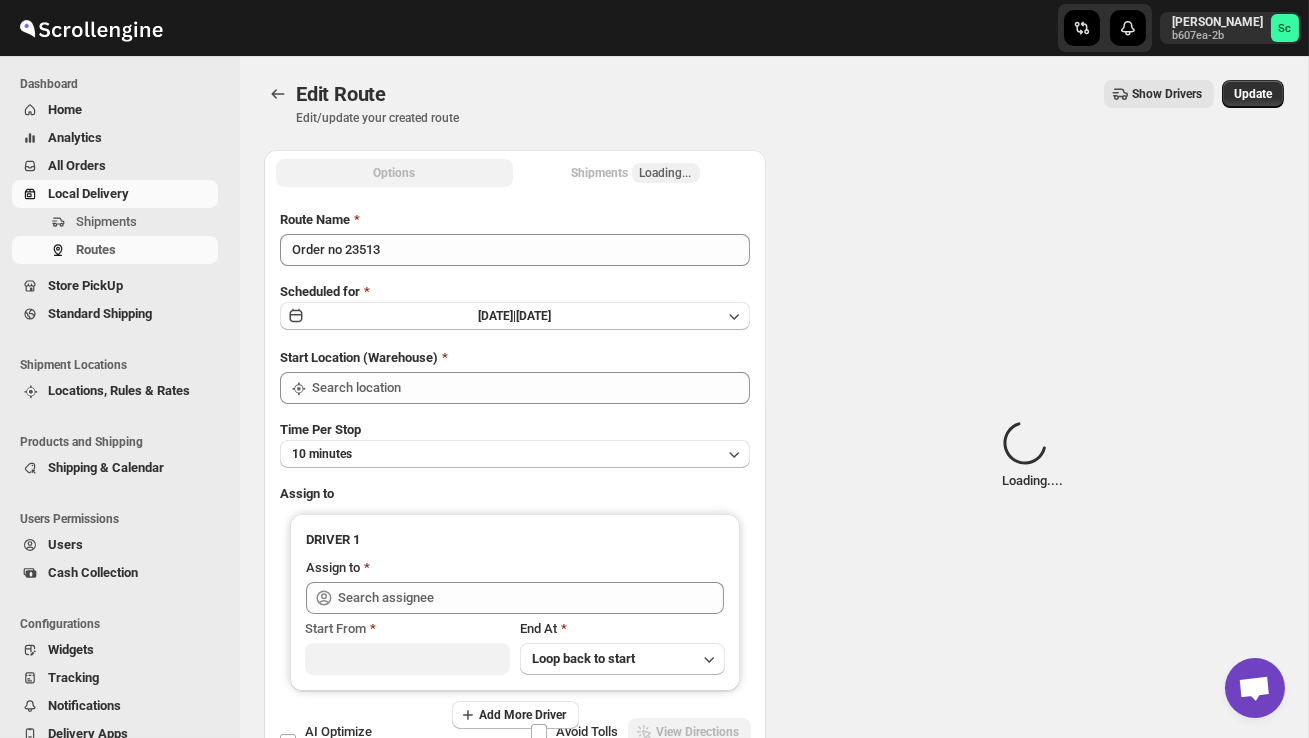 type on "DS02 Bileshivale" 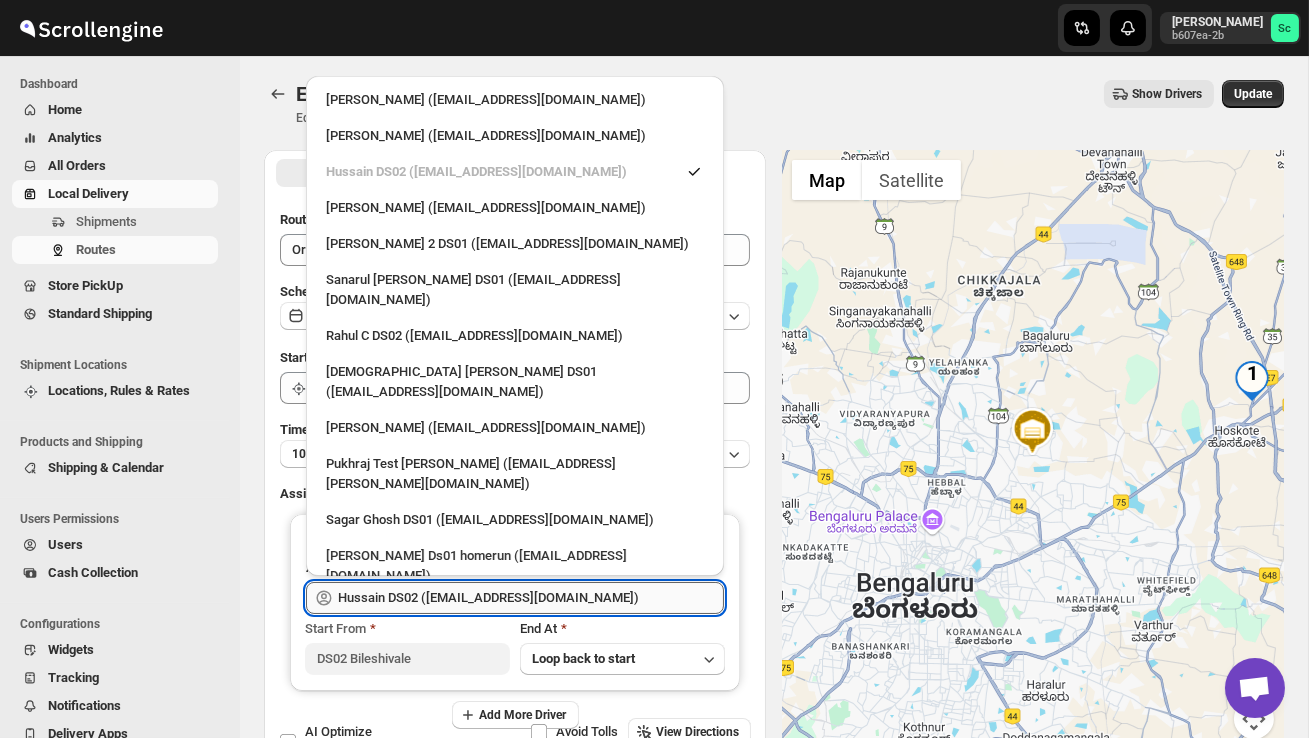 click on "Hussain DS02 ([EMAIL_ADDRESS][DOMAIN_NAME])" at bounding box center (531, 598) 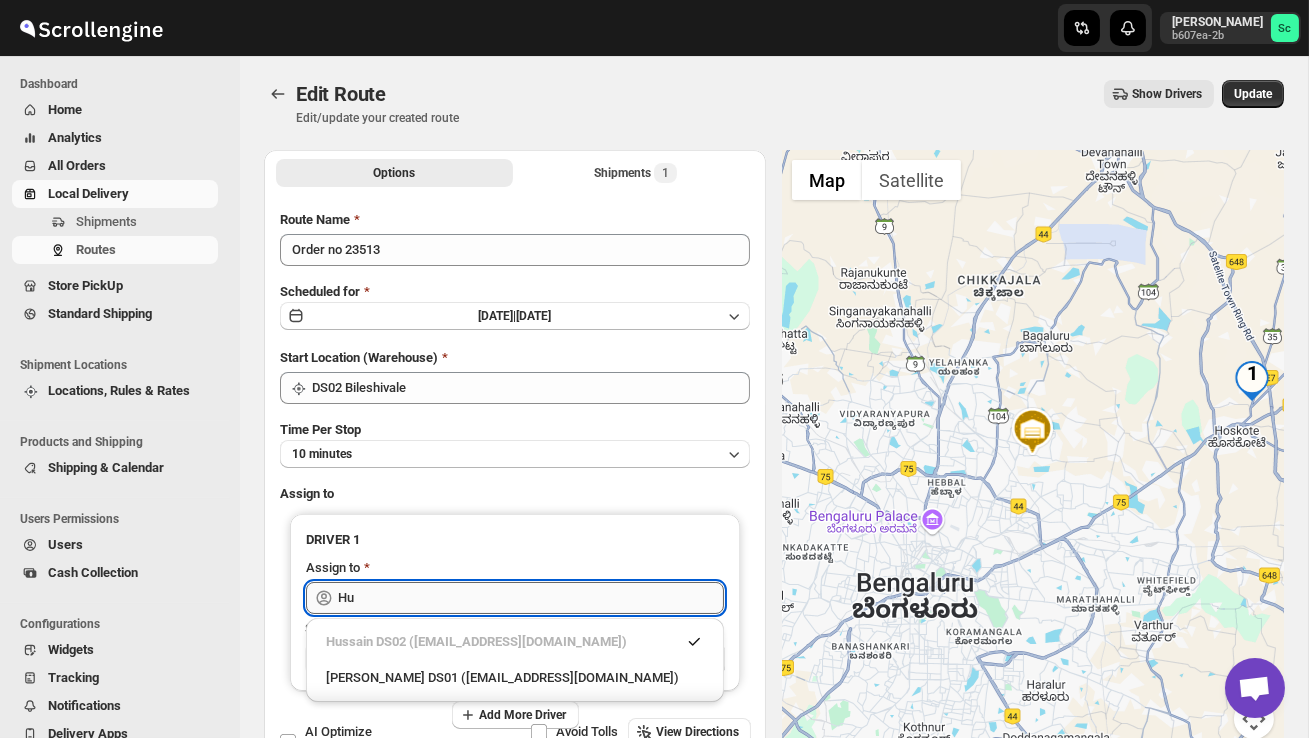 type on "H" 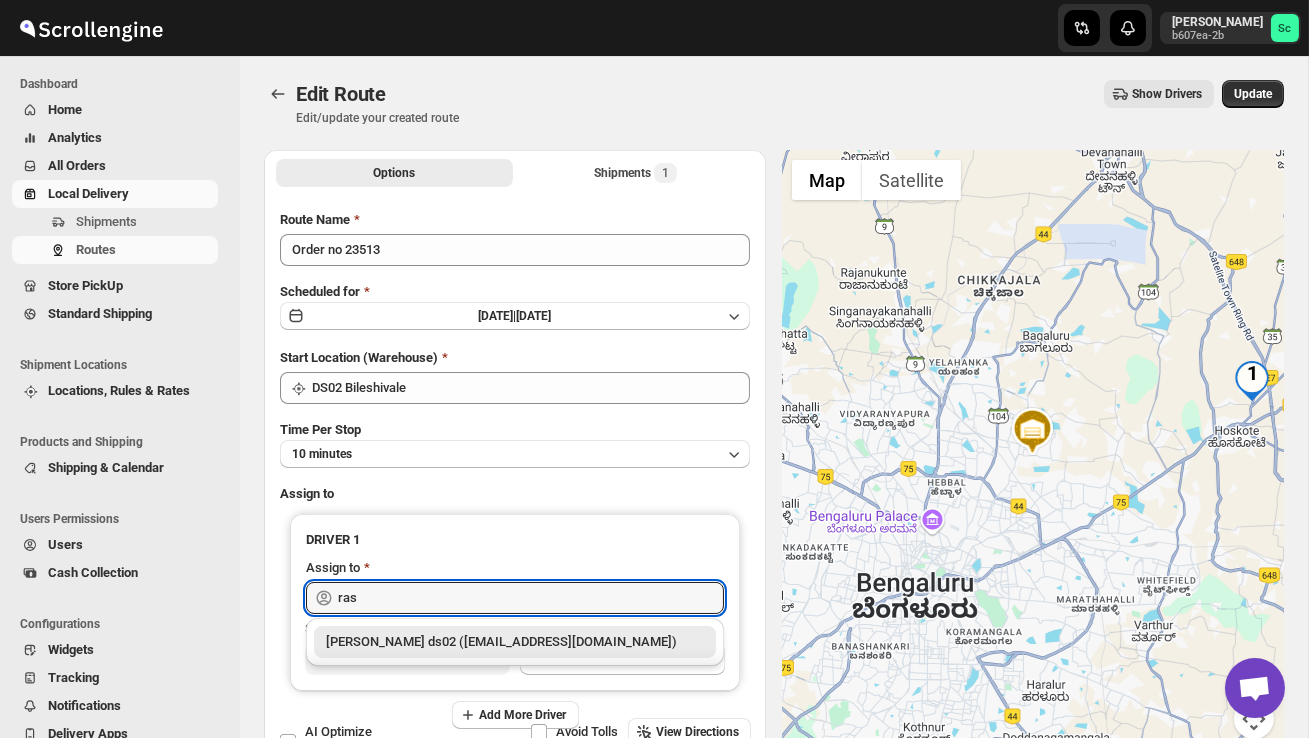 click on "[PERSON_NAME] ds02 ([EMAIL_ADDRESS][DOMAIN_NAME])" at bounding box center (515, 642) 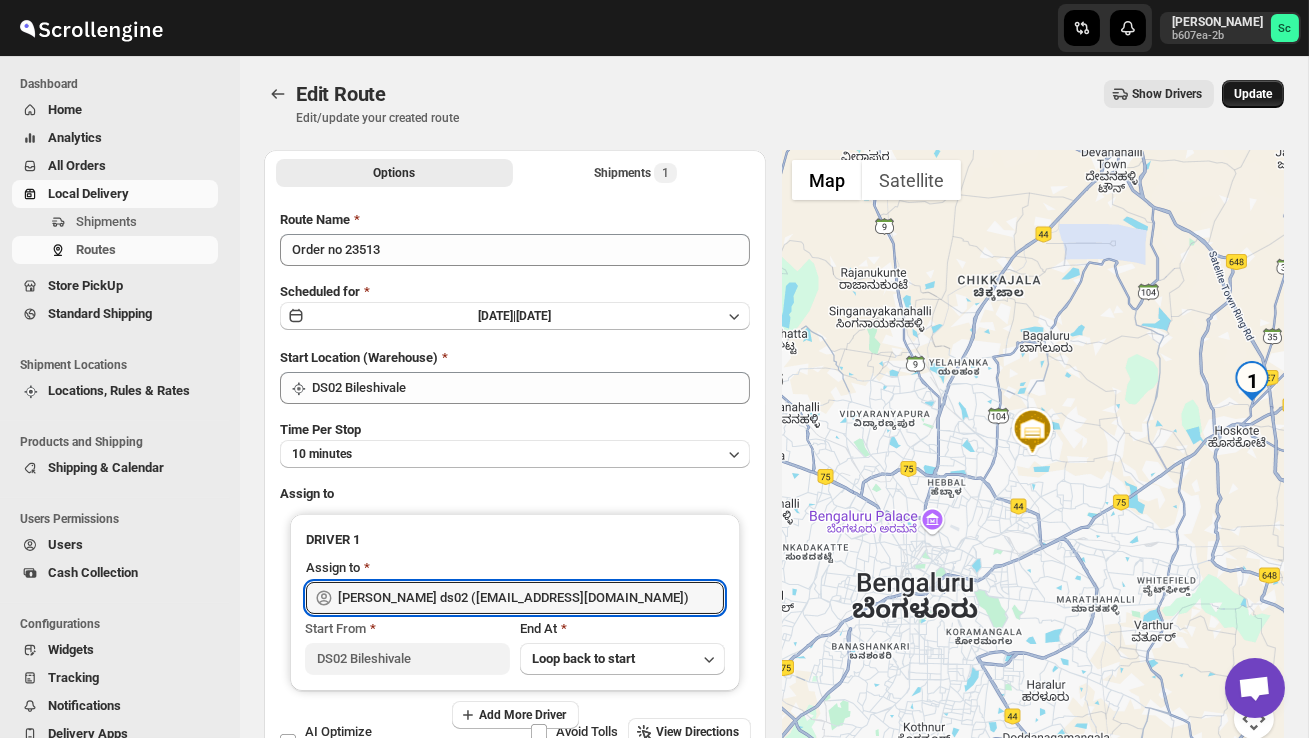 type on "[PERSON_NAME] ds02 ([EMAIL_ADDRESS][DOMAIN_NAME])" 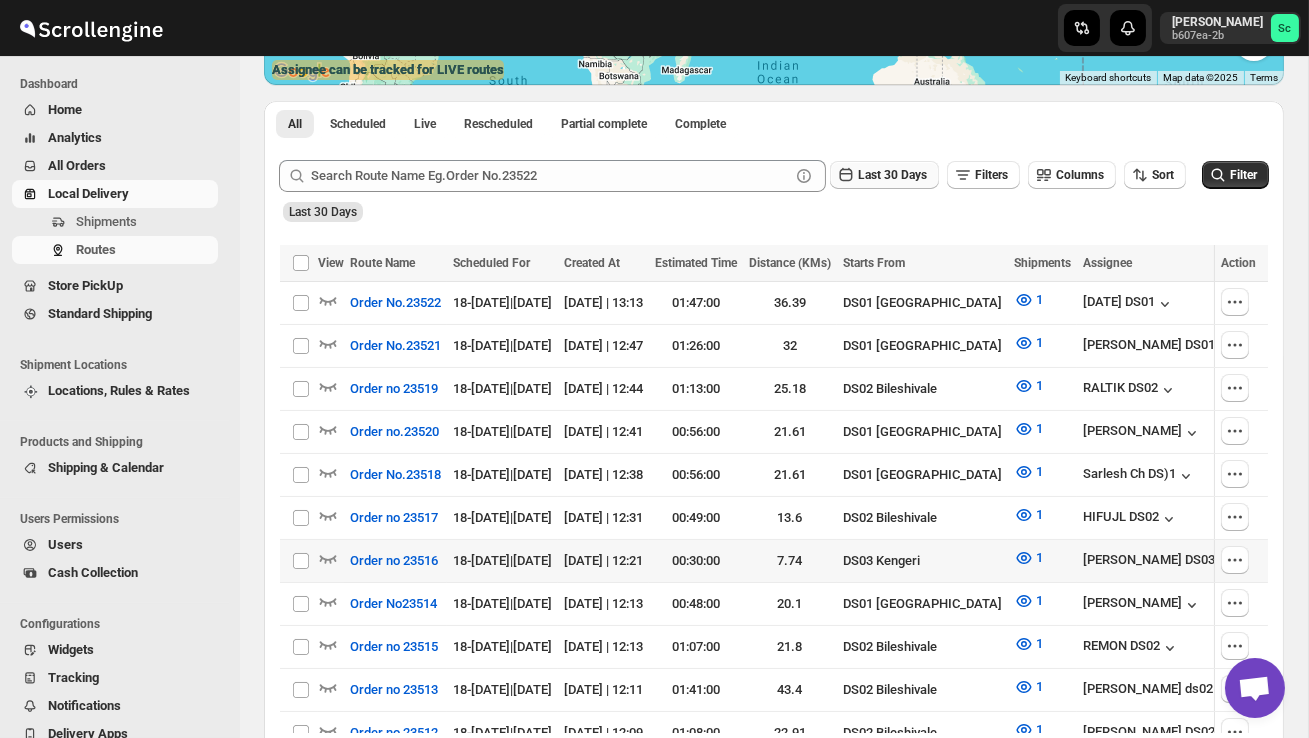 scroll, scrollTop: 409, scrollLeft: 0, axis: vertical 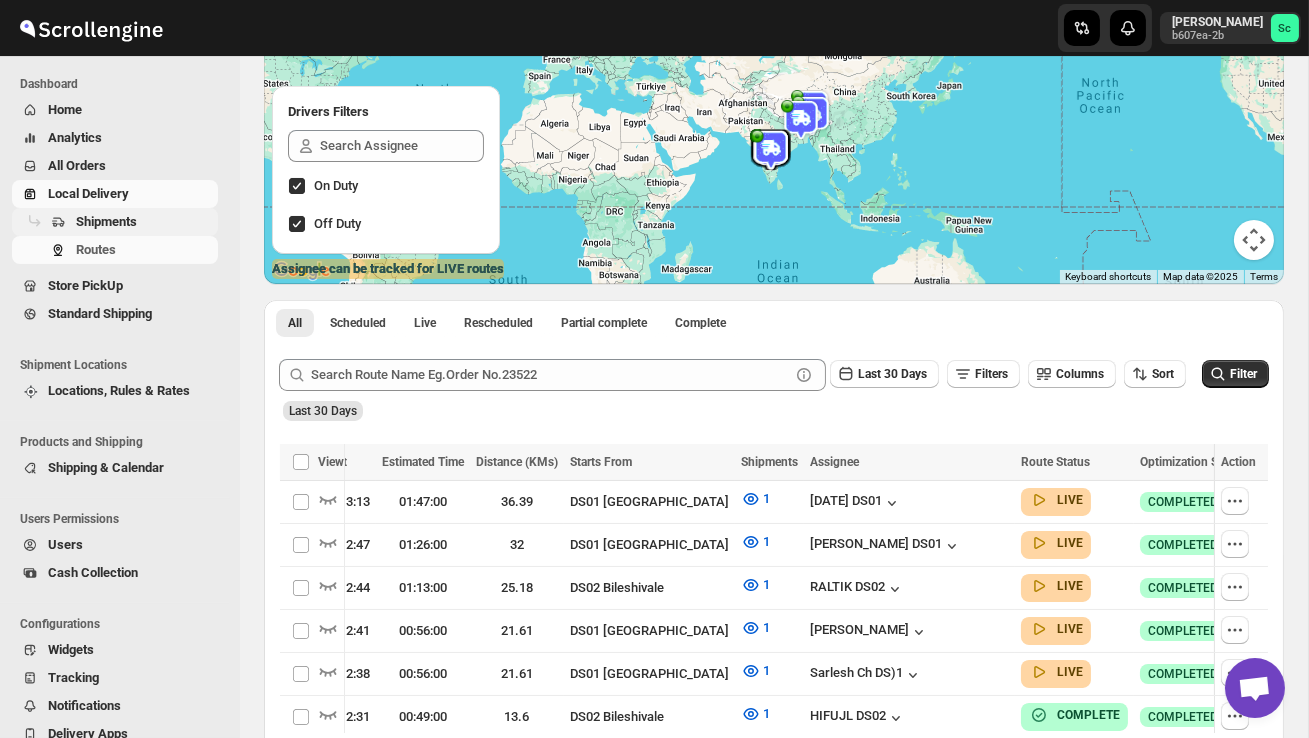 click on "Shipments" at bounding box center (106, 221) 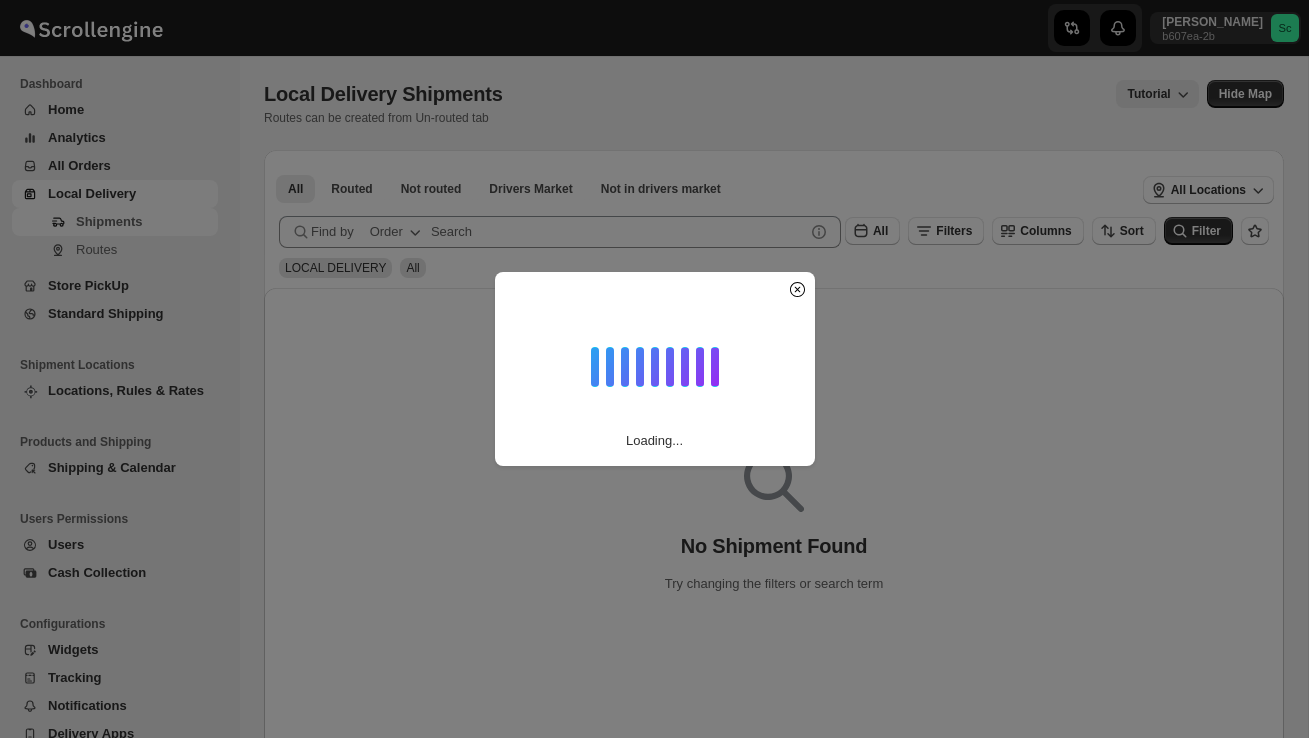 scroll, scrollTop: 0, scrollLeft: 0, axis: both 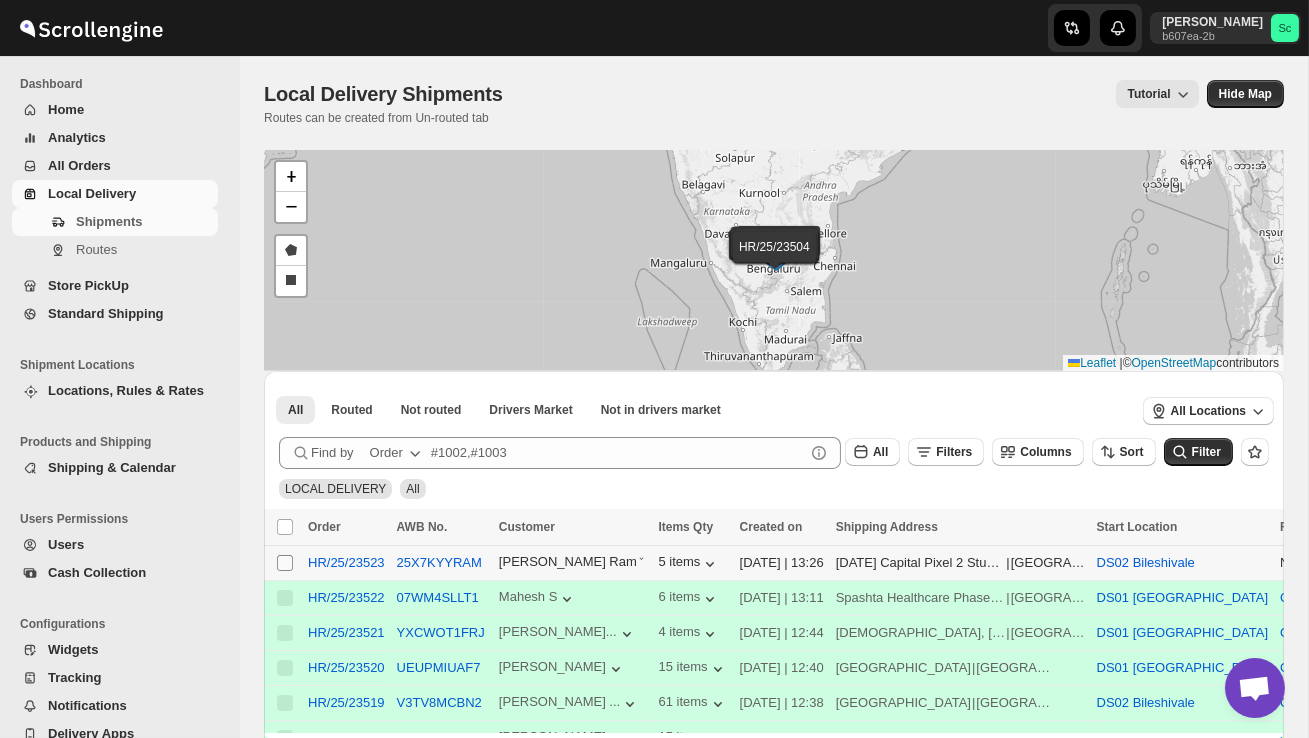 click on "Select shipment" at bounding box center [285, 563] 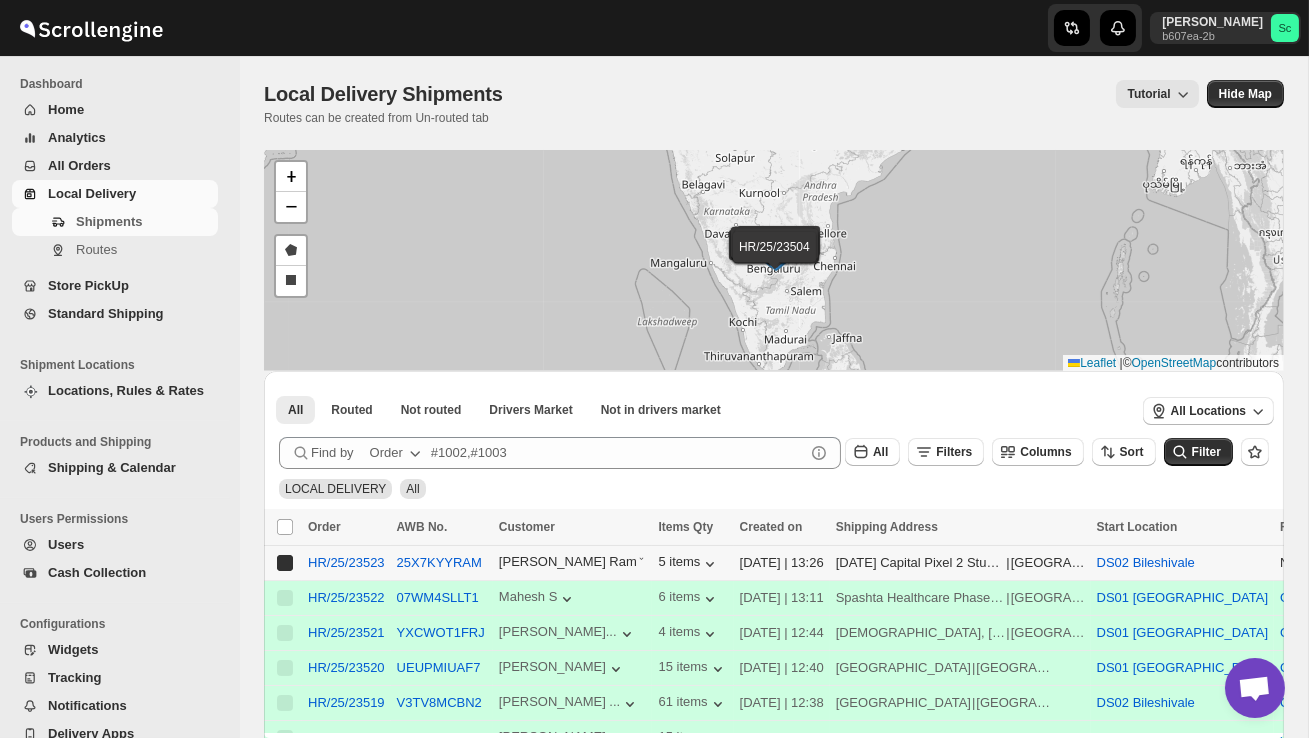 checkbox on "true" 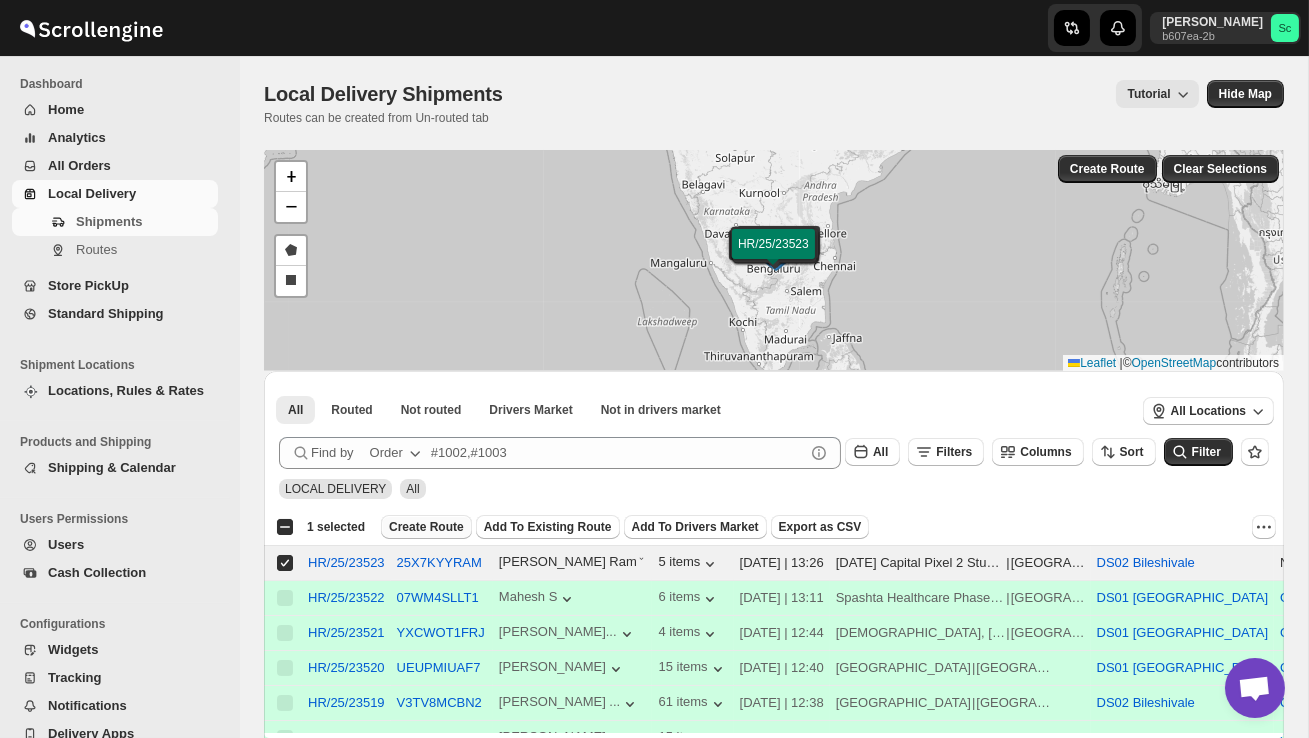 click on "Create Route" at bounding box center (426, 527) 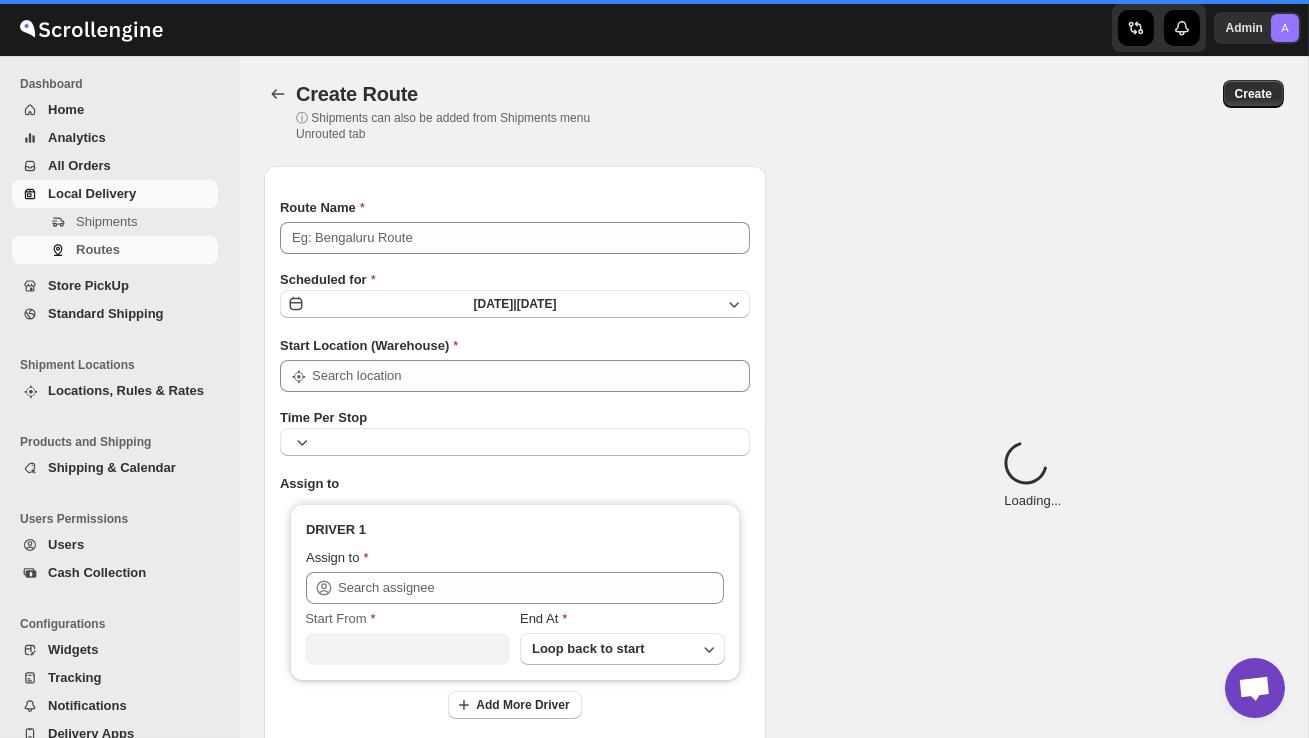 type on "Route - 18/07-0127" 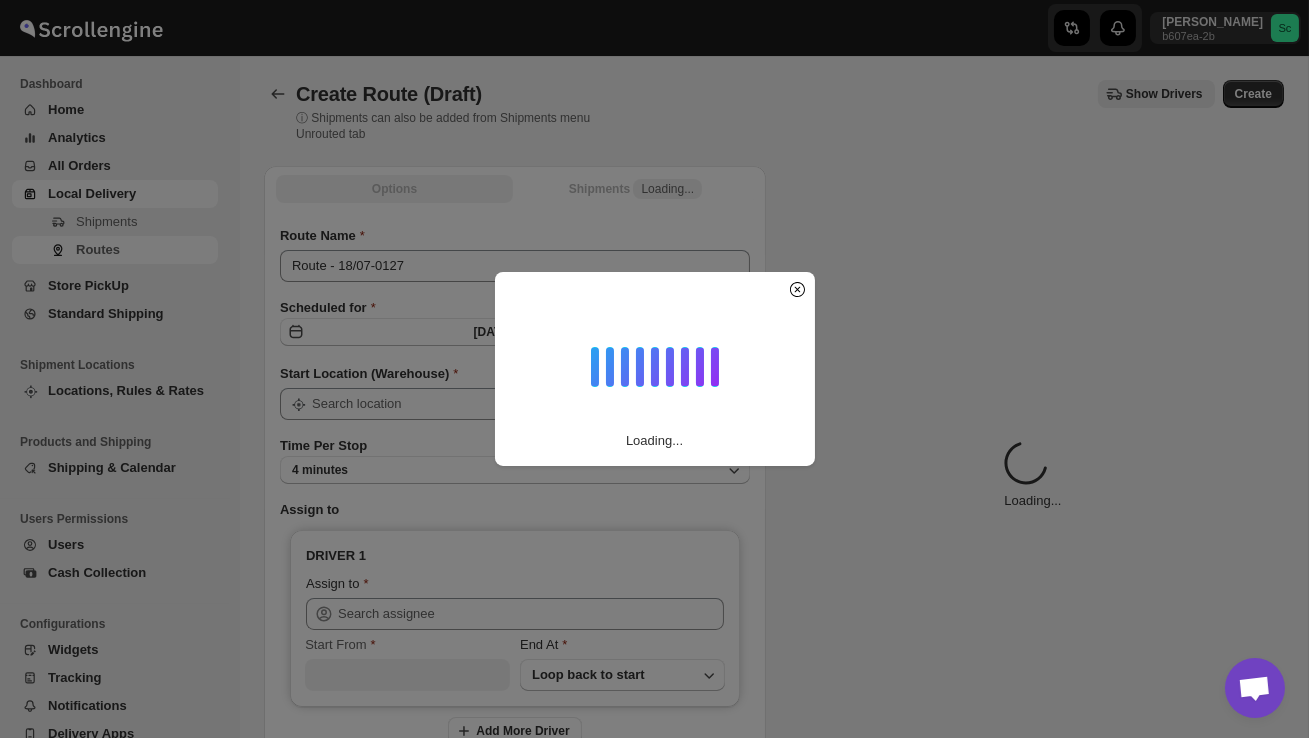 type on "DS02 Bileshivale" 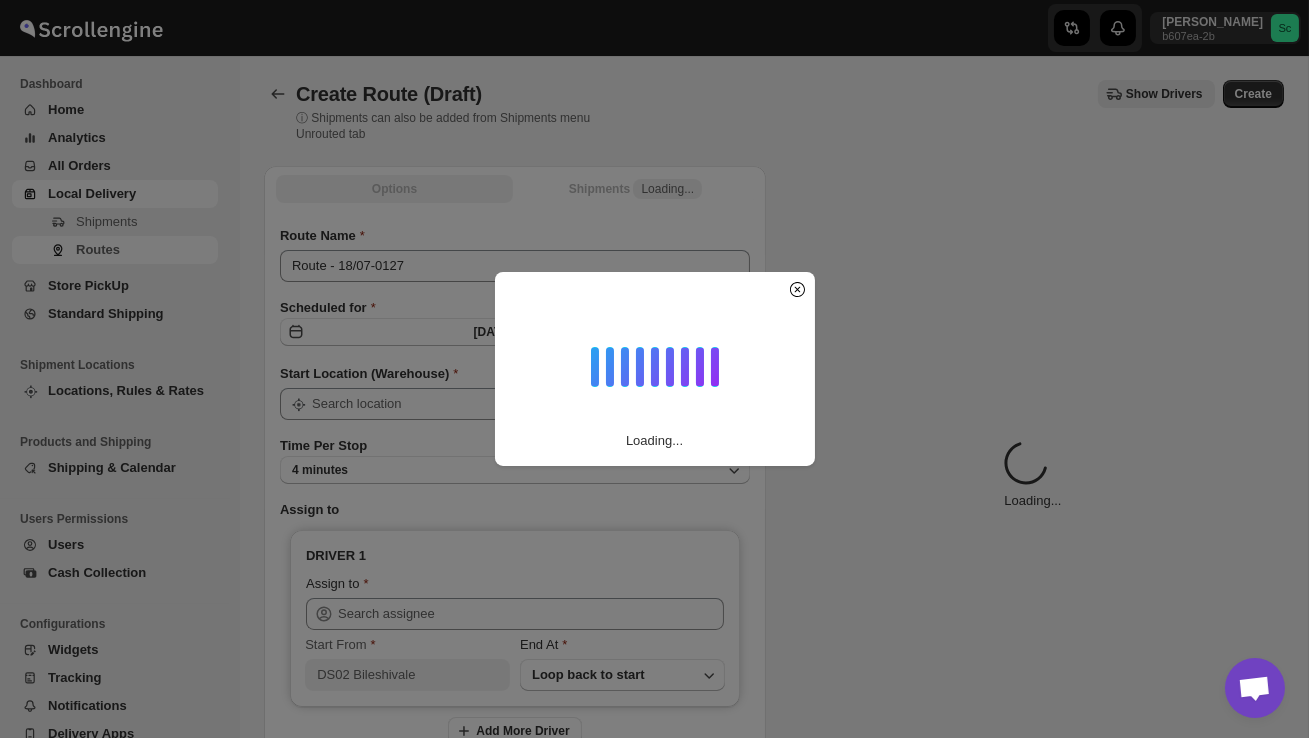 type on "DS02 Bileshivale" 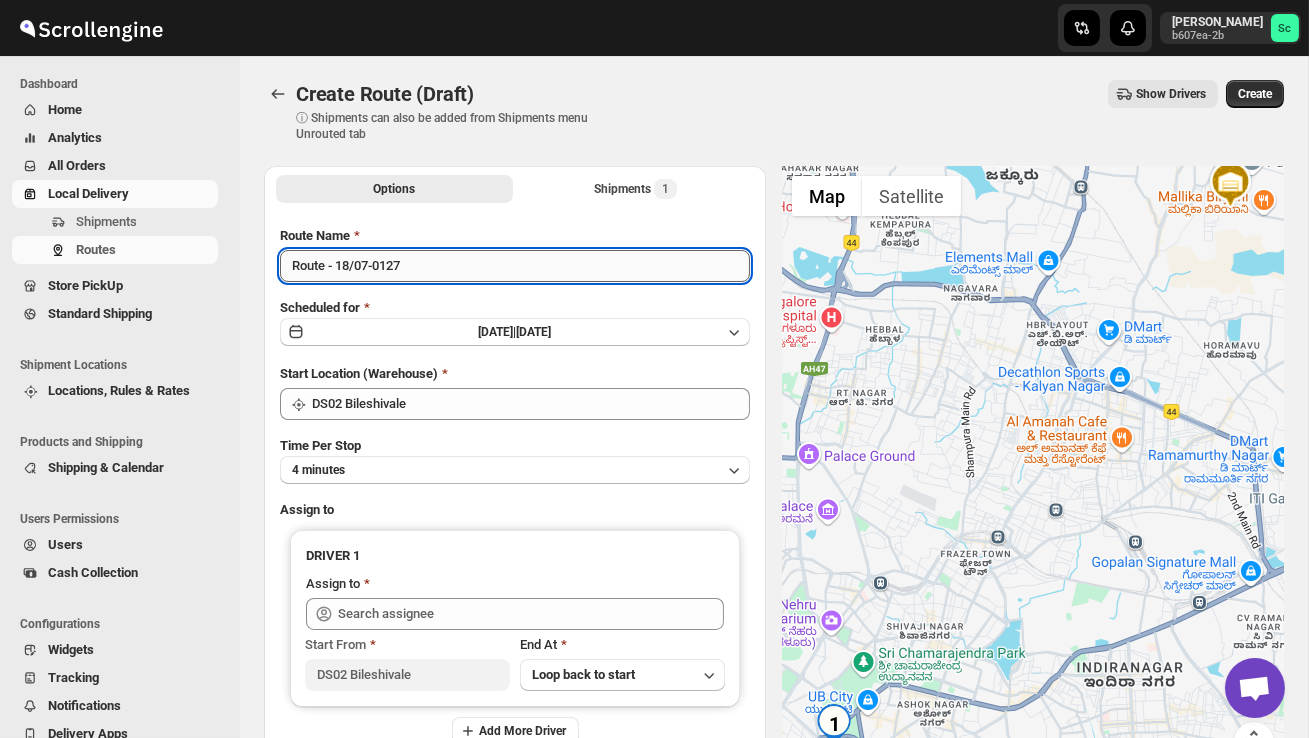 click on "Route - 18/07-0127" at bounding box center (515, 266) 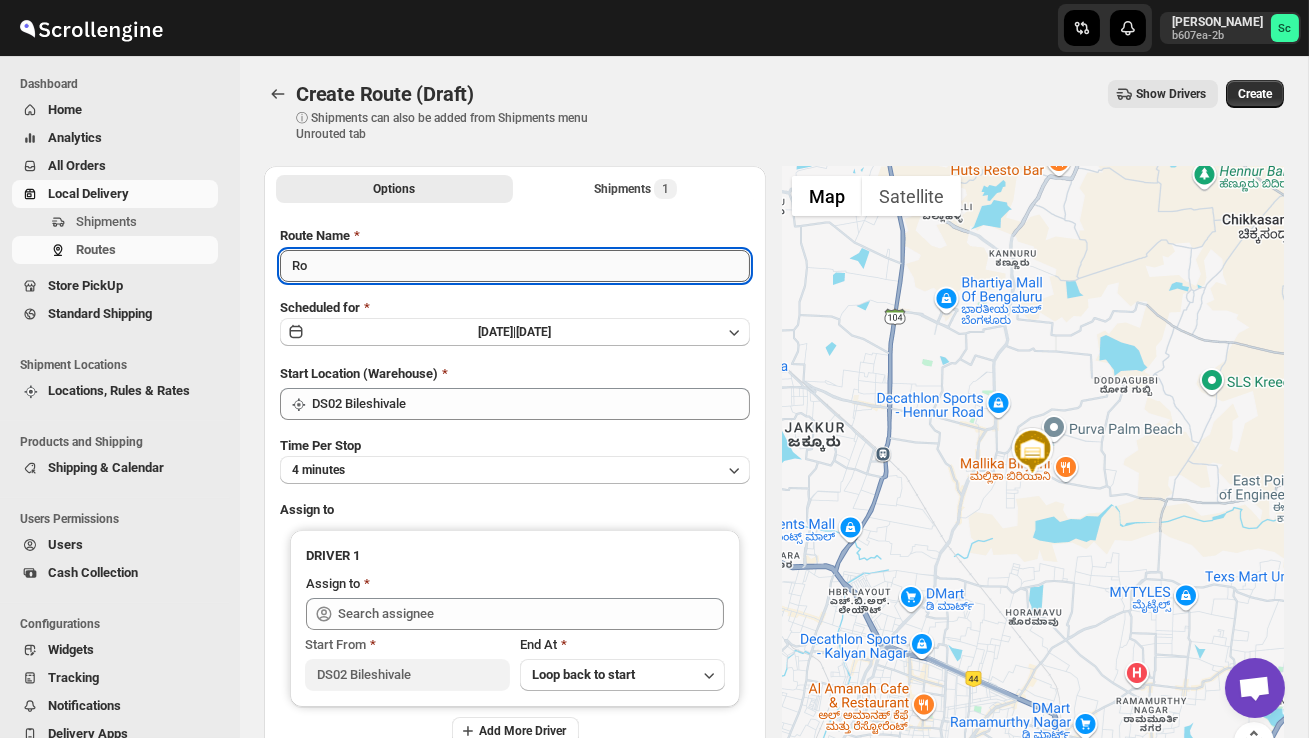 type on "R" 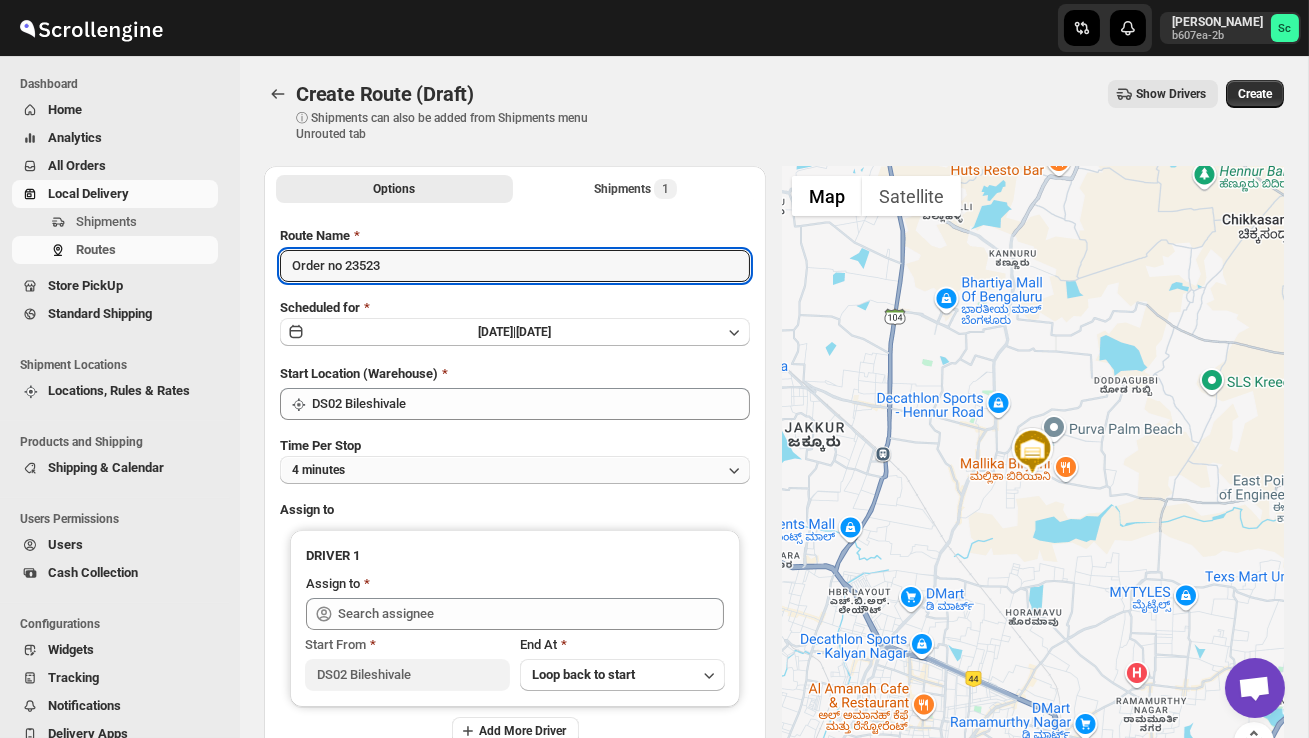 type on "Order no 23523" 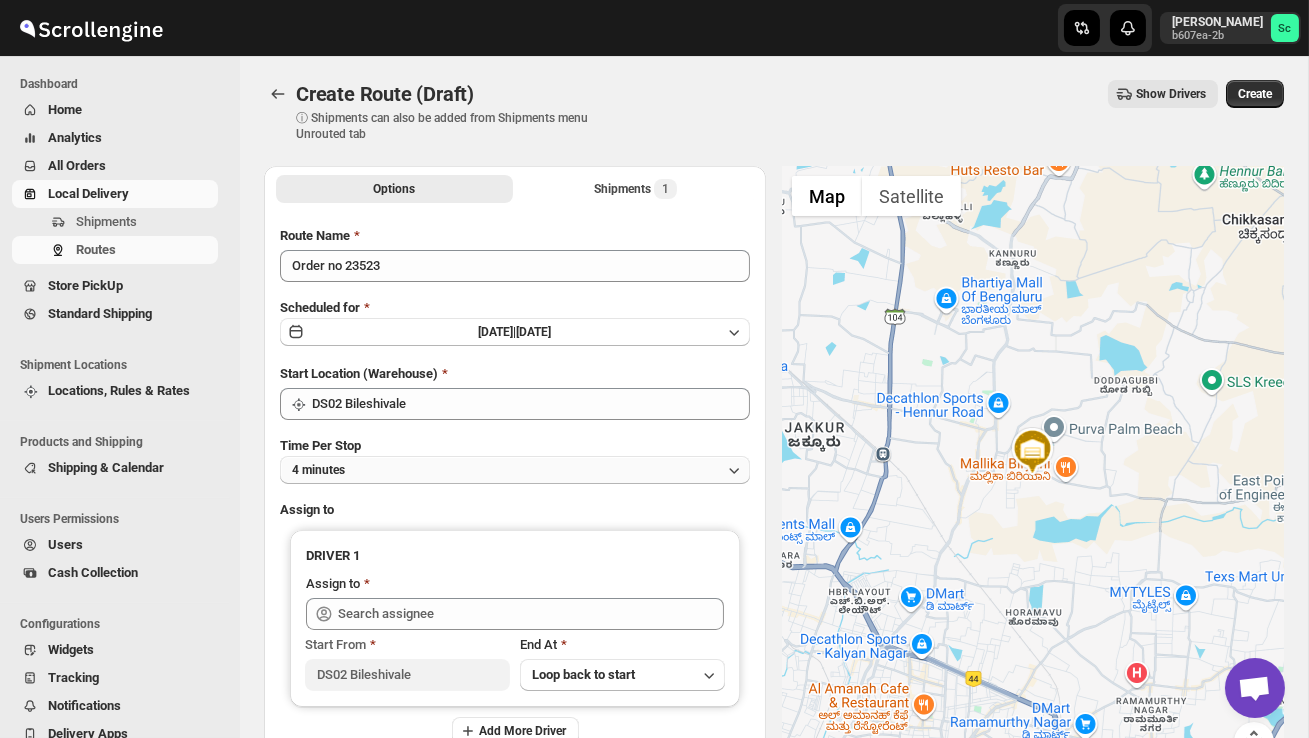 click on "4 minutes" at bounding box center [515, 470] 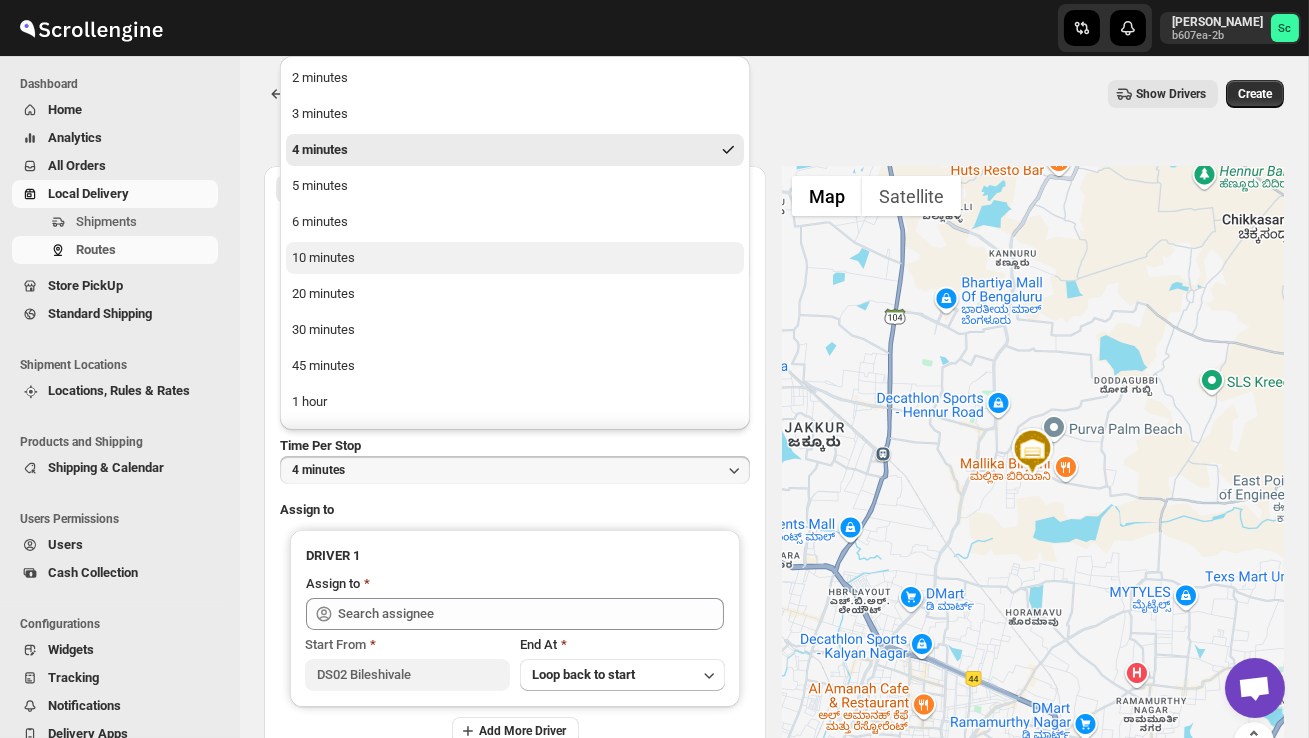 click on "10 minutes" at bounding box center (515, 258) 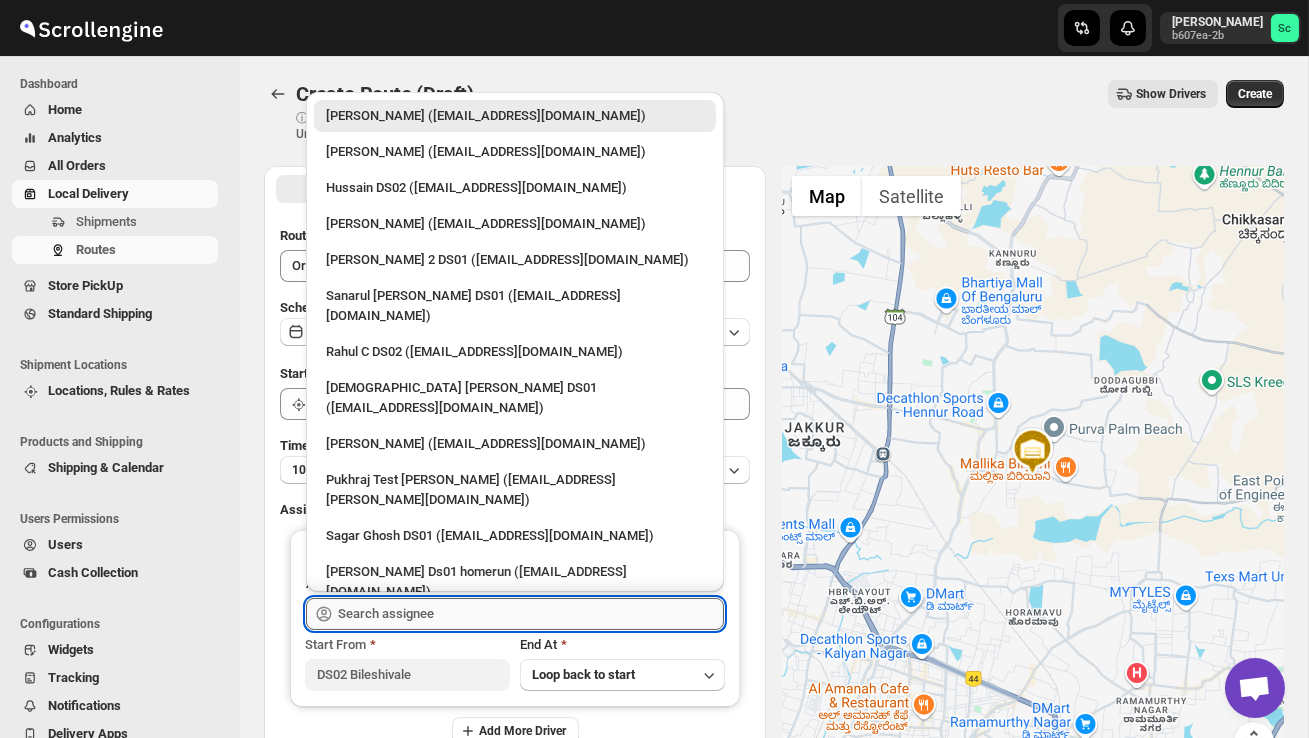 click at bounding box center (531, 614) 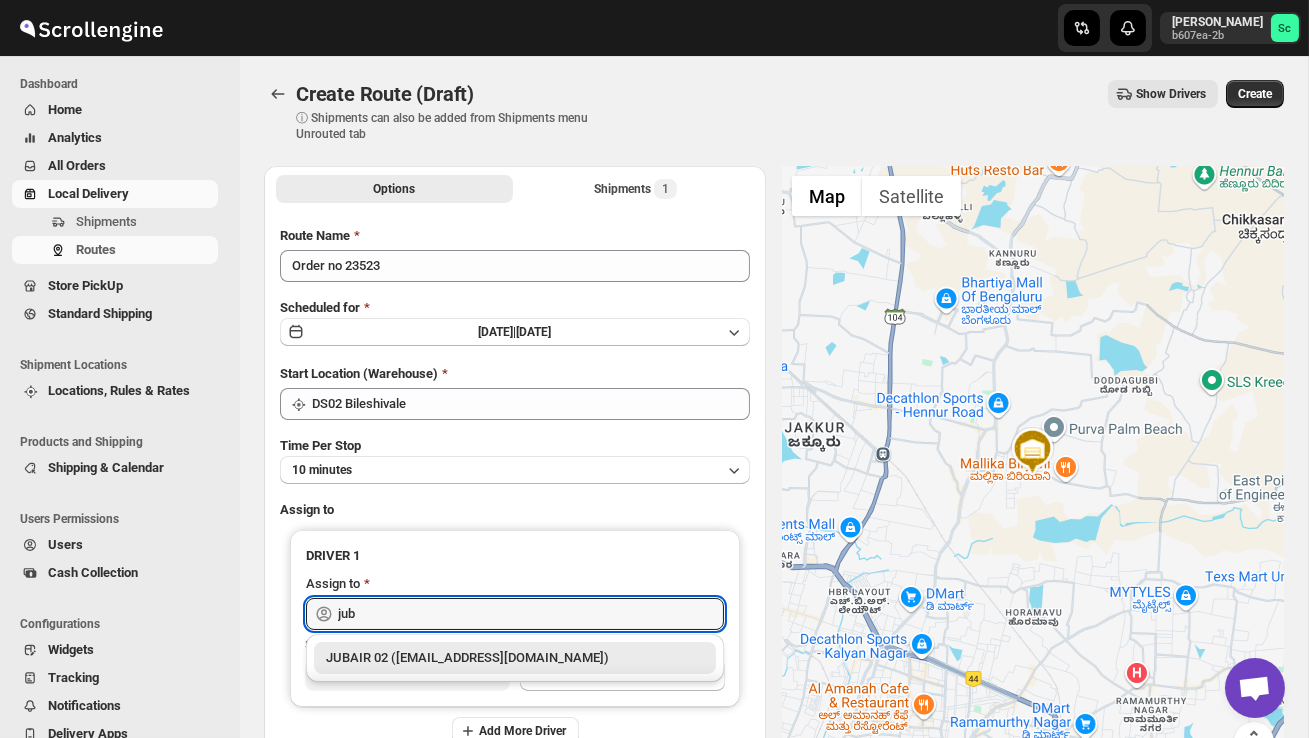 click on "JUBAIR  02 ([EMAIL_ADDRESS][DOMAIN_NAME])" at bounding box center [515, 658] 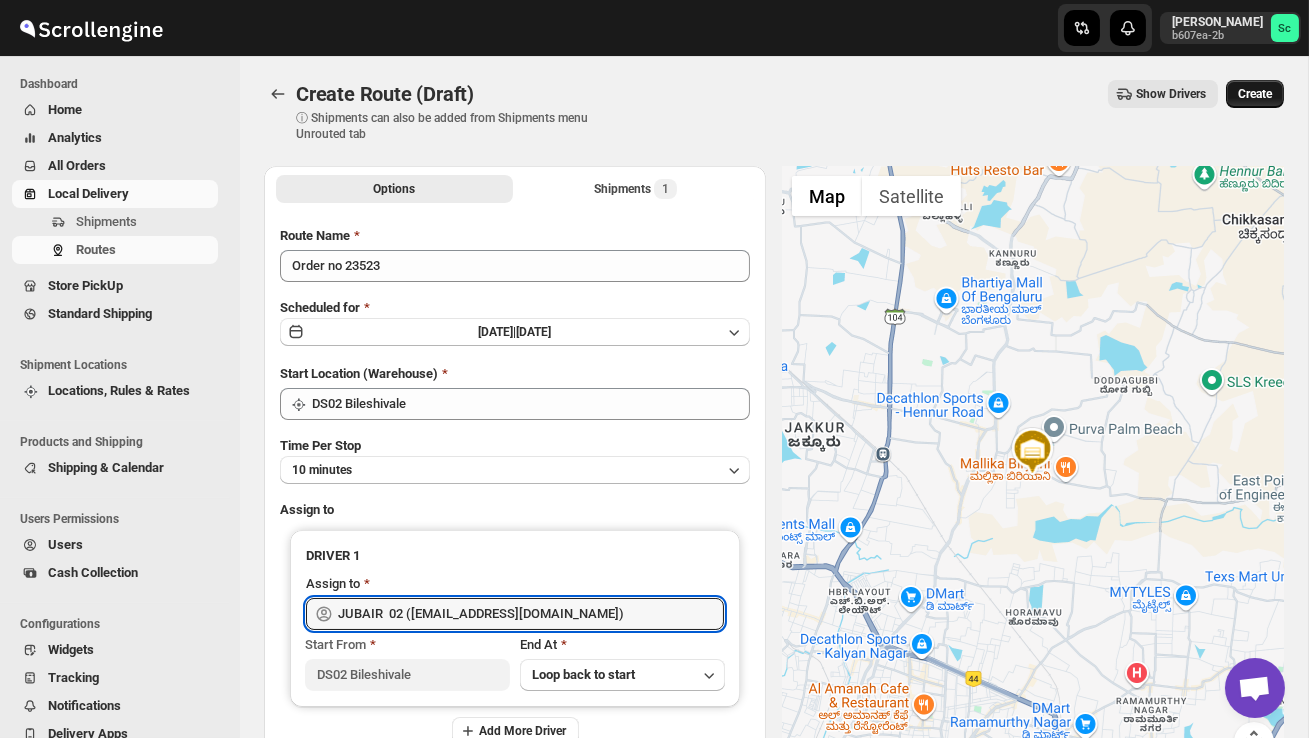 type on "JUBAIR  02 ([EMAIL_ADDRESS][DOMAIN_NAME])" 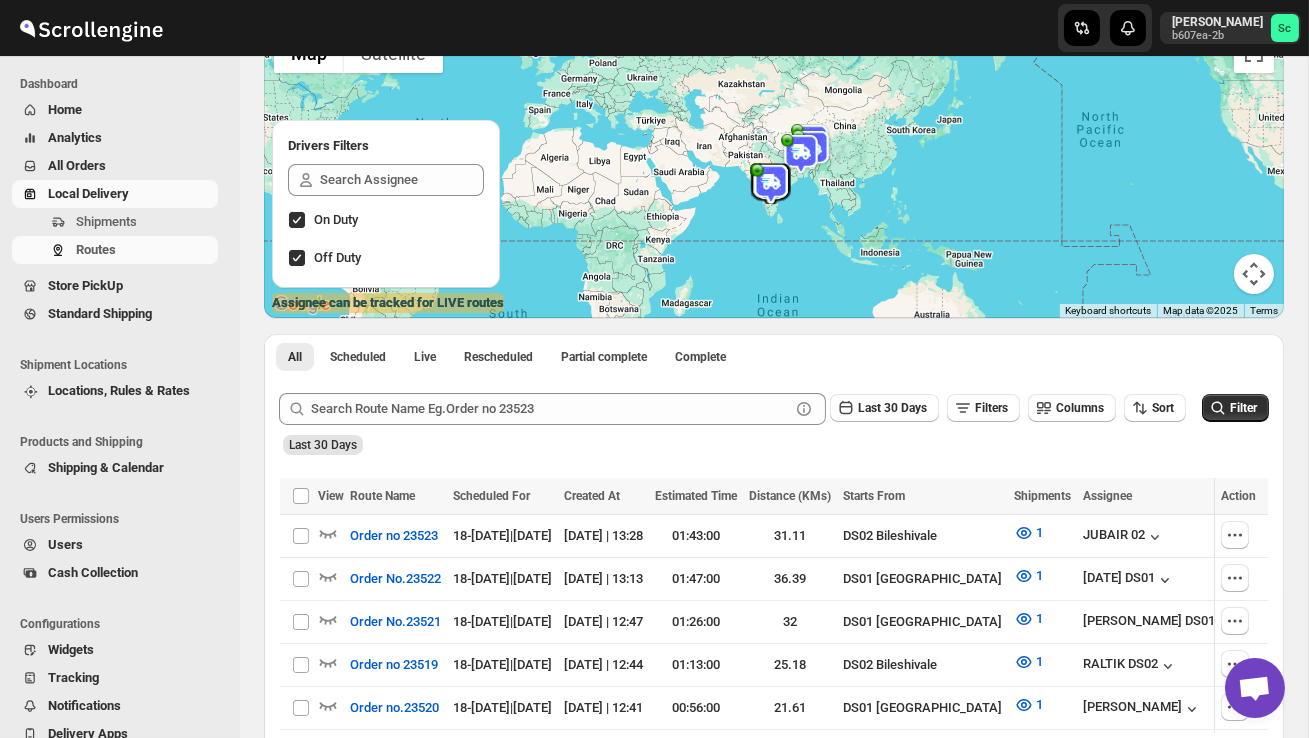 scroll, scrollTop: 171, scrollLeft: 0, axis: vertical 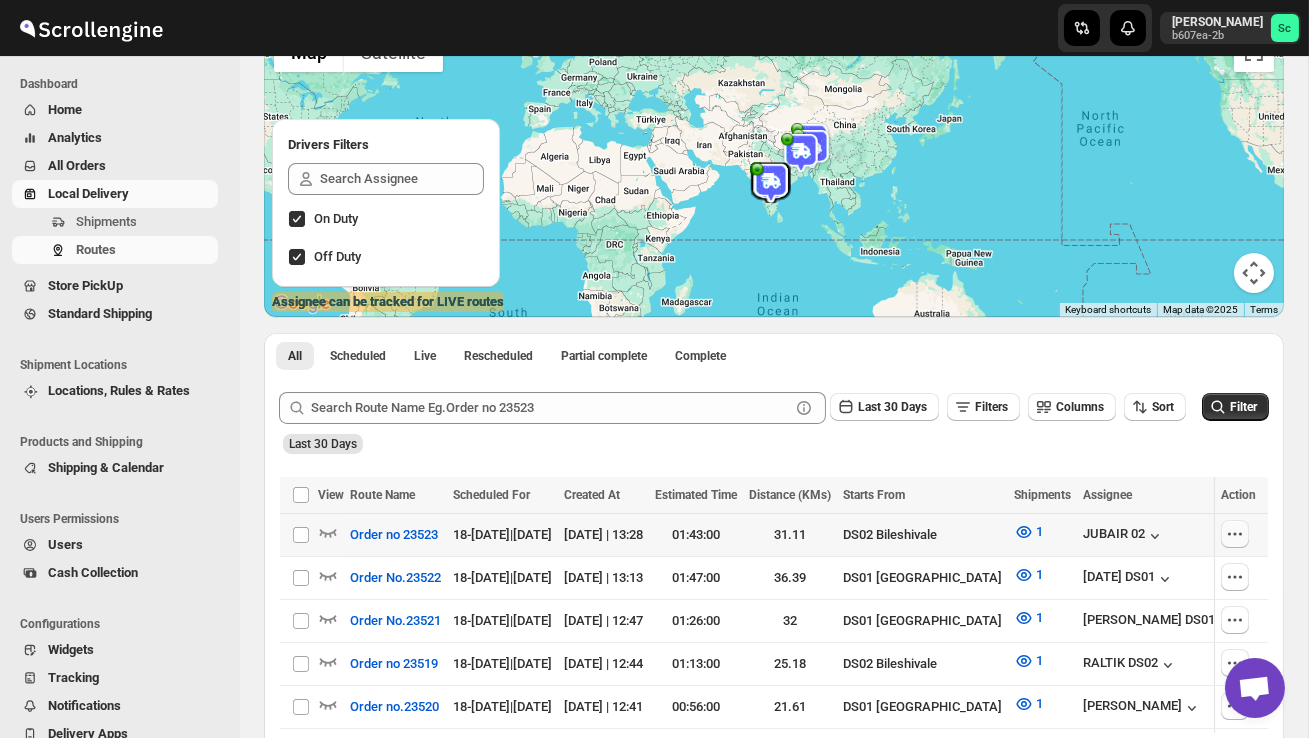 click 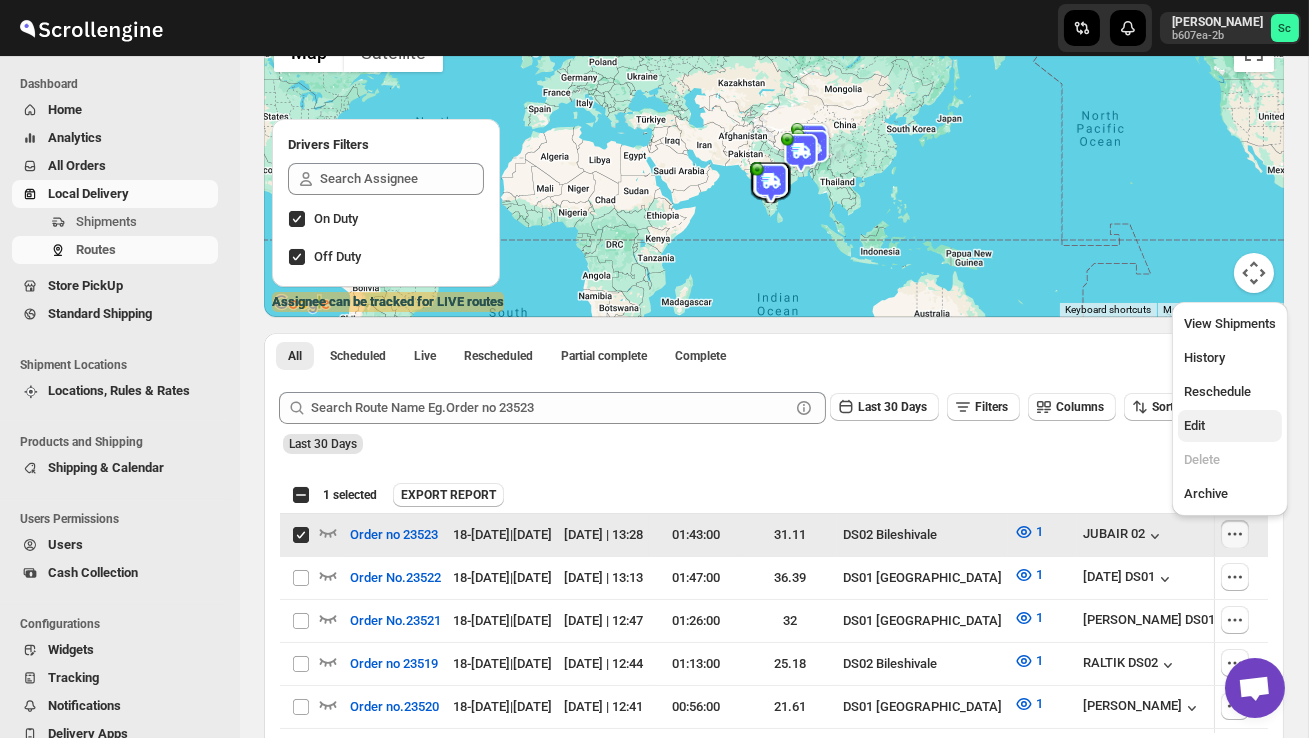 click on "Edit" at bounding box center (1230, 426) 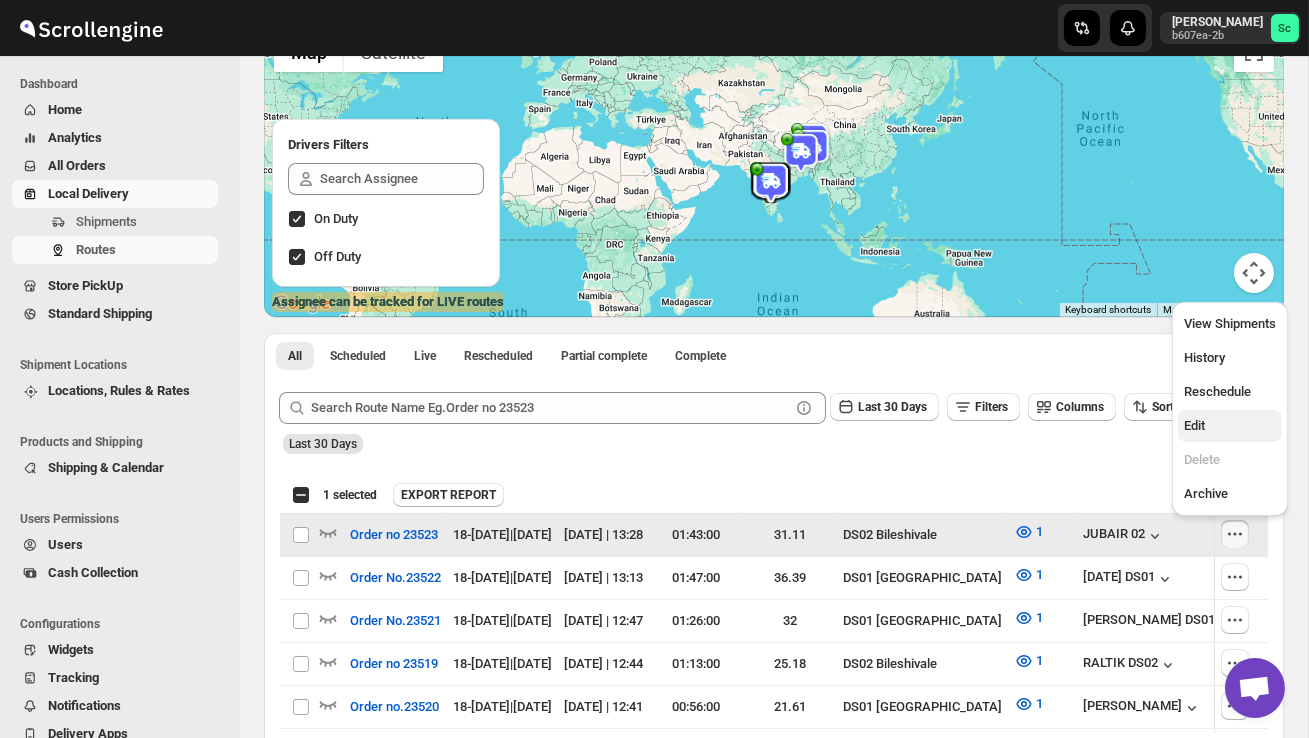 checkbox on "false" 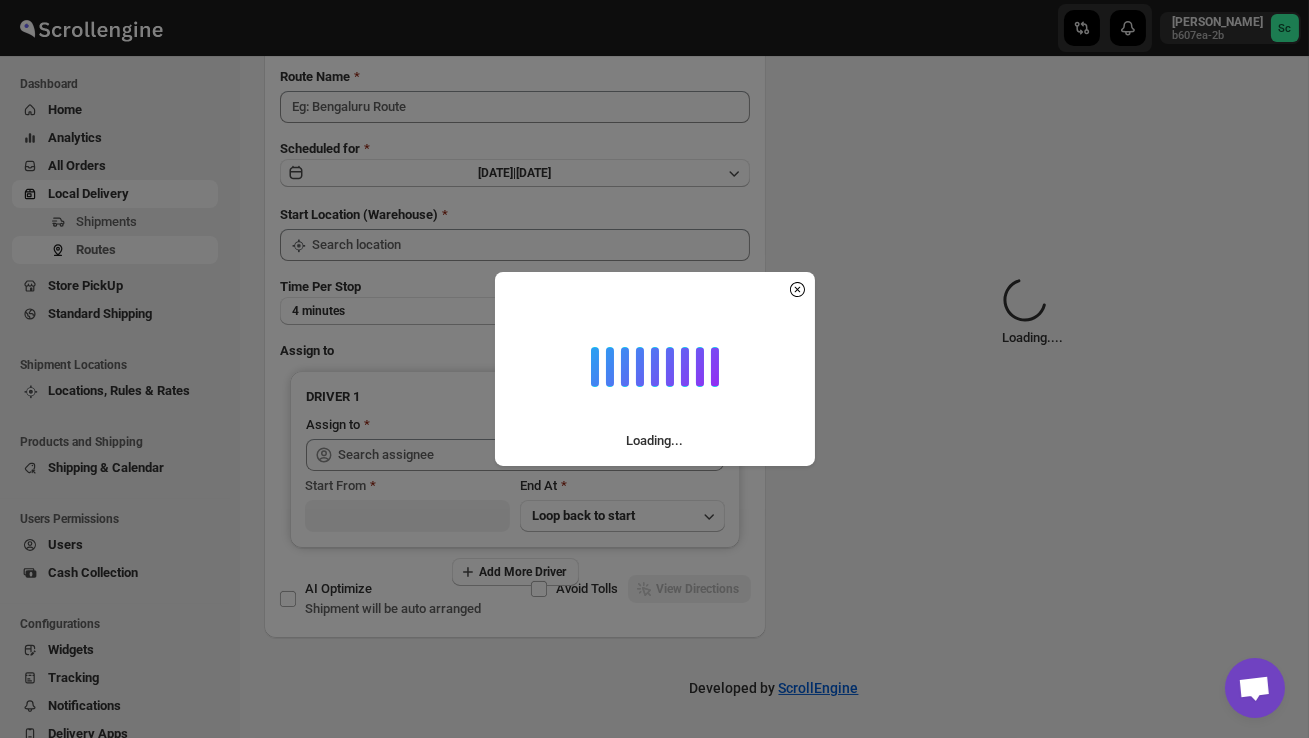 scroll, scrollTop: 0, scrollLeft: 0, axis: both 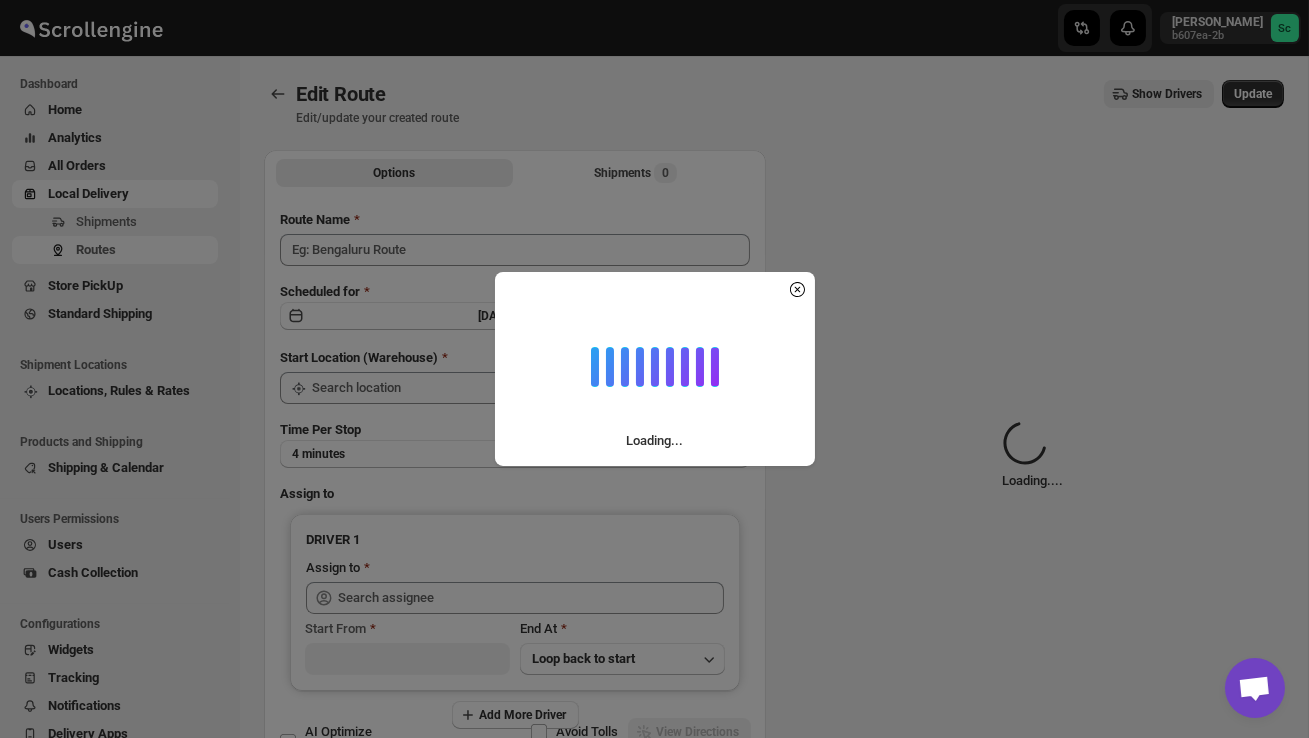 type on "Order no 23523" 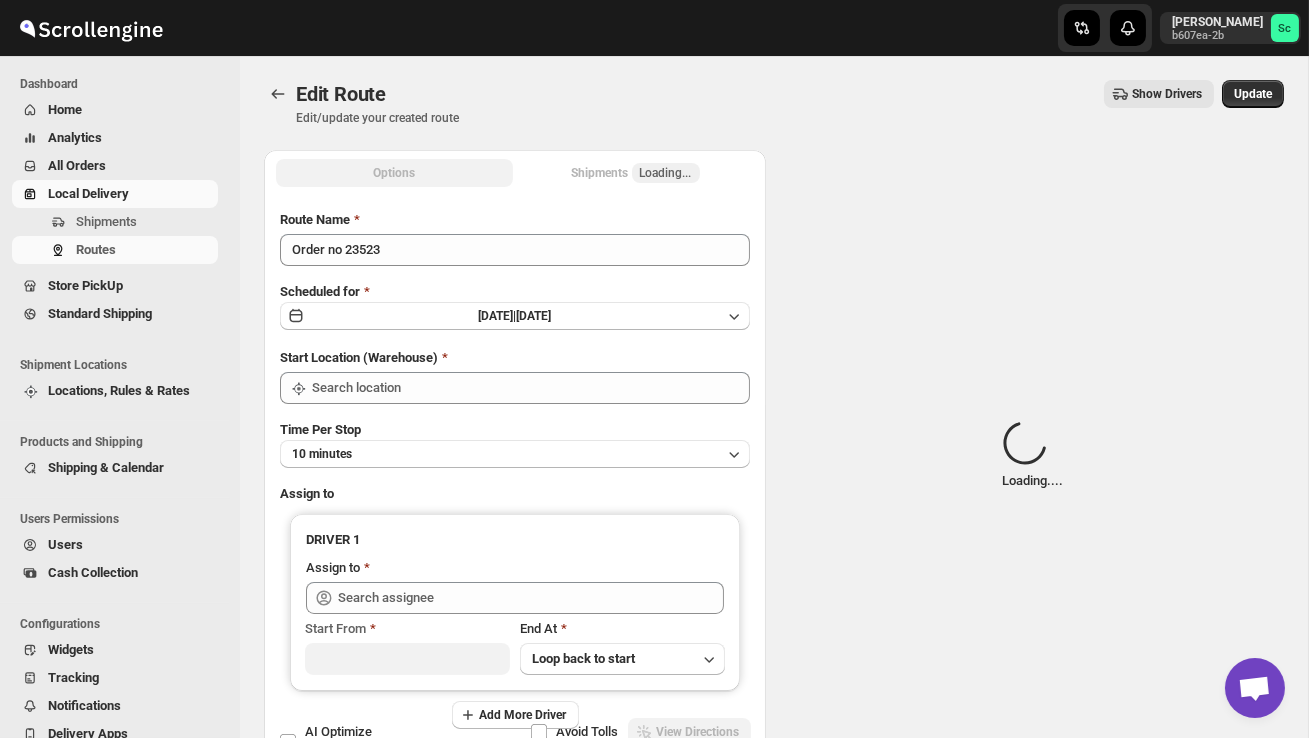 type on "DS02 Bileshivale" 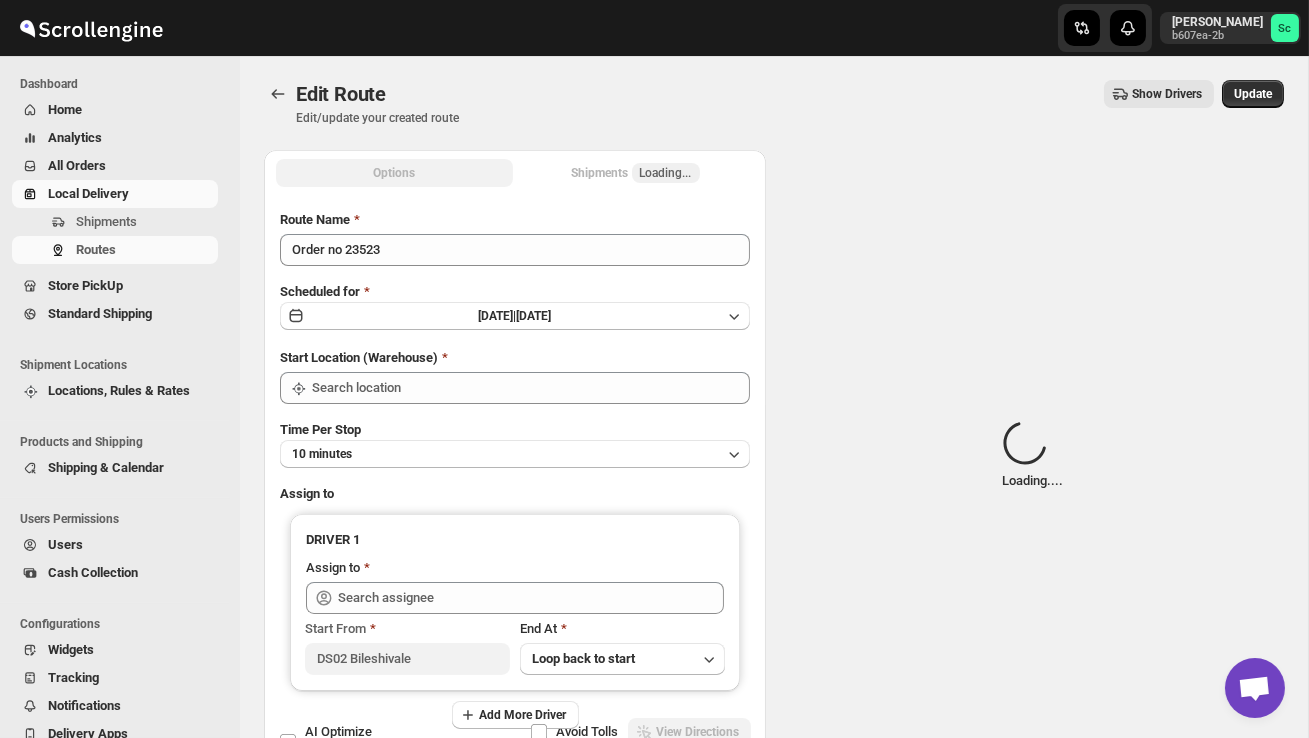 type on "DS02 Bileshivale" 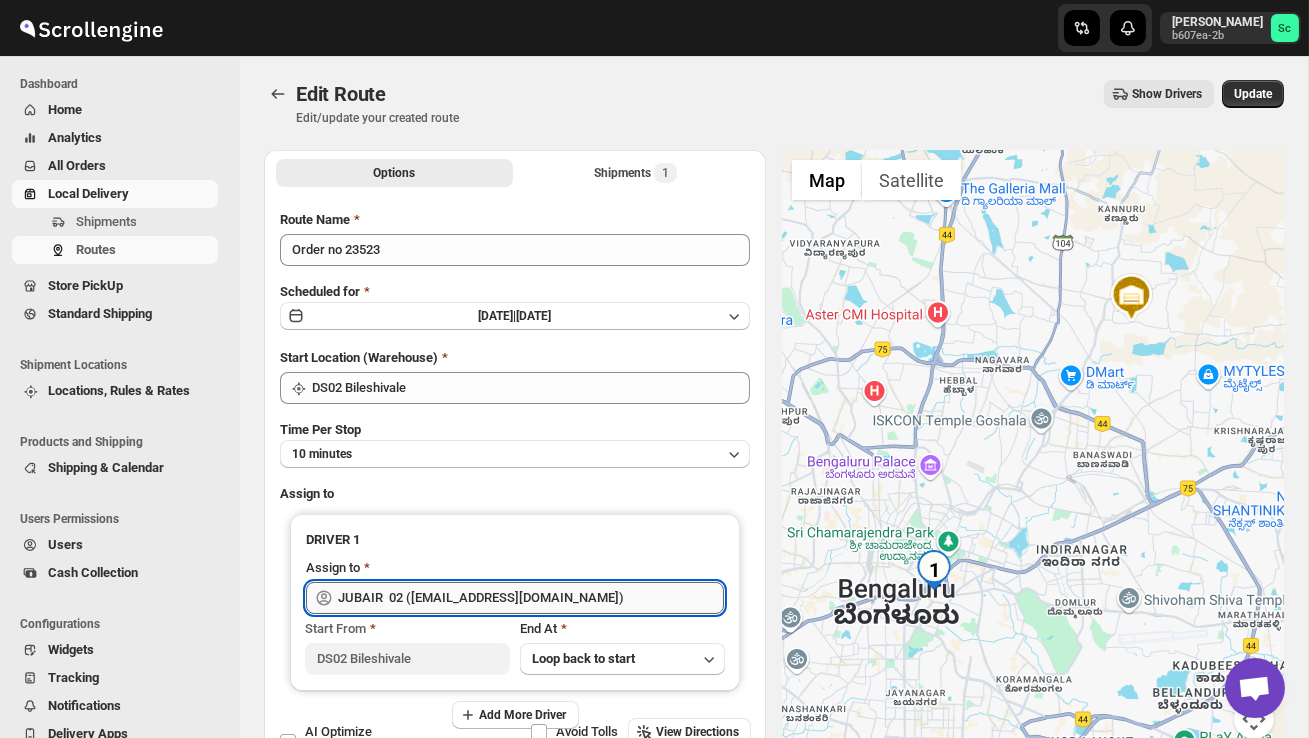 click on "JUBAIR  02 ([EMAIL_ADDRESS][DOMAIN_NAME])" at bounding box center [531, 598] 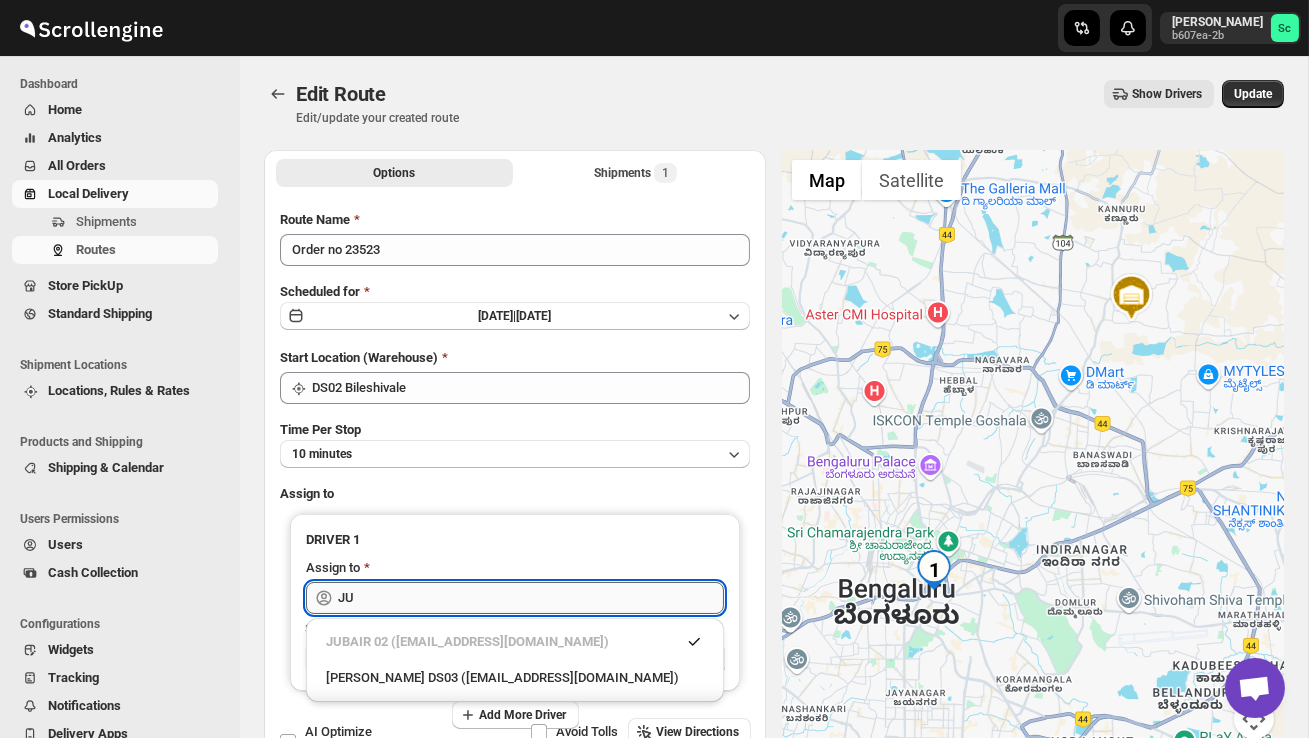 type on "J" 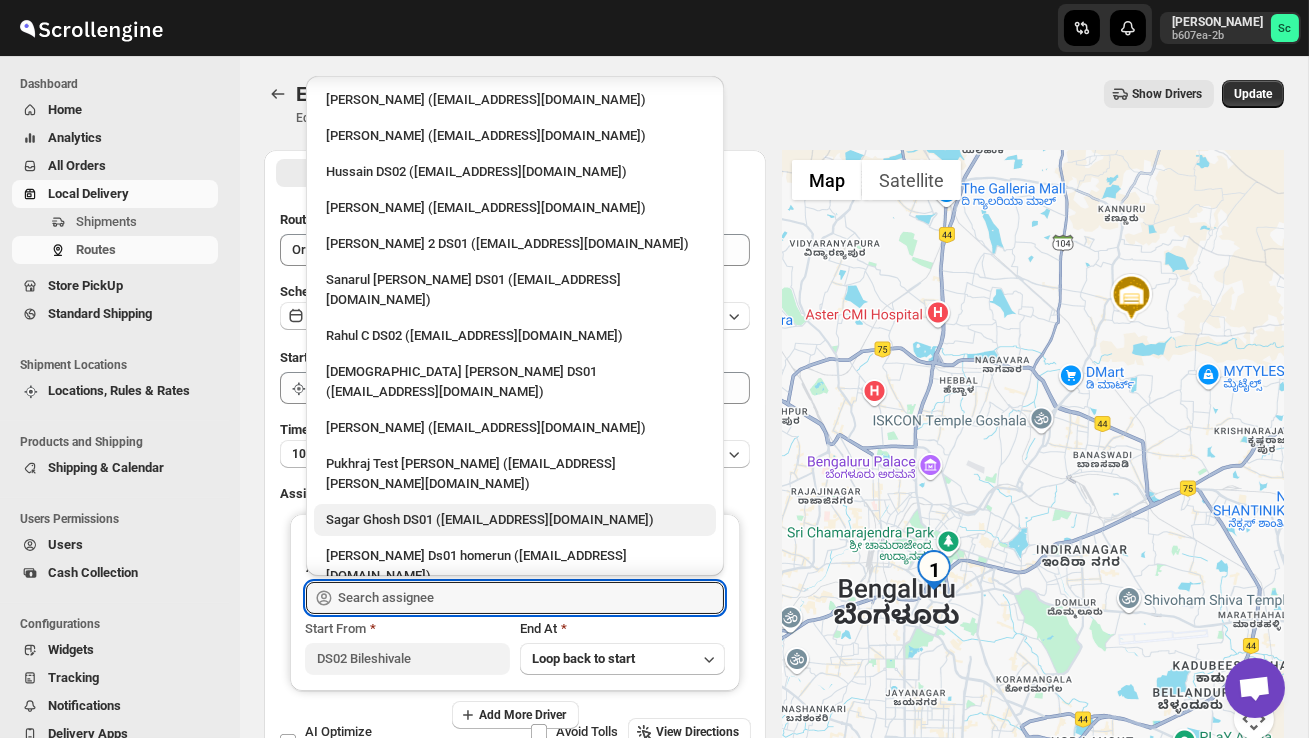 scroll, scrollTop: 1383, scrollLeft: 0, axis: vertical 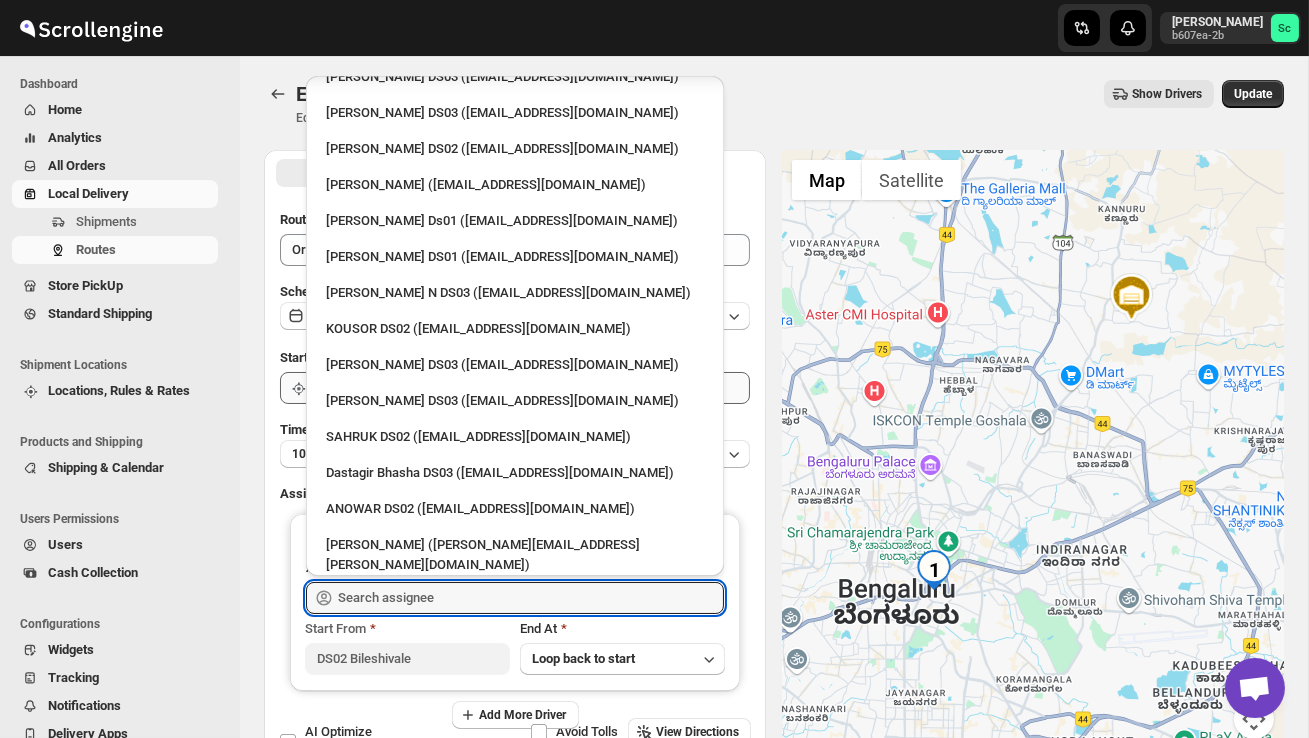 click on "ANOWAR  DS02 ([EMAIL_ADDRESS][DOMAIN_NAME])" at bounding box center (515, 509) 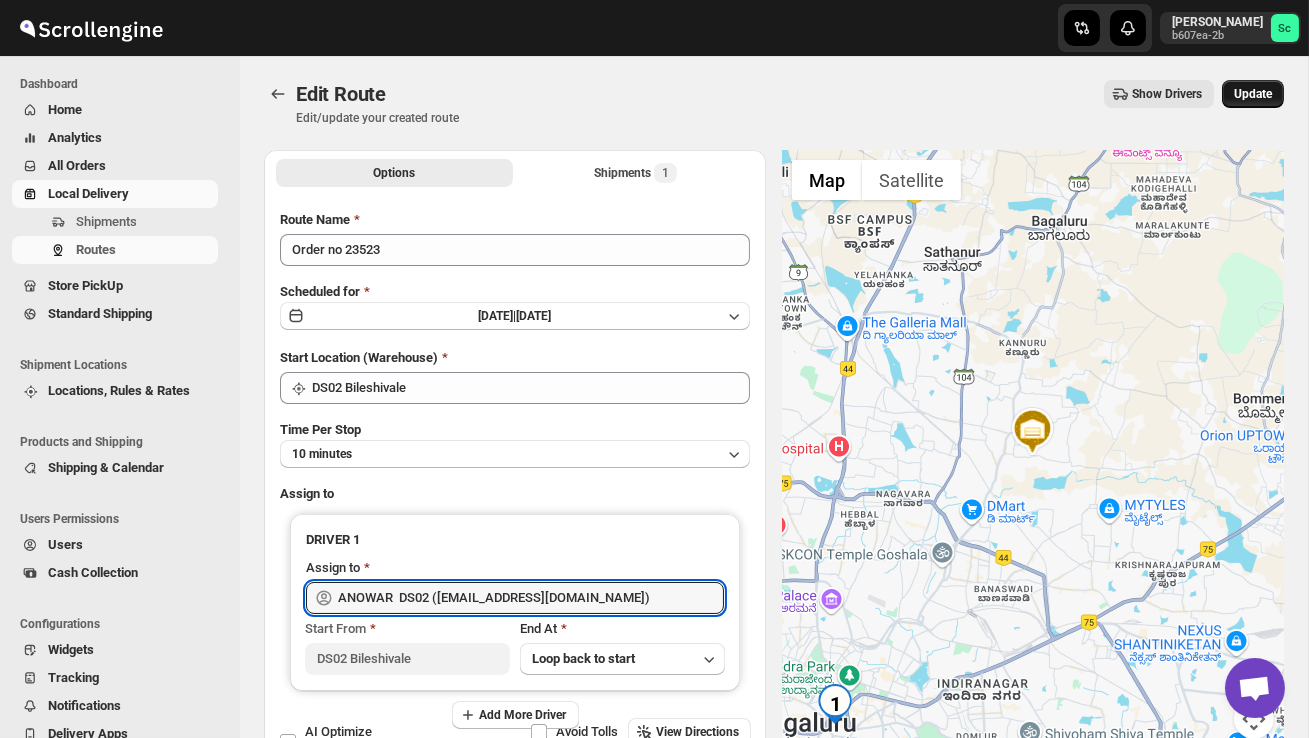 type on "ANOWAR  DS02 ([EMAIL_ADDRESS][DOMAIN_NAME])" 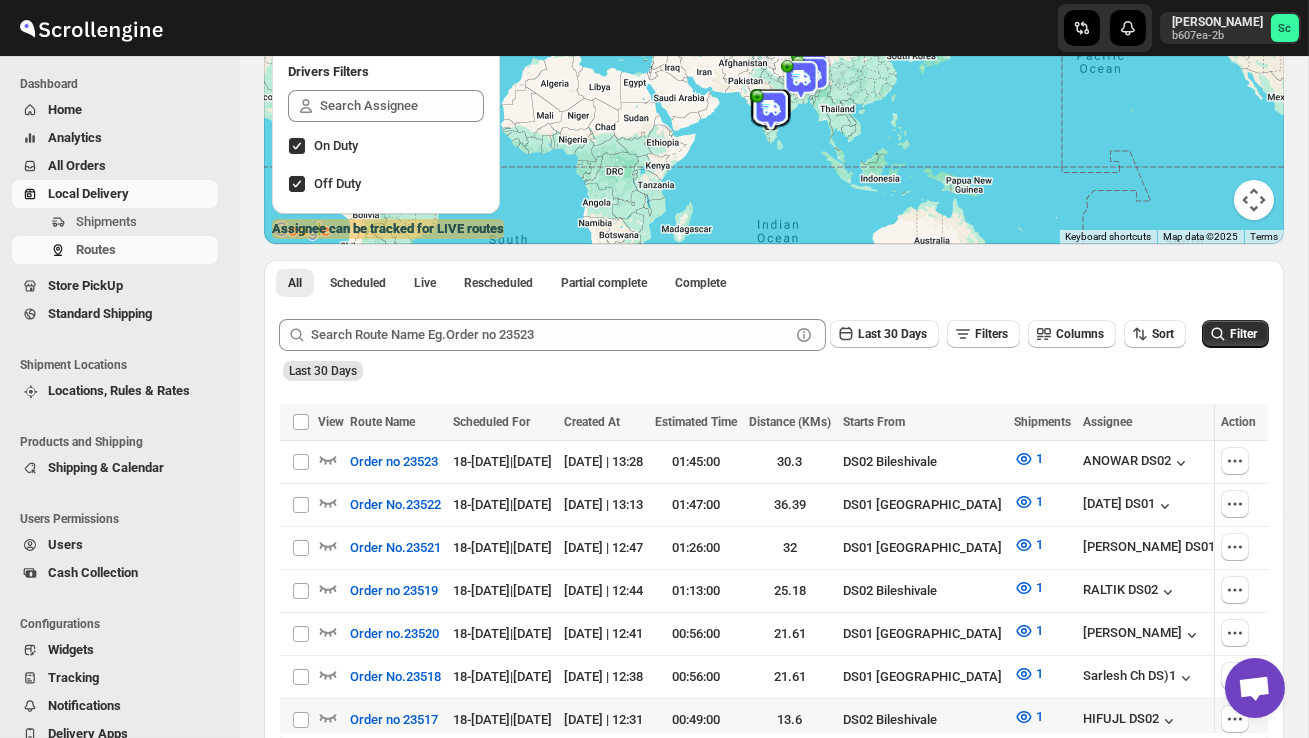 scroll, scrollTop: 574, scrollLeft: 0, axis: vertical 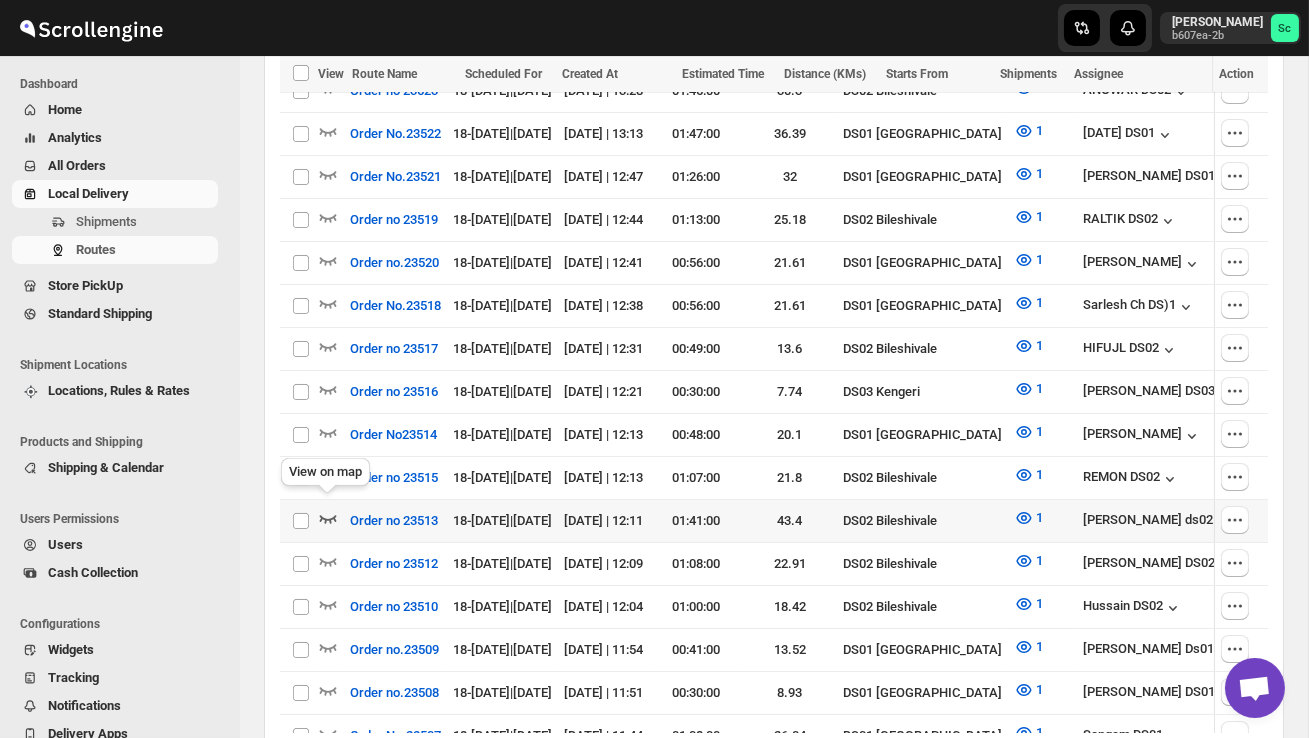 click 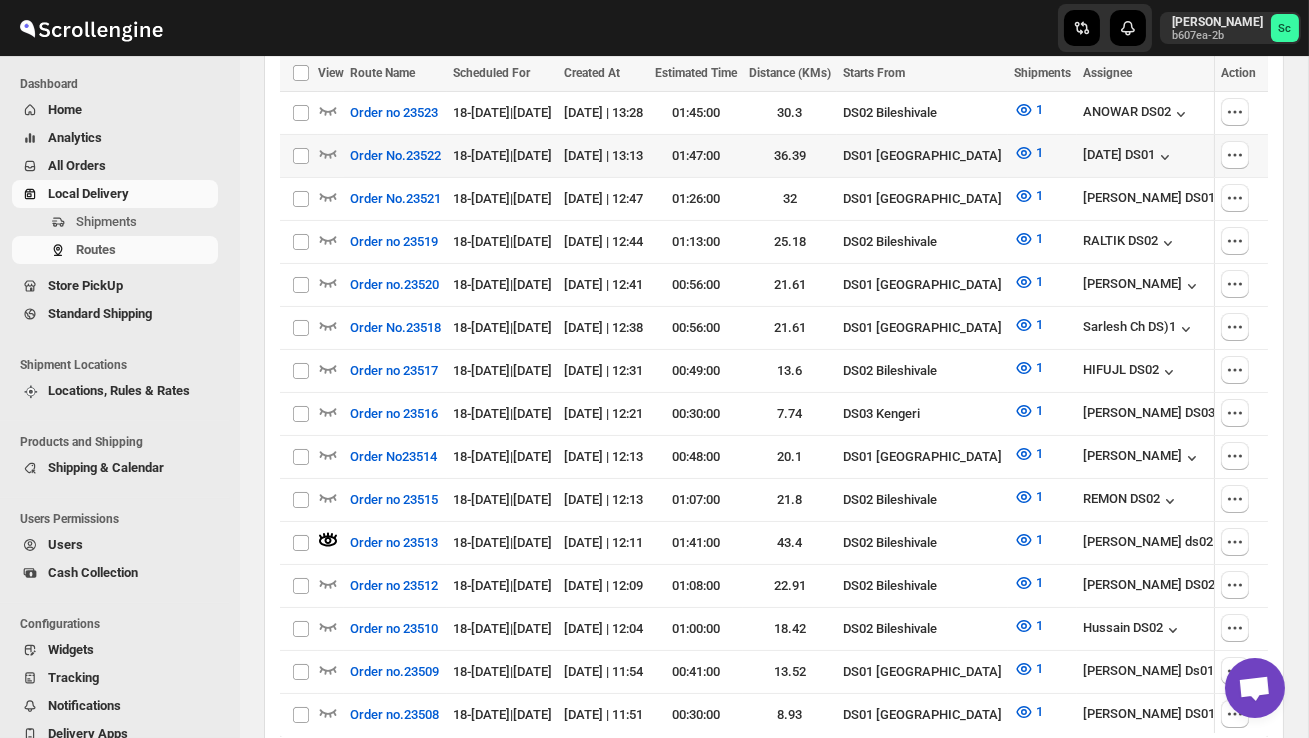 scroll, scrollTop: 0, scrollLeft: 0, axis: both 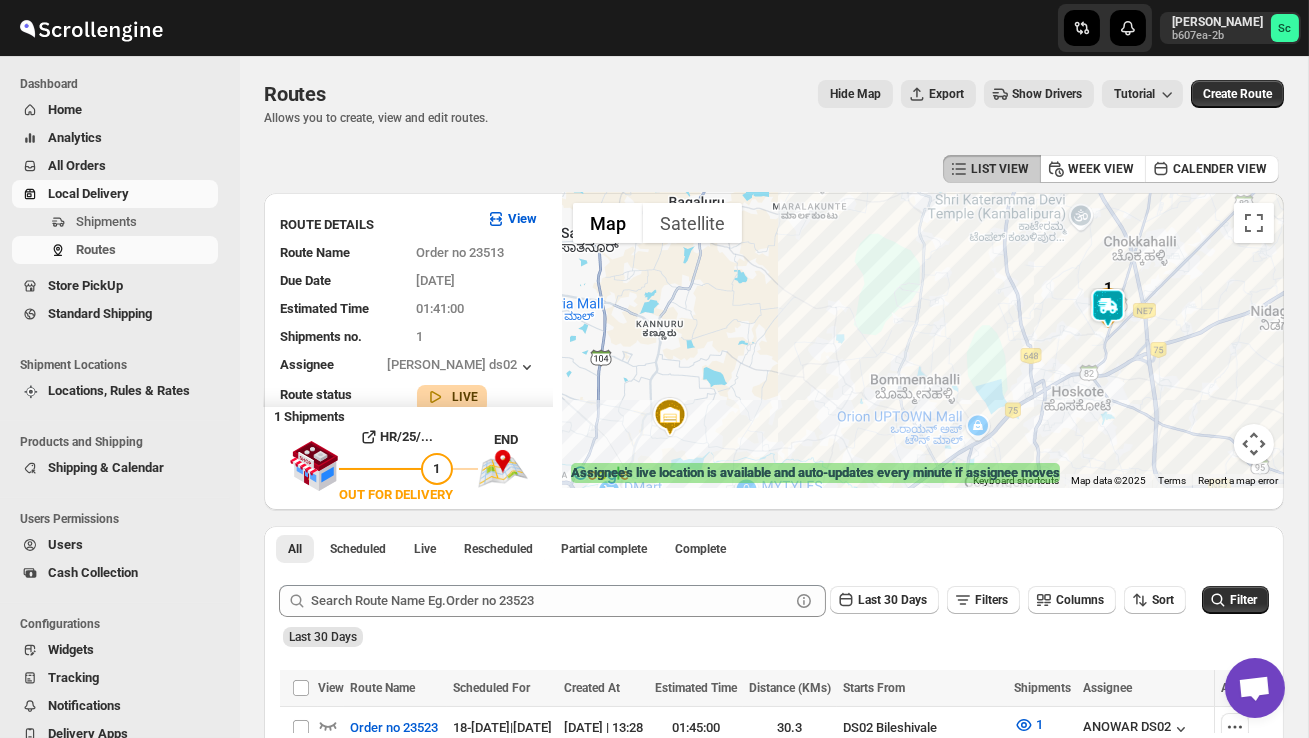 drag, startPoint x: 1069, startPoint y: 318, endPoint x: 1027, endPoint y: 402, distance: 93.914856 